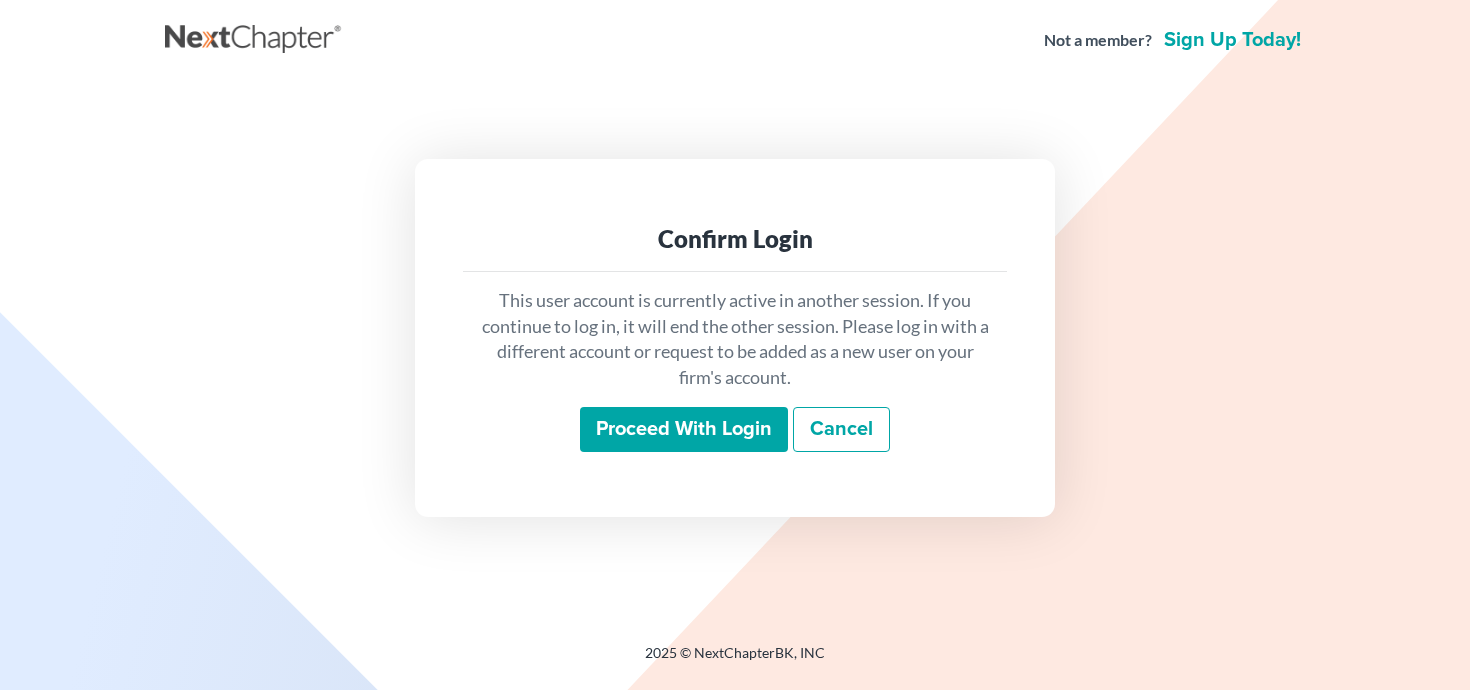 scroll, scrollTop: 0, scrollLeft: 0, axis: both 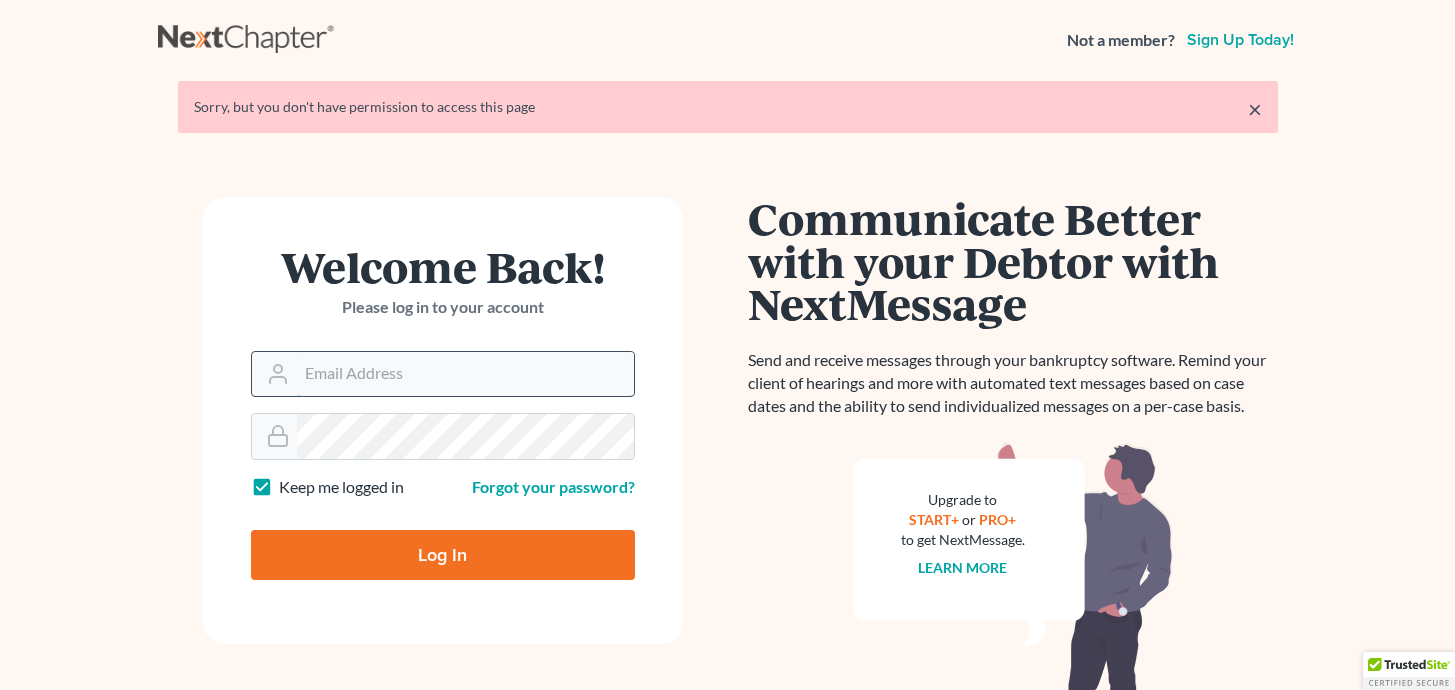 type on "[EMAIL]" 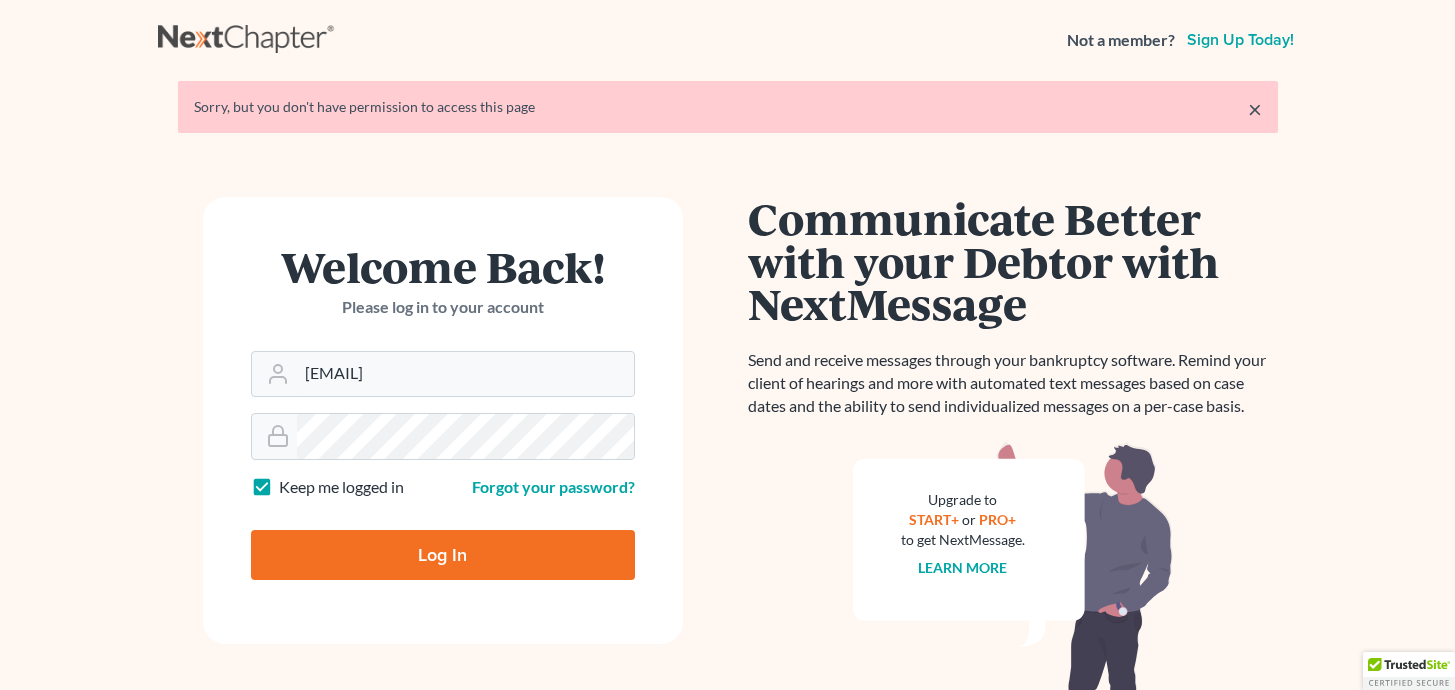 click on "Log In" at bounding box center [443, 555] 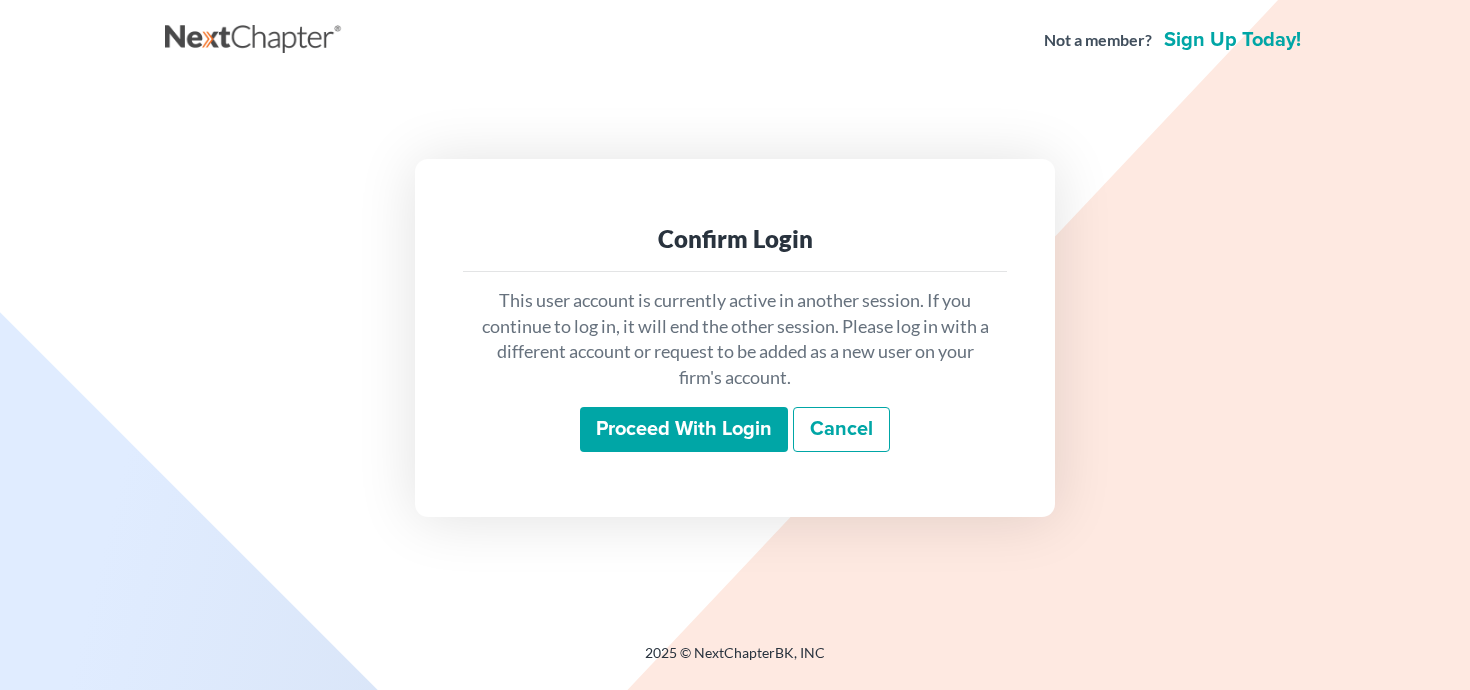scroll, scrollTop: 0, scrollLeft: 0, axis: both 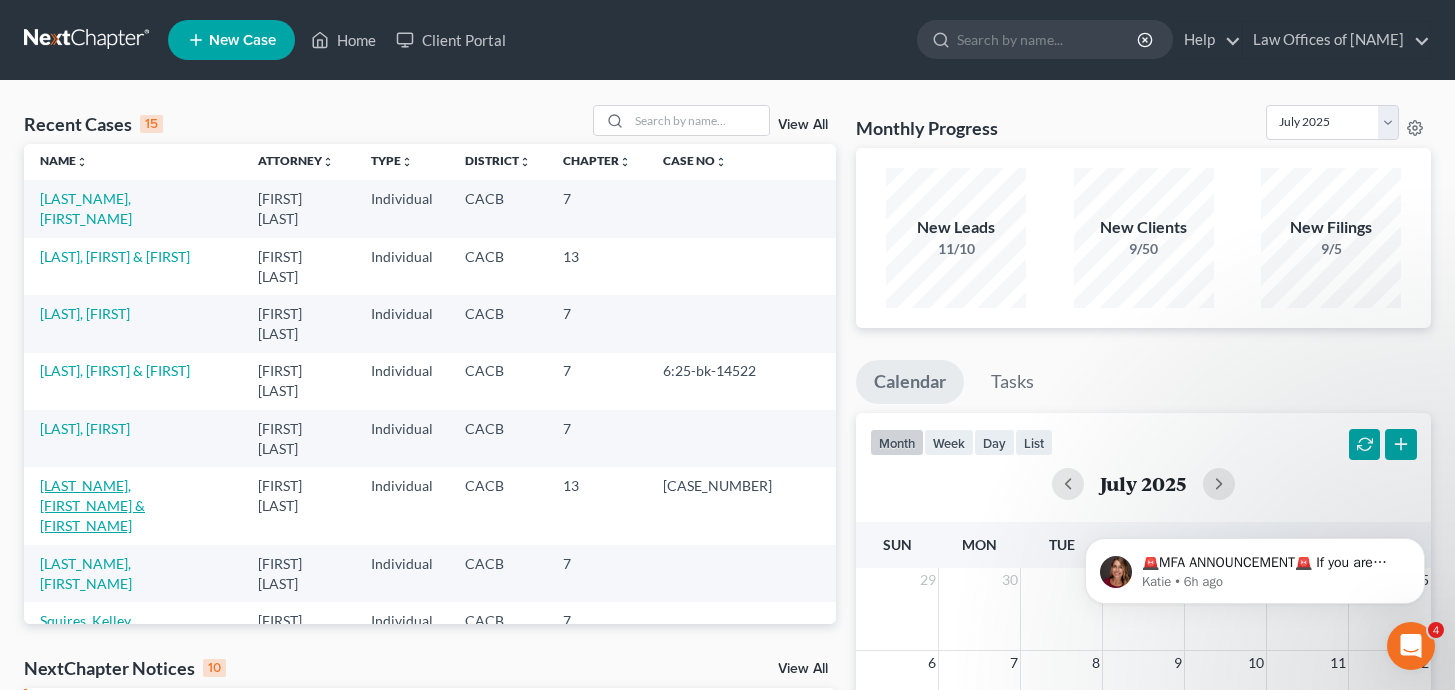 click on "[LAST_NAME], [FIRST_NAME] & [FIRST_NAME]" at bounding box center (92, 505) 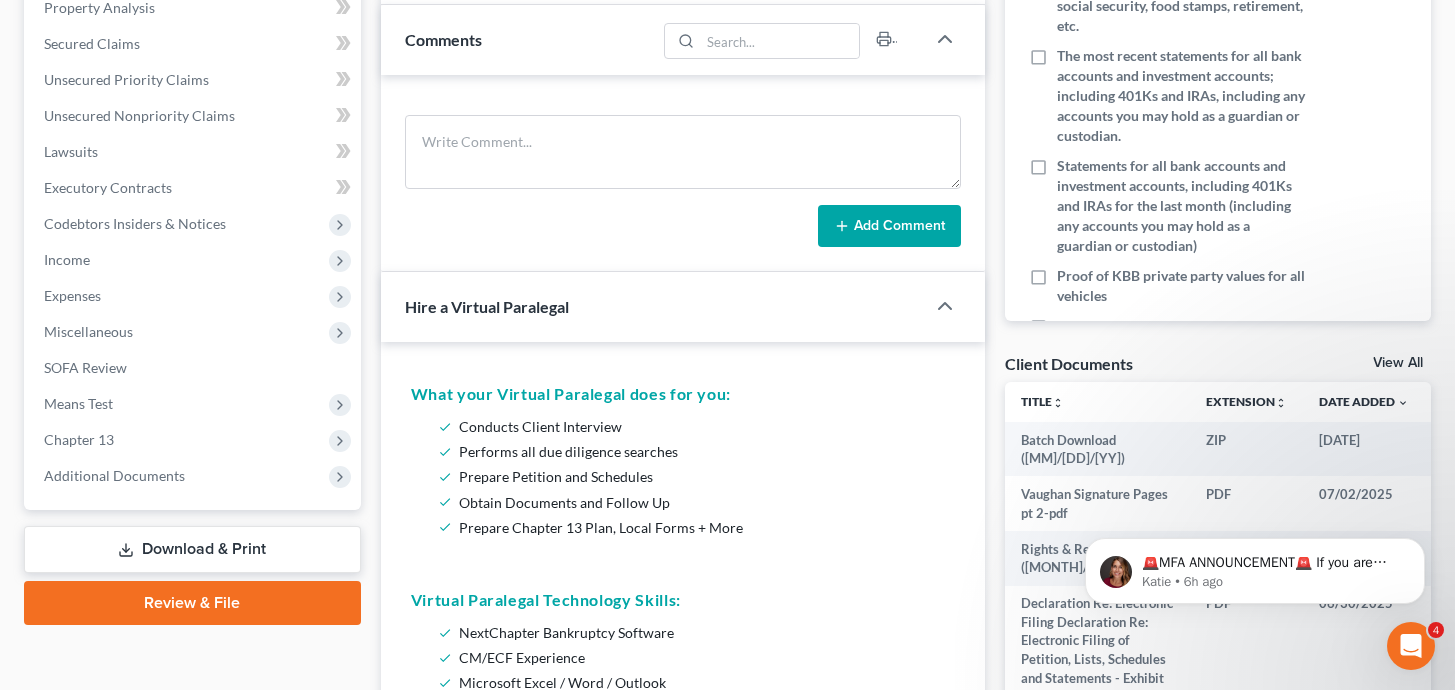 scroll, scrollTop: 426, scrollLeft: 0, axis: vertical 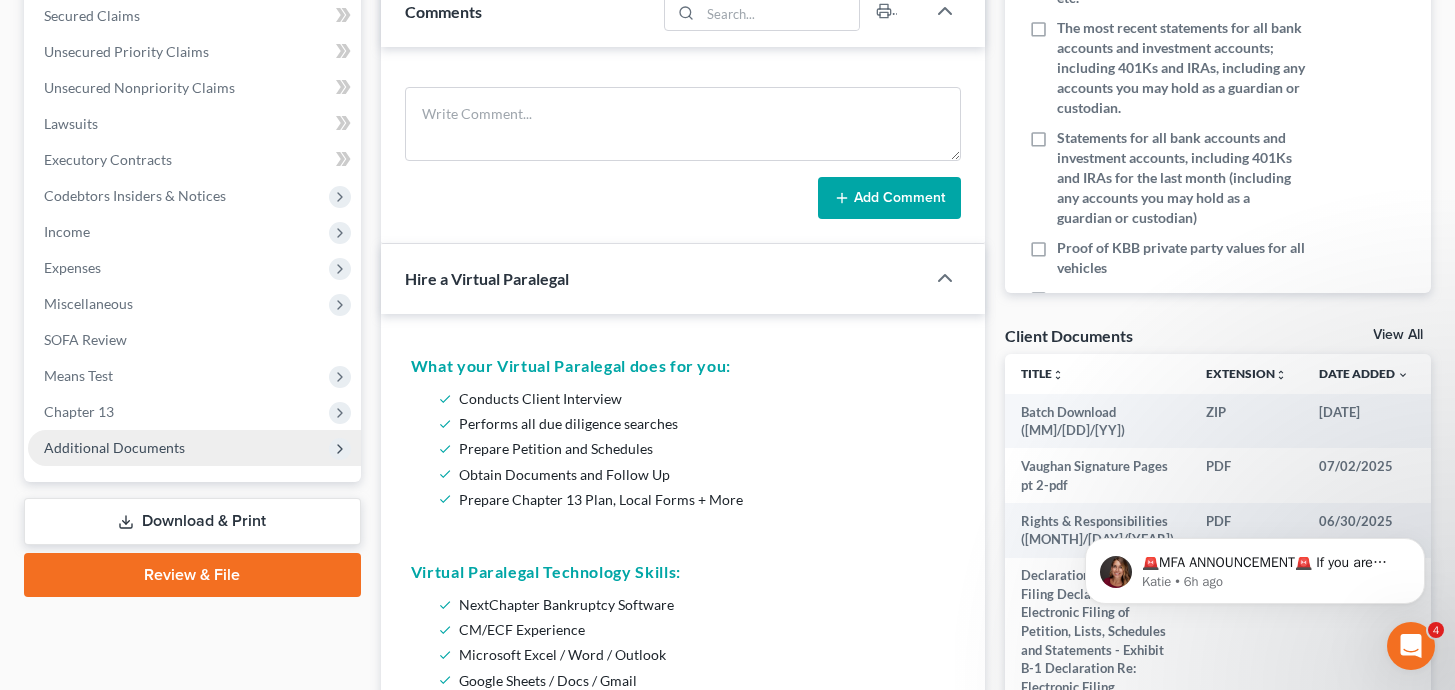click on "Additional Documents" at bounding box center [114, 447] 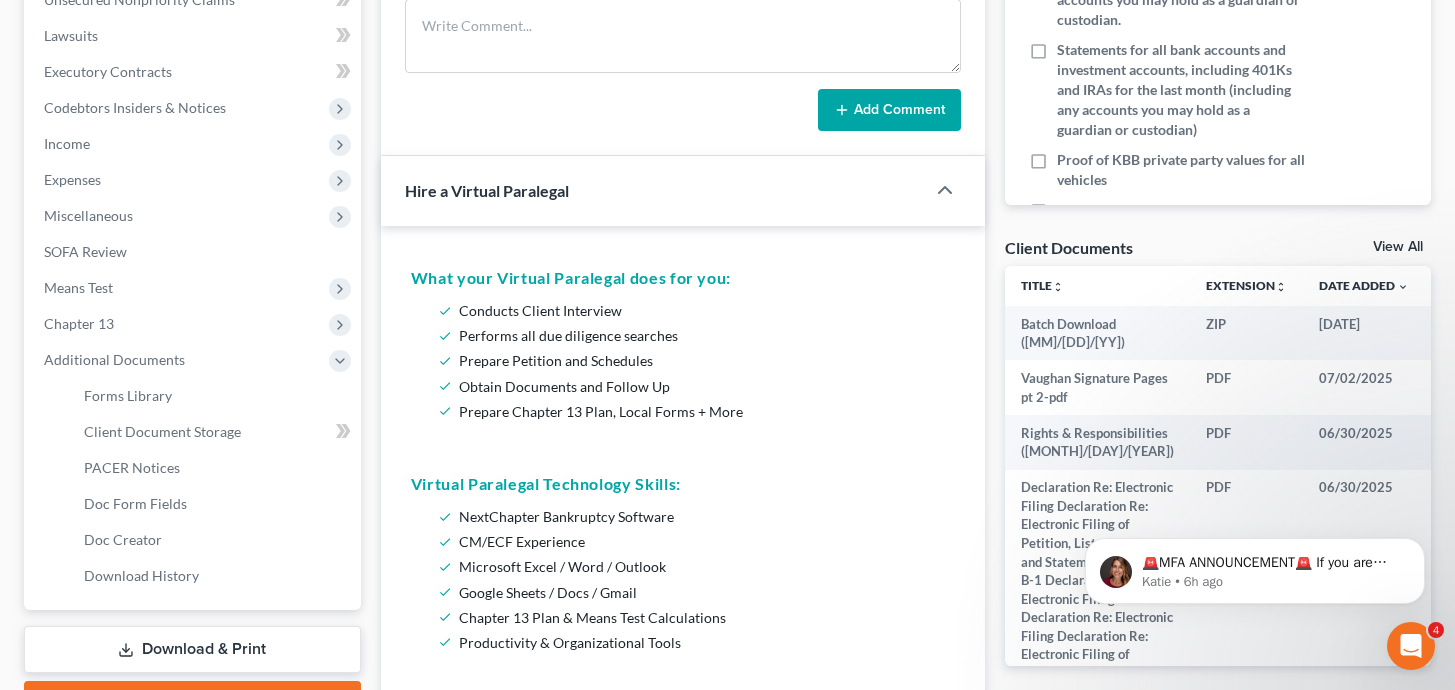 scroll, scrollTop: 679, scrollLeft: 0, axis: vertical 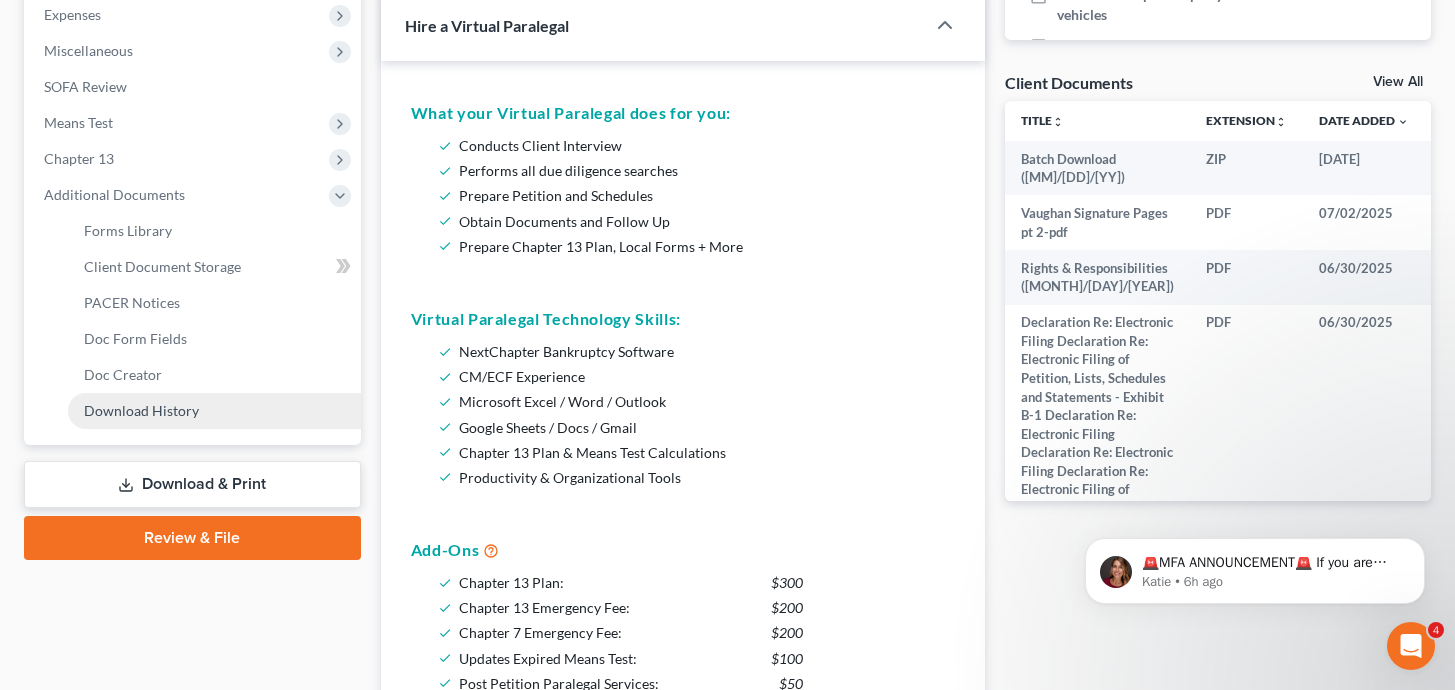 click on "Download History" at bounding box center [214, 411] 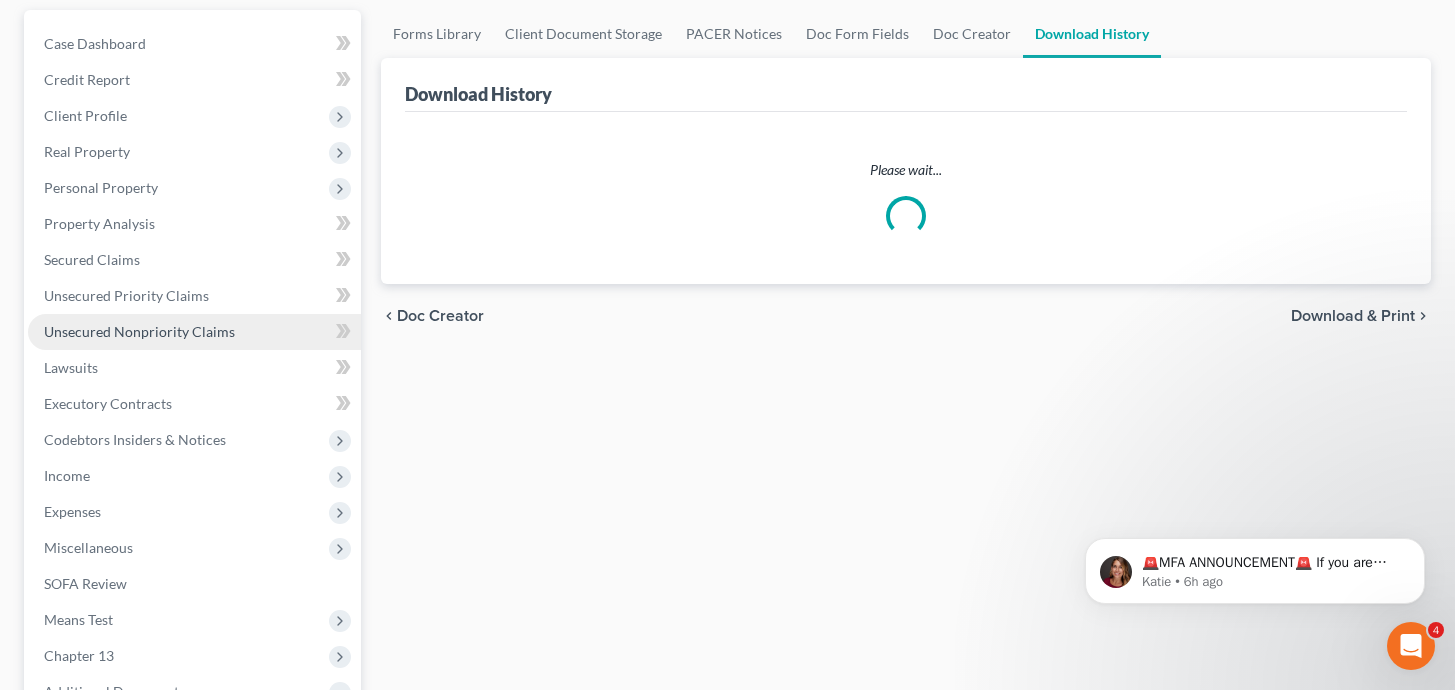 scroll, scrollTop: 0, scrollLeft: 0, axis: both 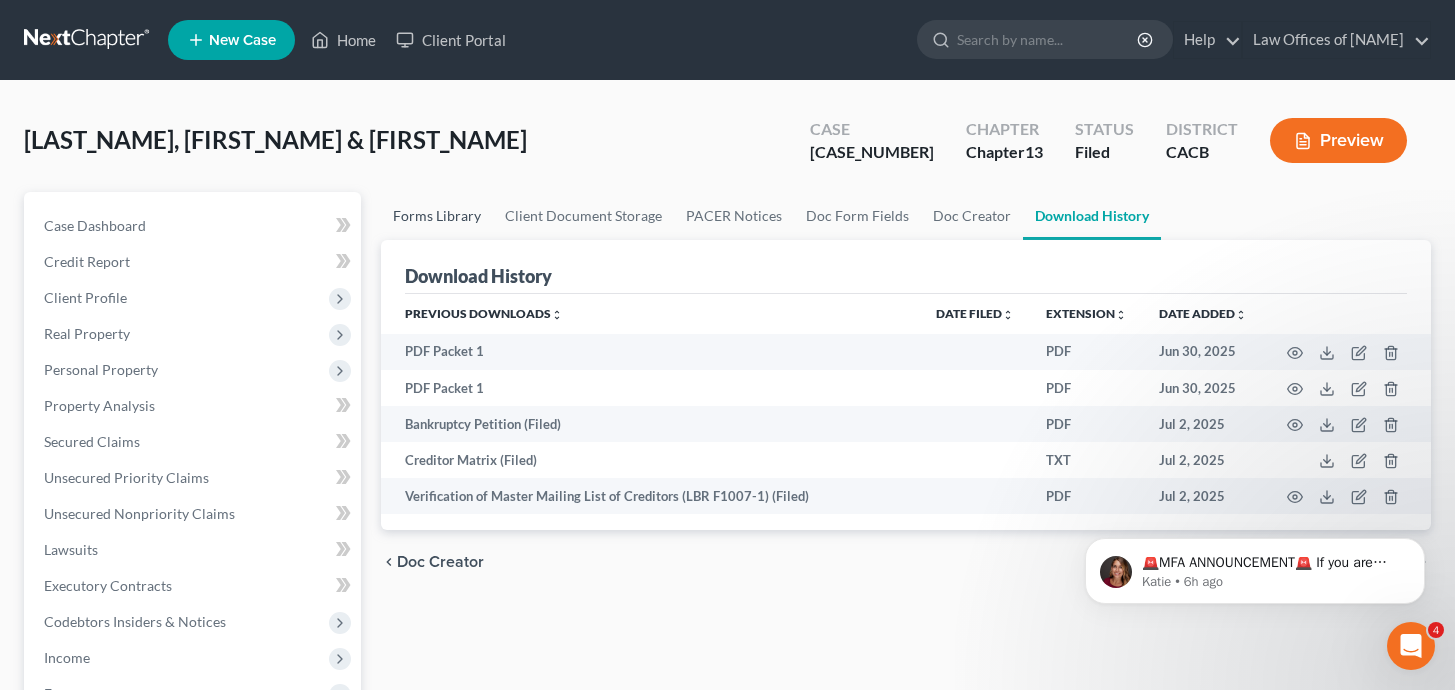 click on "Forms Library" at bounding box center [437, 216] 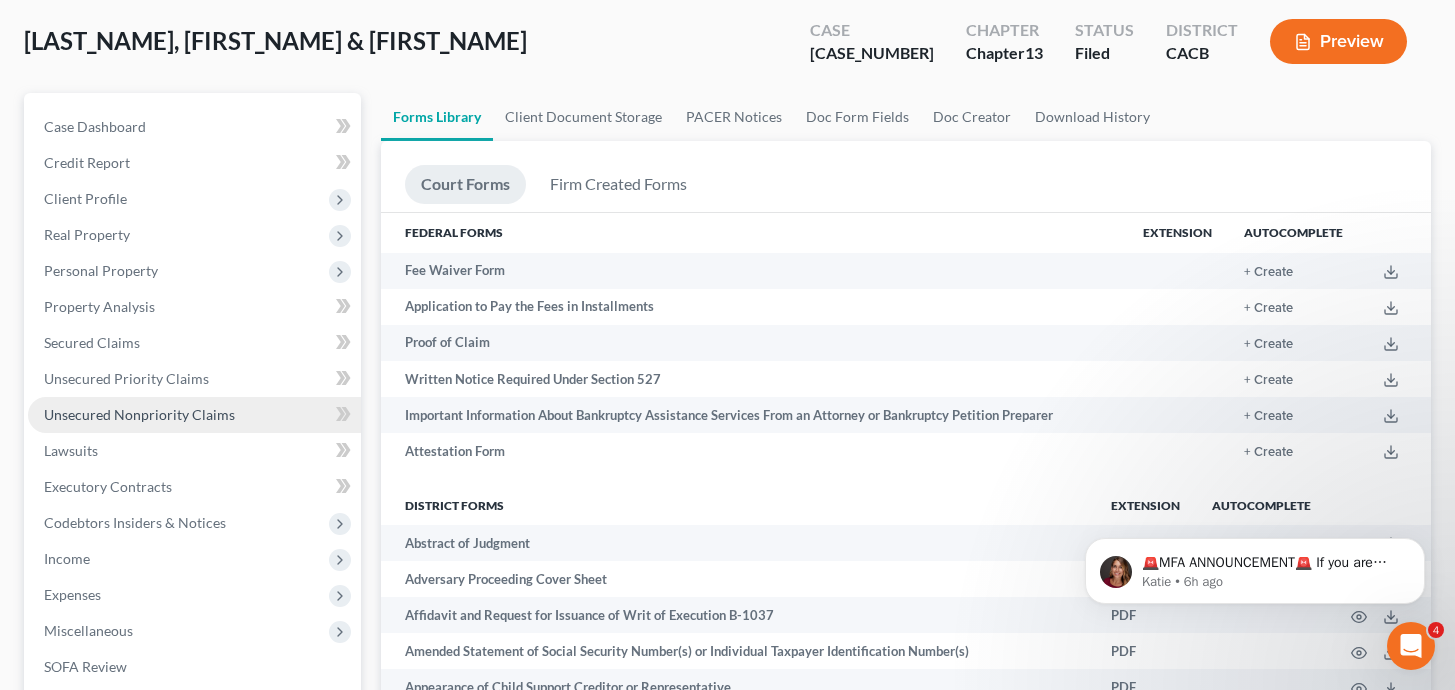scroll, scrollTop: 730, scrollLeft: 0, axis: vertical 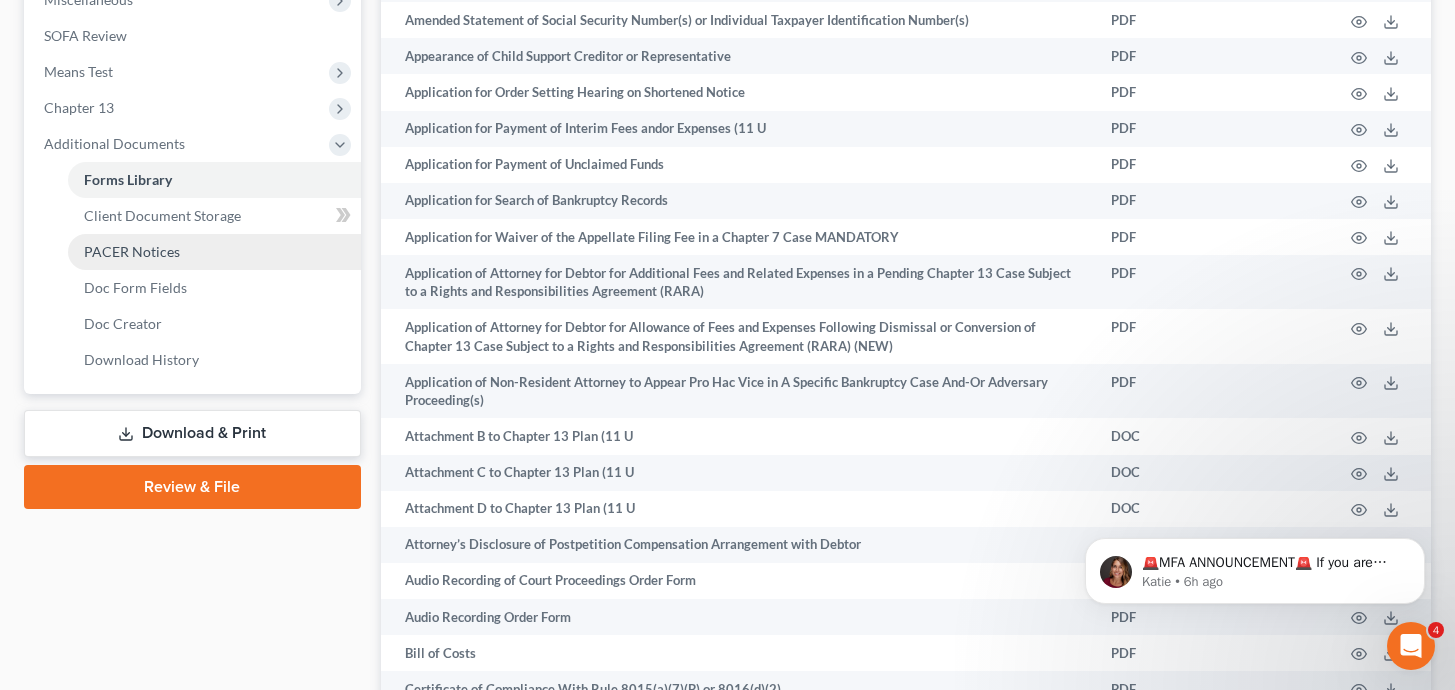 click on "PACER Notices" at bounding box center [132, 251] 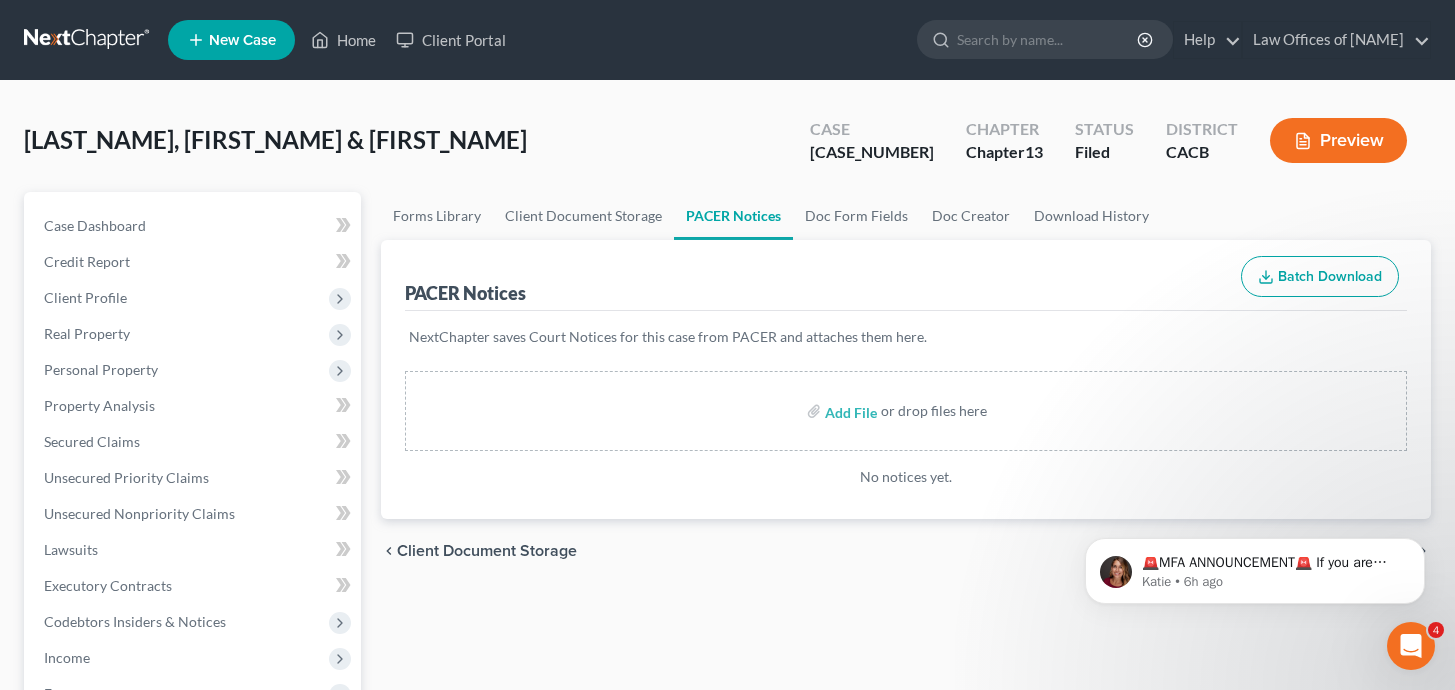 scroll, scrollTop: 45, scrollLeft: 0, axis: vertical 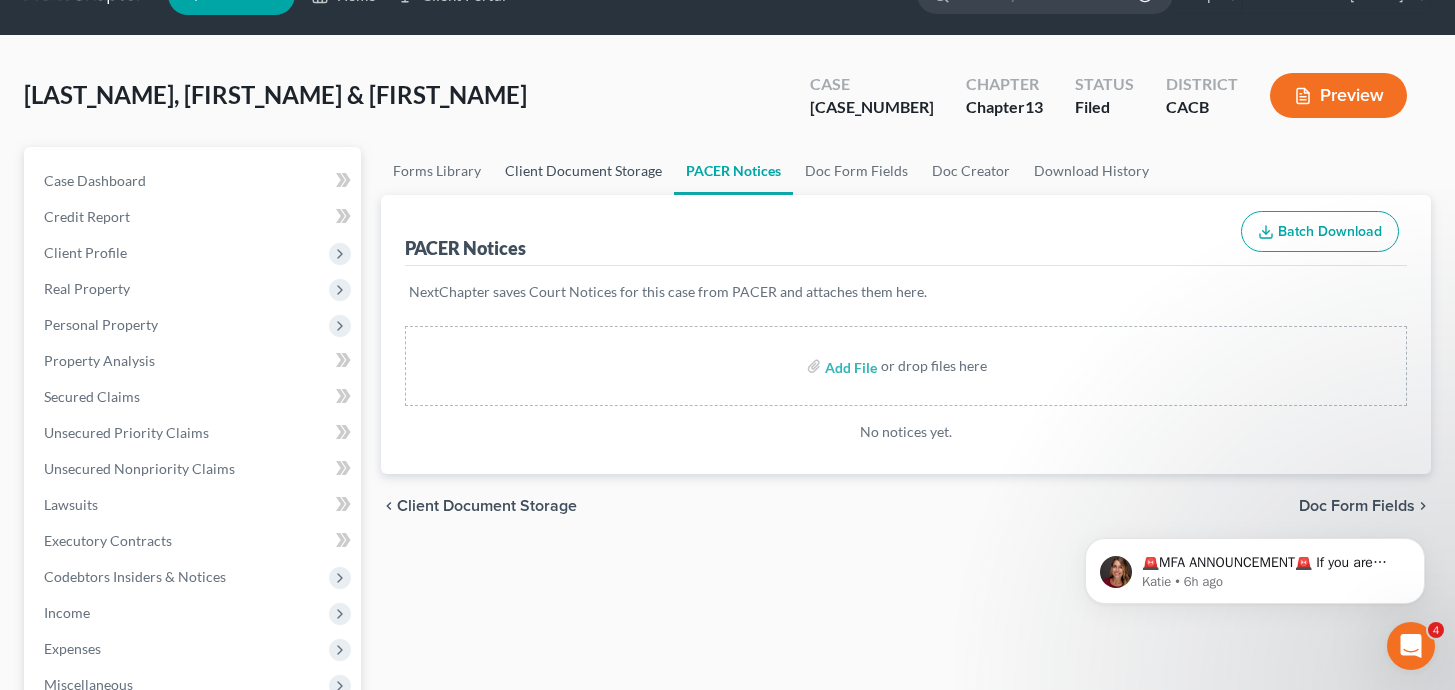 click on "Client Document Storage" at bounding box center (583, 171) 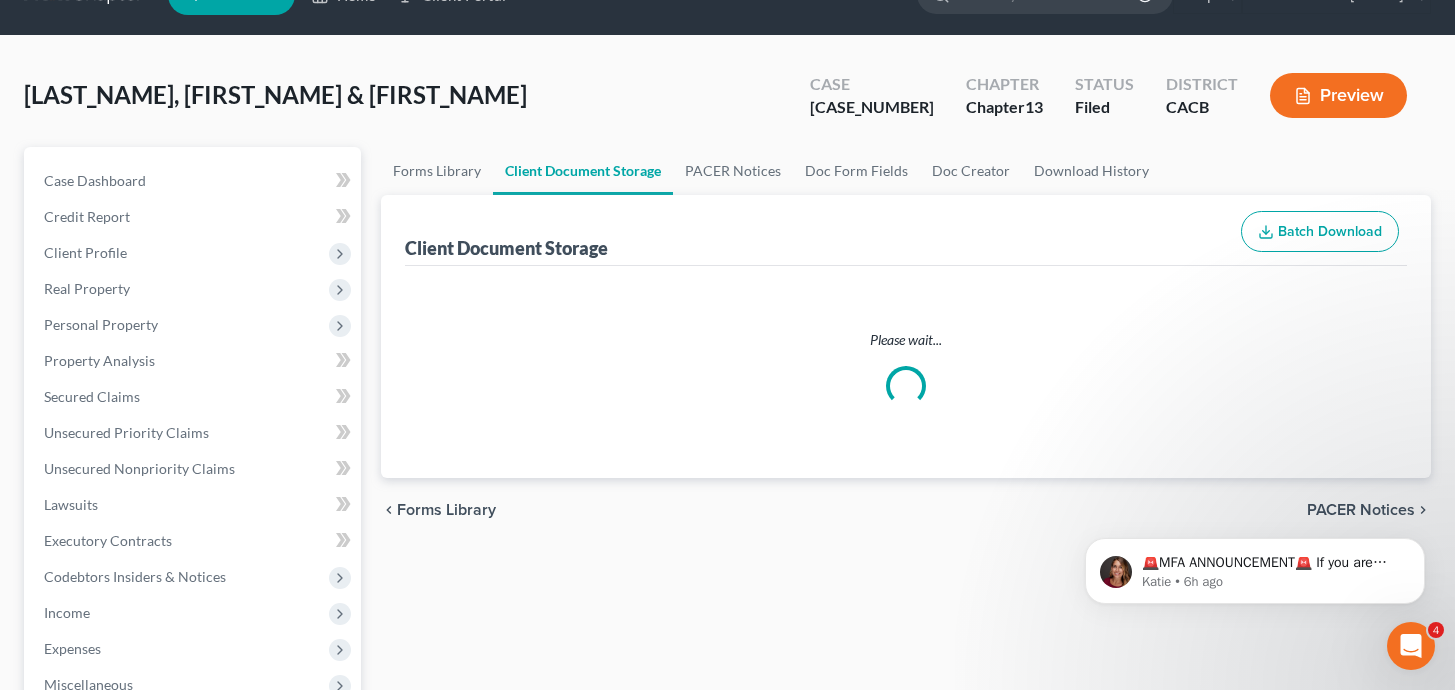 scroll, scrollTop: 0, scrollLeft: 0, axis: both 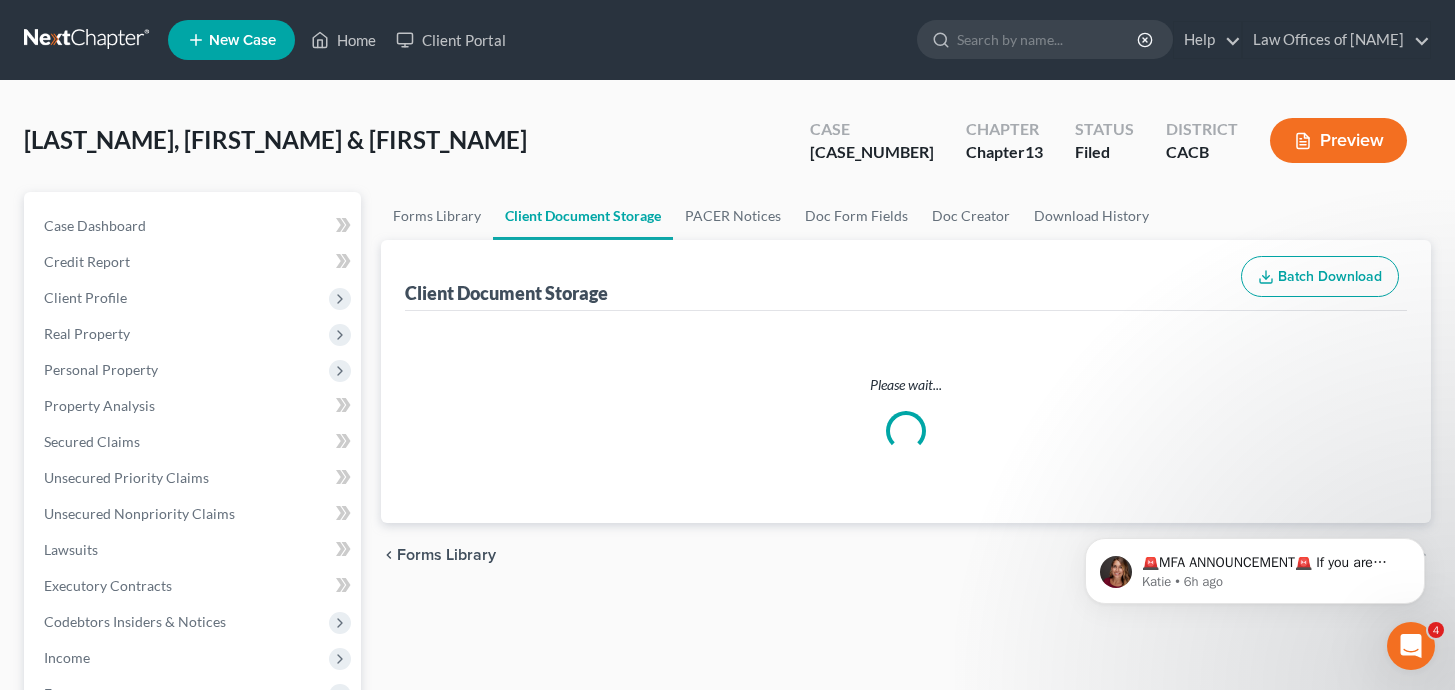 select on "72" 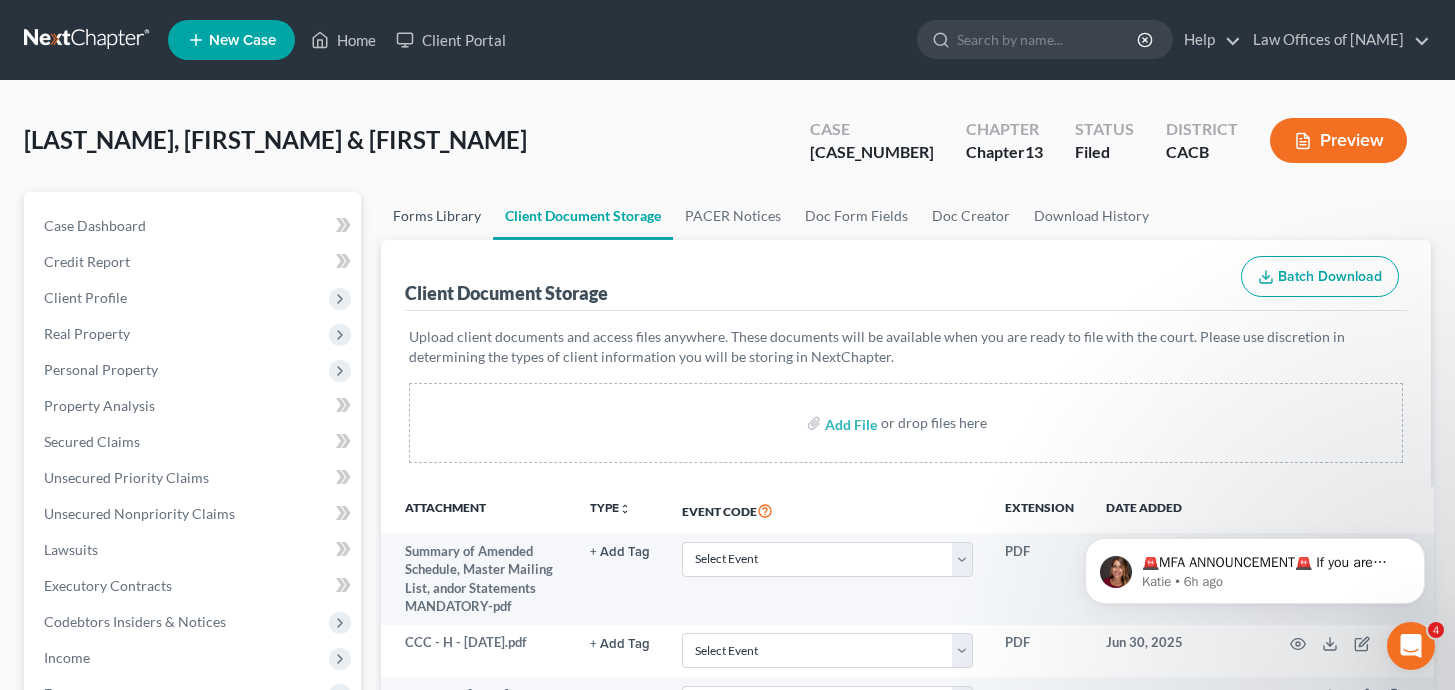 click on "Forms Library" at bounding box center (437, 216) 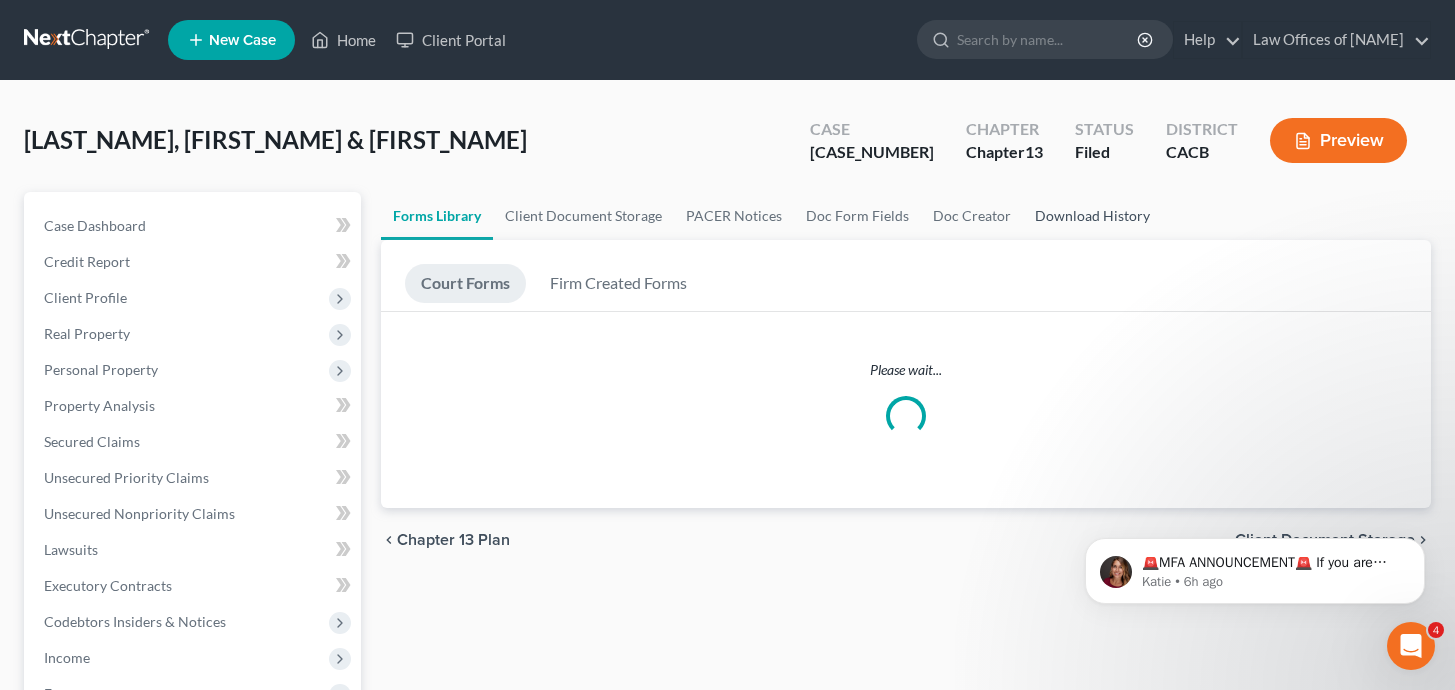 click on "Download History" at bounding box center (1092, 216) 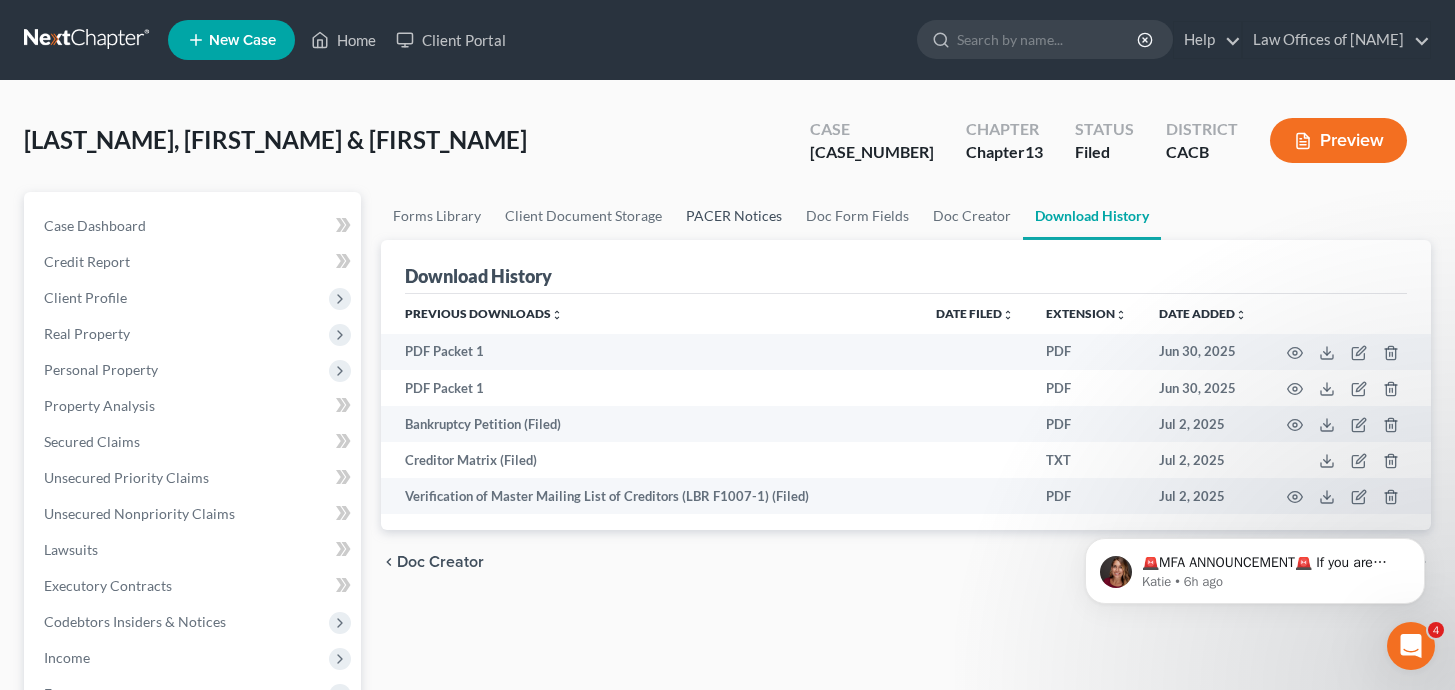 click on "PACER Notices" at bounding box center [734, 216] 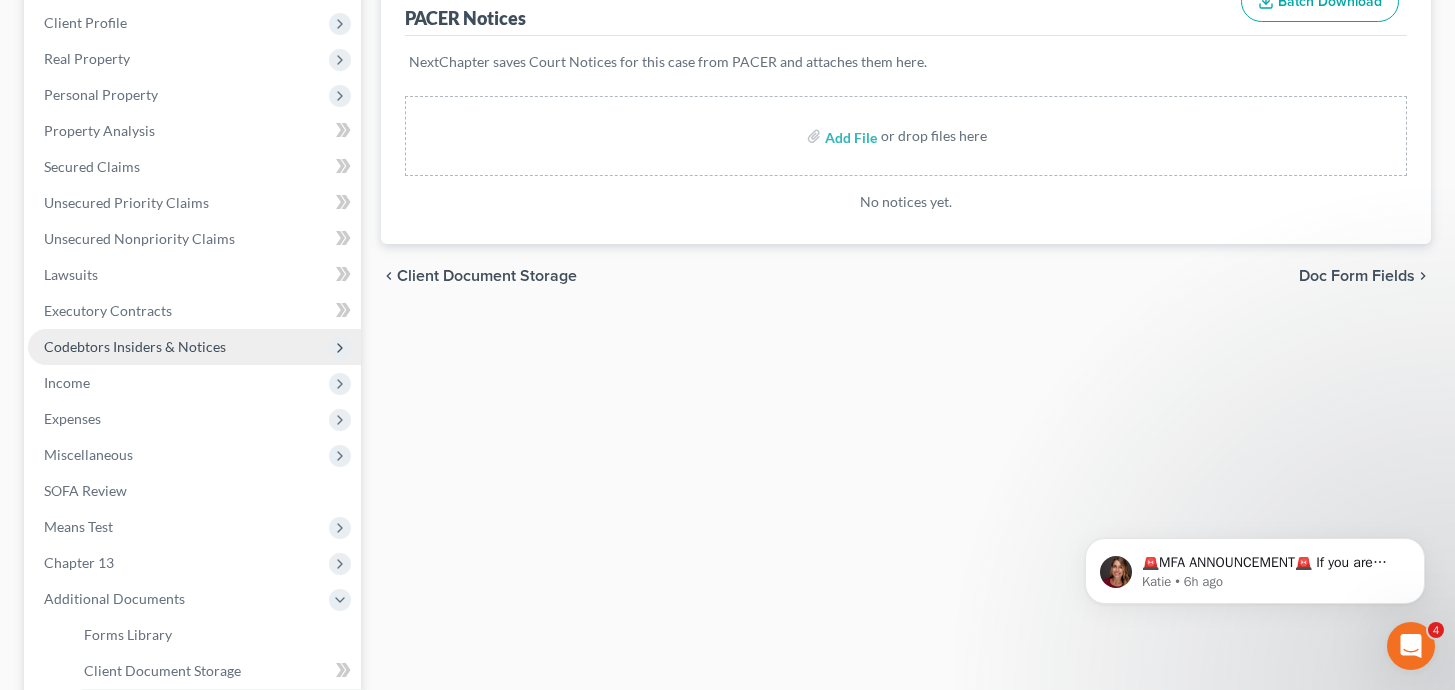 scroll, scrollTop: 625, scrollLeft: 0, axis: vertical 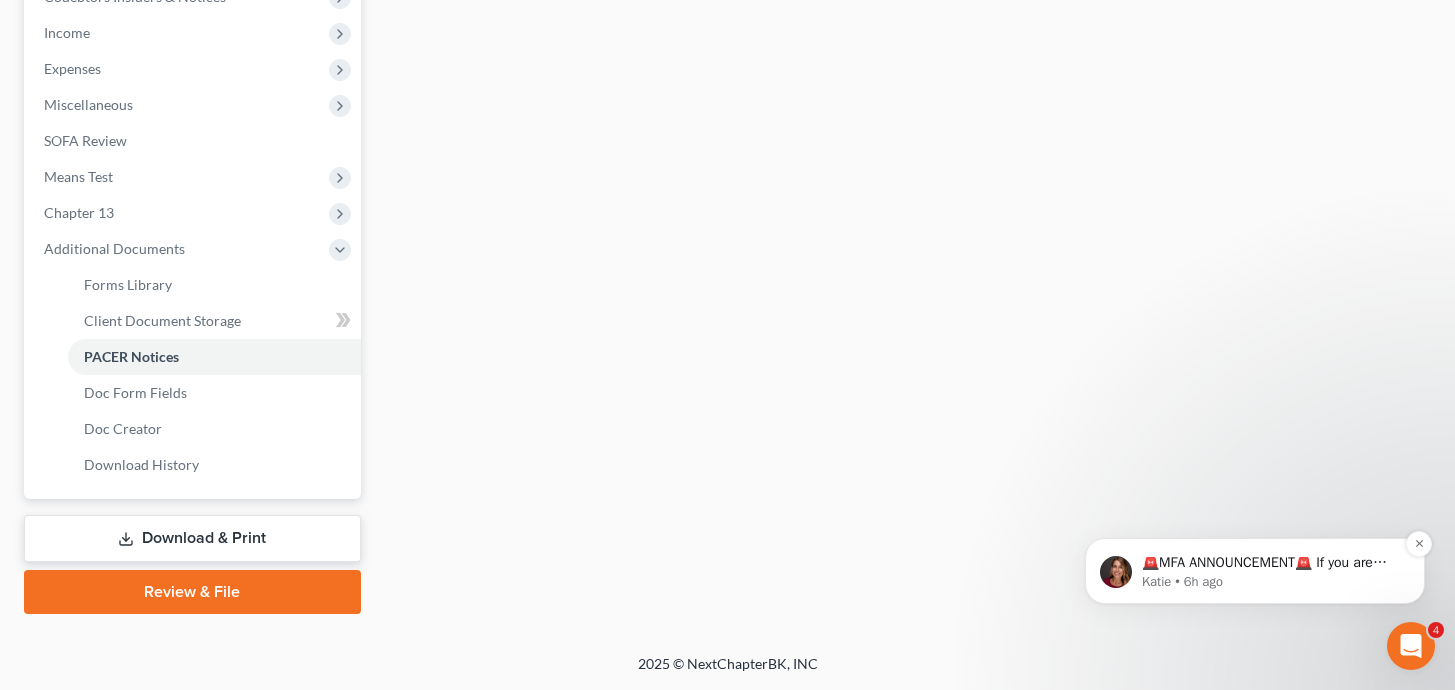 click on "Katie • 6h ago" at bounding box center [1271, 582] 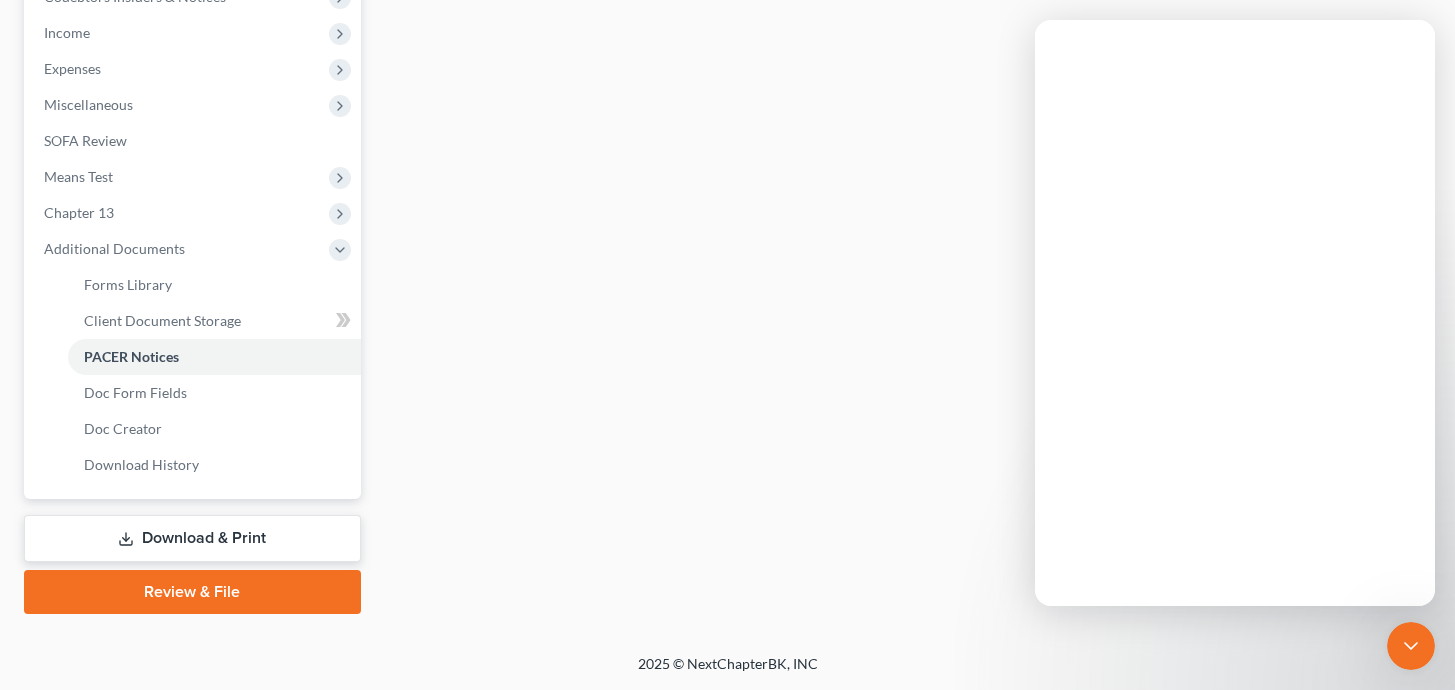 scroll, scrollTop: 0, scrollLeft: 0, axis: both 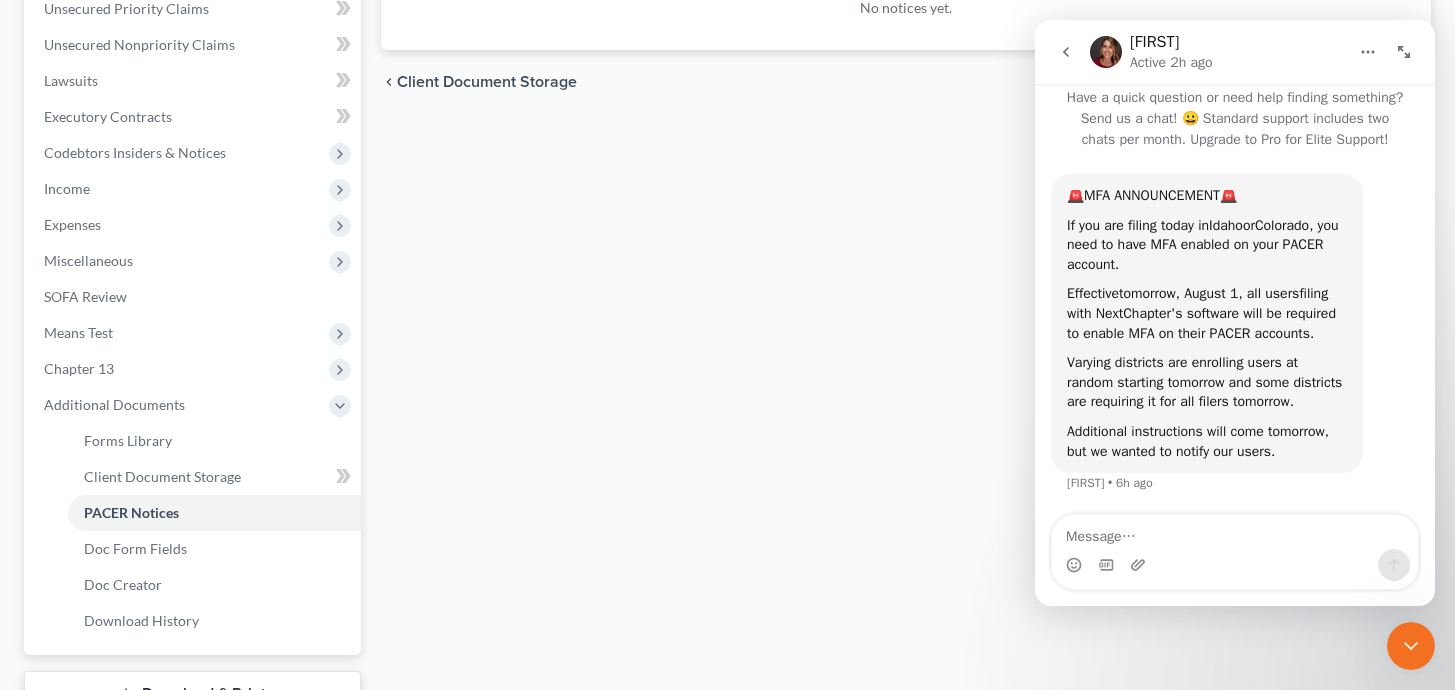 click on "Forms Library
Client Document Storage
PACER Notices
Doc Form Fields
Doc Creator
Download History
PACER Notices
Batch Download
Add File
or drop files here
No notices yet.
Previous
1
Next
chevron_left
Client Document Storage
Doc Form Fields
chevron_right" at bounding box center (906, 246) 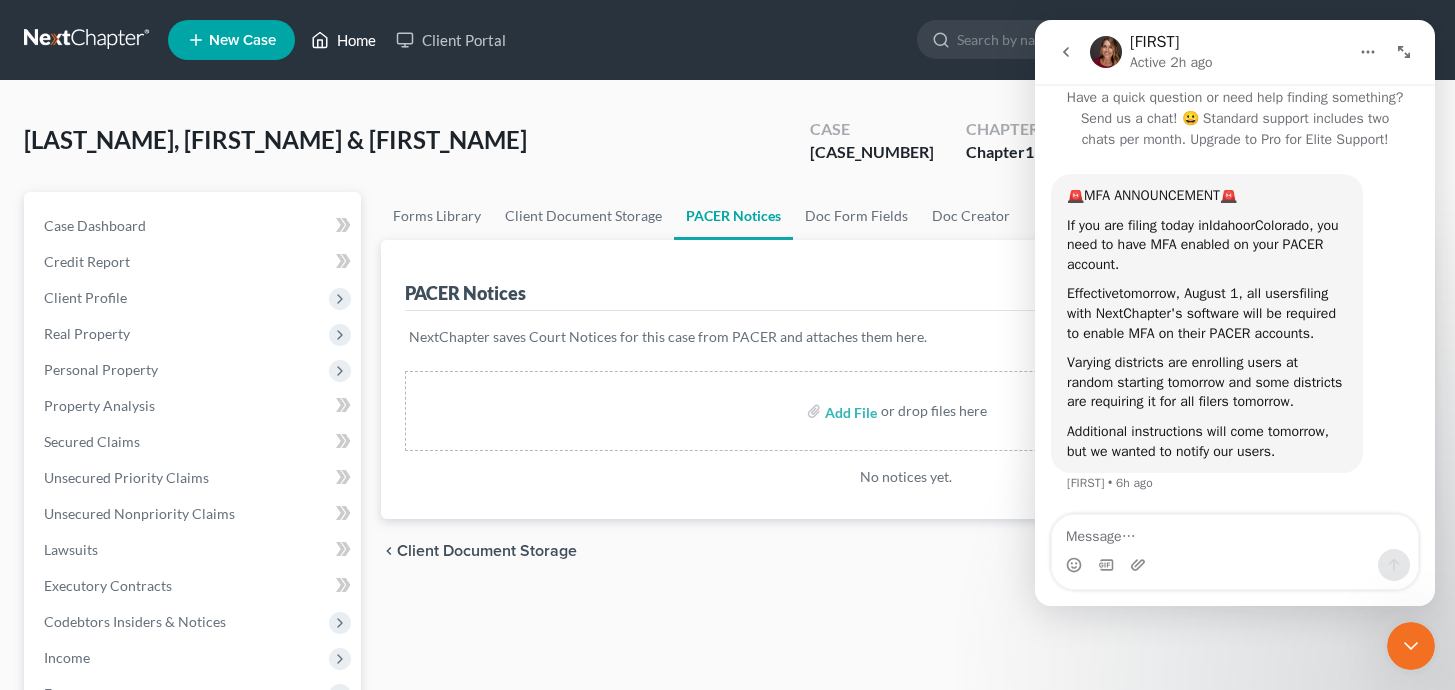click on "Home" at bounding box center (343, 40) 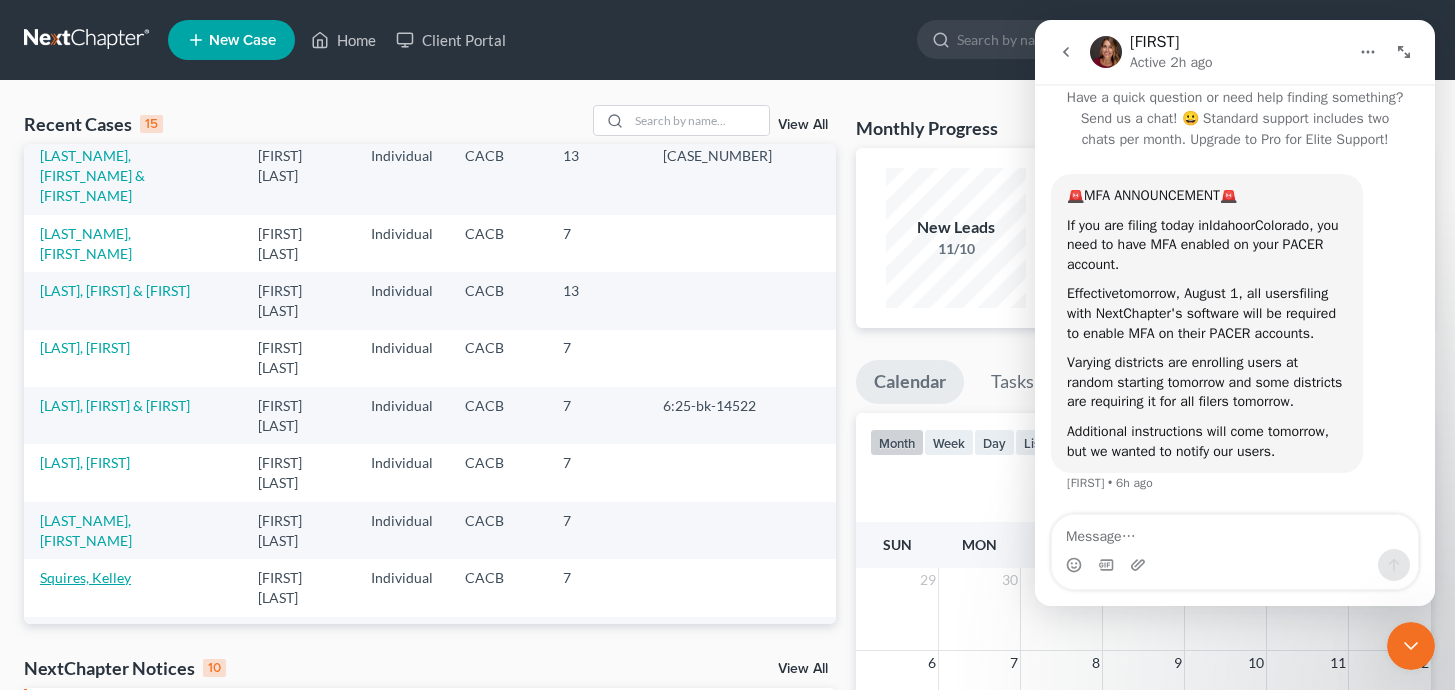 scroll, scrollTop: 51, scrollLeft: 0, axis: vertical 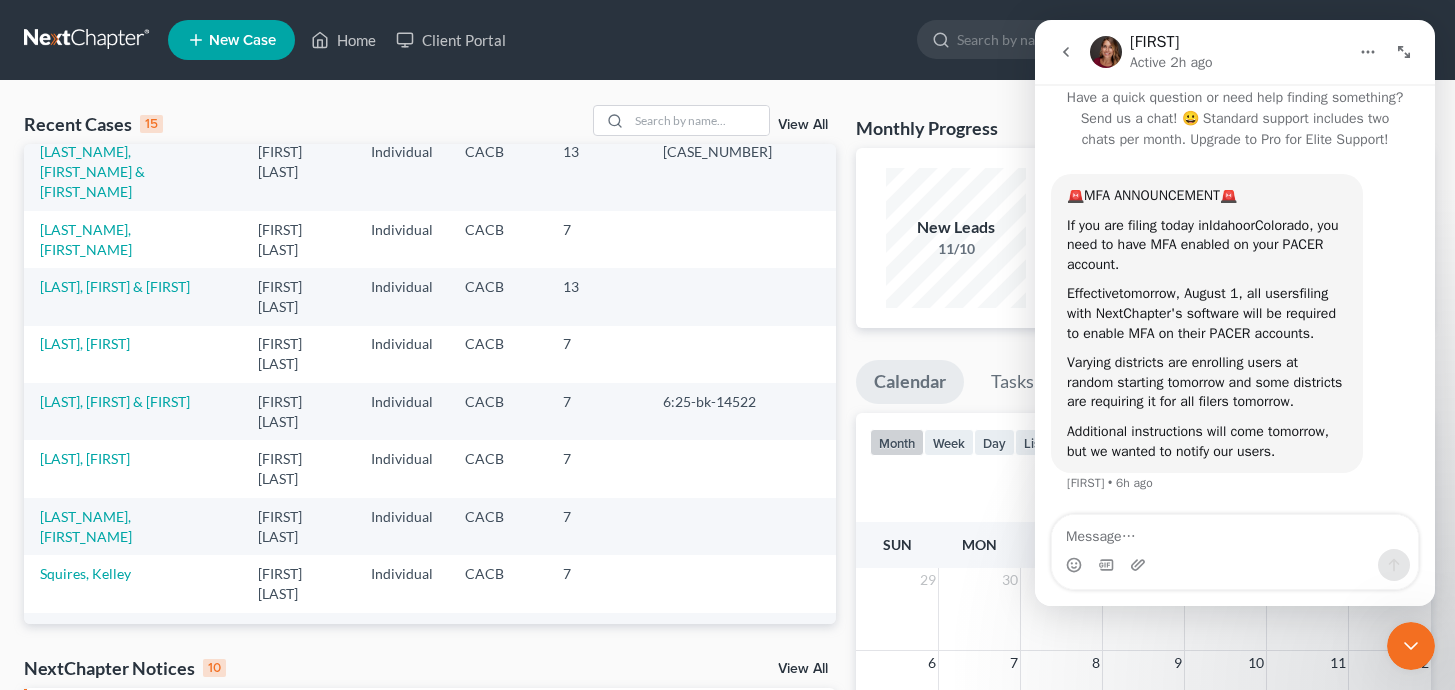 click on "[LAST_NAME], [FIRST_NAME]" at bounding box center (86, 698) 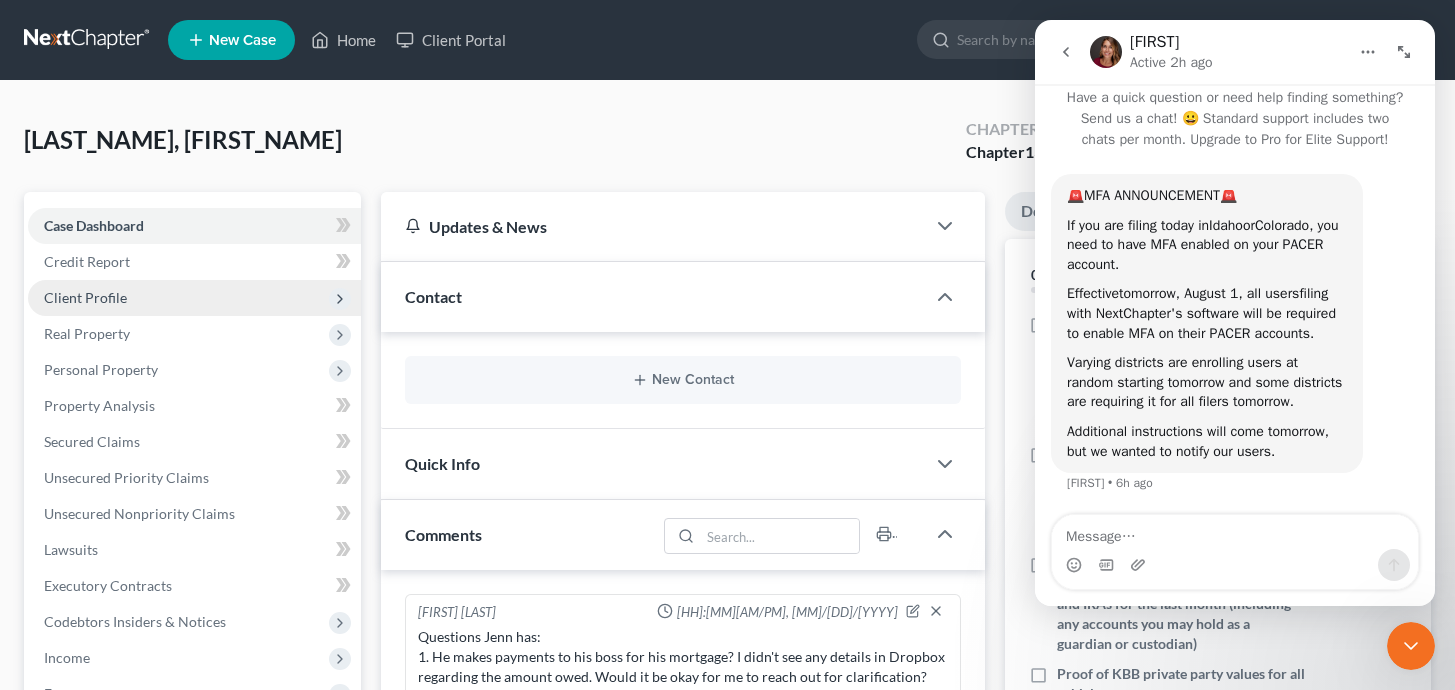 click on "Client Profile" at bounding box center [85, 297] 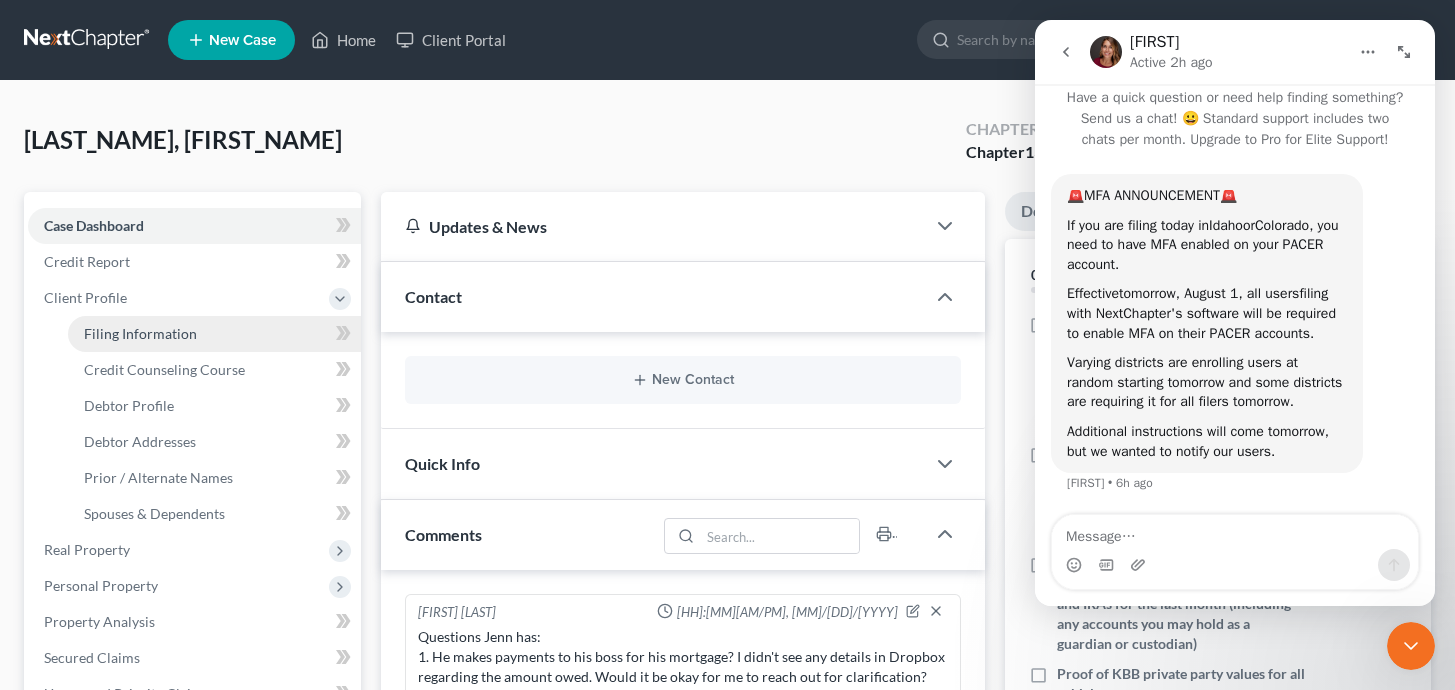 click on "Filing Information" at bounding box center (140, 333) 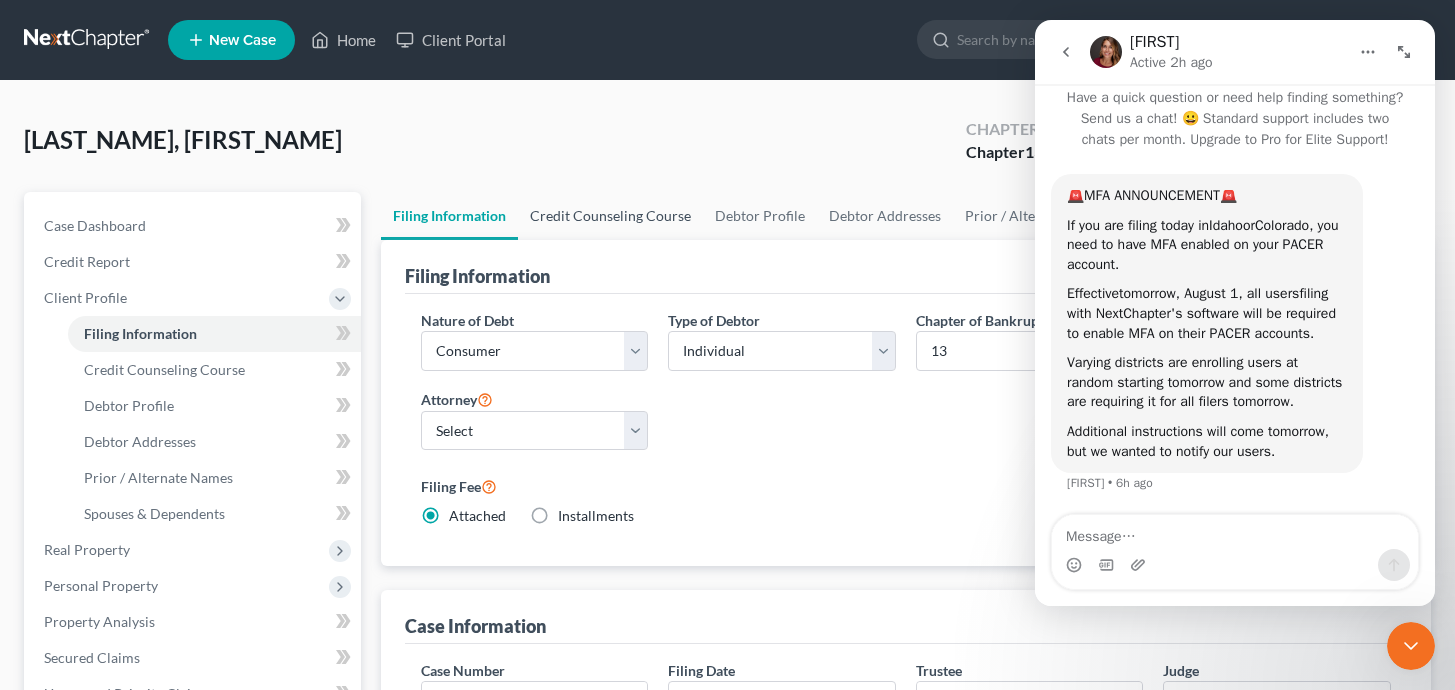 click on "Credit Counseling Course" at bounding box center (610, 216) 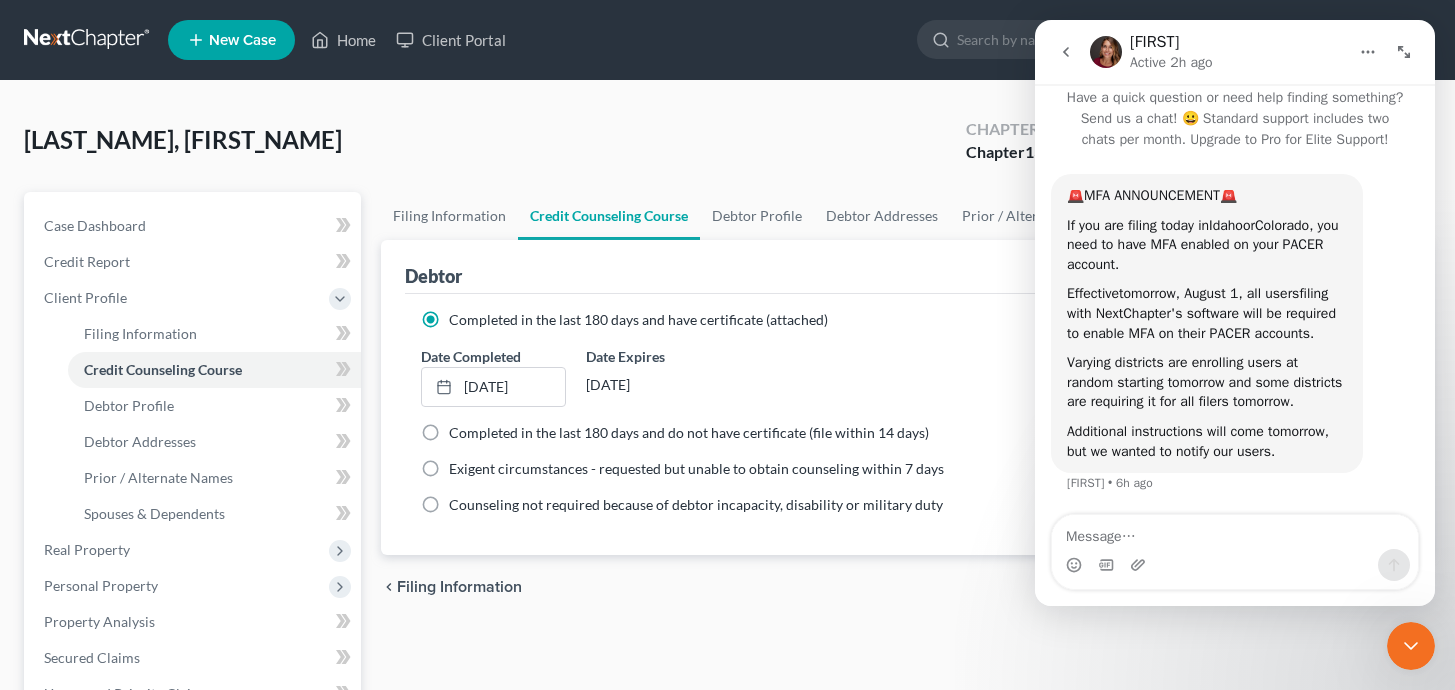 click 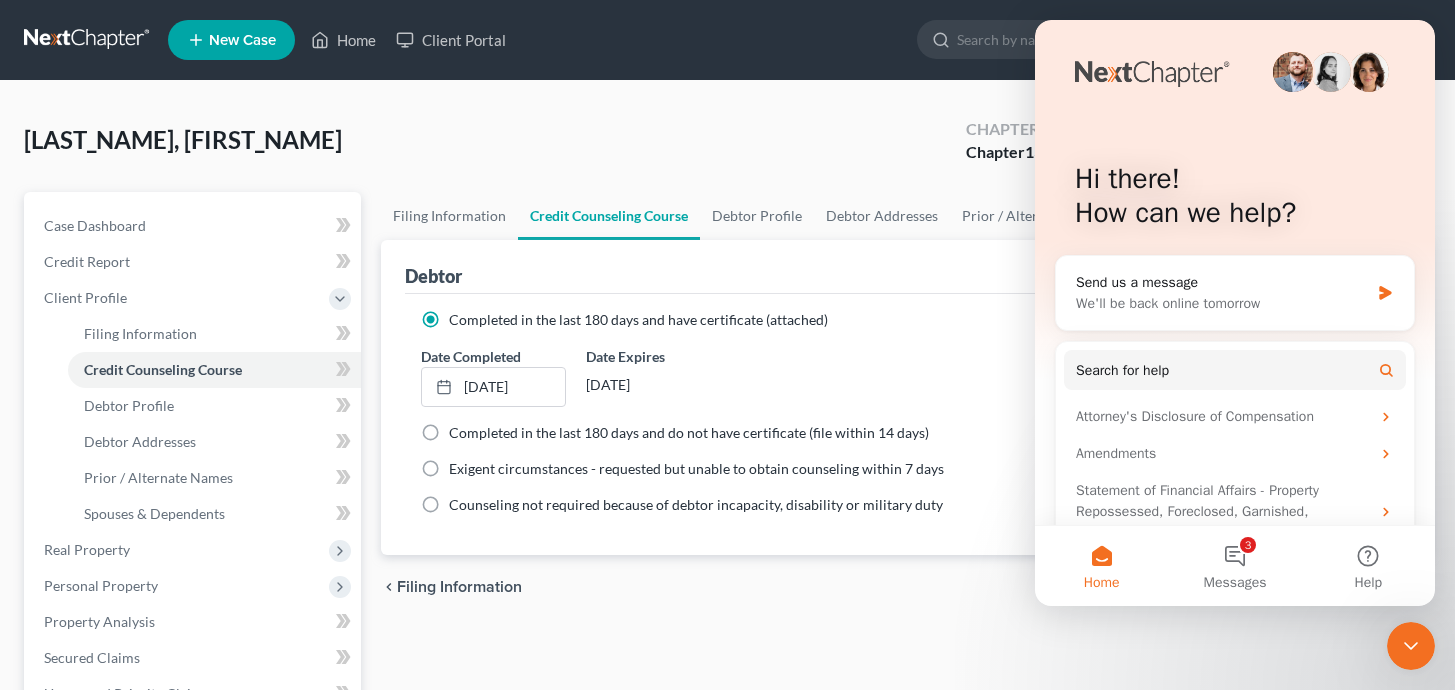 click at bounding box center [1411, 646] 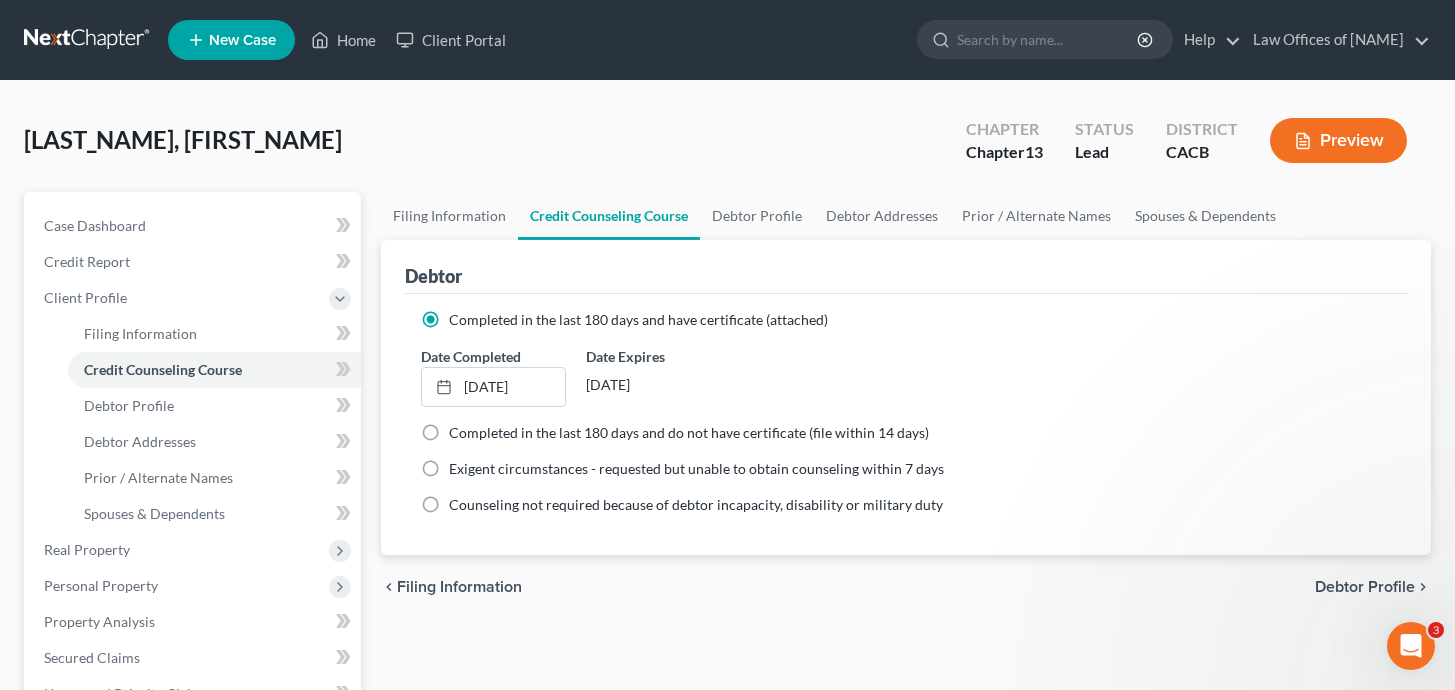 scroll, scrollTop: 0, scrollLeft: 0, axis: both 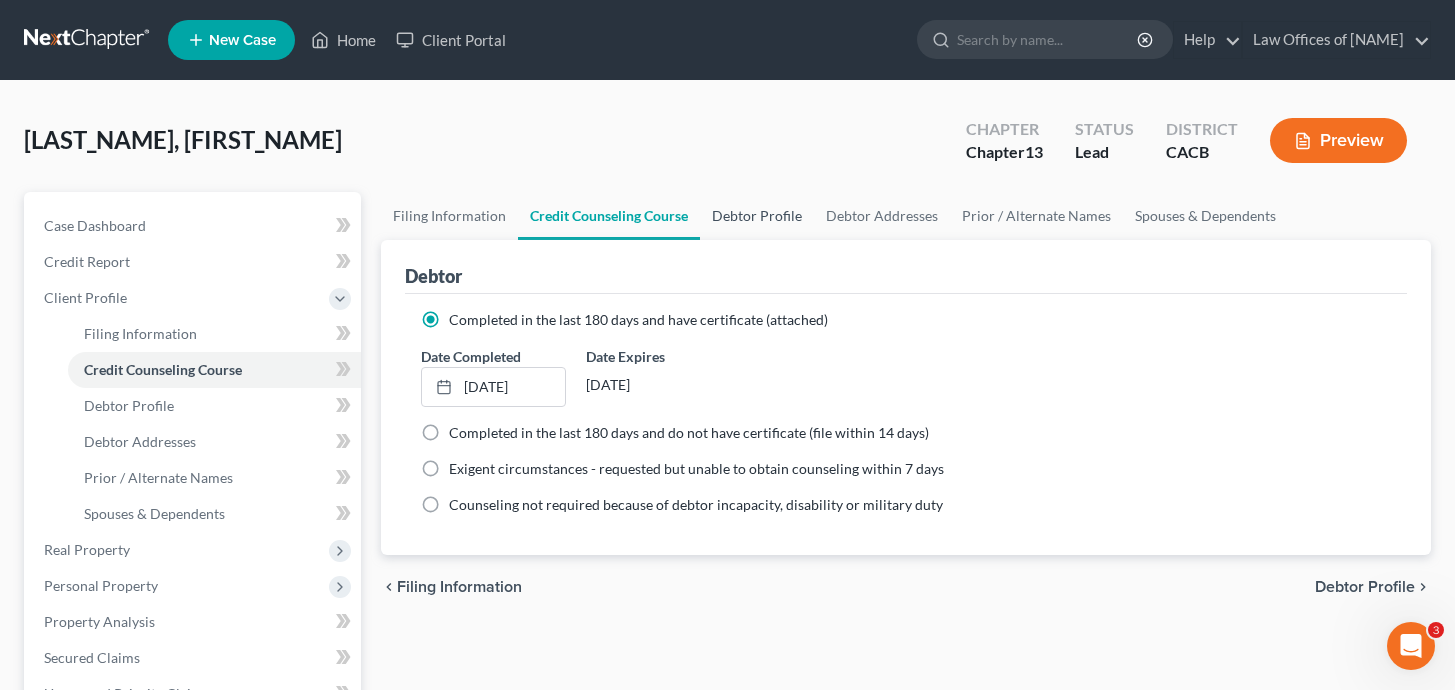 click on "Debtor Profile" at bounding box center (757, 216) 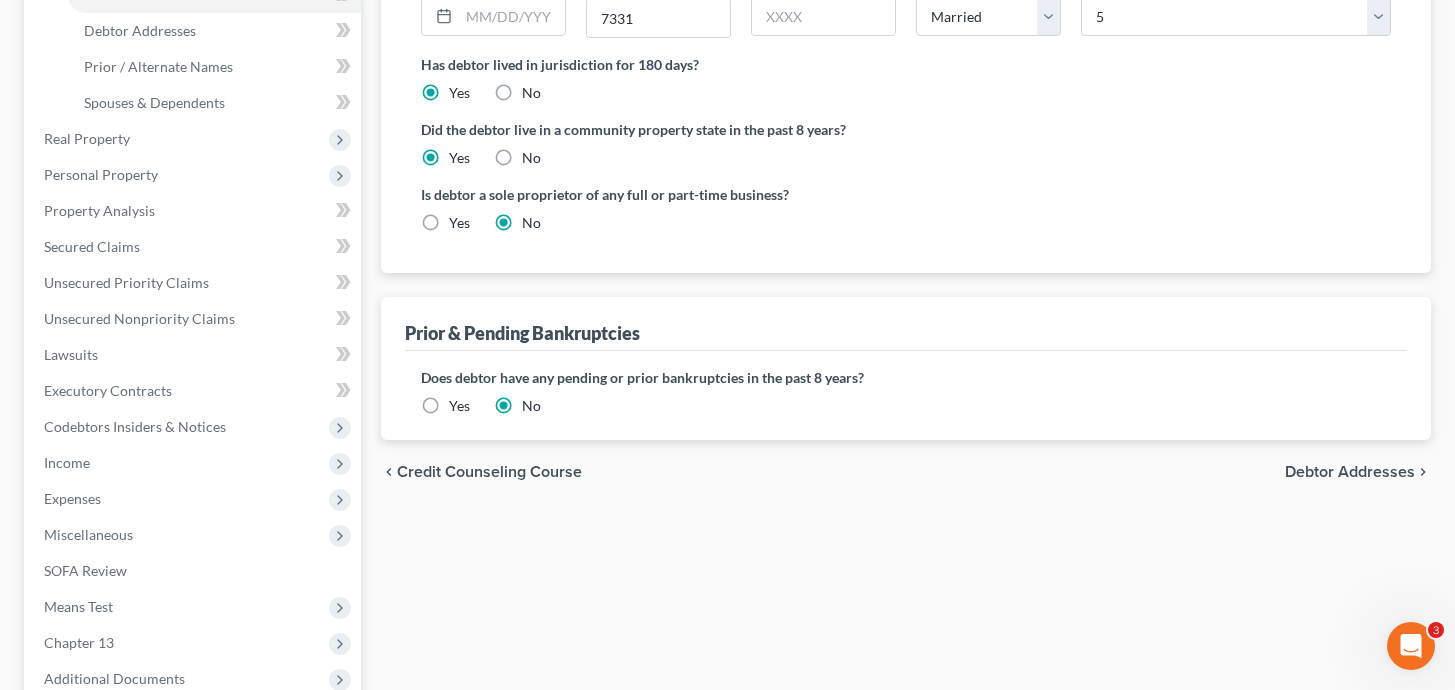 scroll, scrollTop: 0, scrollLeft: 0, axis: both 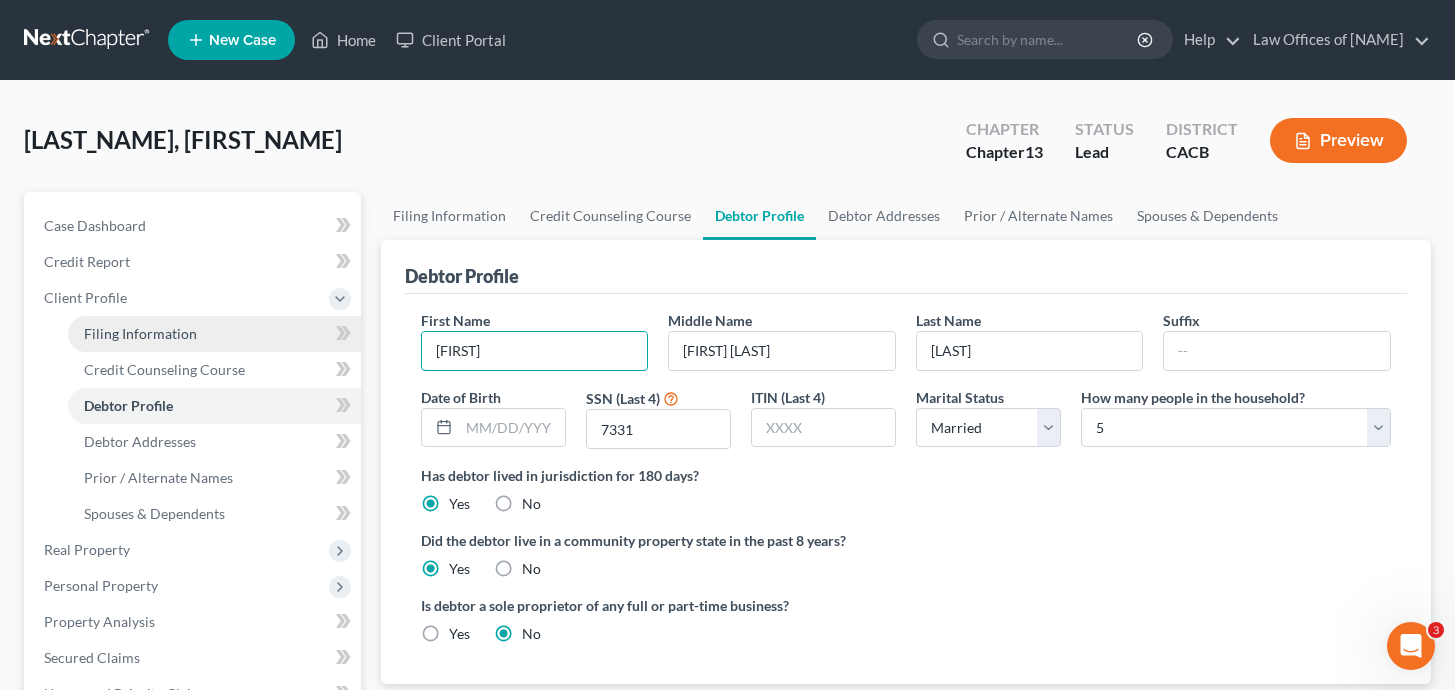 drag, startPoint x: 362, startPoint y: 328, endPoint x: 302, endPoint y: 320, distance: 60.530983 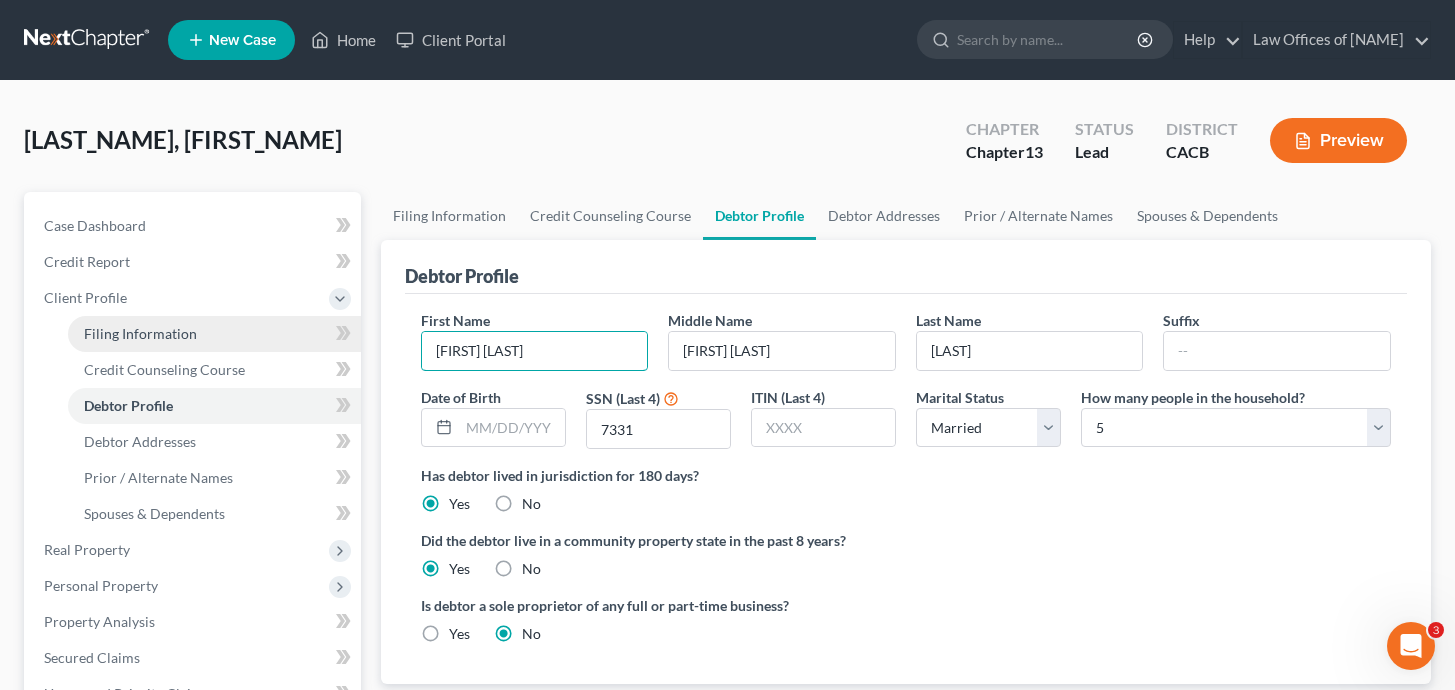 type on "[FIRST] [LAST]" 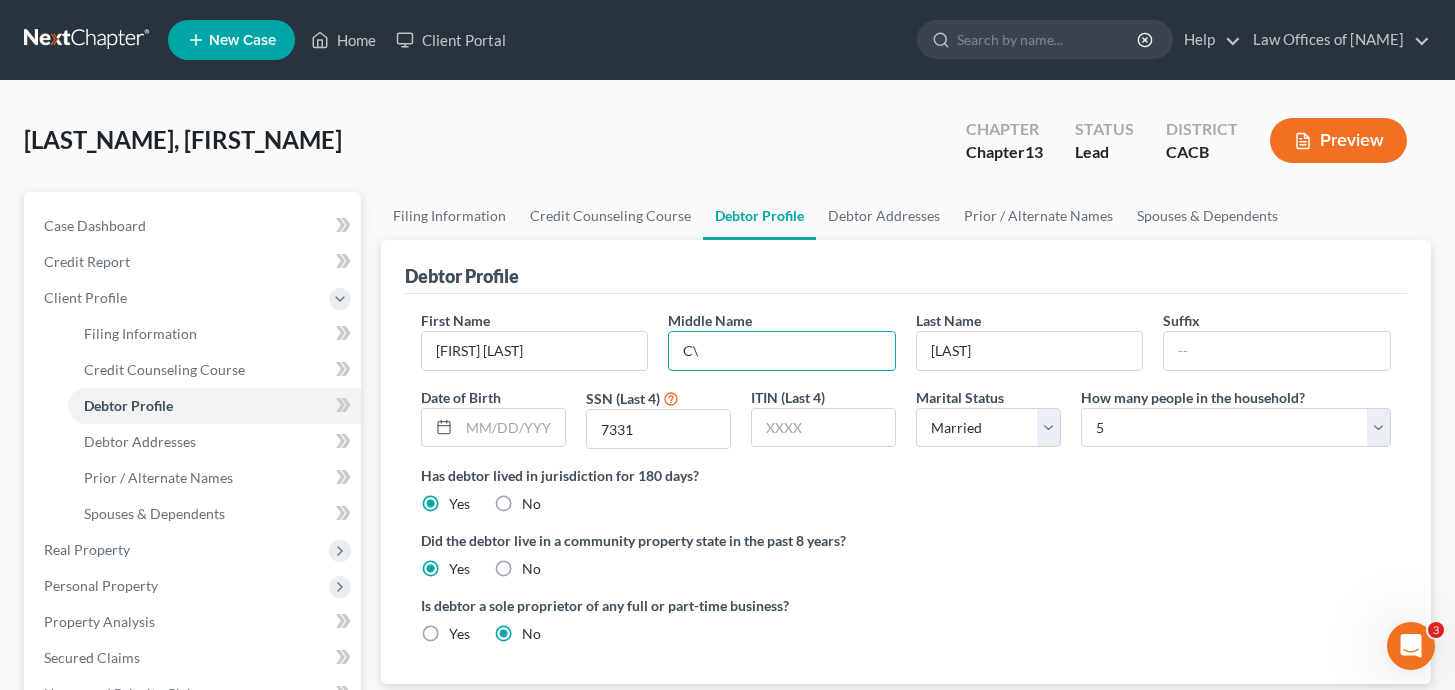 type on "C" 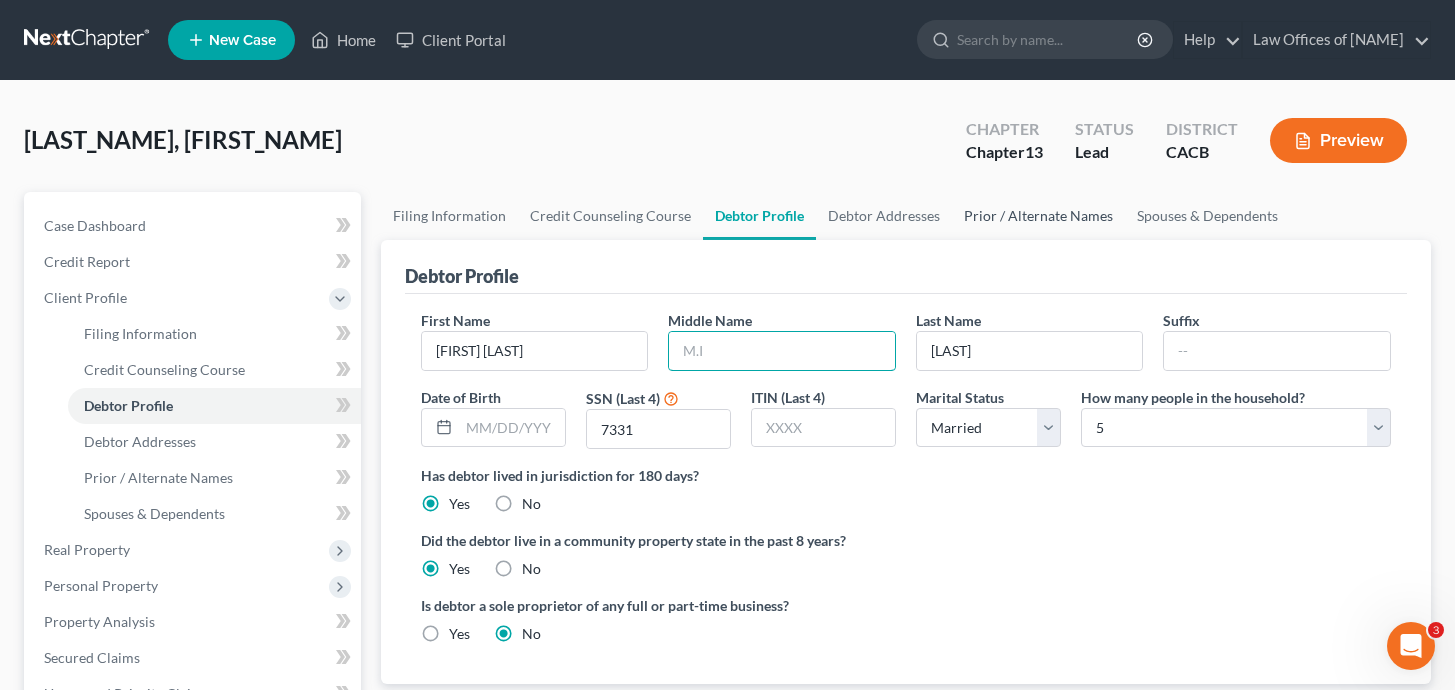 type 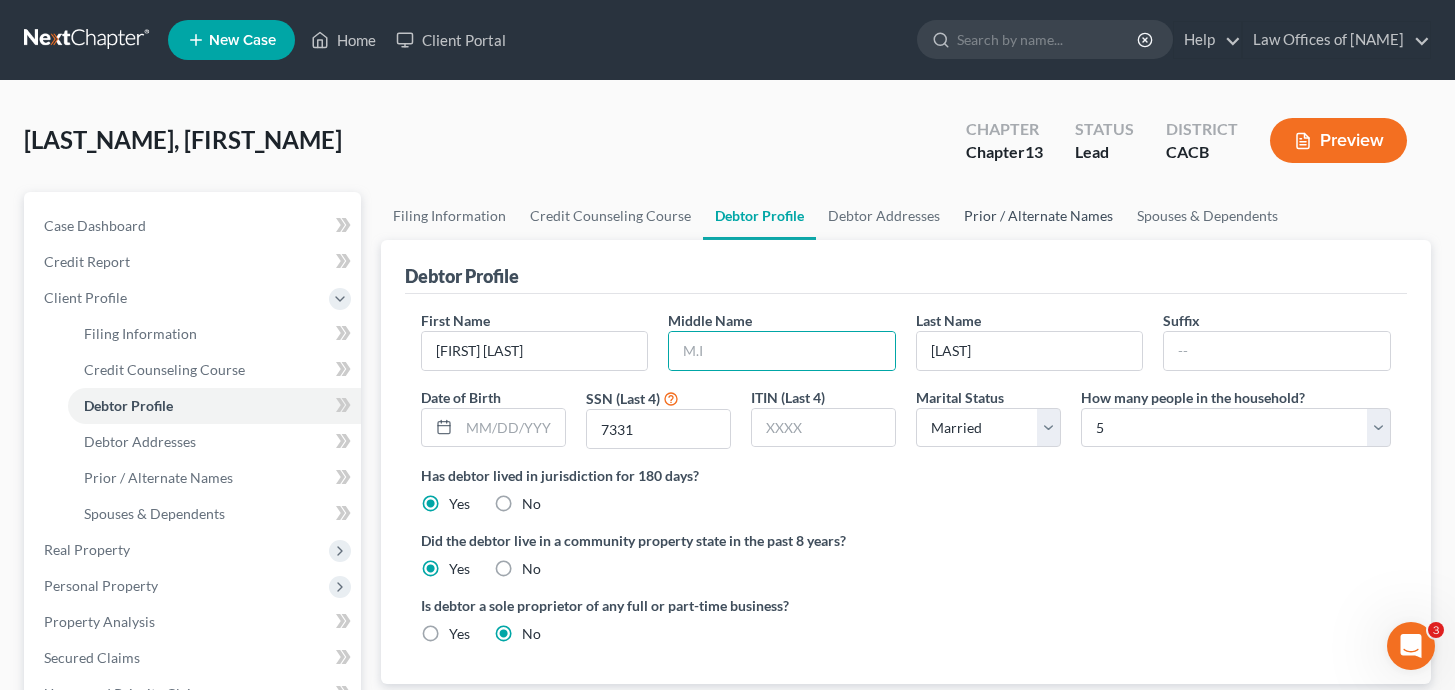 click on "Prior / Alternate Names" at bounding box center [1038, 216] 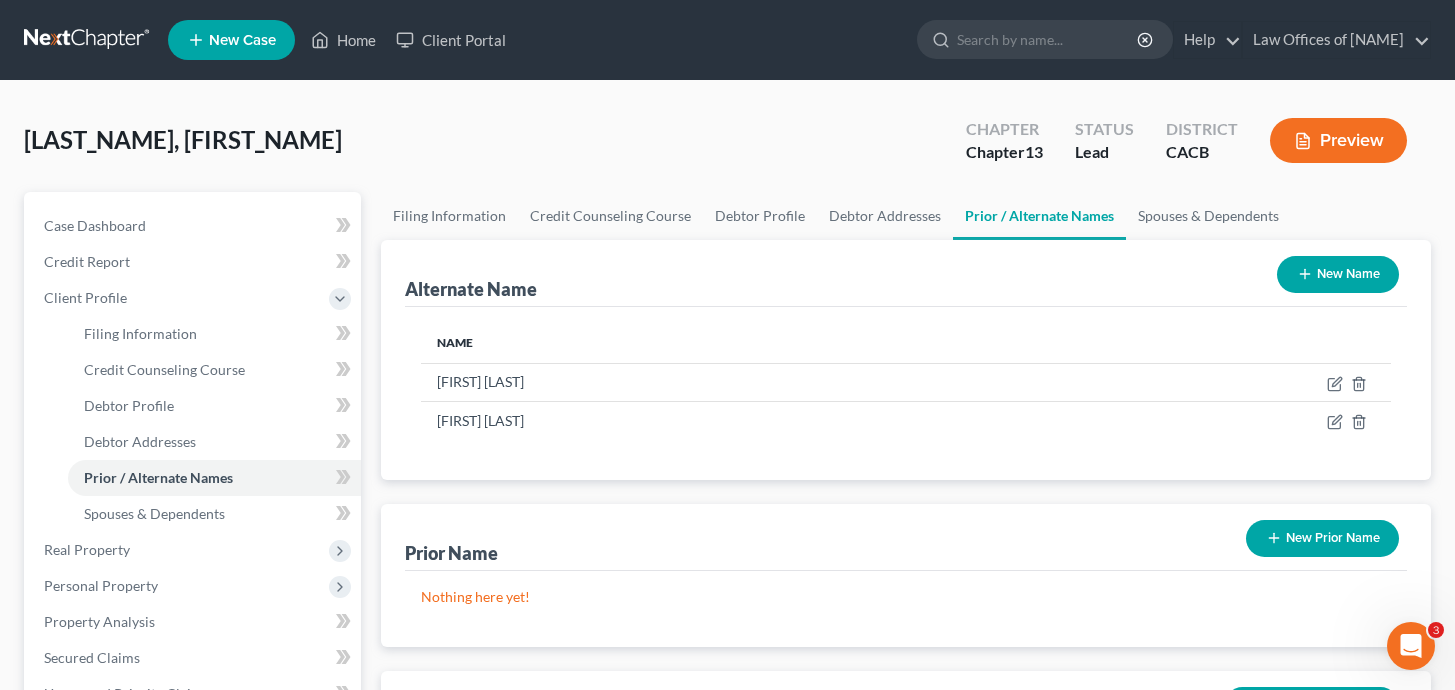 scroll, scrollTop: 186, scrollLeft: 0, axis: vertical 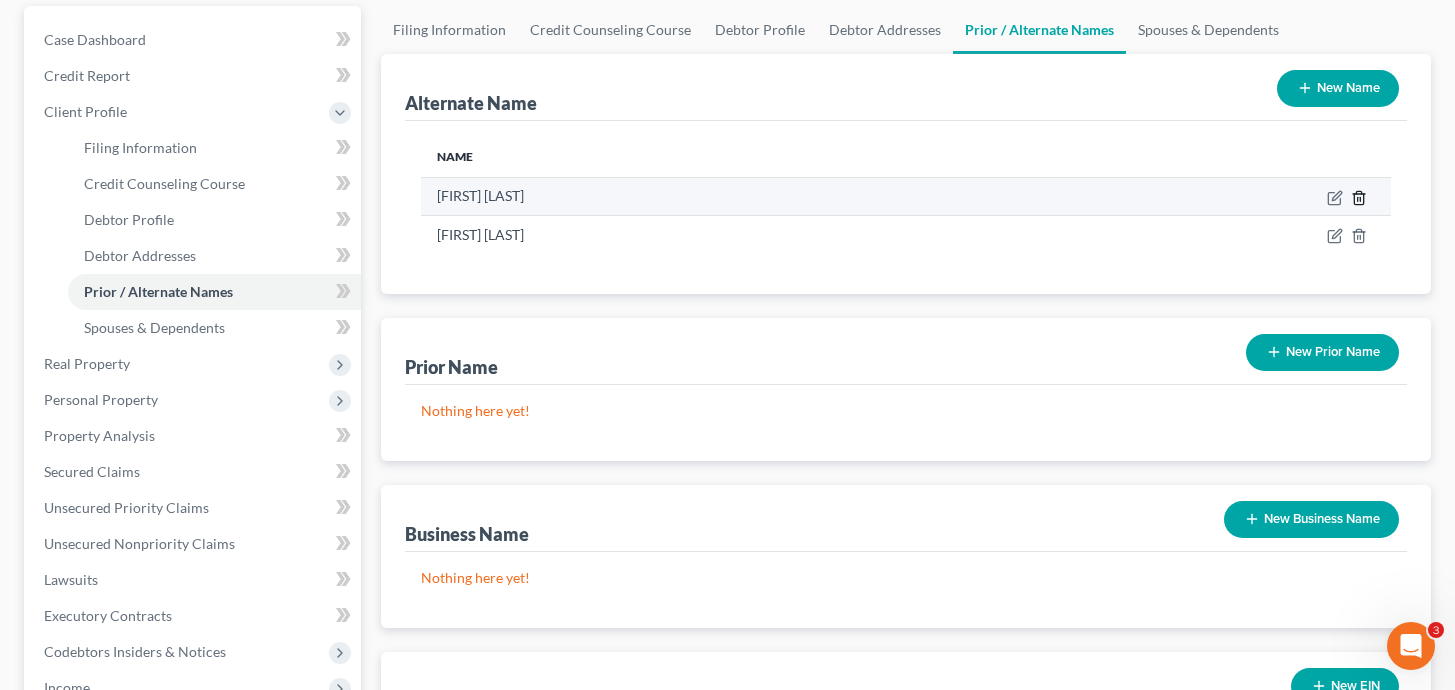 click 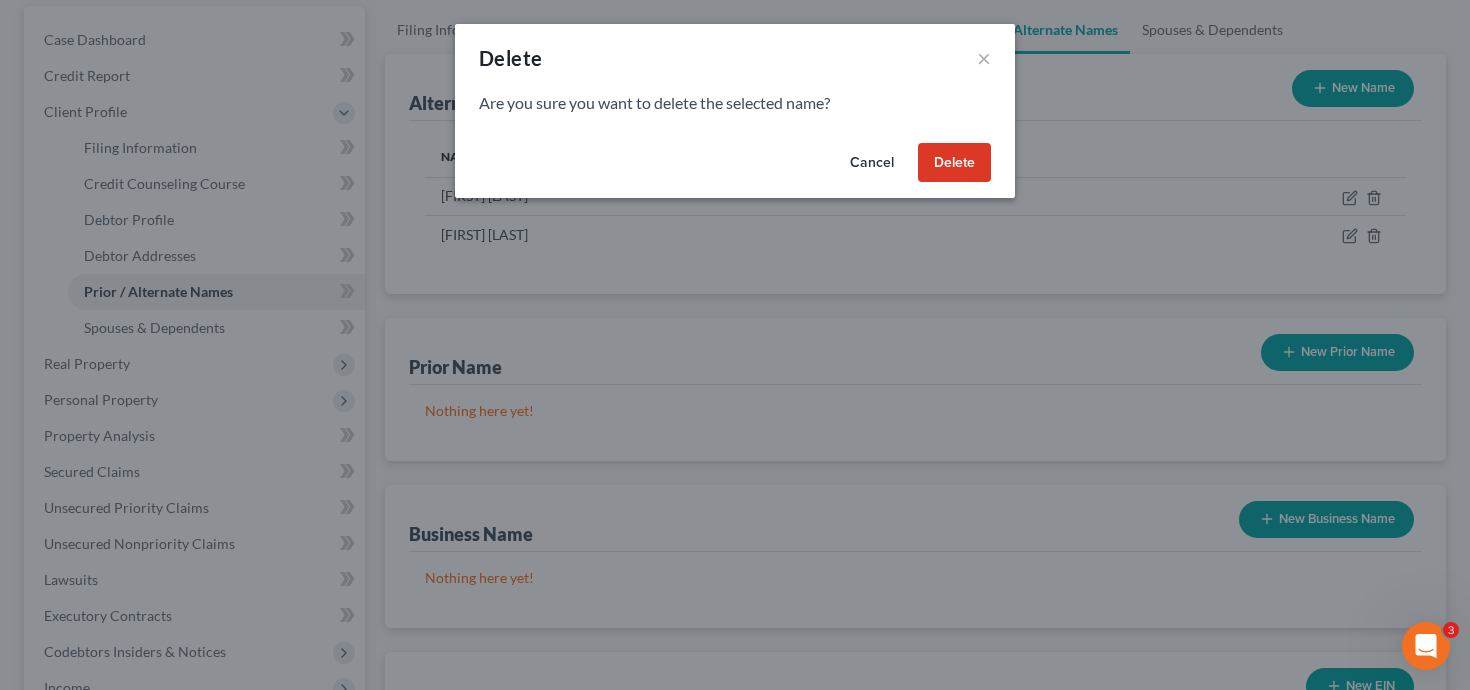 click on "Delete" at bounding box center [954, 163] 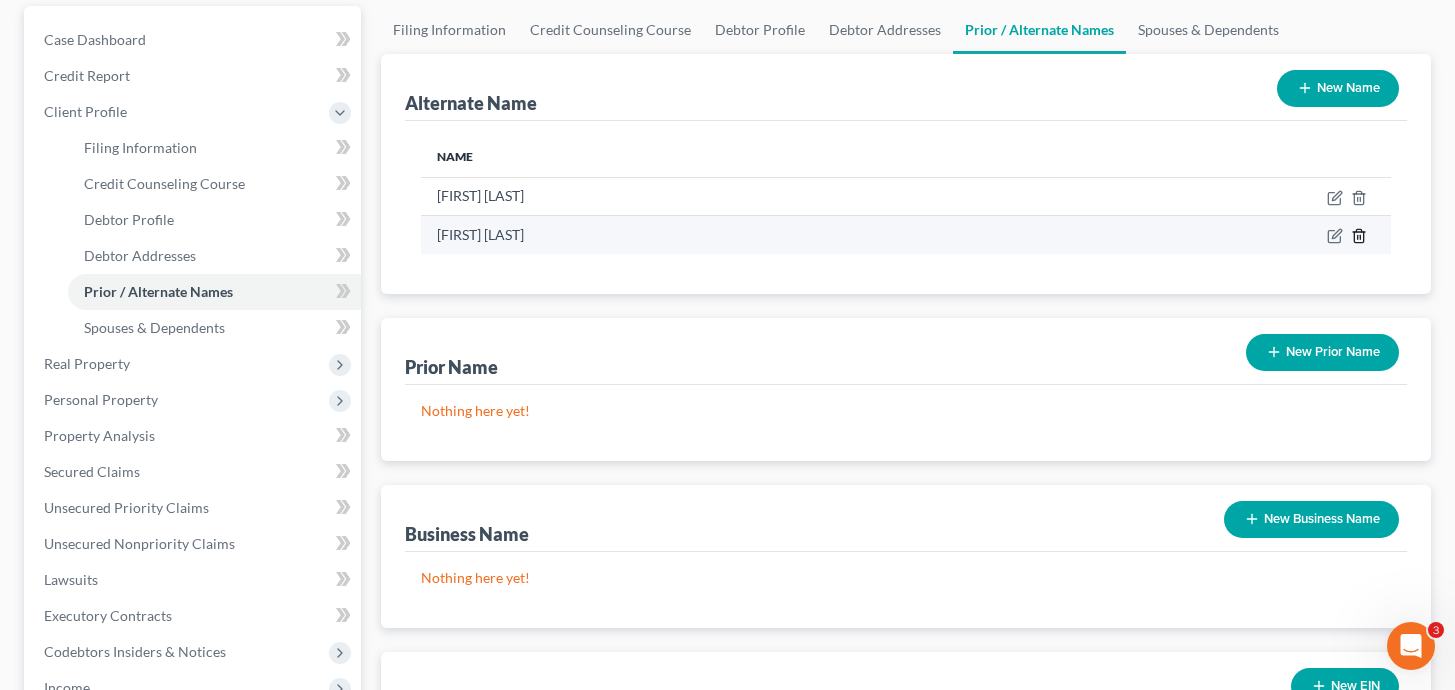 click on "Name John Ramirez Abel Ramirez" at bounding box center (906, 207) 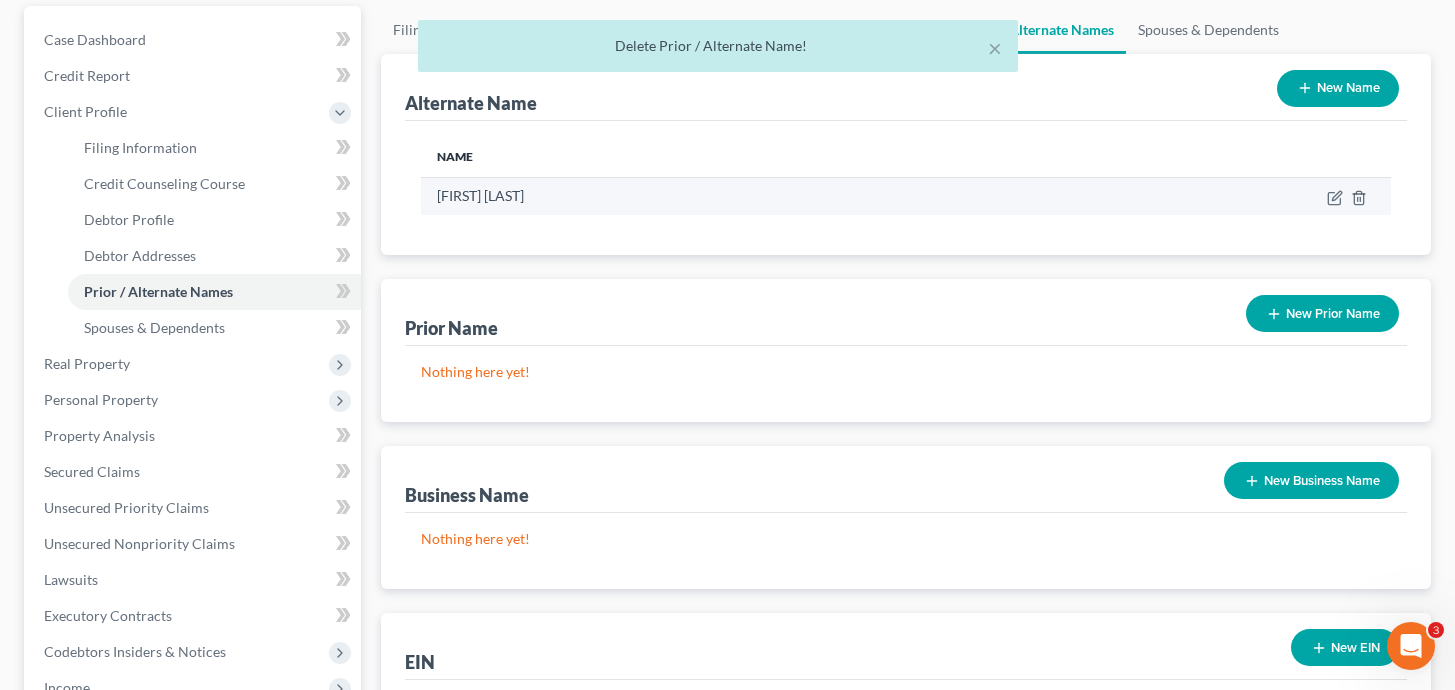 click at bounding box center (1196, 196) 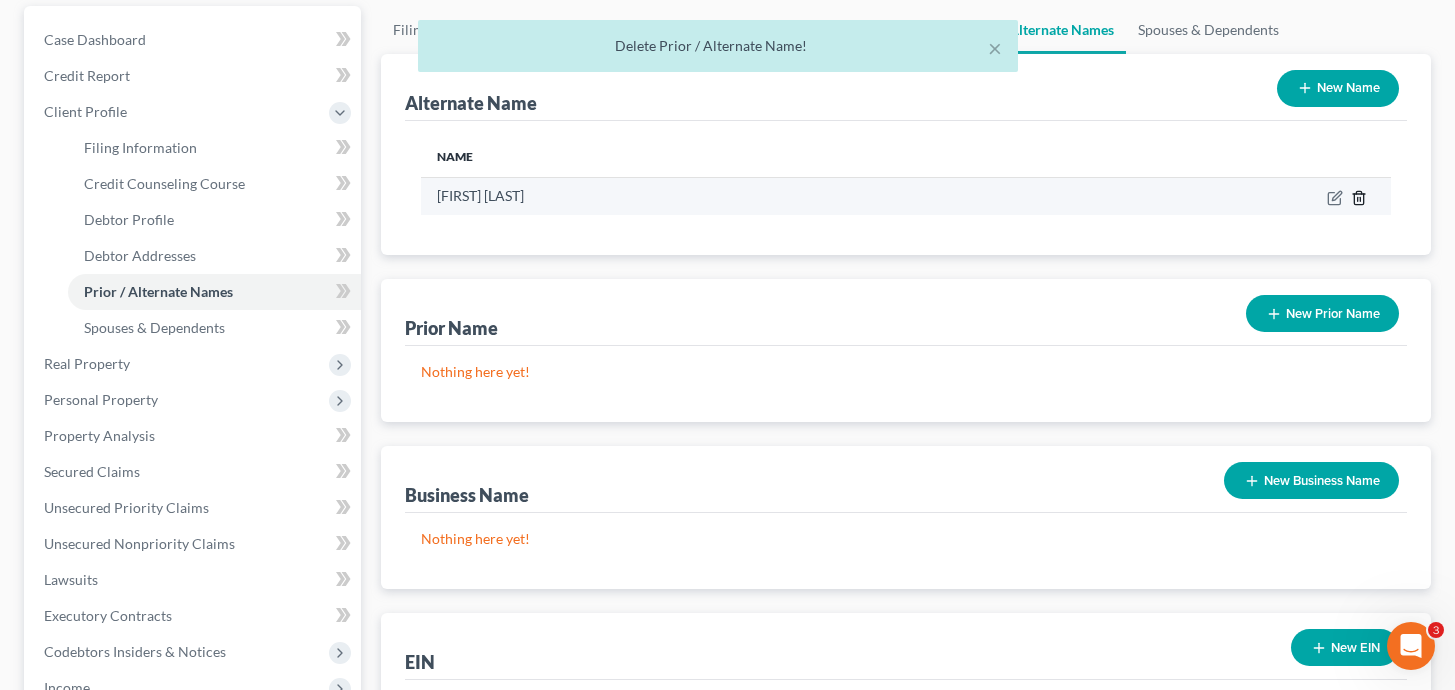 click 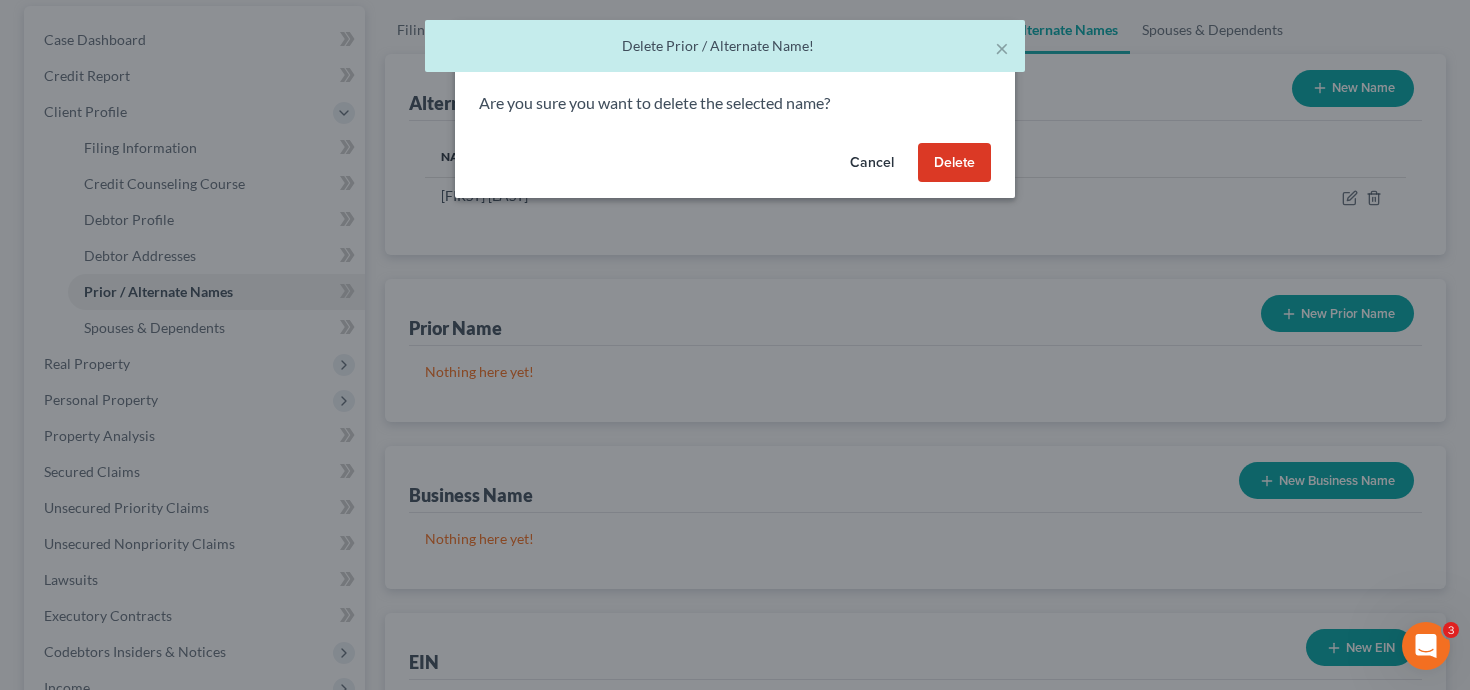 click on "Delete" at bounding box center [954, 163] 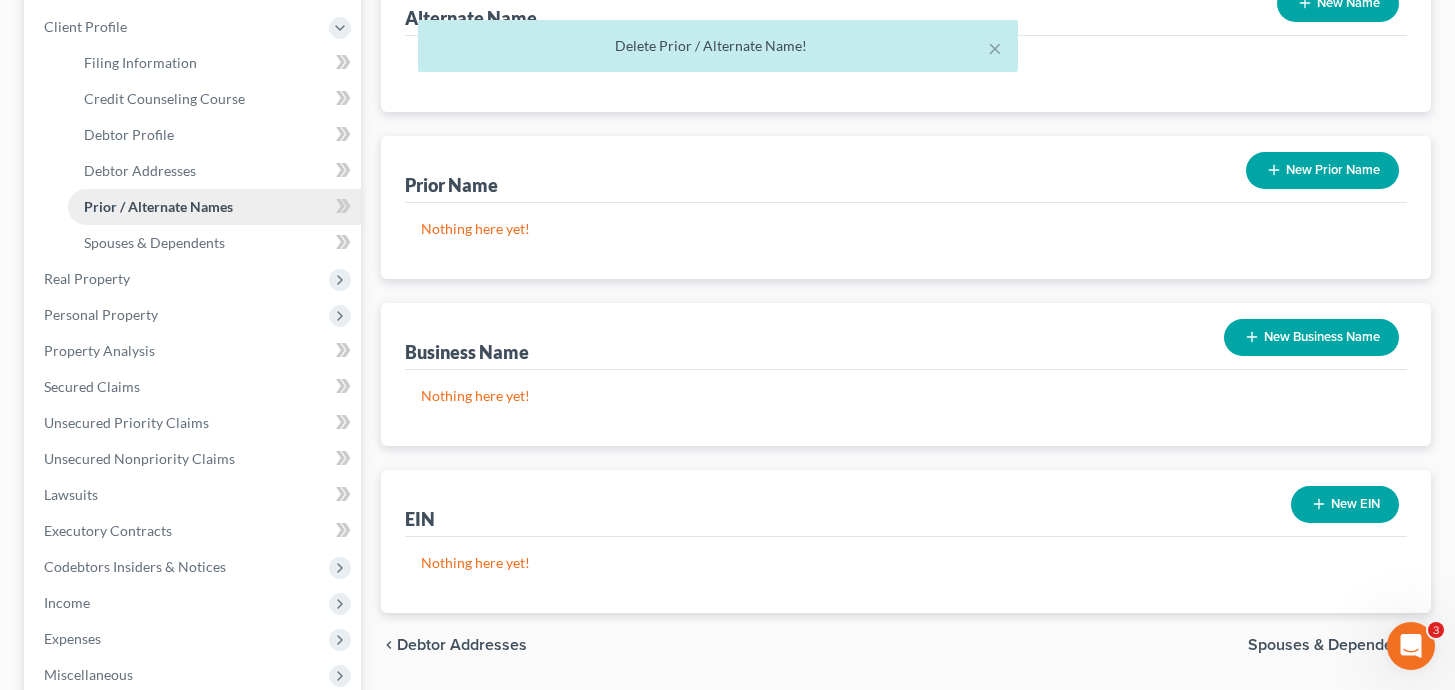 scroll, scrollTop: 0, scrollLeft: 0, axis: both 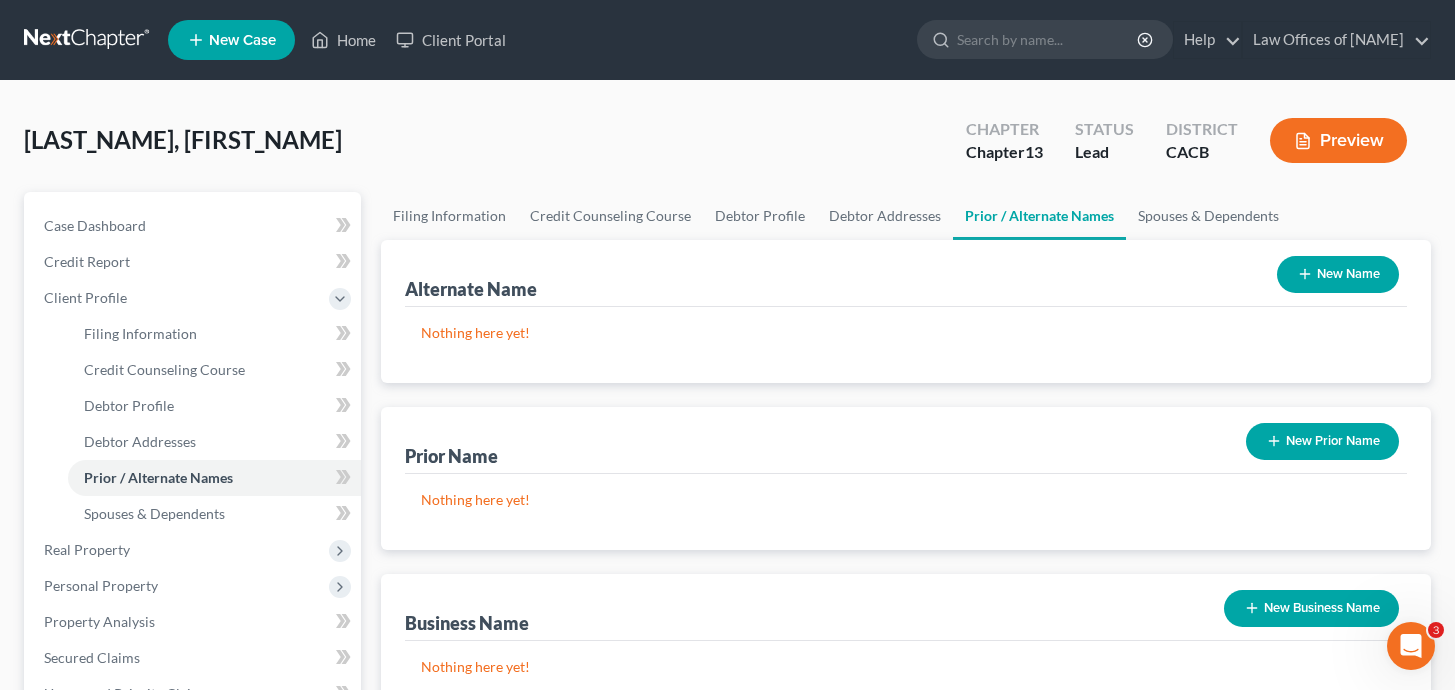 click on "[LAST], [FIRST] Upgraded Chapter Chapter  13 Status Lead District CACB Preview" at bounding box center (727, 148) 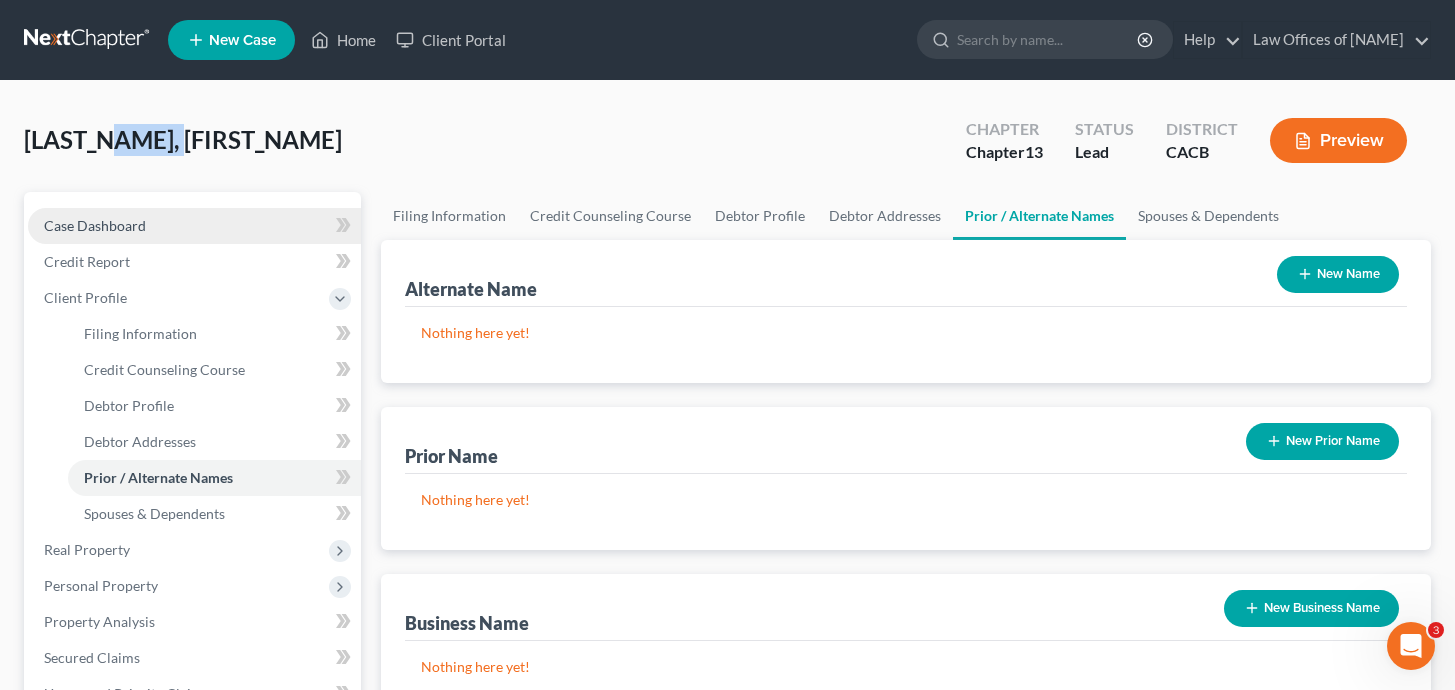 drag, startPoint x: 112, startPoint y: 154, endPoint x: 132, endPoint y: 230, distance: 78.58753 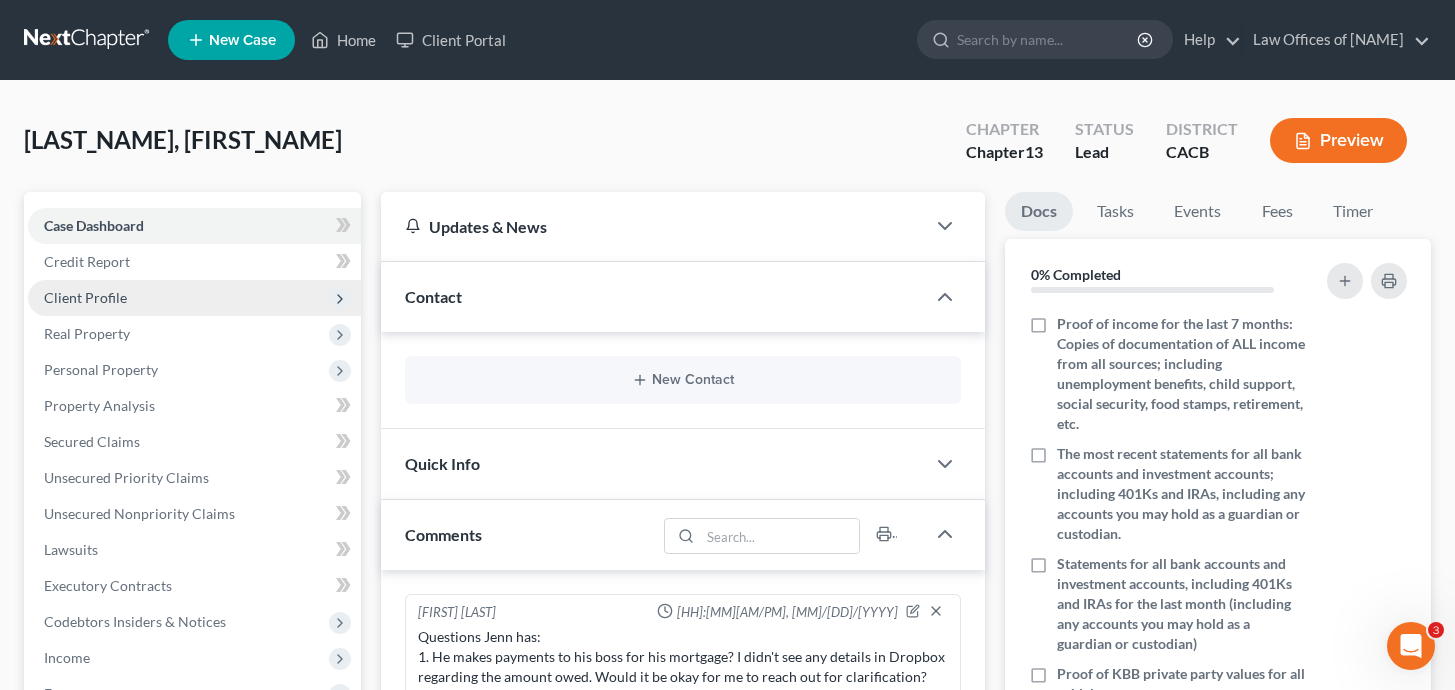 click on "Client Profile" at bounding box center [85, 297] 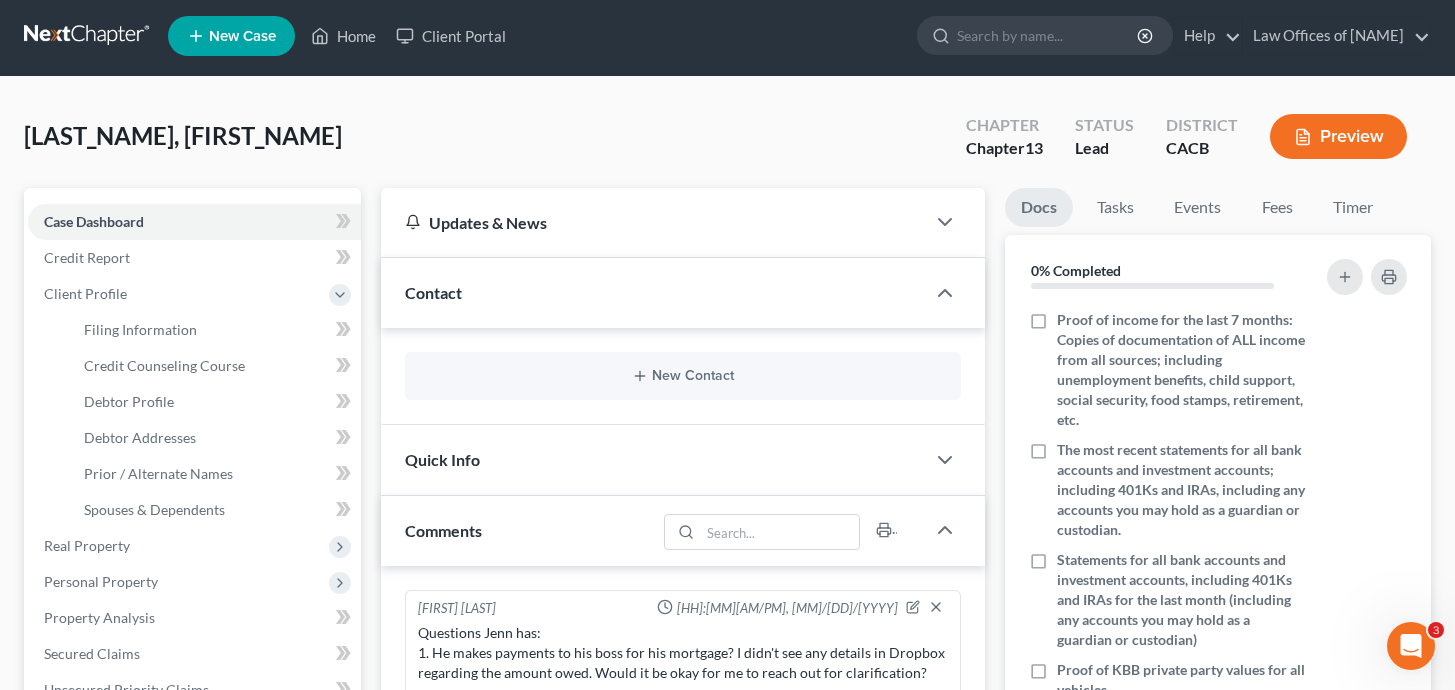 scroll, scrollTop: 8, scrollLeft: 0, axis: vertical 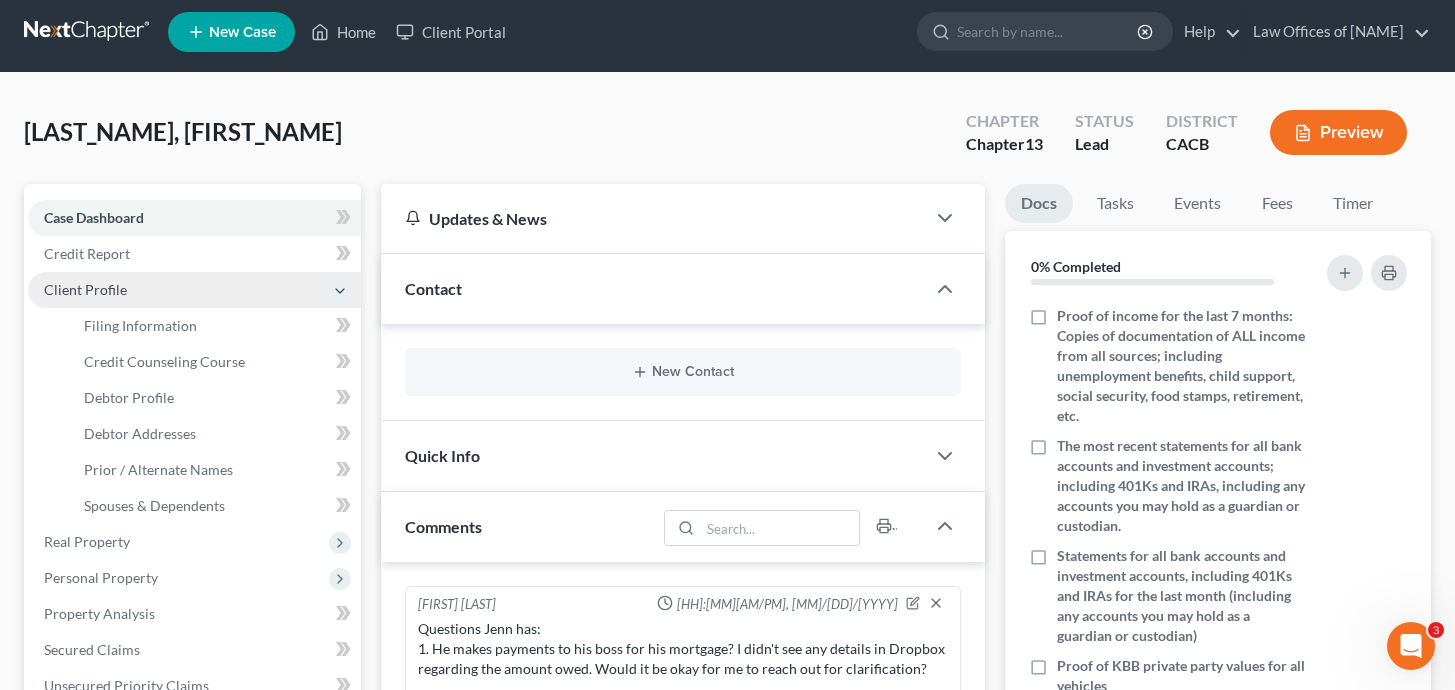 click on "Client Profile" at bounding box center [194, 290] 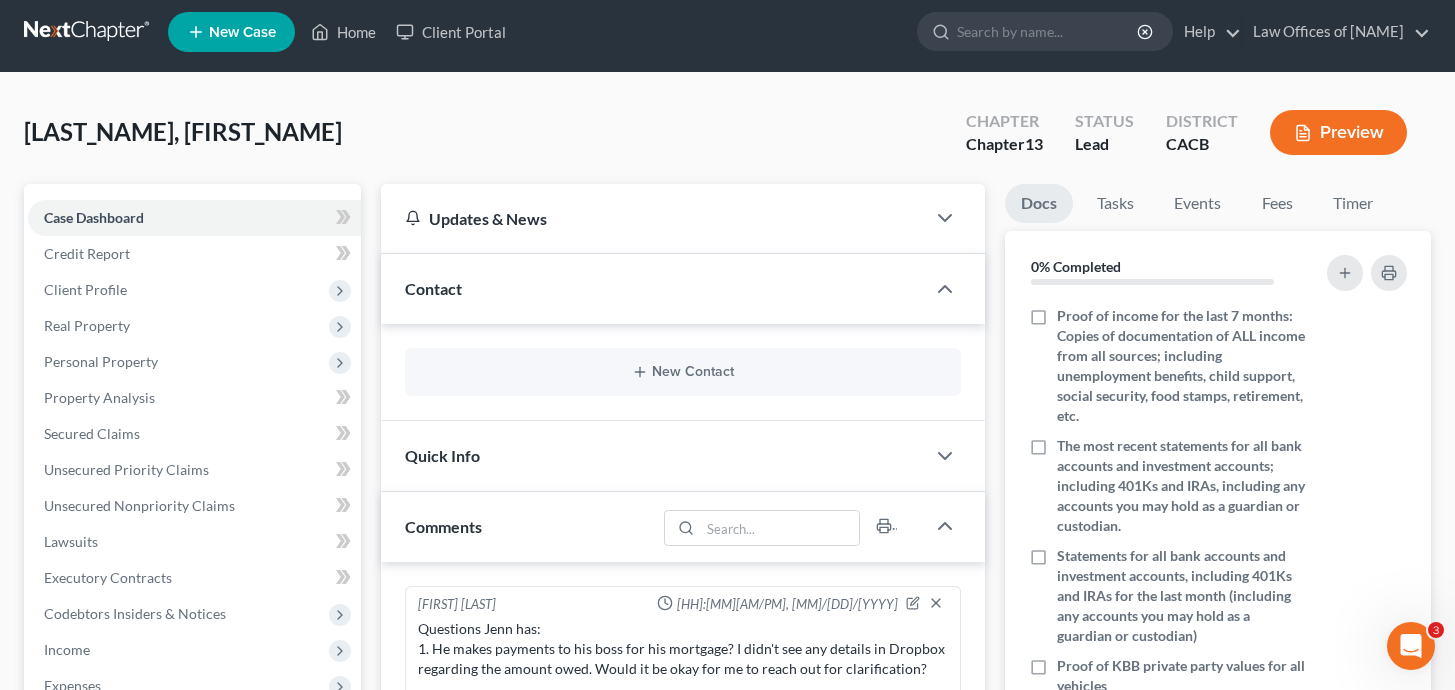 click on "Case Dashboard
Payments
Invoices
Payments
Payments
Credit Report
Client Profile" at bounding box center (194, 542) 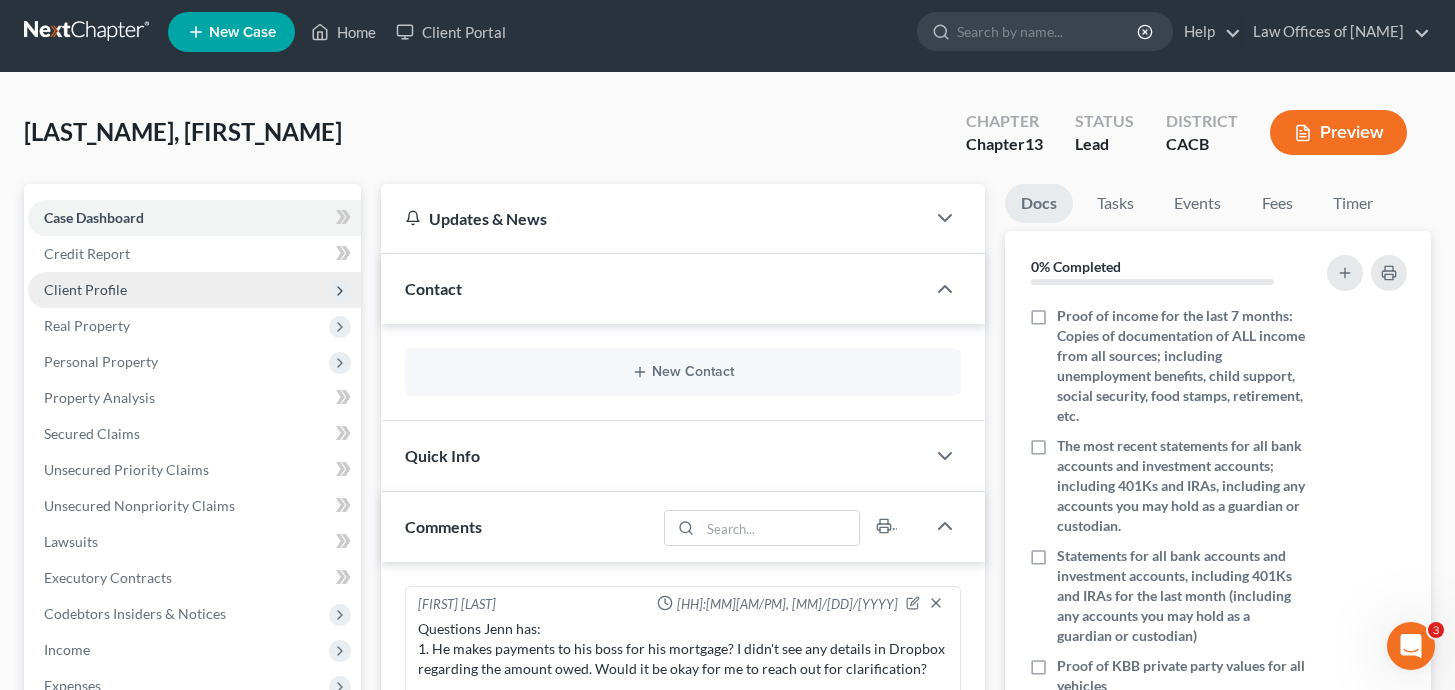 click on "Client Profile" at bounding box center [194, 290] 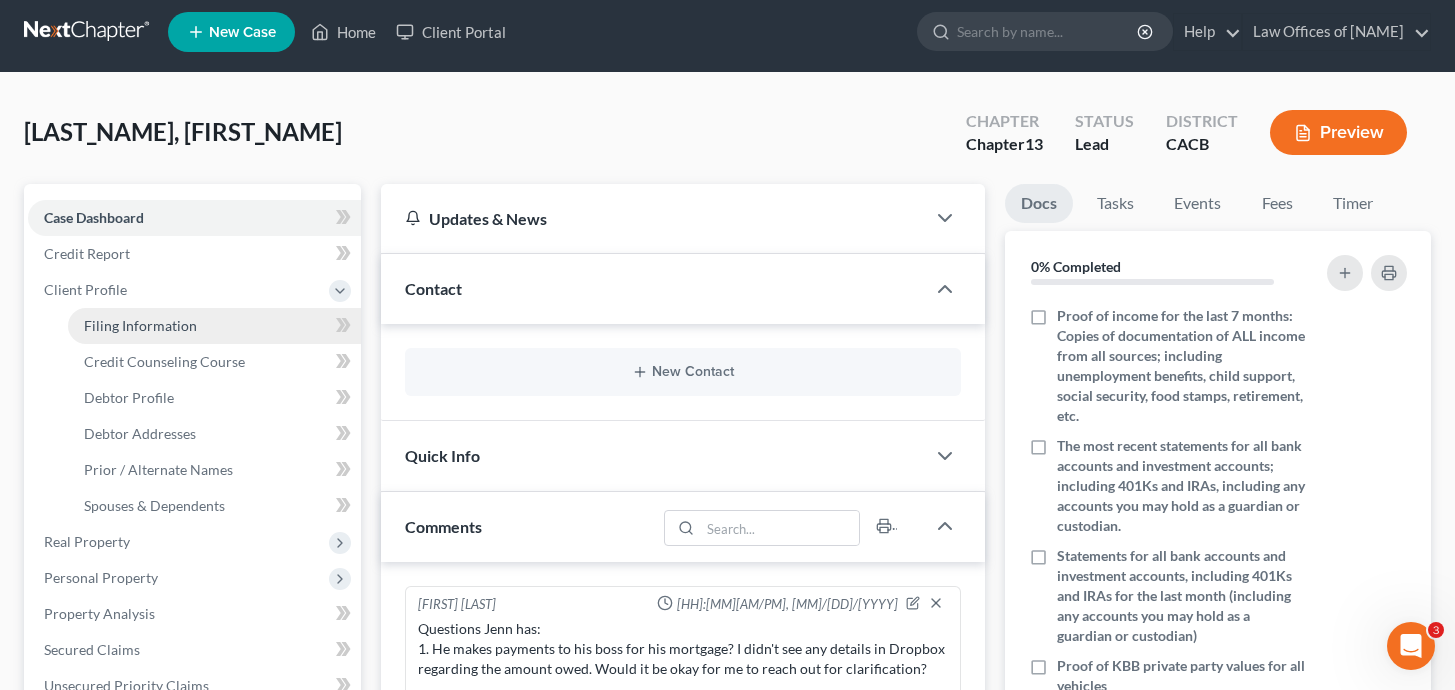 click on "Filing Information" at bounding box center [214, 326] 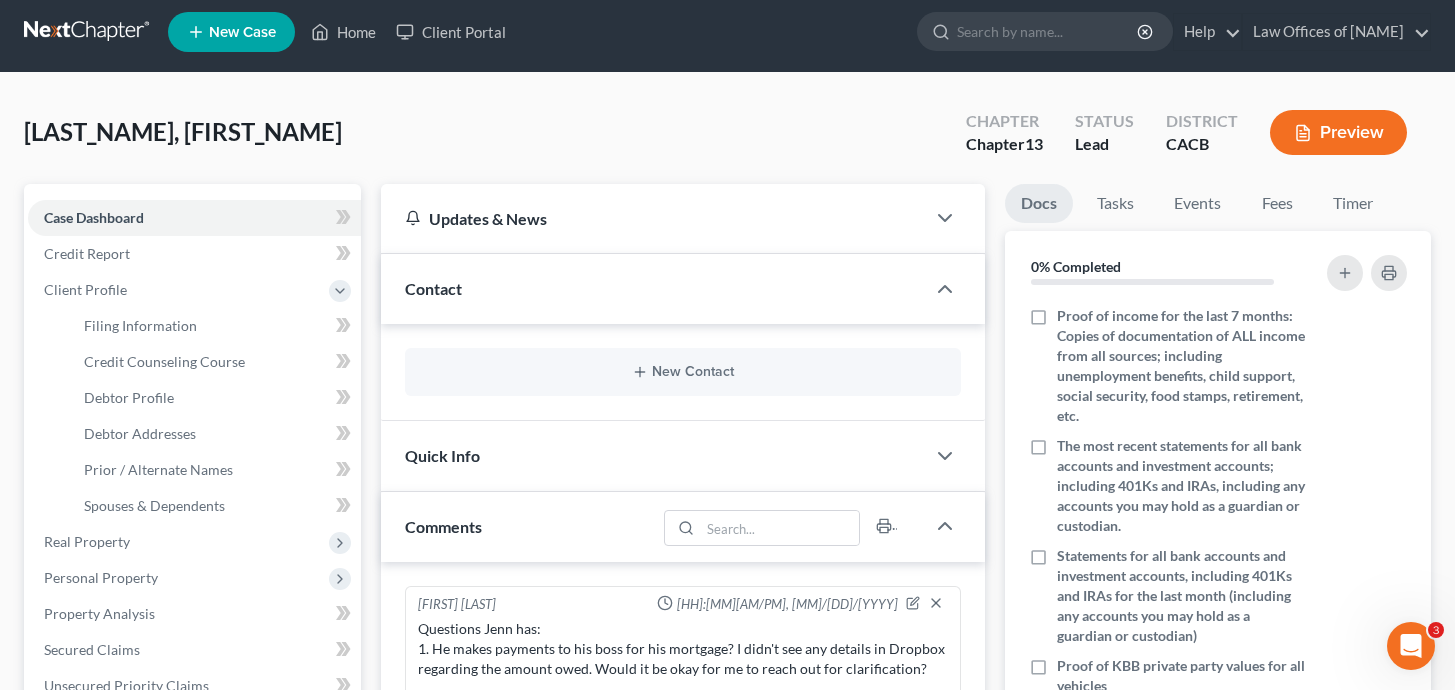 scroll, scrollTop: 0, scrollLeft: 0, axis: both 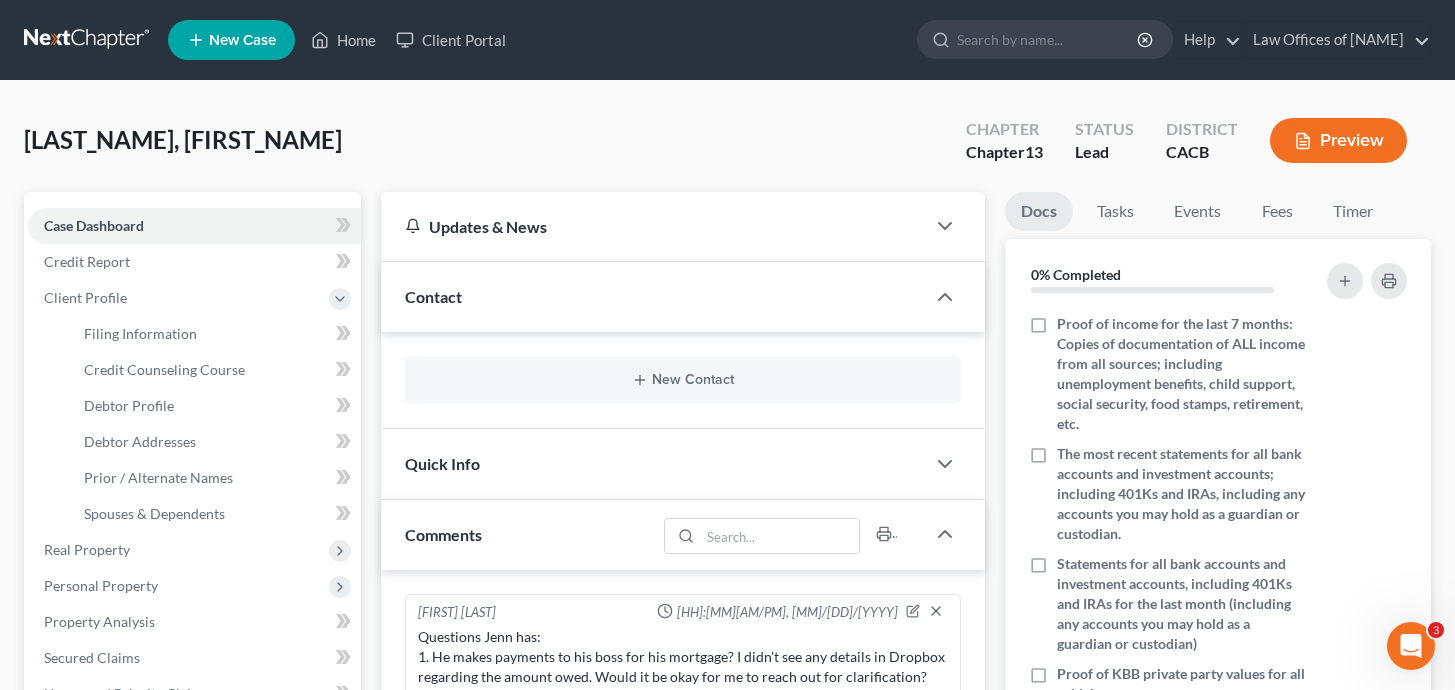 select on "1" 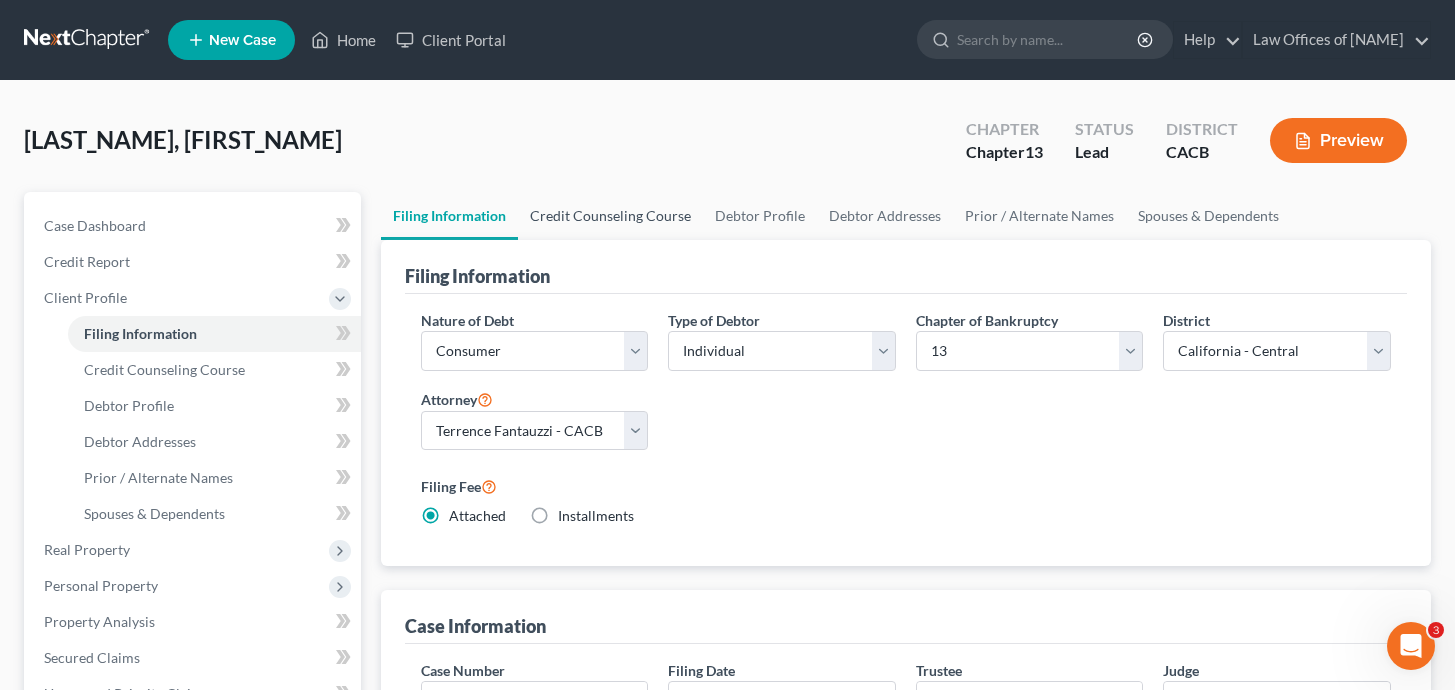click on "Credit Counseling Course" at bounding box center [610, 216] 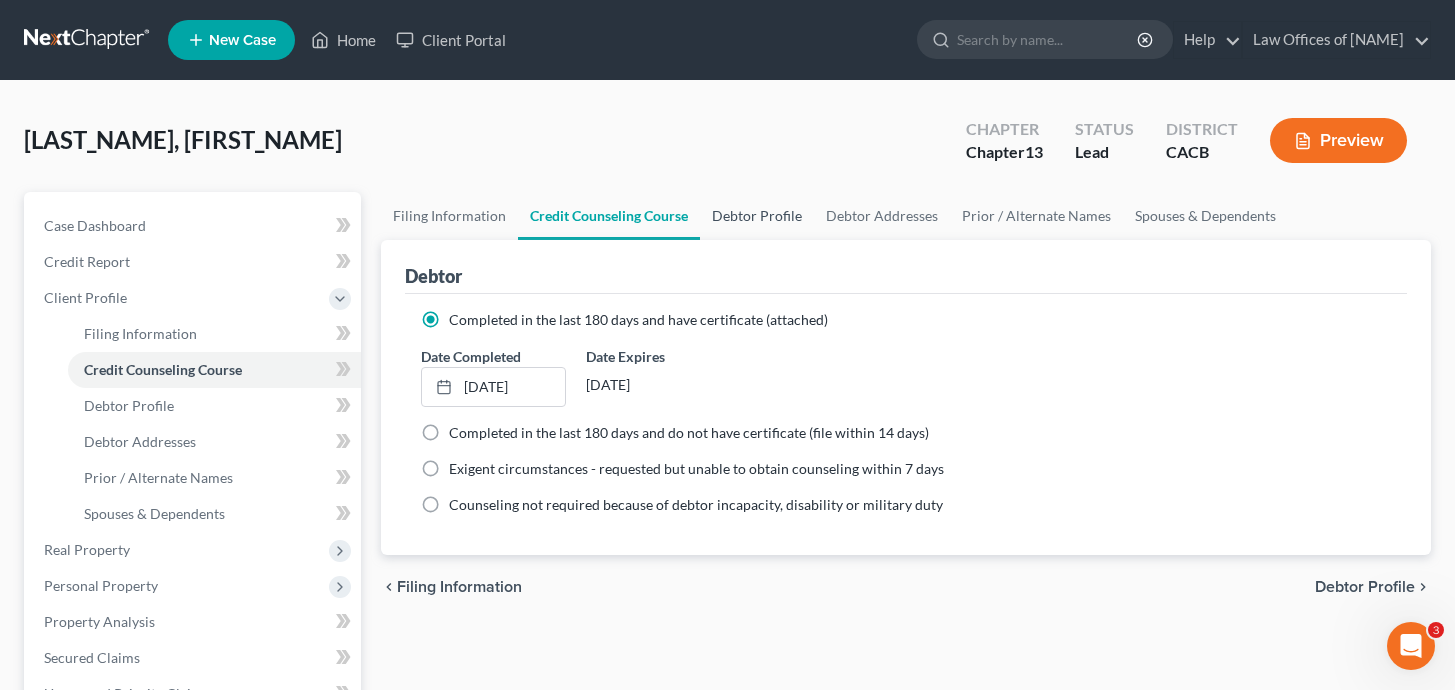 click on "Debtor Profile" at bounding box center [757, 216] 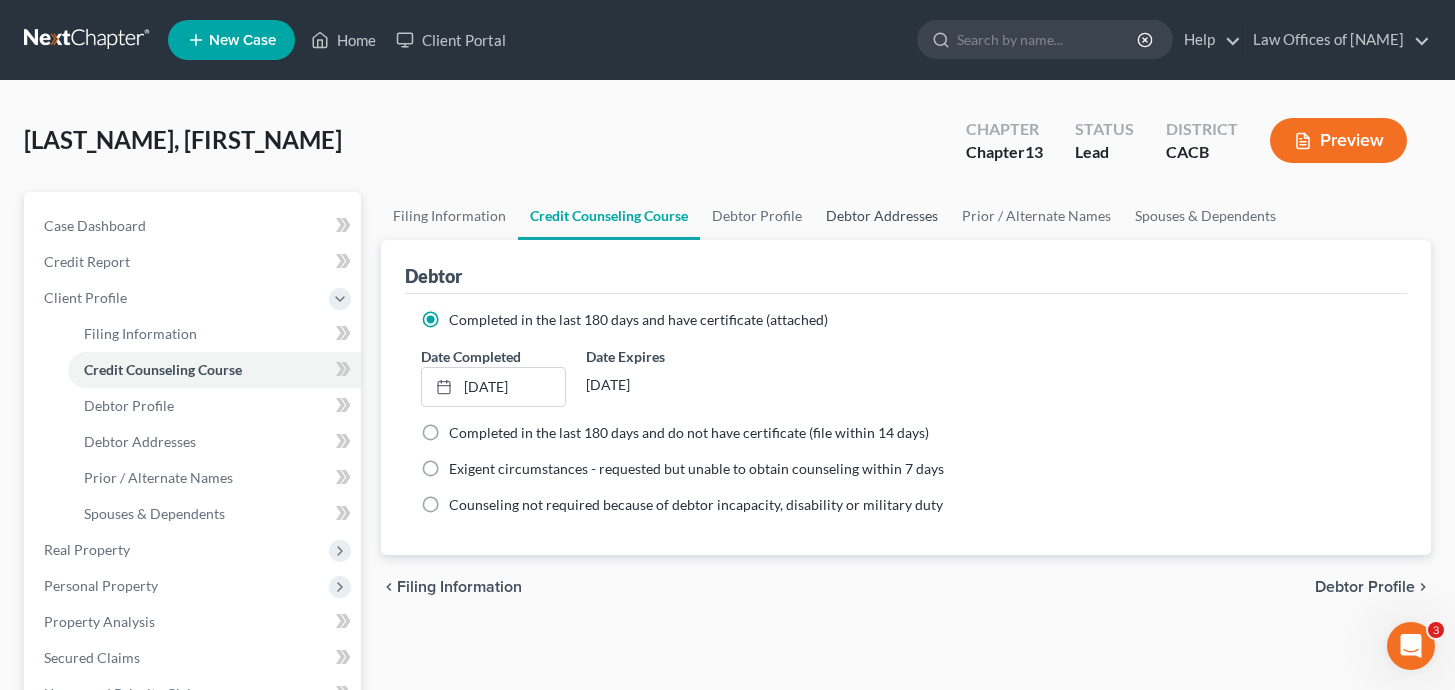 select on "1" 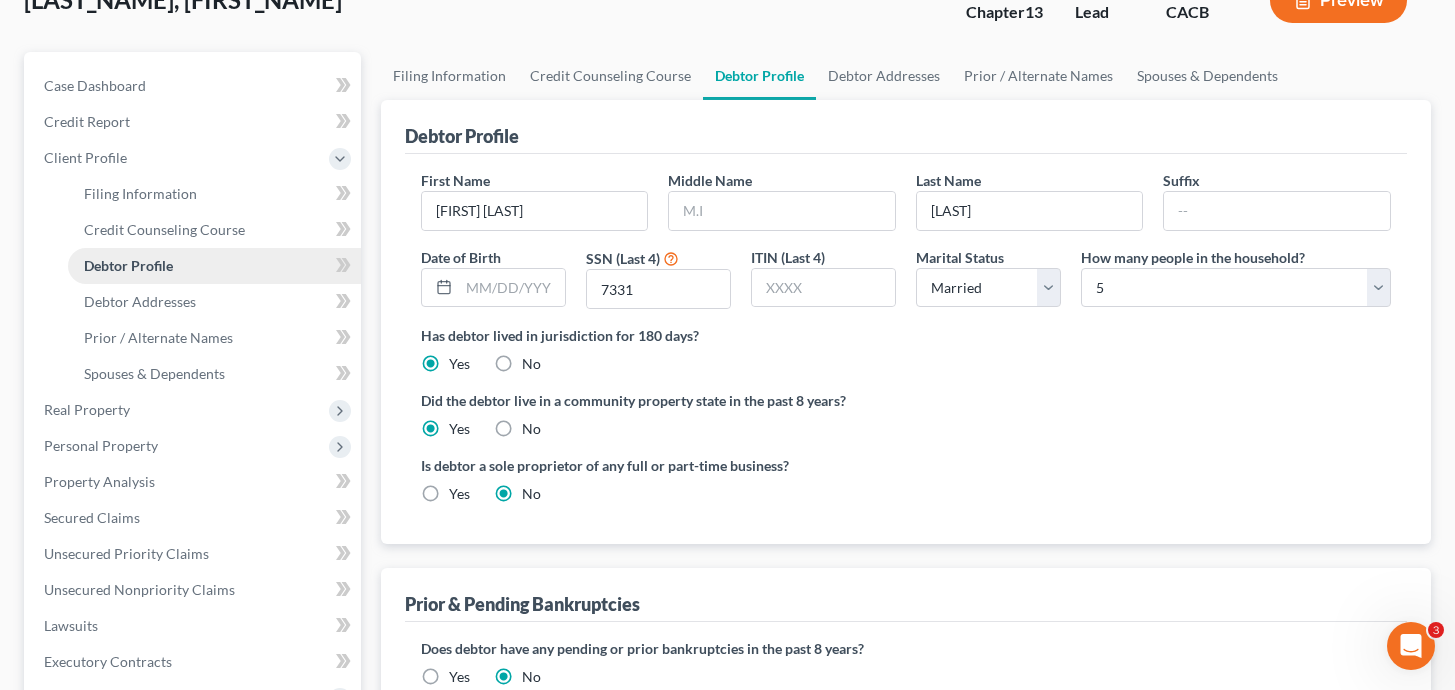 scroll, scrollTop: 625, scrollLeft: 0, axis: vertical 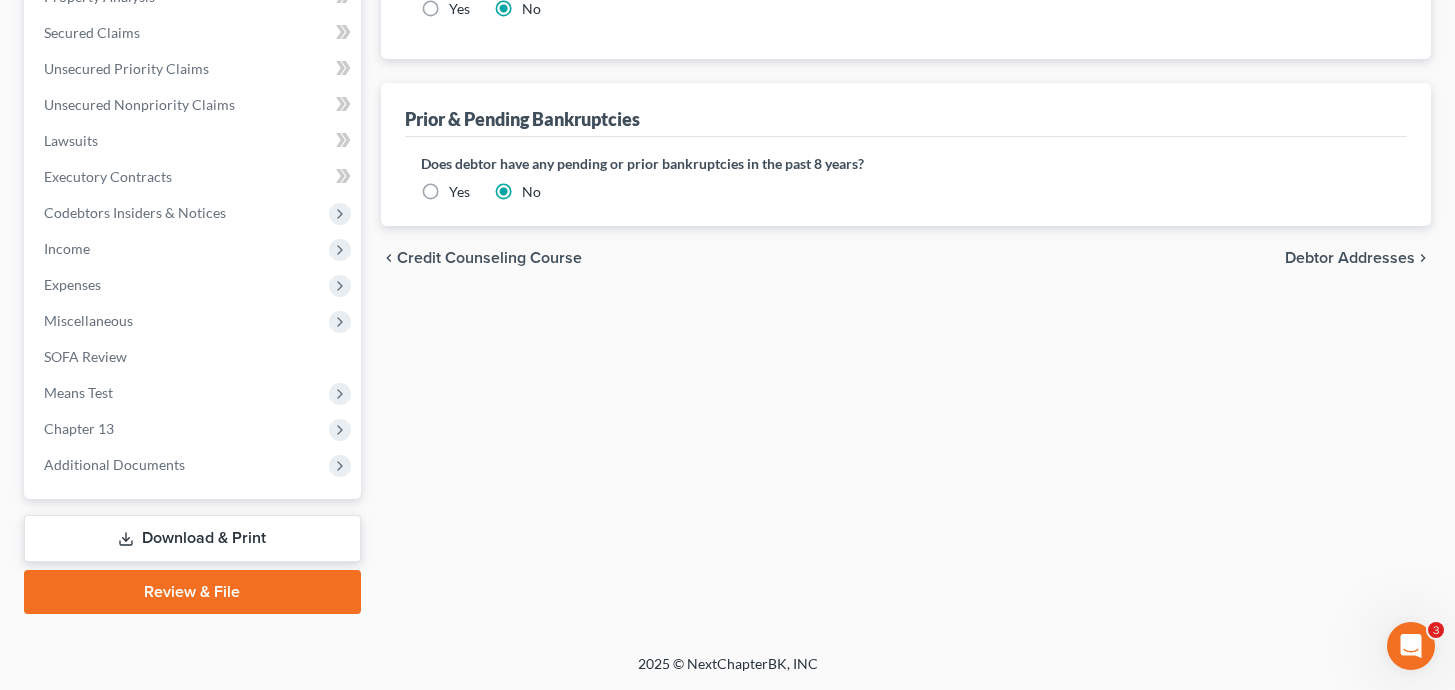 click on "Download & Print" at bounding box center (192, 538) 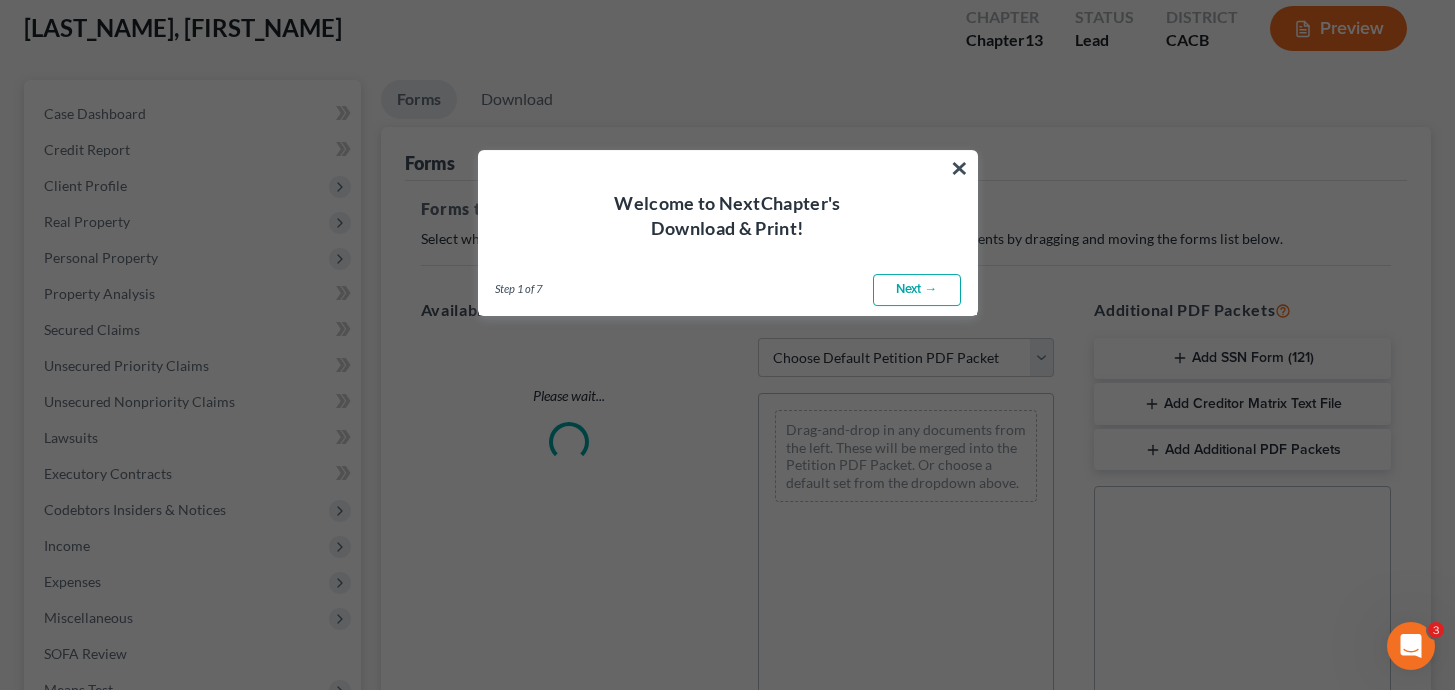 scroll, scrollTop: 0, scrollLeft: 0, axis: both 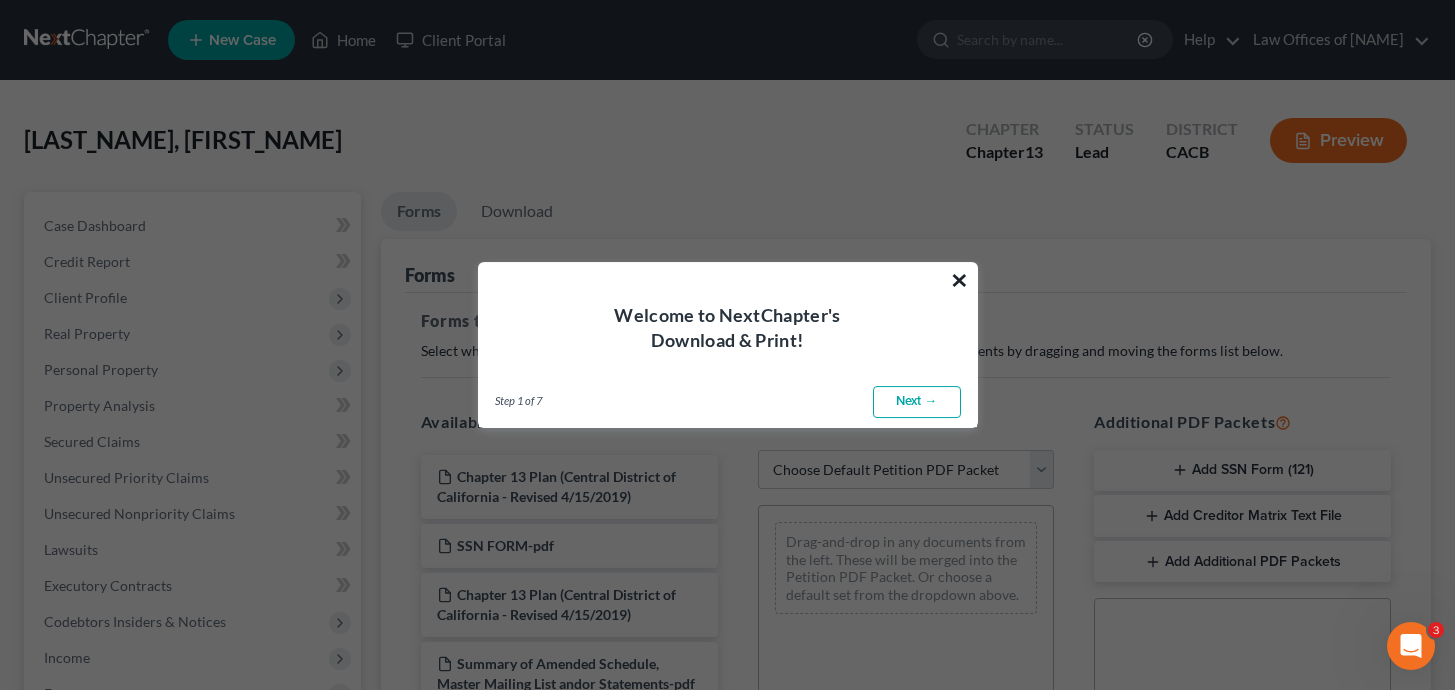 click on "×" at bounding box center [959, 280] 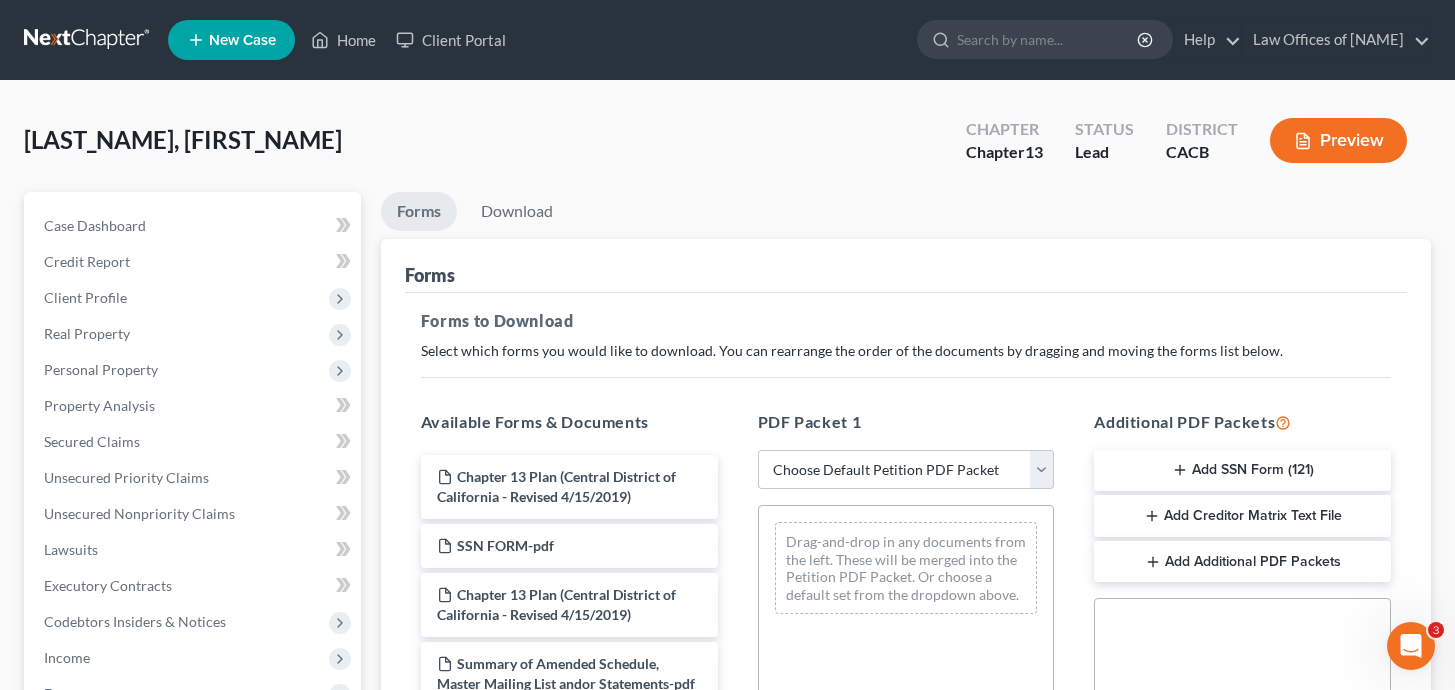scroll, scrollTop: 261, scrollLeft: 0, axis: vertical 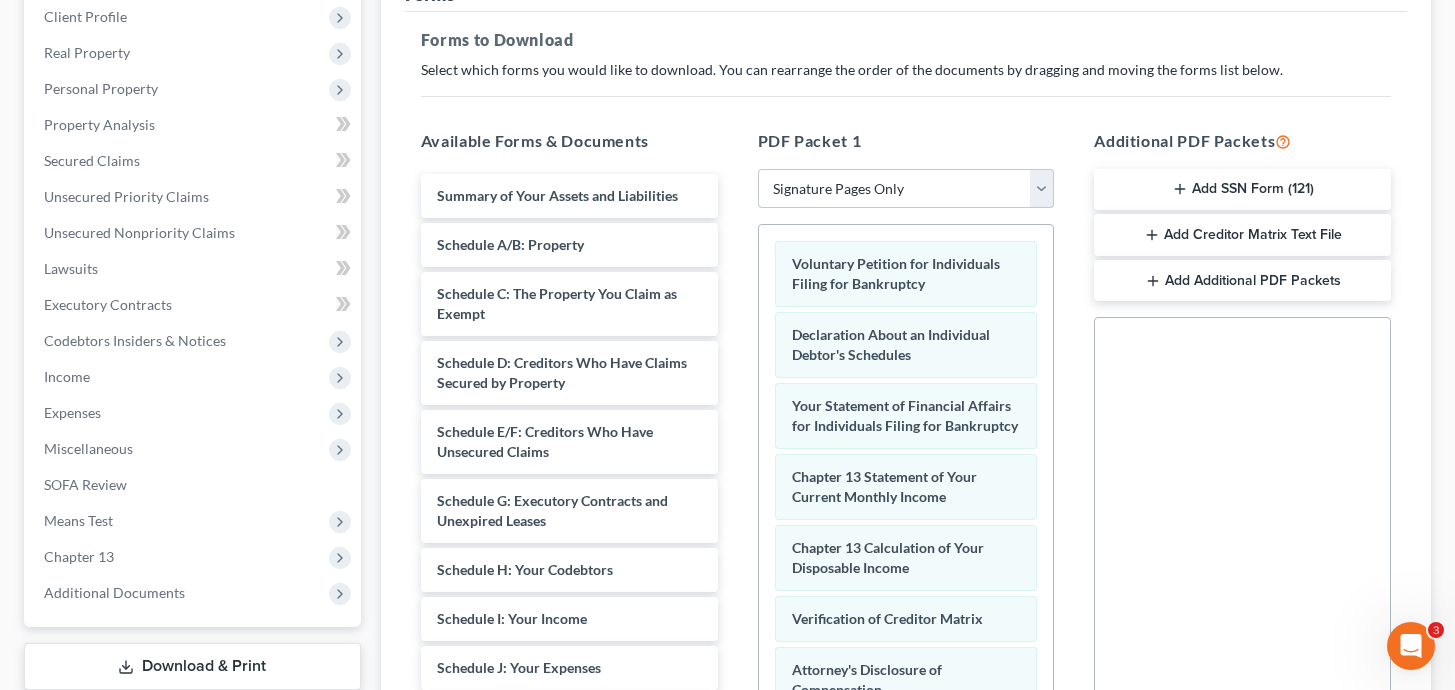 select on "0" 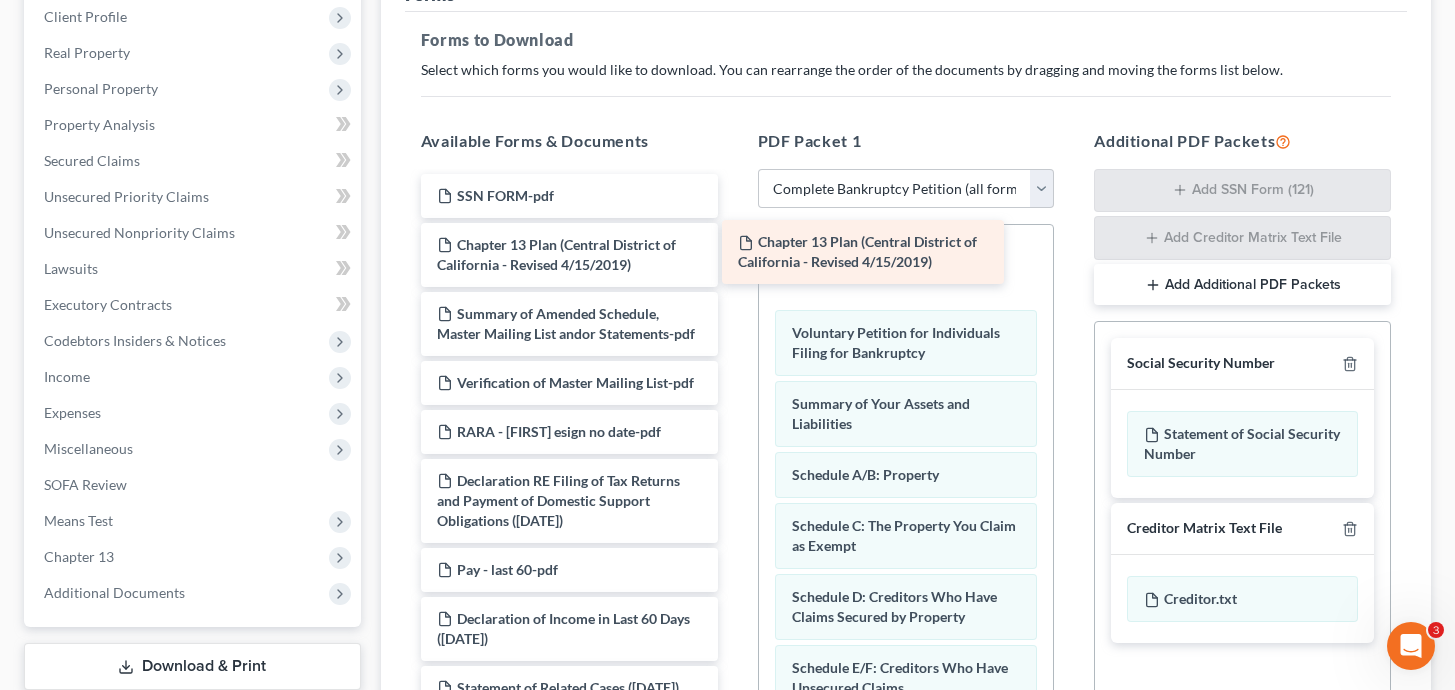 drag, startPoint x: 558, startPoint y: 196, endPoint x: 859, endPoint y: 243, distance: 304.64734 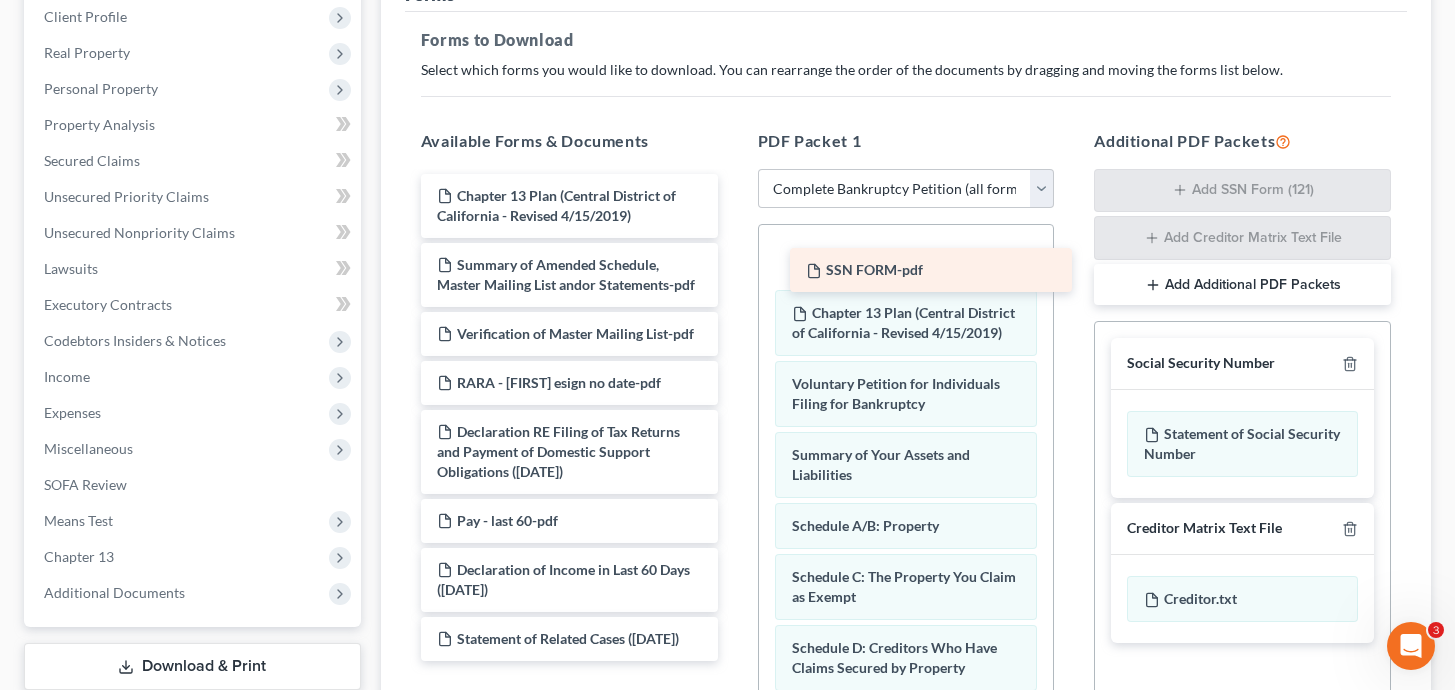 drag, startPoint x: 526, startPoint y: 199, endPoint x: 862, endPoint y: 266, distance: 342.61493 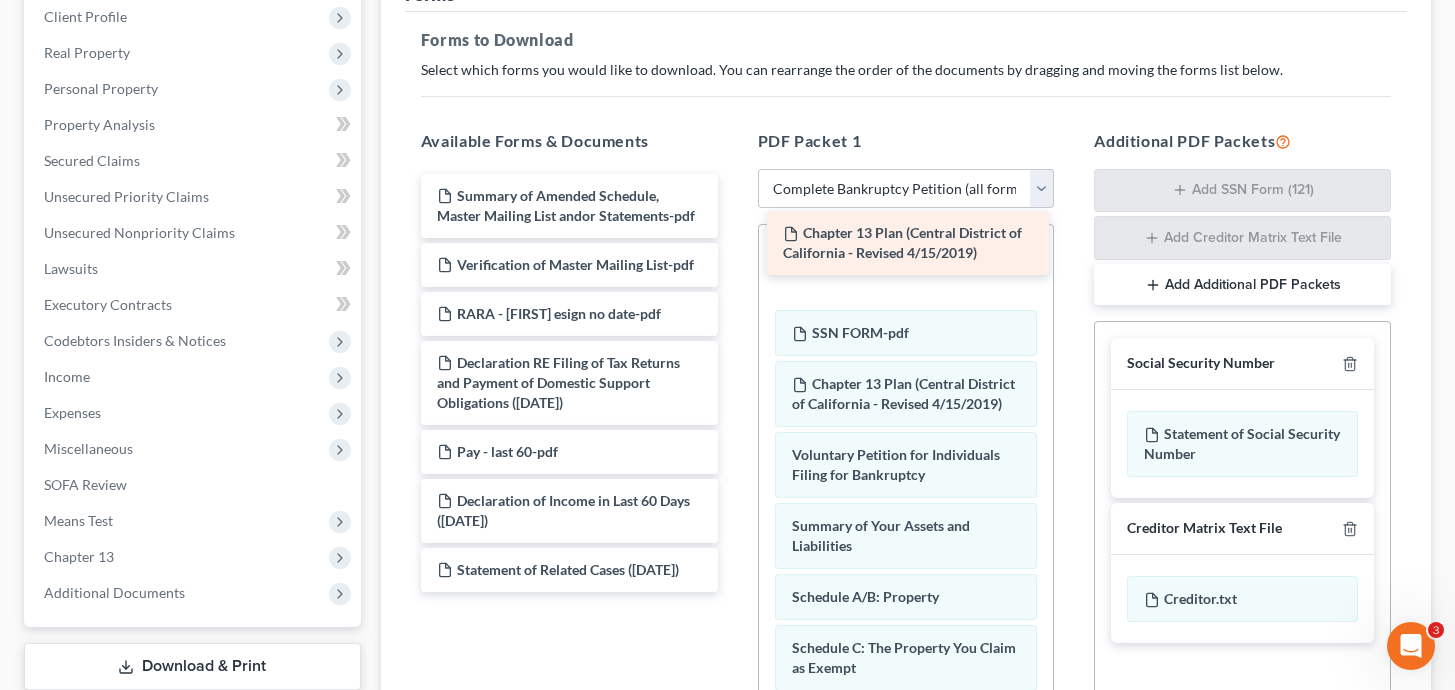 drag, startPoint x: 478, startPoint y: 195, endPoint x: 824, endPoint y: 233, distance: 348.08044 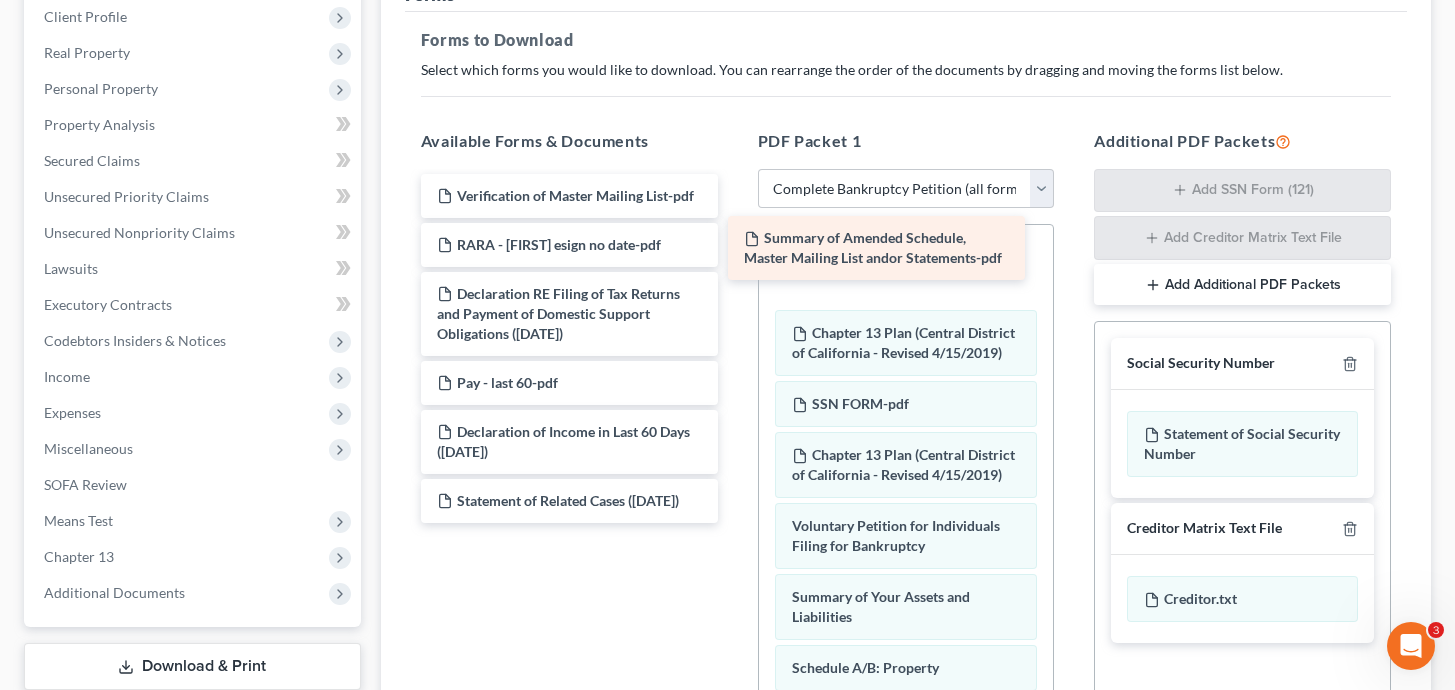 drag, startPoint x: 565, startPoint y: 203, endPoint x: 885, endPoint y: 249, distance: 323.28934 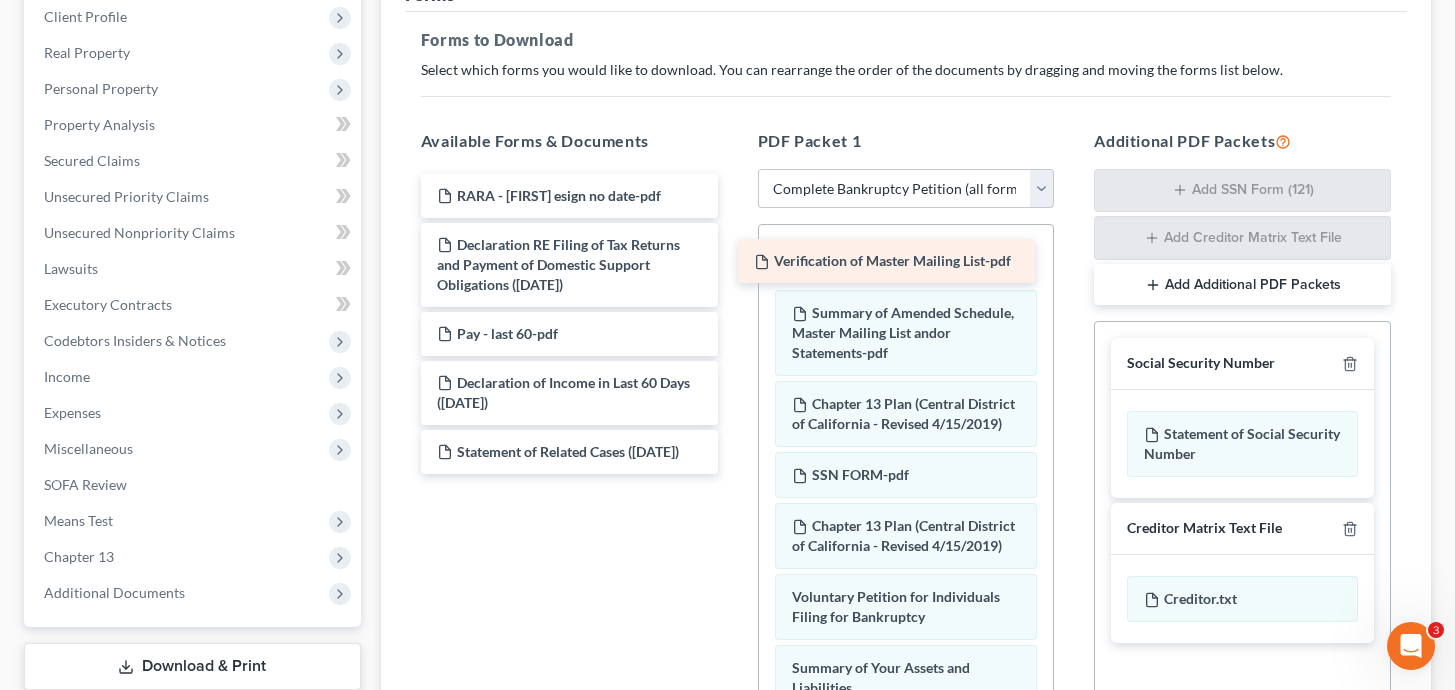 drag, startPoint x: 563, startPoint y: 202, endPoint x: 880, endPoint y: 268, distance: 323.7978 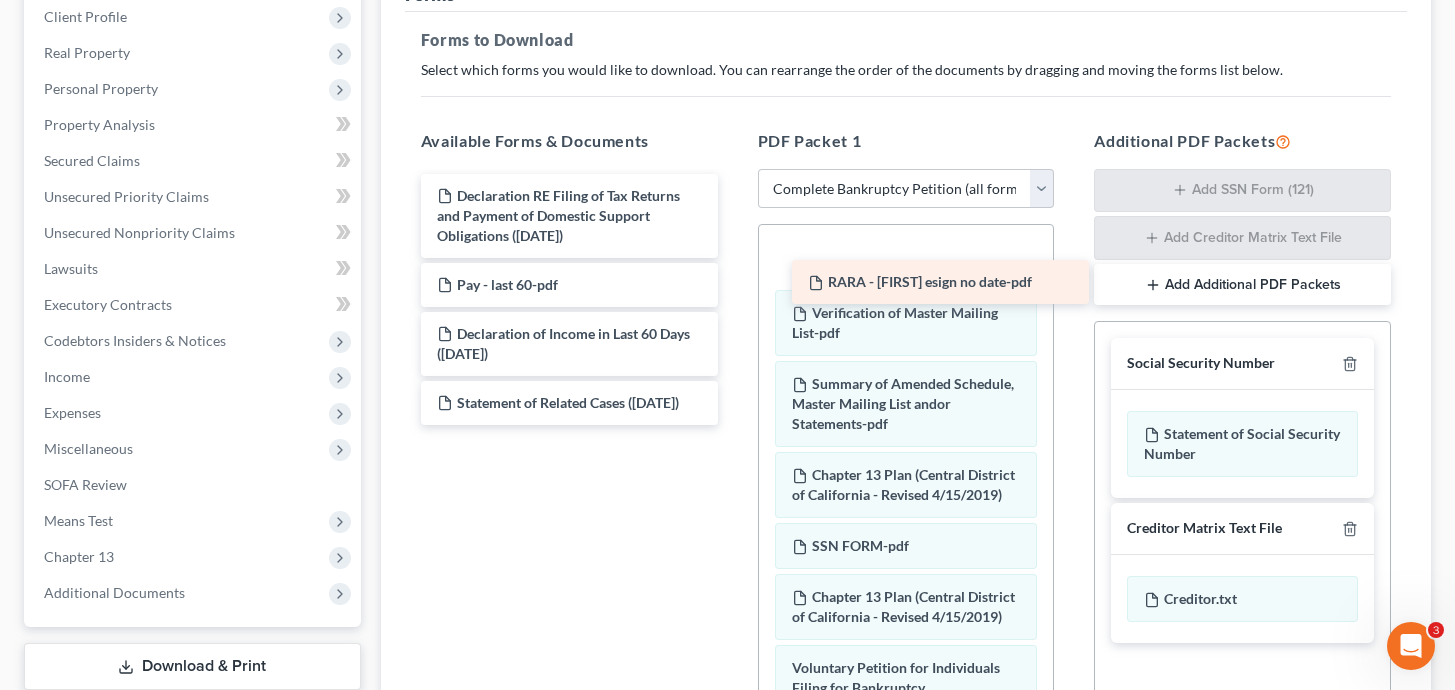 drag, startPoint x: 533, startPoint y: 200, endPoint x: 904, endPoint y: 287, distance: 381.0643 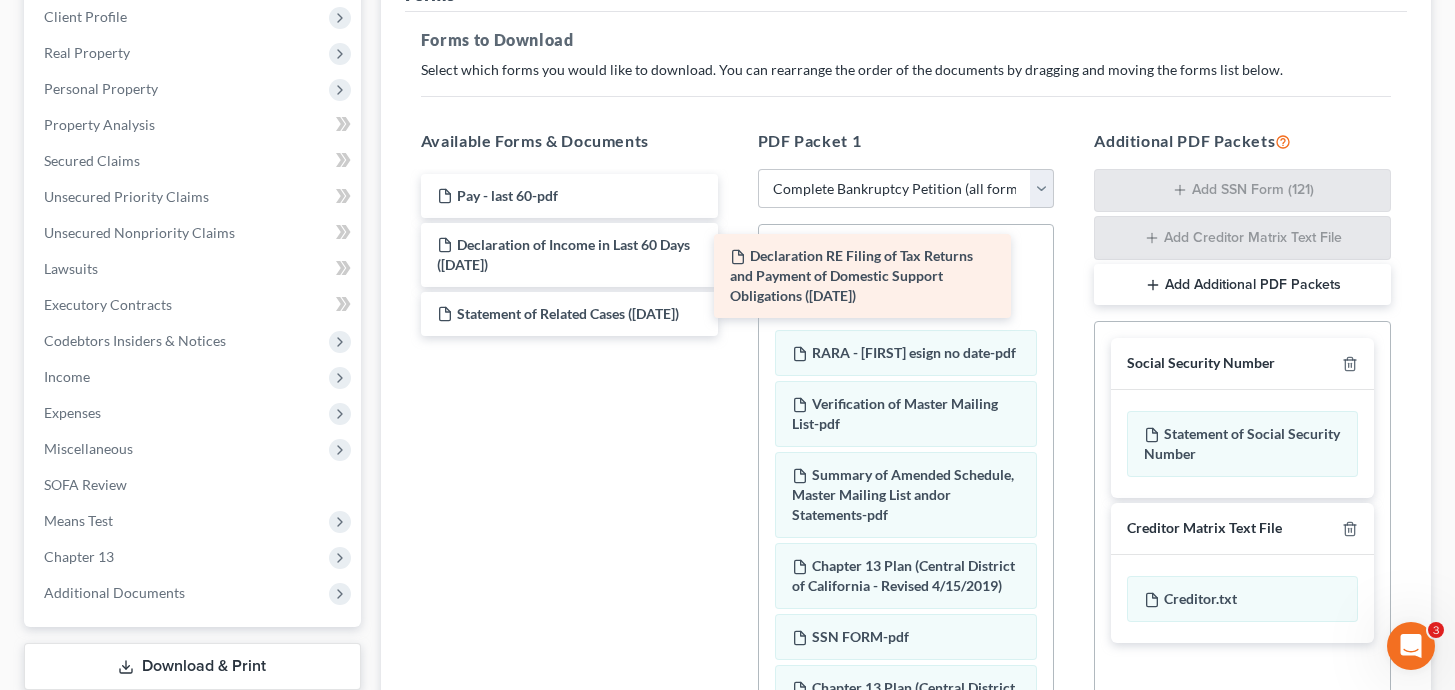 drag, startPoint x: 559, startPoint y: 202, endPoint x: 859, endPoint y: 264, distance: 306.3397 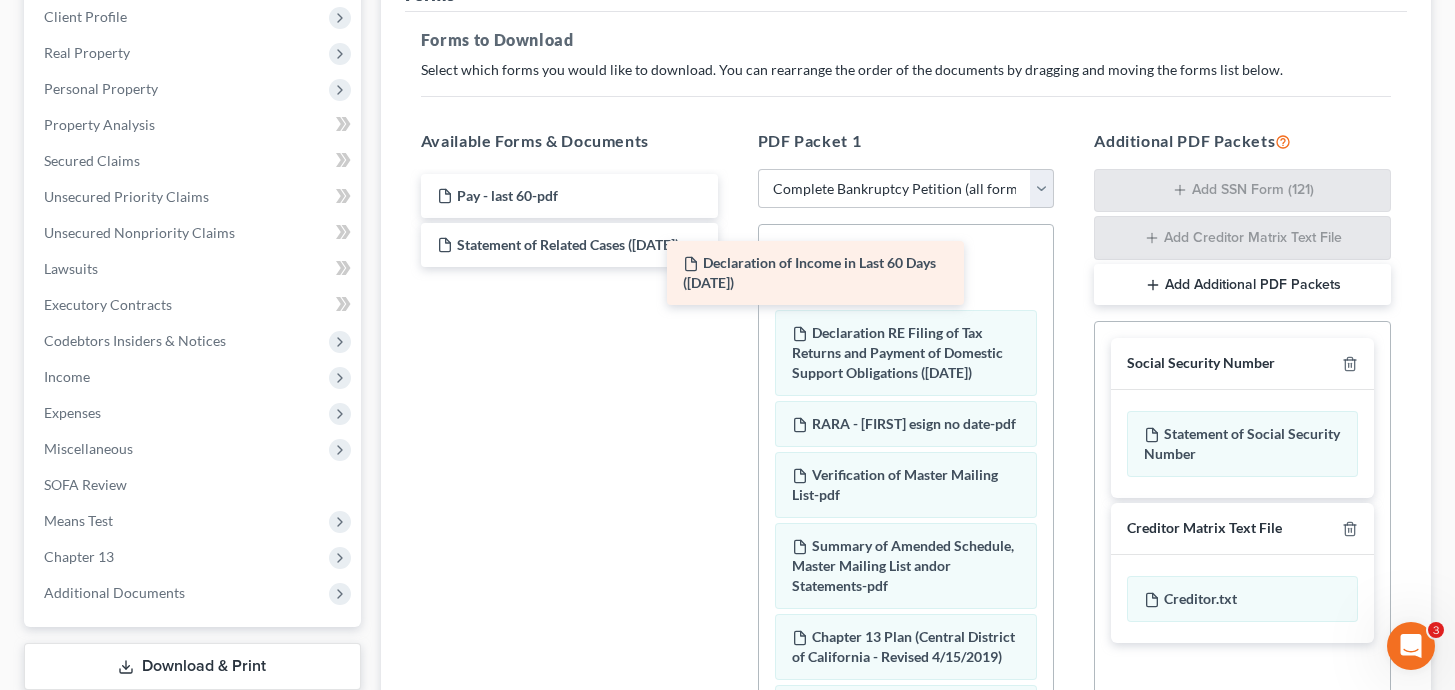 drag, startPoint x: 573, startPoint y: 240, endPoint x: 830, endPoint y: 260, distance: 257.77704 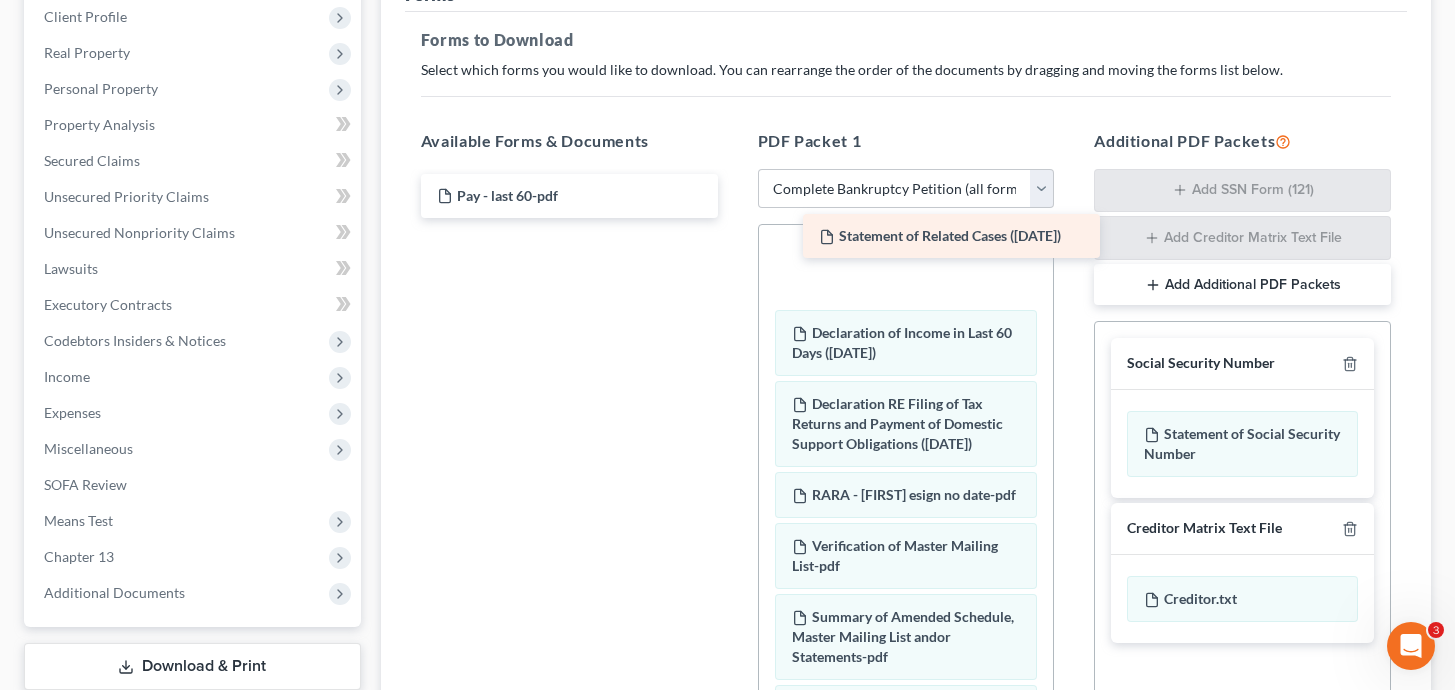 drag, startPoint x: 473, startPoint y: 238, endPoint x: 855, endPoint y: 230, distance: 382.08377 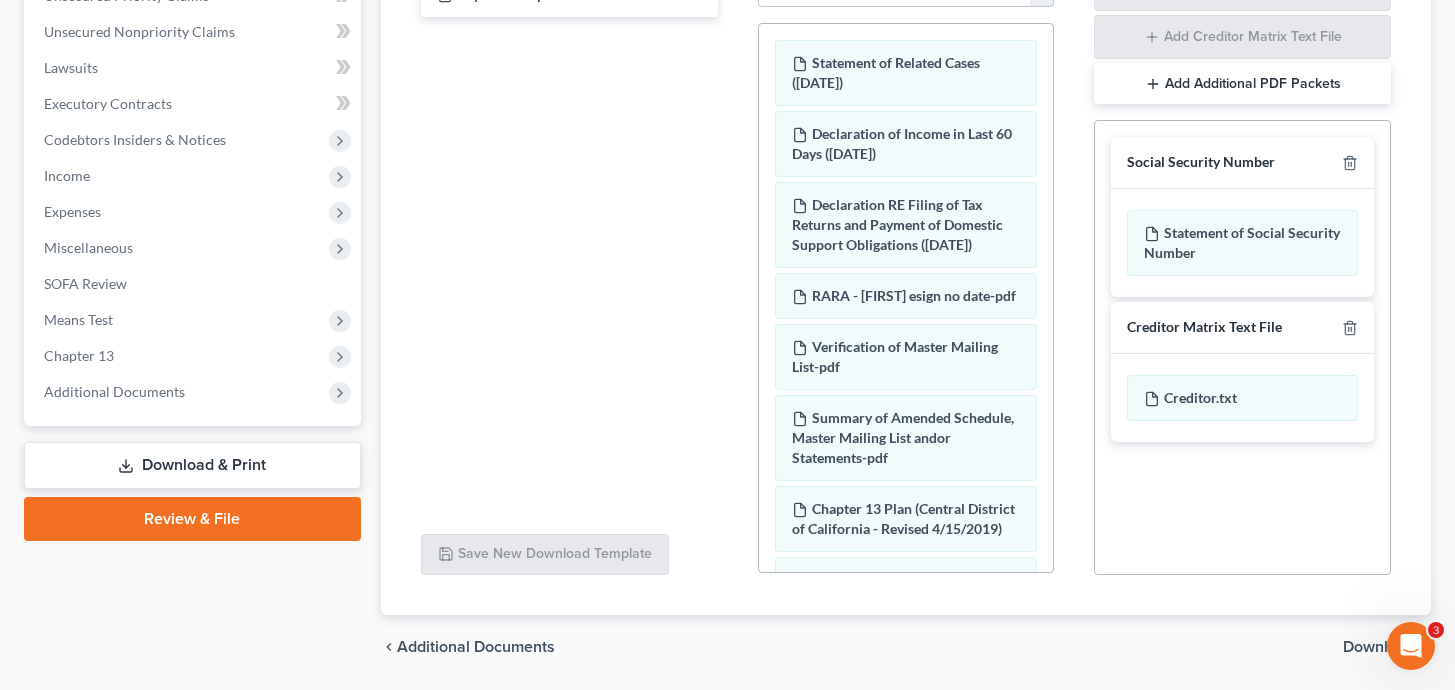 scroll, scrollTop: 523, scrollLeft: 0, axis: vertical 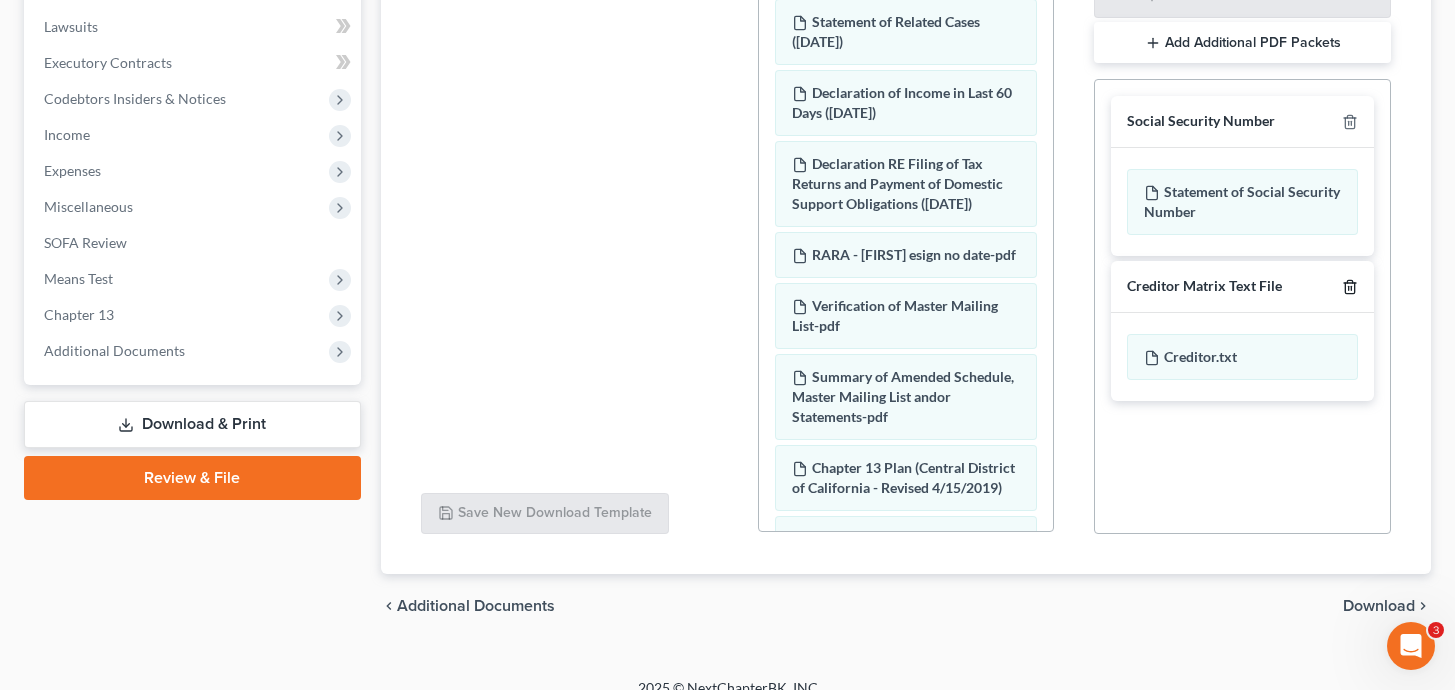 click 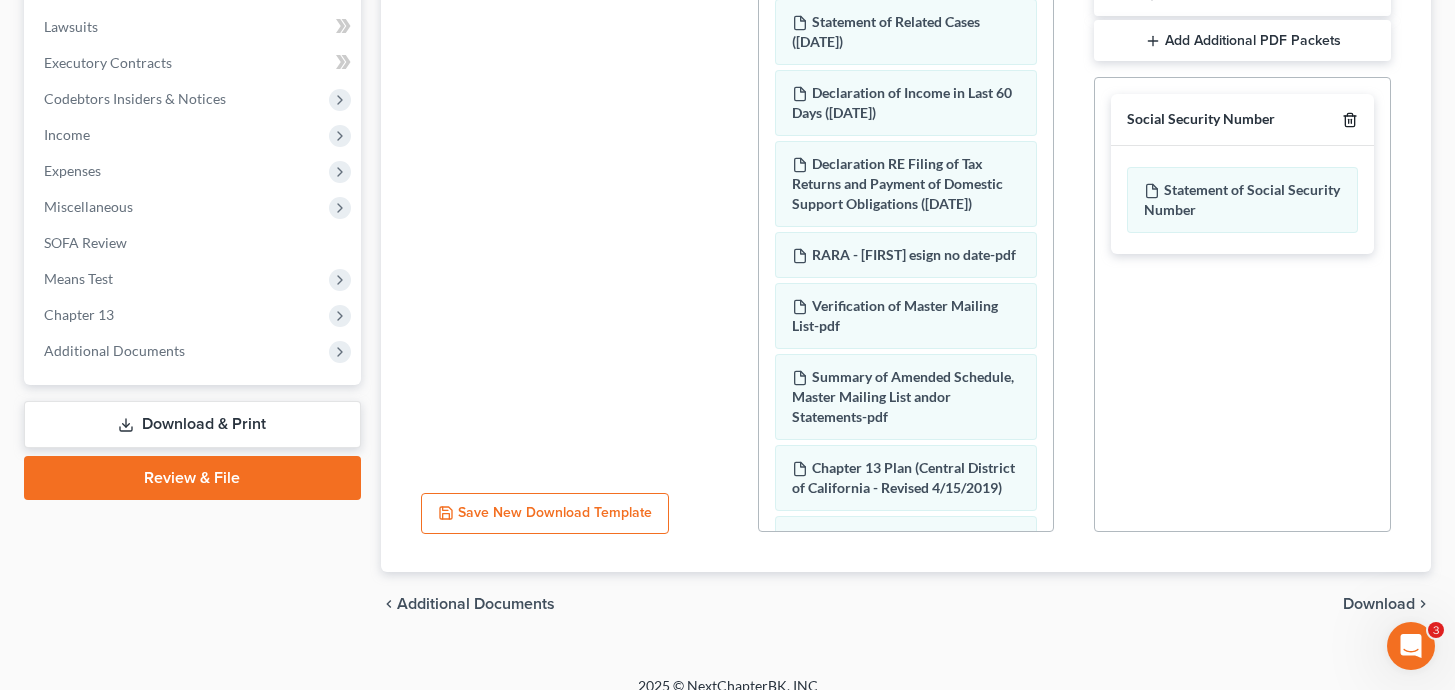 click 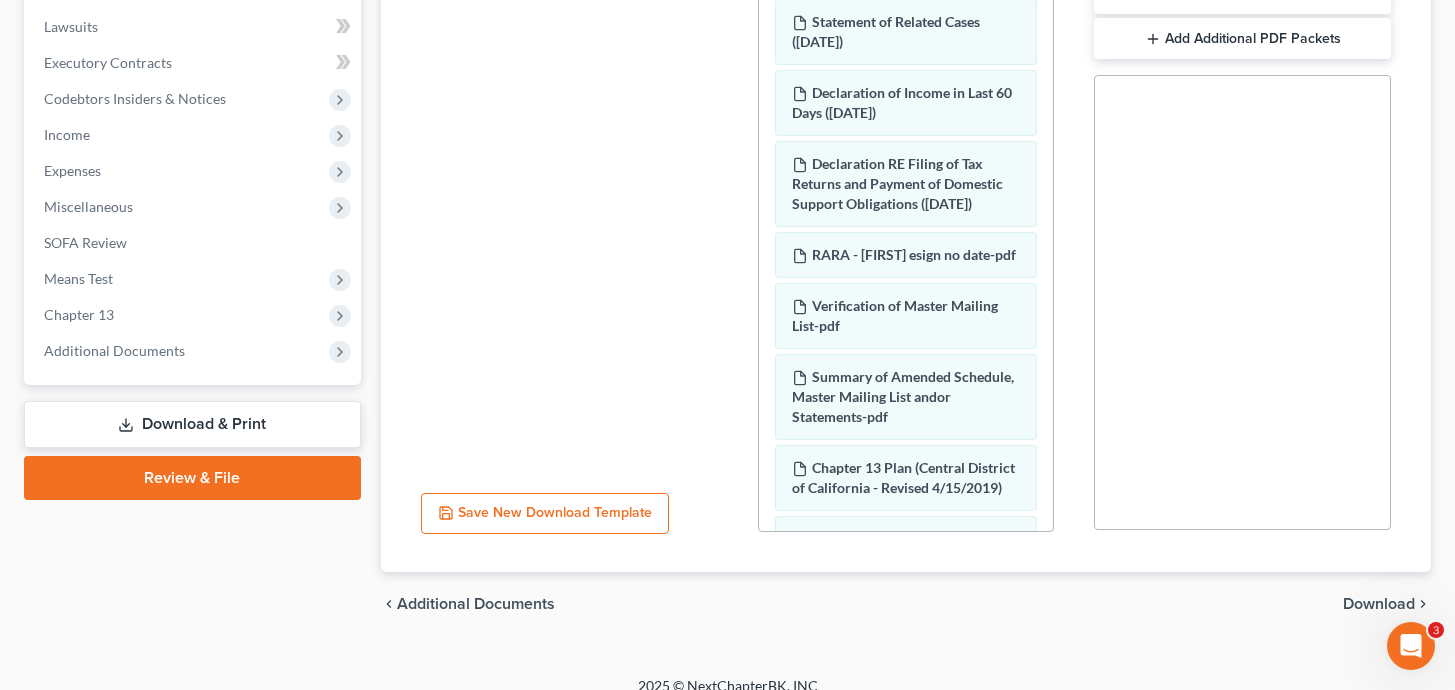 click on "Download" at bounding box center [1379, 604] 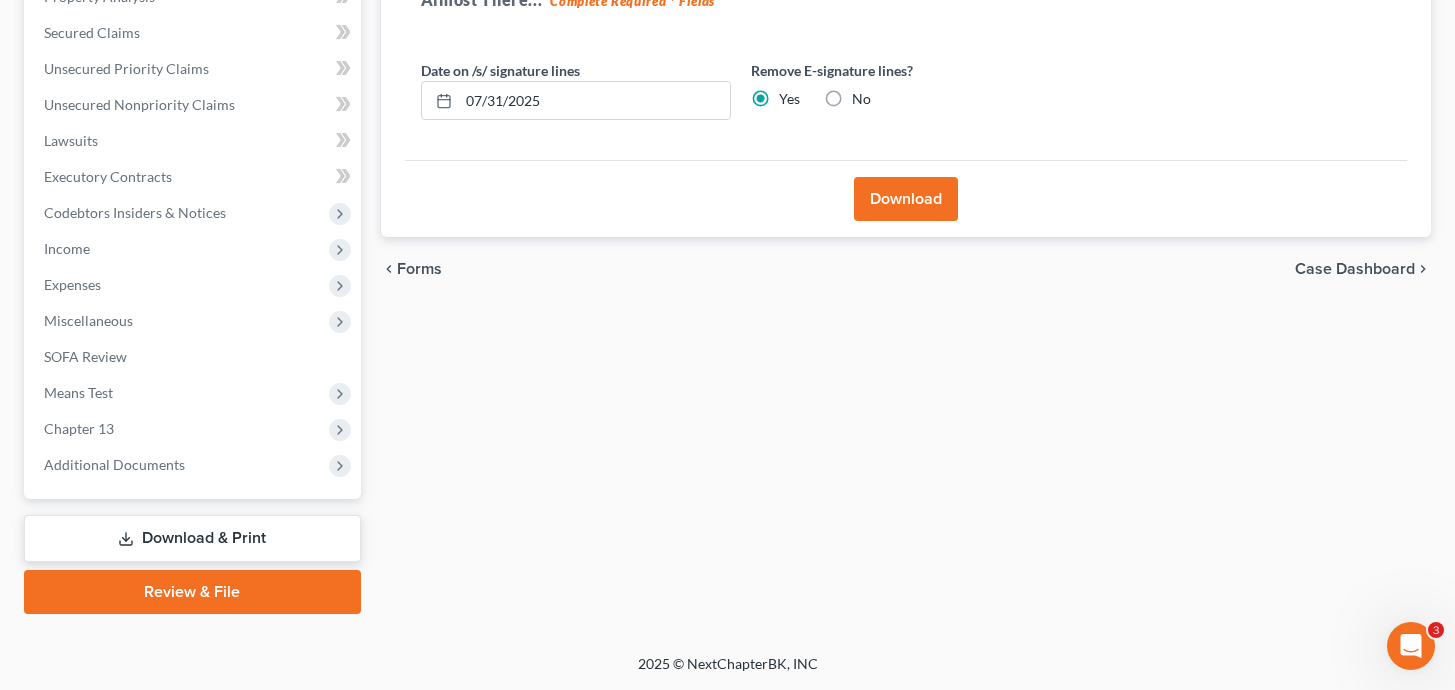 click on "Download" at bounding box center (906, 199) 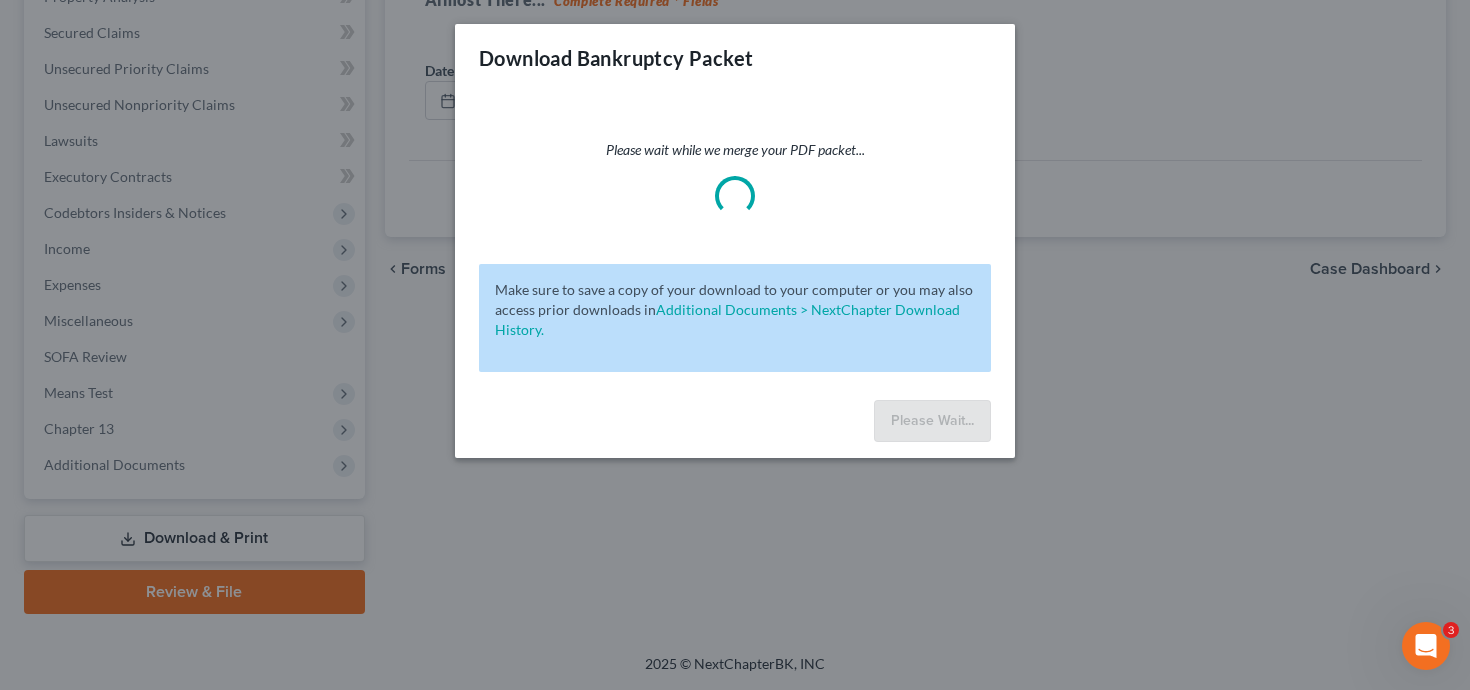 click on "Download Bankruptcy Packet
Please wait while we merge your PDF packet...
Make sure to save a copy of your download to your computer or you may also access prior downloads in  Additional Documents > NextChapter Download History.
Please Wait..." at bounding box center (735, 345) 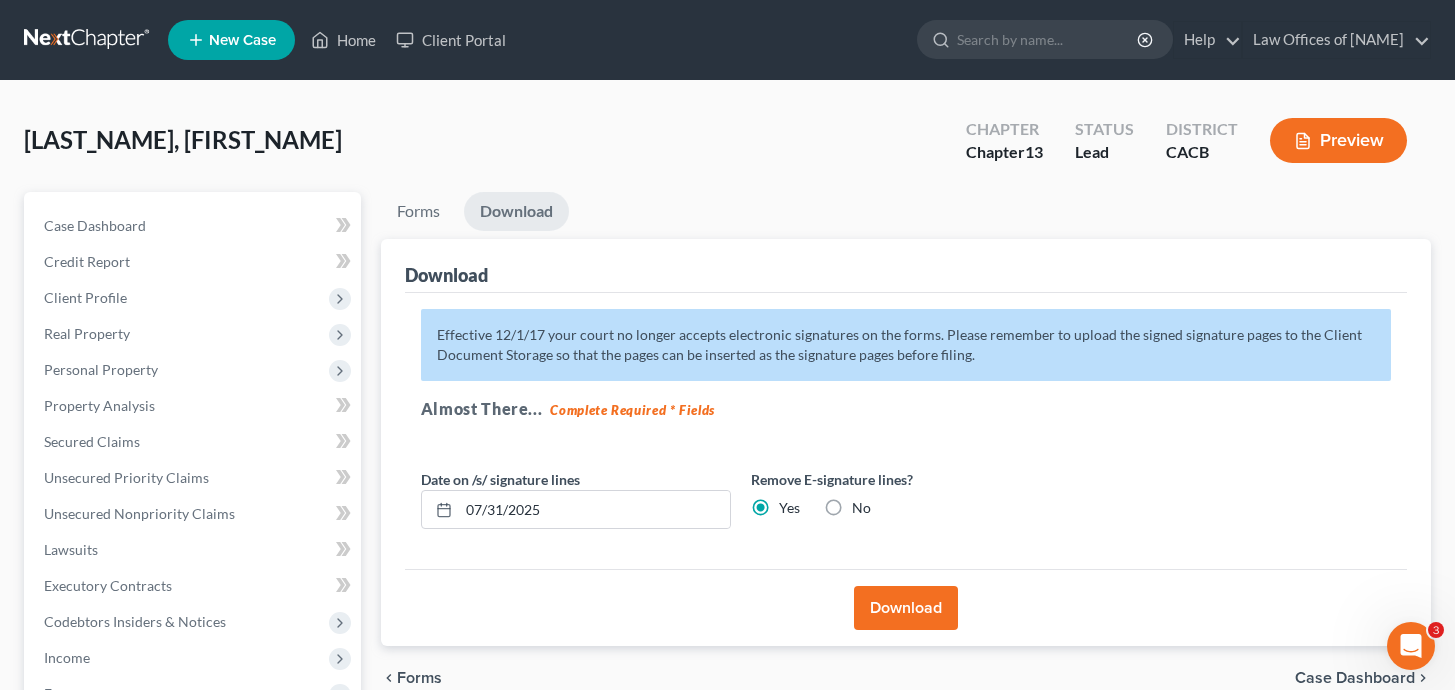 scroll, scrollTop: 88, scrollLeft: 0, axis: vertical 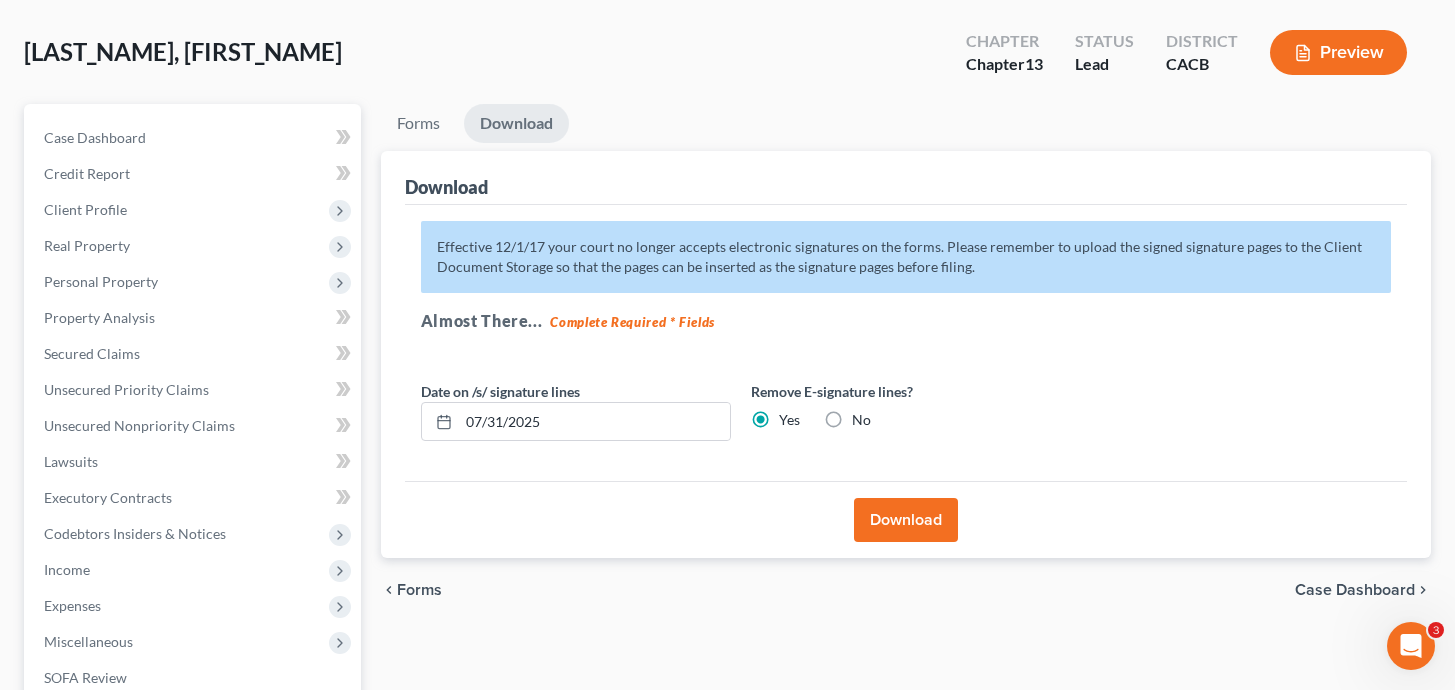 click on "Download" at bounding box center (906, 519) 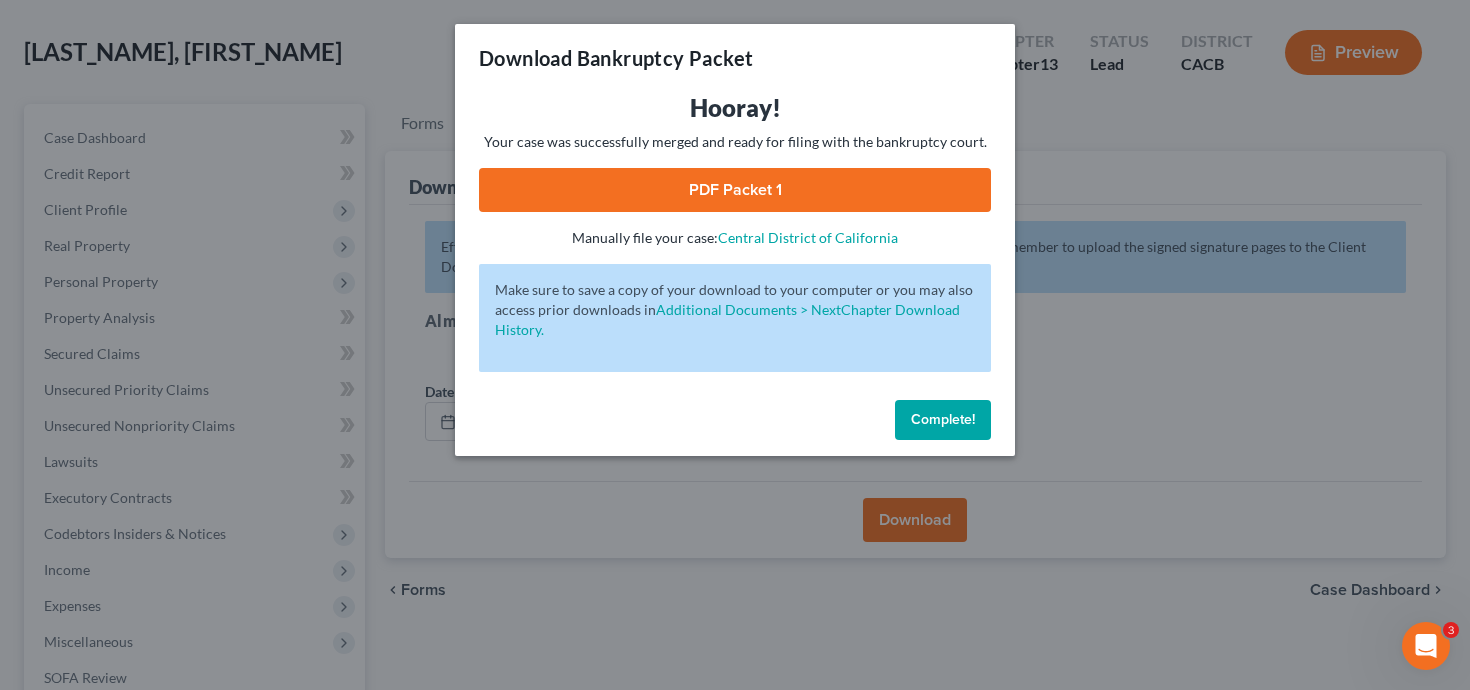 click on "PDF Packet 1" at bounding box center (735, 190) 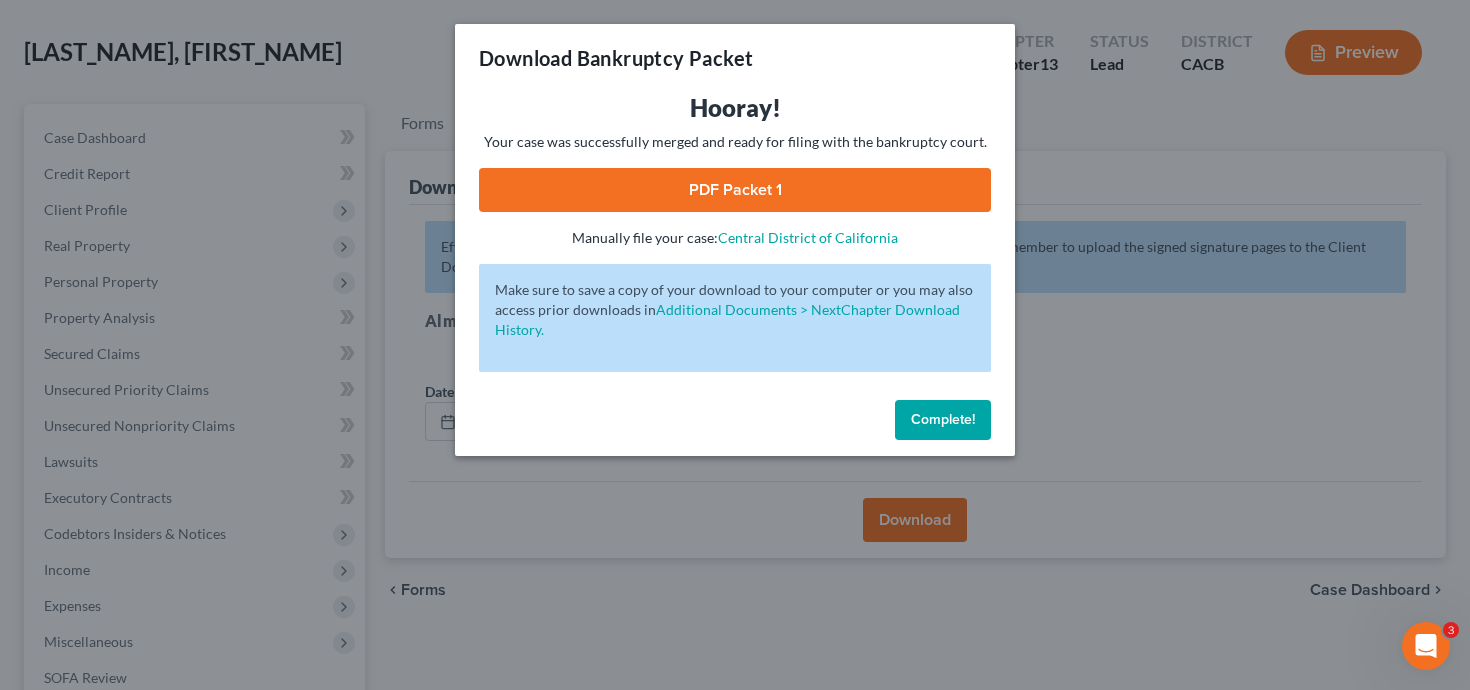 click on "Complete!" at bounding box center (943, 419) 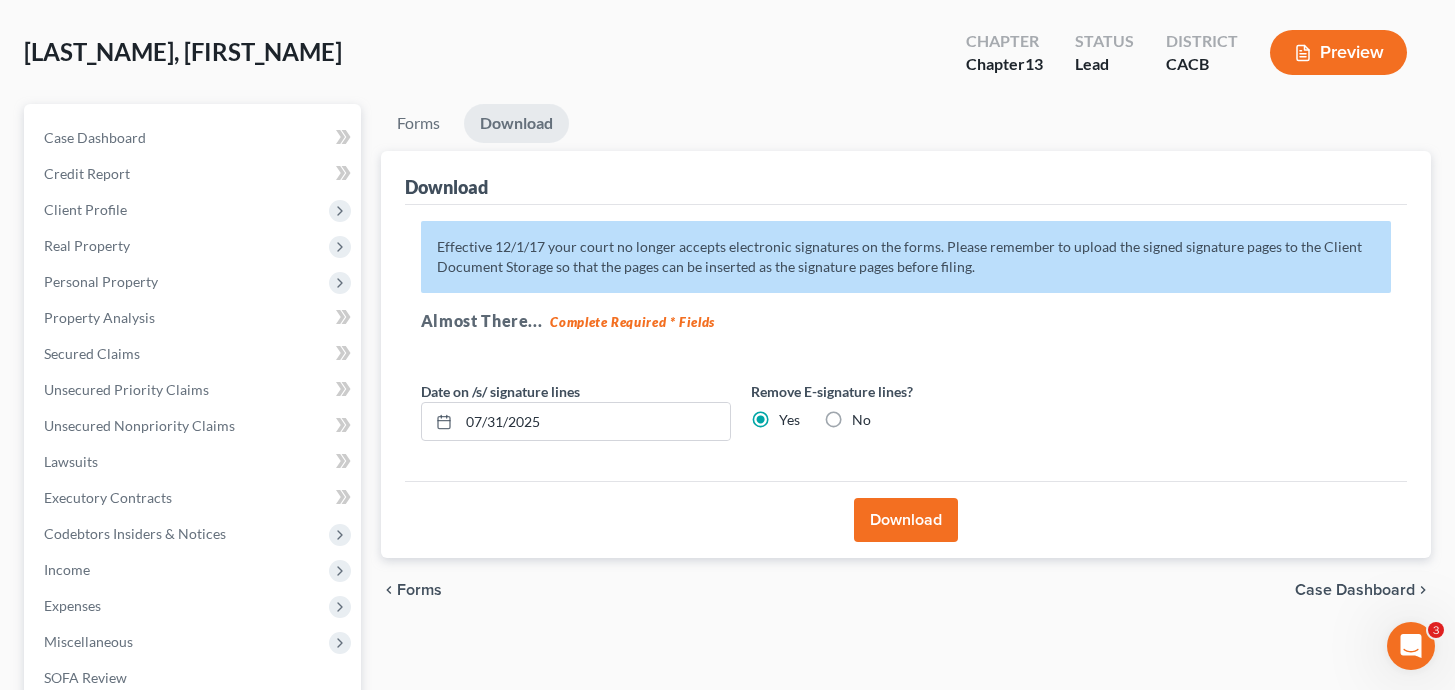 scroll, scrollTop: 0, scrollLeft: 0, axis: both 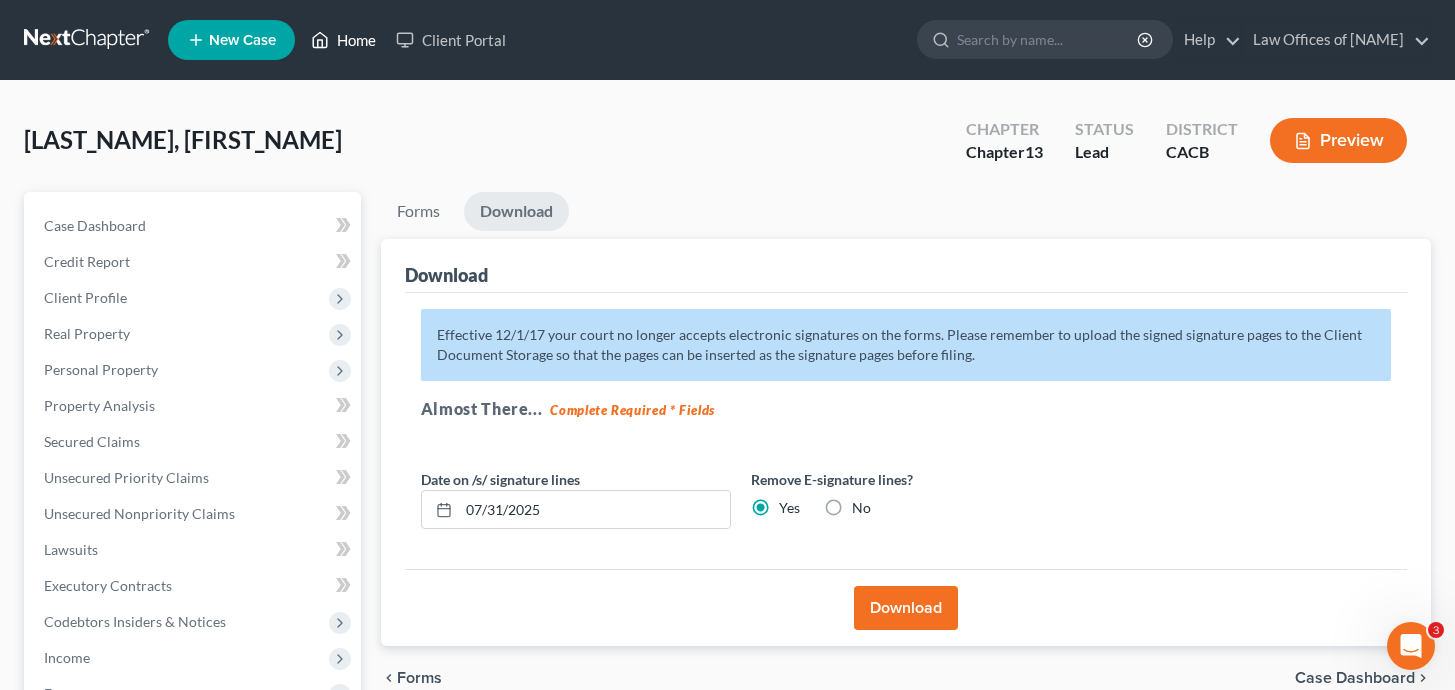 click on "Home" at bounding box center [343, 40] 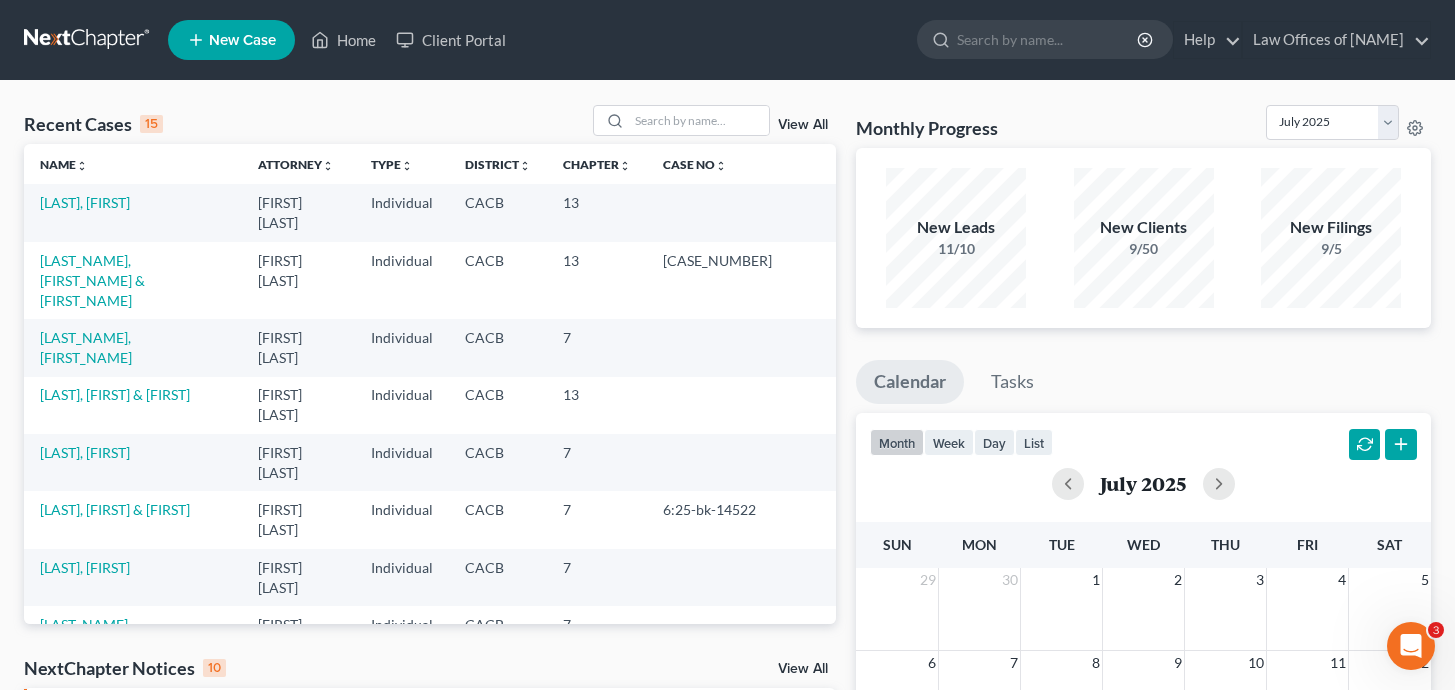 scroll, scrollTop: 39, scrollLeft: 0, axis: vertical 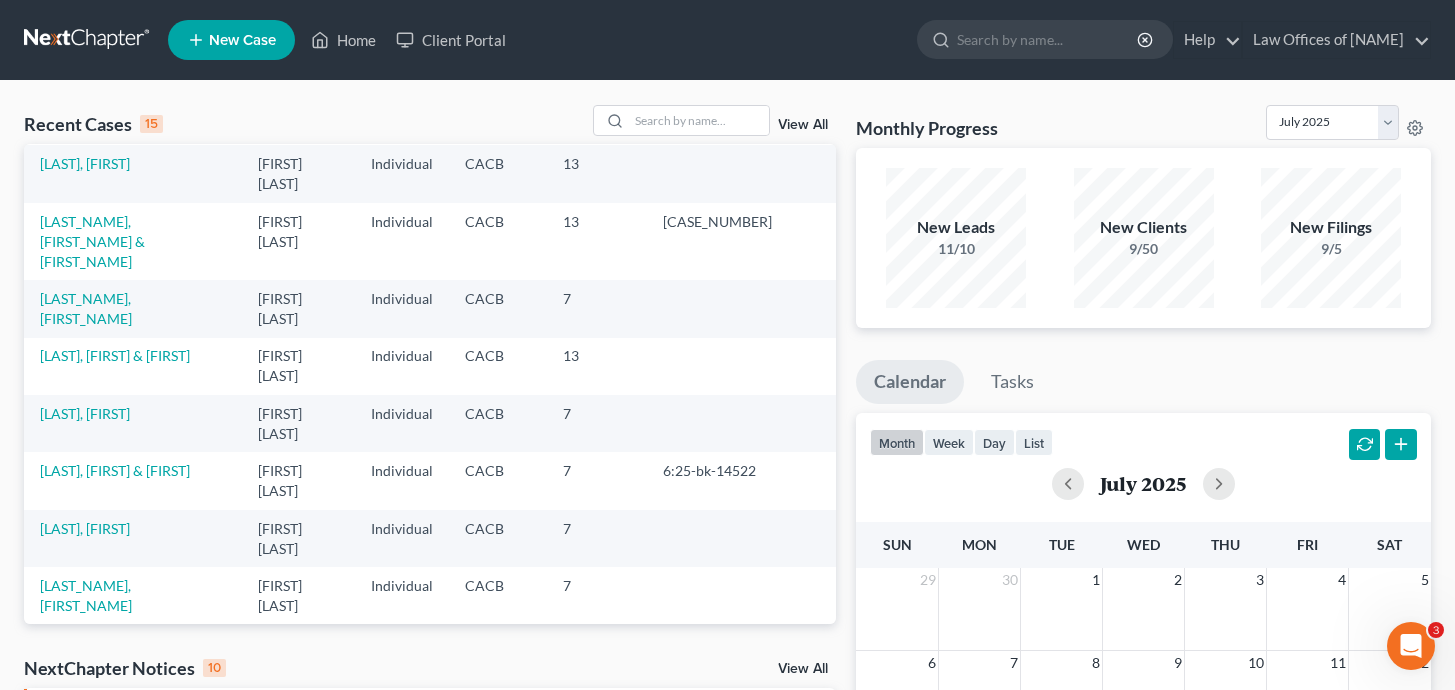 click on "Squires, Kelley" at bounding box center (85, 642) 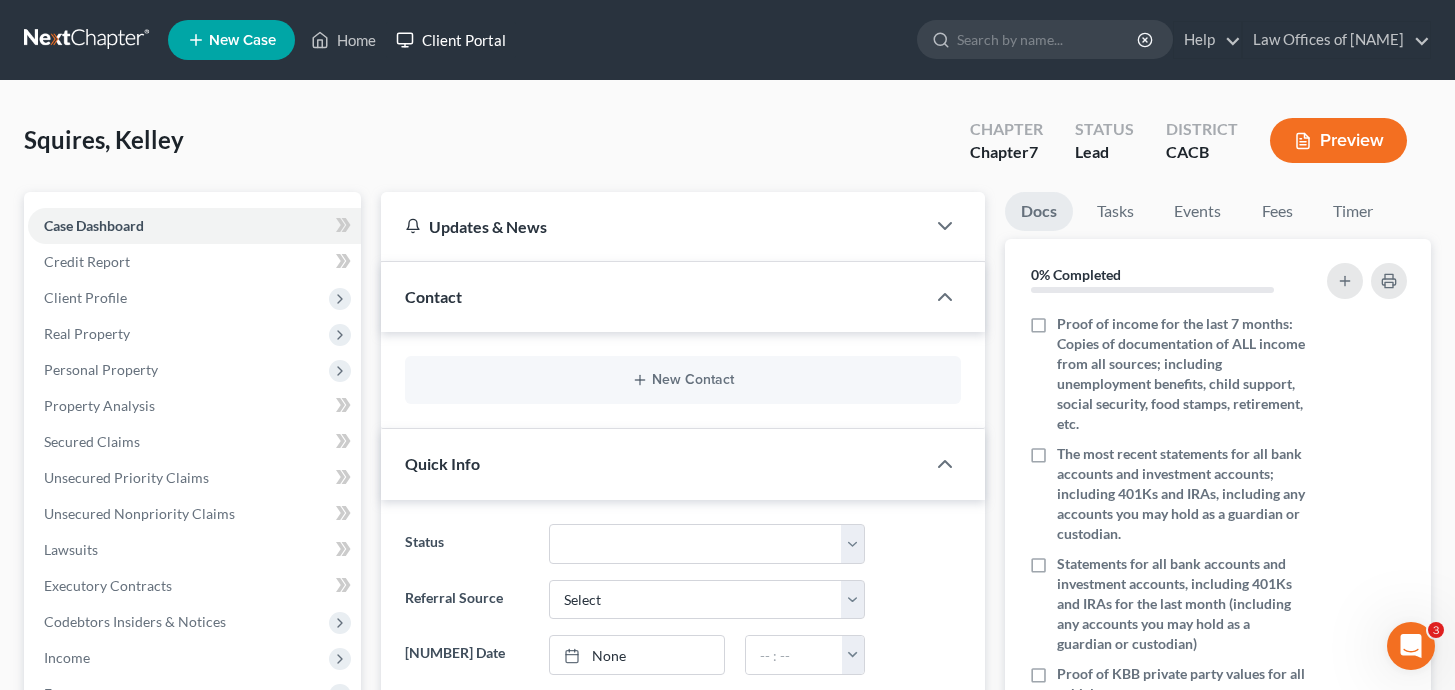 scroll, scrollTop: 480, scrollLeft: 0, axis: vertical 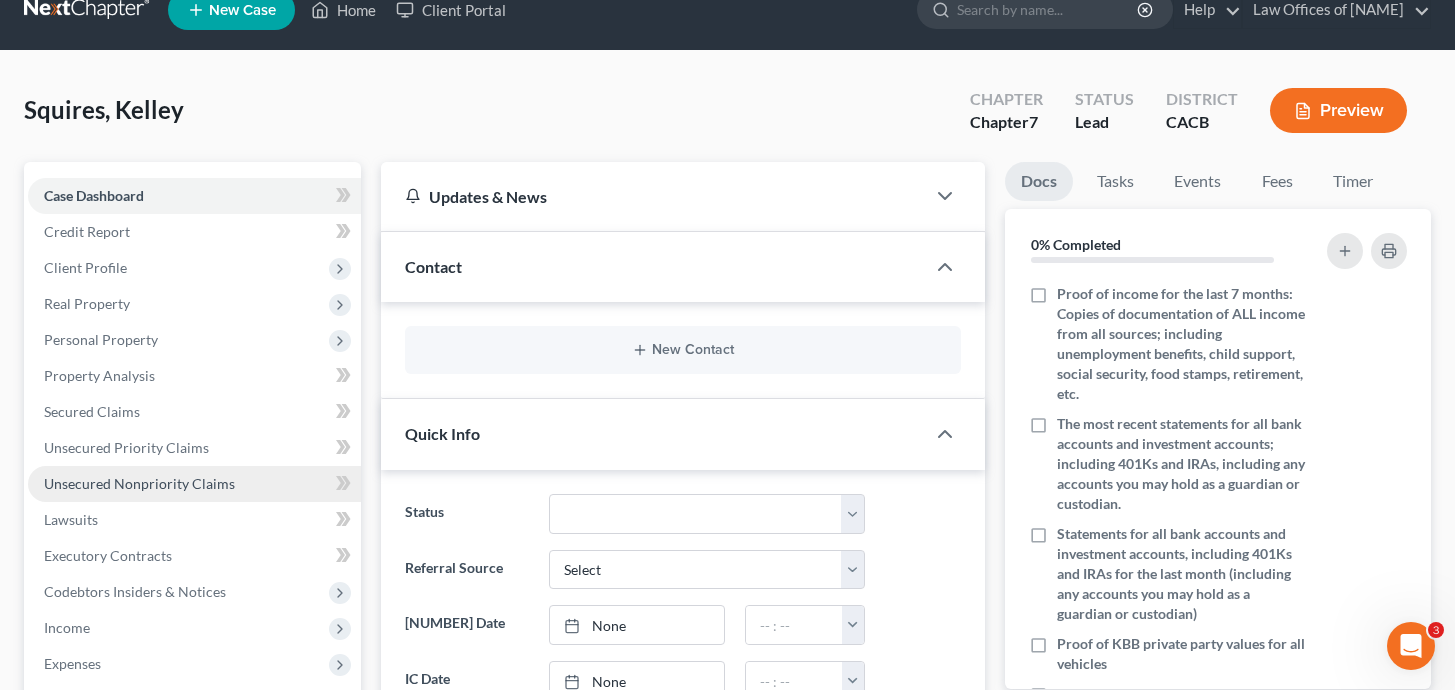 click on "Unsecured Nonpriority Claims" at bounding box center (139, 483) 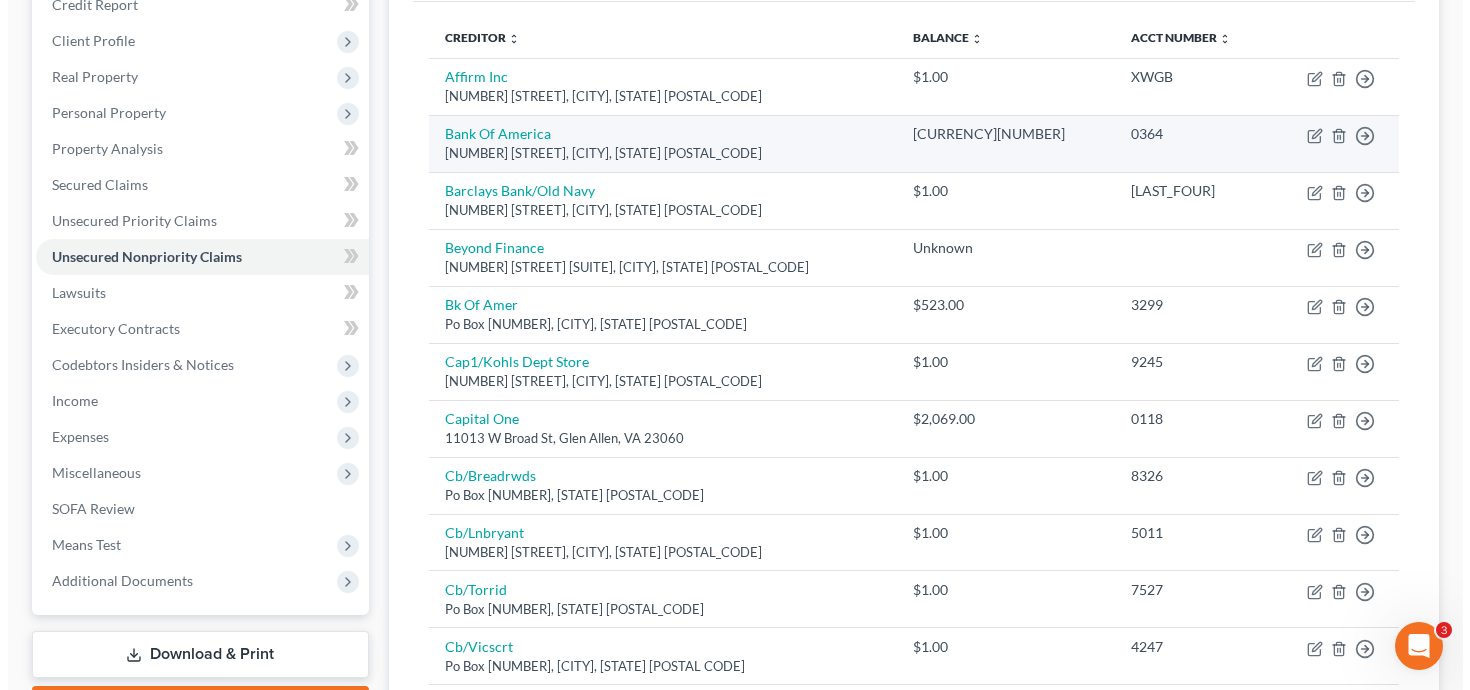 scroll, scrollTop: 227, scrollLeft: 0, axis: vertical 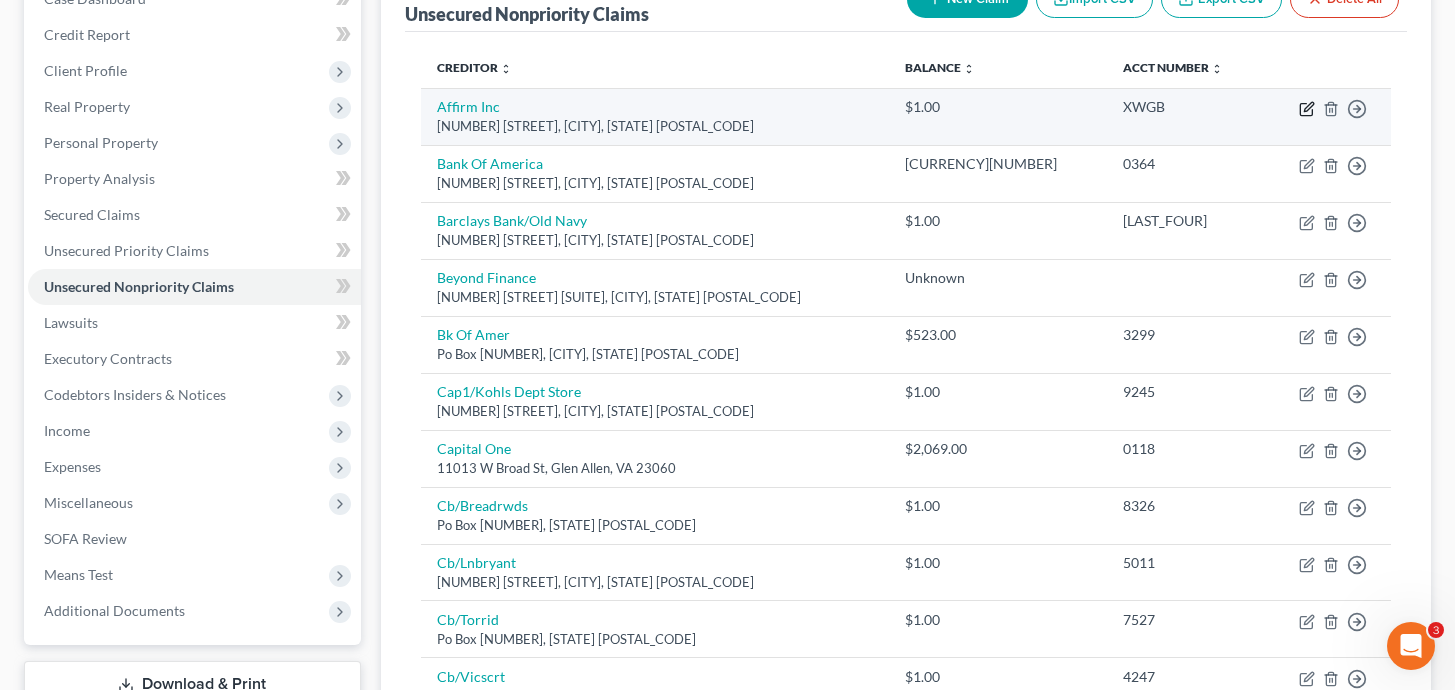 click 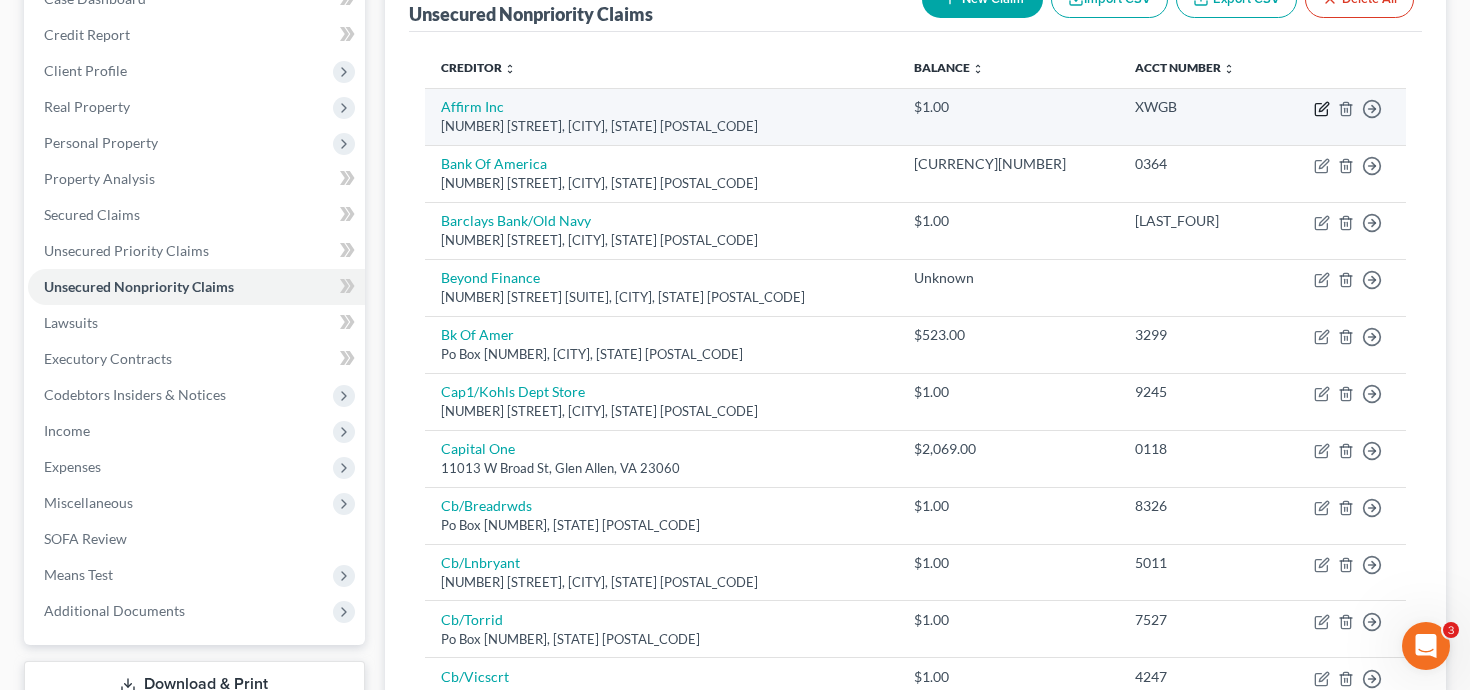 select on "4" 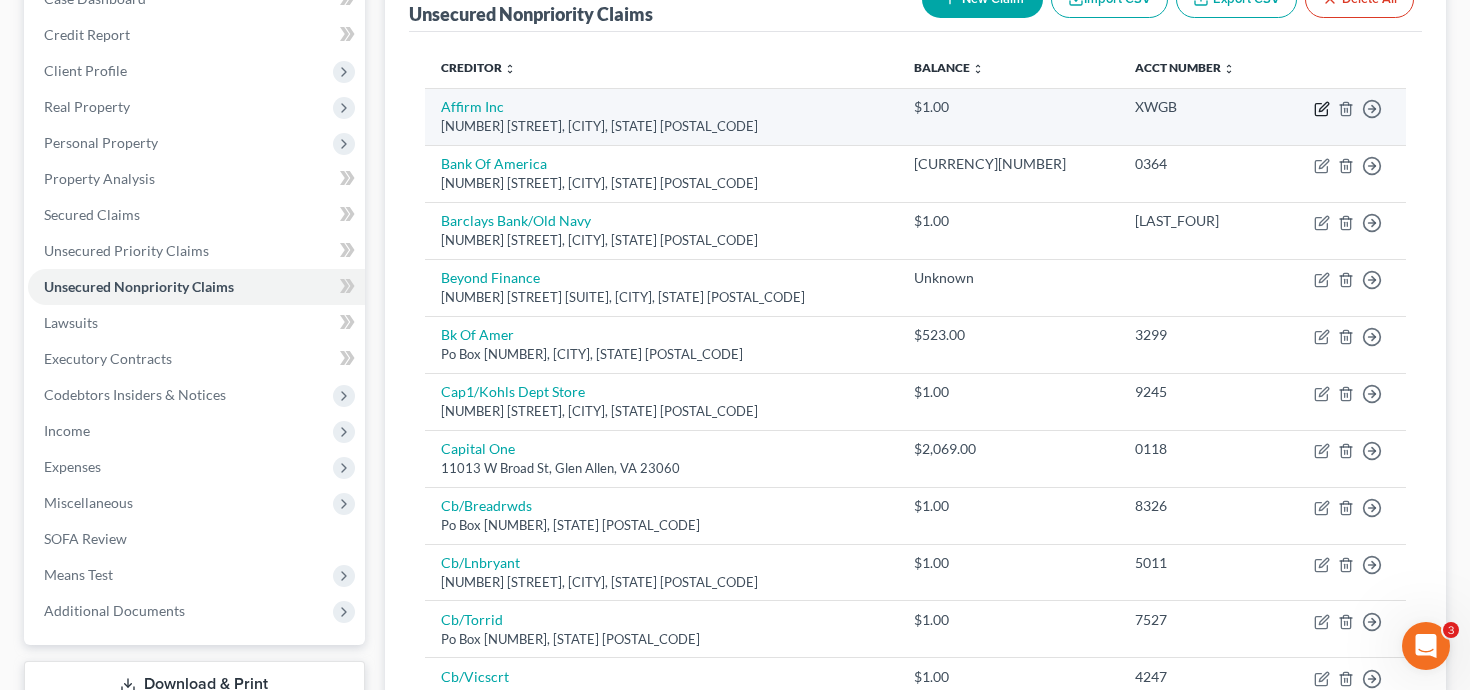 select on "0" 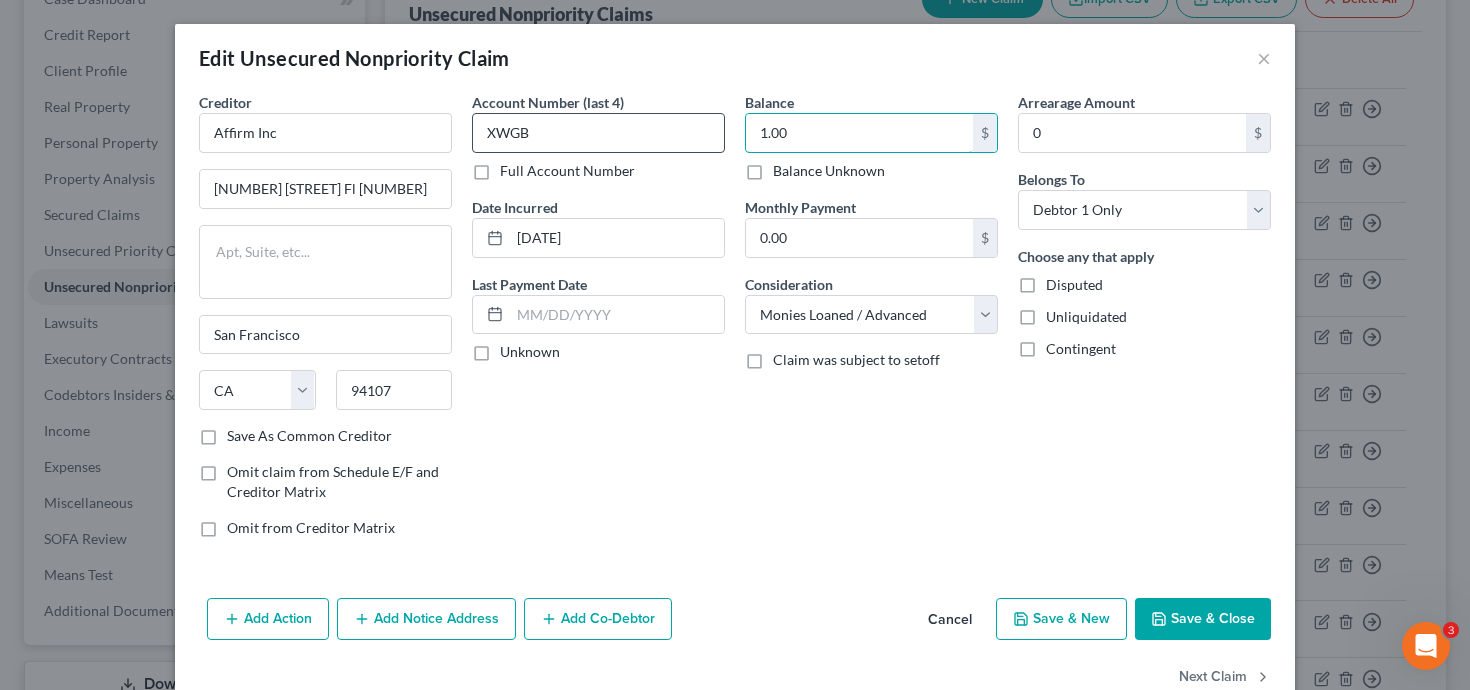 drag, startPoint x: 708, startPoint y: 116, endPoint x: 677, endPoint y: 116, distance: 31 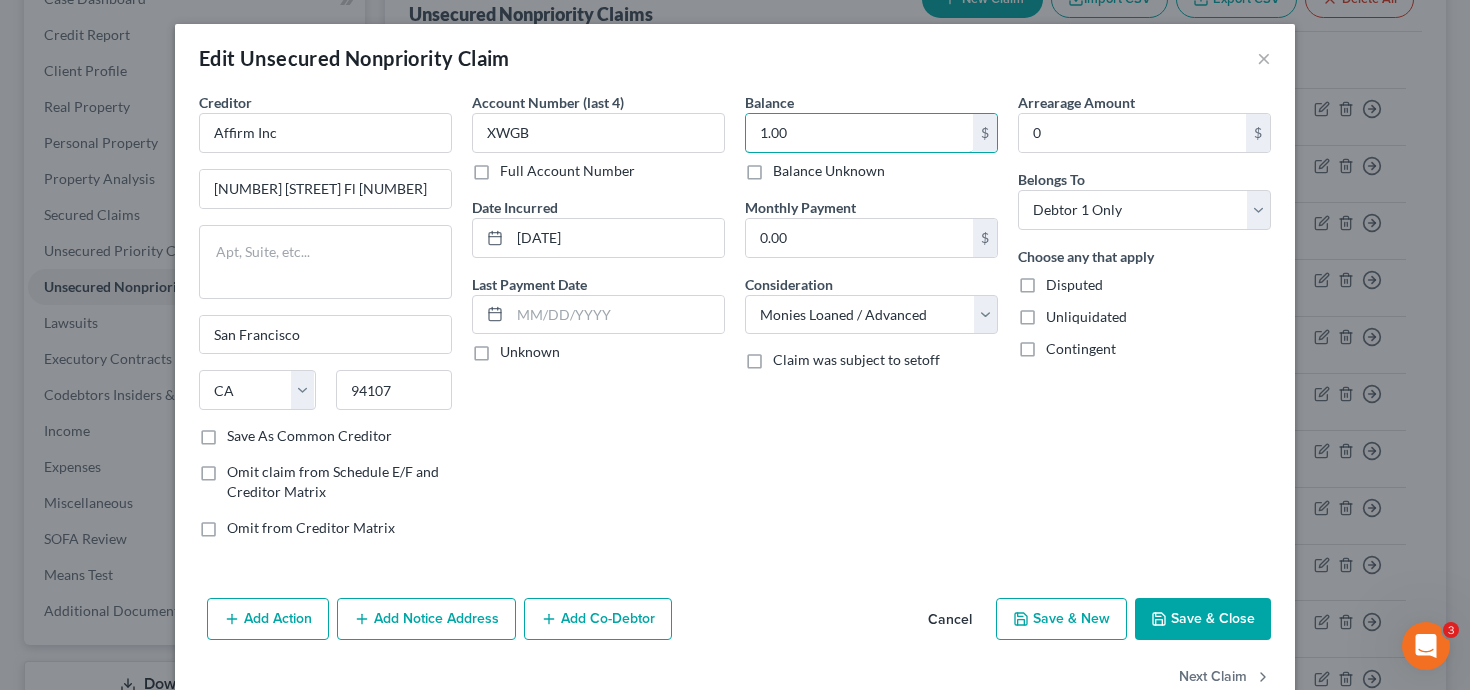 drag, startPoint x: 763, startPoint y: 117, endPoint x: 683, endPoint y: 107, distance: 80.622574 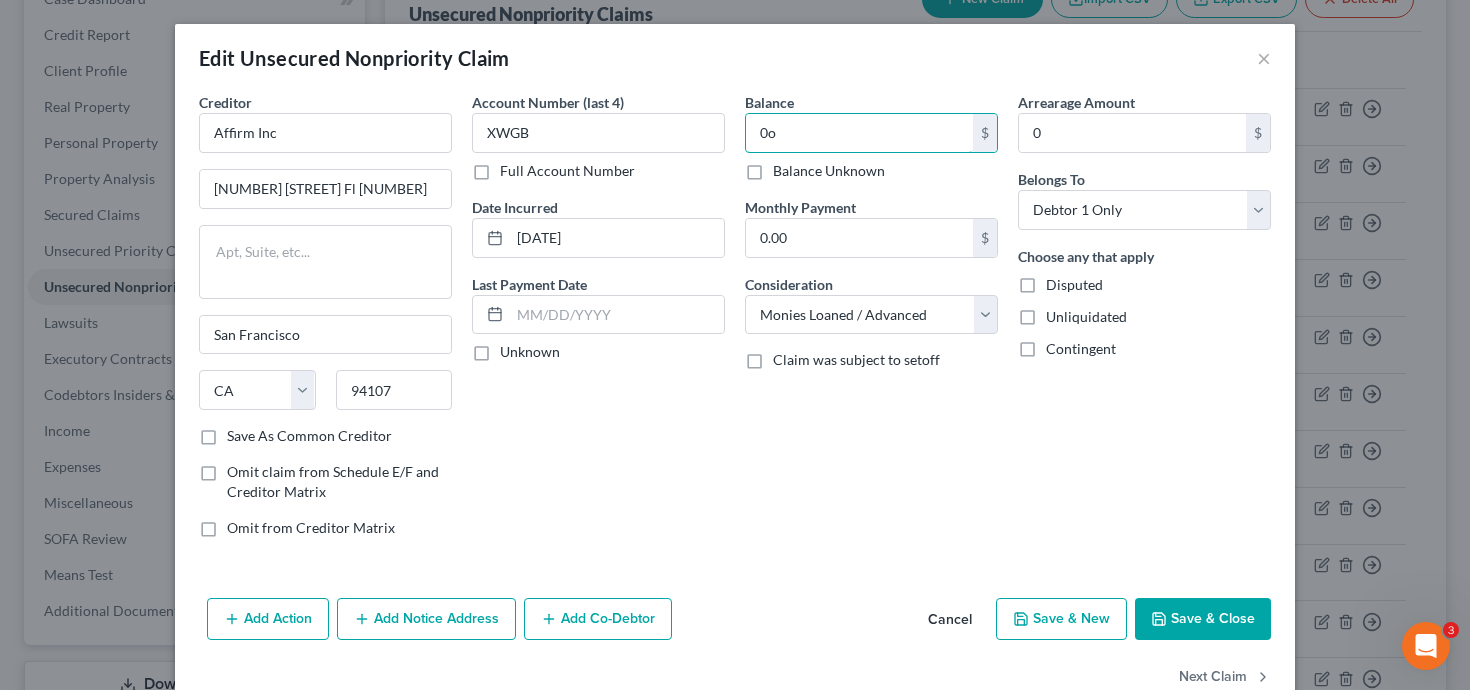 type on "0" 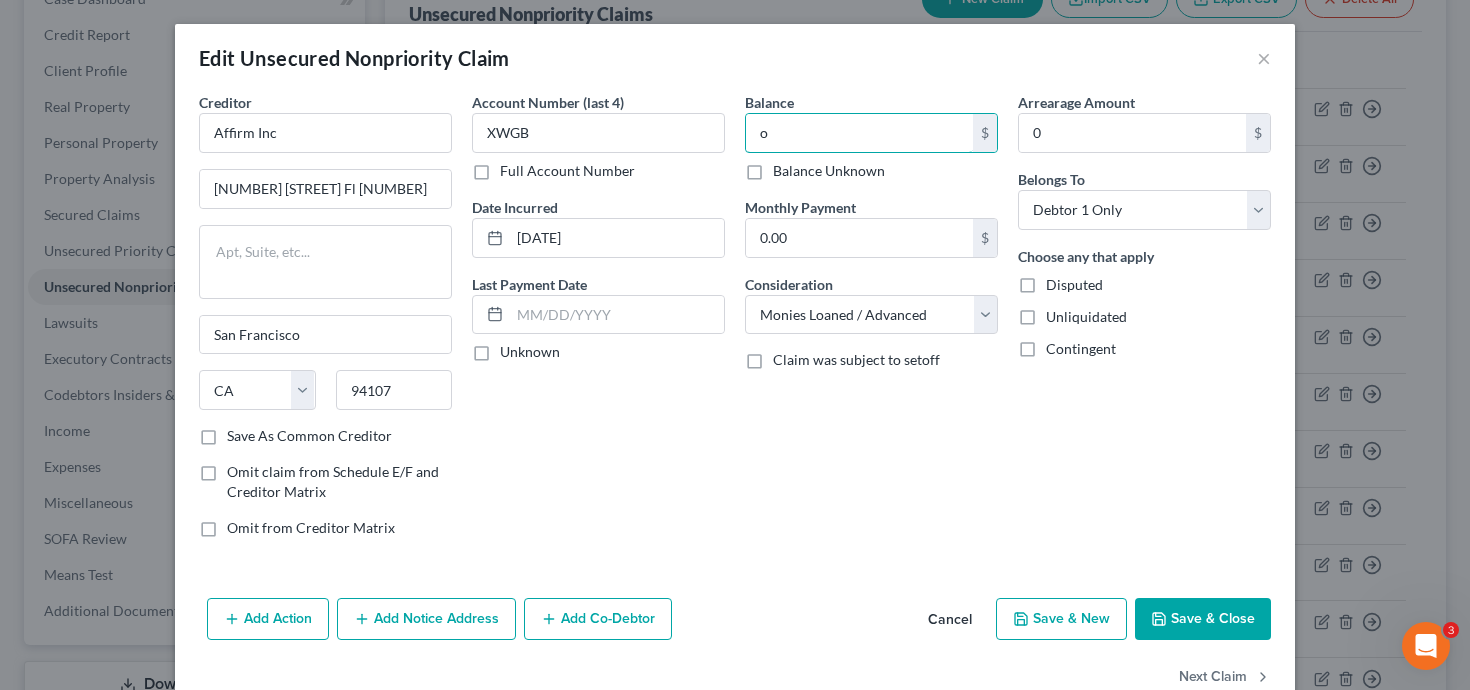 type on "0" 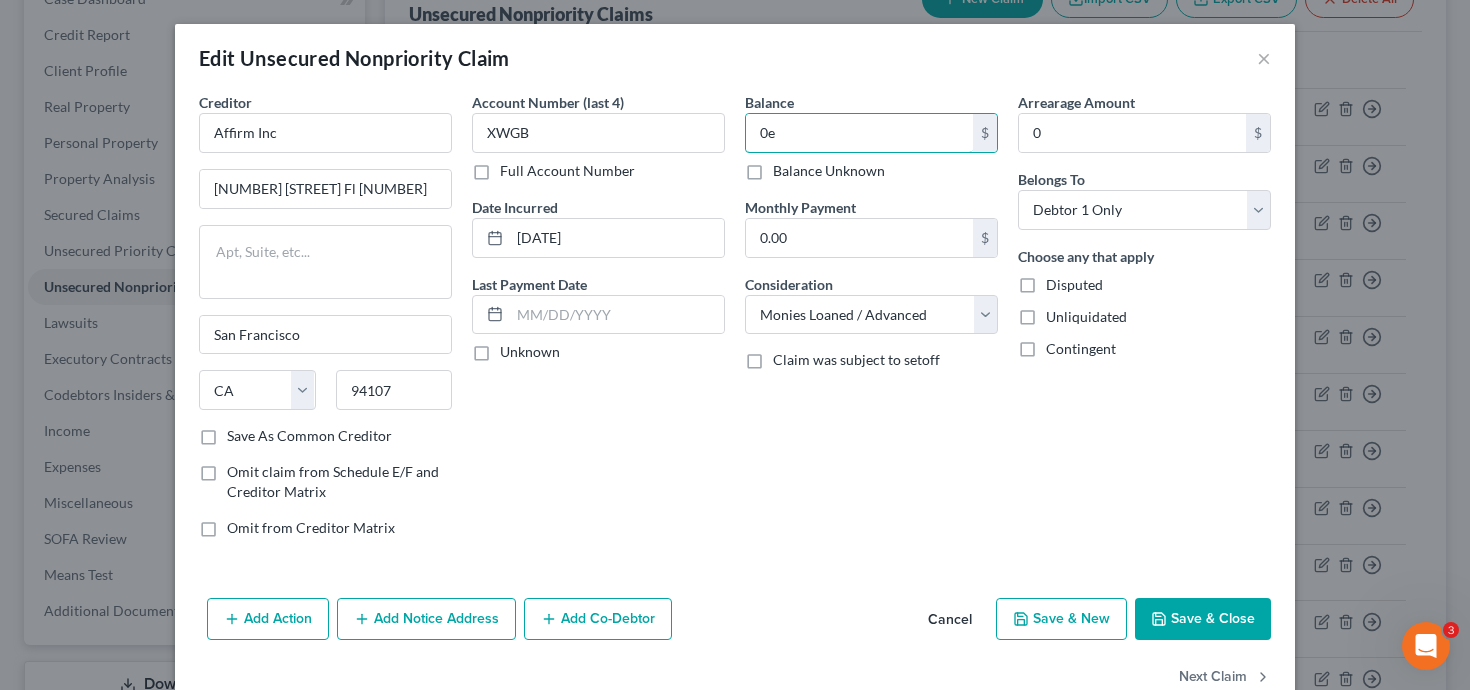 type on "0" 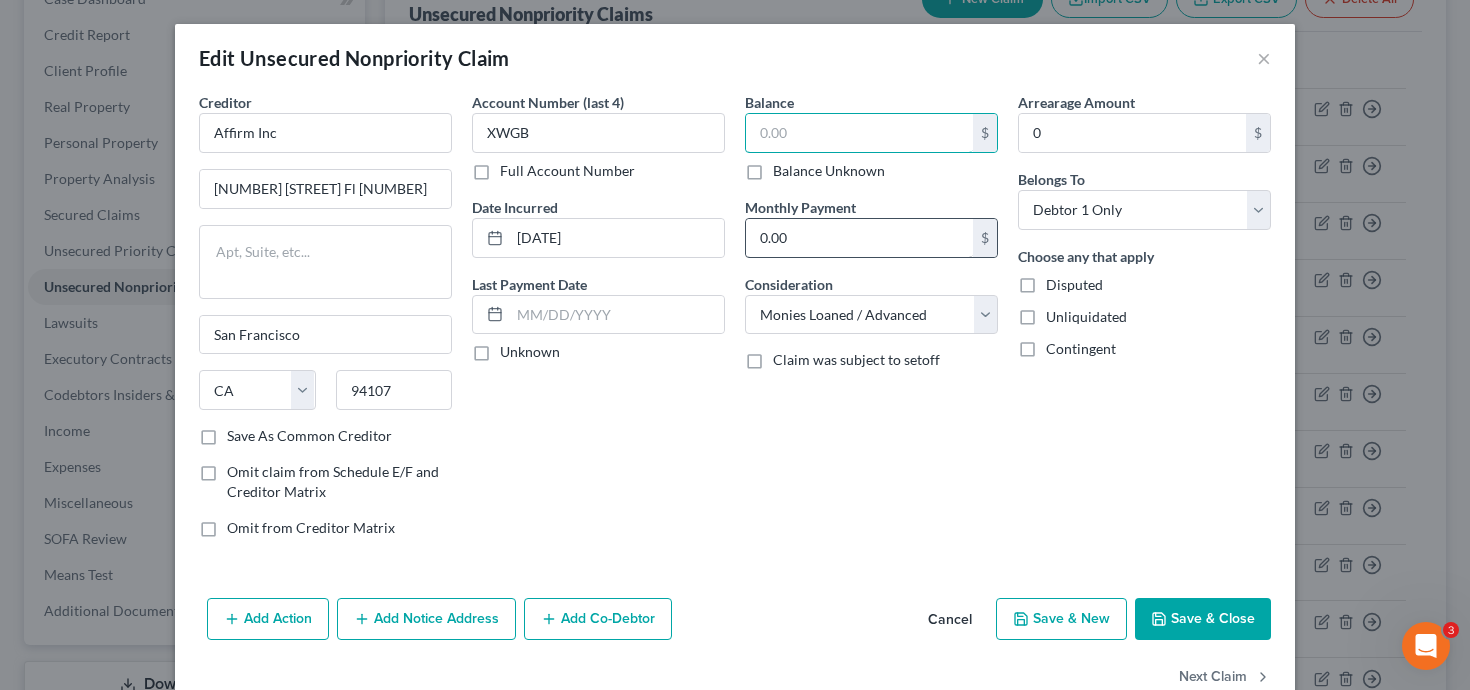 scroll, scrollTop: 47, scrollLeft: 0, axis: vertical 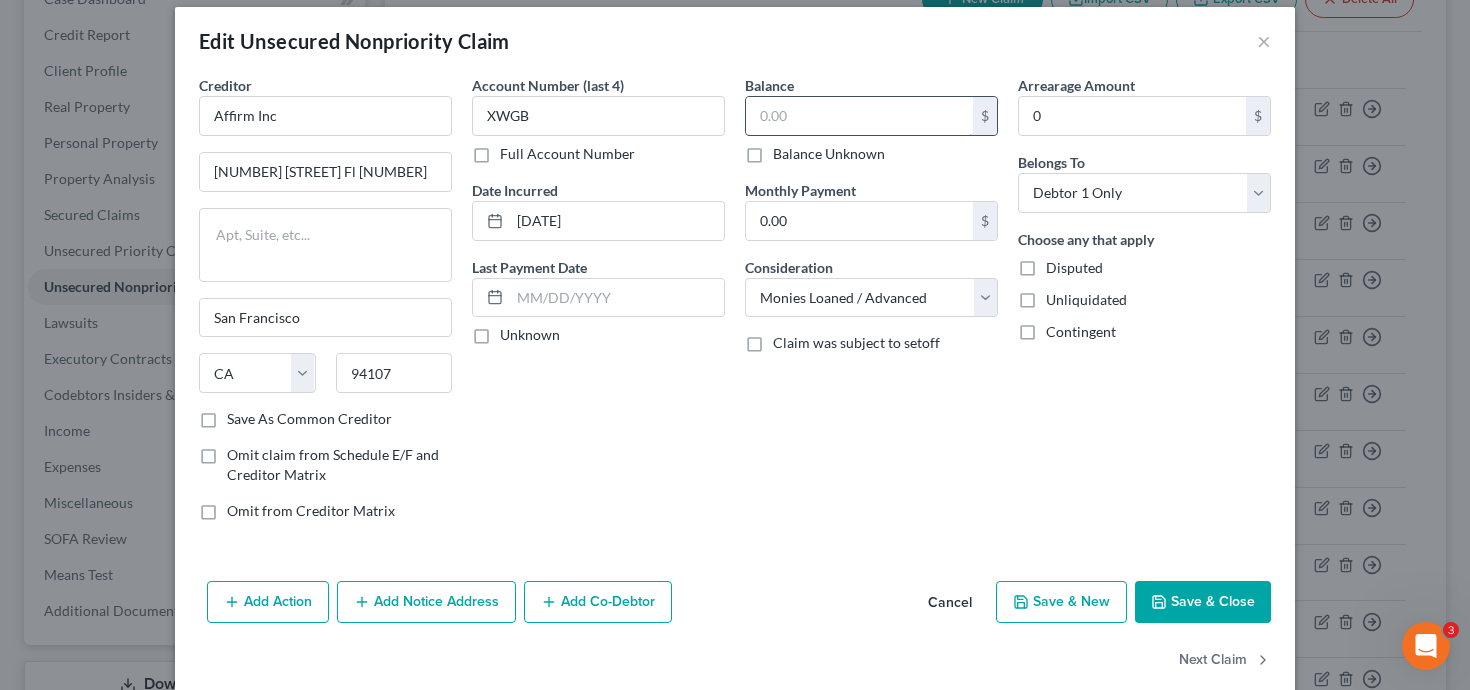 click at bounding box center [859, 116] 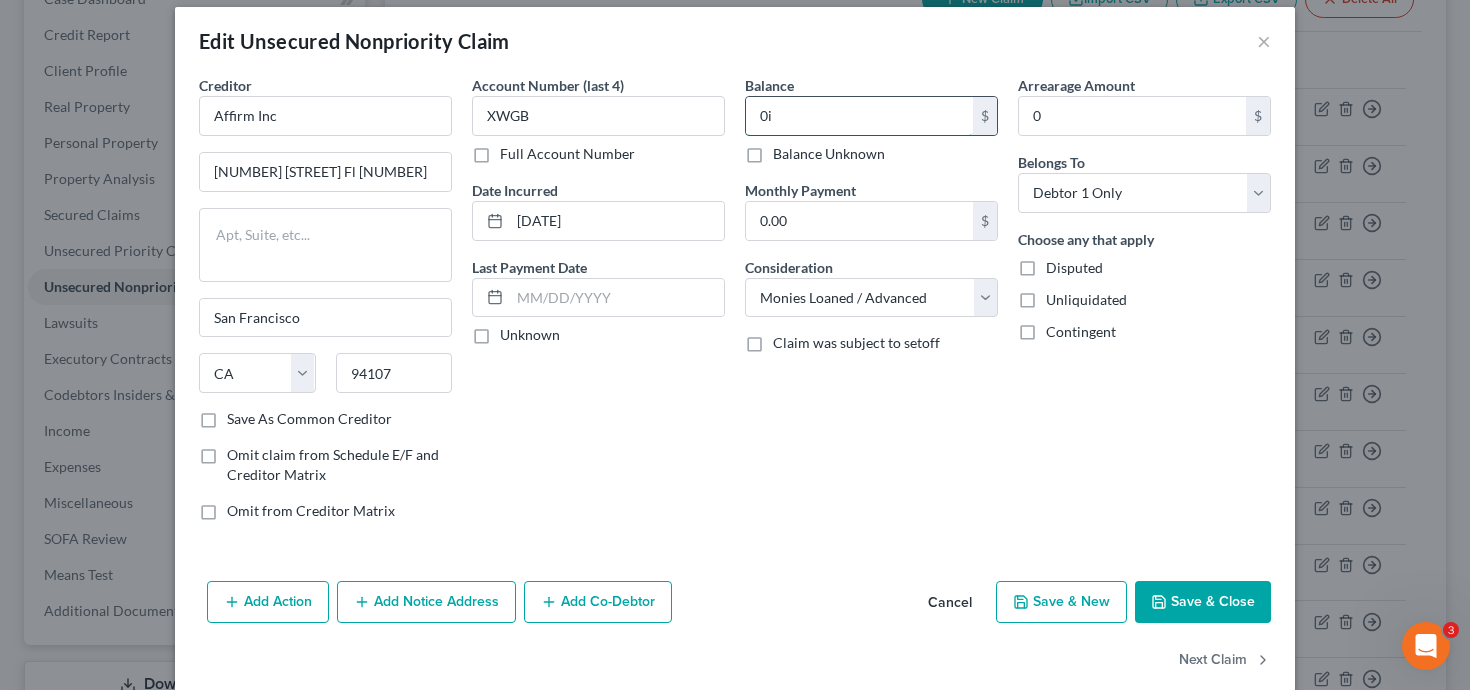 type on "0" 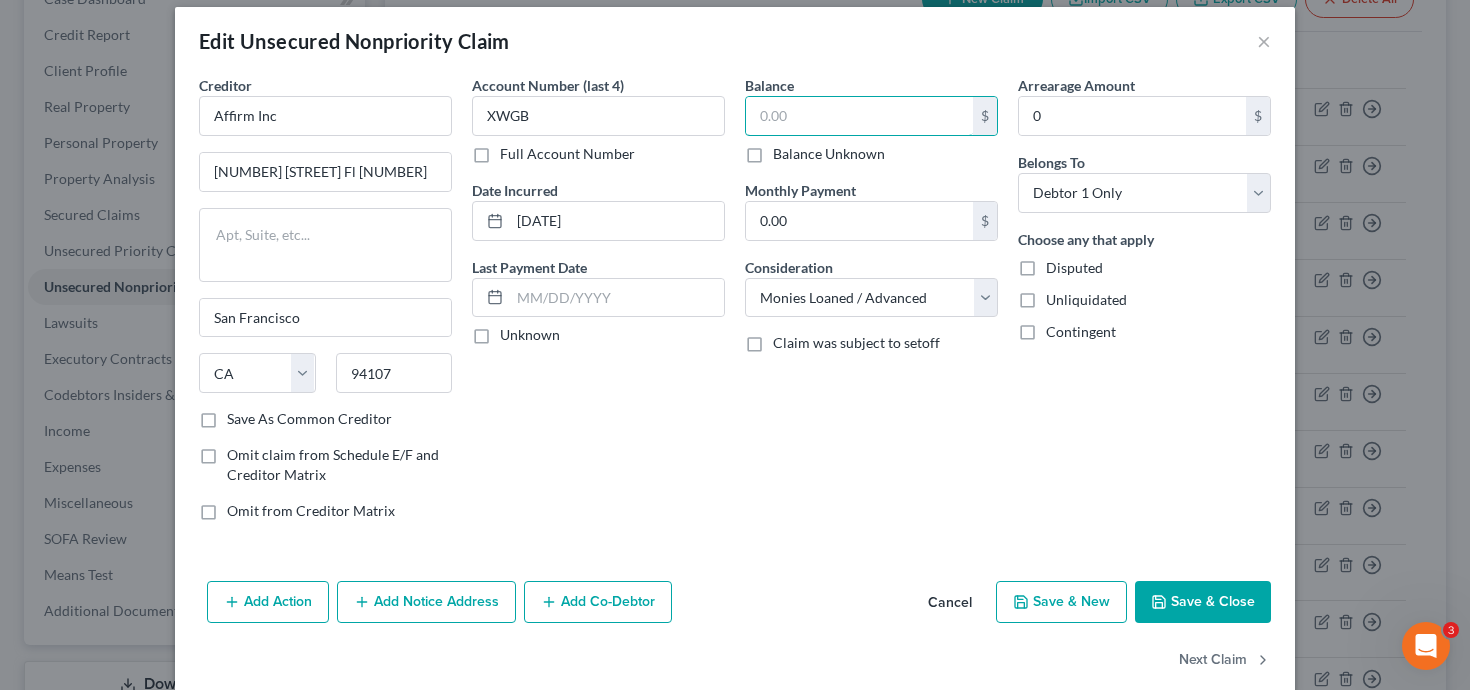 scroll, scrollTop: 47, scrollLeft: 0, axis: vertical 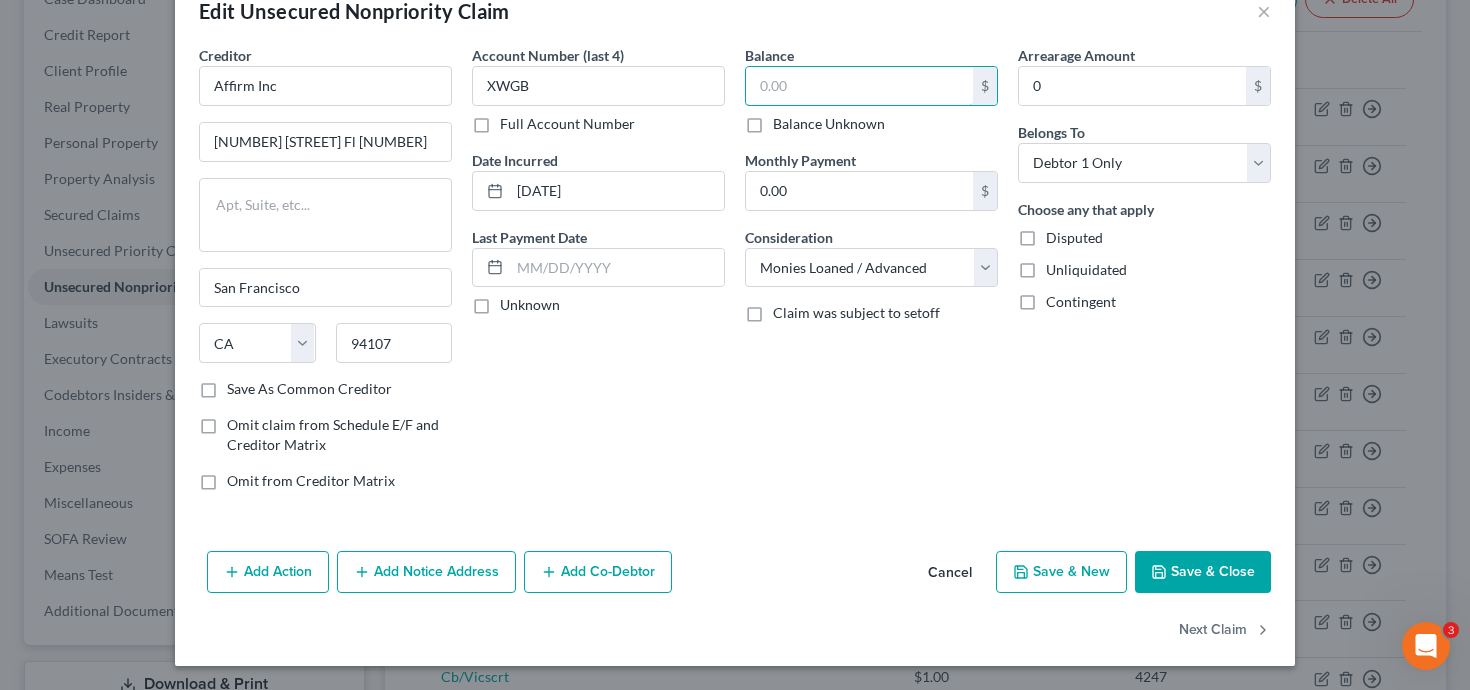 type 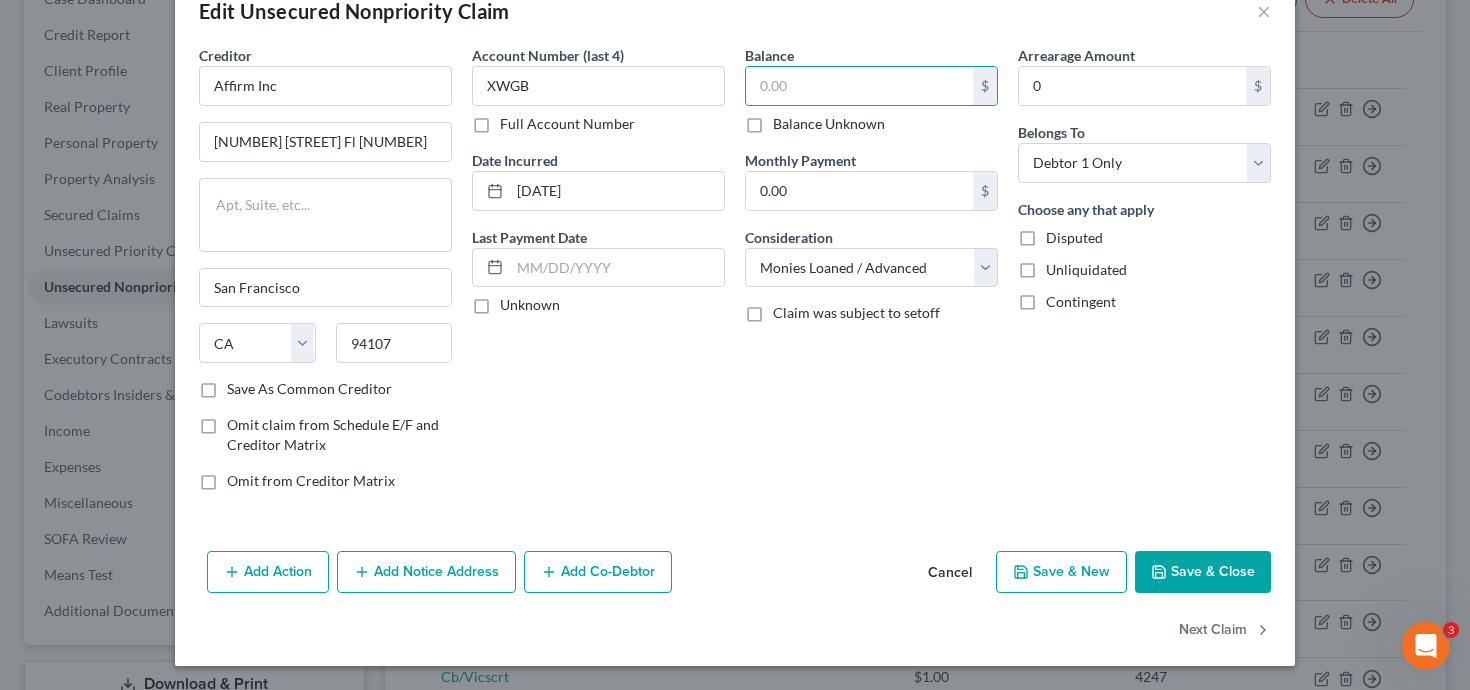 click on "Add Notice Address" at bounding box center (426, 572) 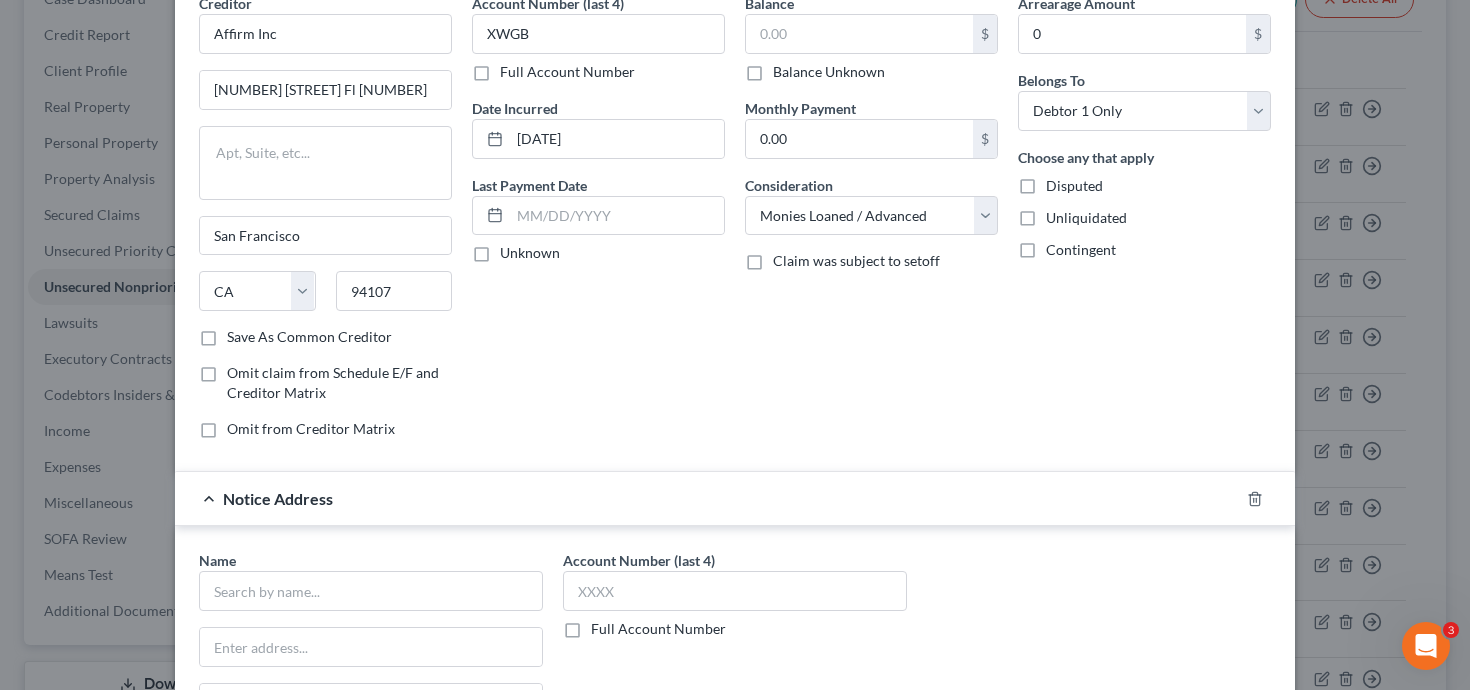 scroll, scrollTop: 0, scrollLeft: 0, axis: both 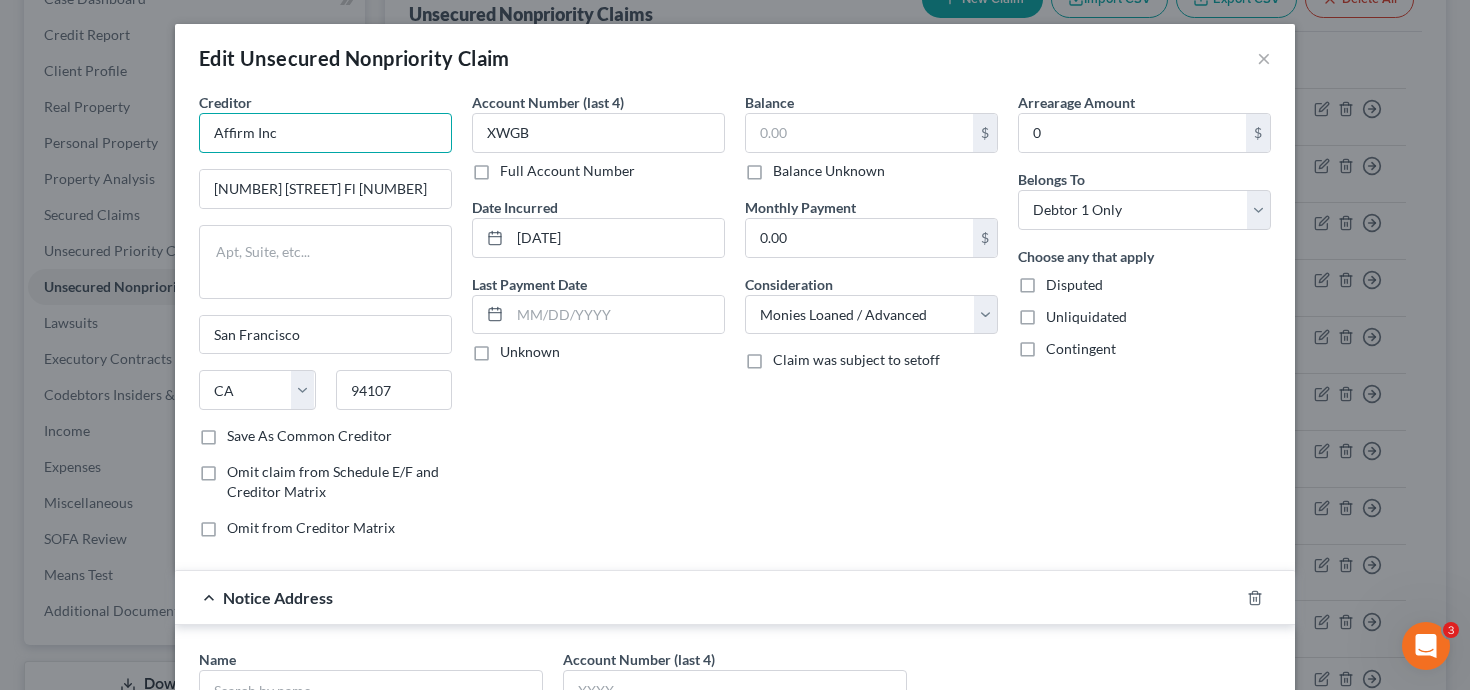 drag, startPoint x: 266, startPoint y: 136, endPoint x: 153, endPoint y: 122, distance: 113.86395 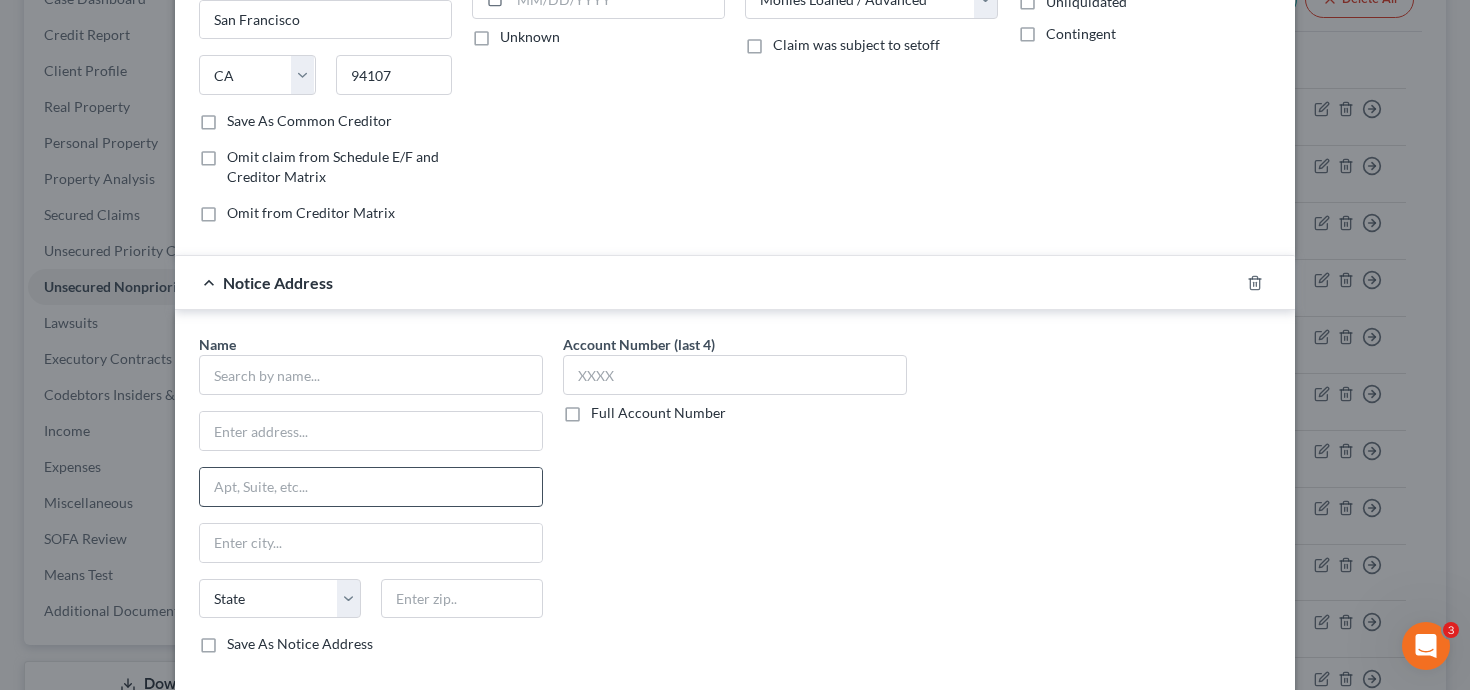 scroll, scrollTop: 449, scrollLeft: 0, axis: vertical 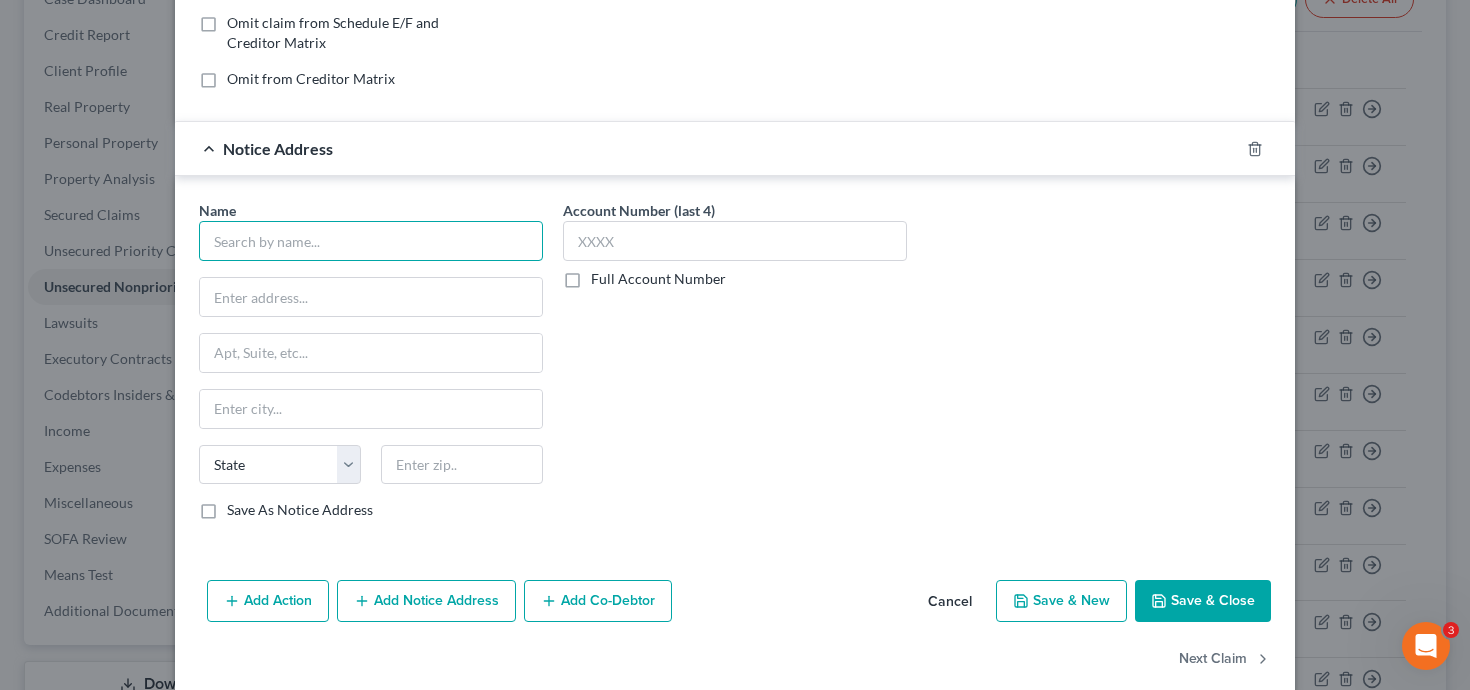click at bounding box center (371, 241) 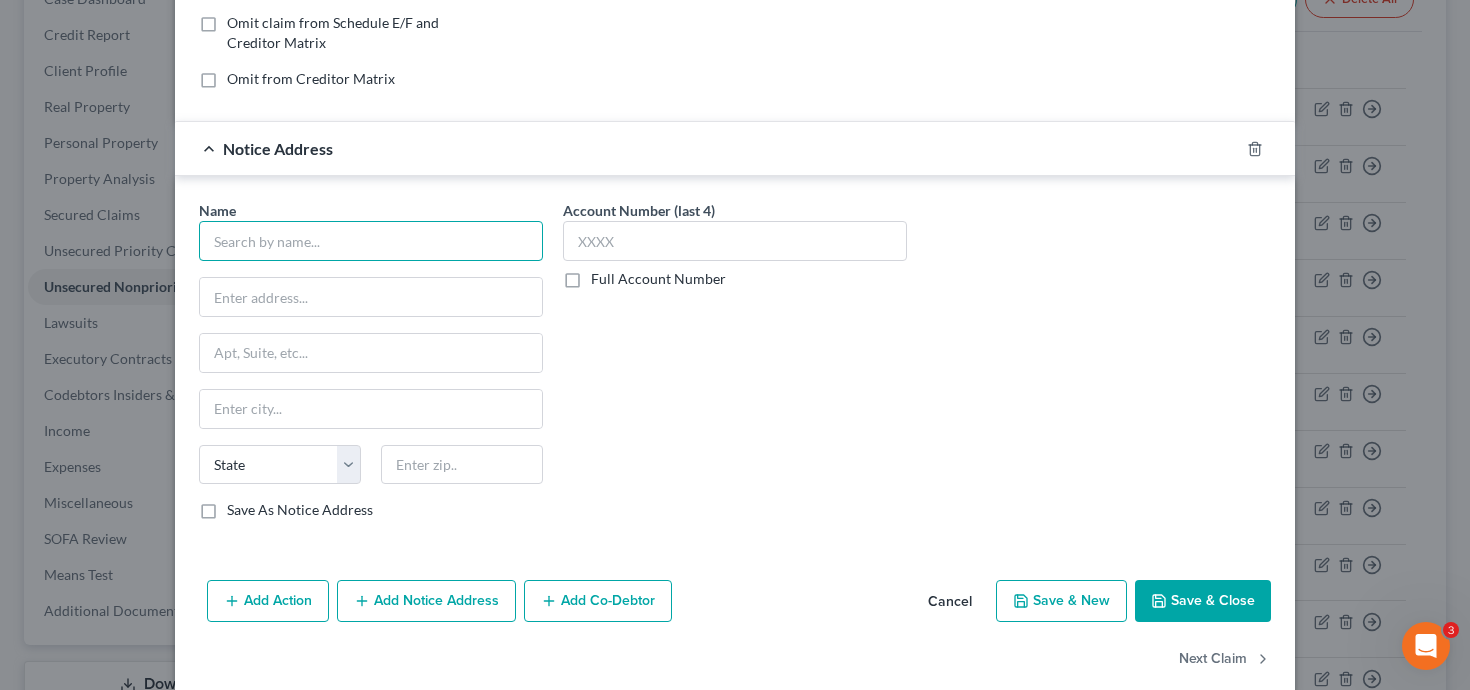 paste on "Affirm Inc" 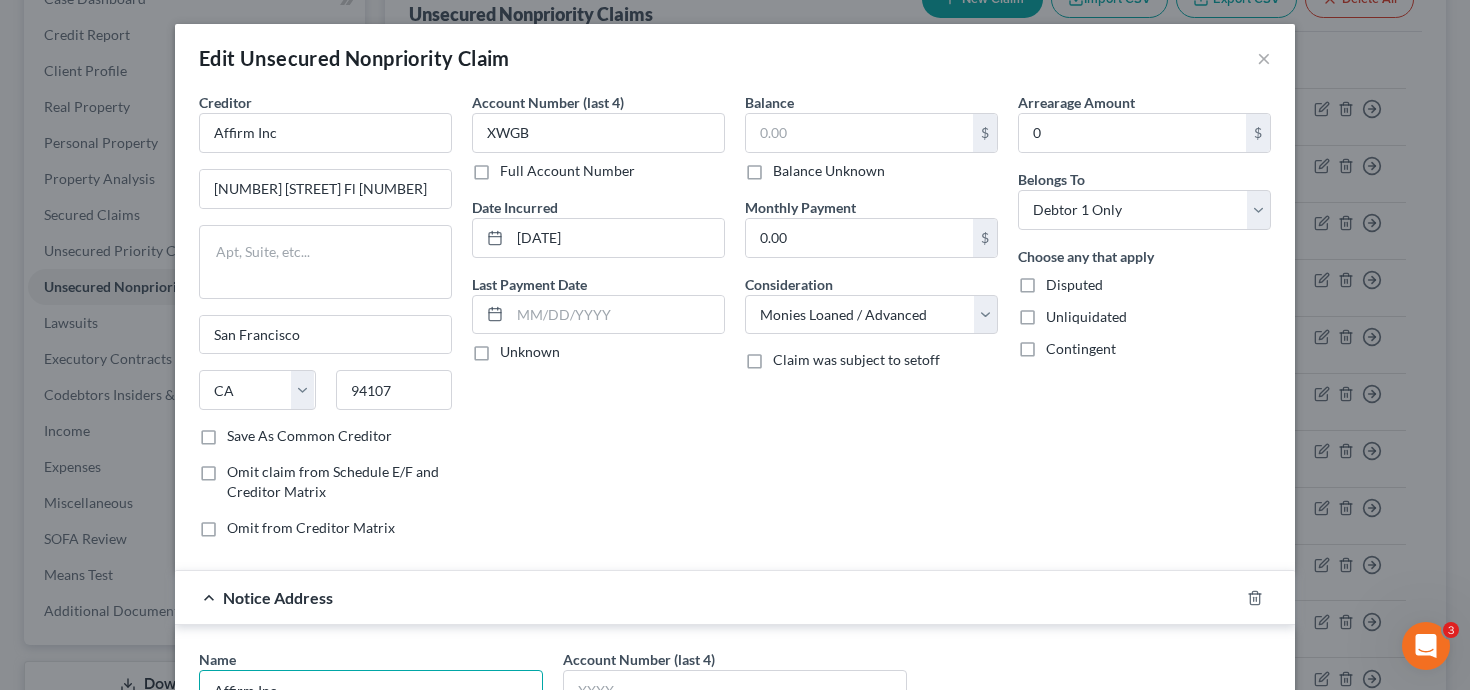 scroll, scrollTop: 0, scrollLeft: 0, axis: both 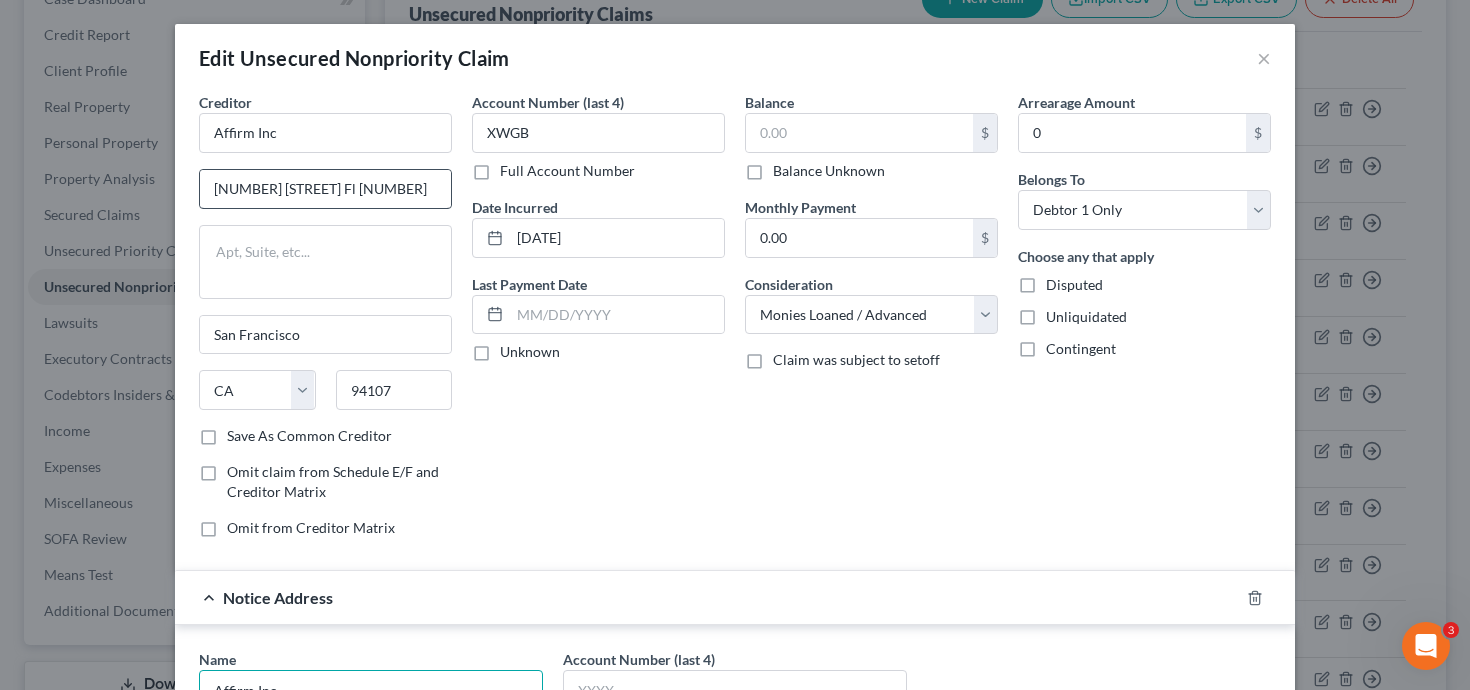 type on "Affirm Inc" 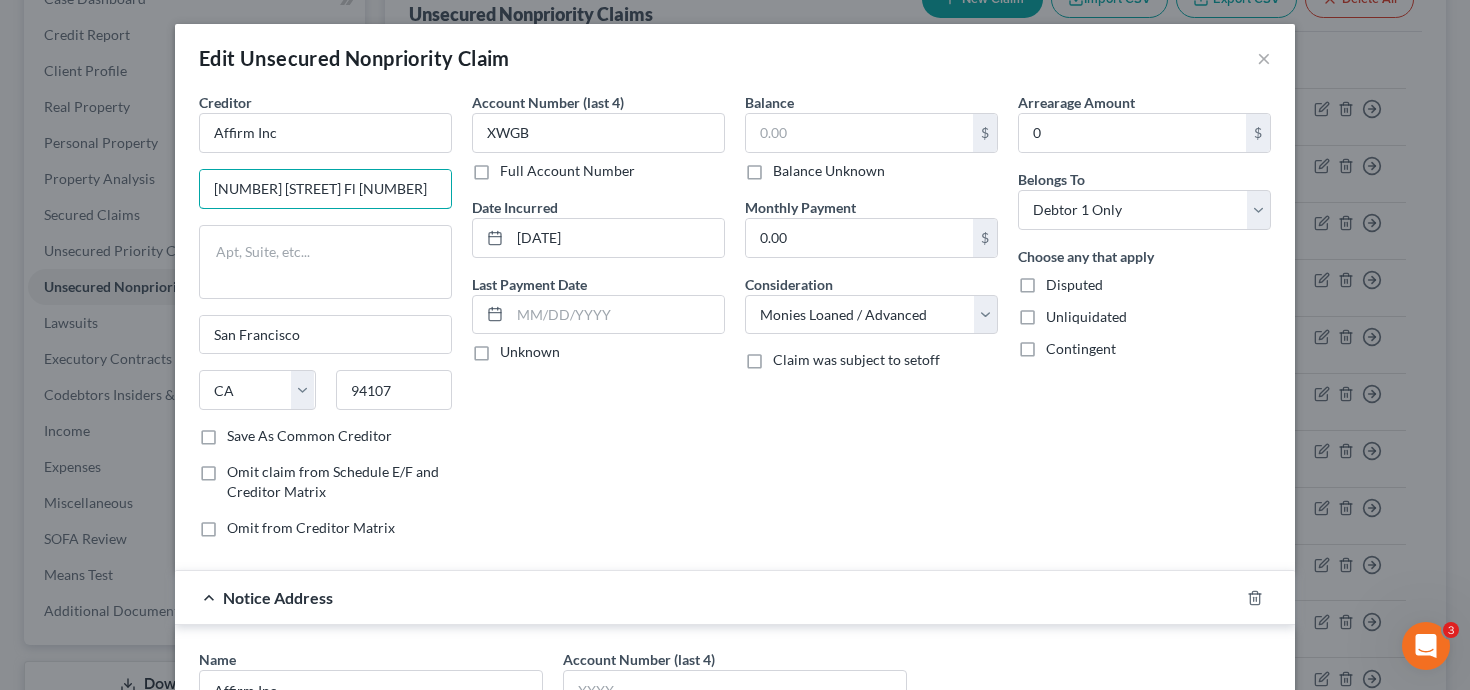 drag, startPoint x: 344, startPoint y: 189, endPoint x: 162, endPoint y: 174, distance: 182.61708 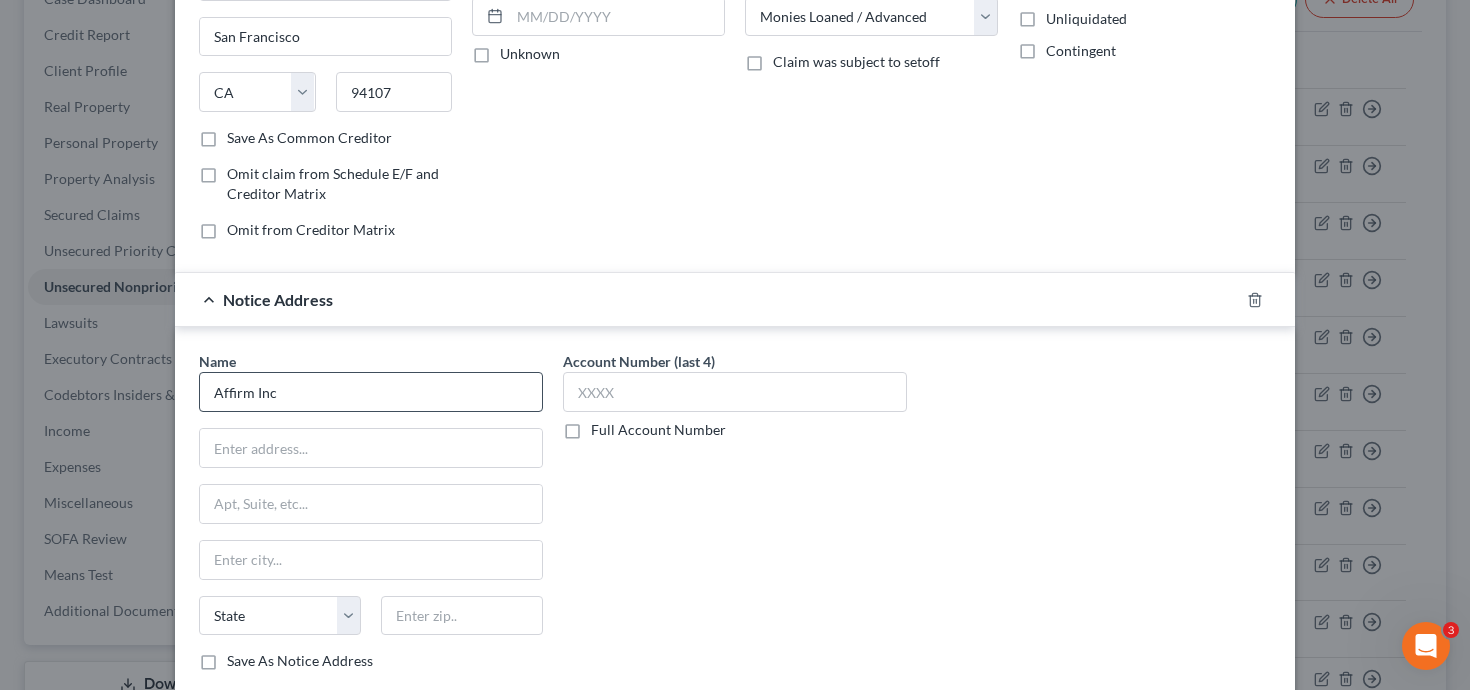 scroll, scrollTop: 302, scrollLeft: 0, axis: vertical 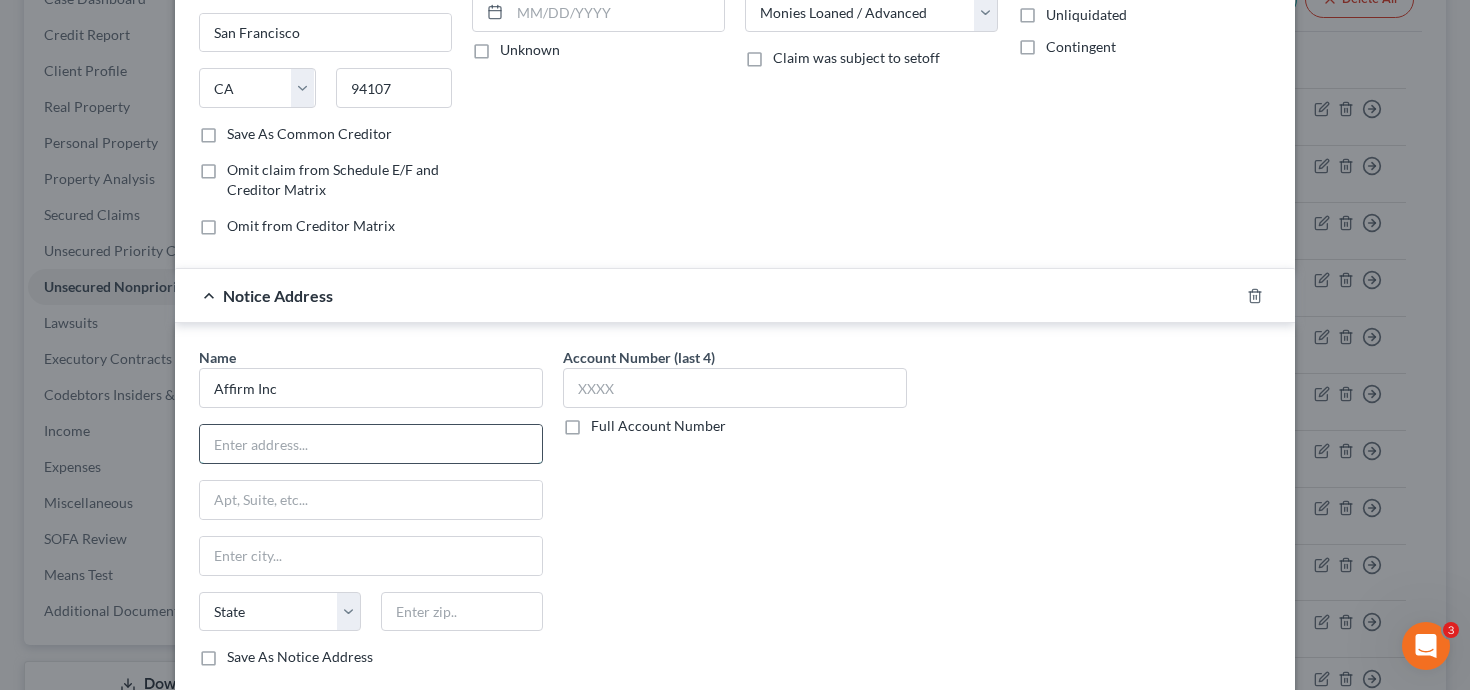 paste on "[NUMBER] [STREET] Fl [NUMBER]" 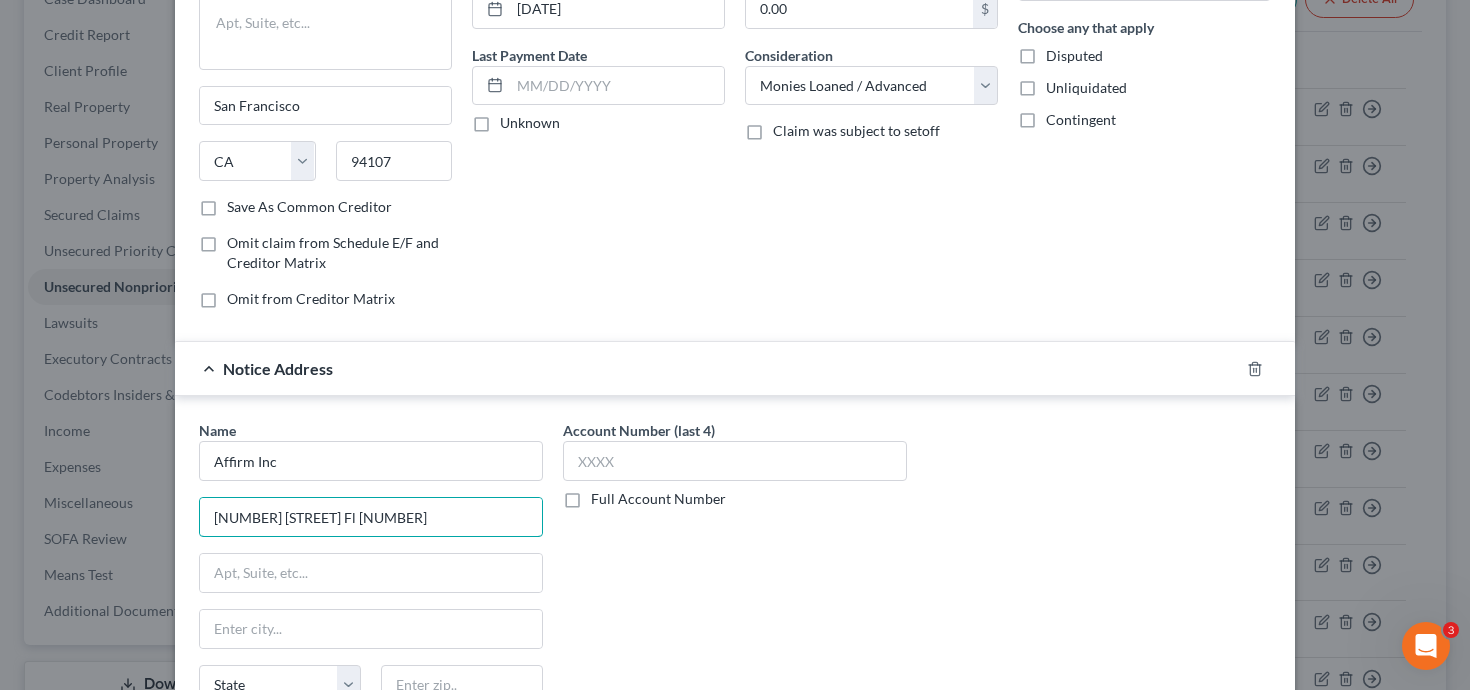 scroll, scrollTop: 0, scrollLeft: 0, axis: both 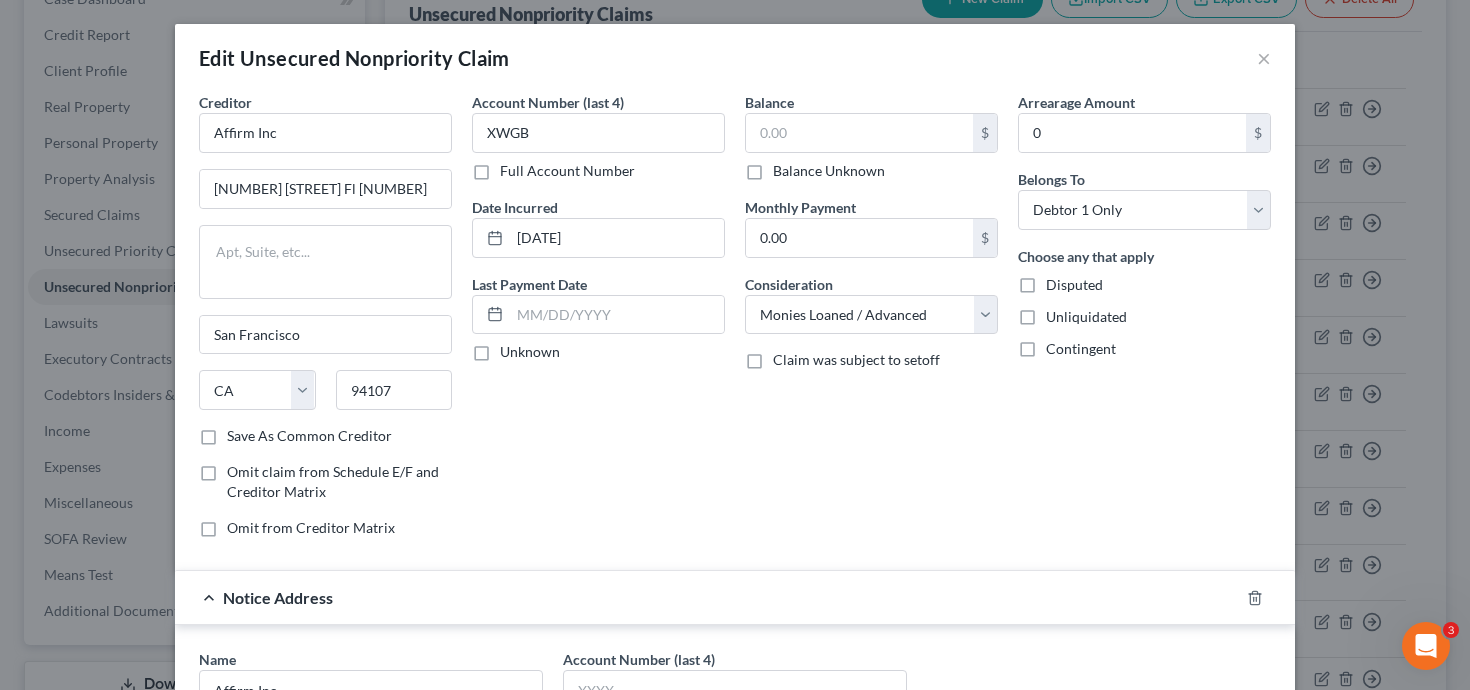 type on "[NUMBER] [STREET] Fl [NUMBER]" 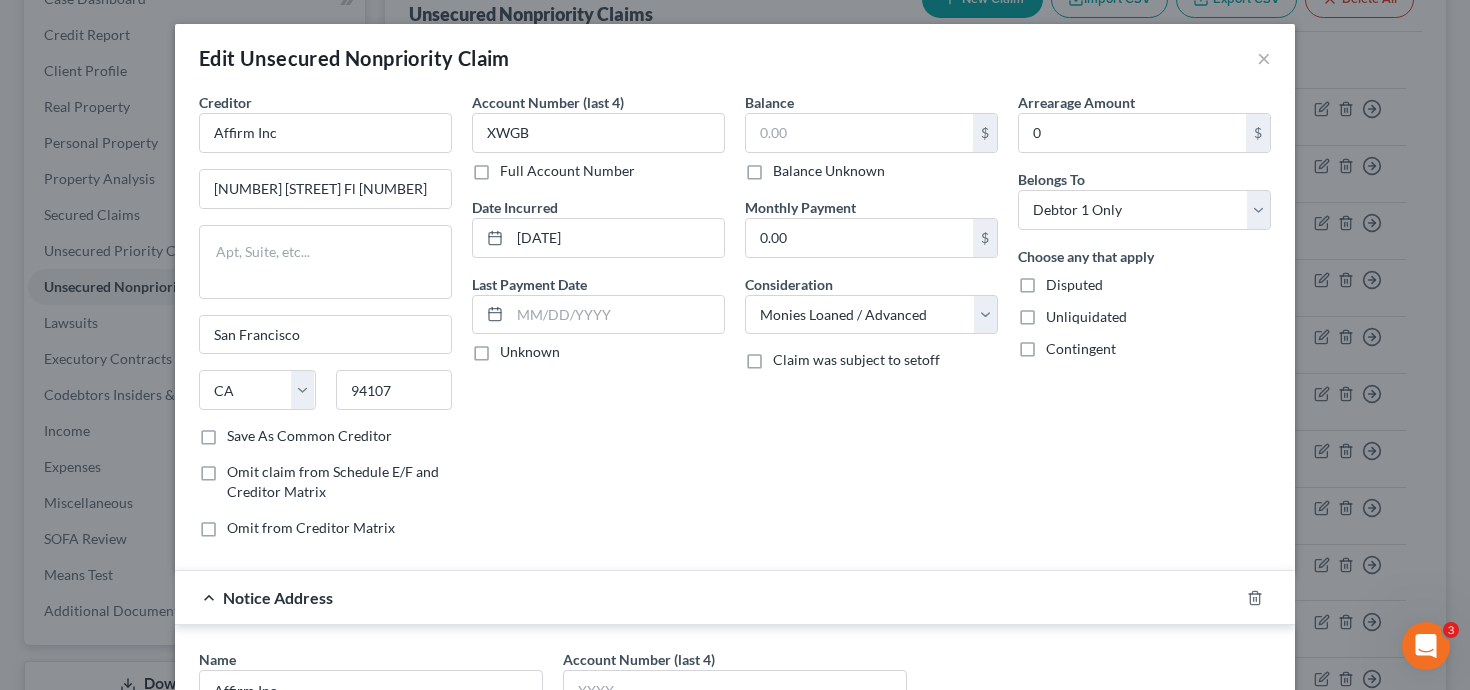 click on "Save As Common Creditor" at bounding box center [309, 436] 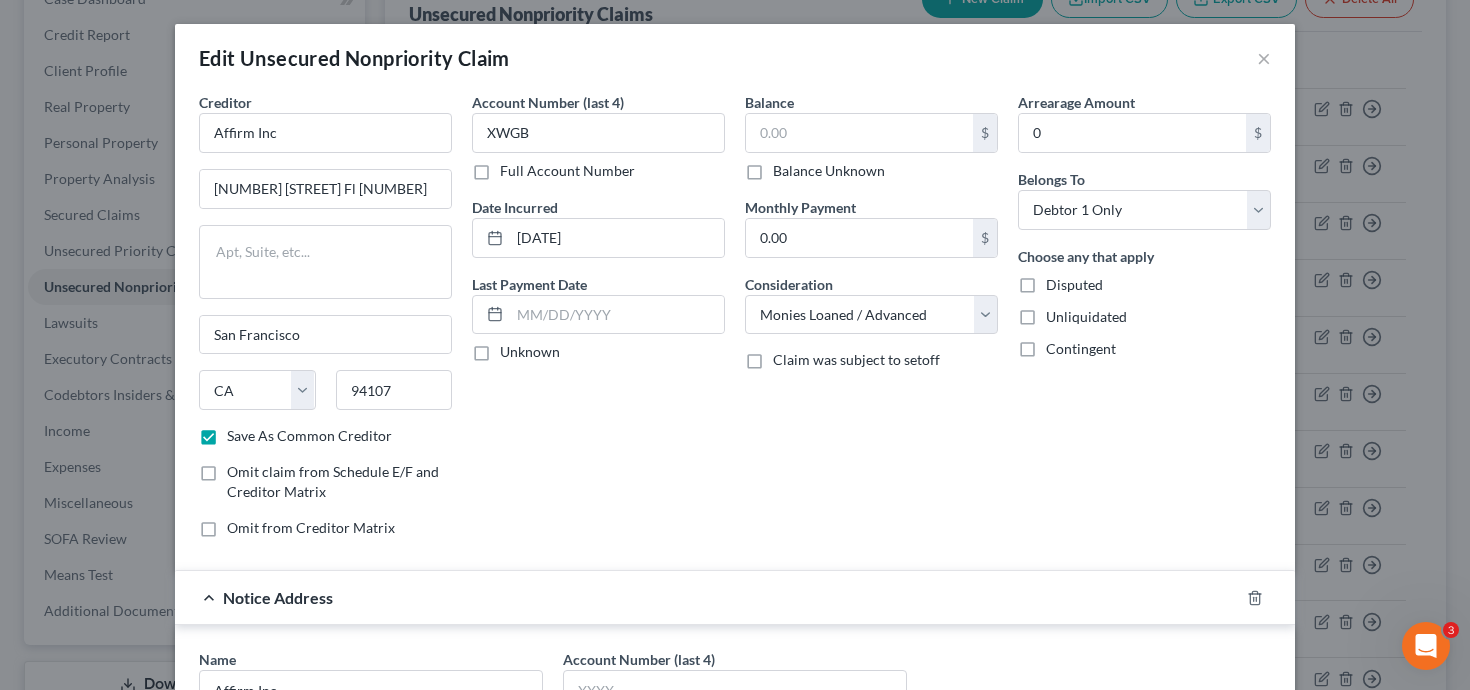 scroll, scrollTop: 478, scrollLeft: 0, axis: vertical 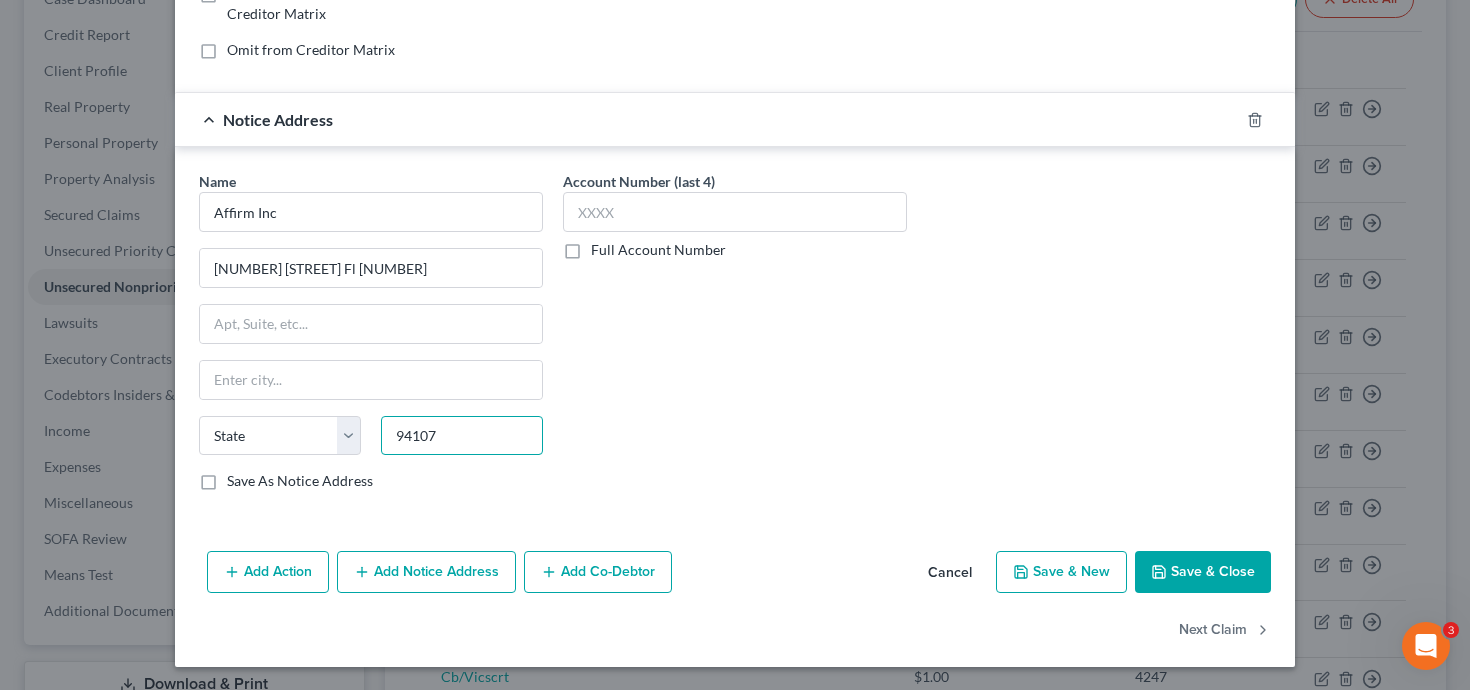 type on "94107" 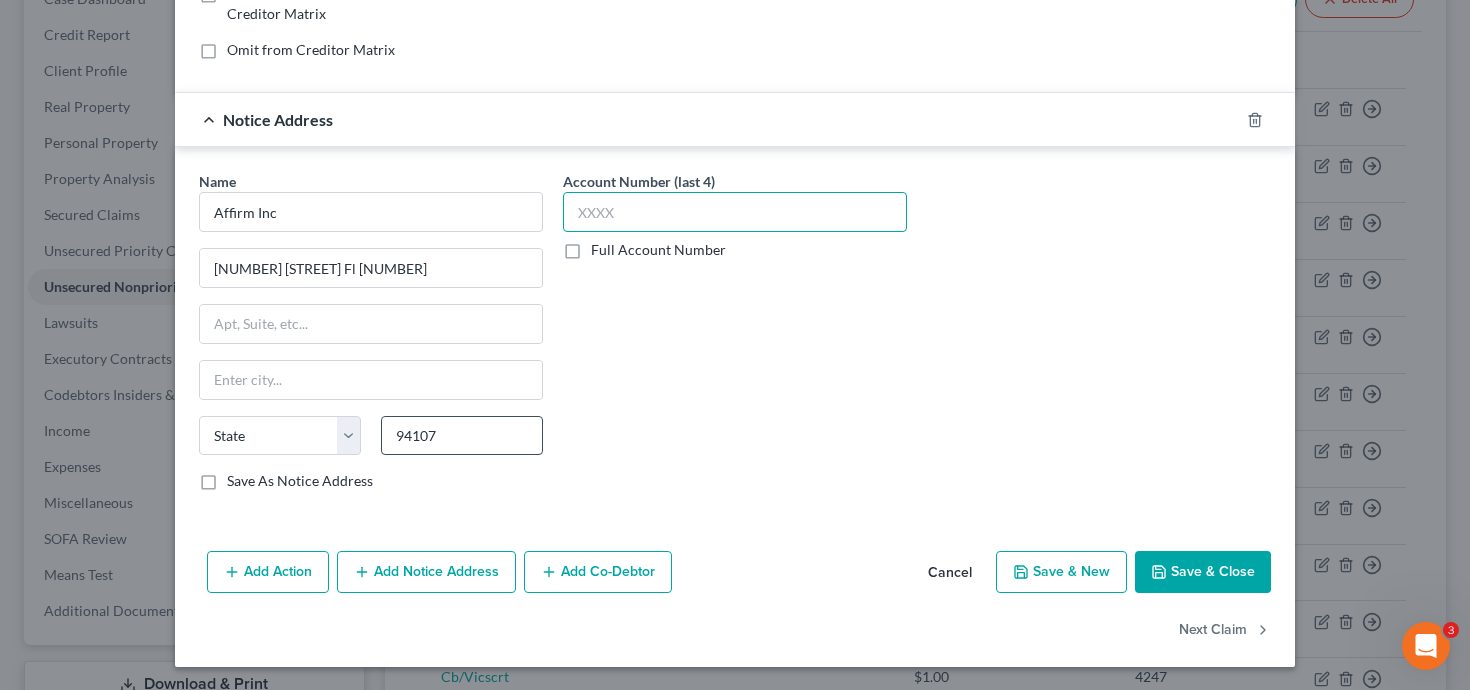 type on "San Francisco" 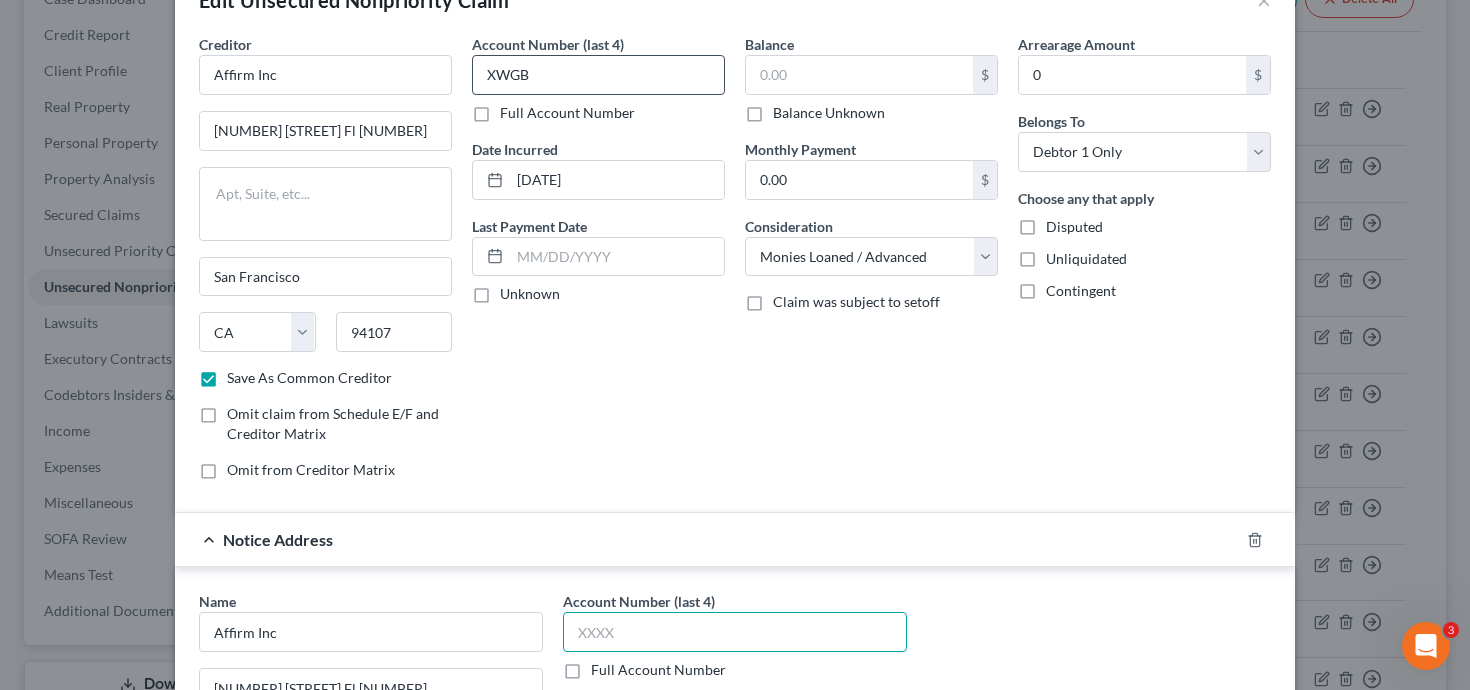 scroll, scrollTop: 0, scrollLeft: 0, axis: both 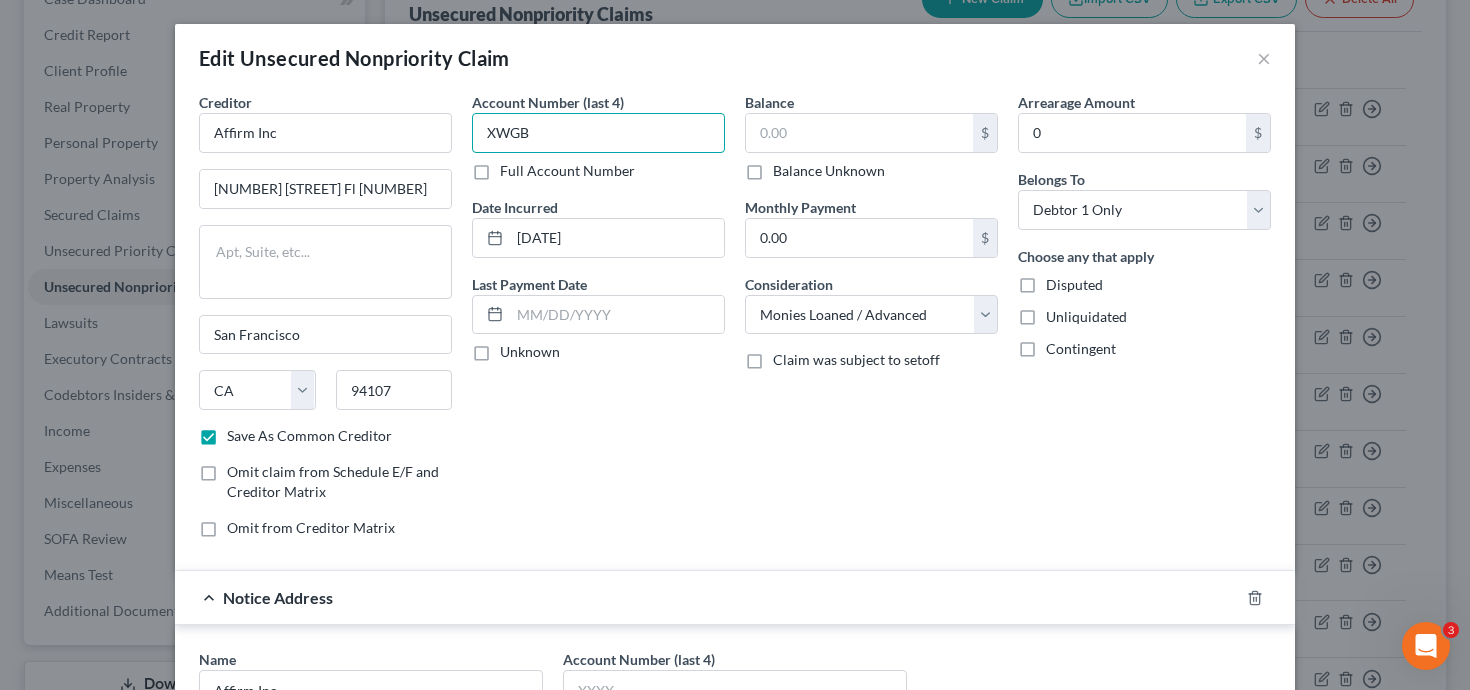 drag, startPoint x: 521, startPoint y: 135, endPoint x: 463, endPoint y: 127, distance: 58.549126 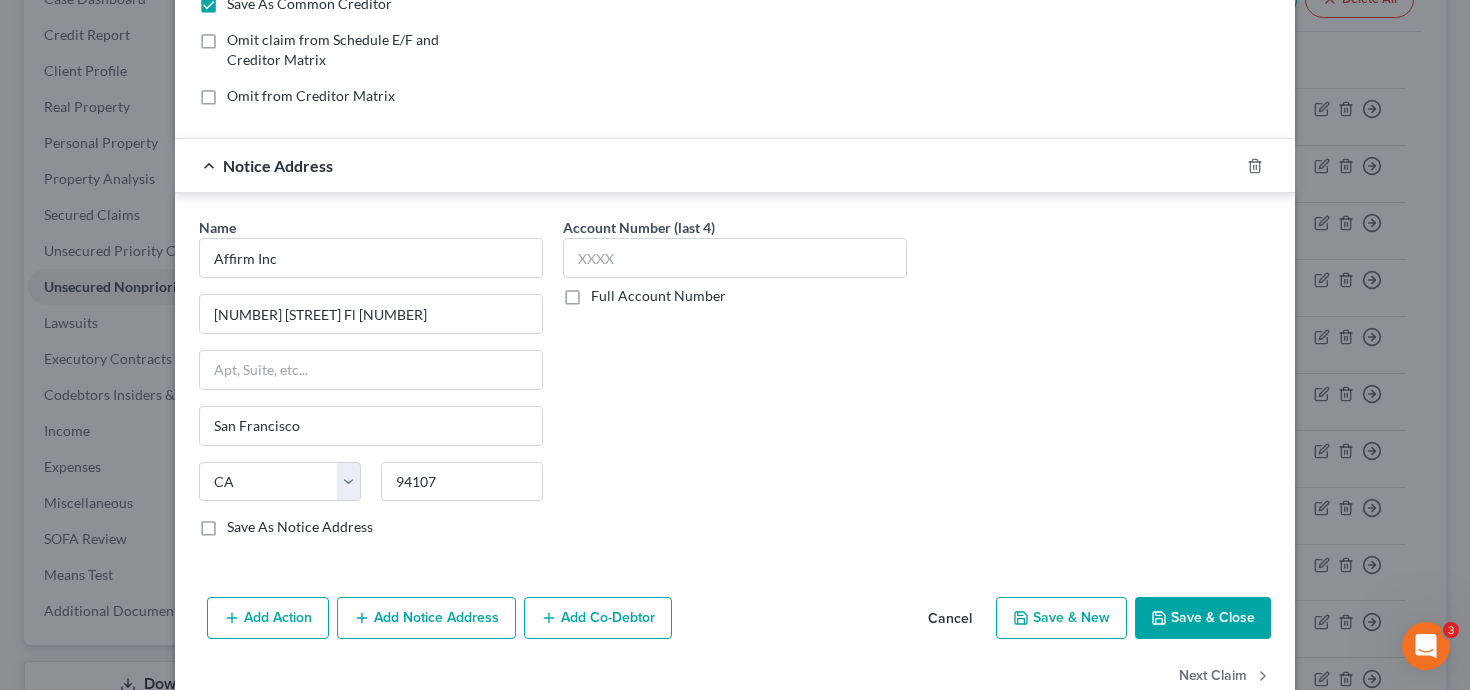 scroll, scrollTop: 478, scrollLeft: 0, axis: vertical 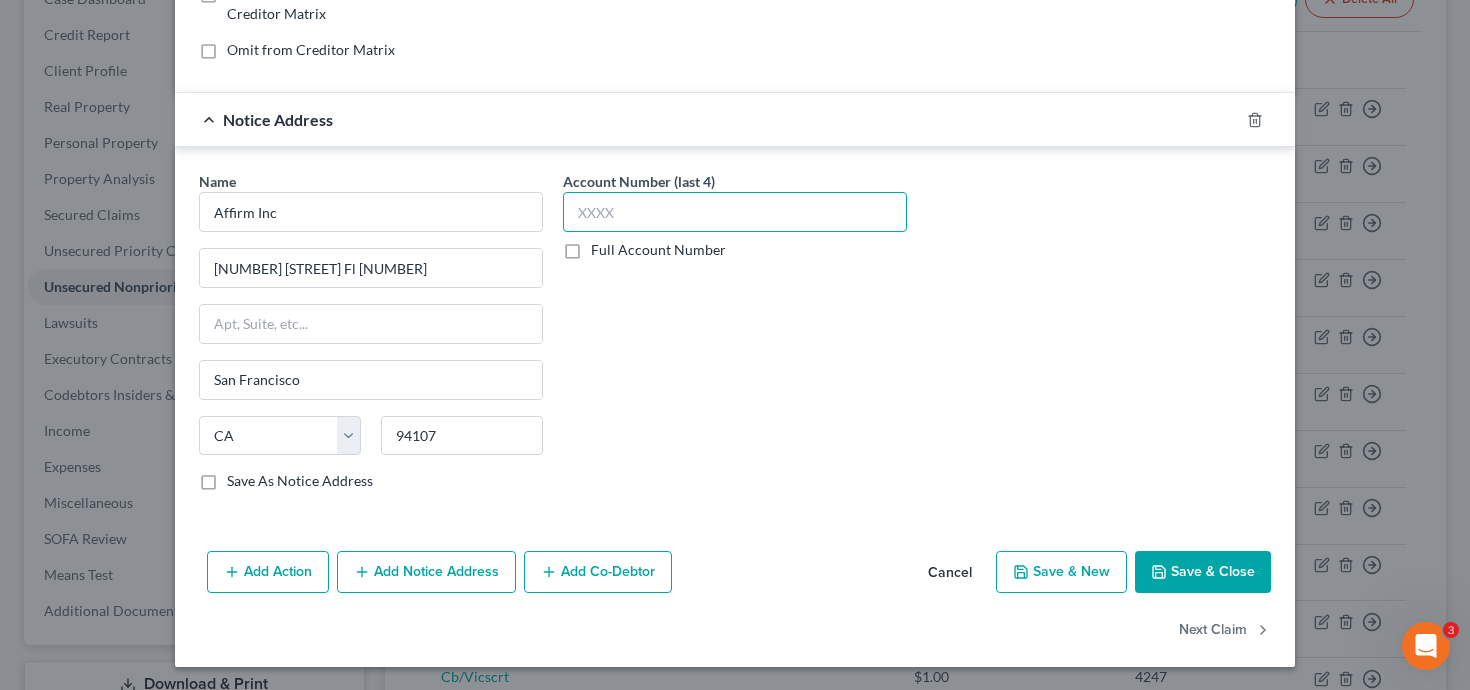 click at bounding box center (735, 212) 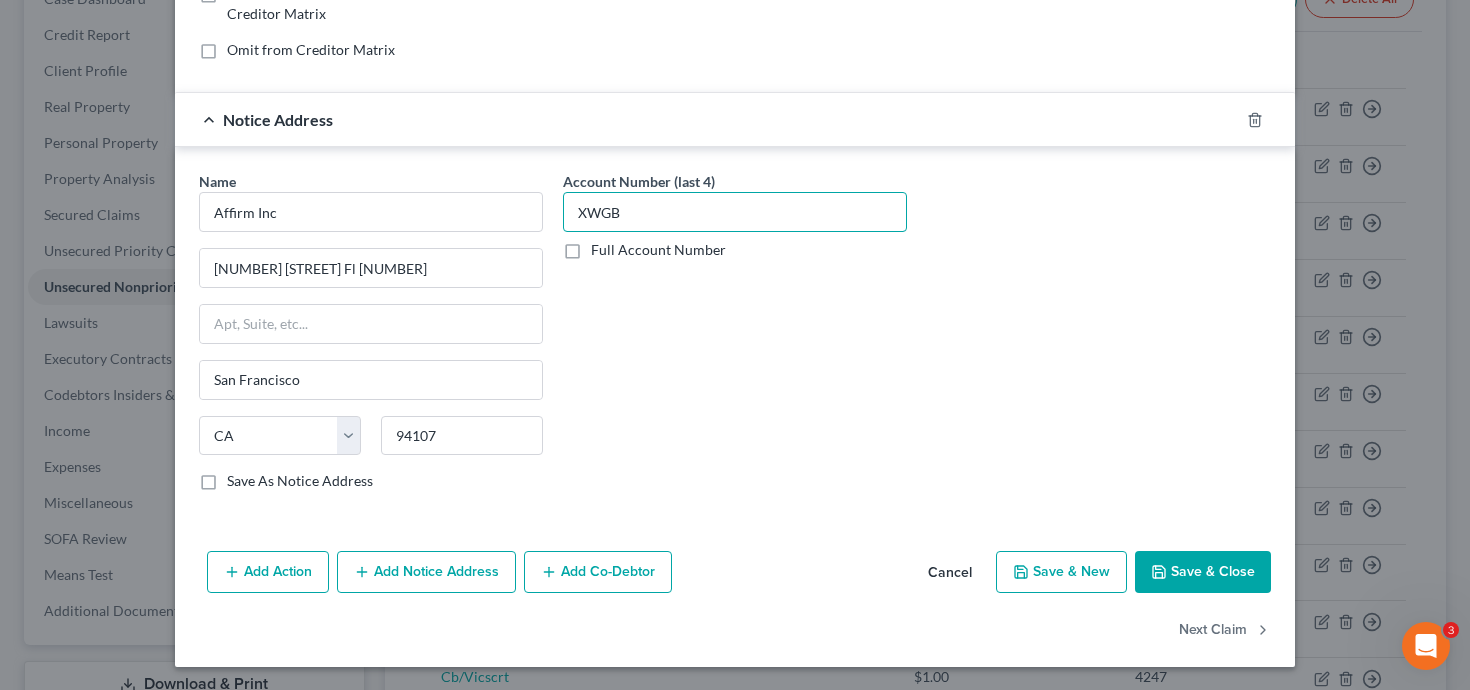 type on "XWGB" 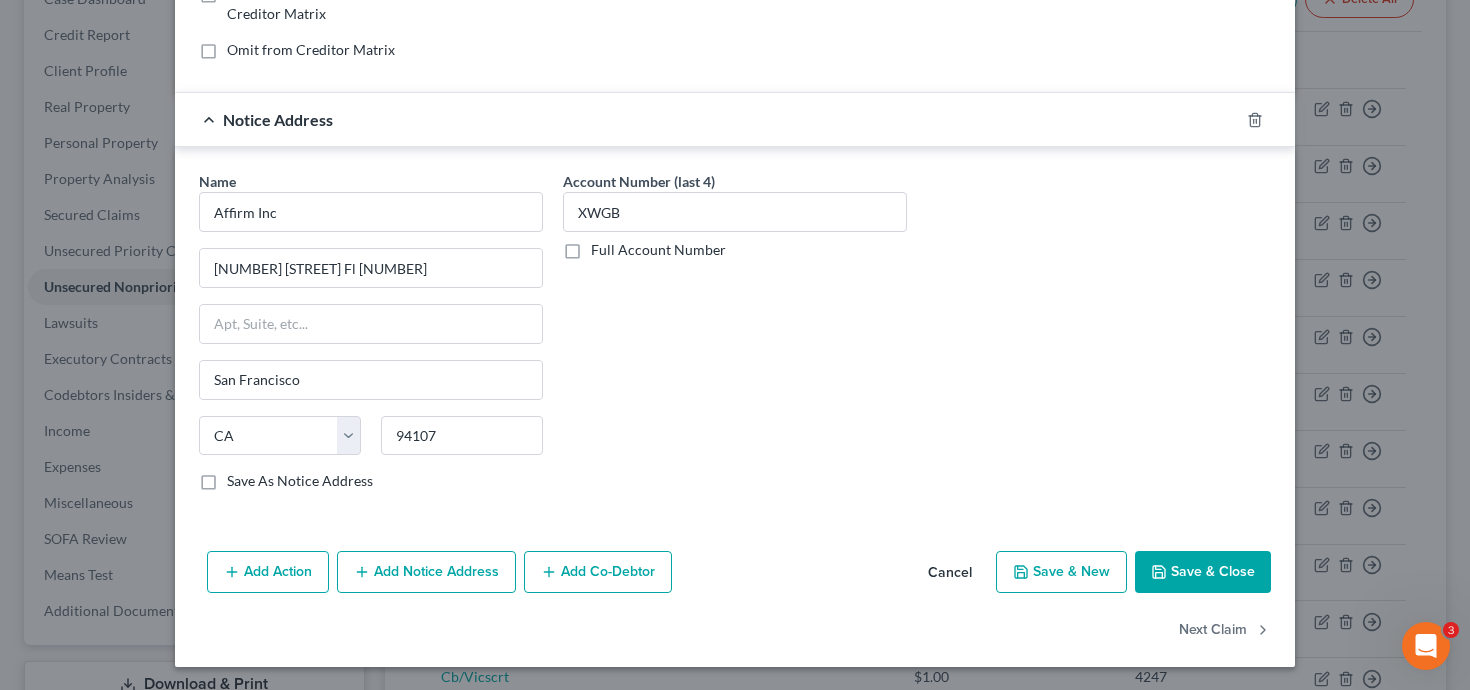 click on "Save & Close" at bounding box center (1203, 572) 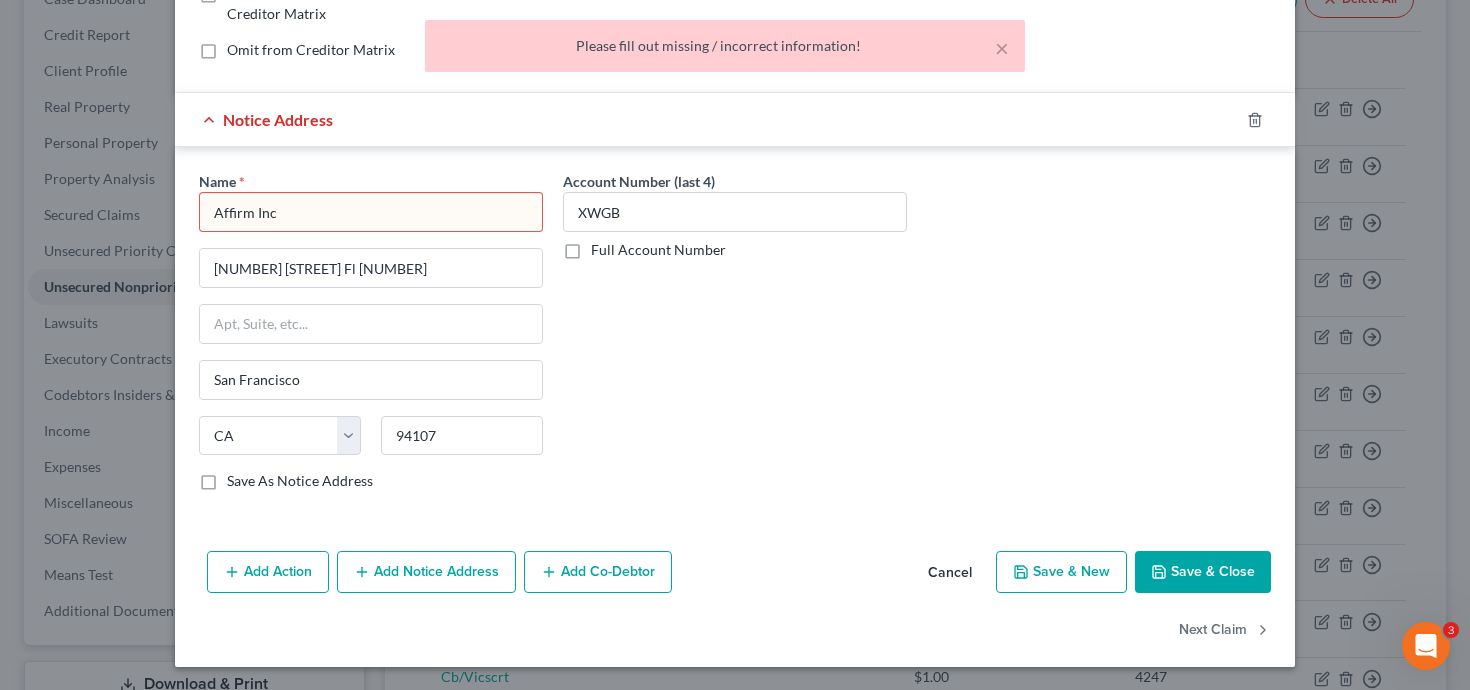 scroll, scrollTop: 398, scrollLeft: 0, axis: vertical 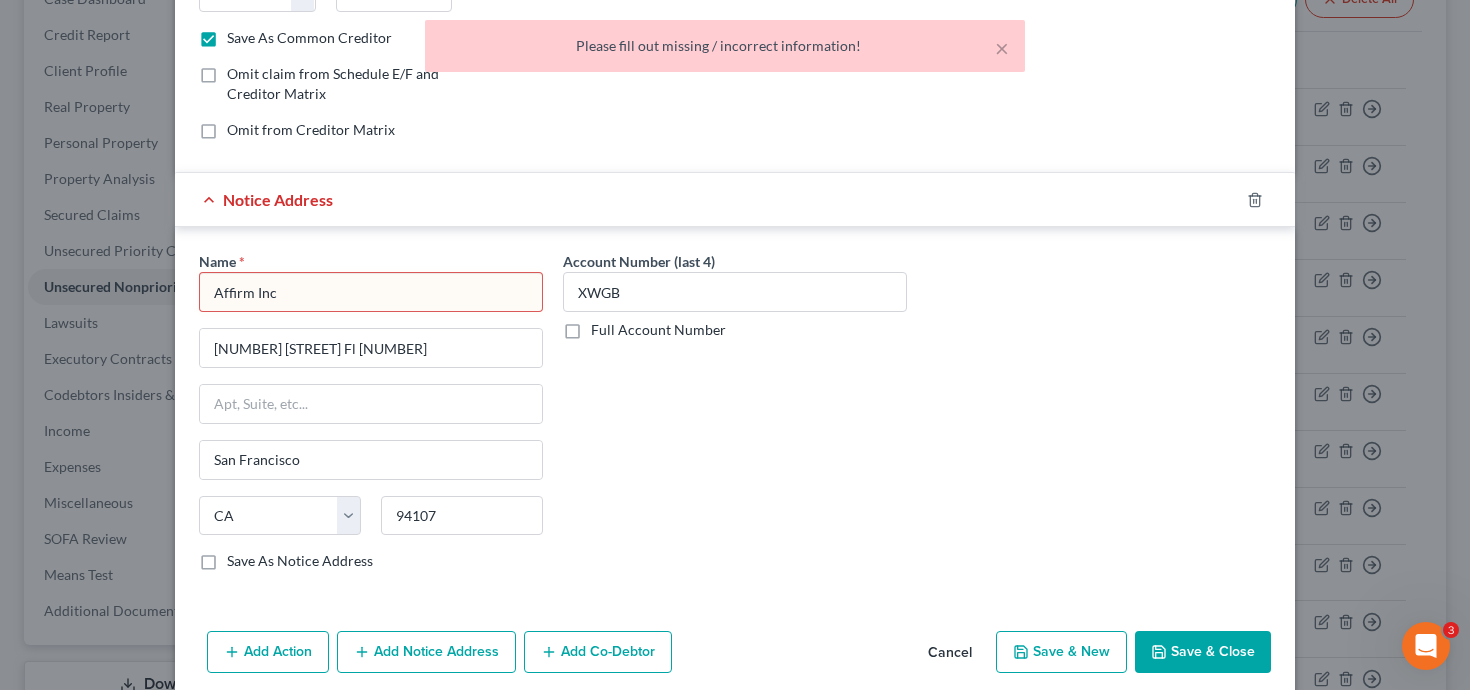 click on "Affirm Inc" at bounding box center (371, 292) 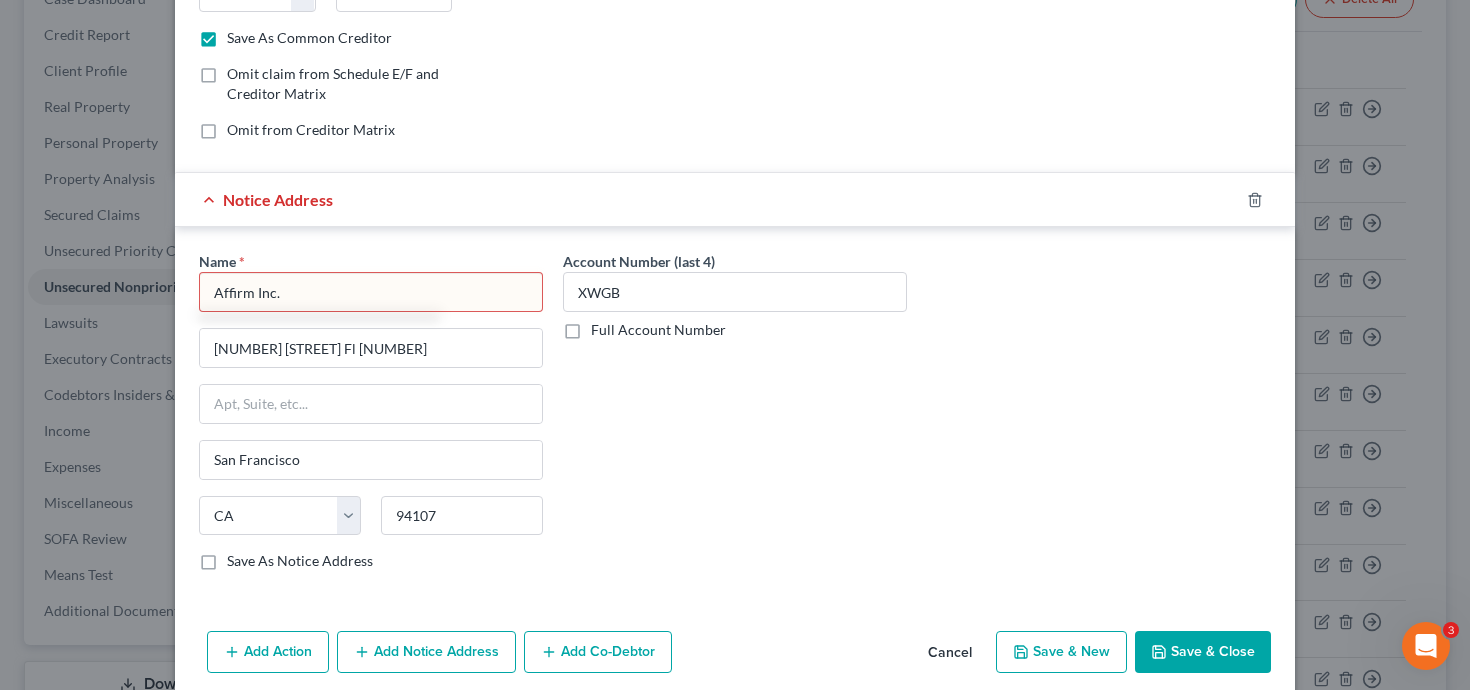 type on "Affirm Inc." 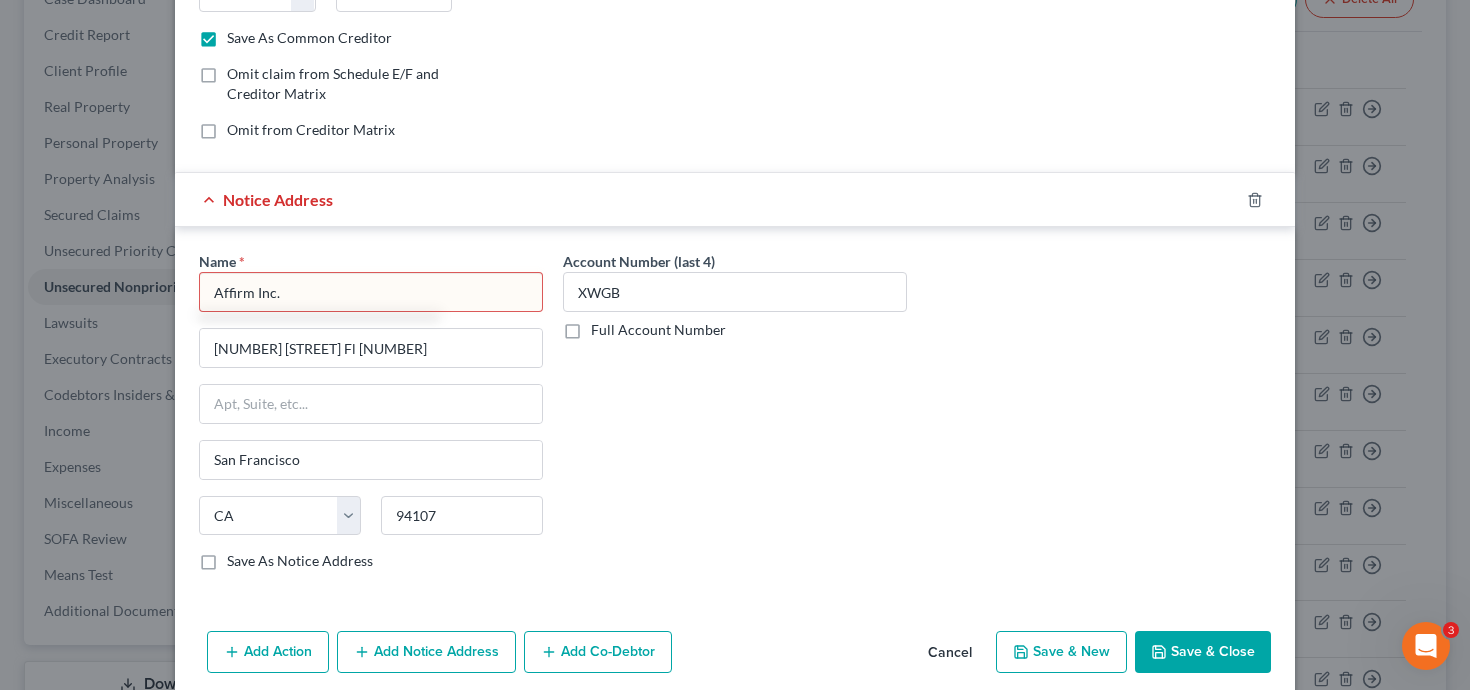 click on "Save & Close" at bounding box center [1203, 652] 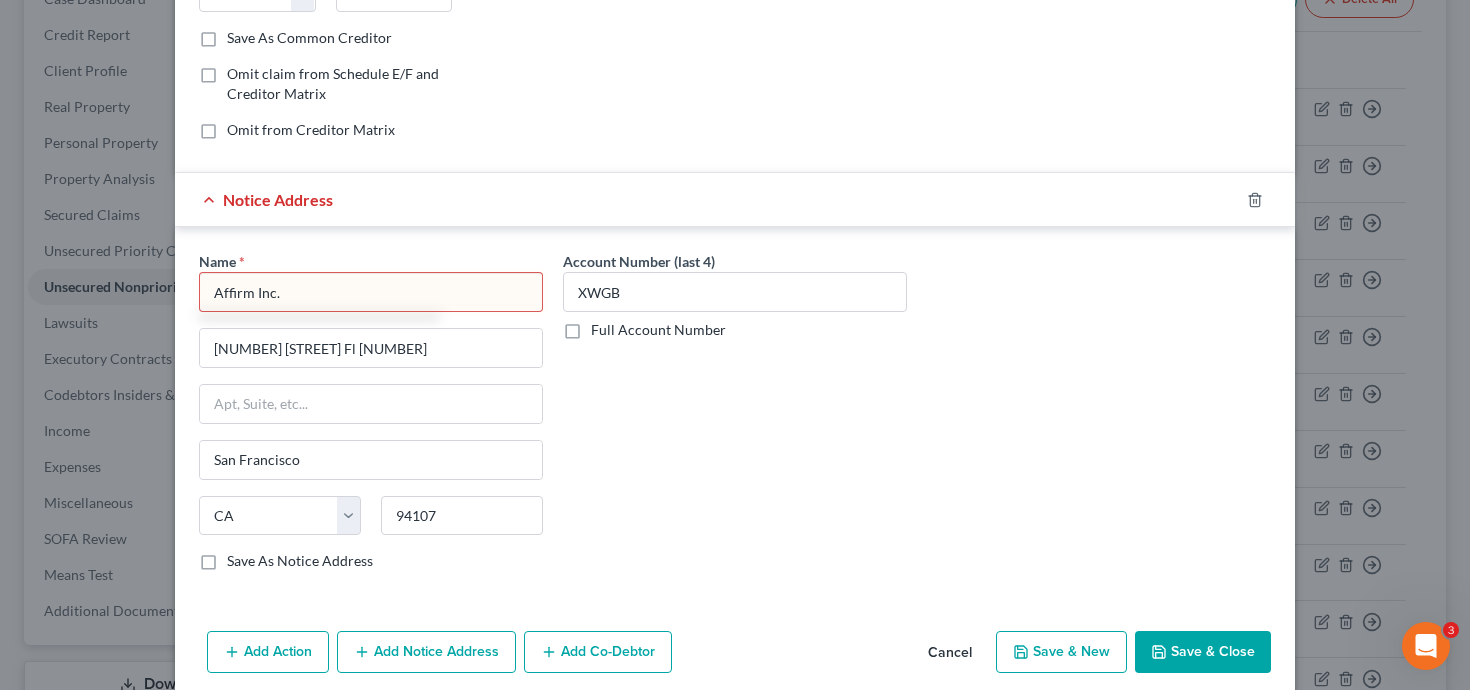 checkbox on "false" 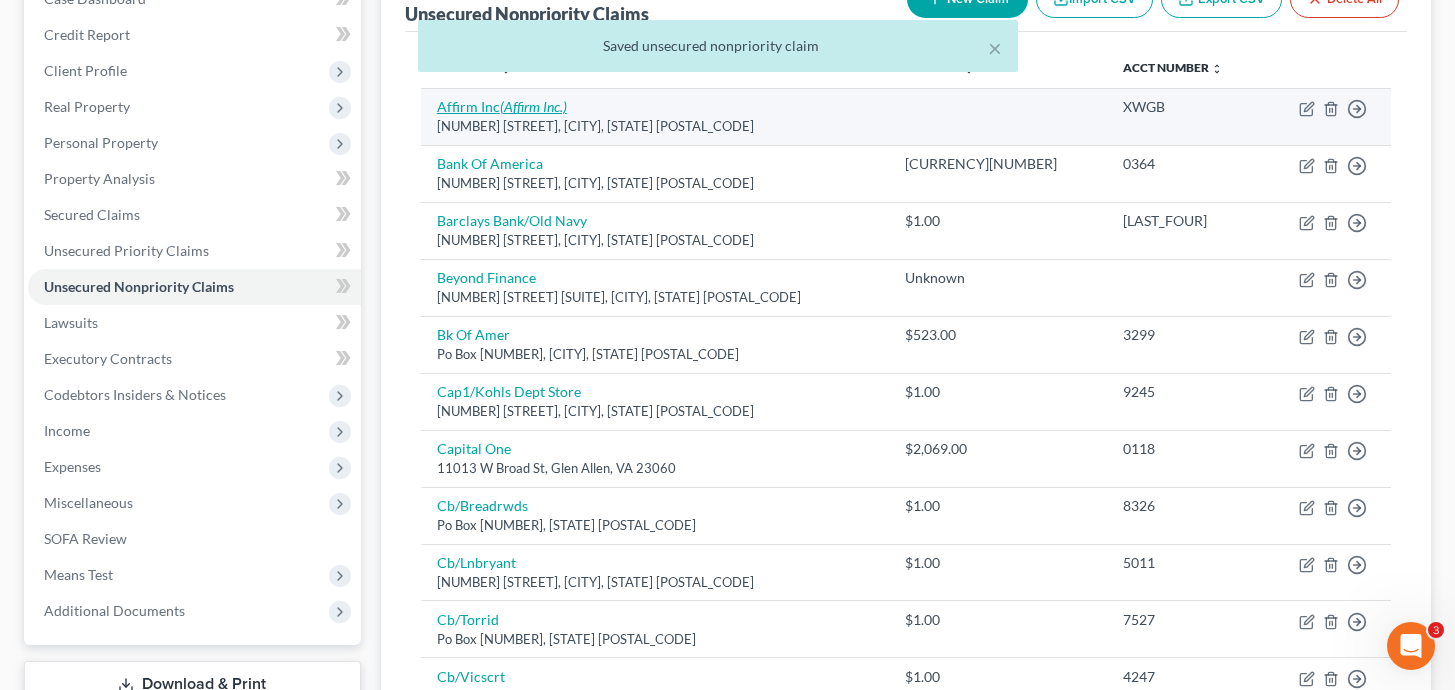click on "Affirm Inc  (Affirm Inc.)" at bounding box center (502, 106) 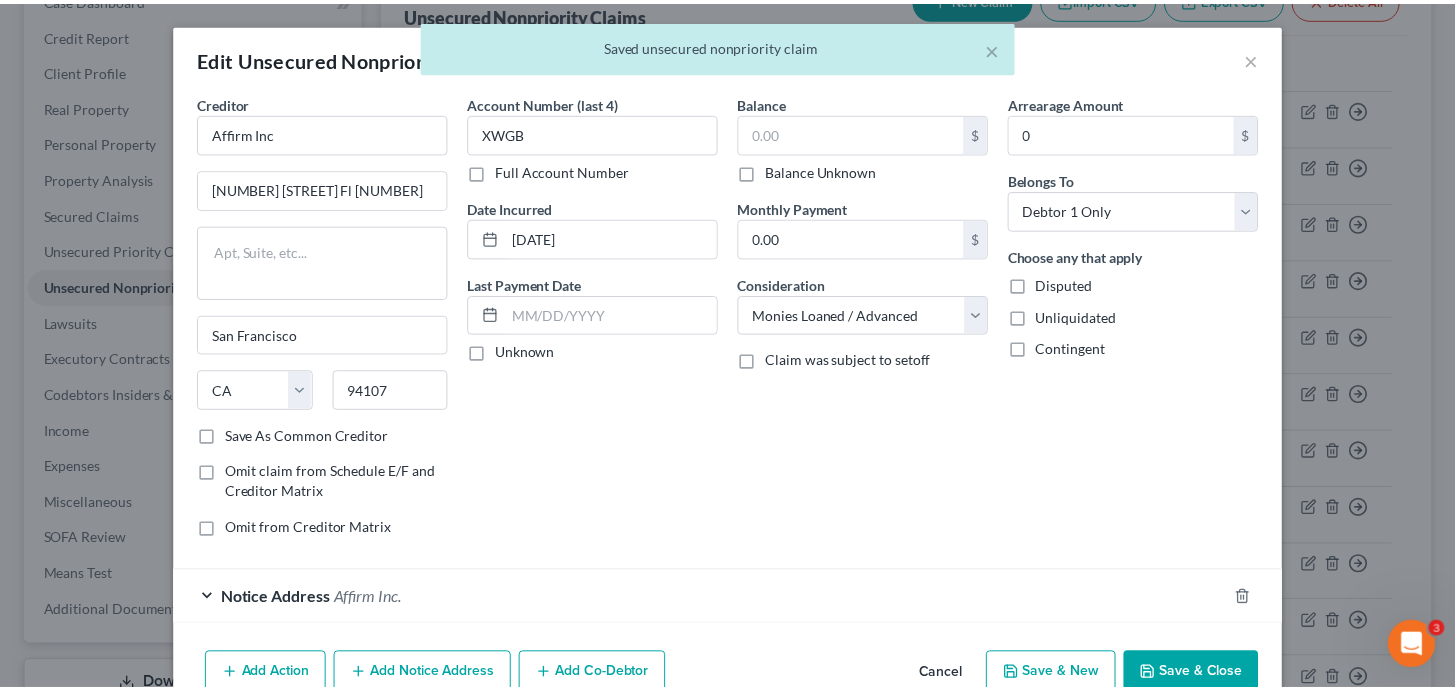 scroll, scrollTop: 38, scrollLeft: 0, axis: vertical 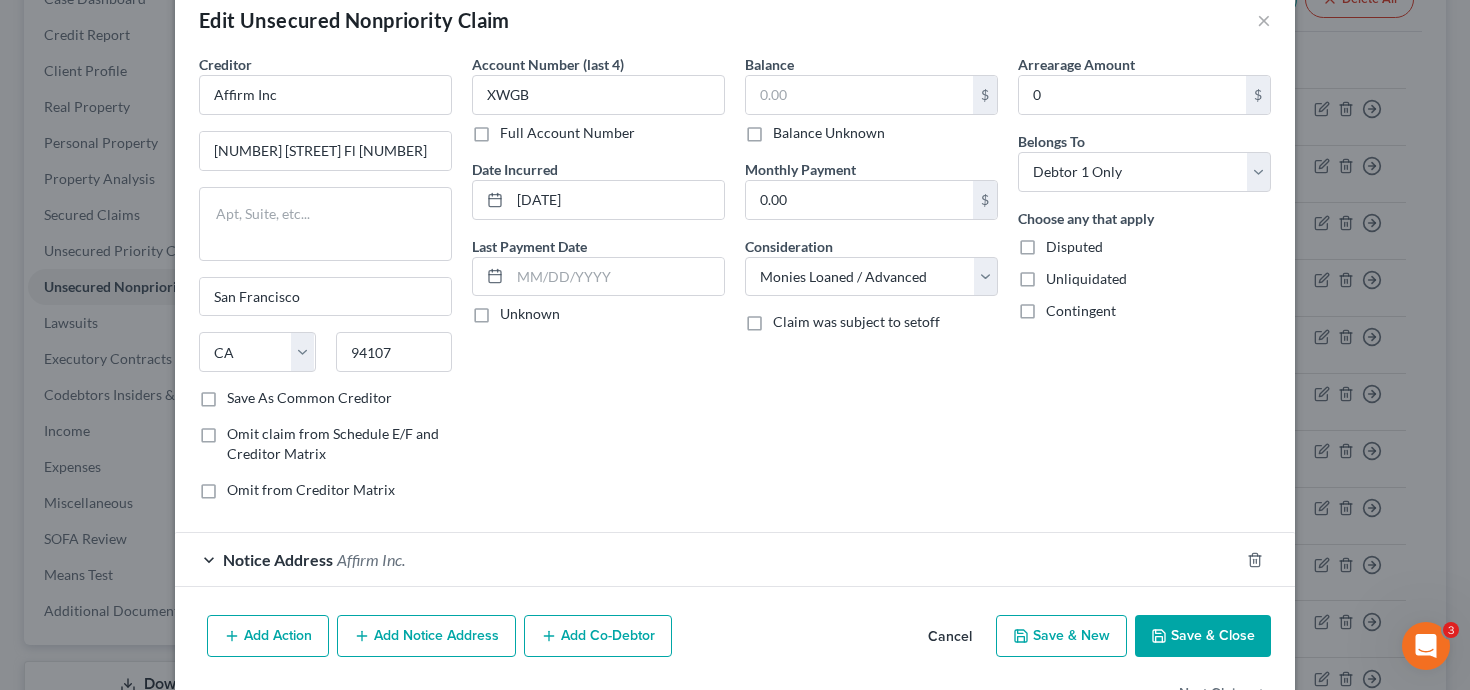 click on "Save & Close" at bounding box center (1203, 636) 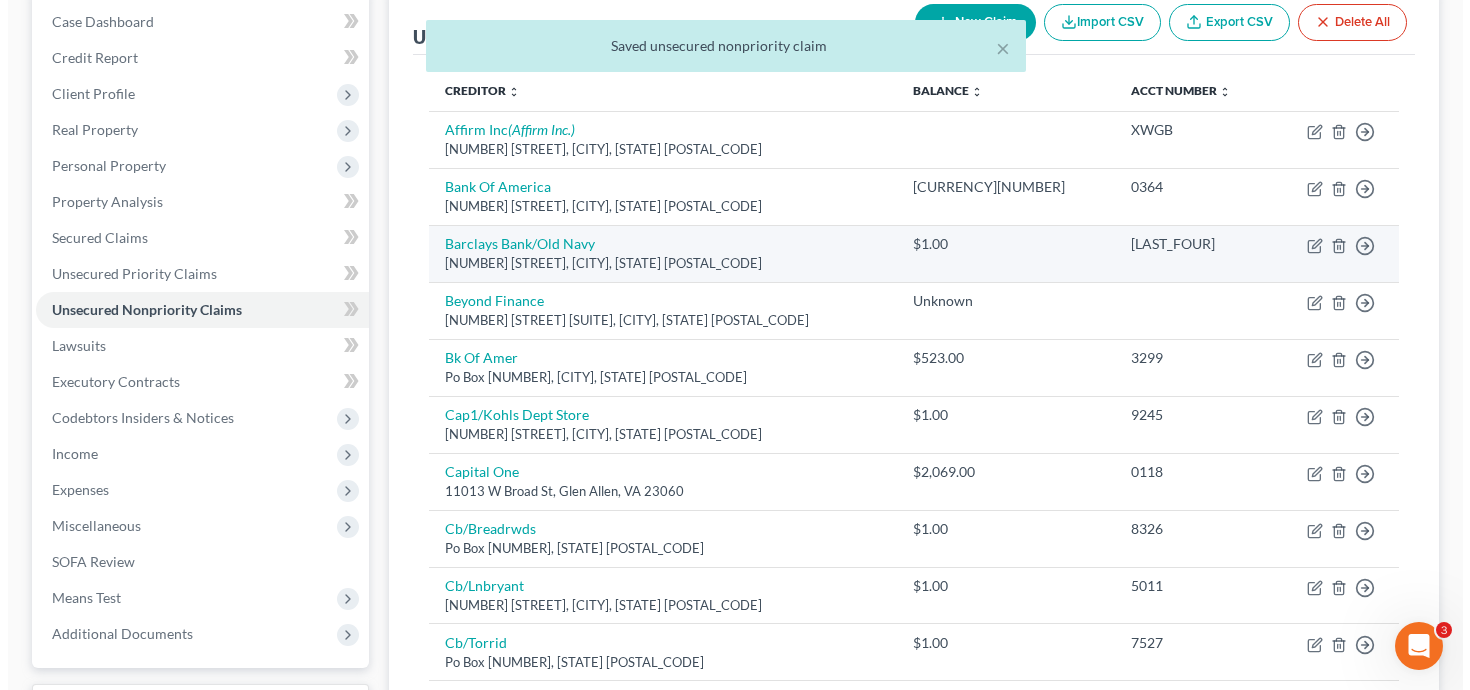 scroll, scrollTop: 200, scrollLeft: 0, axis: vertical 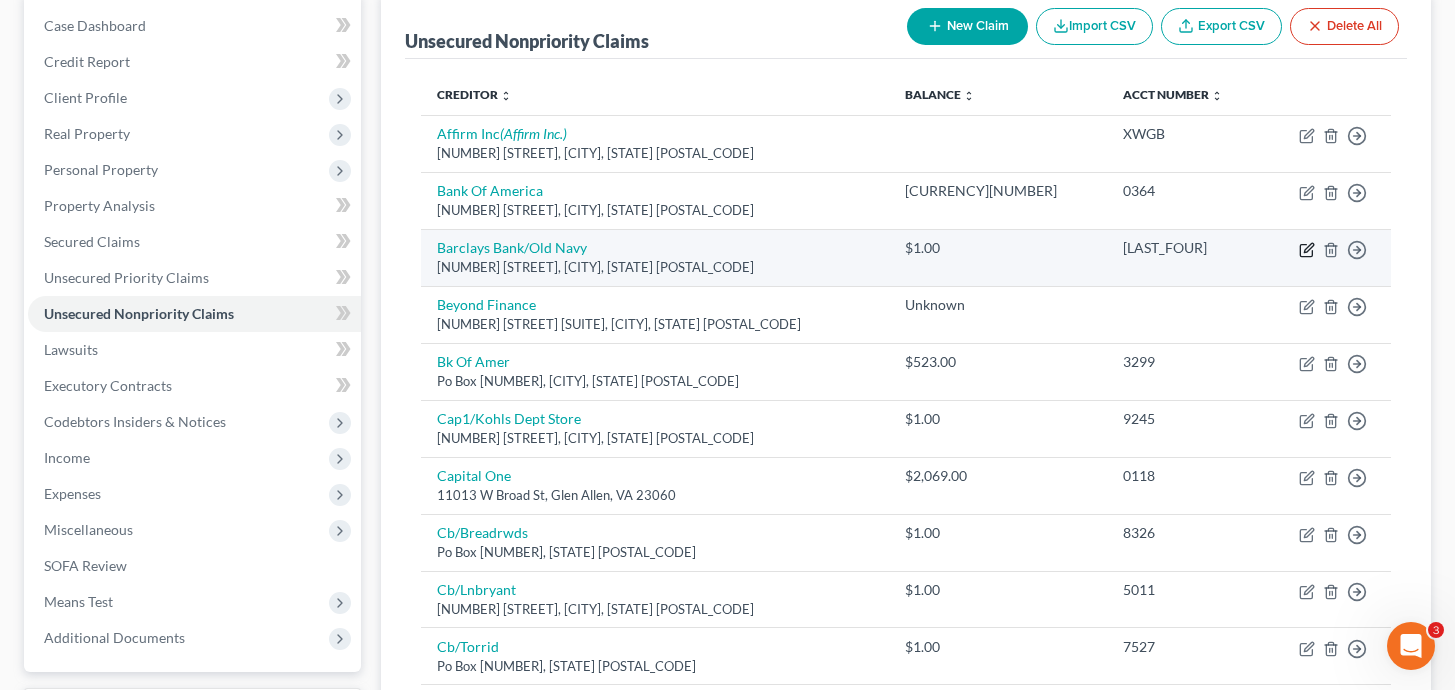 click 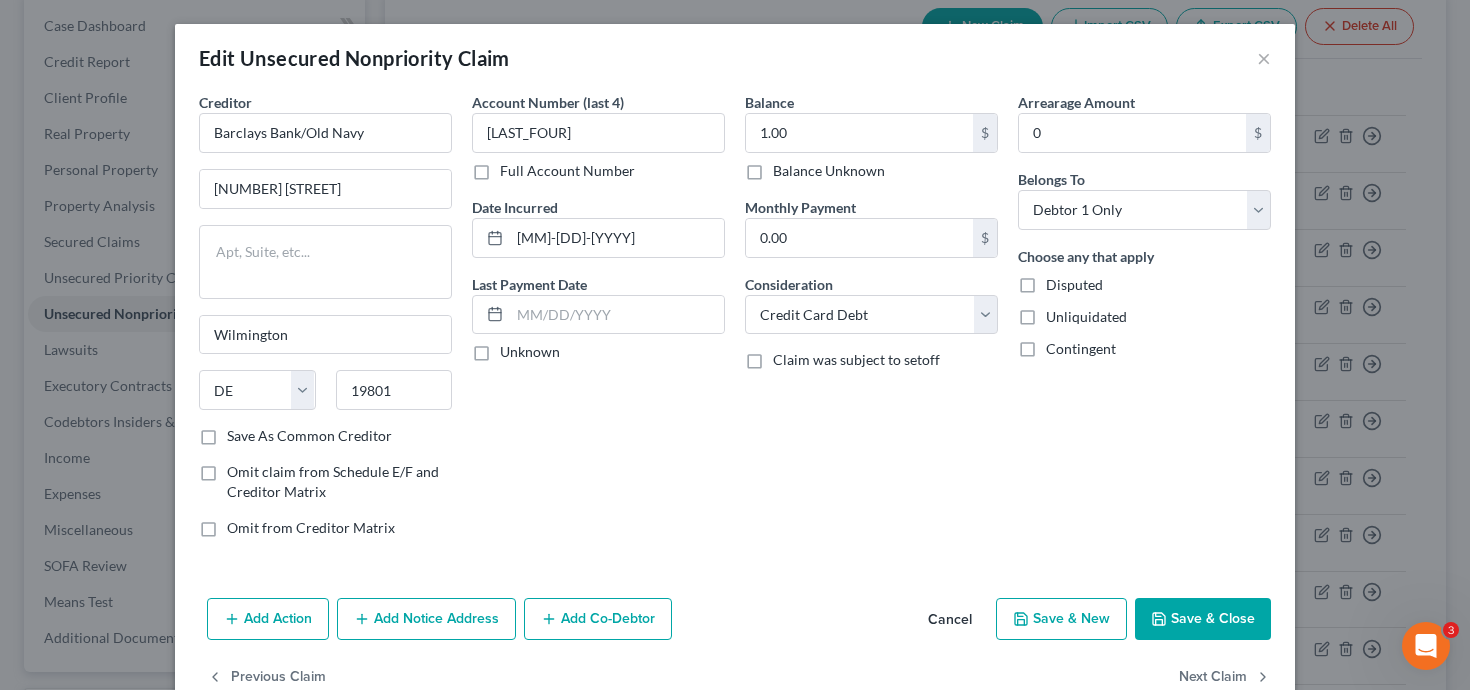 scroll, scrollTop: 47, scrollLeft: 0, axis: vertical 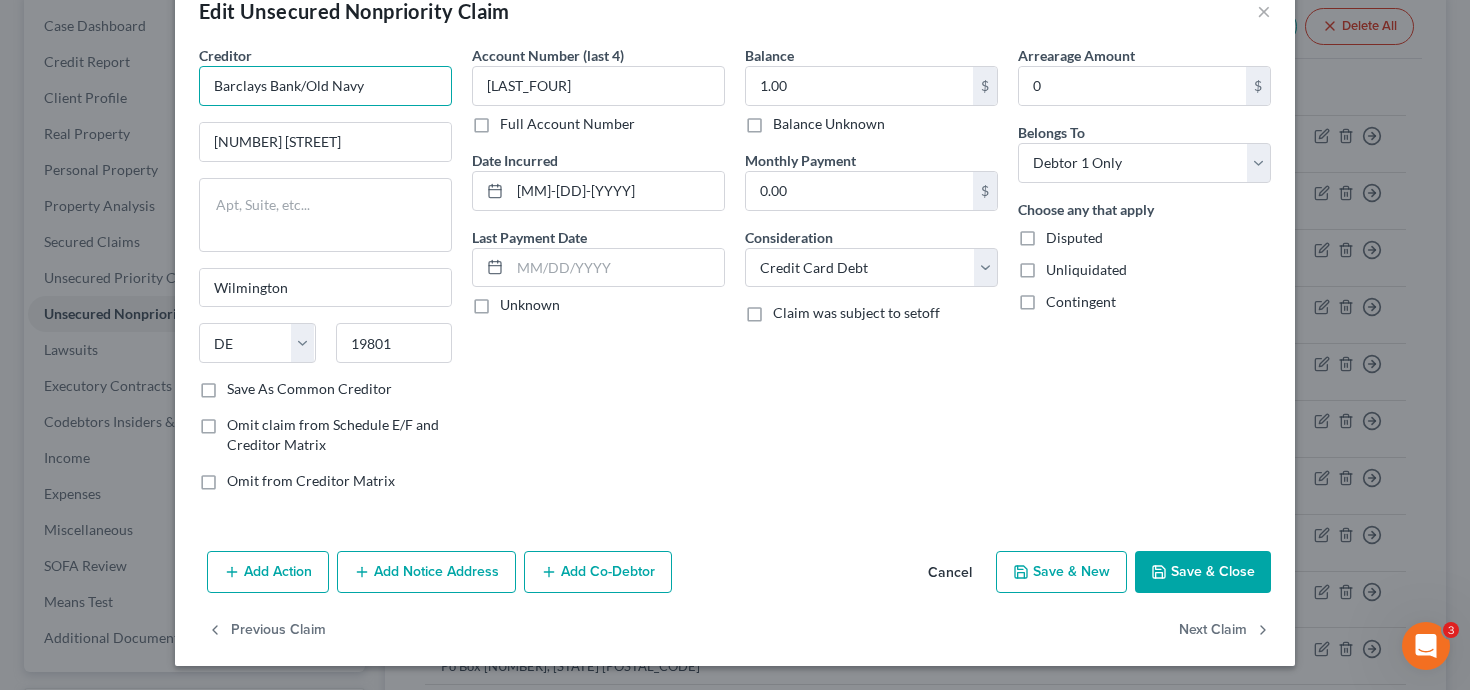 drag, startPoint x: 207, startPoint y: 70, endPoint x: 133, endPoint y: 64, distance: 74.24284 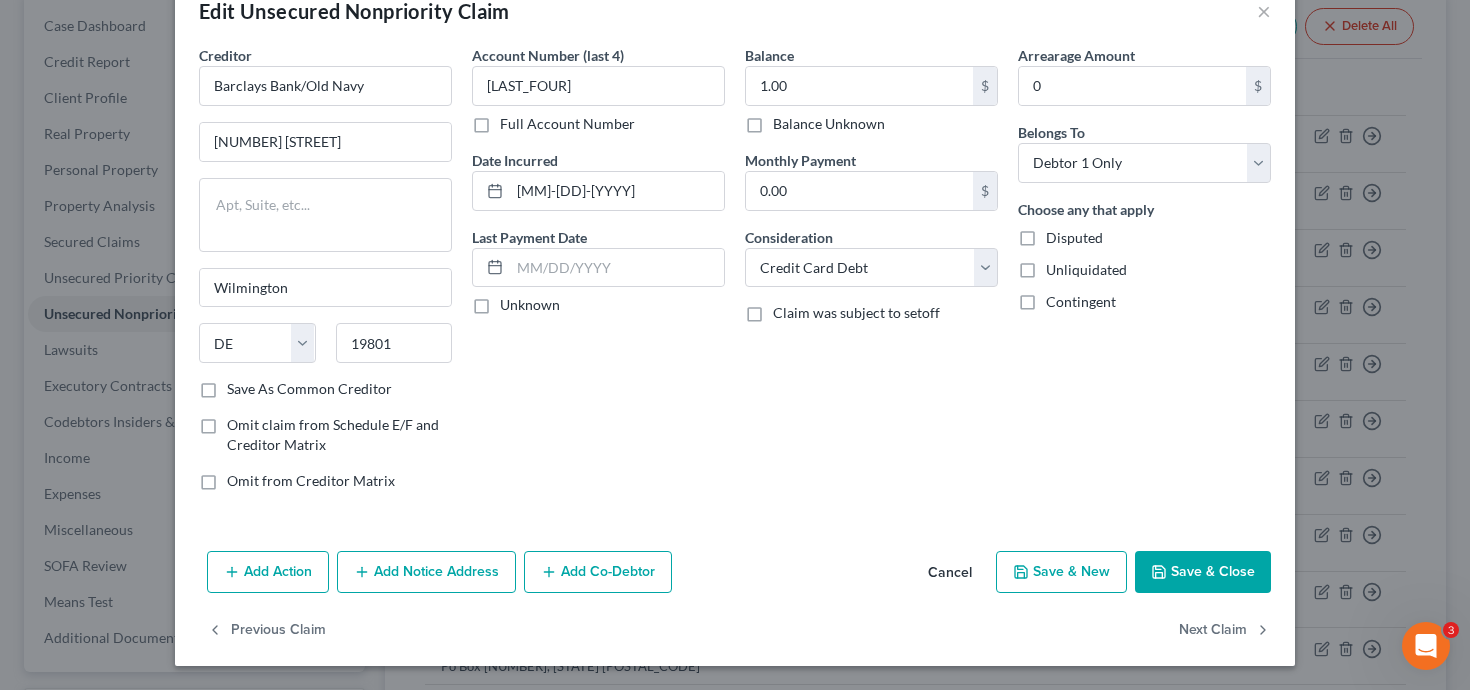 click on "Add Notice Address" at bounding box center [426, 572] 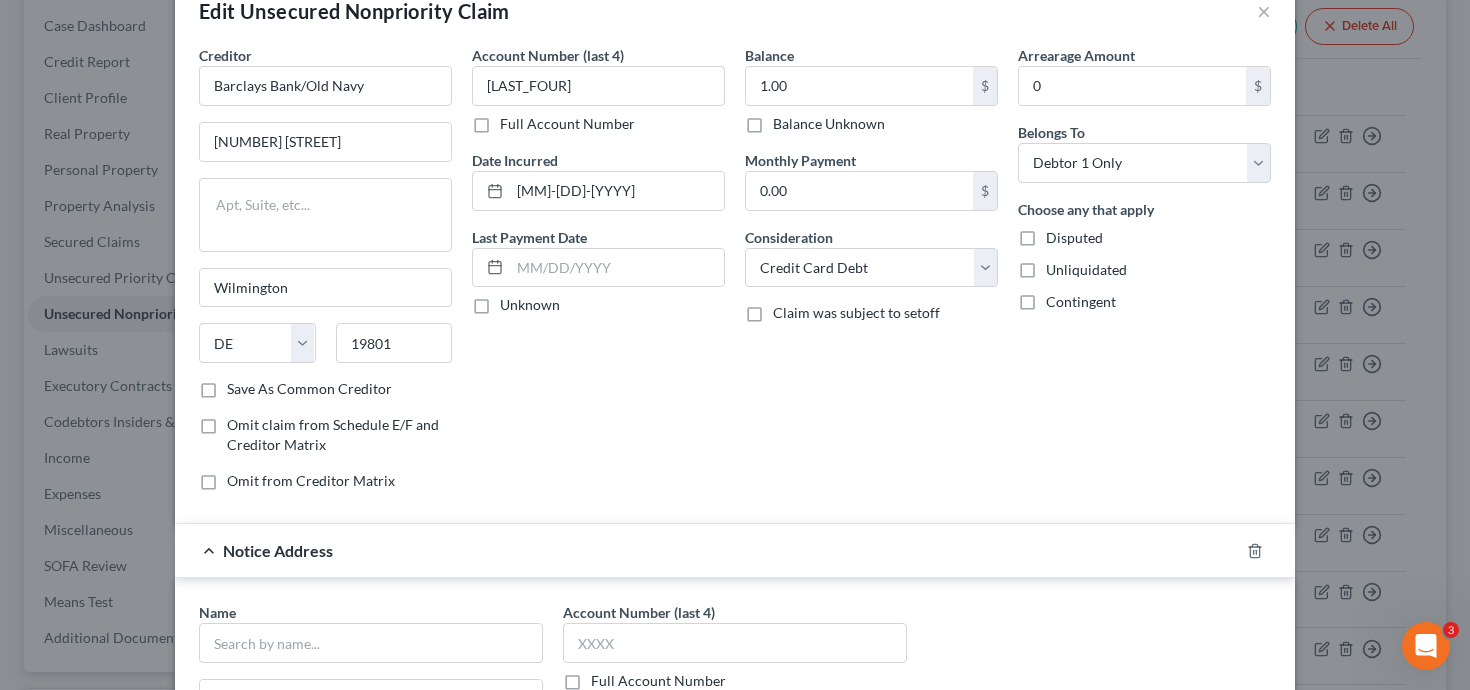 scroll, scrollTop: 182, scrollLeft: 0, axis: vertical 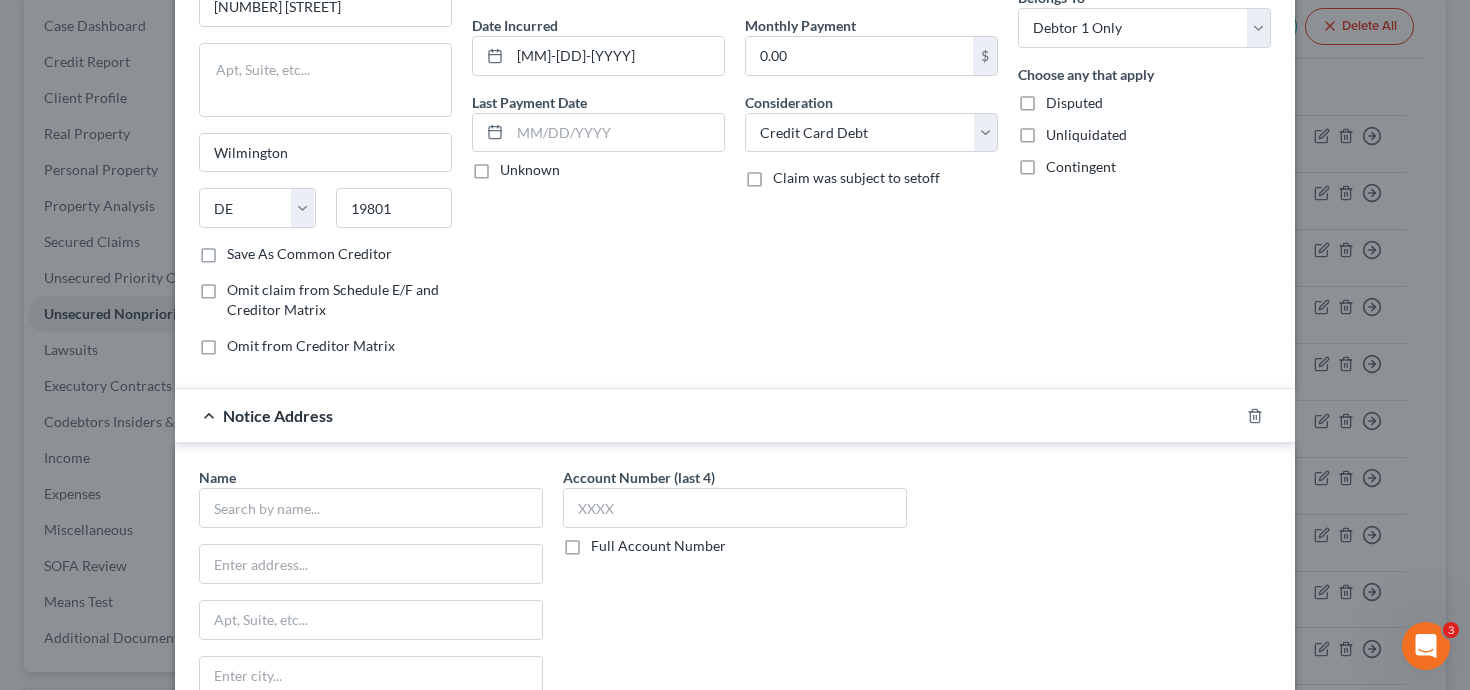 click on "Save As Common Creditor" at bounding box center (309, 254) 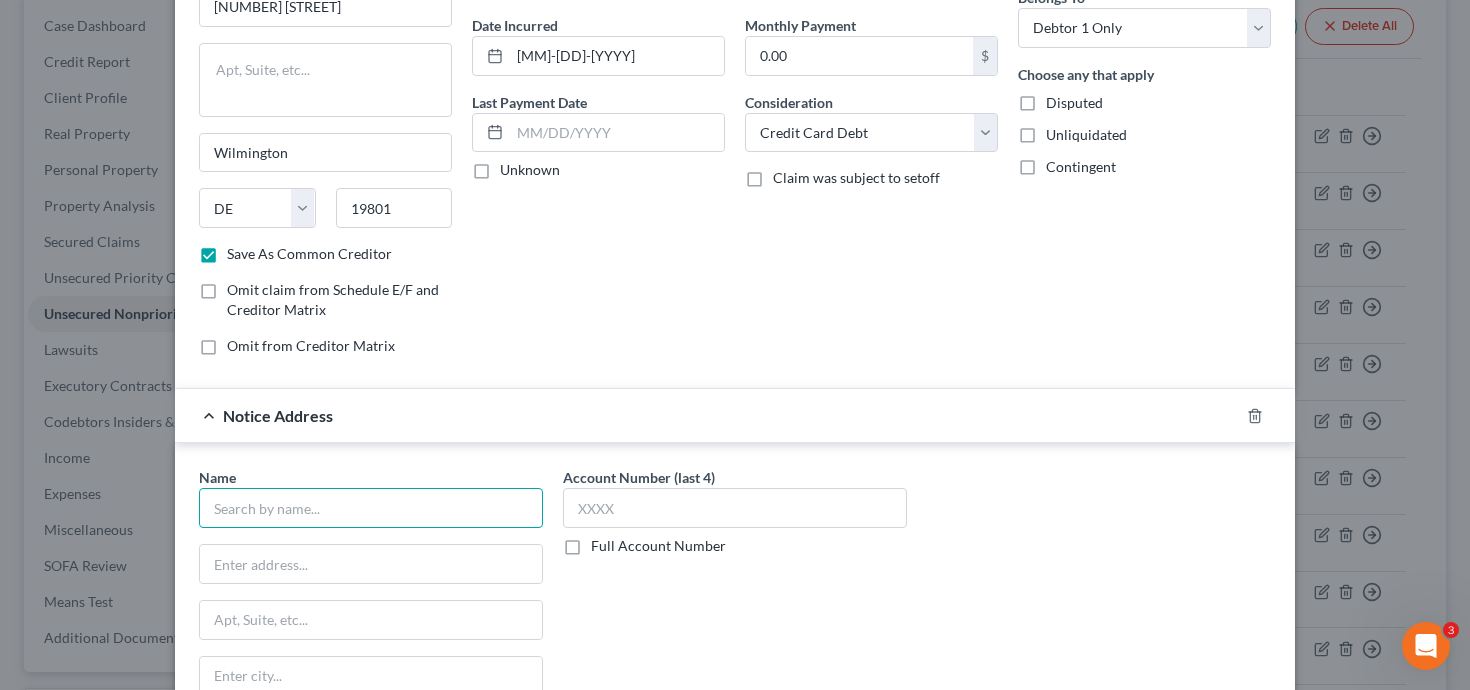 click at bounding box center [371, 508] 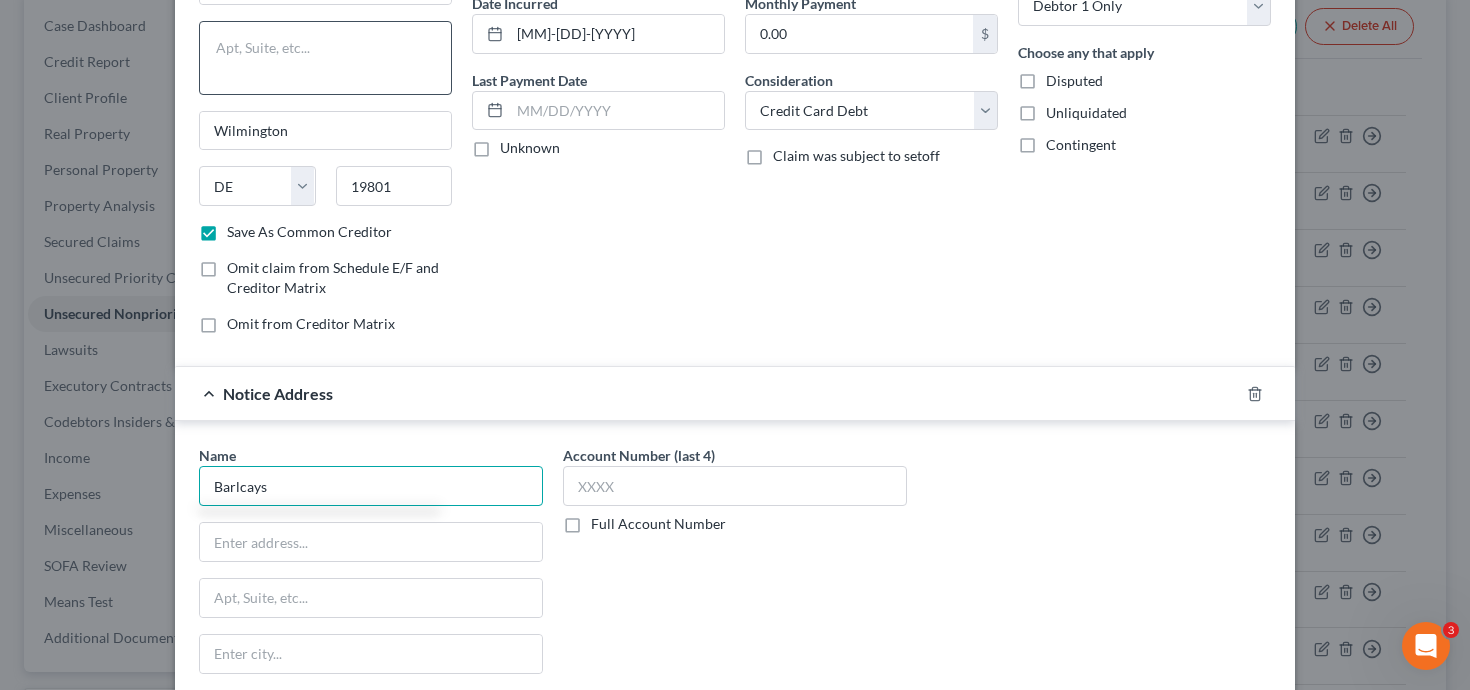 scroll, scrollTop: 0, scrollLeft: 0, axis: both 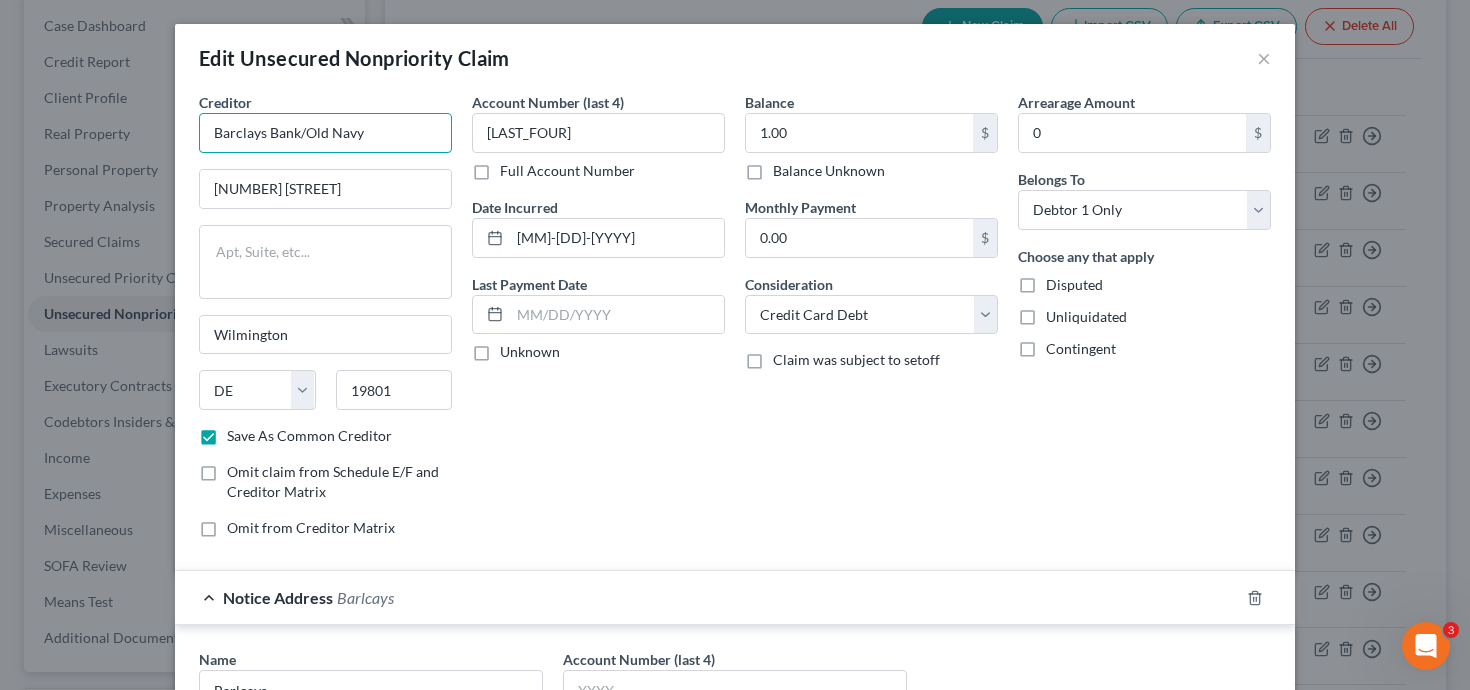 drag, startPoint x: 369, startPoint y: 126, endPoint x: 135, endPoint y: 106, distance: 234.85315 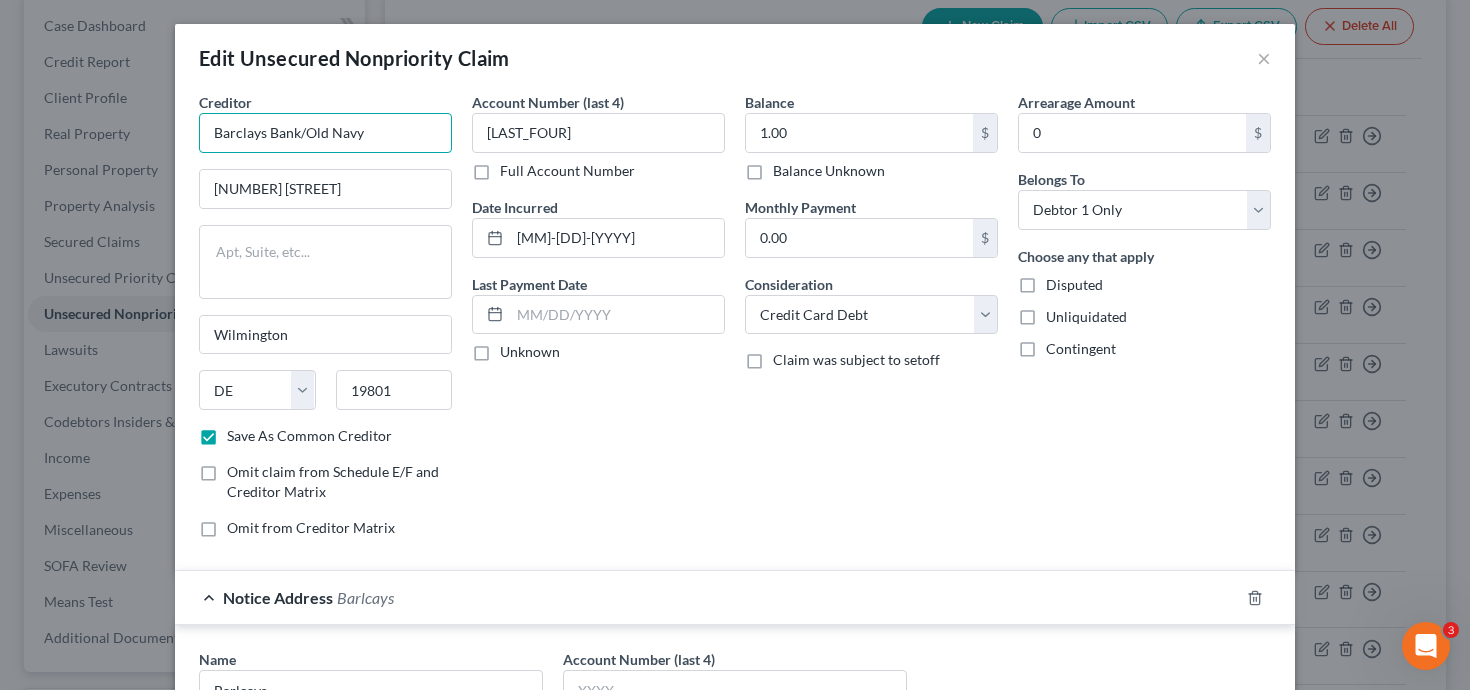 scroll, scrollTop: 201, scrollLeft: 0, axis: vertical 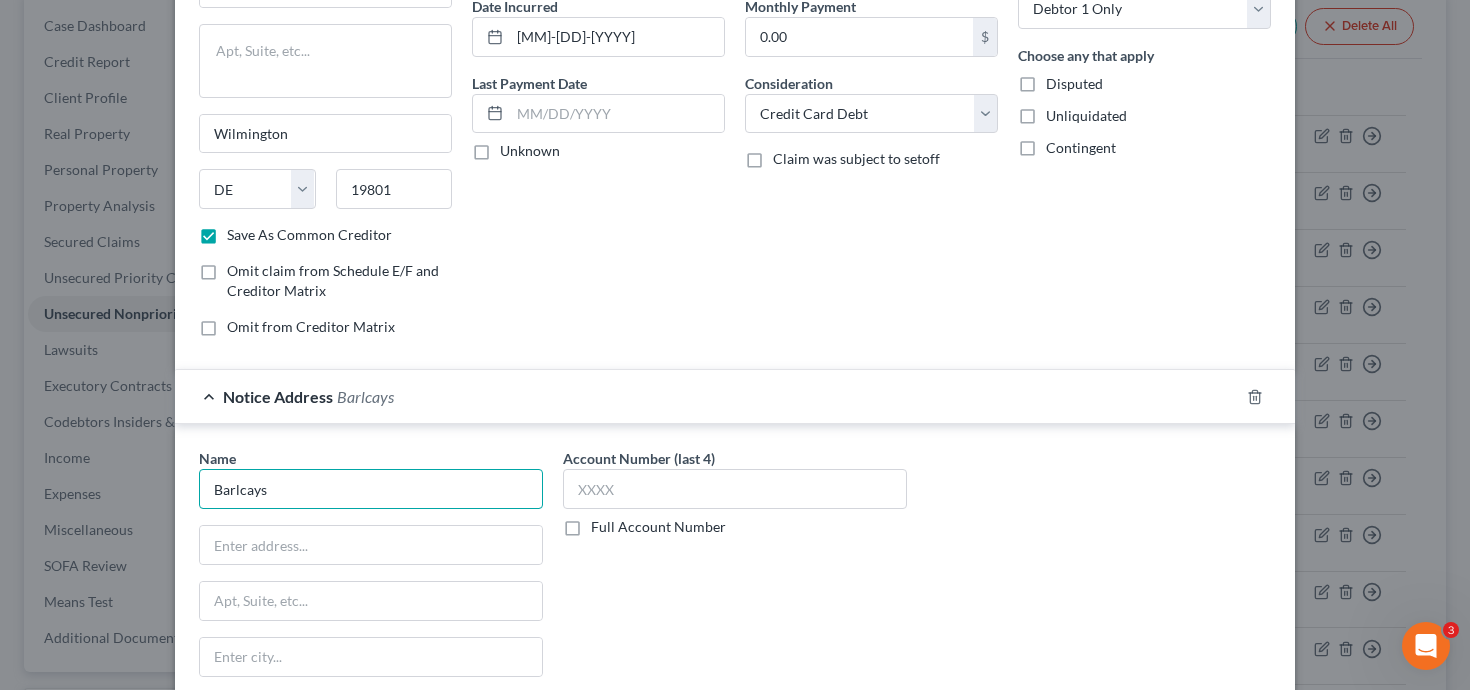 drag, startPoint x: 313, startPoint y: 492, endPoint x: 76, endPoint y: 456, distance: 239.71858 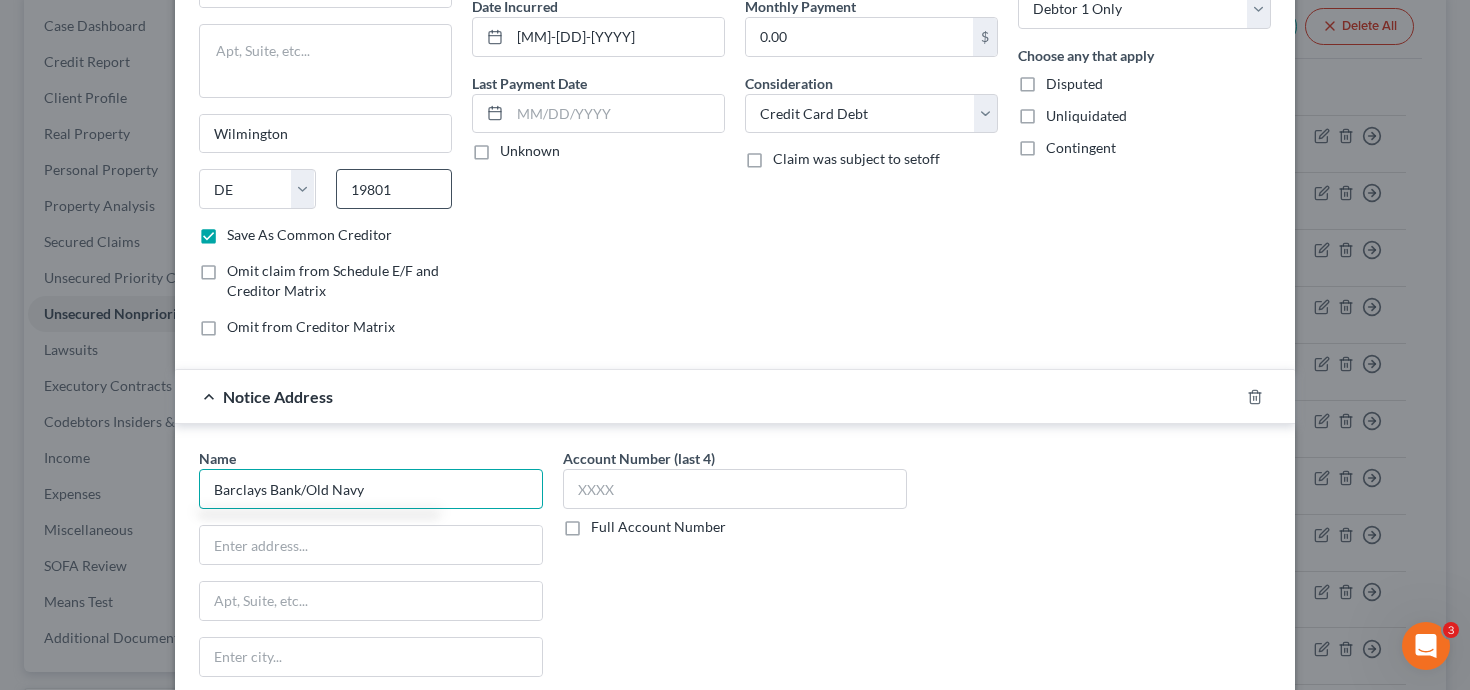 scroll, scrollTop: 0, scrollLeft: 0, axis: both 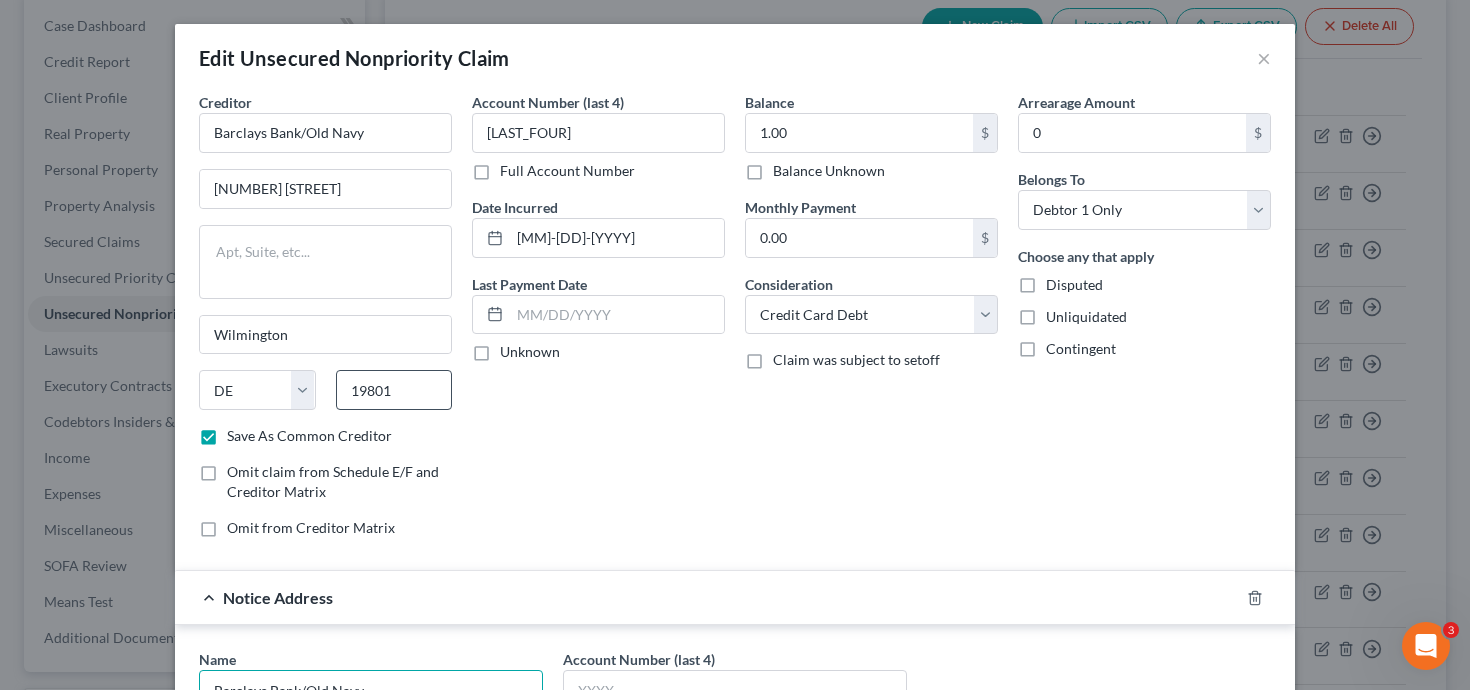 type on "Barclays Bank/Old Navy" 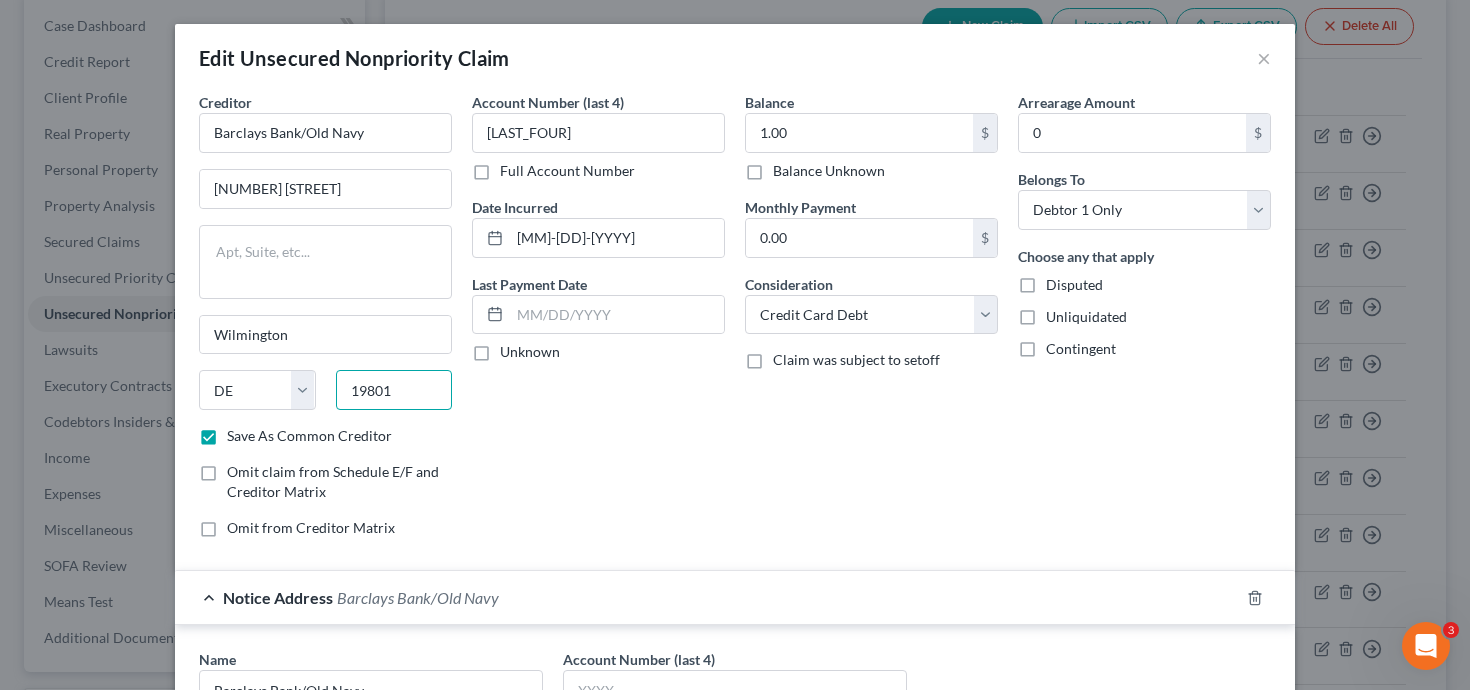 drag, startPoint x: 386, startPoint y: 398, endPoint x: 327, endPoint y: 387, distance: 60.016663 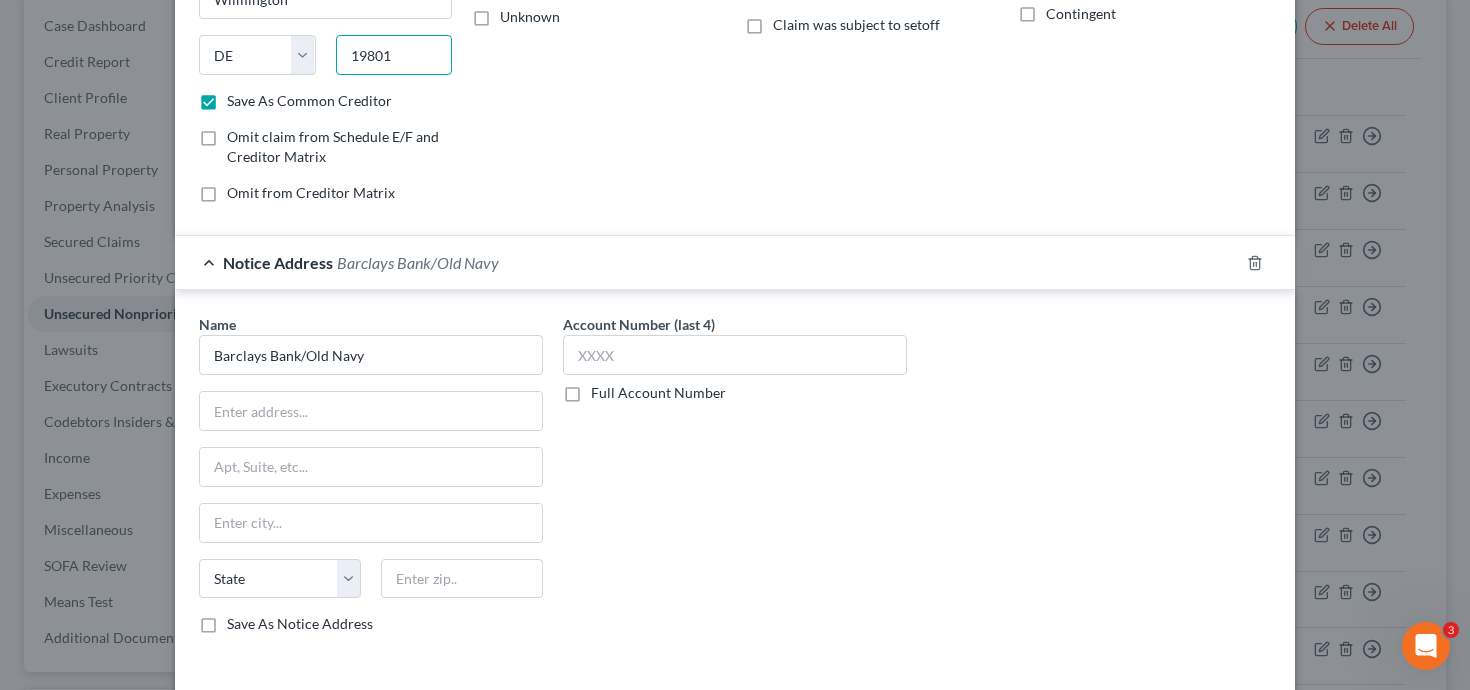 scroll, scrollTop: 478, scrollLeft: 0, axis: vertical 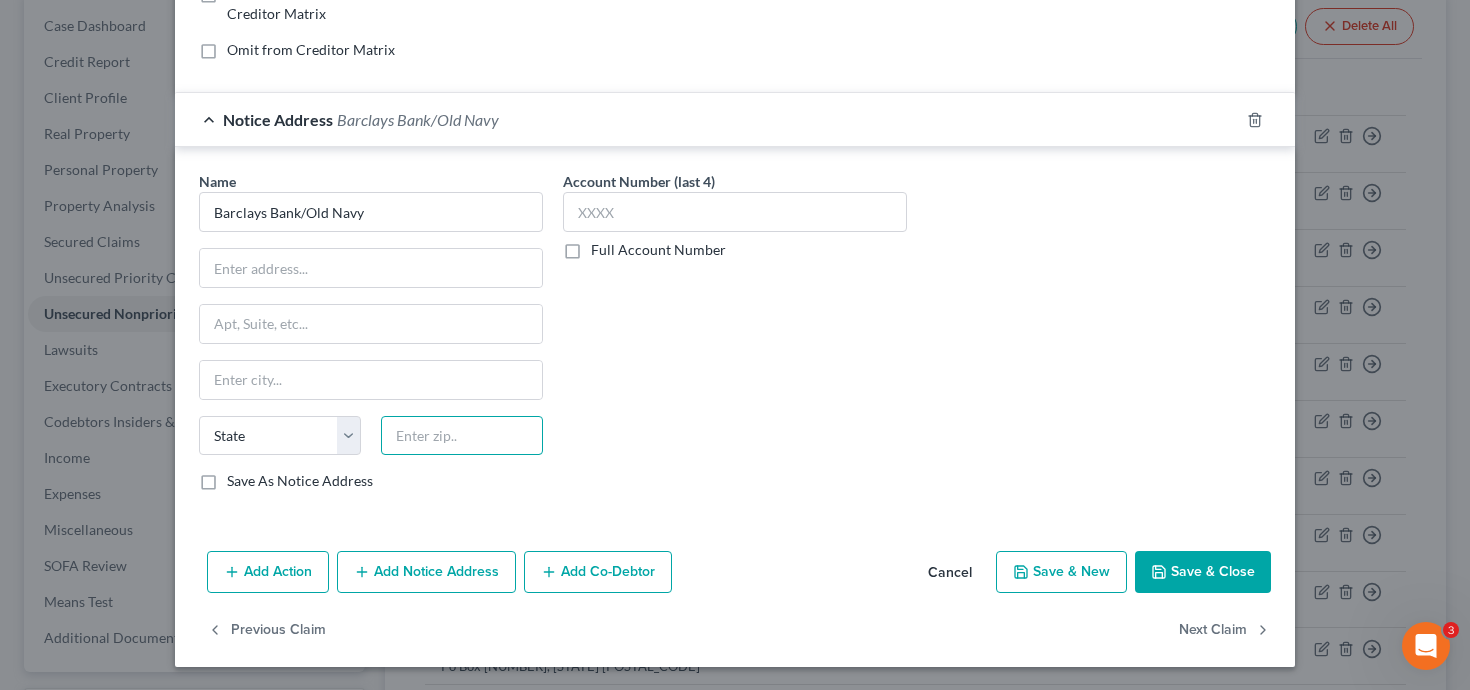 paste on "19801" 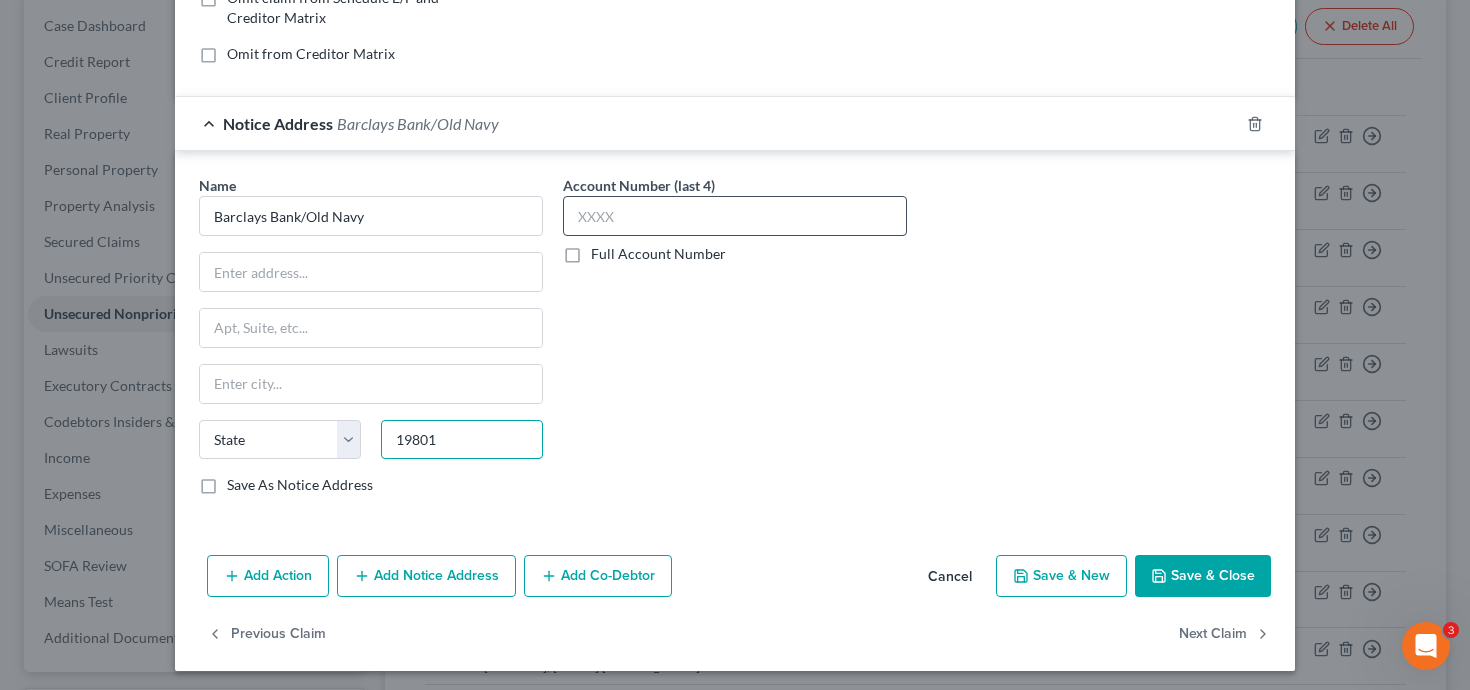 type on "19801" 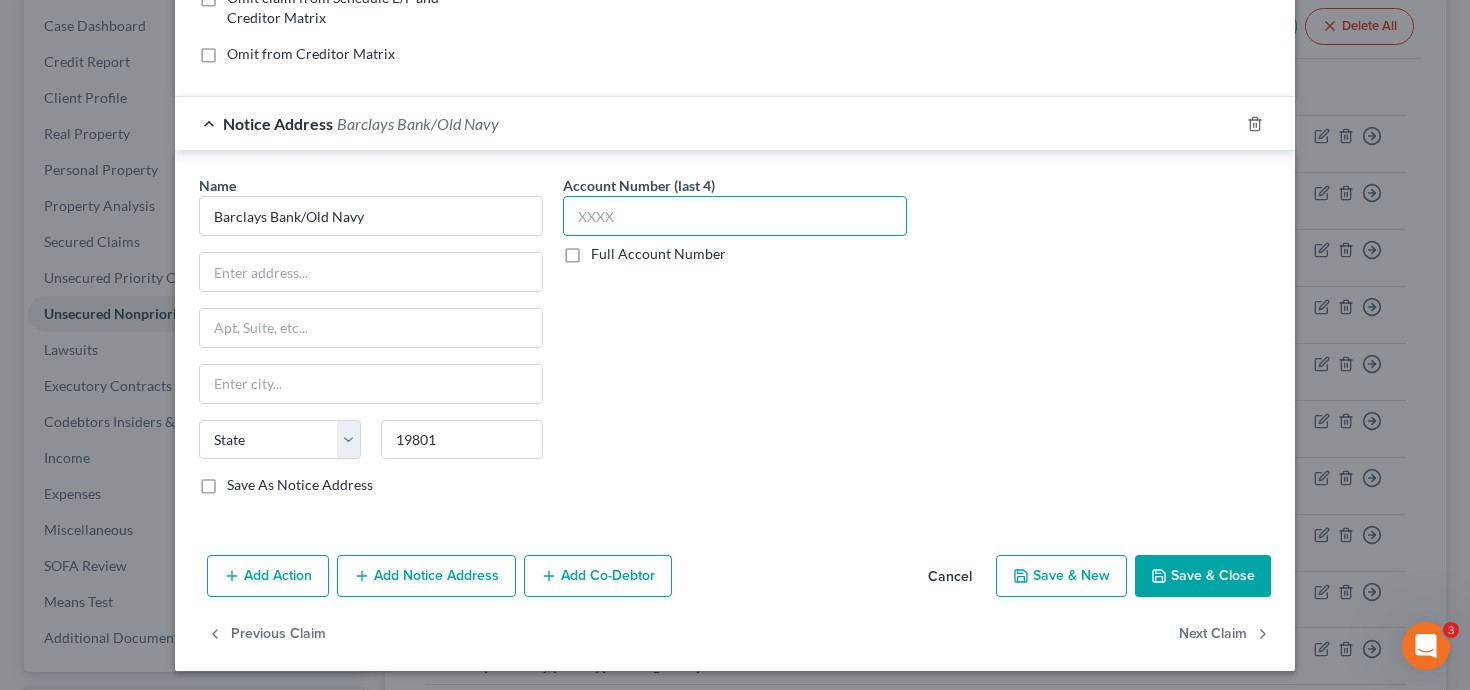 type on "Wilmington" 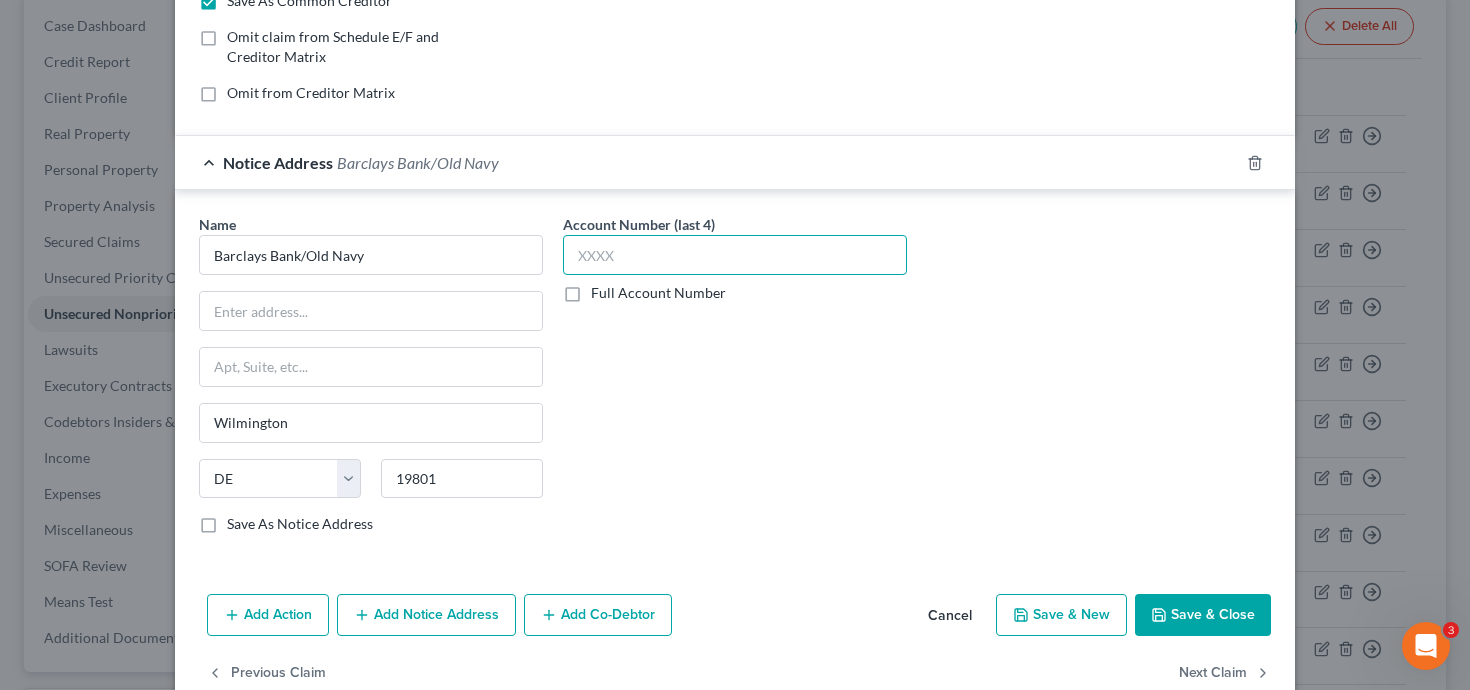 scroll, scrollTop: 0, scrollLeft: 0, axis: both 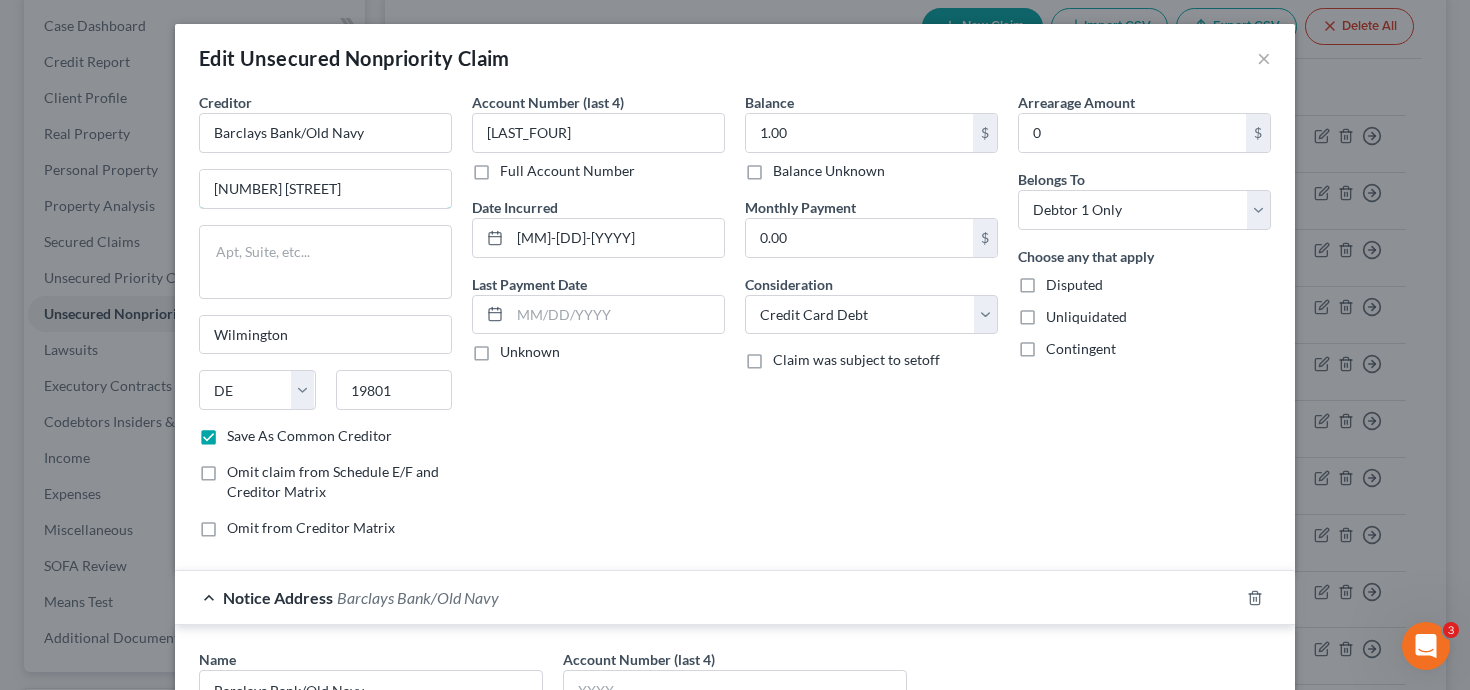 drag, startPoint x: 313, startPoint y: 191, endPoint x: 118, endPoint y: 174, distance: 195.73962 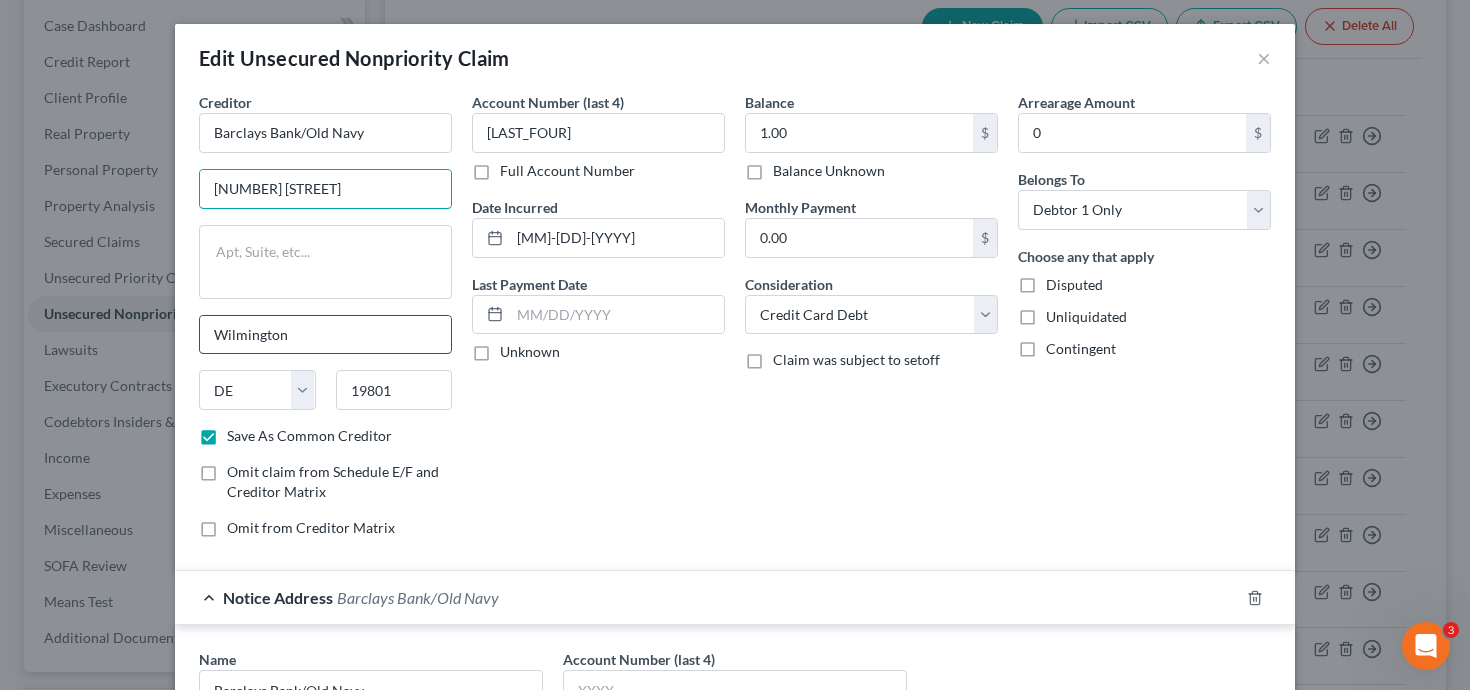 scroll, scrollTop: 208, scrollLeft: 0, axis: vertical 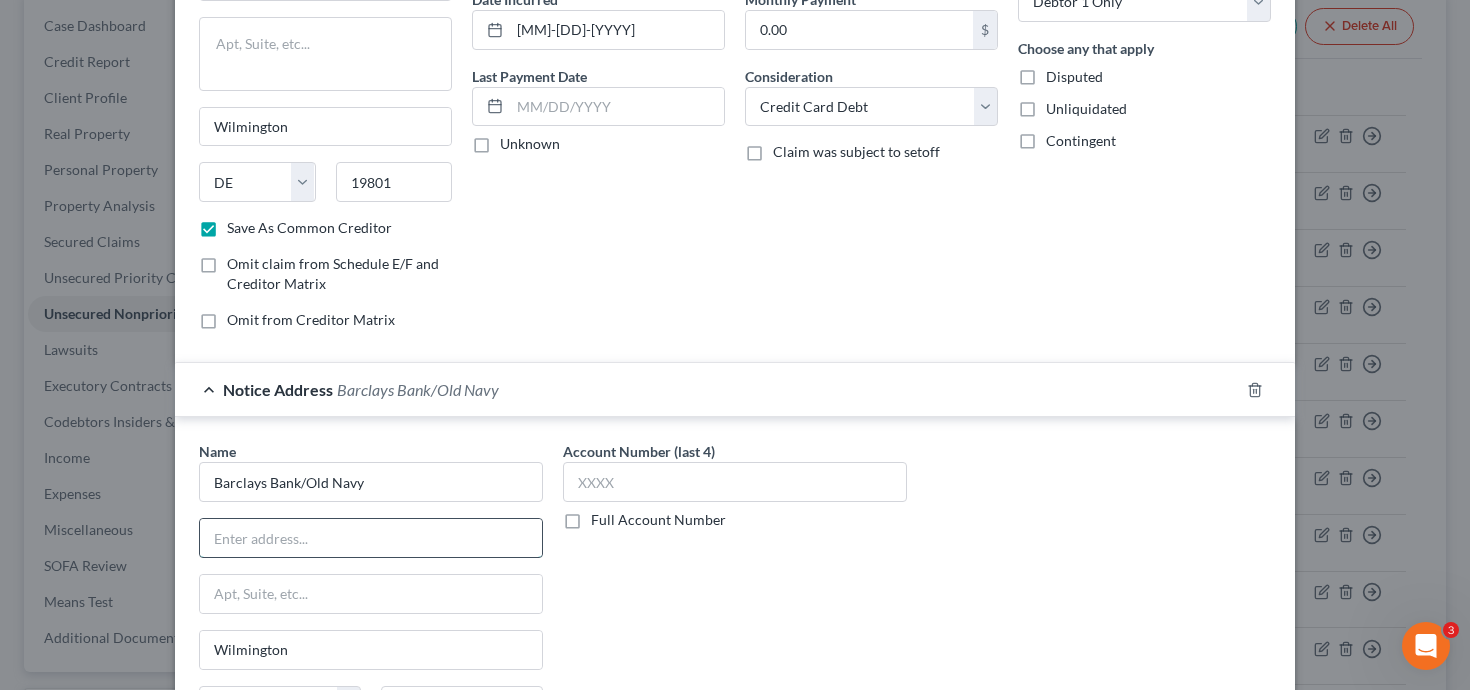 paste on "[NUMBER] [STREET]" 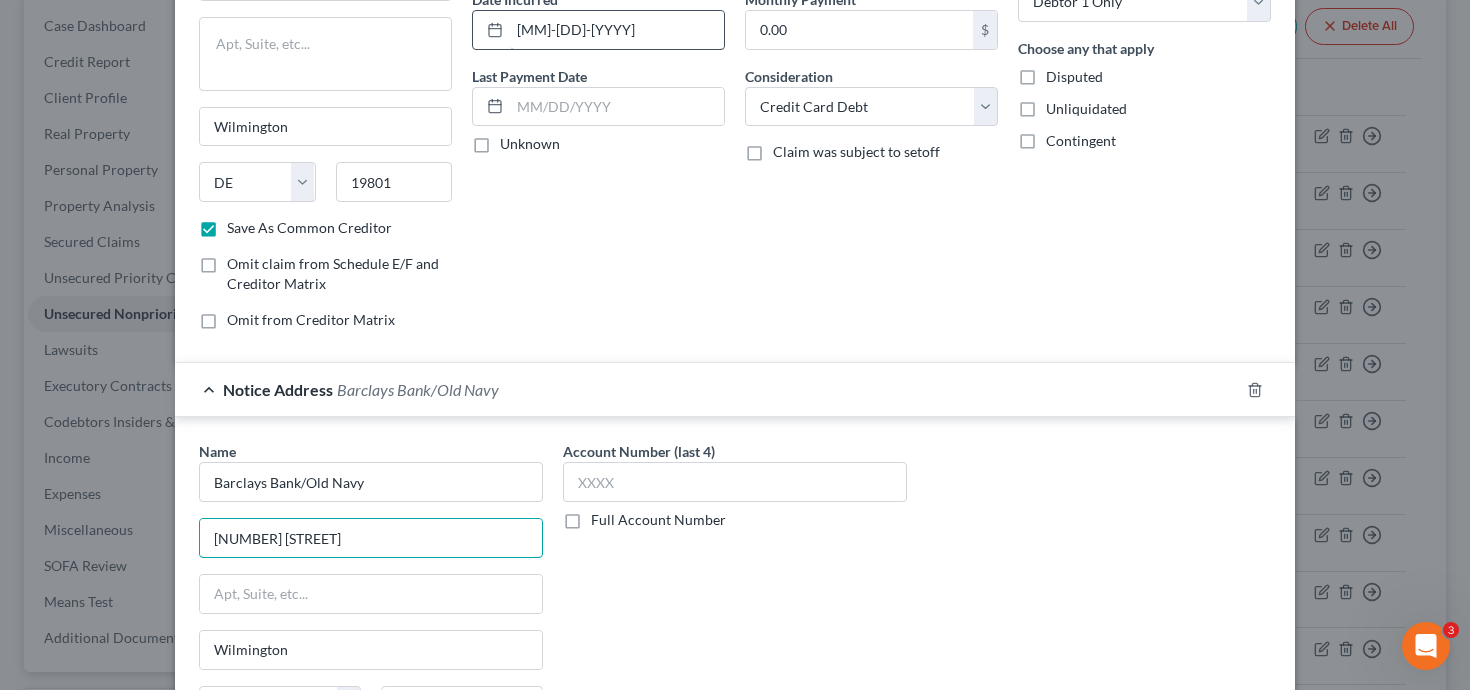 scroll, scrollTop: 0, scrollLeft: 0, axis: both 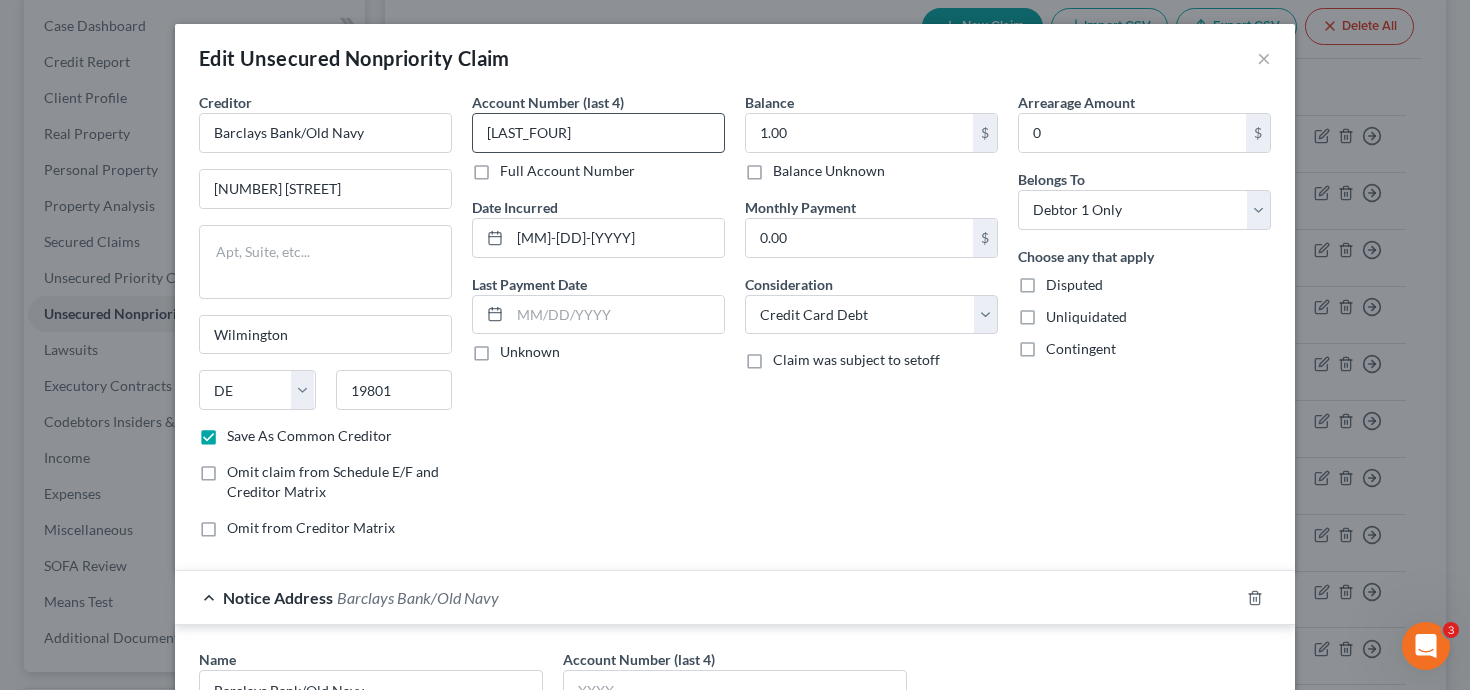 type on "[NUMBER] [STREET]" 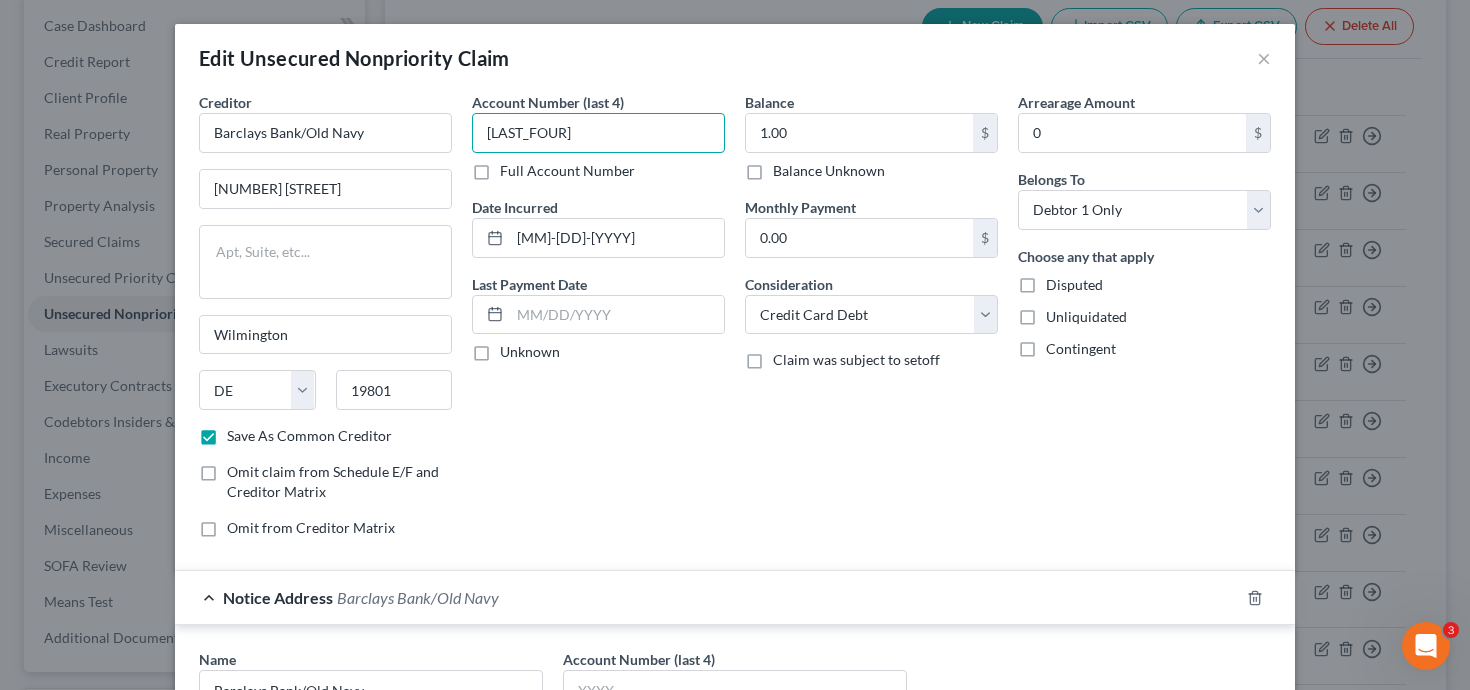 drag, startPoint x: 539, startPoint y: 125, endPoint x: 446, endPoint y: 123, distance: 93.0215 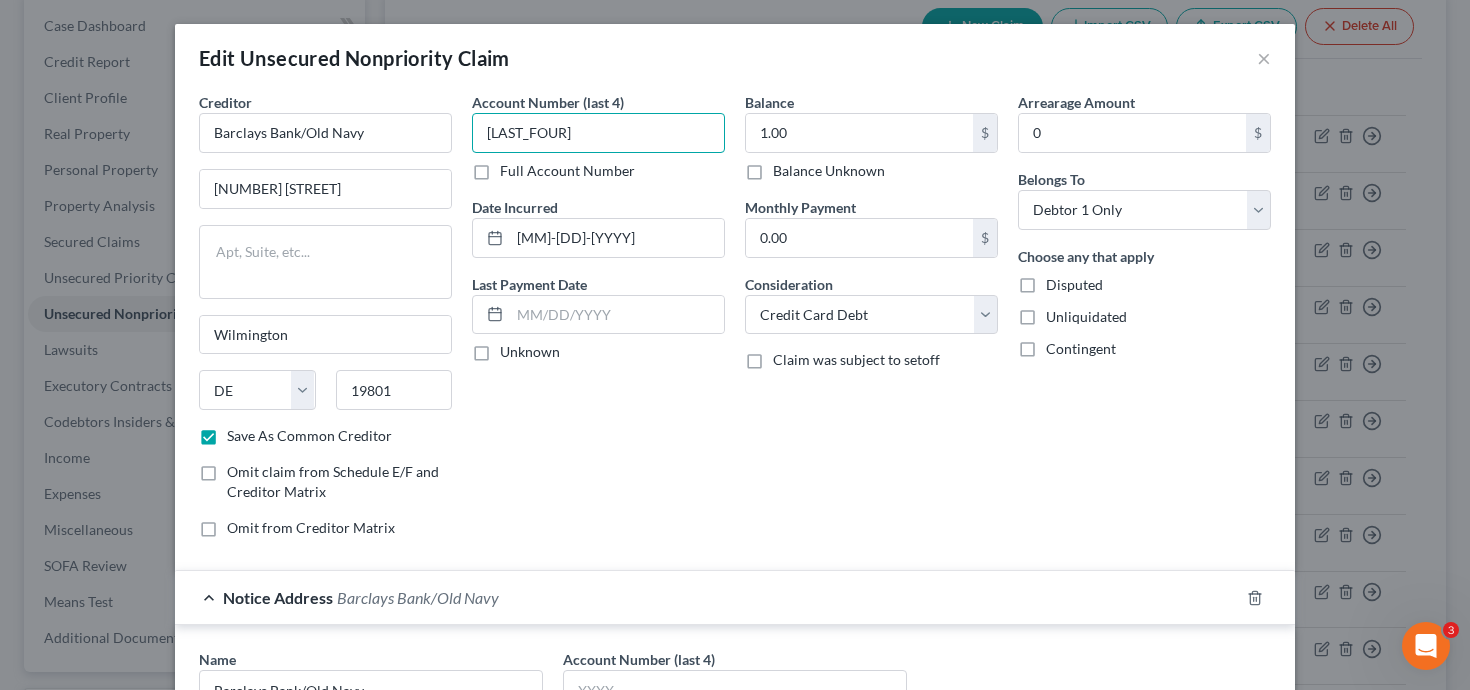 scroll, scrollTop: 357, scrollLeft: 0, axis: vertical 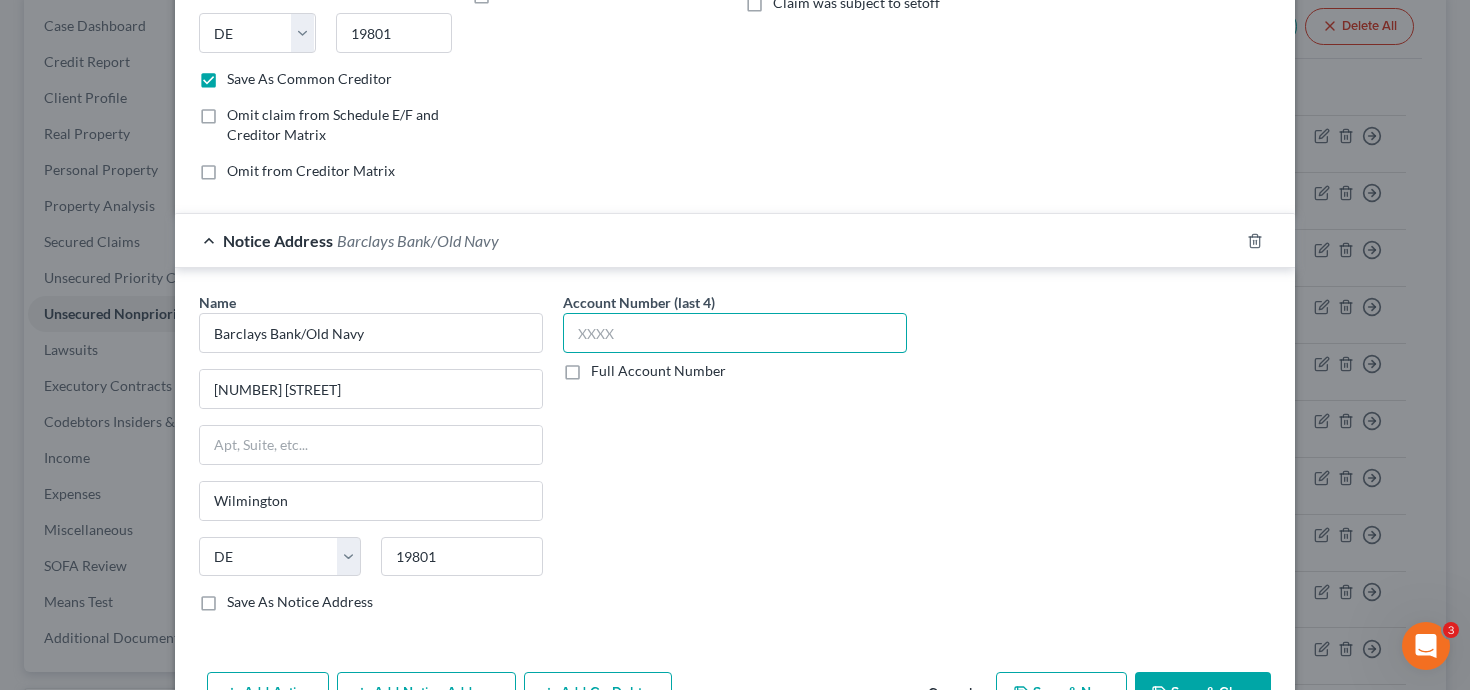 click at bounding box center [735, 333] 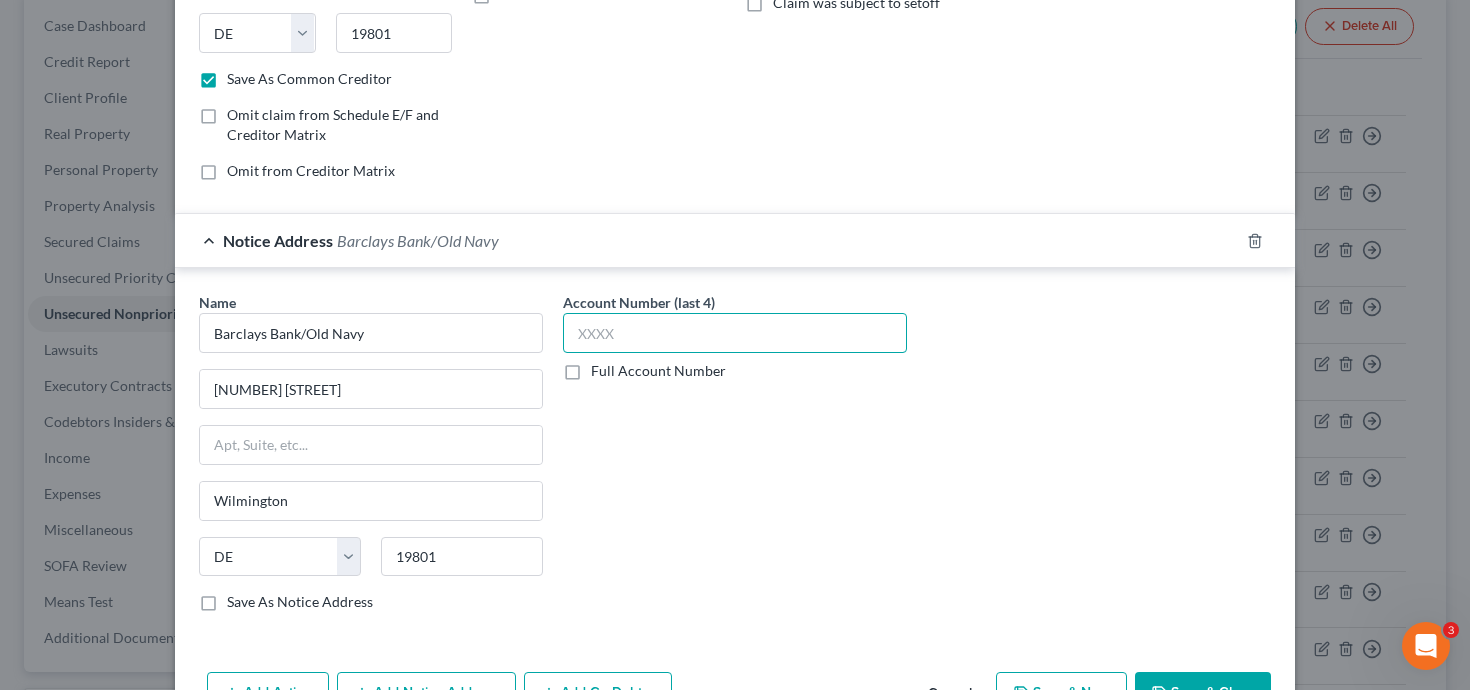 paste on "[LAST_FOUR]" 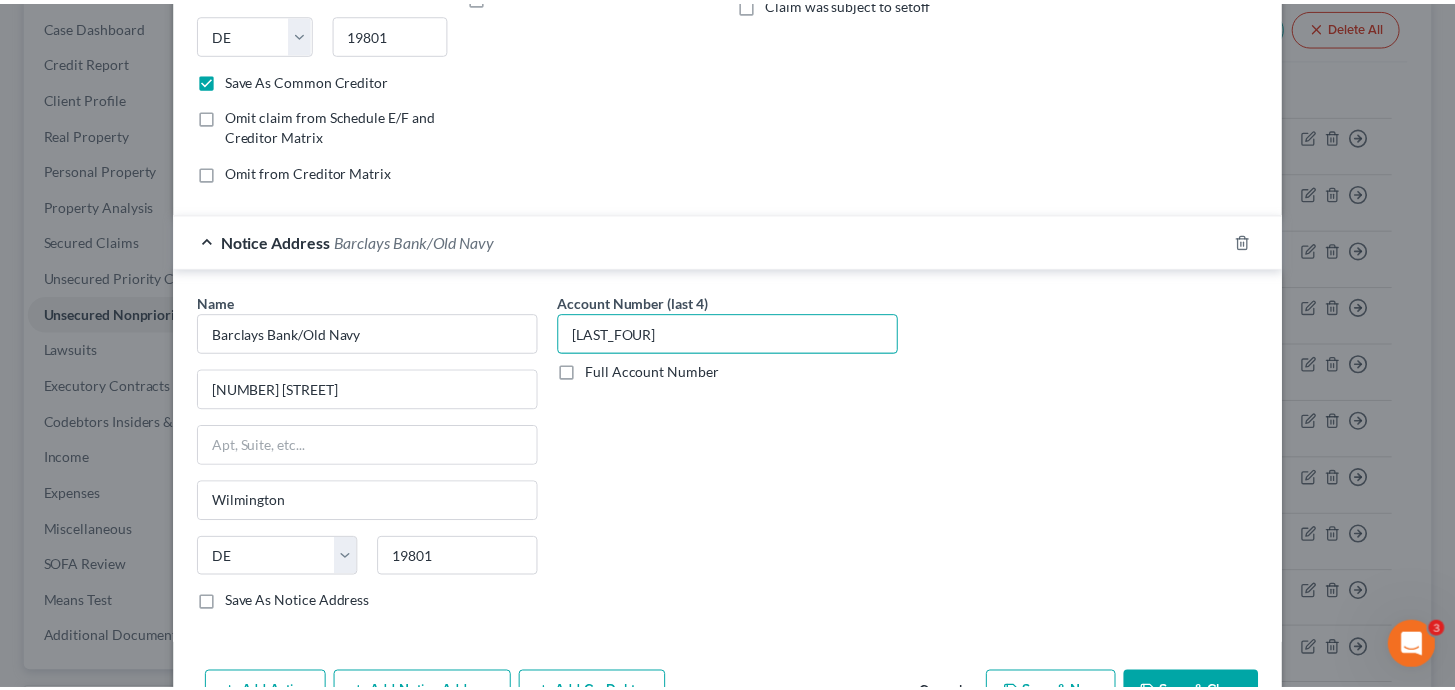 scroll, scrollTop: 478, scrollLeft: 0, axis: vertical 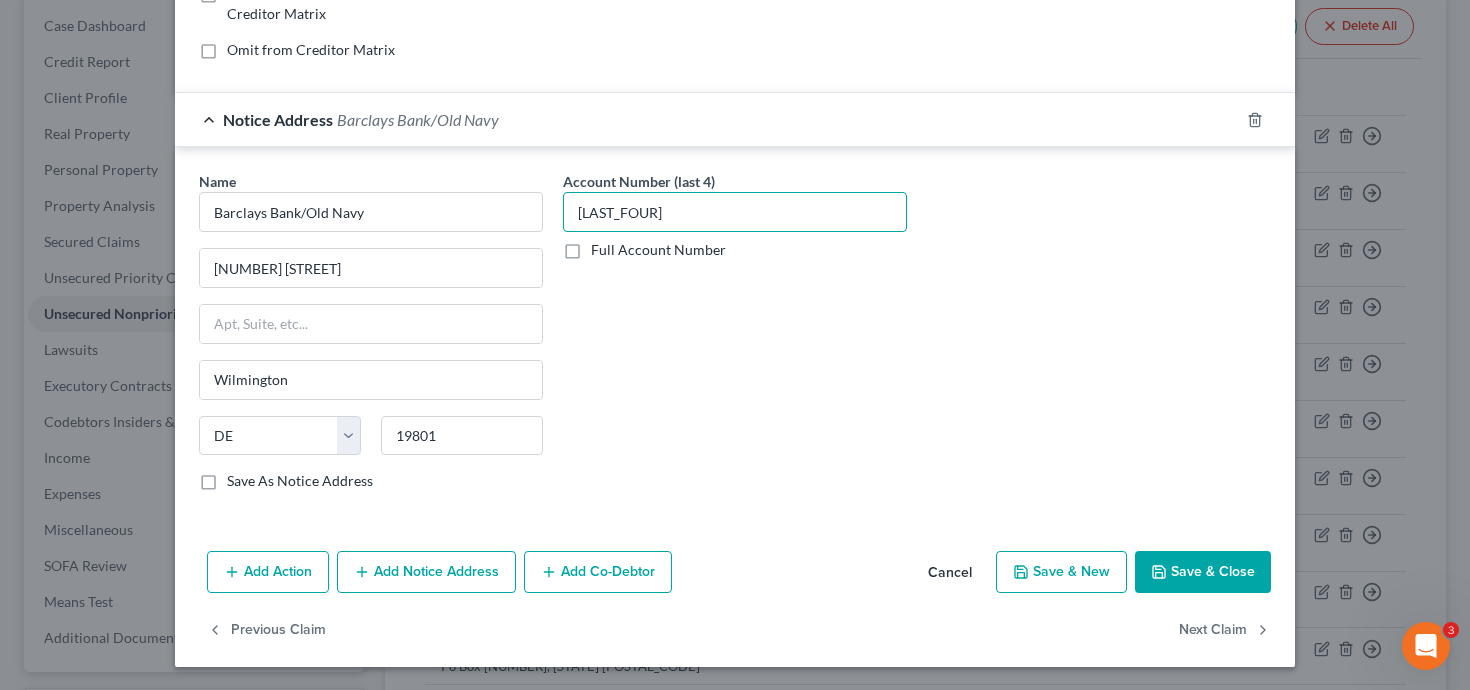 type on "[LAST_FOUR]" 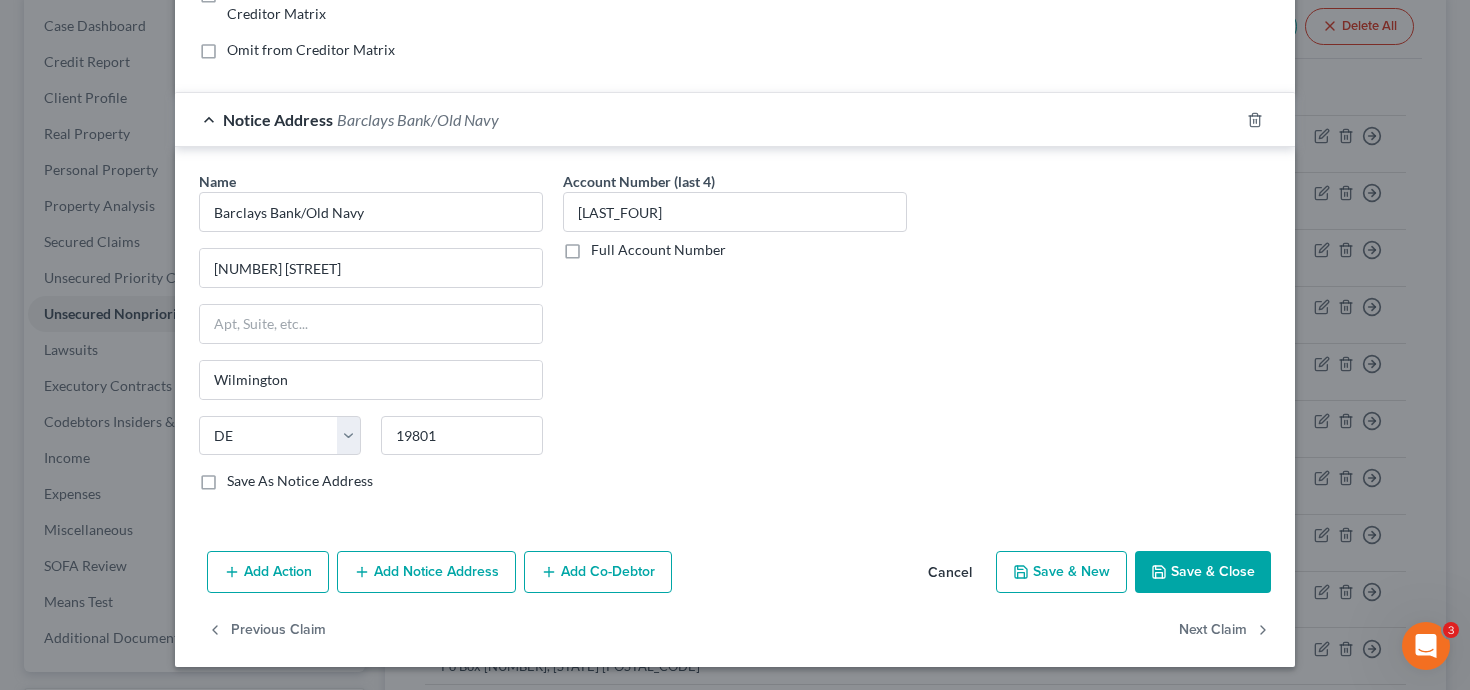 click 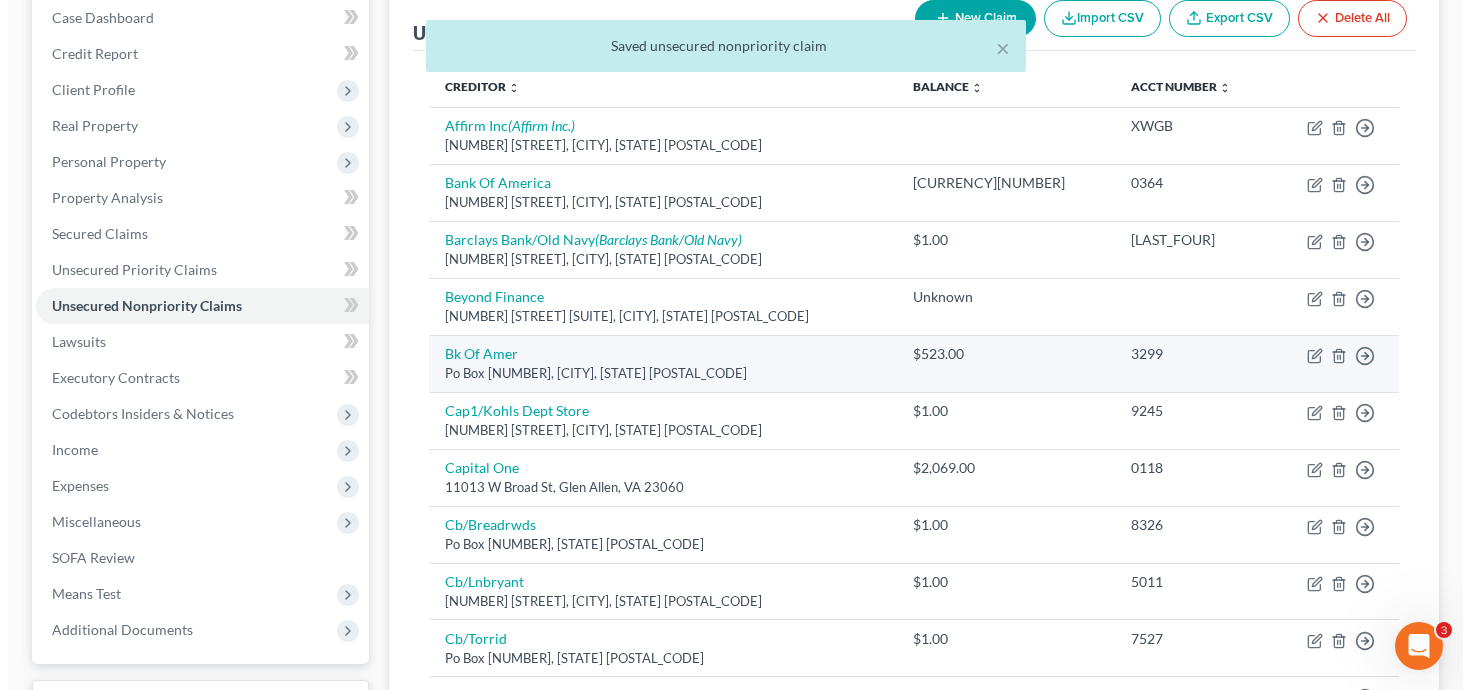 scroll, scrollTop: 212, scrollLeft: 0, axis: vertical 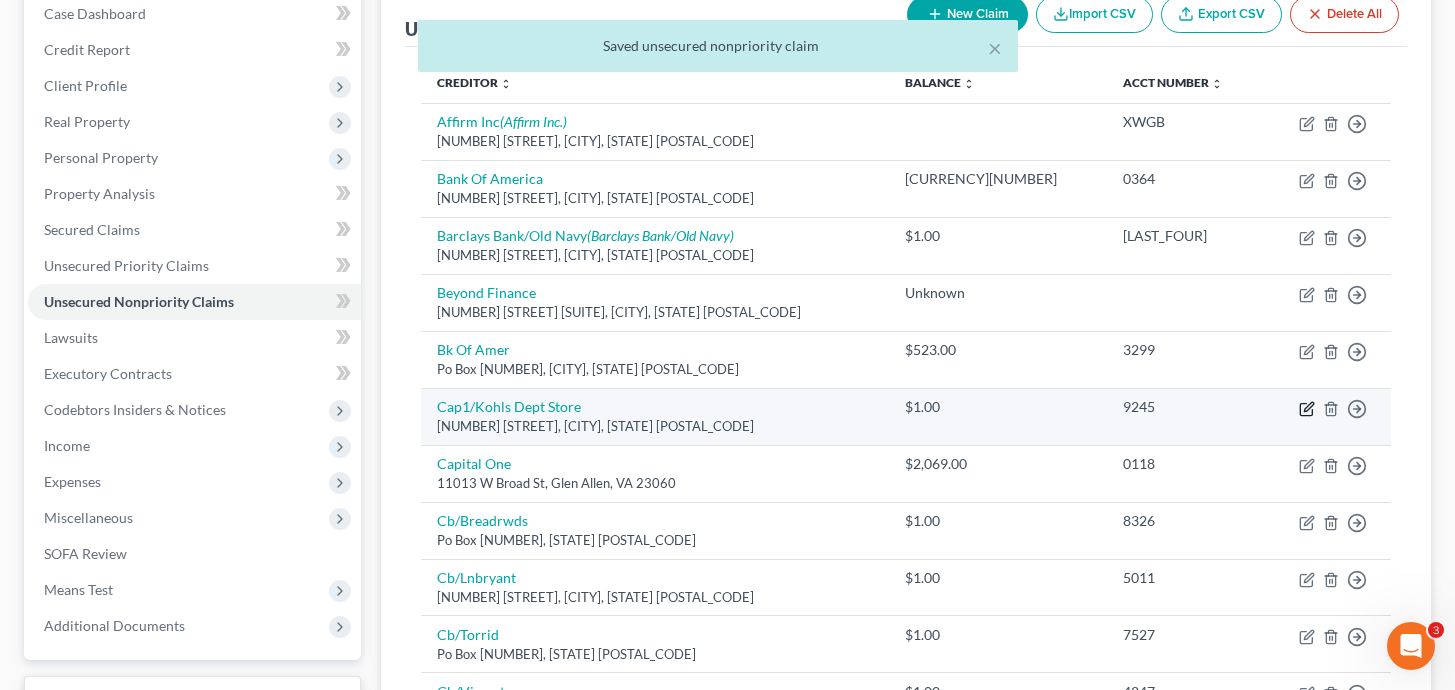 click 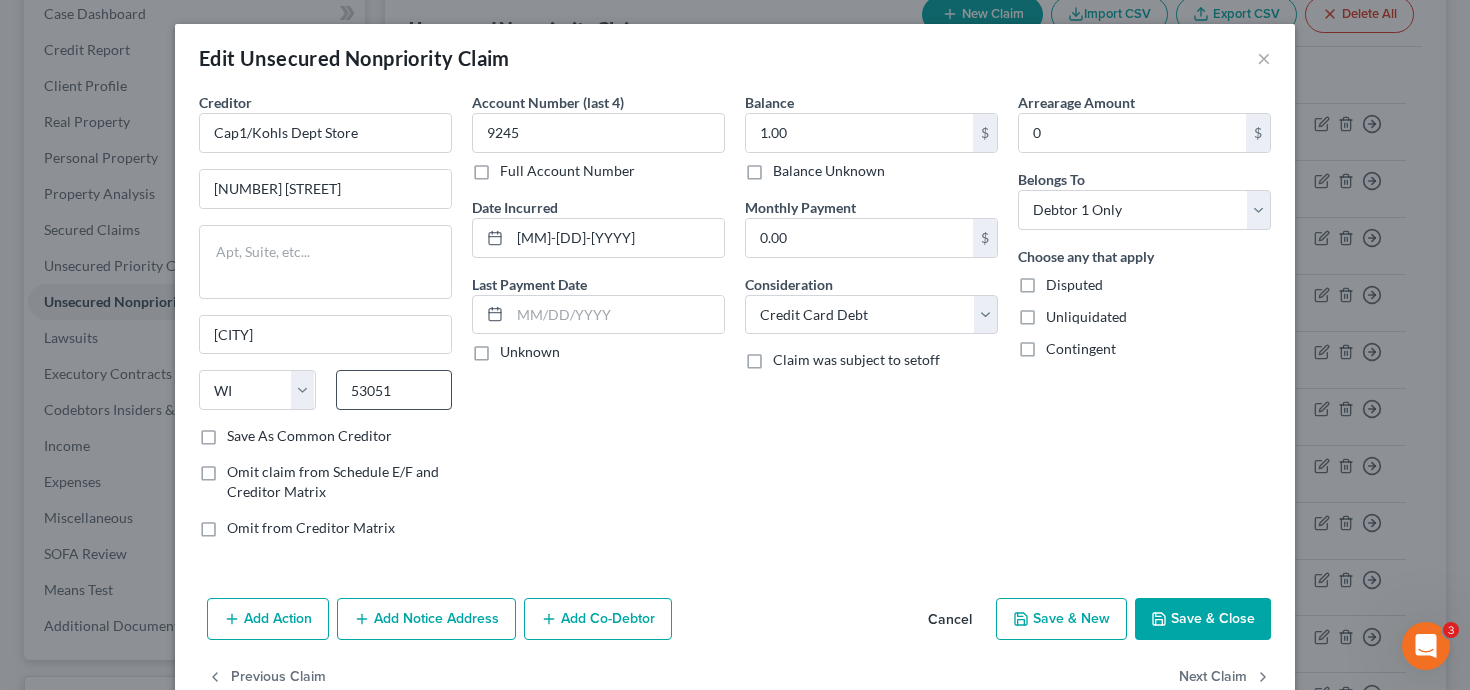 scroll, scrollTop: 47, scrollLeft: 0, axis: vertical 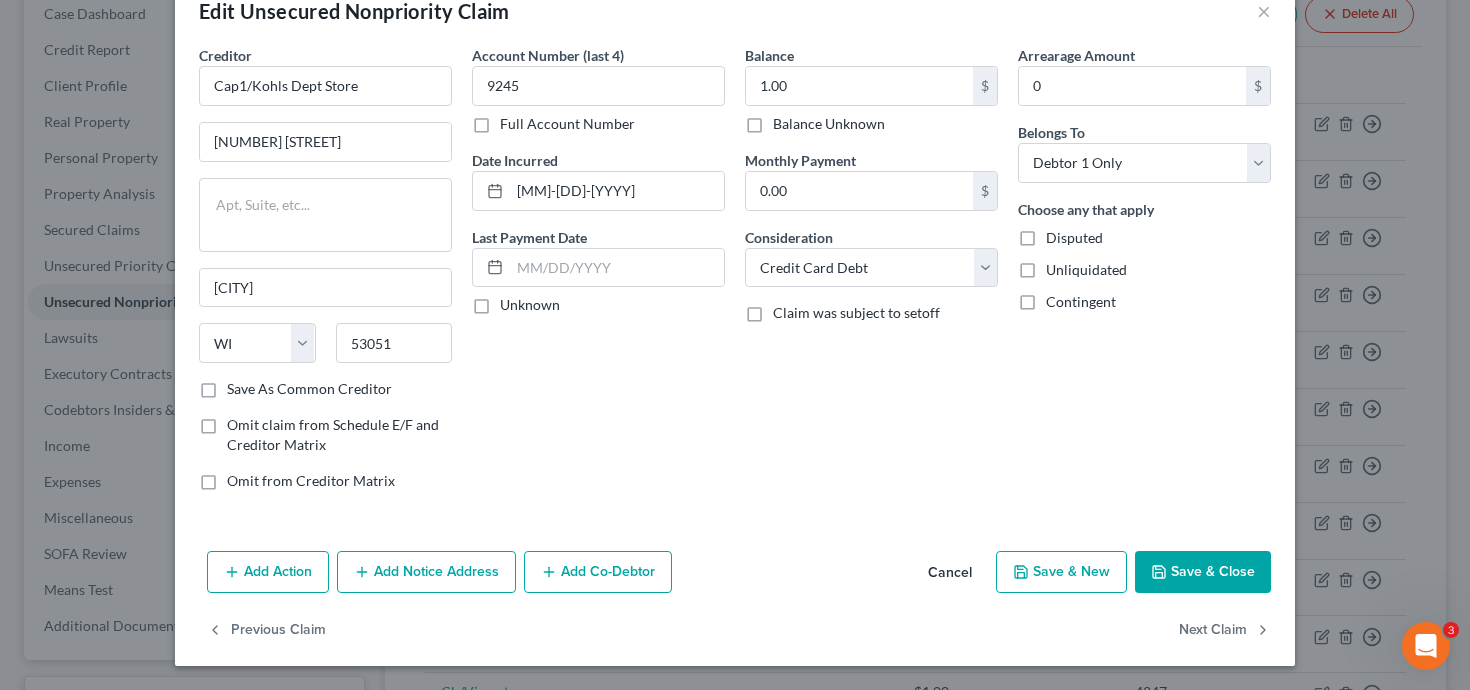 click on "Add Notice Address" at bounding box center (426, 572) 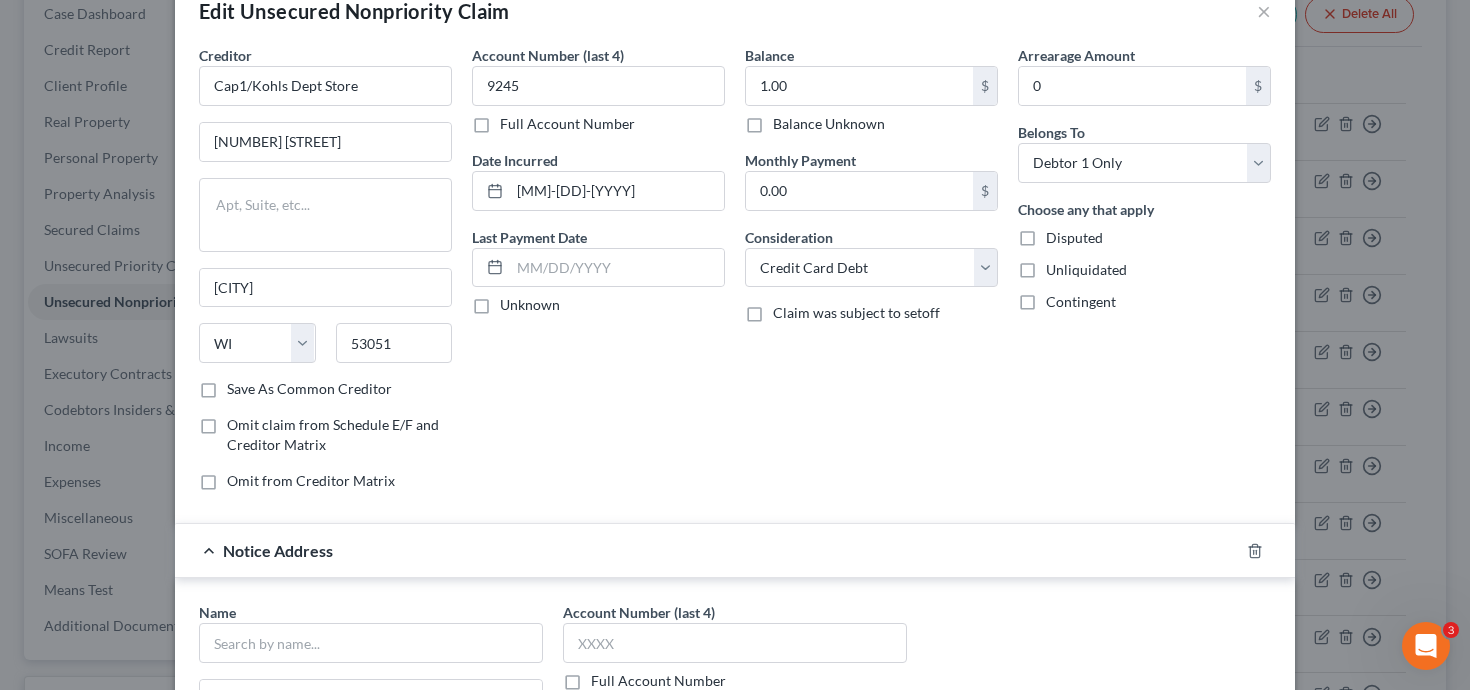 click on "Save As Common Creditor" at bounding box center (309, 389) 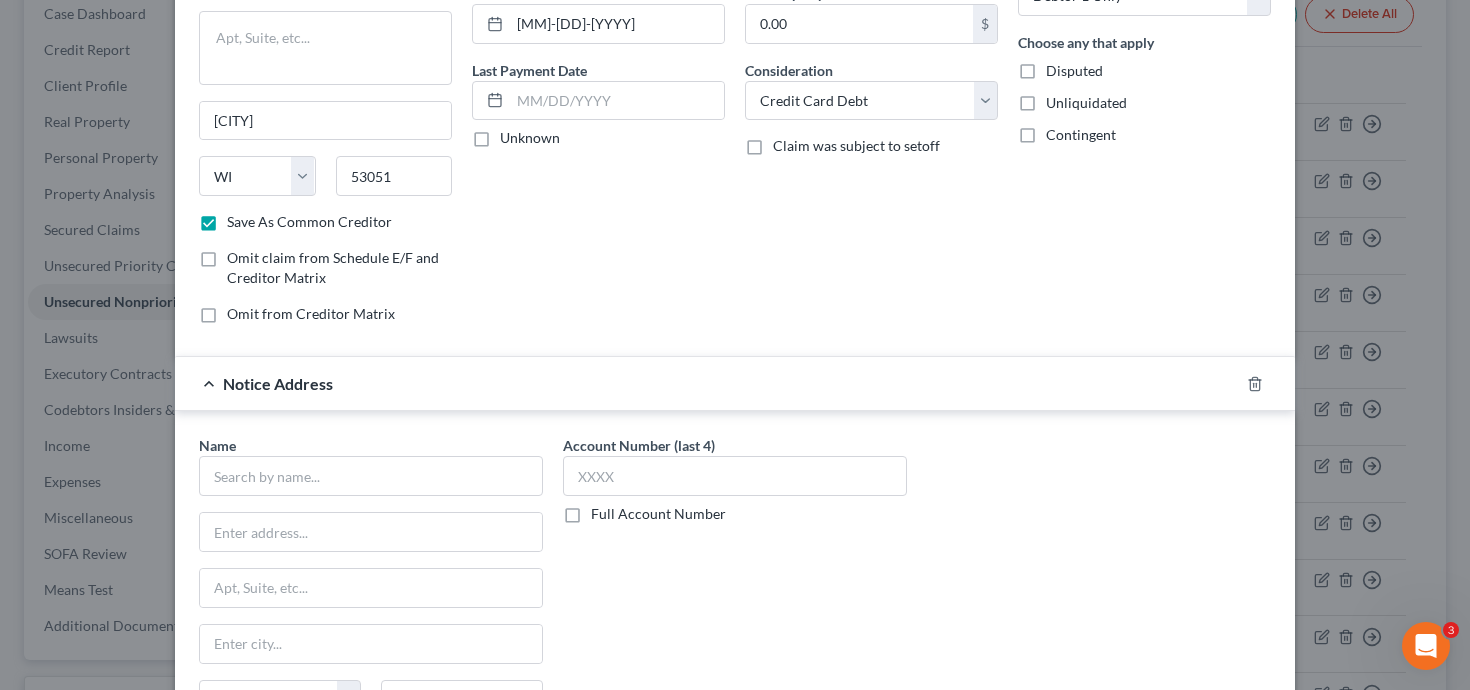 scroll, scrollTop: 0, scrollLeft: 0, axis: both 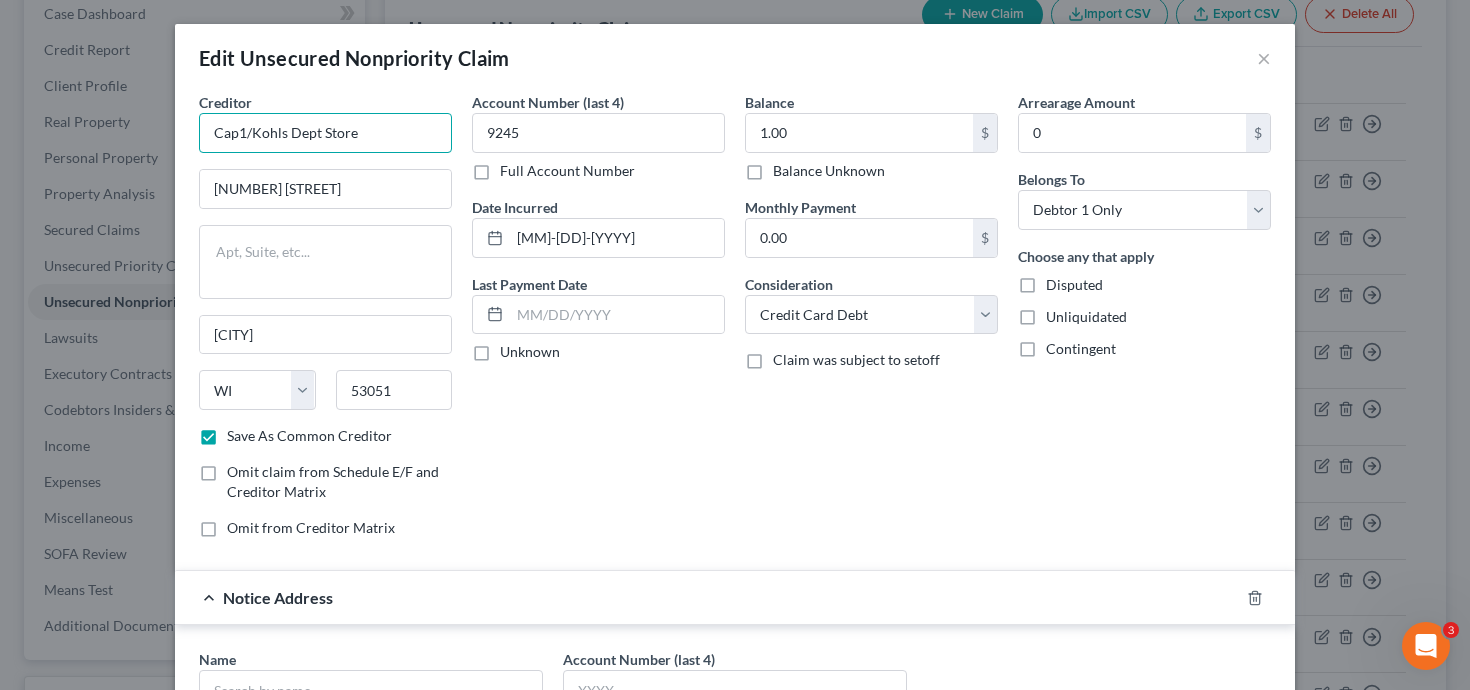 drag, startPoint x: 315, startPoint y: 131, endPoint x: 140, endPoint y: 114, distance: 175.82378 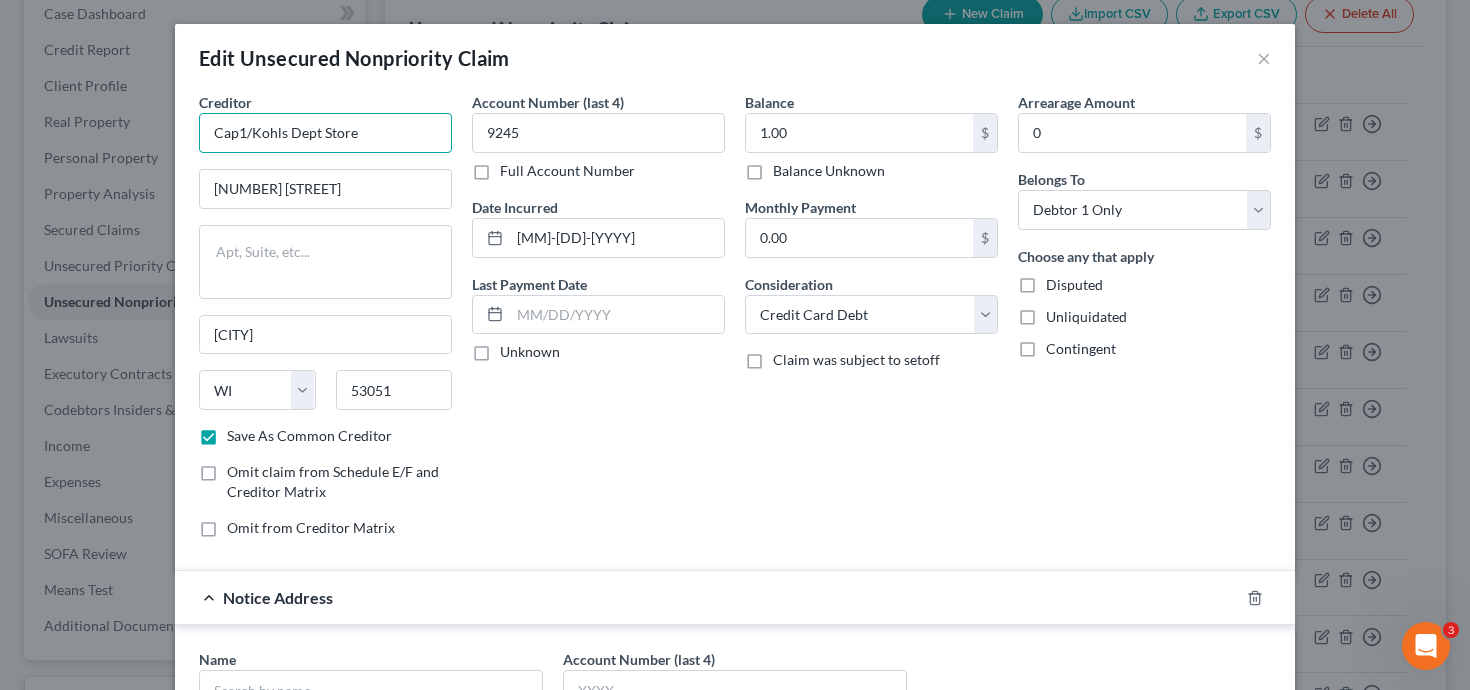 scroll, scrollTop: 143, scrollLeft: 0, axis: vertical 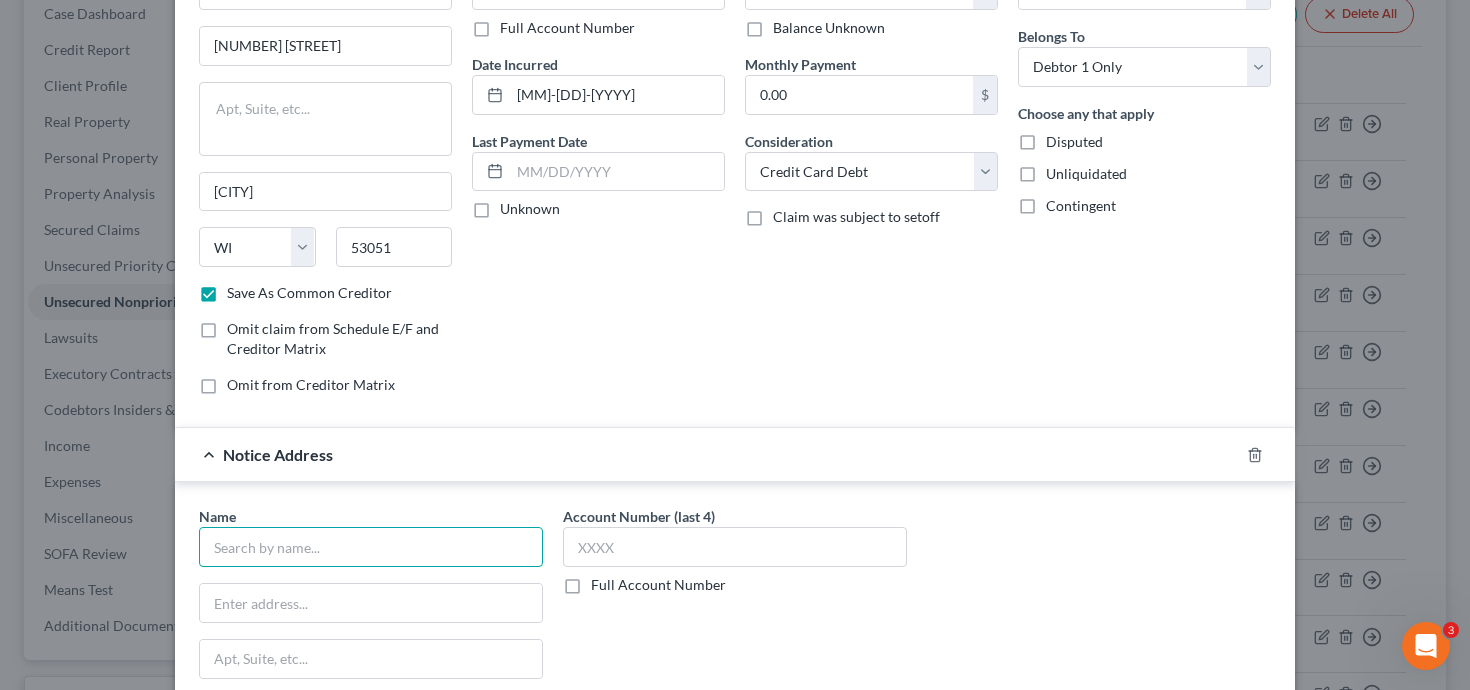 click at bounding box center [371, 547] 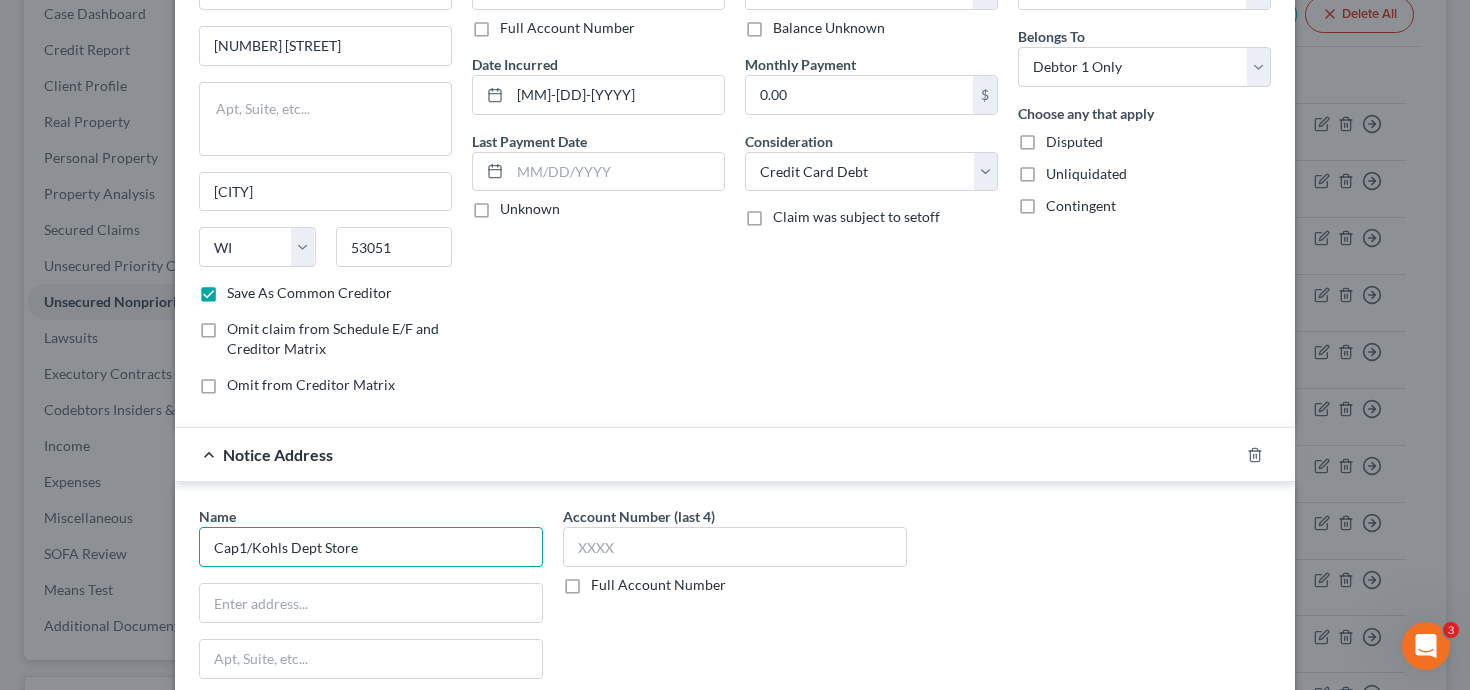scroll, scrollTop: 139, scrollLeft: 0, axis: vertical 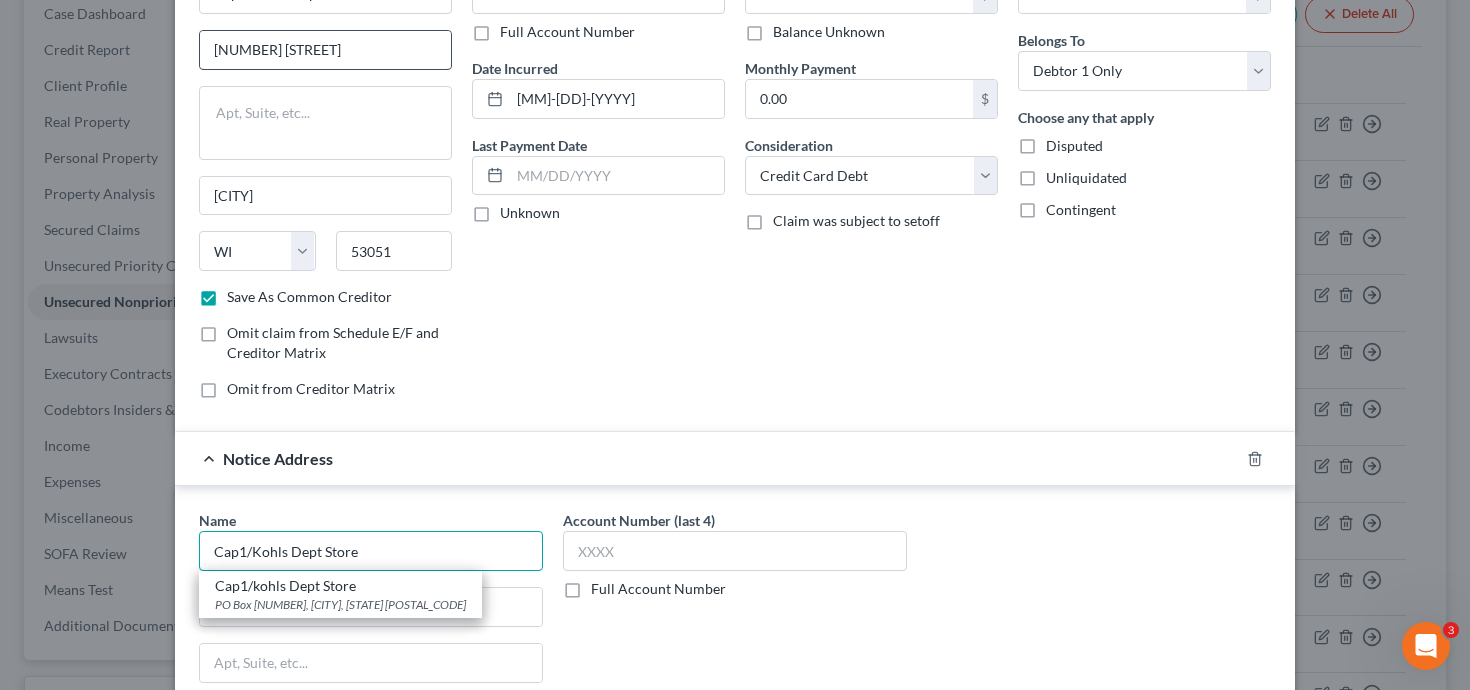 type on "Cap1/Kohls Dept Store" 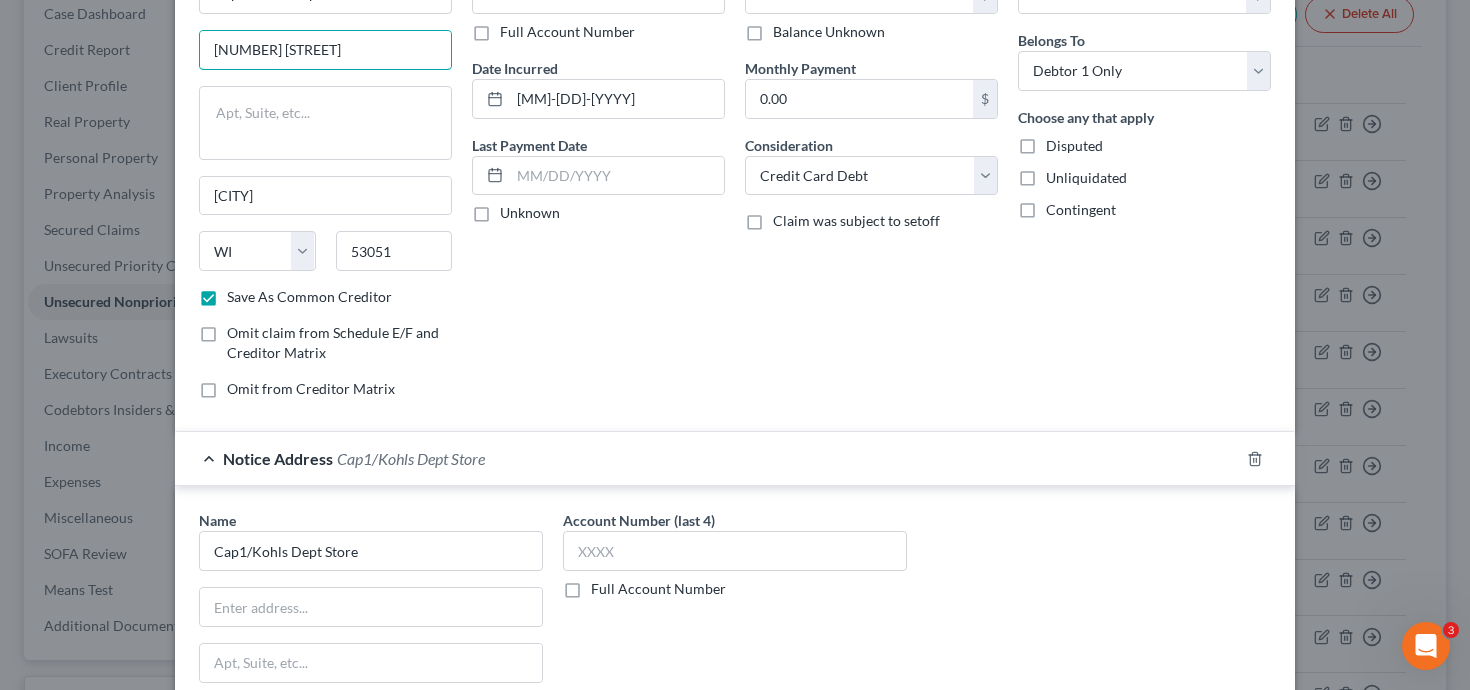 drag, startPoint x: 332, startPoint y: 57, endPoint x: 174, endPoint y: 35, distance: 159.52429 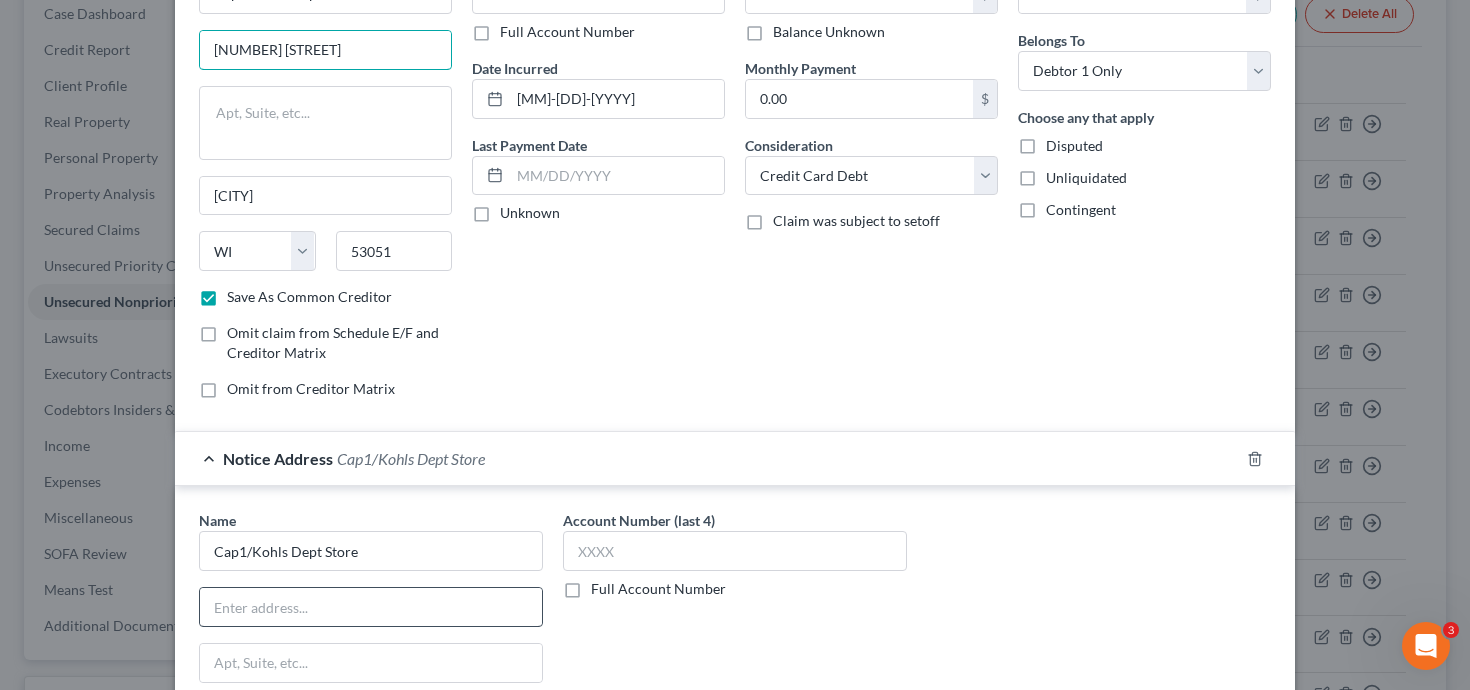 scroll, scrollTop: 143, scrollLeft: 0, axis: vertical 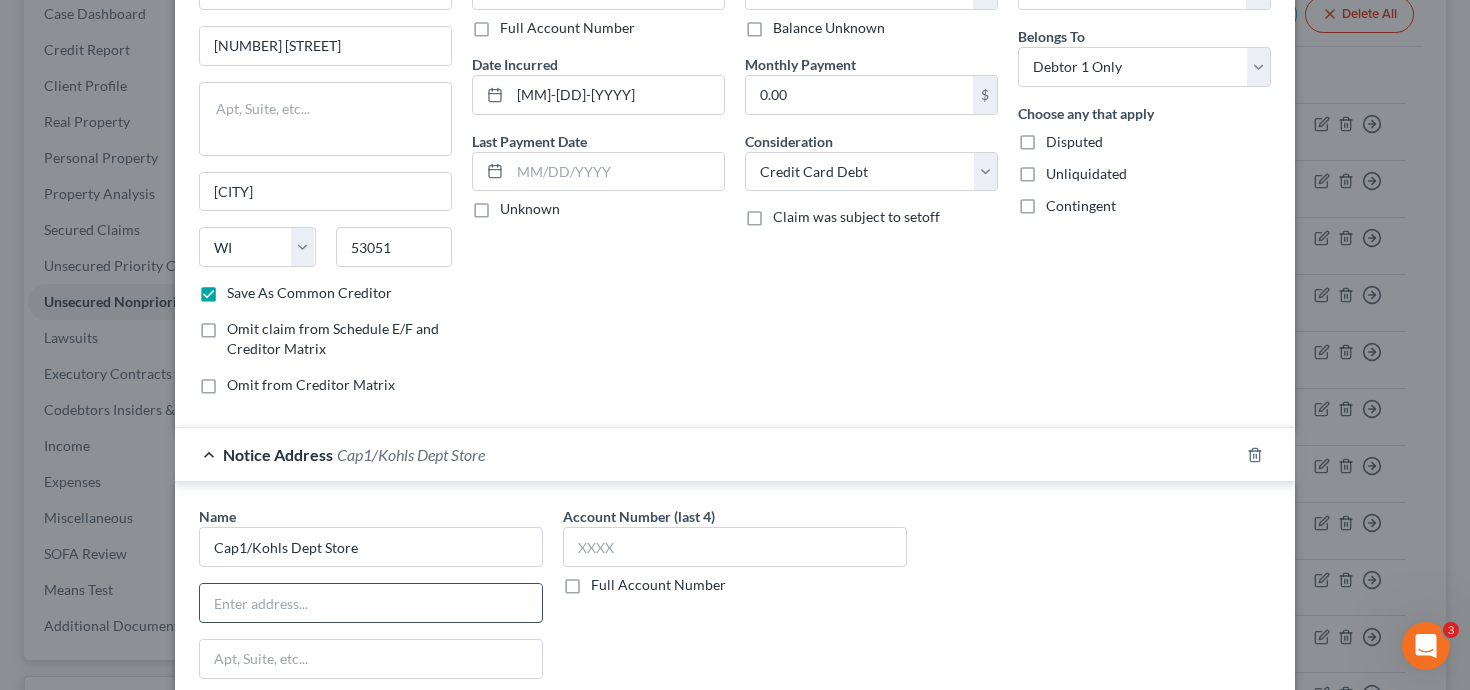 paste on "[NUMBER] [STREET]" 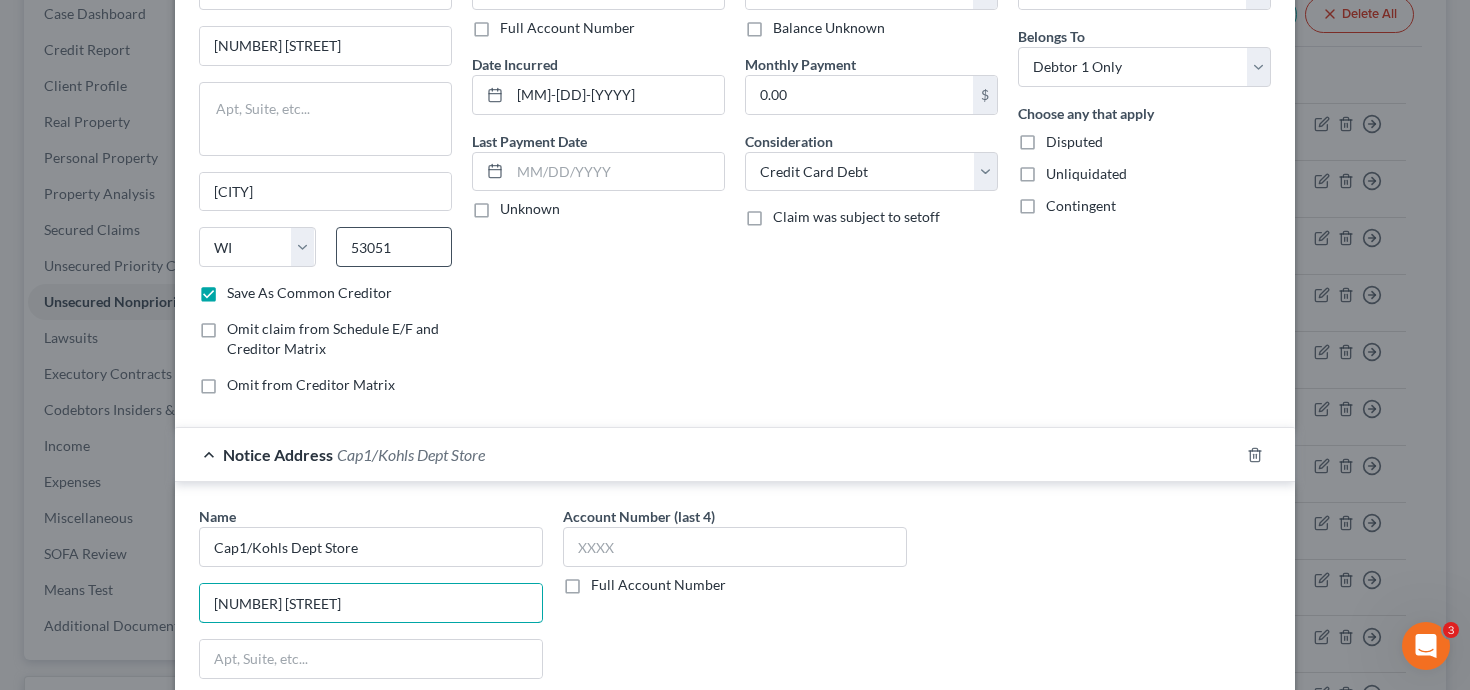 type on "[NUMBER] [STREET]" 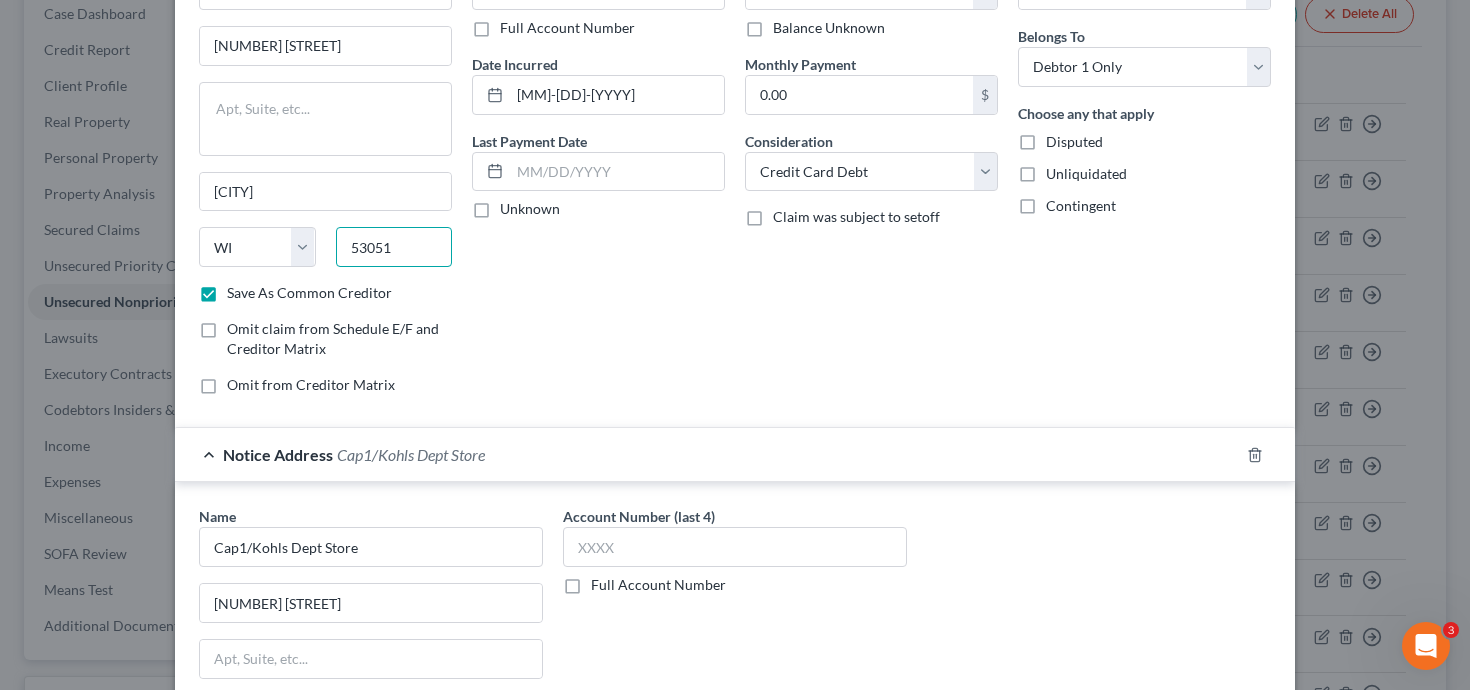 drag, startPoint x: 392, startPoint y: 244, endPoint x: 314, endPoint y: 234, distance: 78.63841 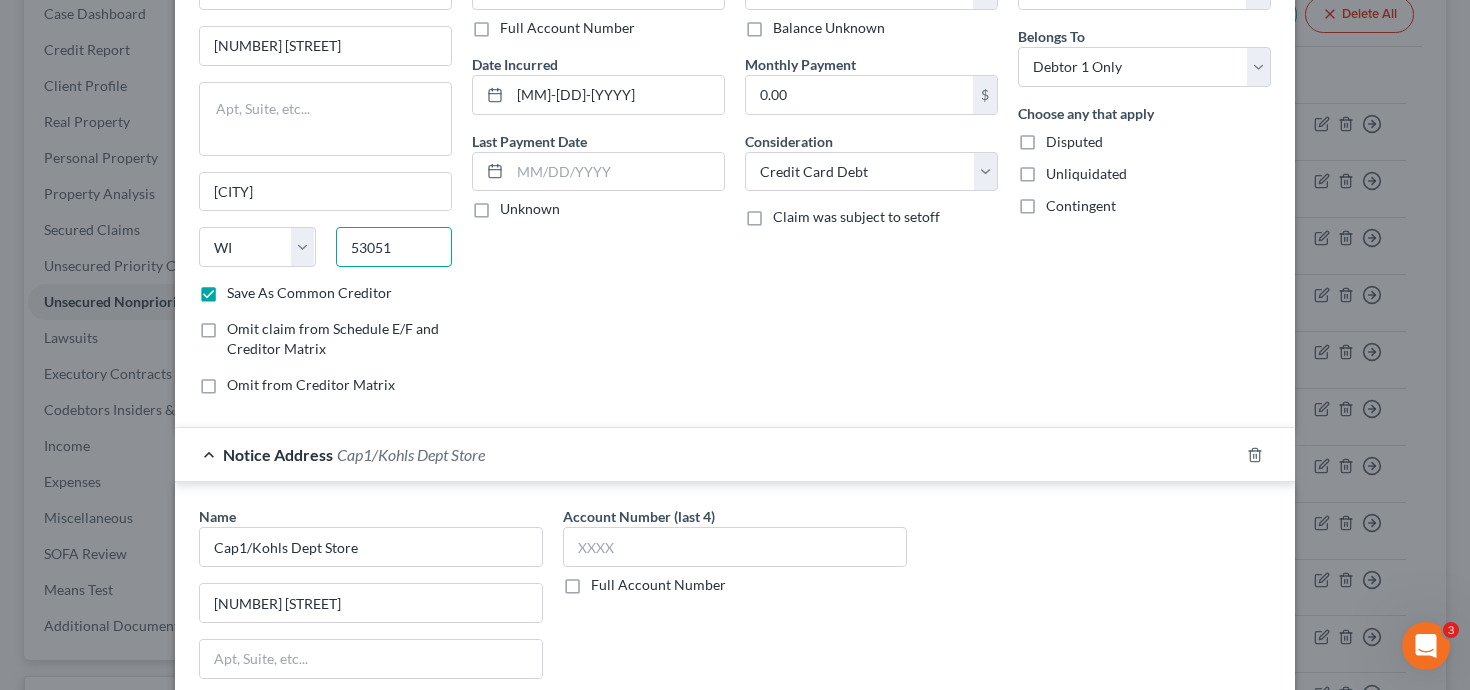 scroll, scrollTop: 351, scrollLeft: 0, axis: vertical 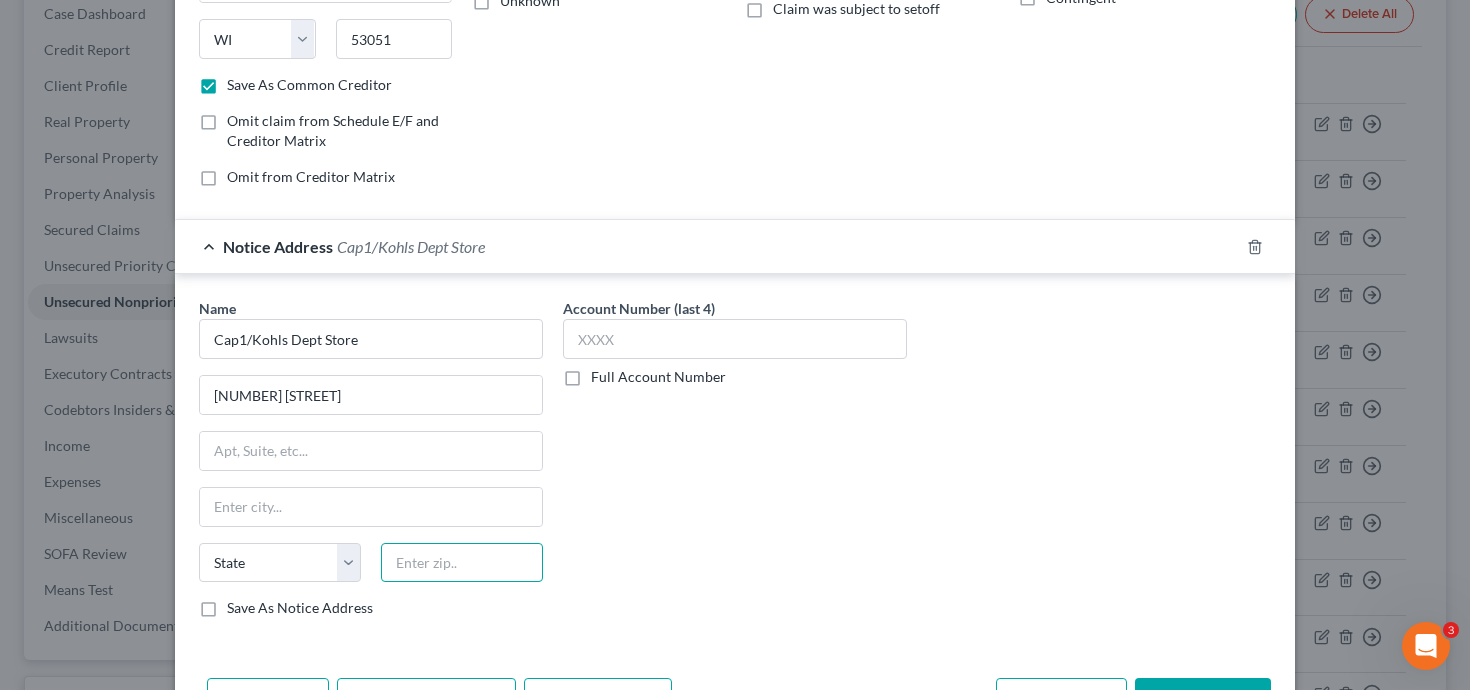 paste on "53051" 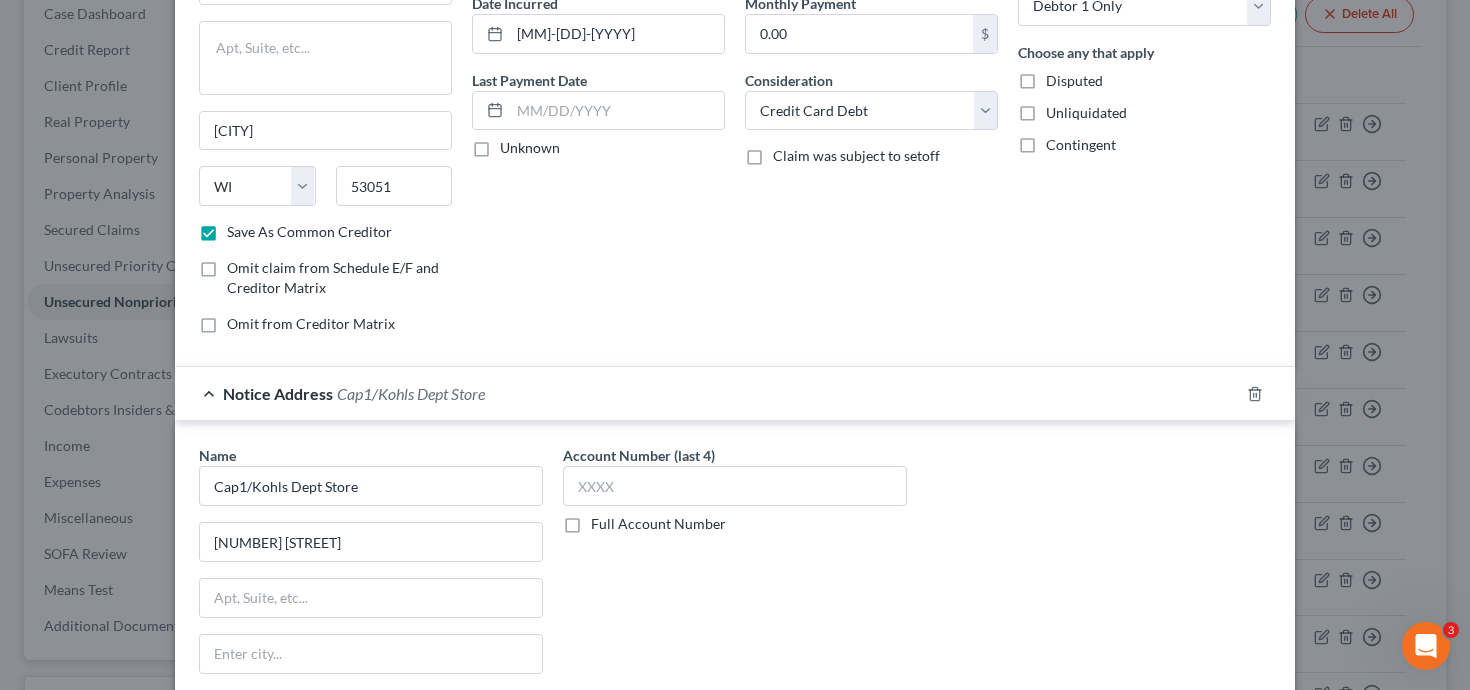scroll, scrollTop: 48, scrollLeft: 0, axis: vertical 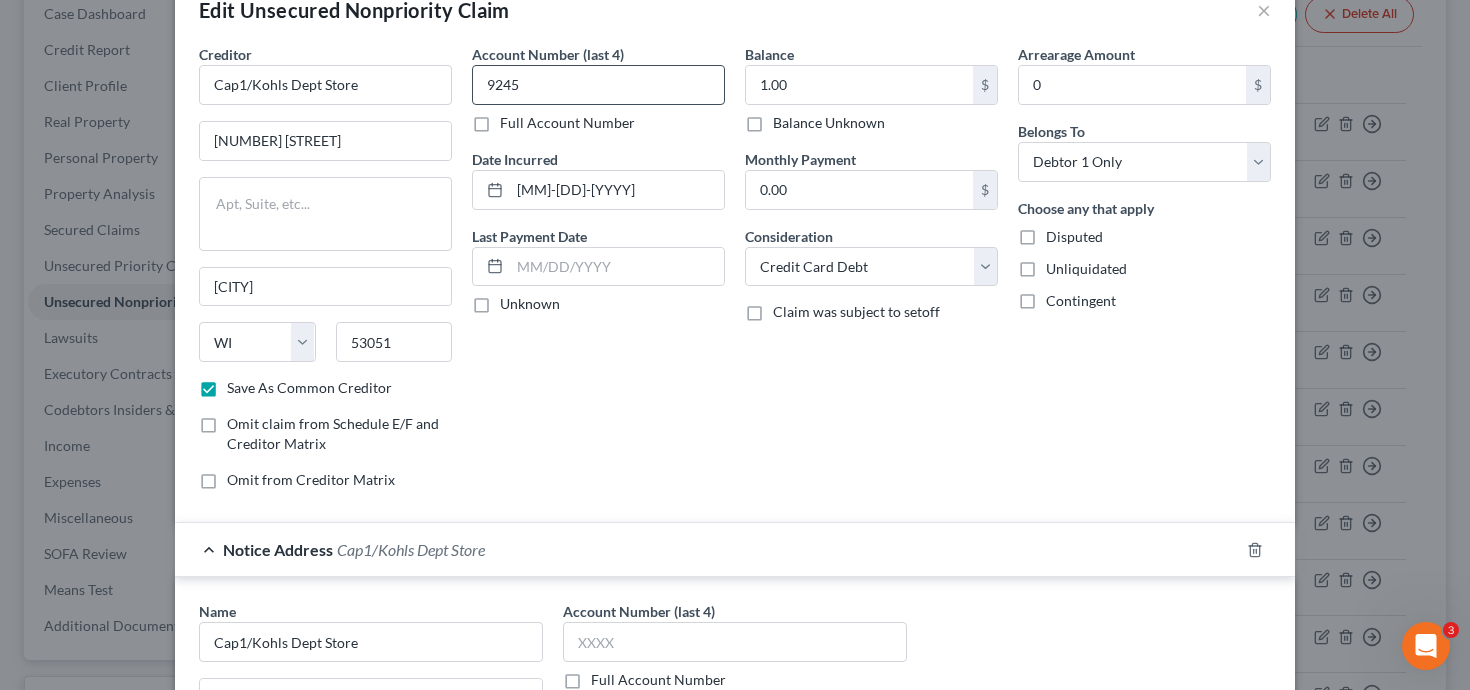 type on "53051" 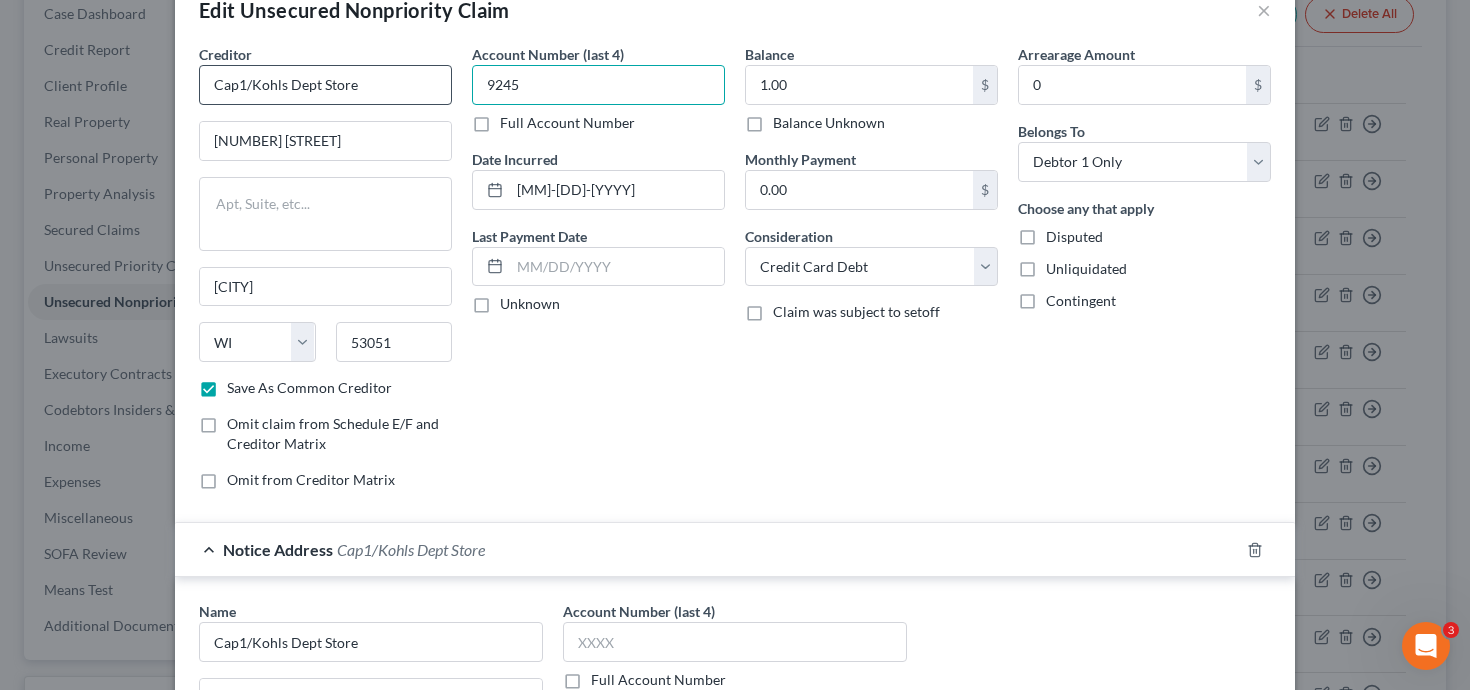 type on "[CITY]" 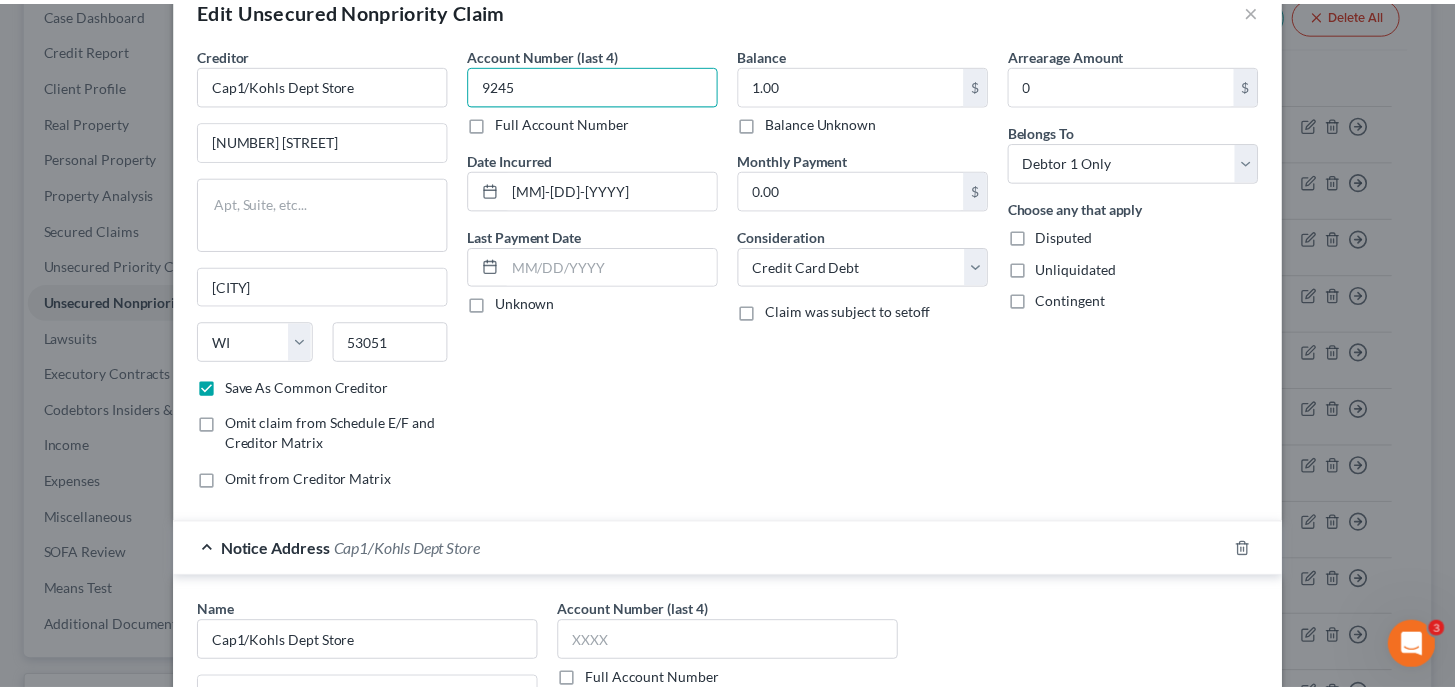 scroll, scrollTop: 478, scrollLeft: 0, axis: vertical 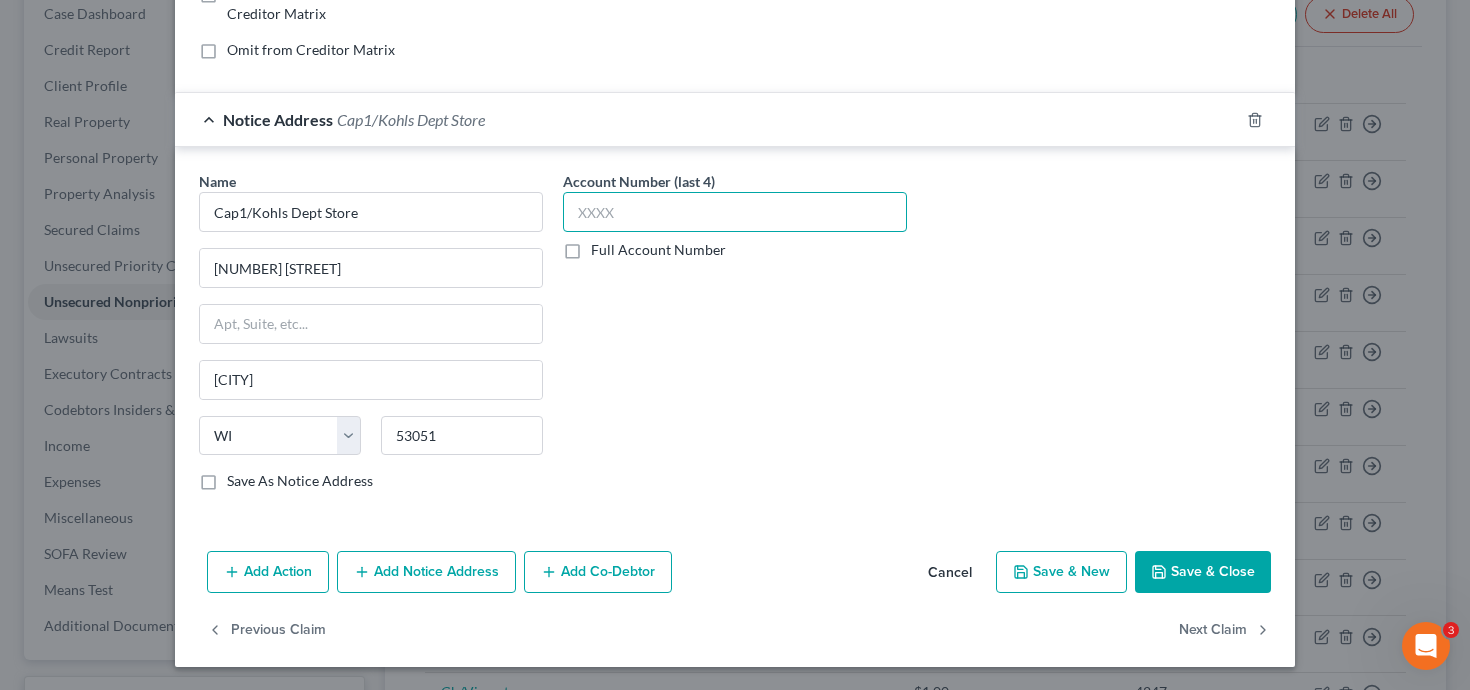 paste on "9245" 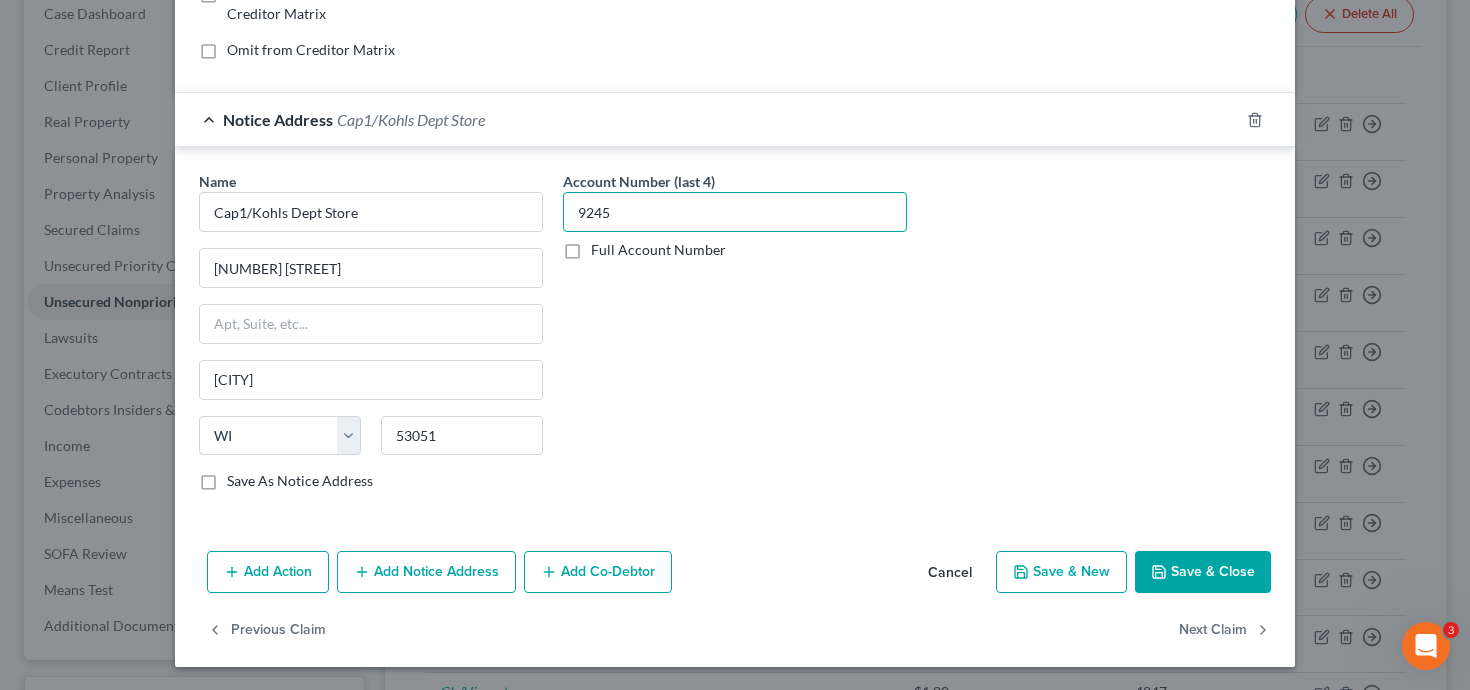 type on "9245" 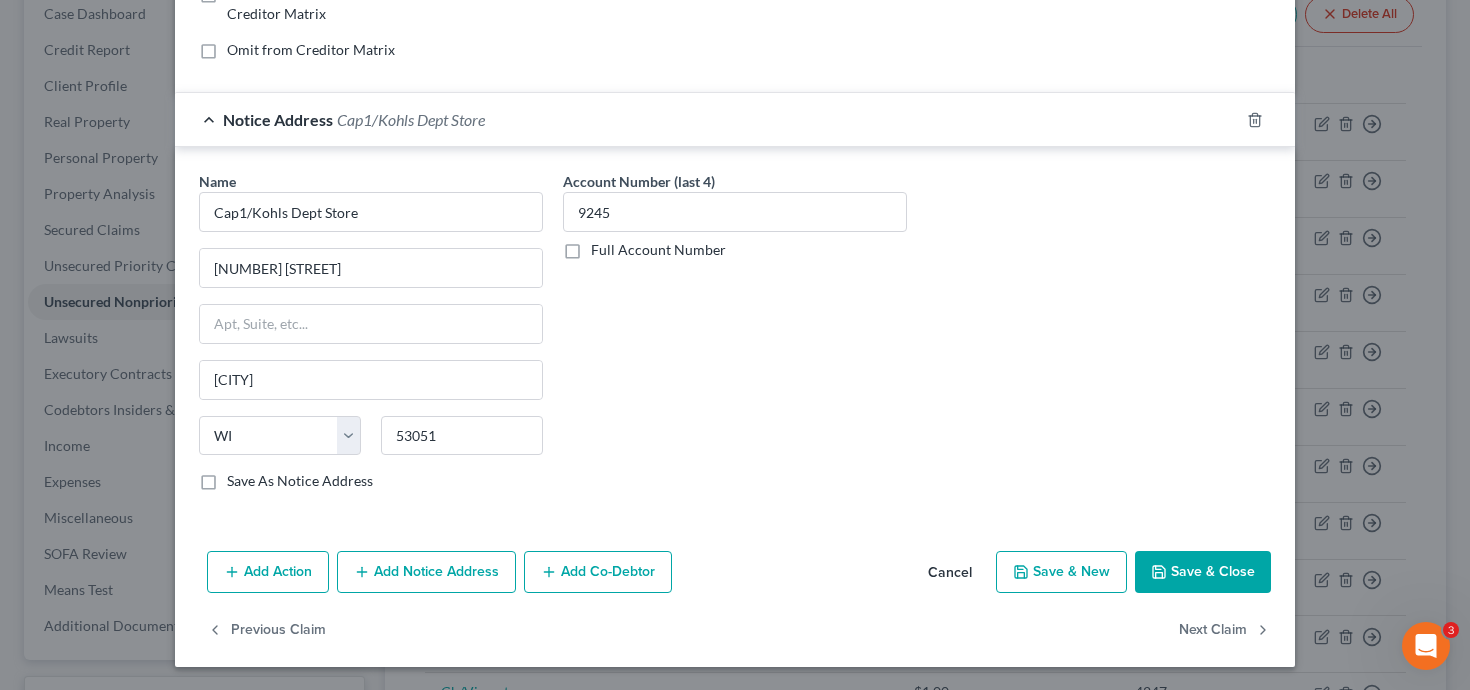 click on "Save & Close" at bounding box center [1203, 572] 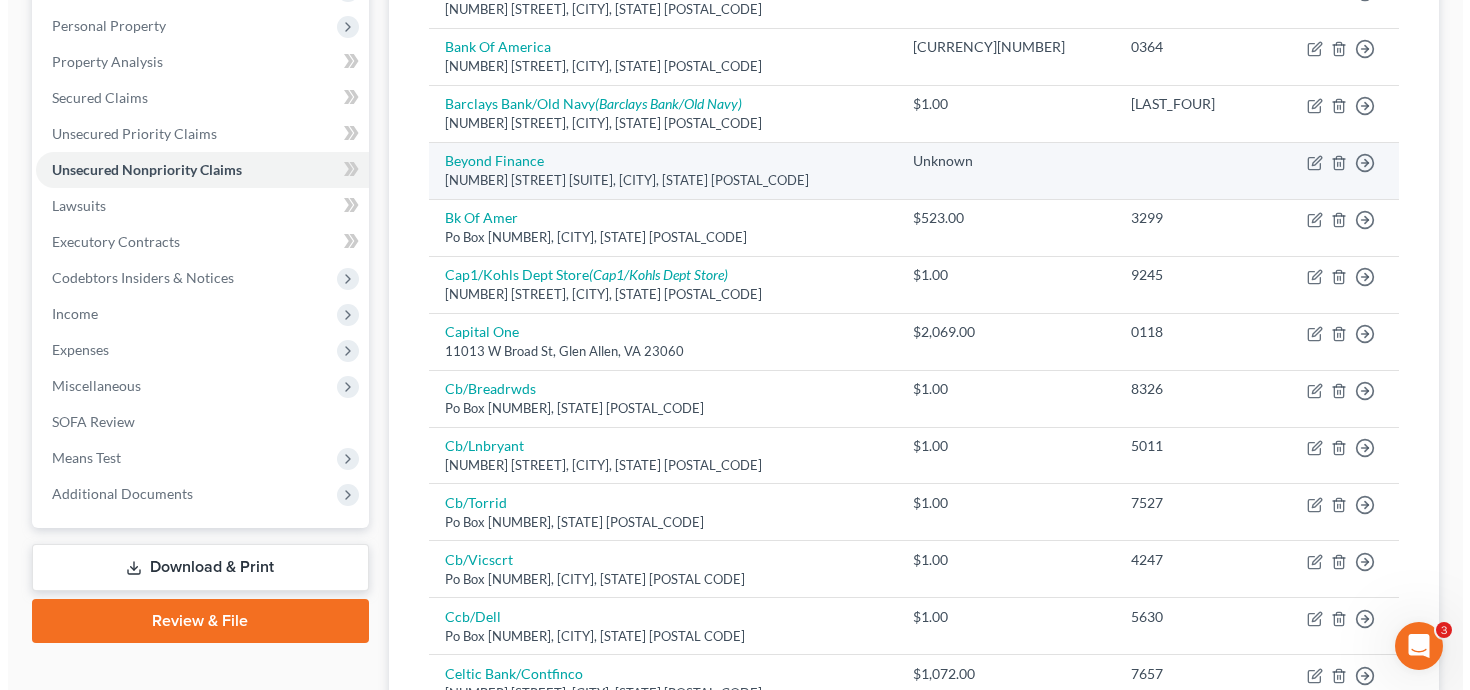 scroll, scrollTop: 198, scrollLeft: 0, axis: vertical 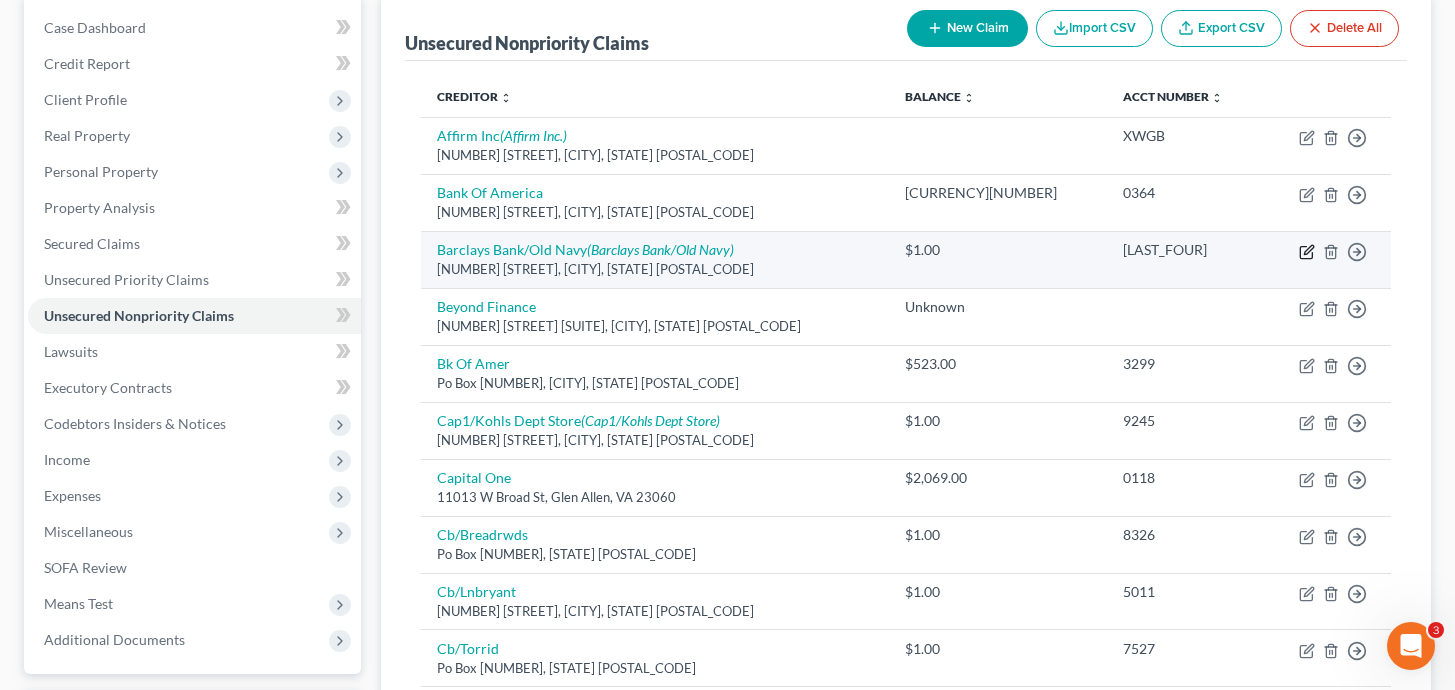 click 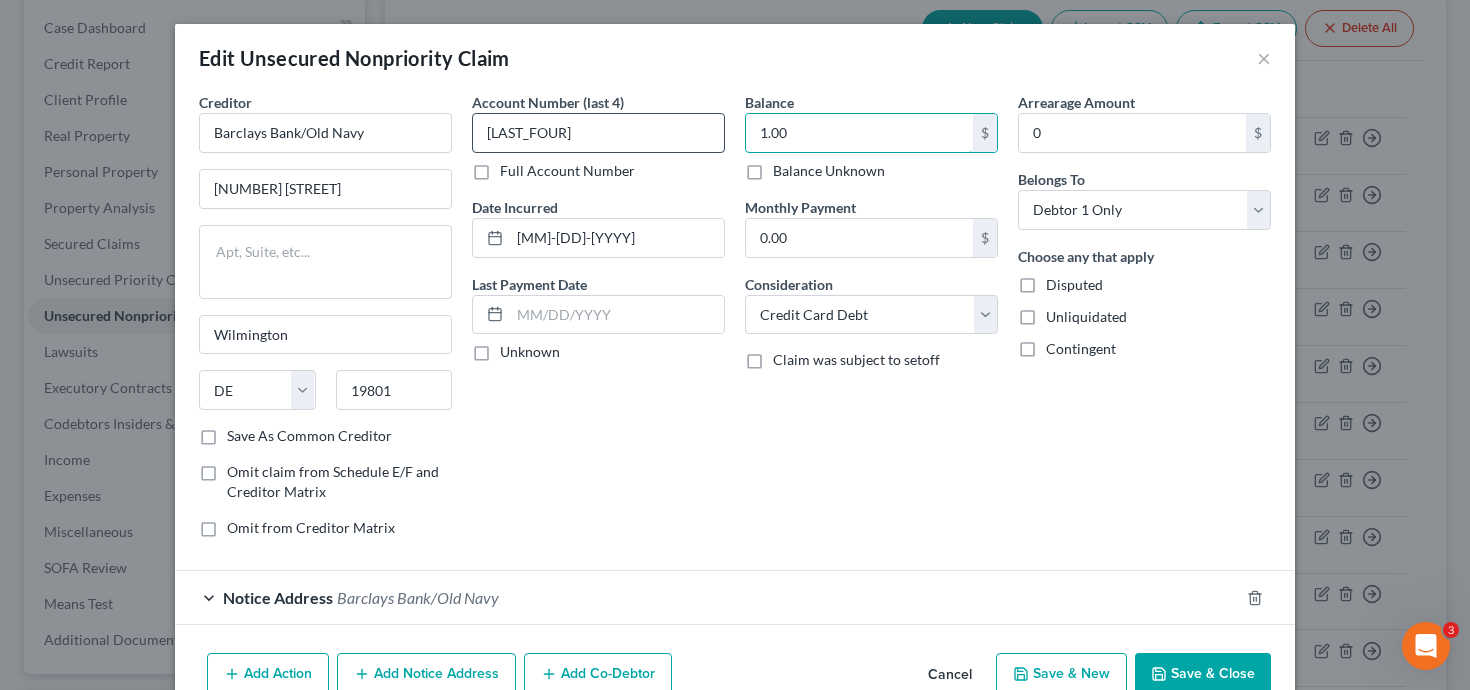 drag, startPoint x: 807, startPoint y: 134, endPoint x: 656, endPoint y: 131, distance: 151.0298 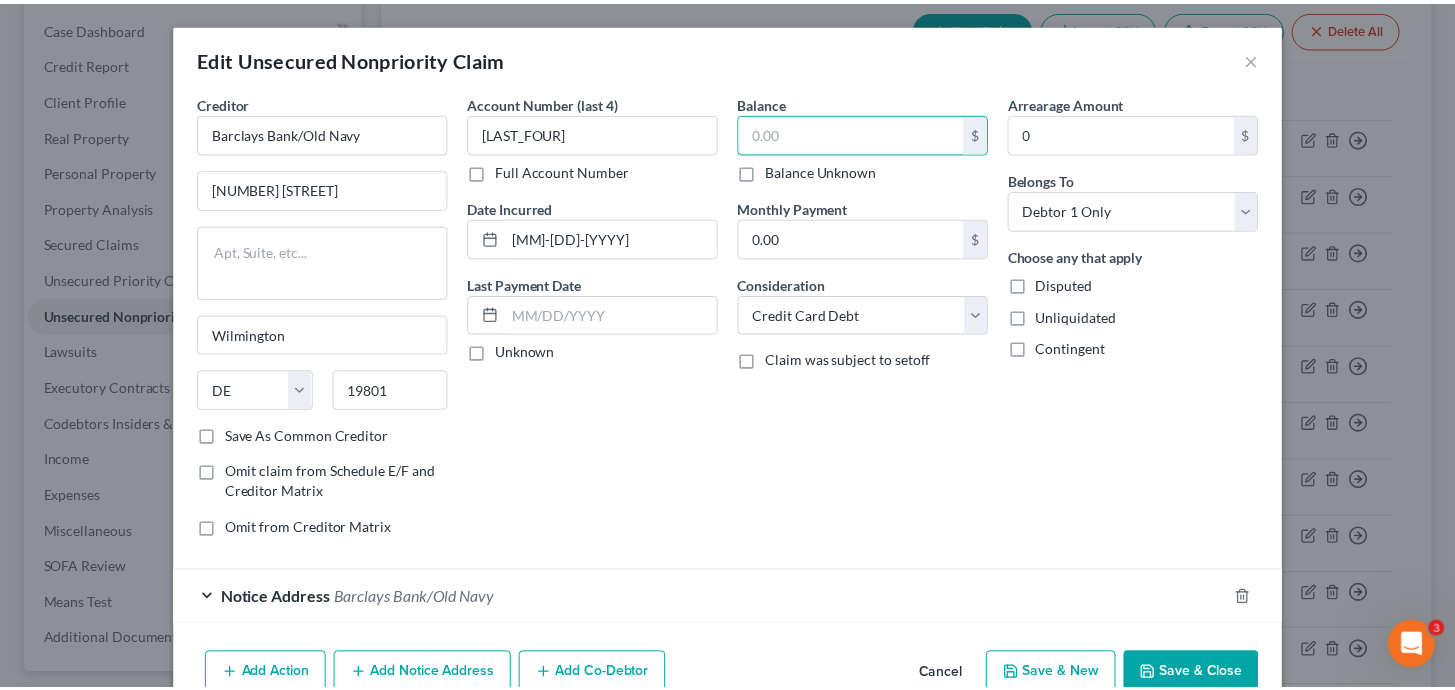 scroll, scrollTop: 102, scrollLeft: 0, axis: vertical 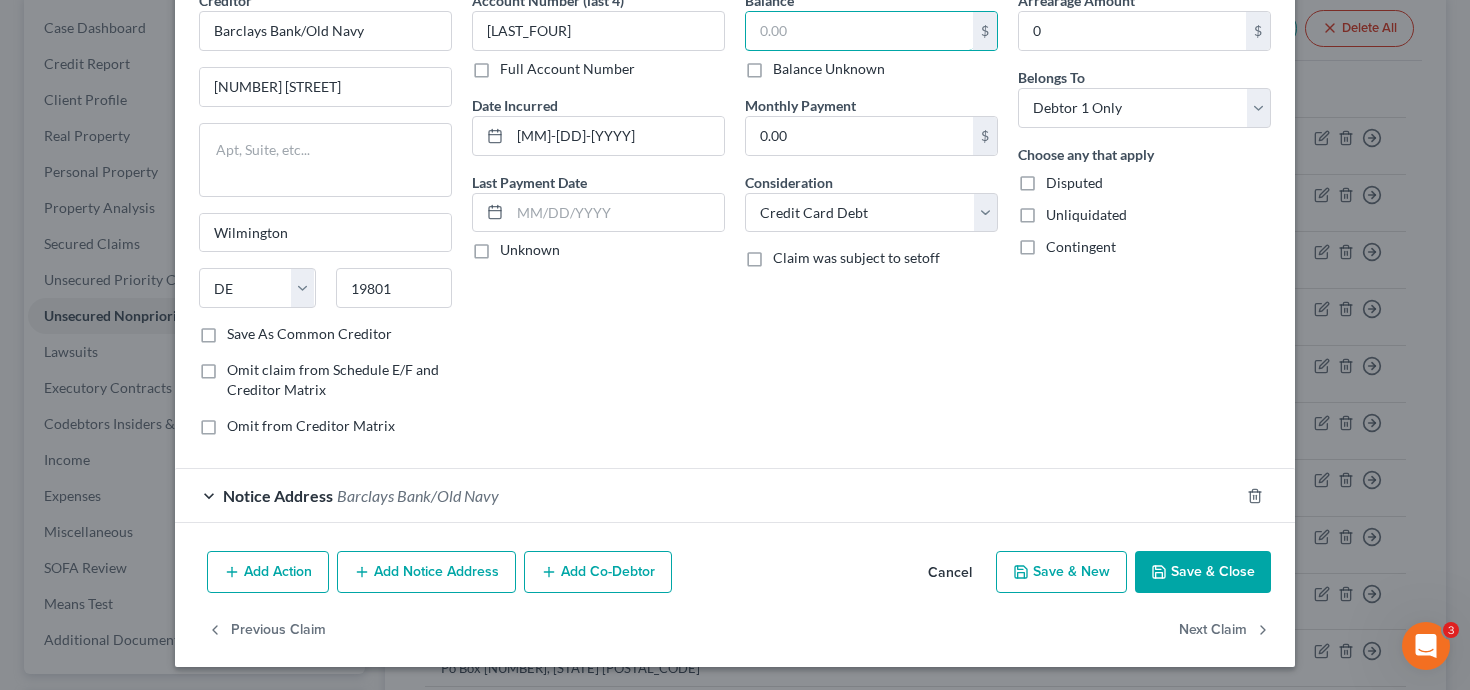 type 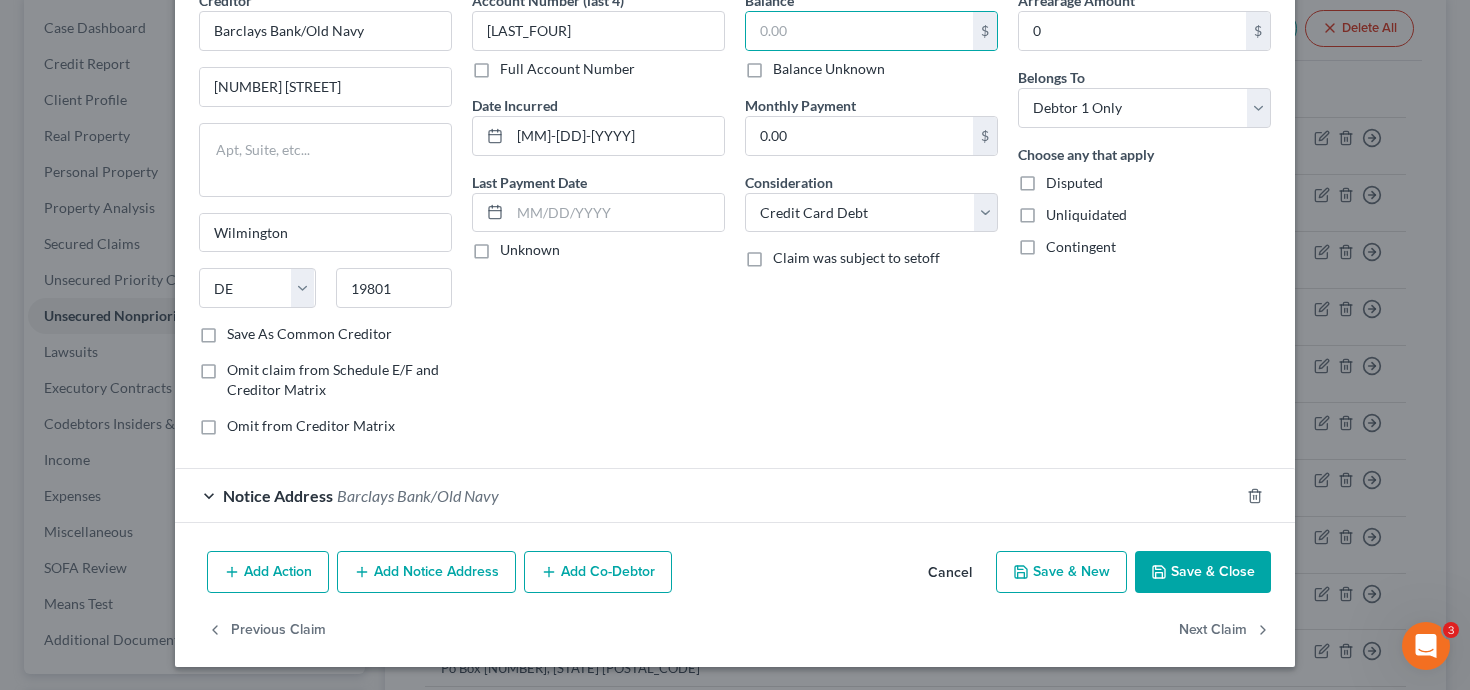 click on "Save & Close" at bounding box center (1203, 572) 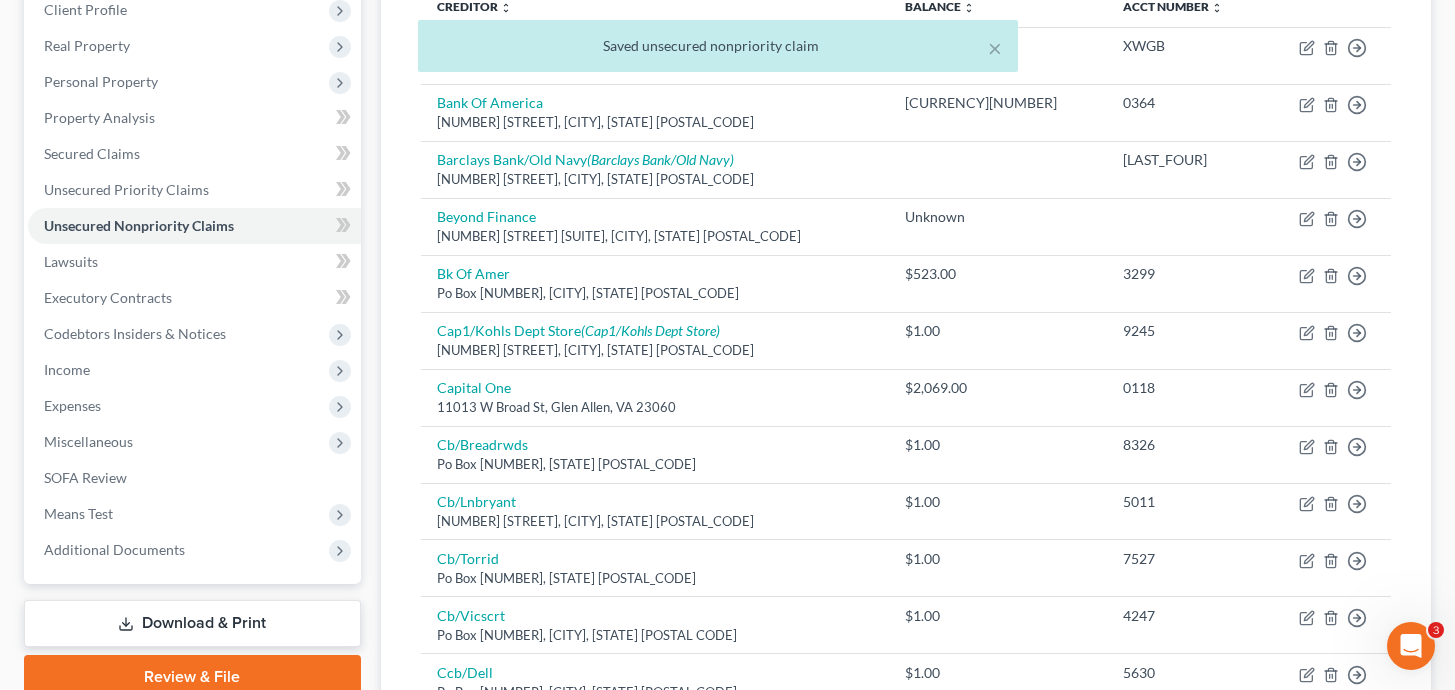 scroll, scrollTop: 422, scrollLeft: 0, axis: vertical 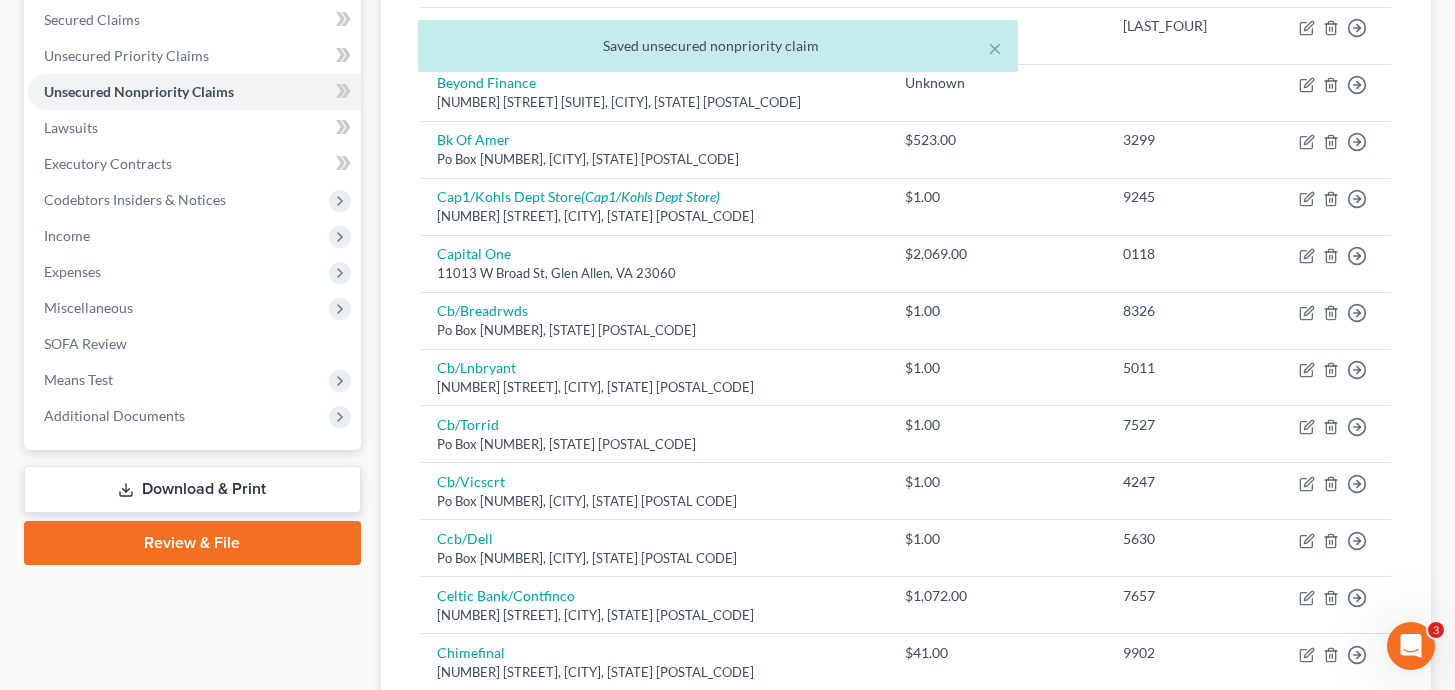 click on "Review & File" at bounding box center [192, 543] 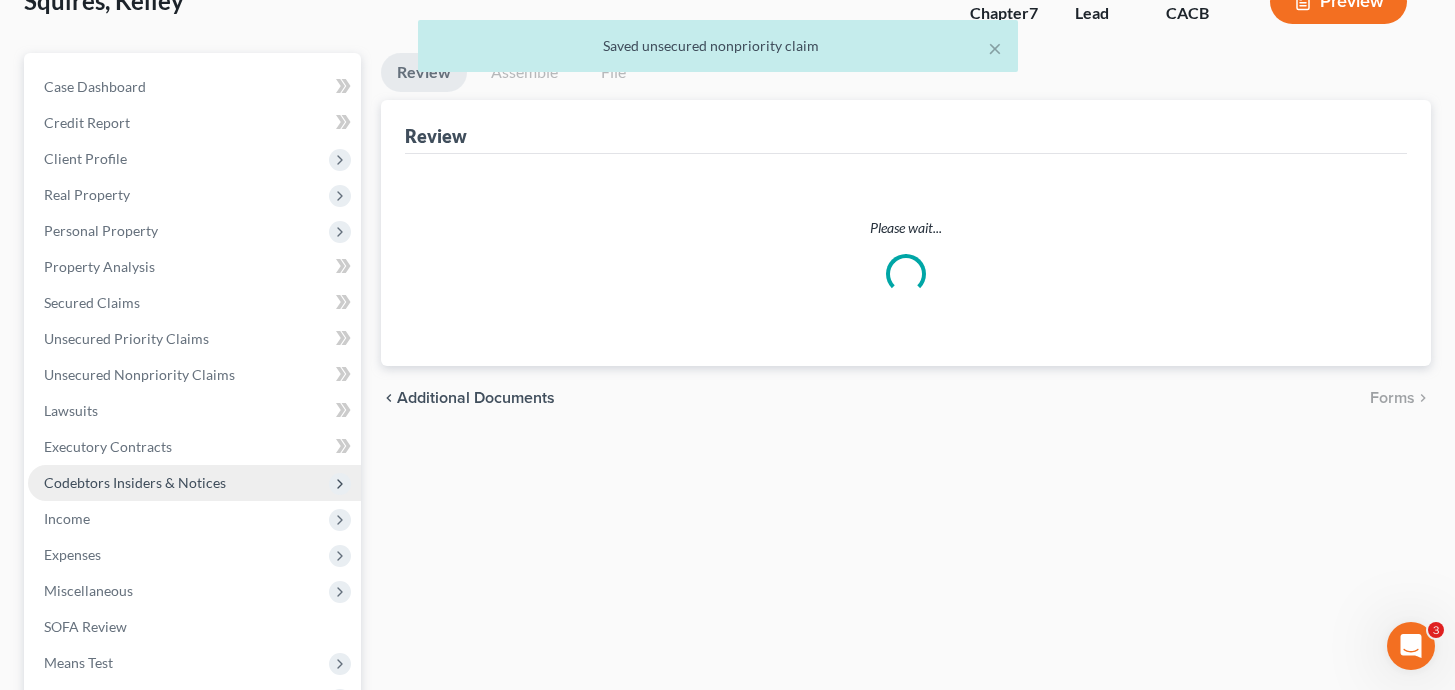 scroll, scrollTop: 0, scrollLeft: 0, axis: both 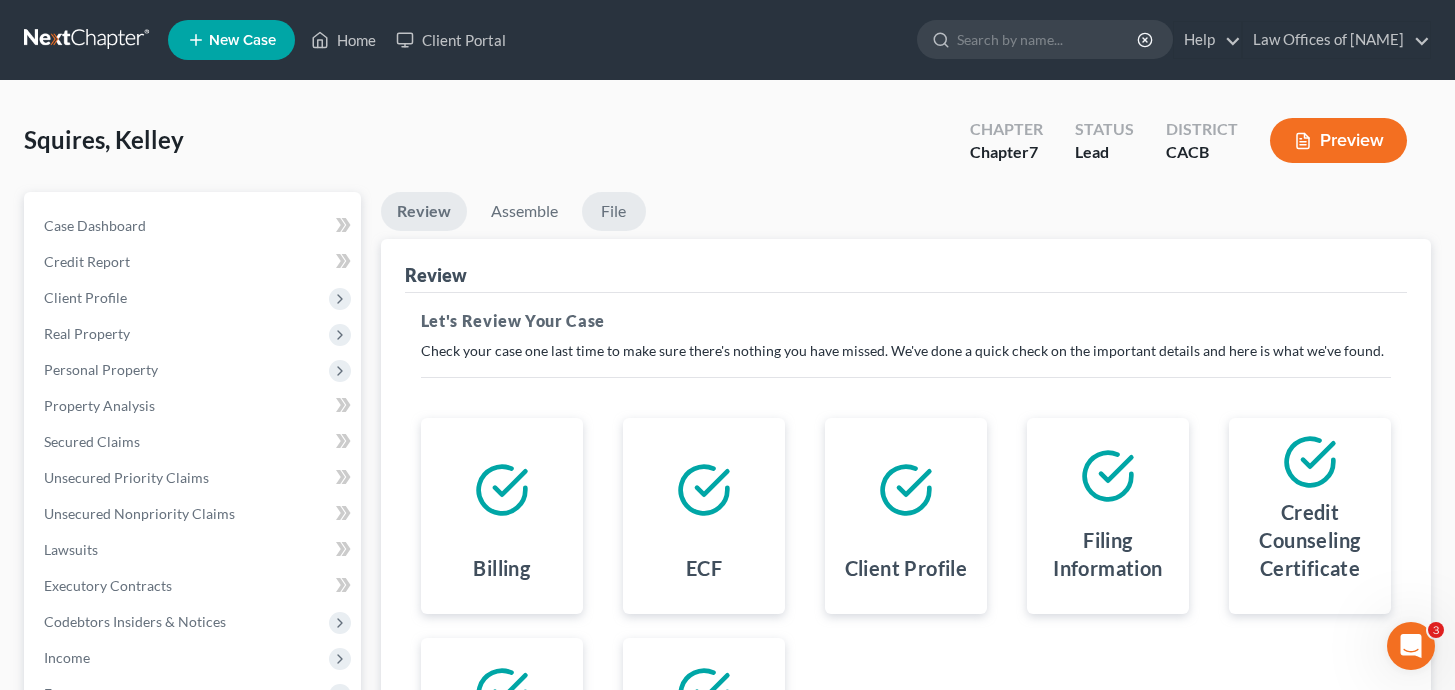 click on "File" at bounding box center (614, 211) 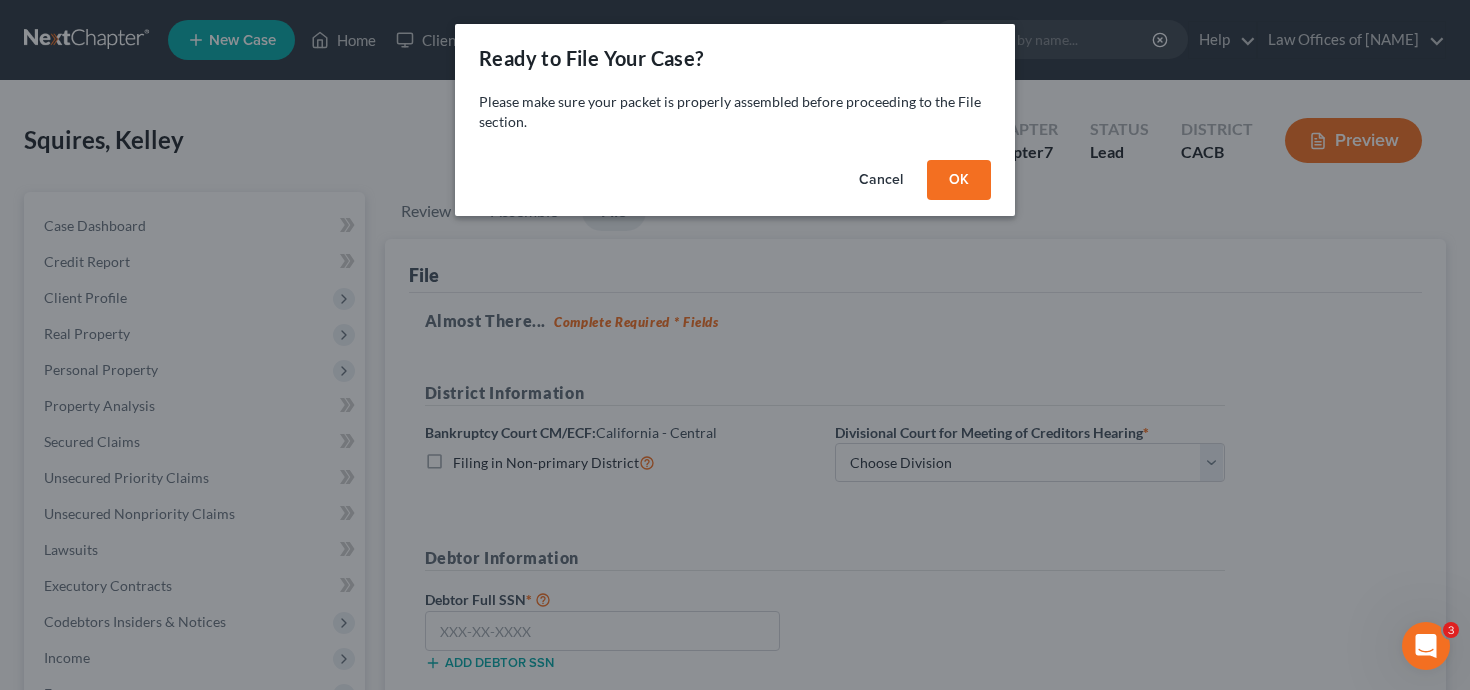 click on "OK" at bounding box center (959, 180) 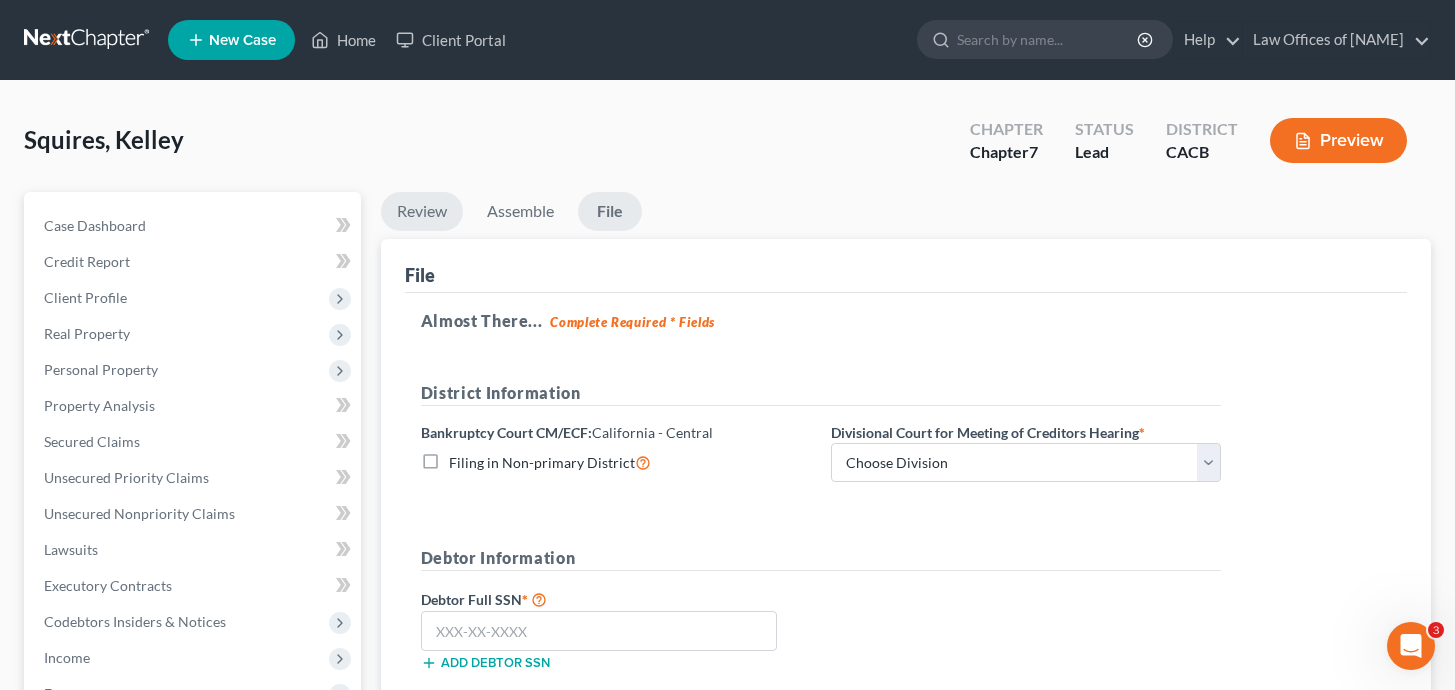 click on "Review" at bounding box center [422, 211] 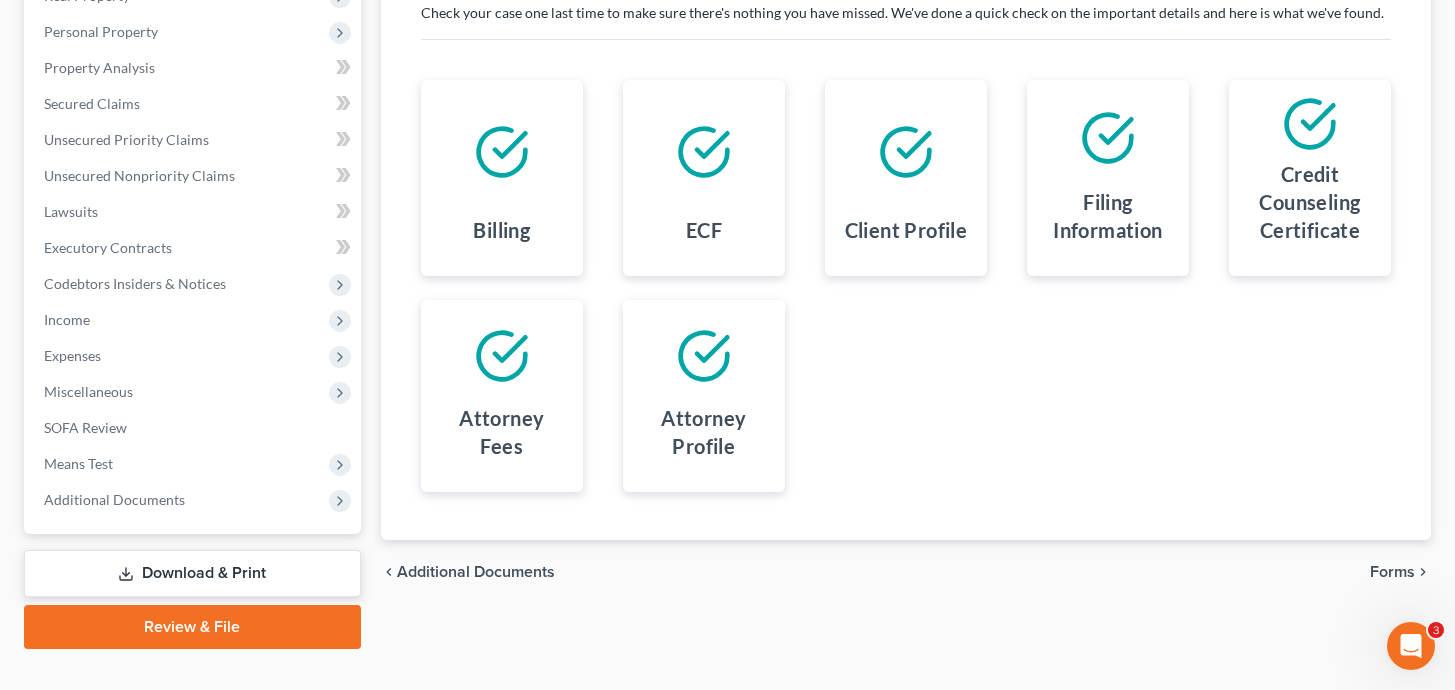 scroll, scrollTop: 0, scrollLeft: 0, axis: both 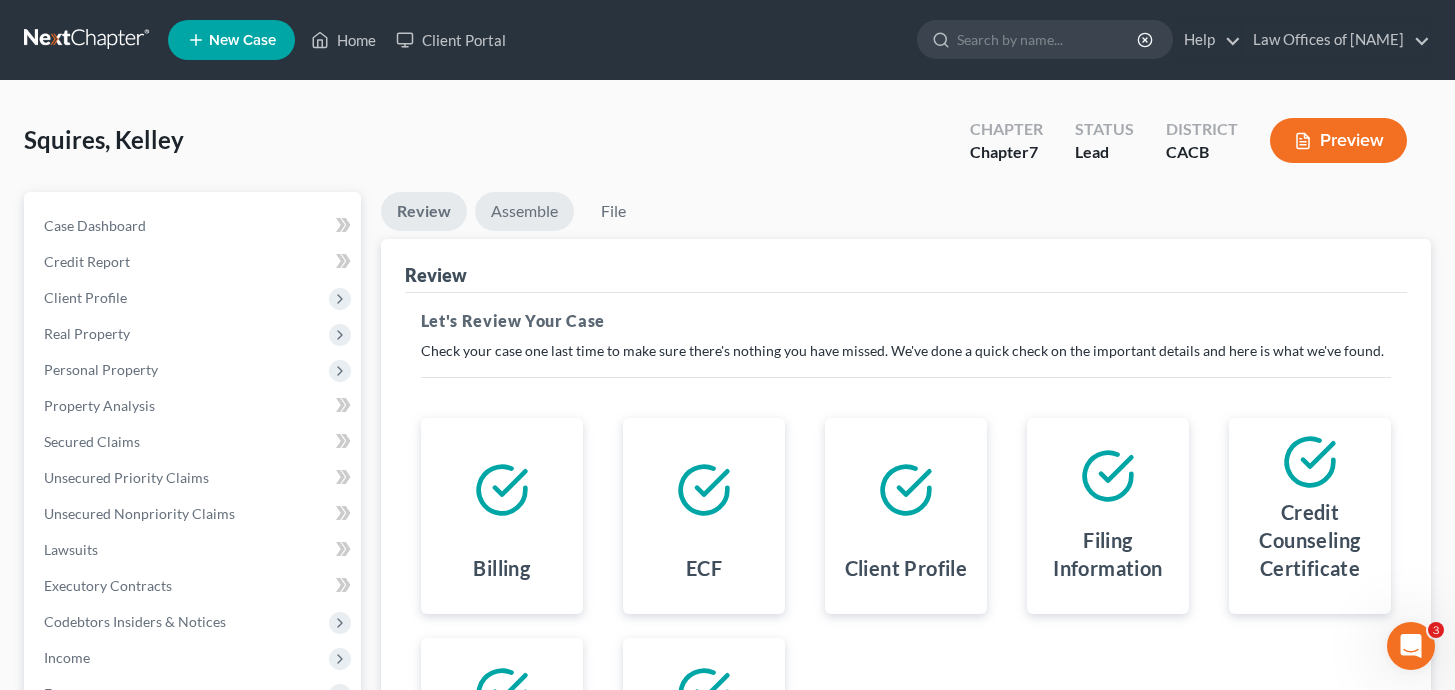 click on "Assemble" at bounding box center (524, 211) 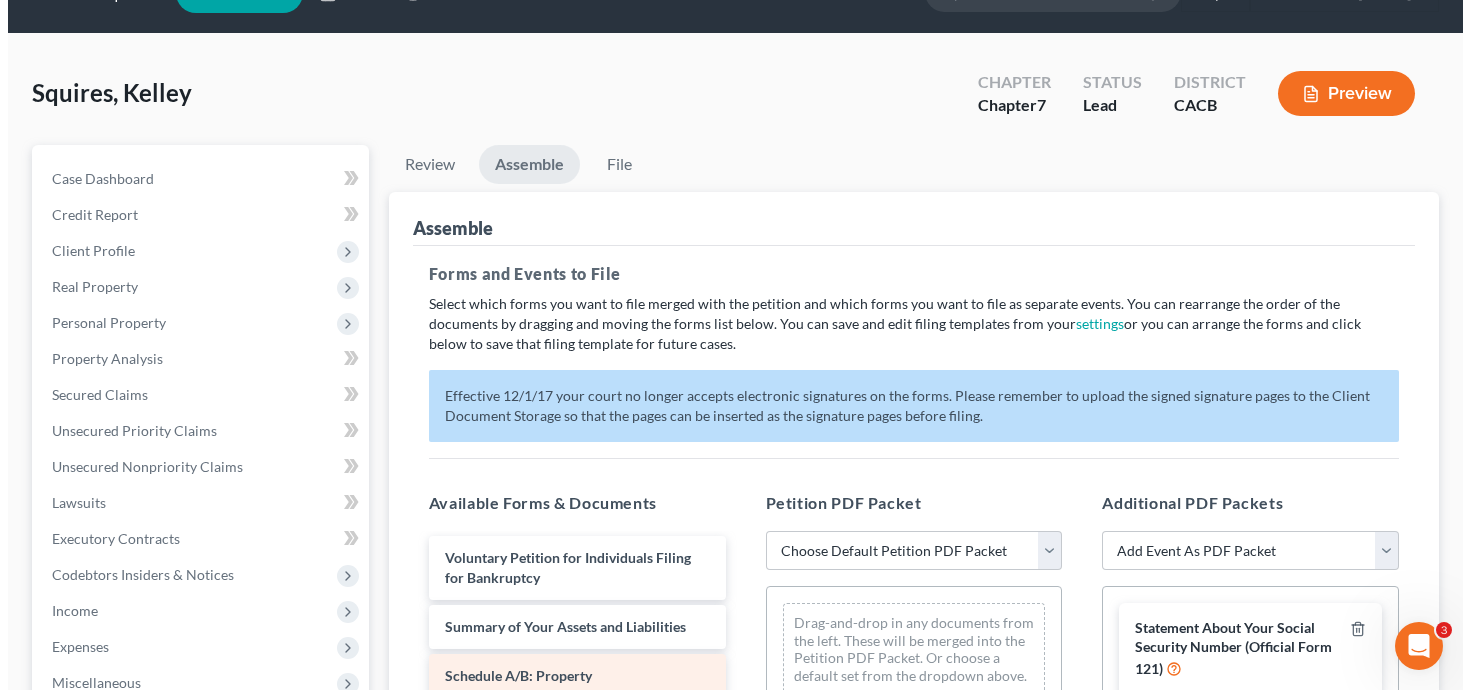scroll, scrollTop: 424, scrollLeft: 0, axis: vertical 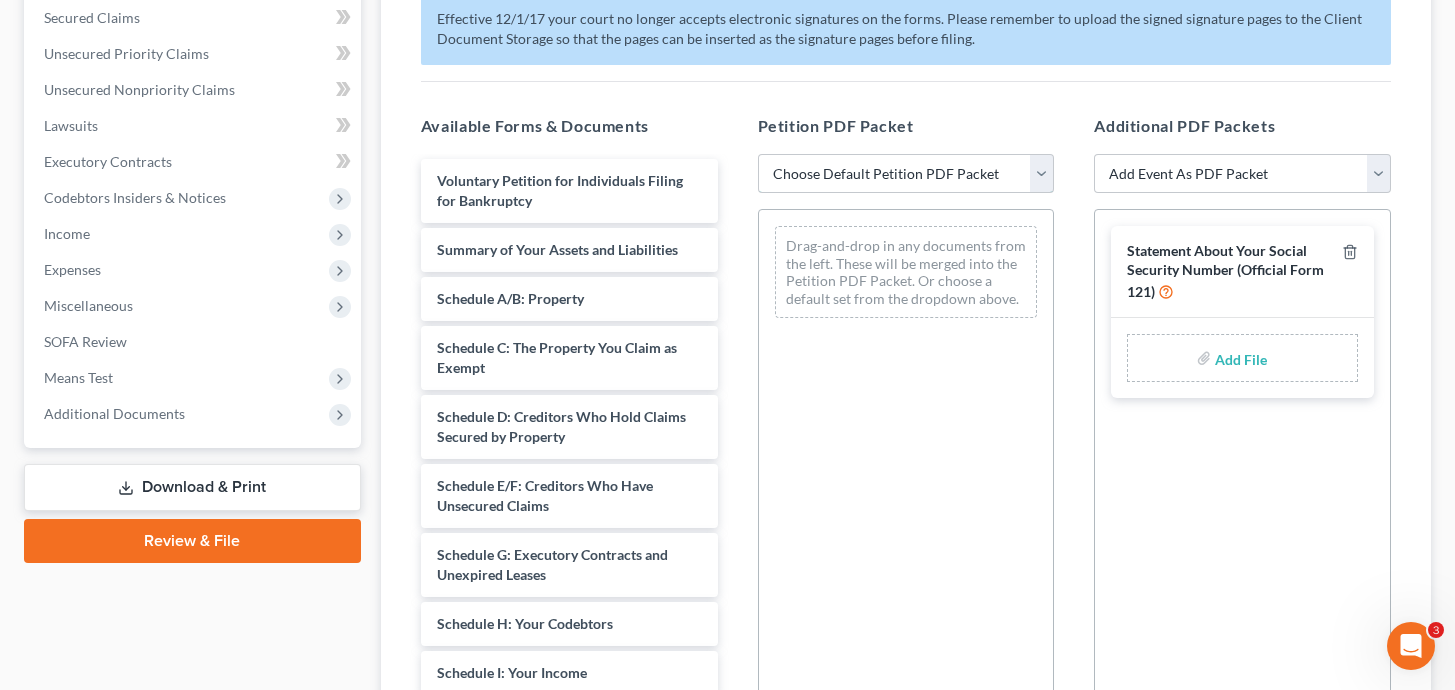 select on "1" 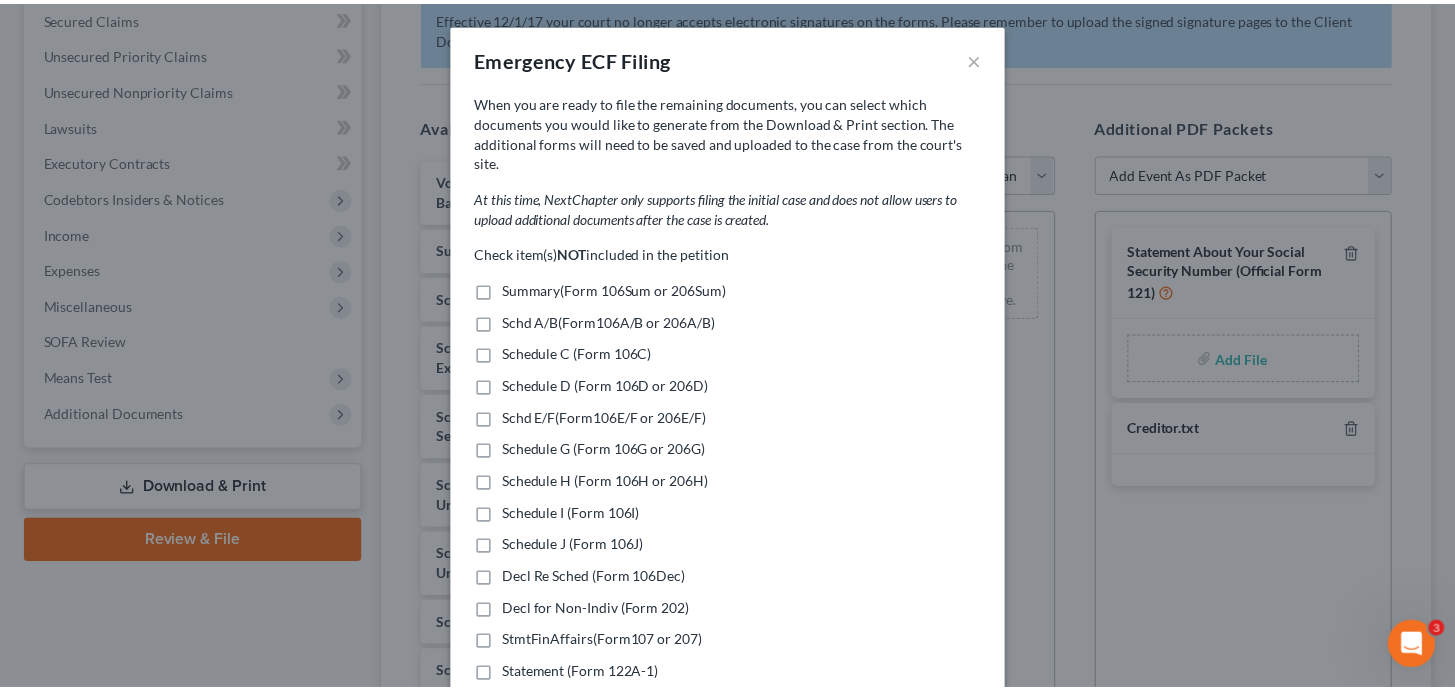 scroll, scrollTop: 146, scrollLeft: 0, axis: vertical 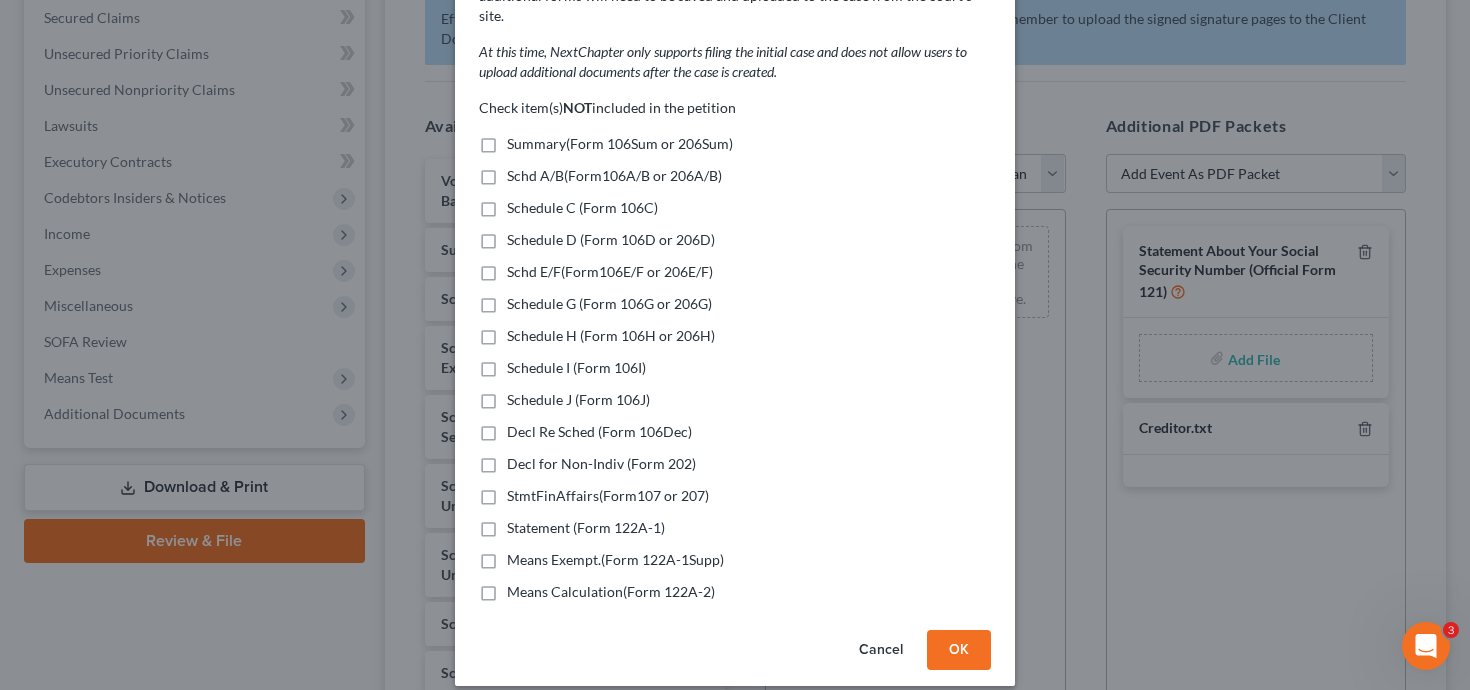 click on "OK" at bounding box center (959, 650) 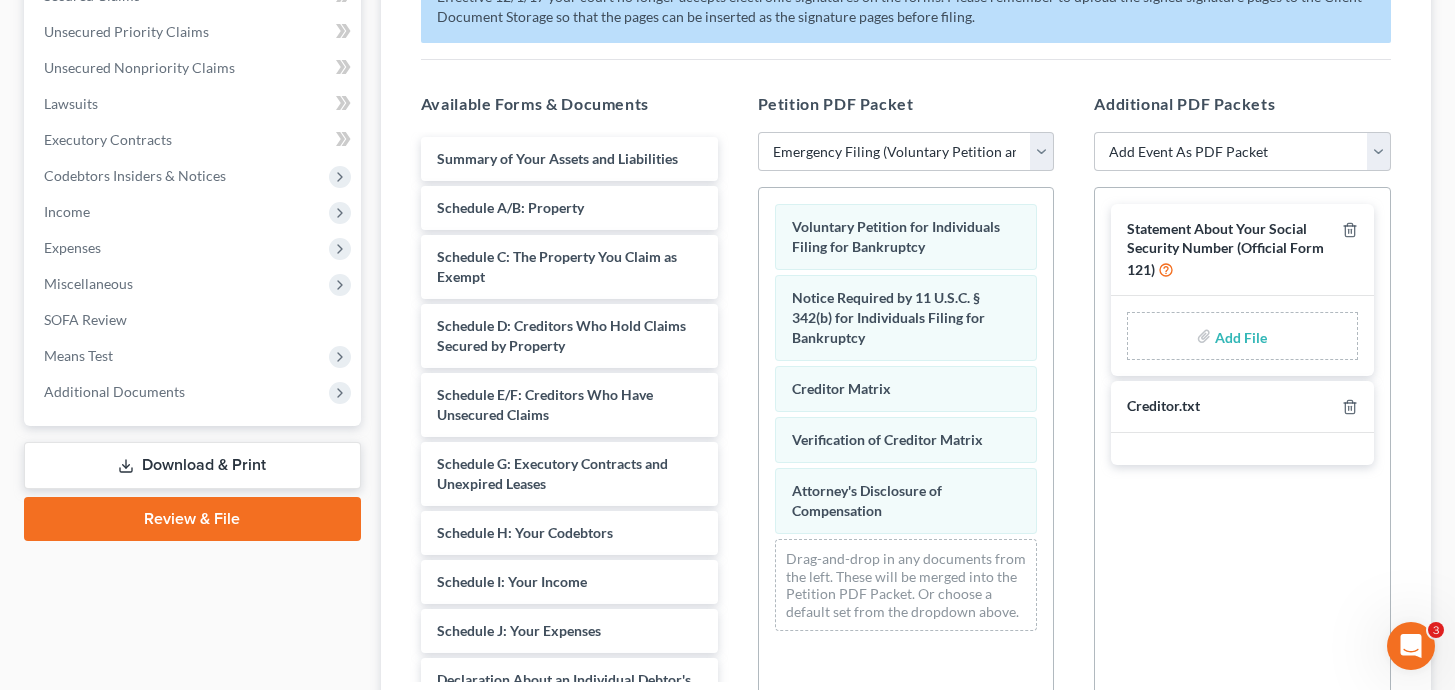 scroll, scrollTop: 442, scrollLeft: 0, axis: vertical 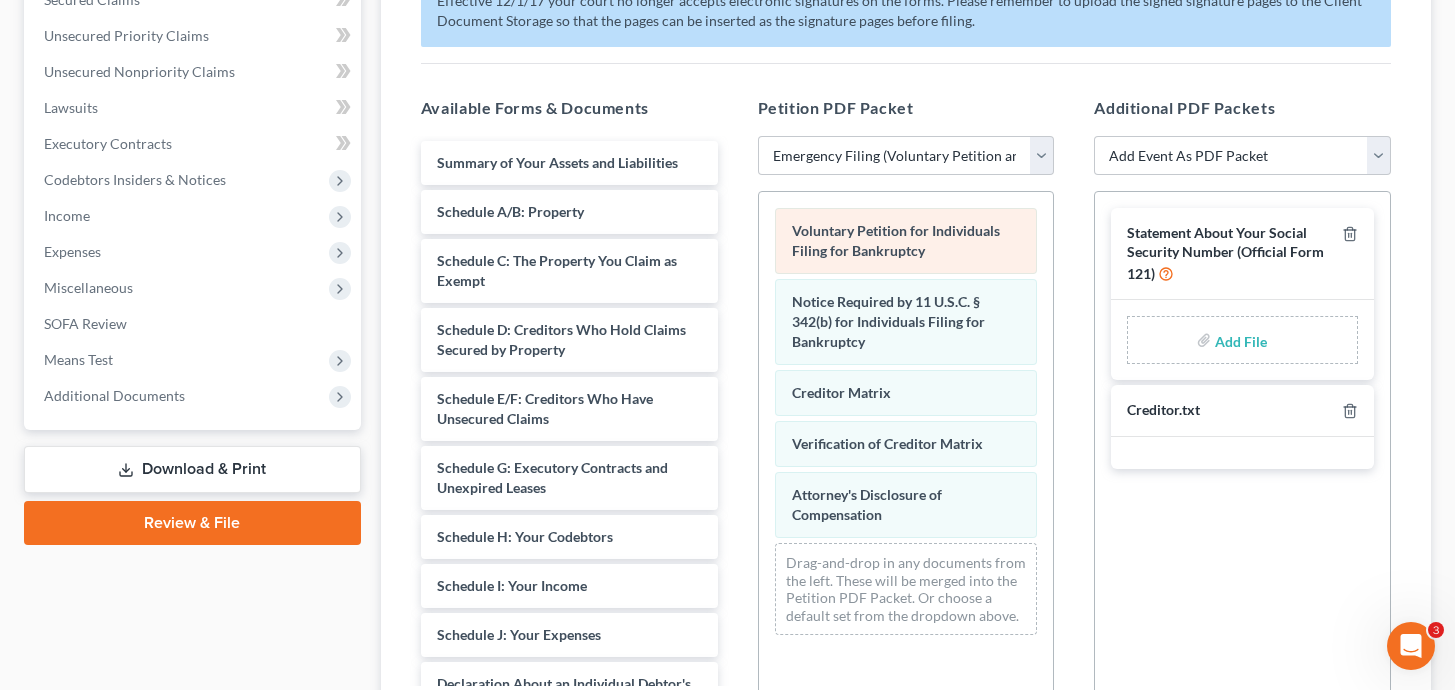 click on "Voluntary Petition for Individuals Filing for Bankruptcy" at bounding box center (896, 240) 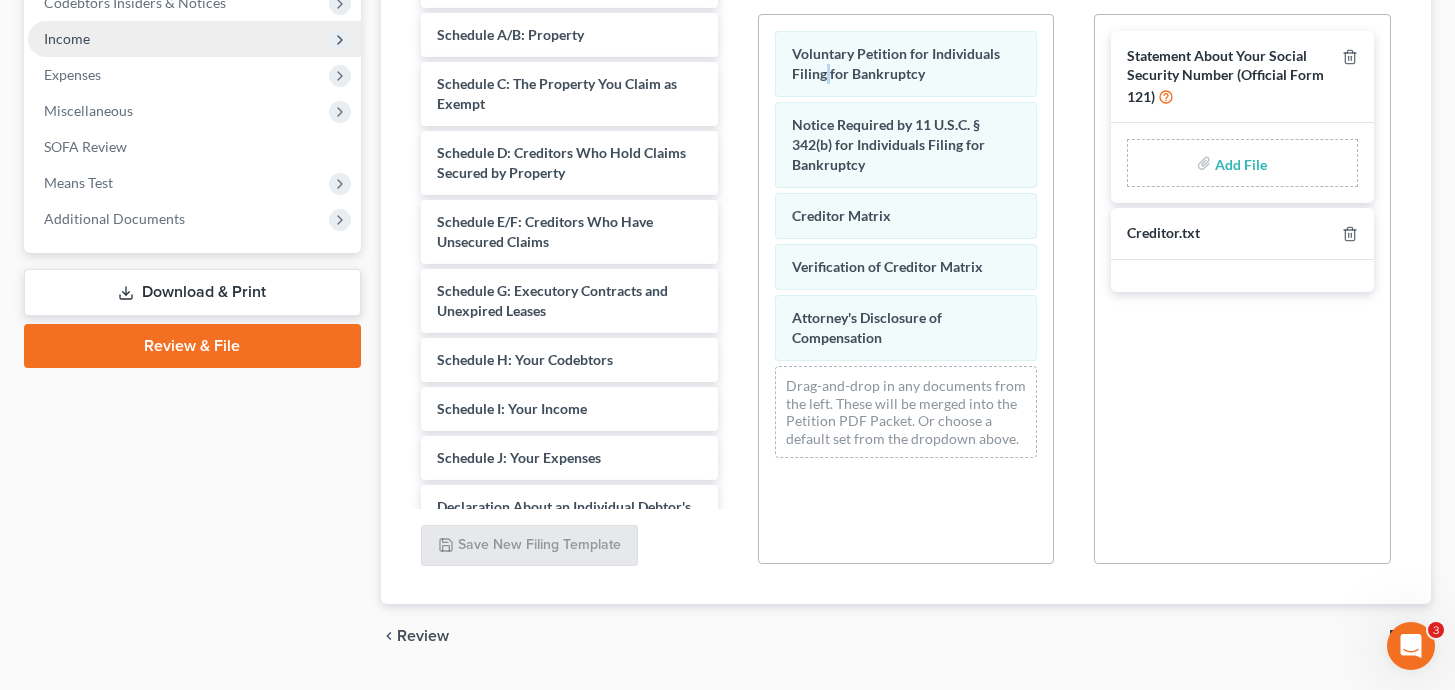 click on "Download & Print" at bounding box center [192, 292] 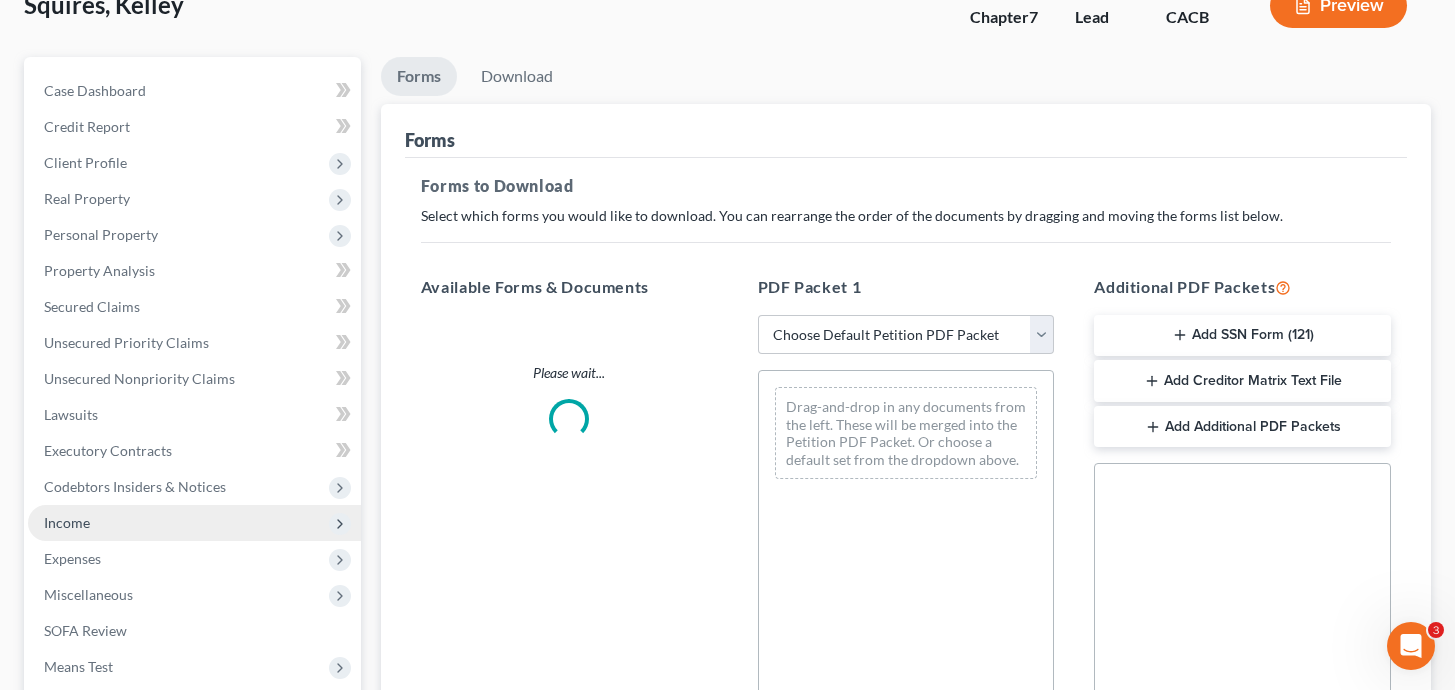 scroll, scrollTop: 0, scrollLeft: 0, axis: both 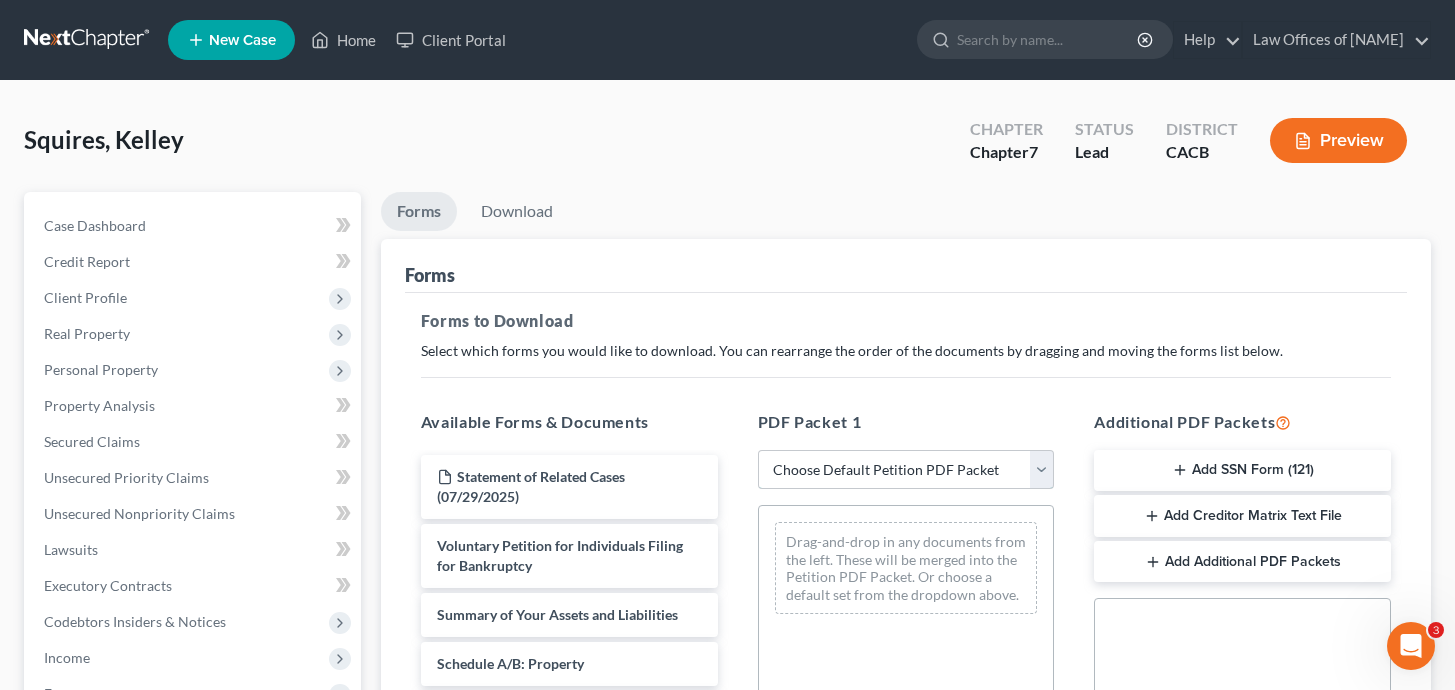 select on "1" 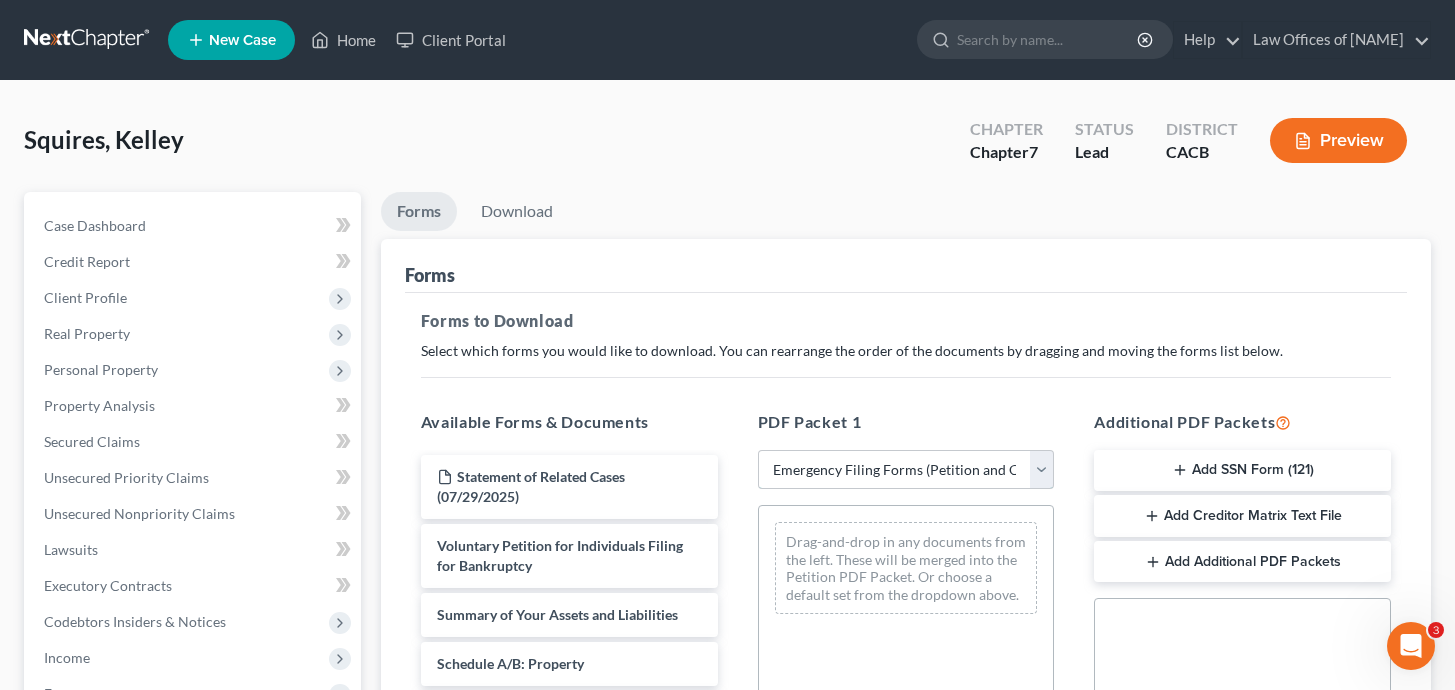 scroll, scrollTop: 310, scrollLeft: 0, axis: vertical 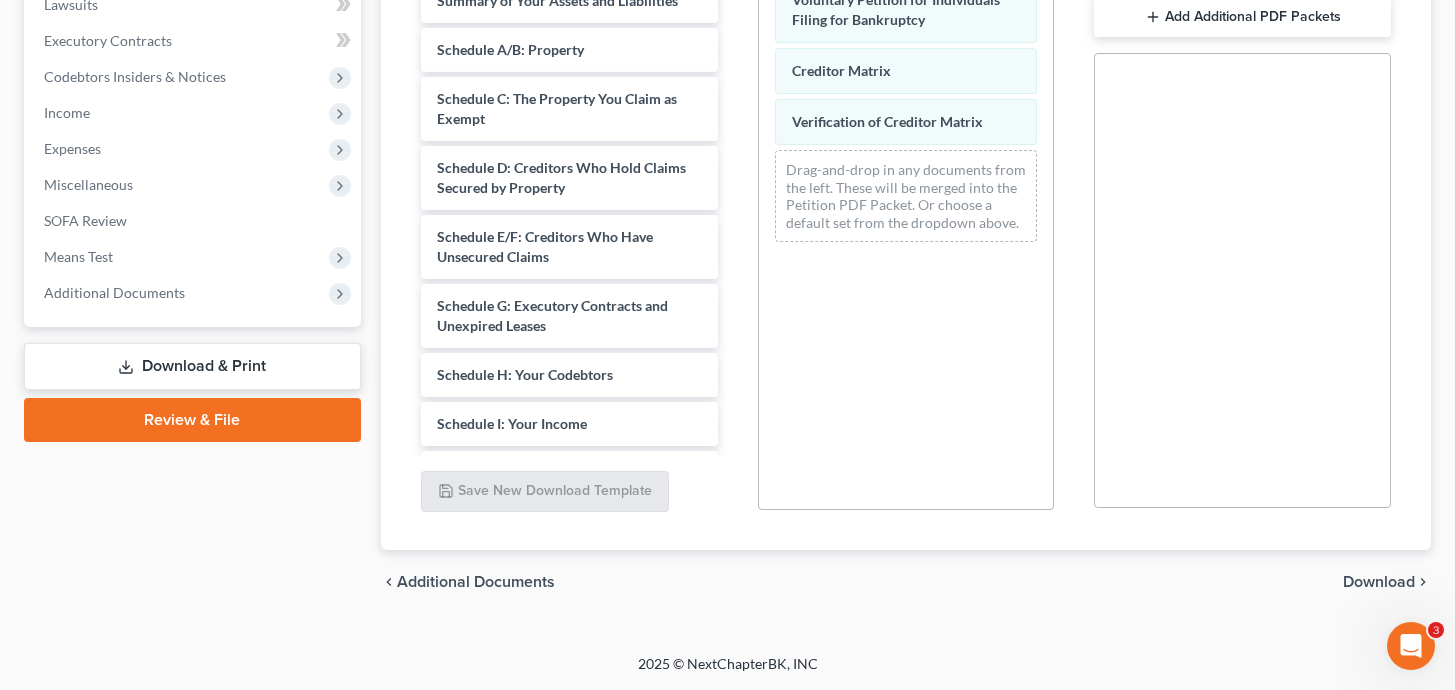 click on "Download" at bounding box center [1379, 582] 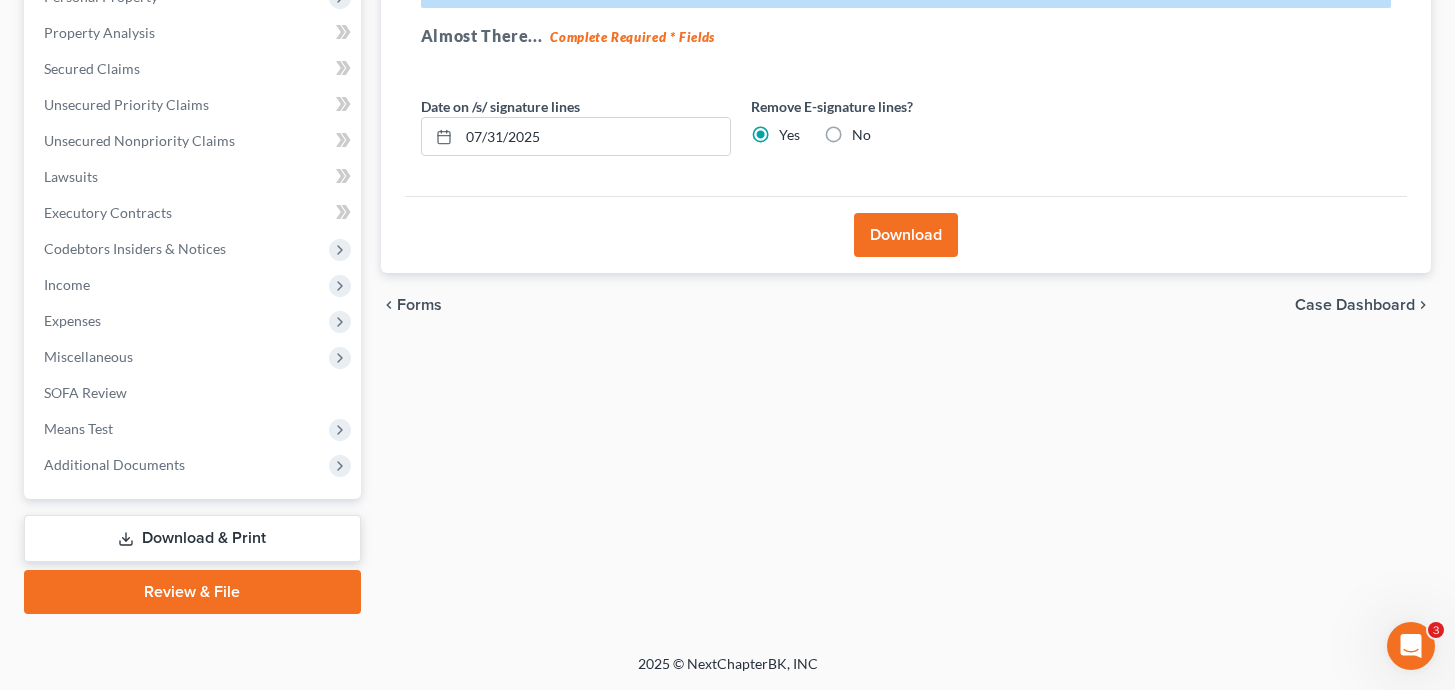 click on "Download" at bounding box center [906, 235] 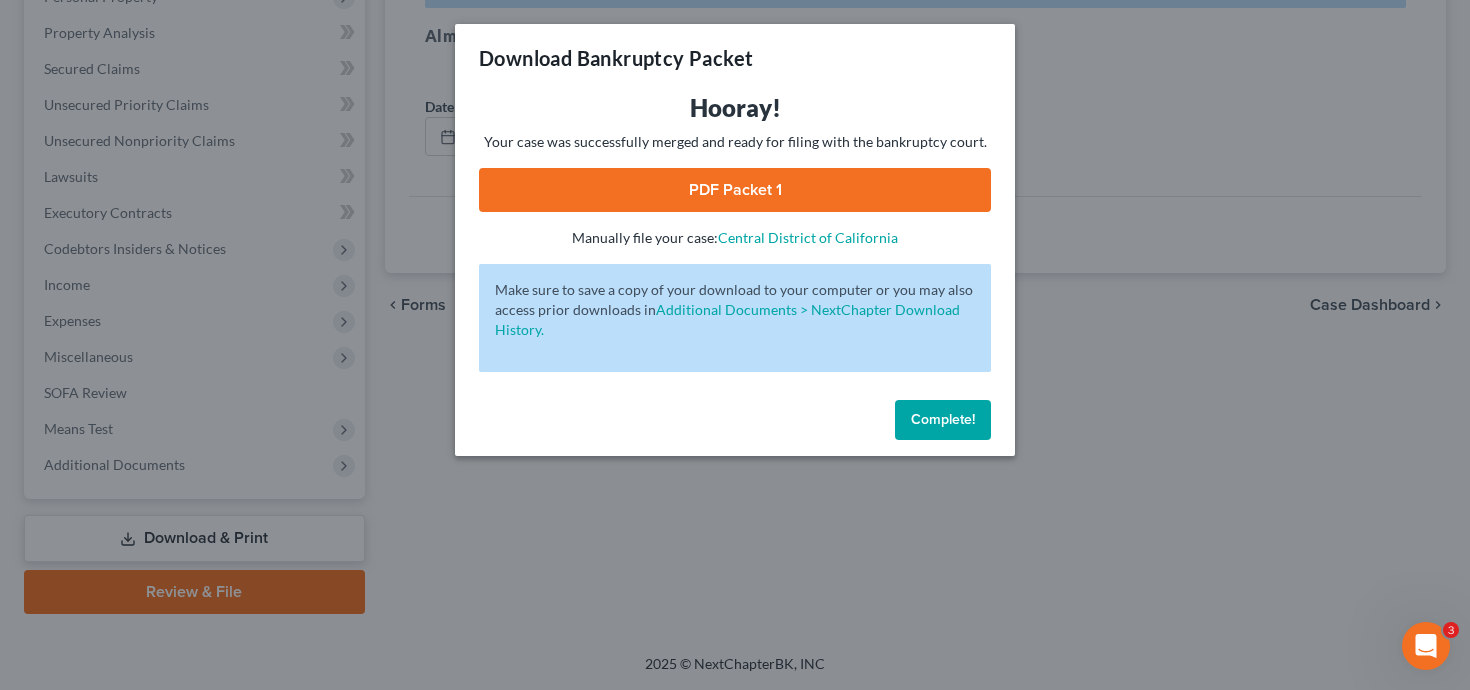 click on "PDF Packet 1" at bounding box center [735, 190] 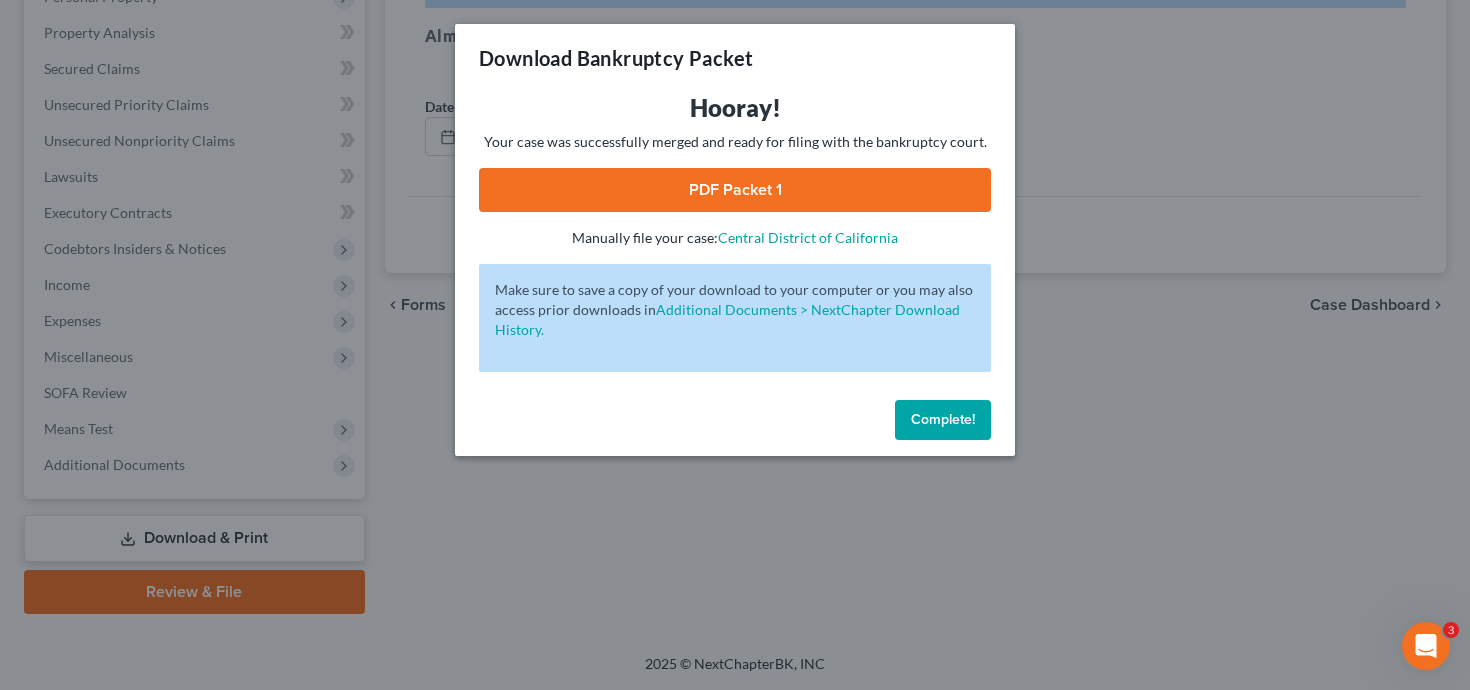 click on "Complete!" at bounding box center [943, 419] 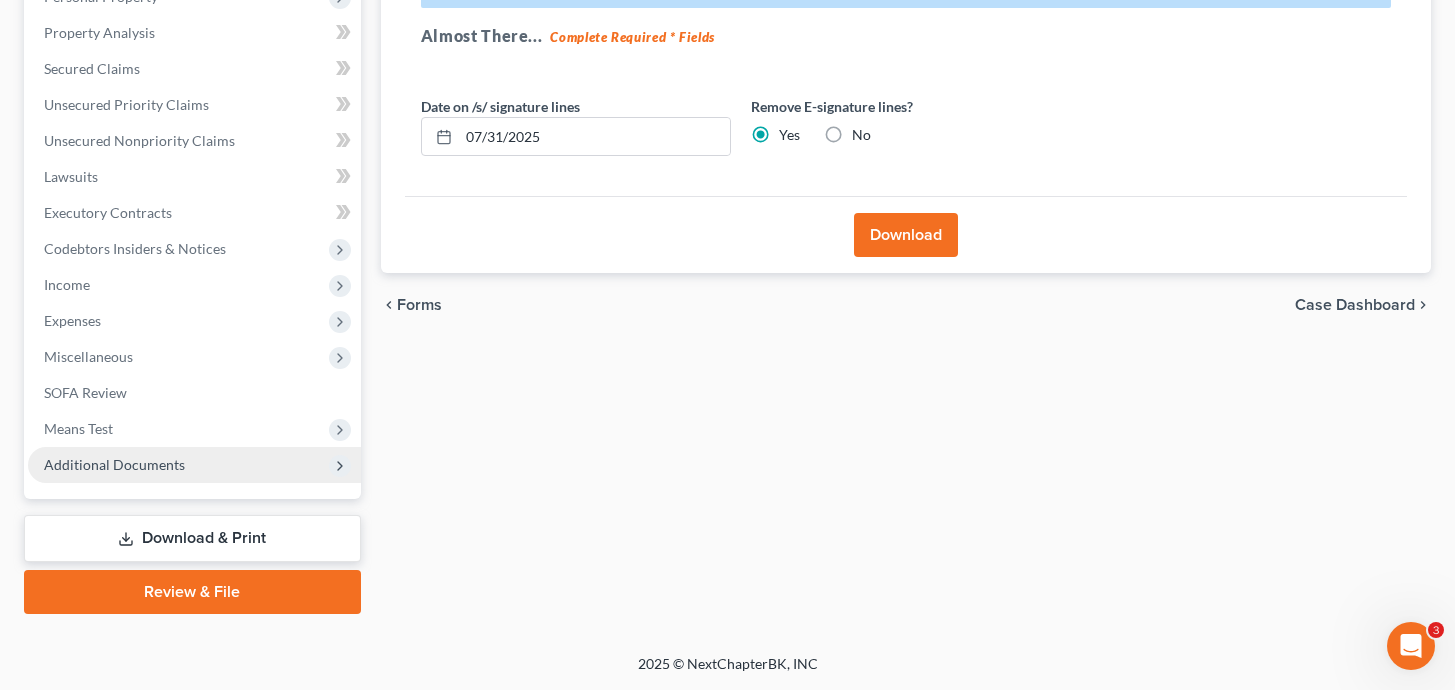 click on "Additional Documents" at bounding box center (194, 465) 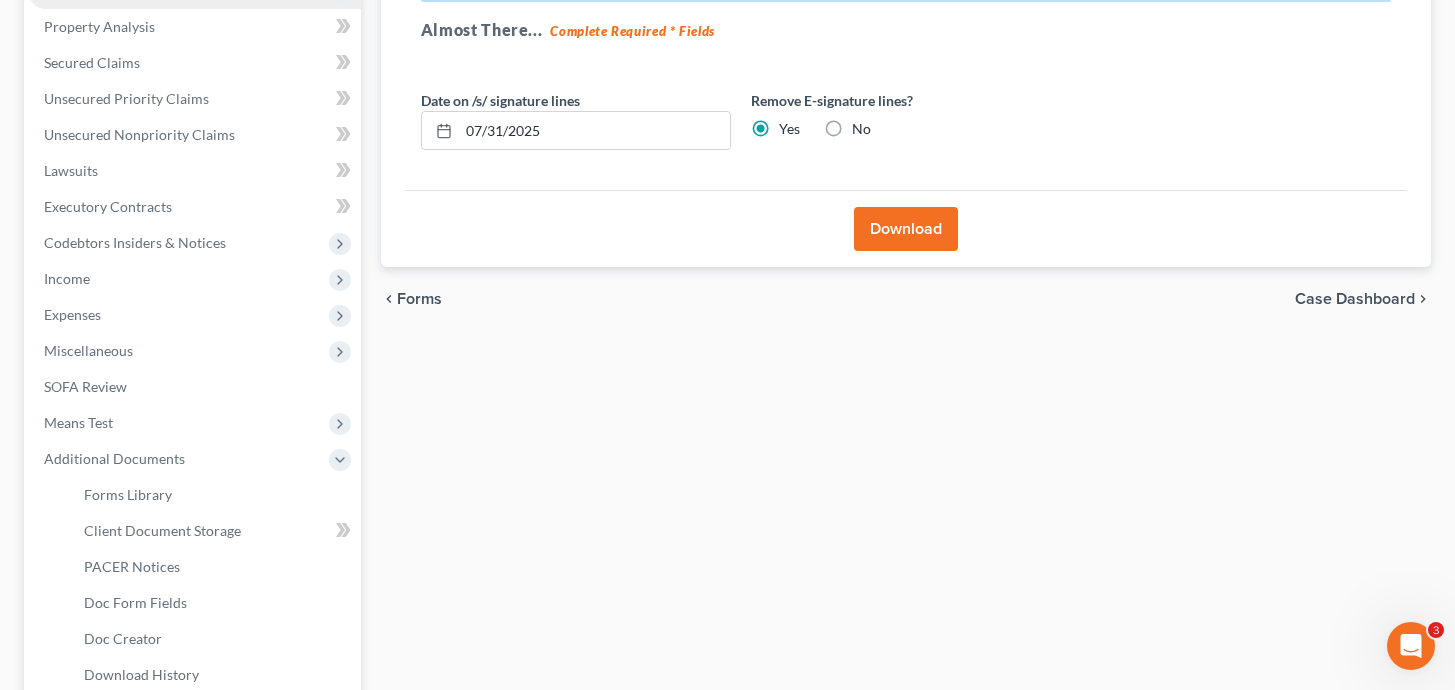 scroll, scrollTop: 214, scrollLeft: 0, axis: vertical 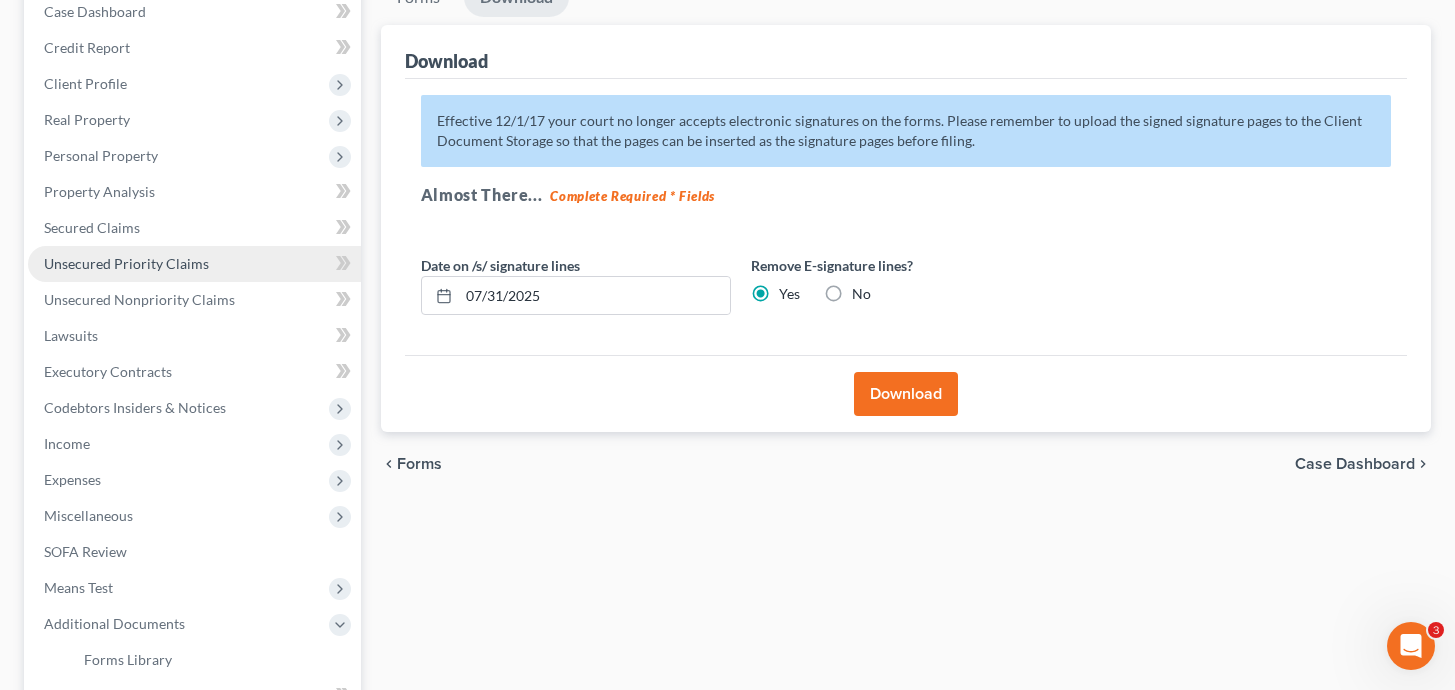 click on "Unsecured Priority Claims" at bounding box center [126, 263] 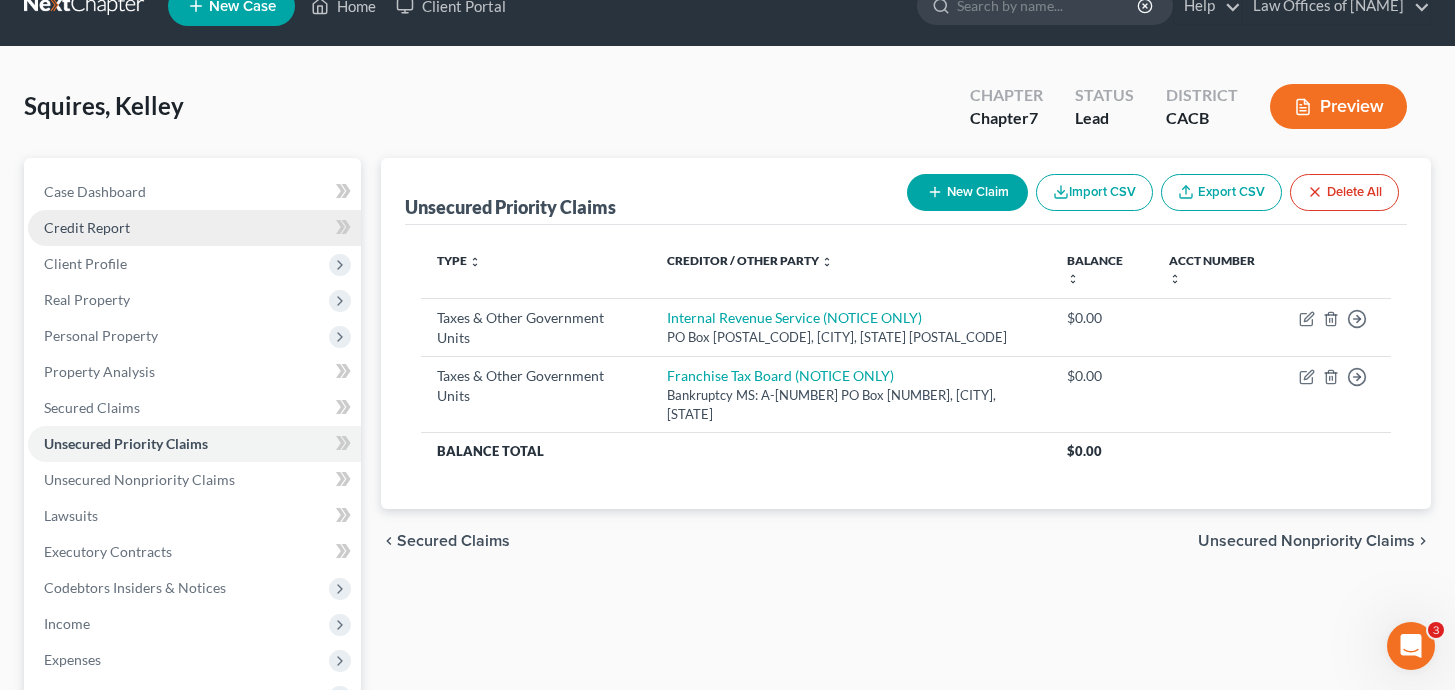 scroll, scrollTop: 0, scrollLeft: 0, axis: both 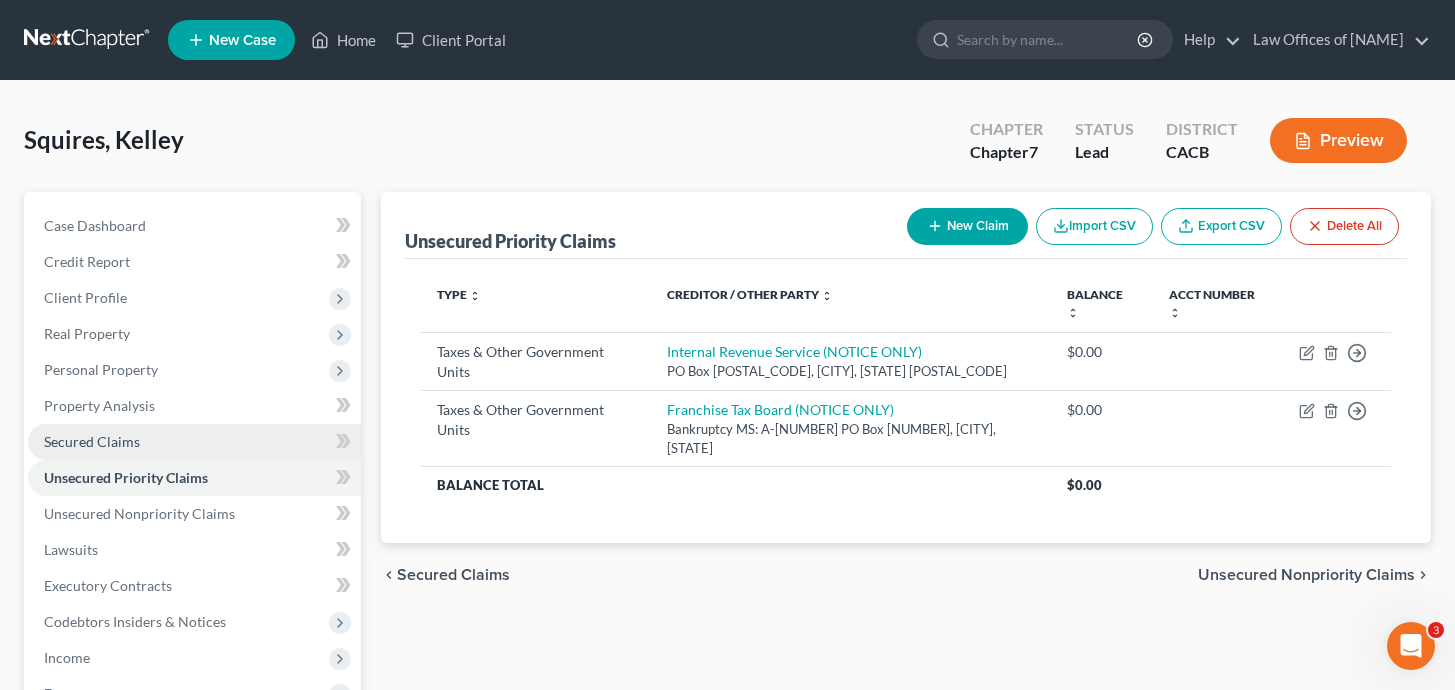 click on "Secured Claims" at bounding box center [194, 442] 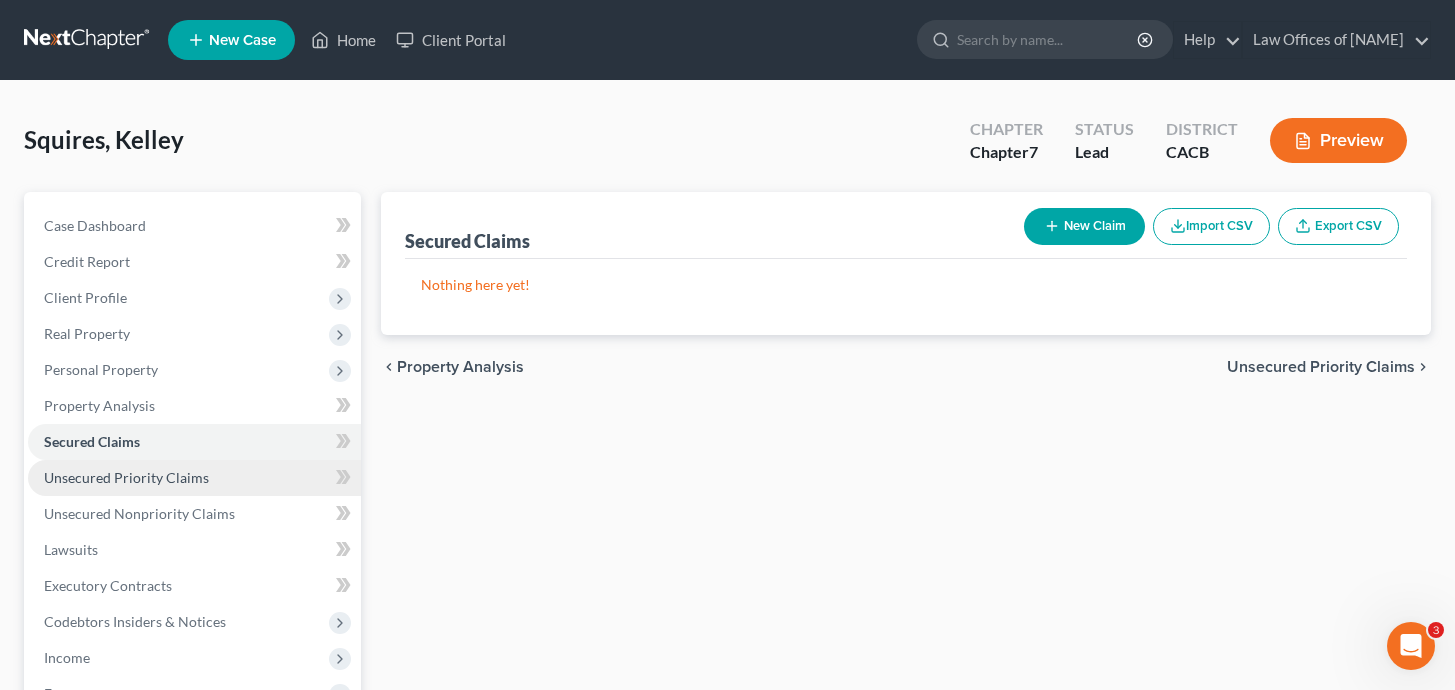 click on "Unsecured Priority Claims" at bounding box center [126, 477] 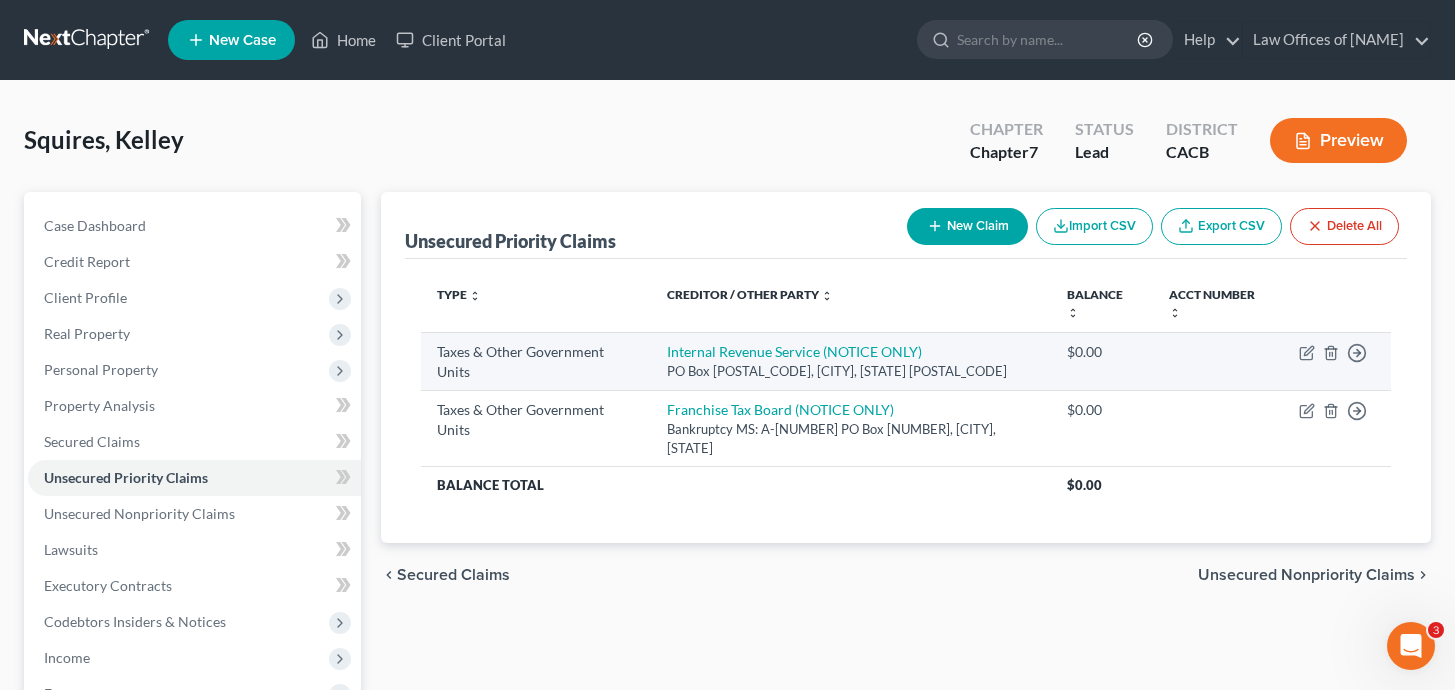 click on "Move to D Move to F Move to G Move to Notice Only" at bounding box center [1337, 361] 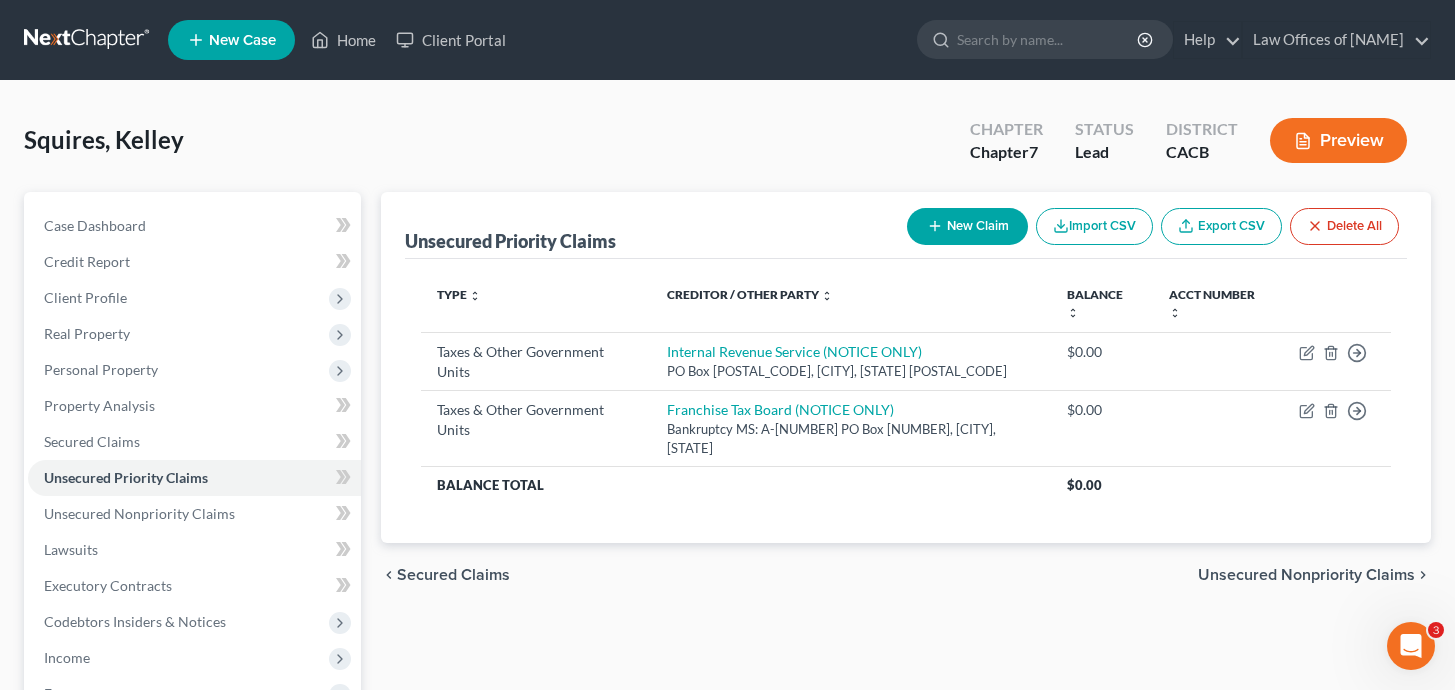 scroll, scrollTop: 373, scrollLeft: 0, axis: vertical 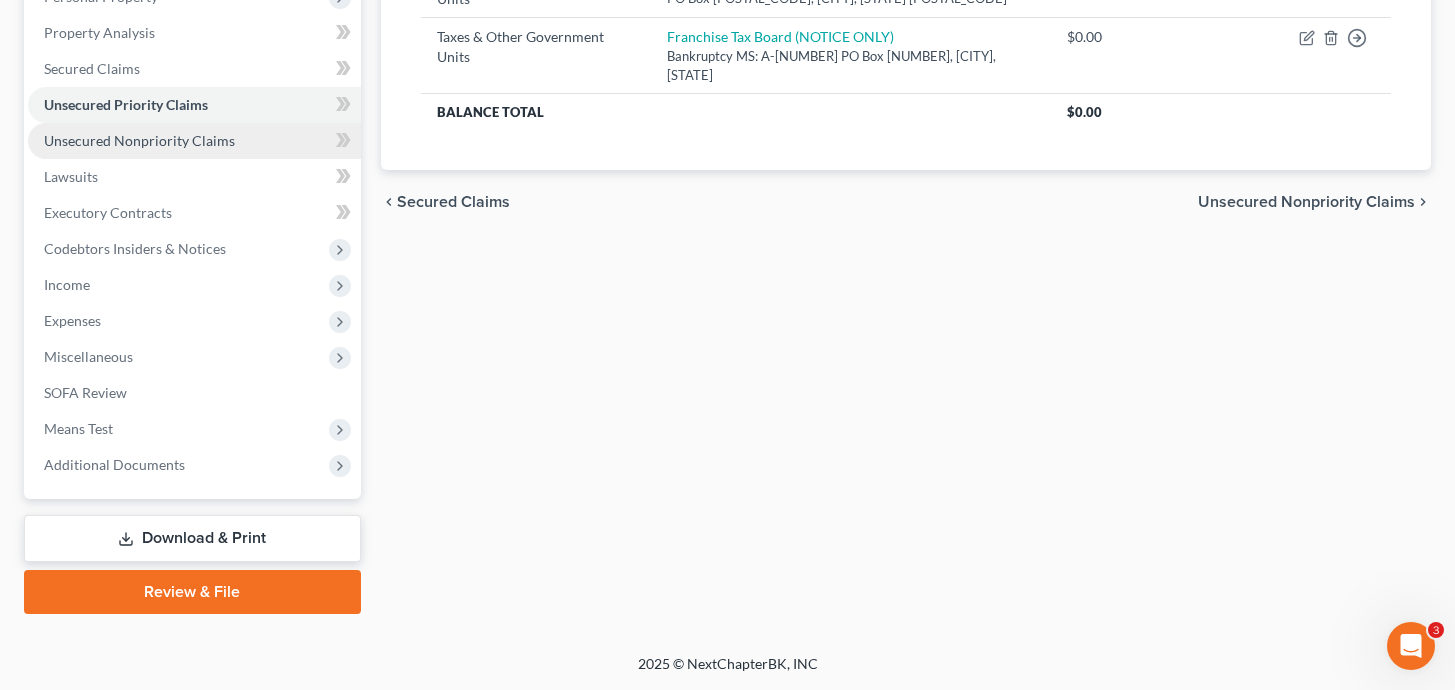 click on "Unsecured Nonpriority Claims" at bounding box center [194, 141] 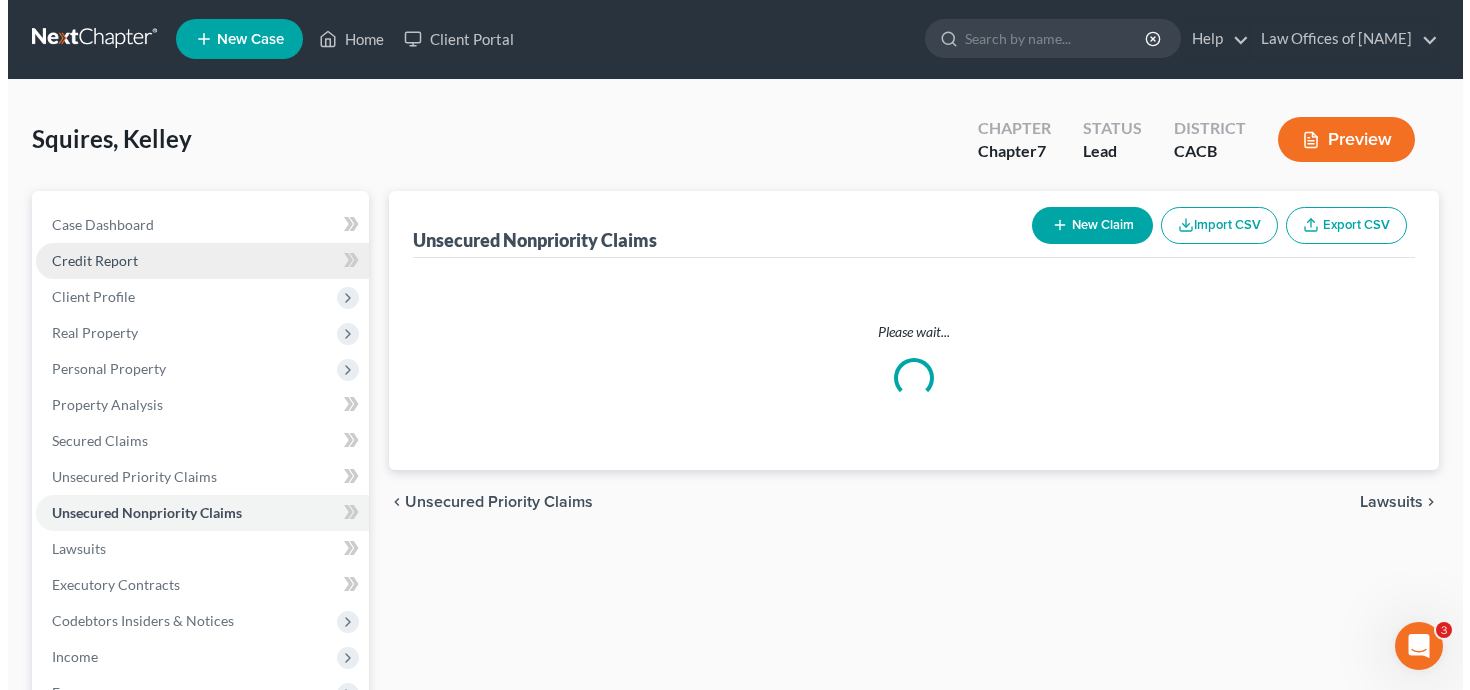 scroll, scrollTop: 0, scrollLeft: 0, axis: both 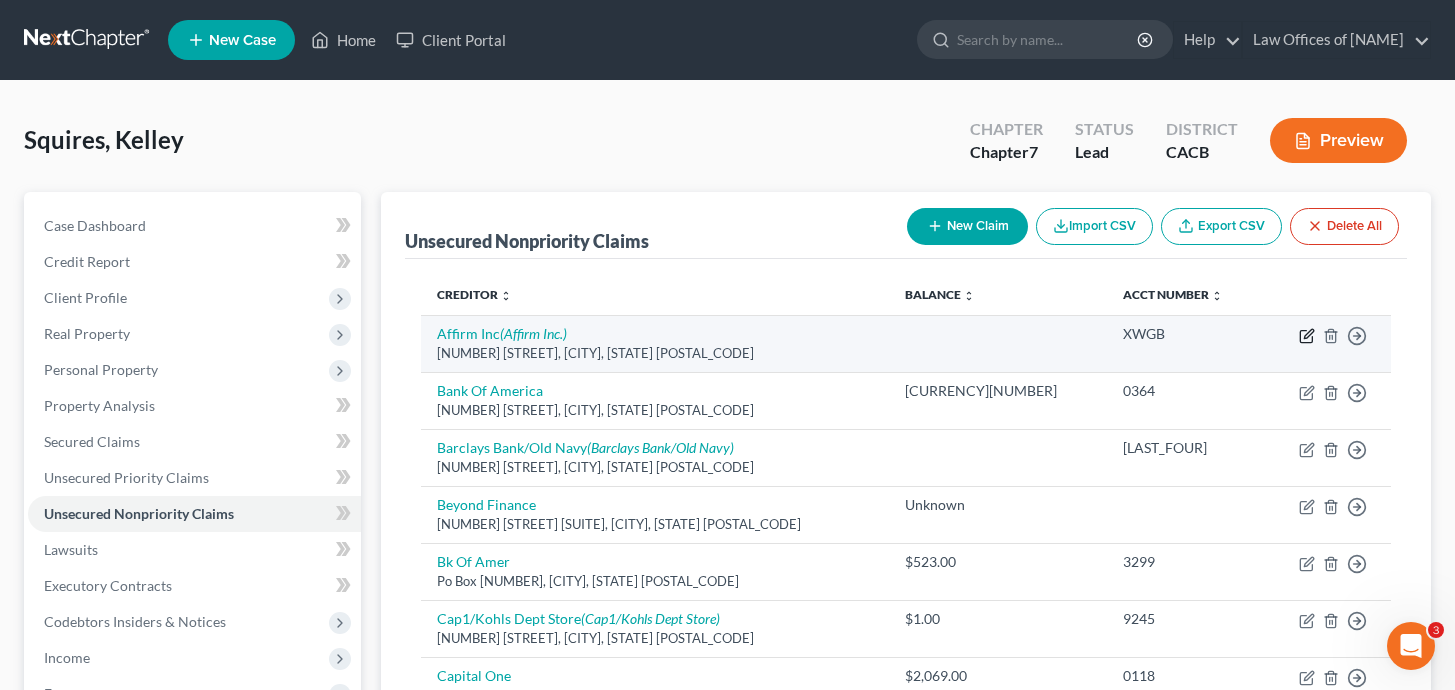 click 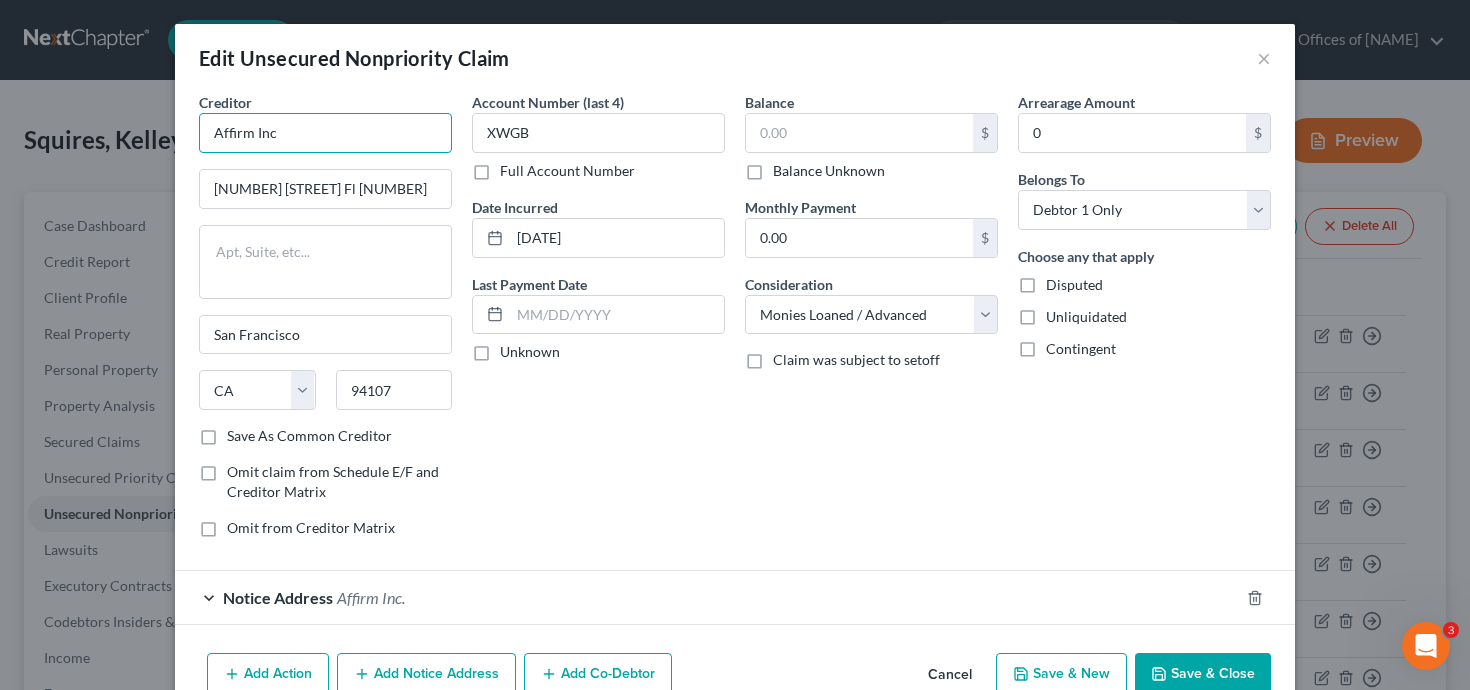 click on "Affirm Inc" at bounding box center (325, 133) 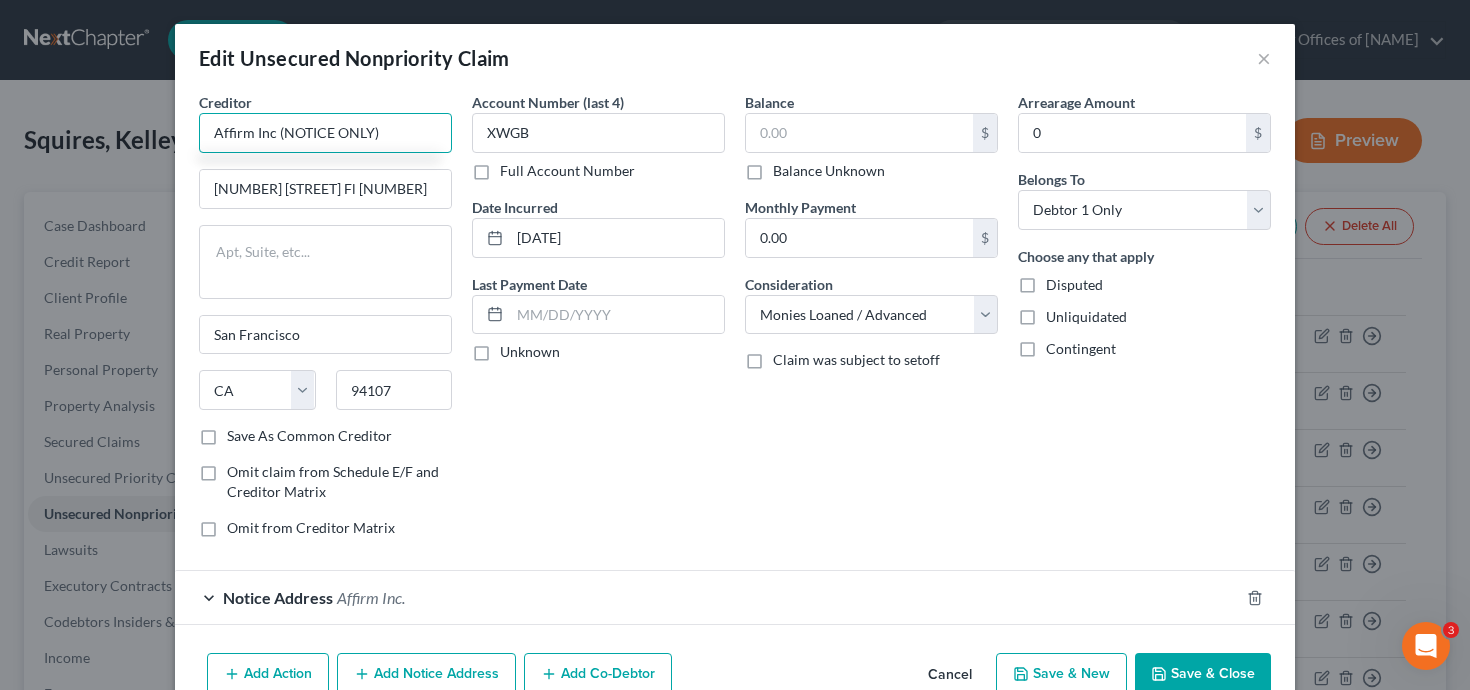 scroll, scrollTop: 89, scrollLeft: 0, axis: vertical 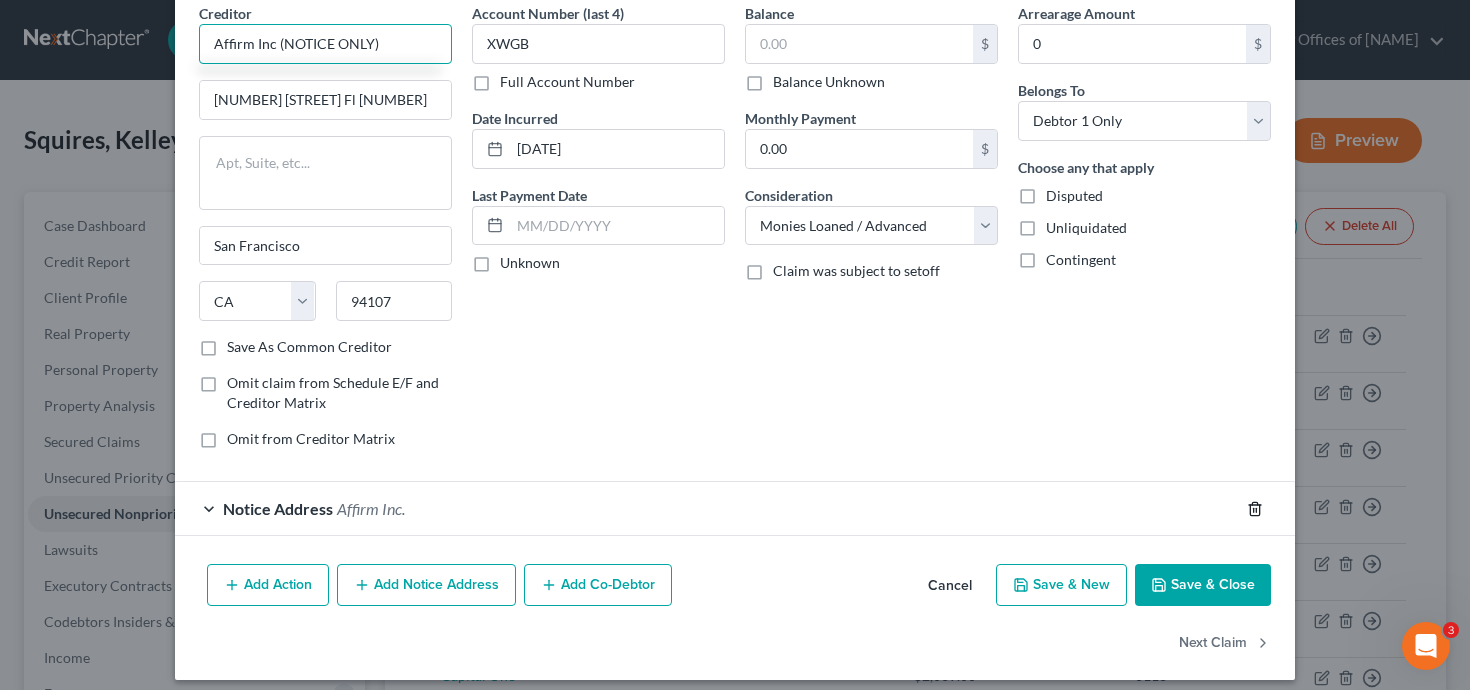 type on "Affirm Inc (NOTICE ONLY)" 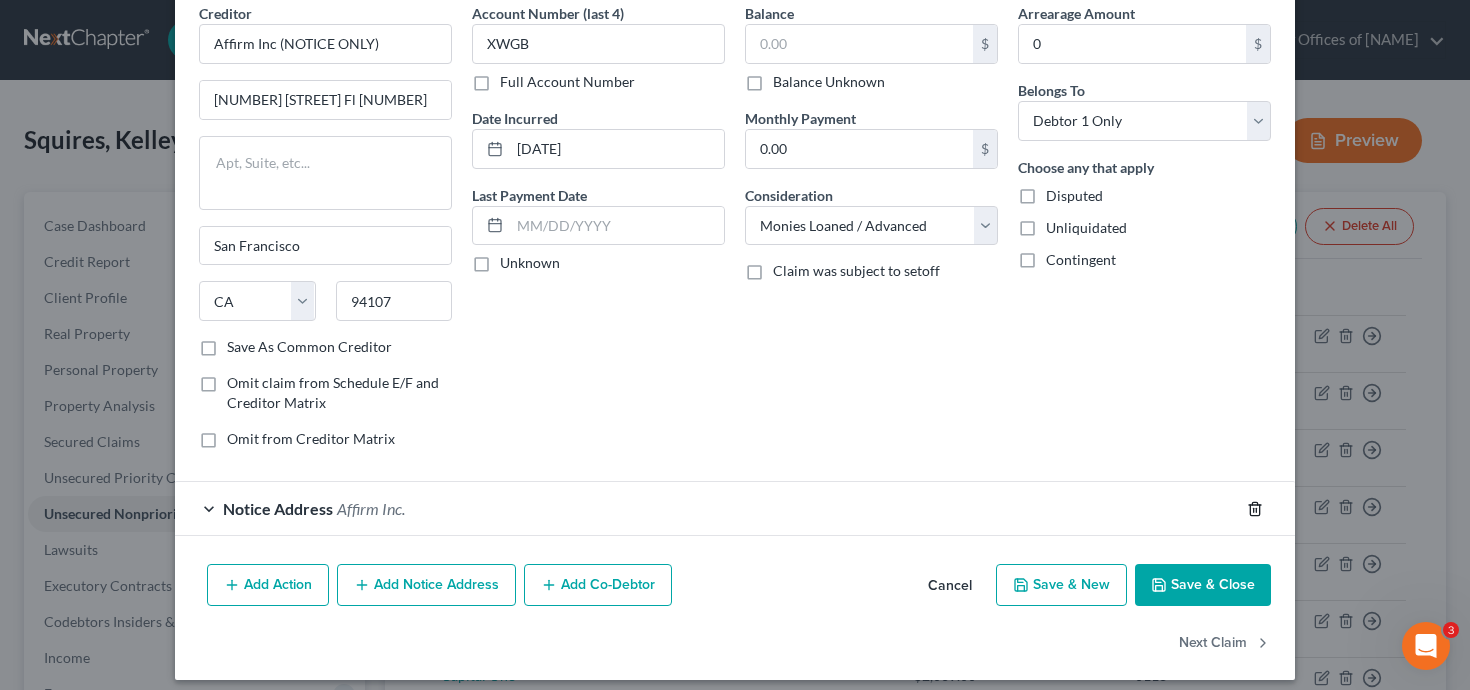 click 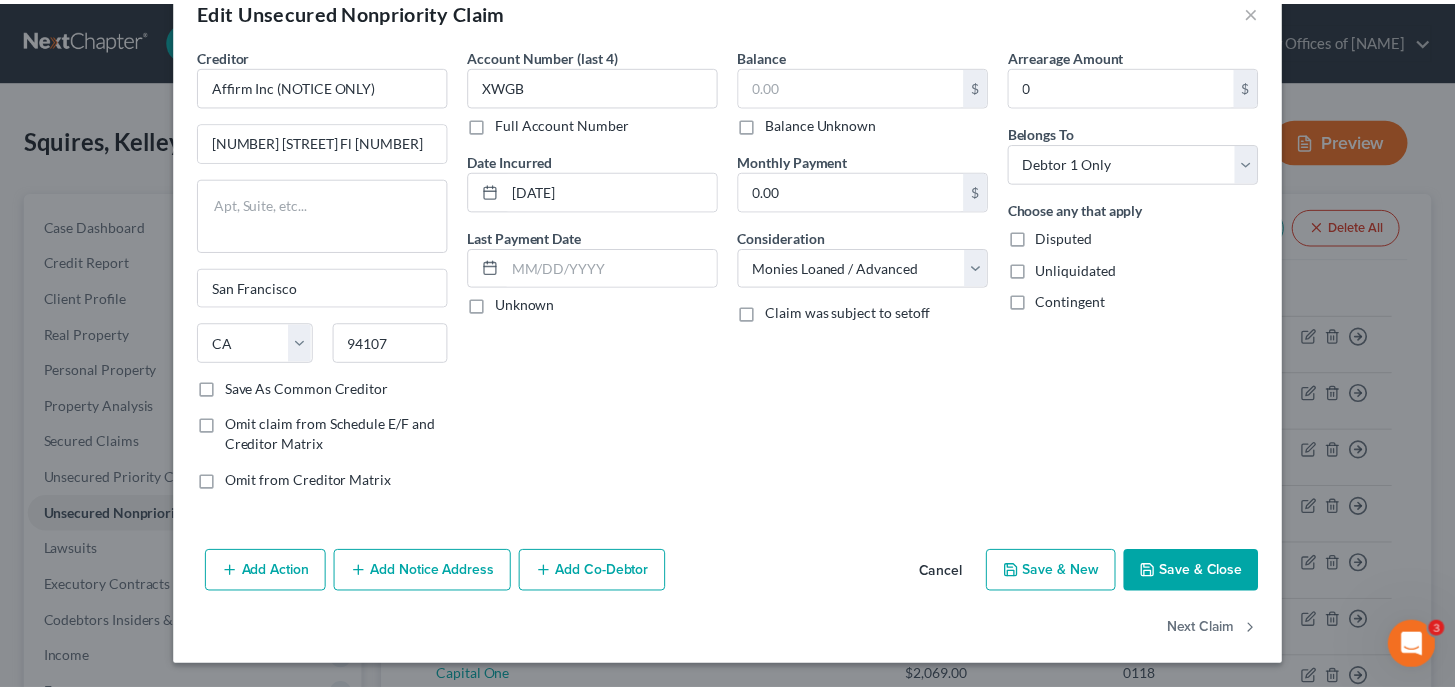 scroll, scrollTop: 47, scrollLeft: 0, axis: vertical 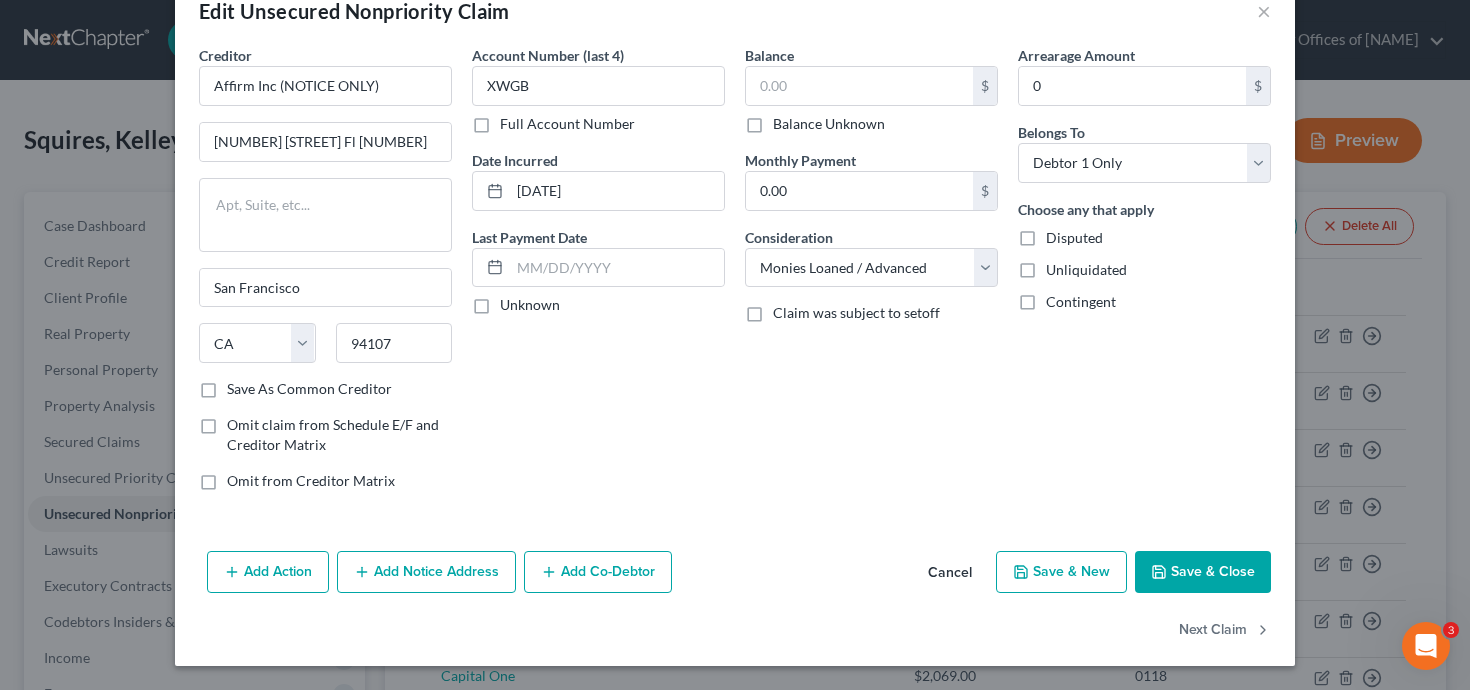click on "Add Action Add Notice Address Add Co-Debtor Cancel Save & New Save & Close" at bounding box center [735, 576] 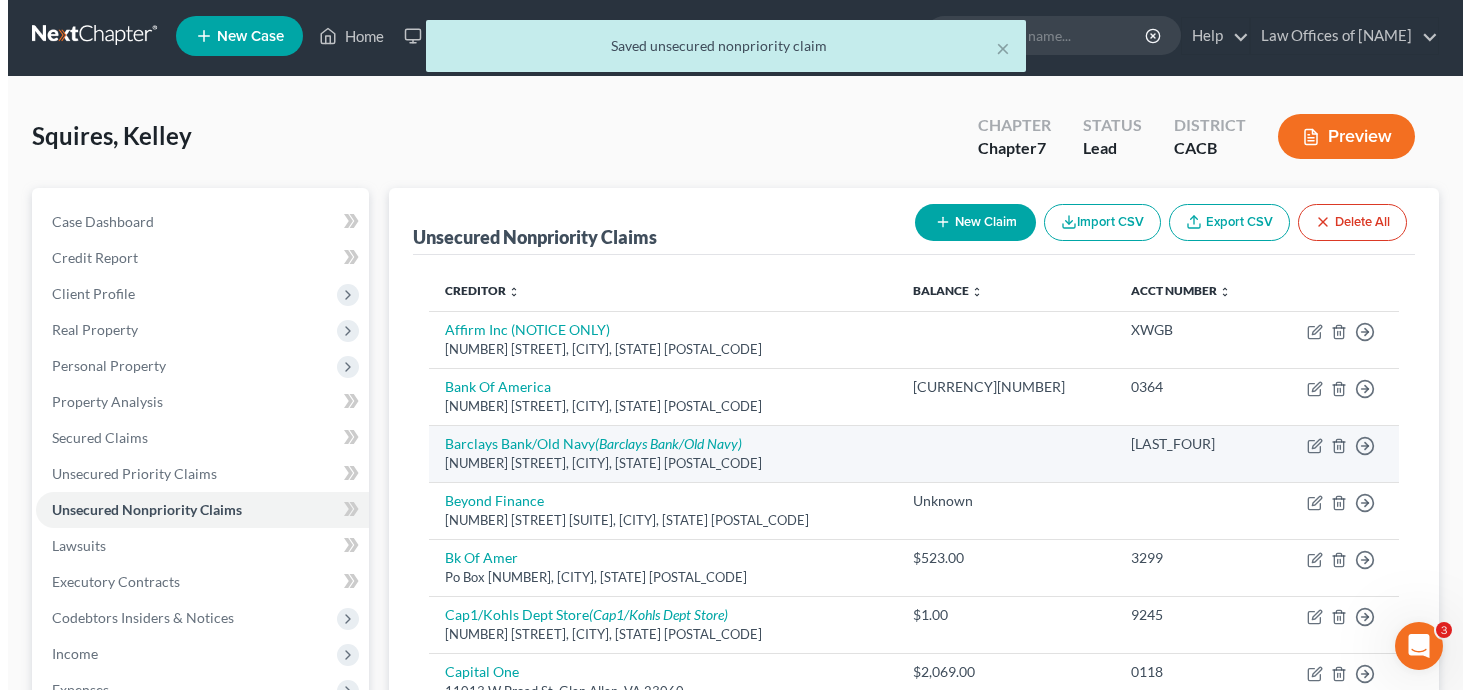 scroll, scrollTop: 29, scrollLeft: 0, axis: vertical 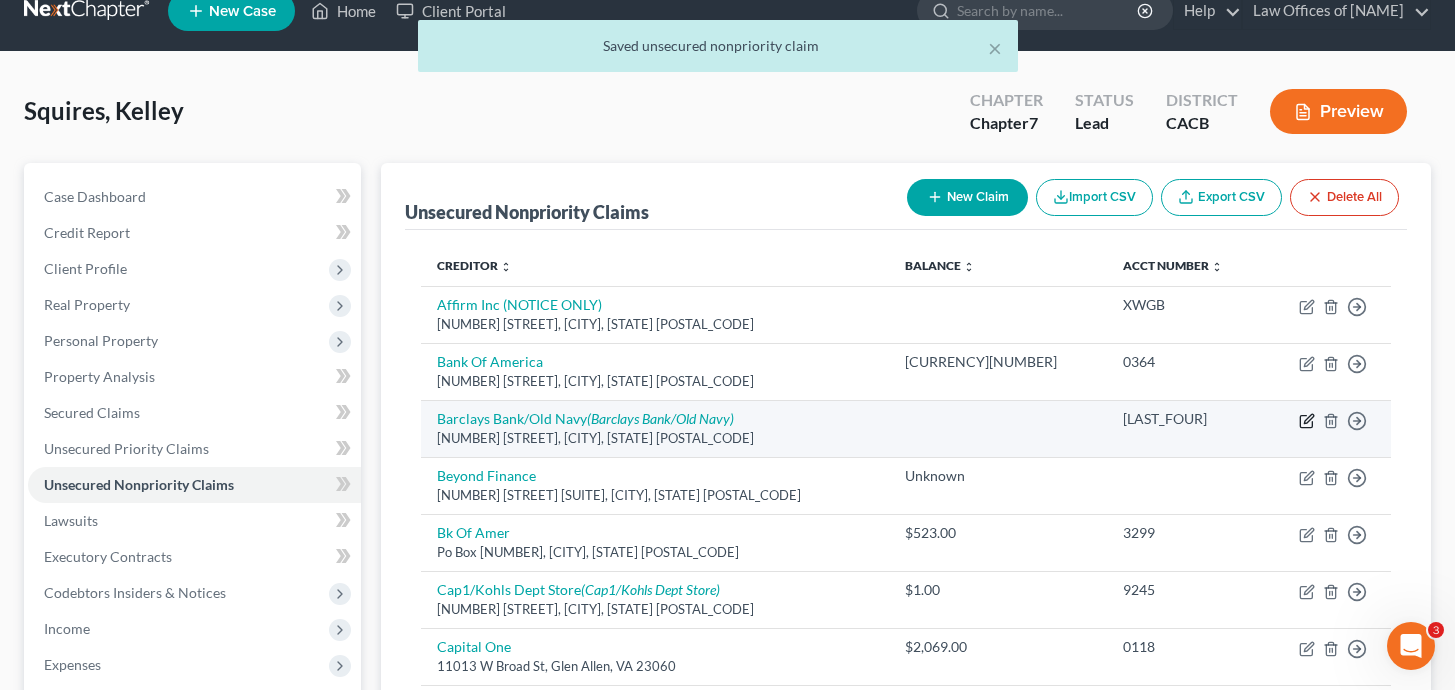 click 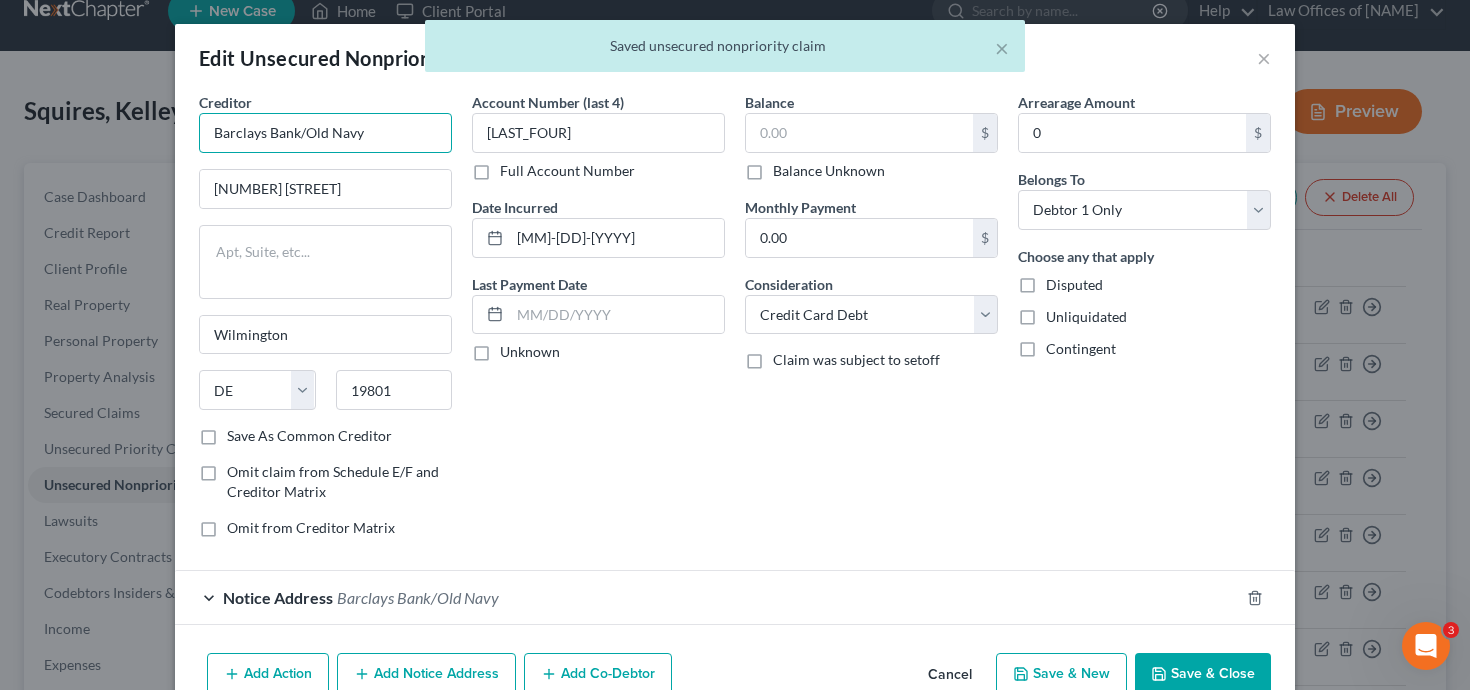 click on "Barclays Bank/Old Navy" at bounding box center [325, 133] 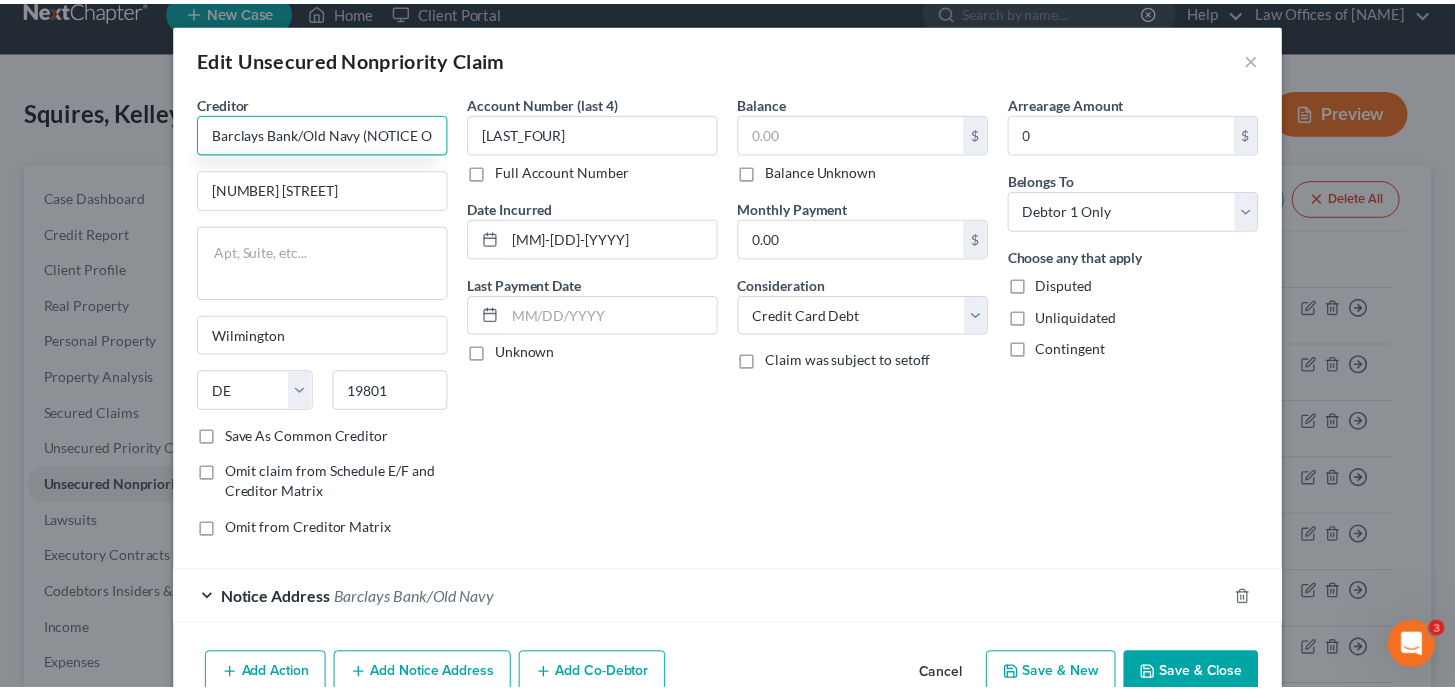 scroll, scrollTop: 41, scrollLeft: 0, axis: vertical 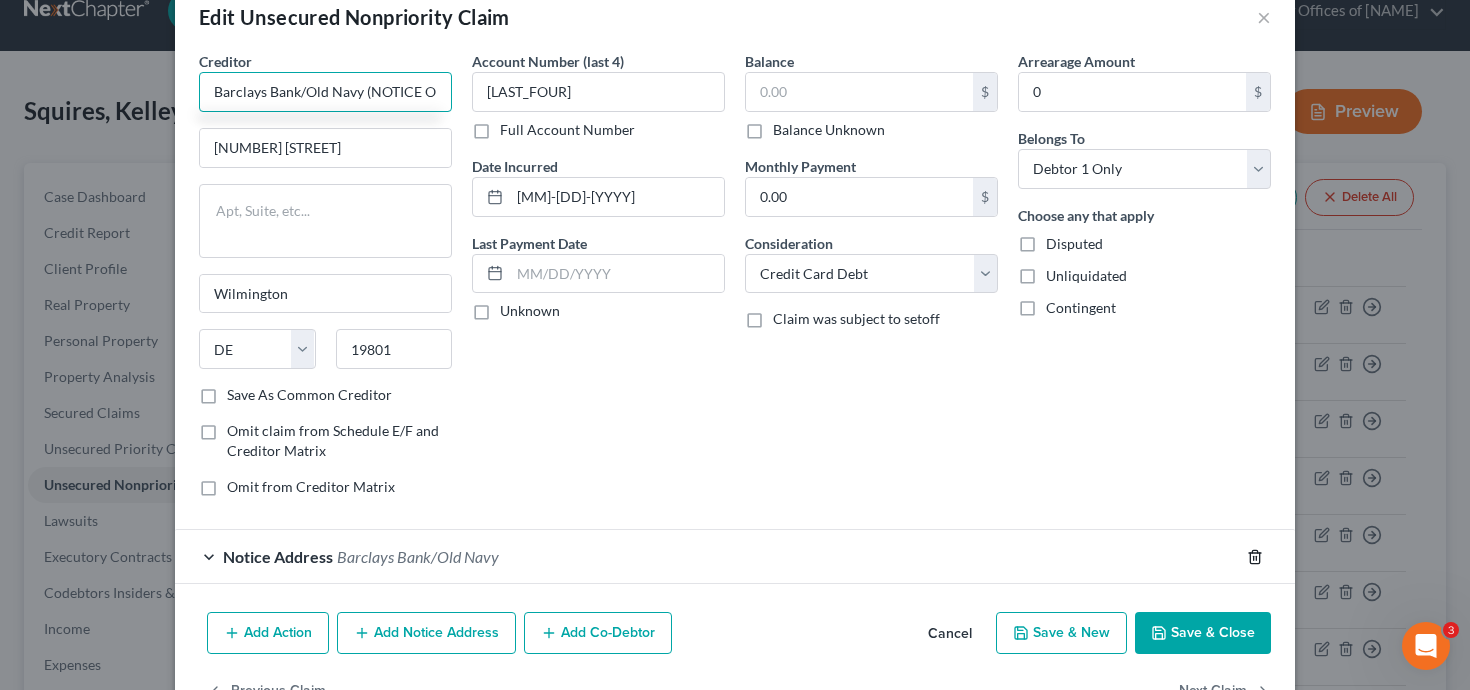 type on "Barclays Bank/Old Navy (NOTICE ONLY)" 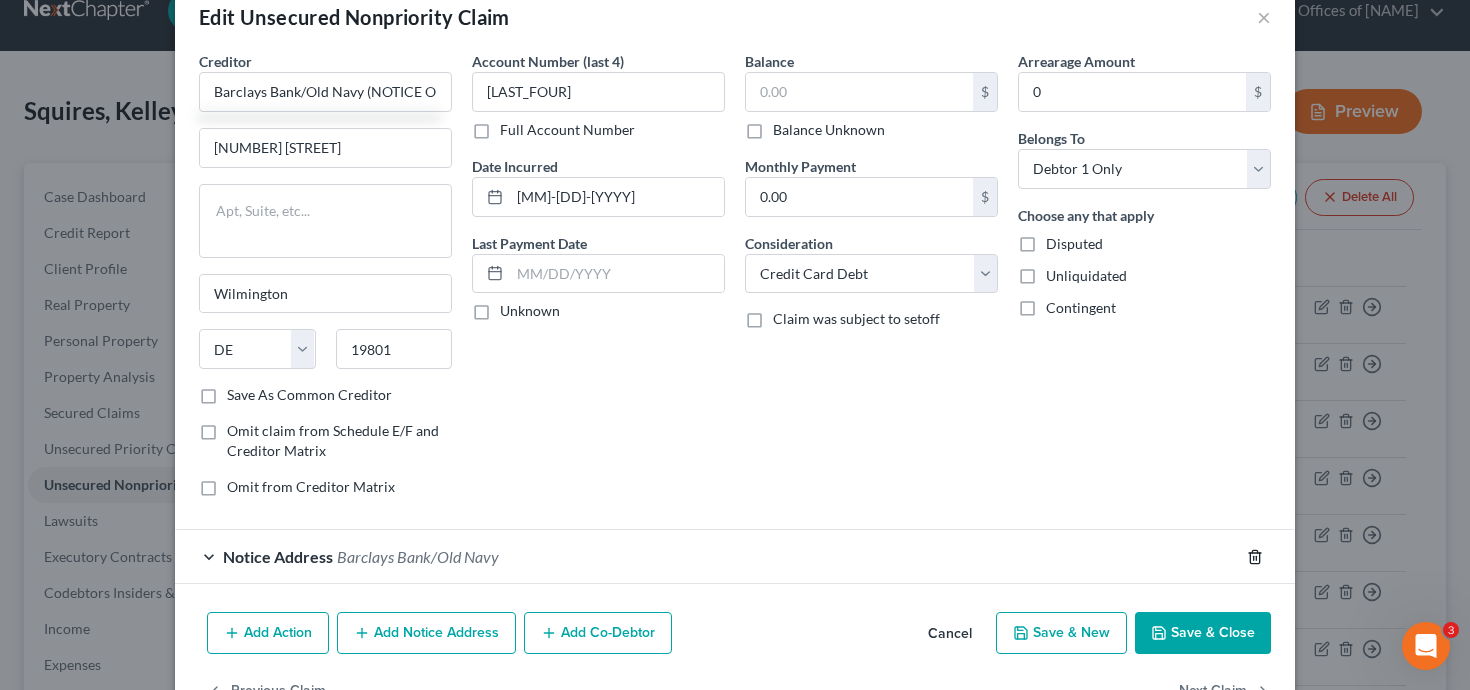 click 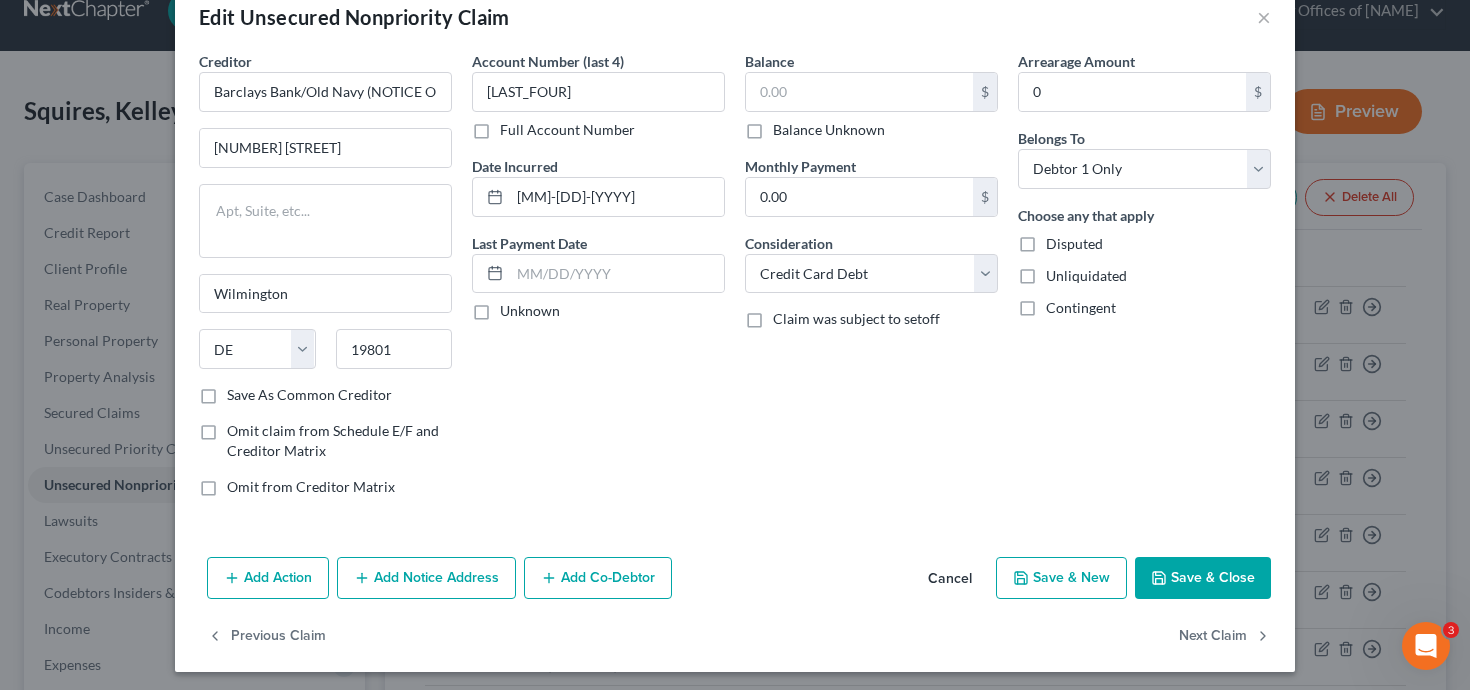 click on "Save & Close" at bounding box center [1203, 578] 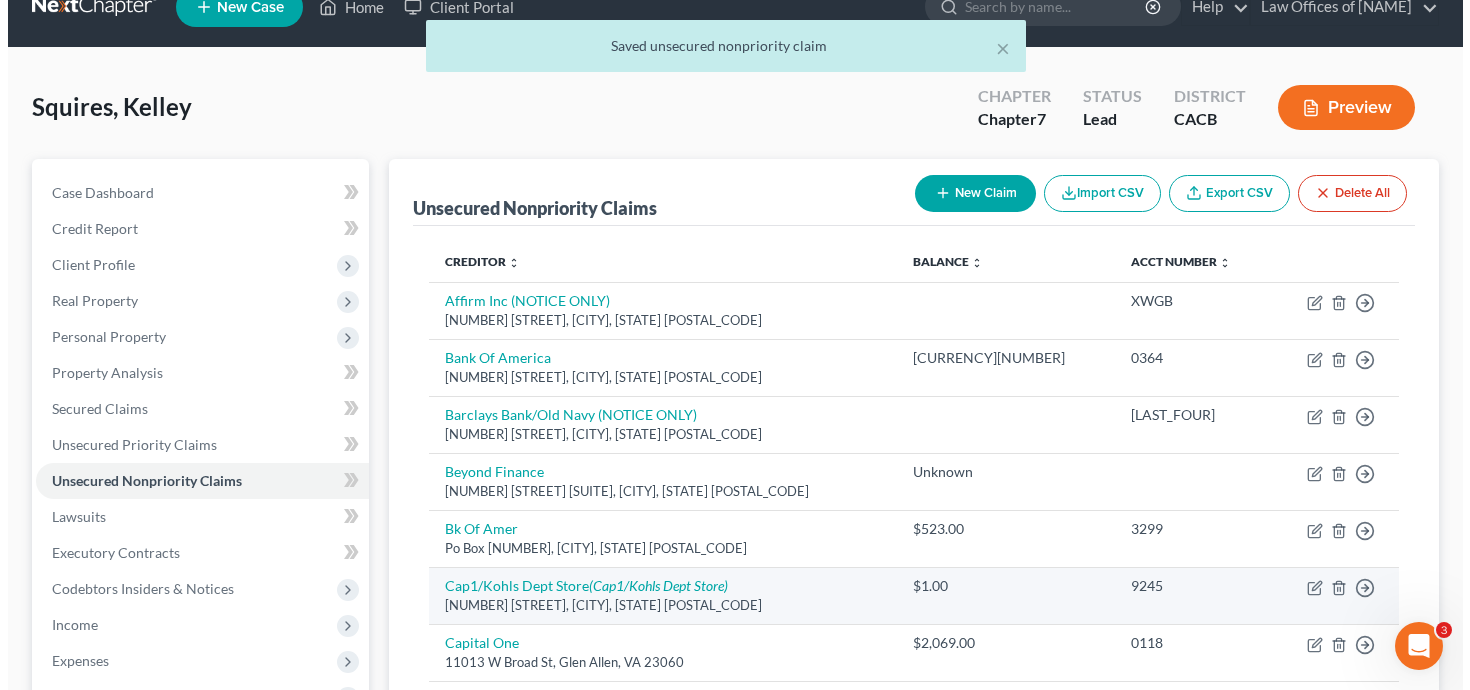 scroll, scrollTop: 178, scrollLeft: 0, axis: vertical 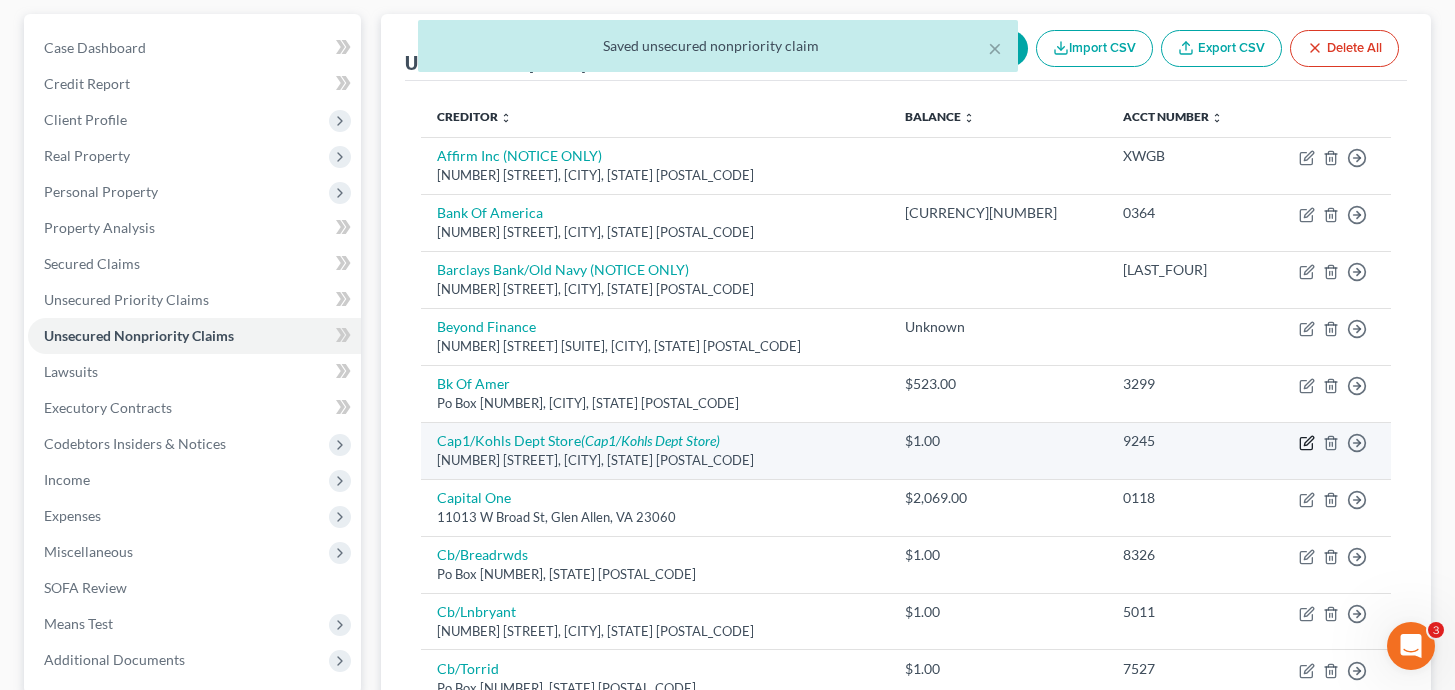 click 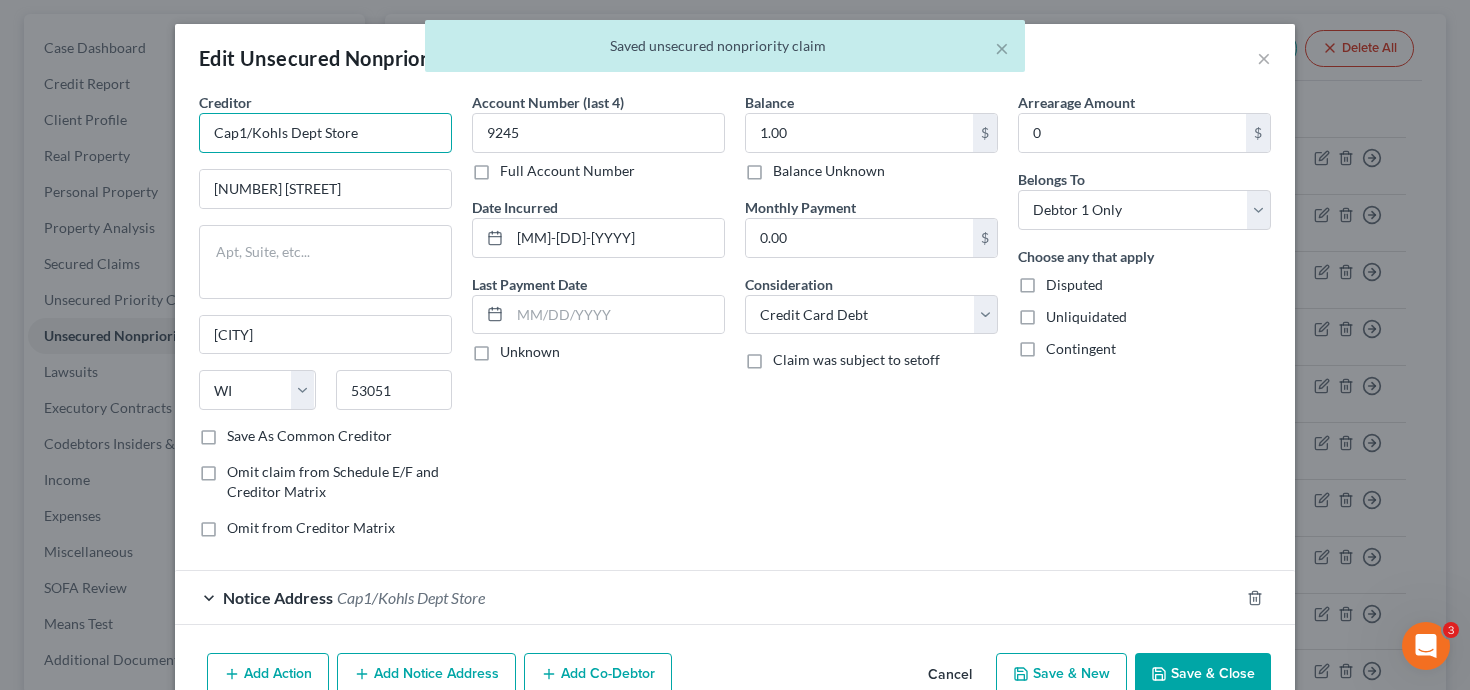 click on "Cap1/Kohls Dept Store" at bounding box center [325, 133] 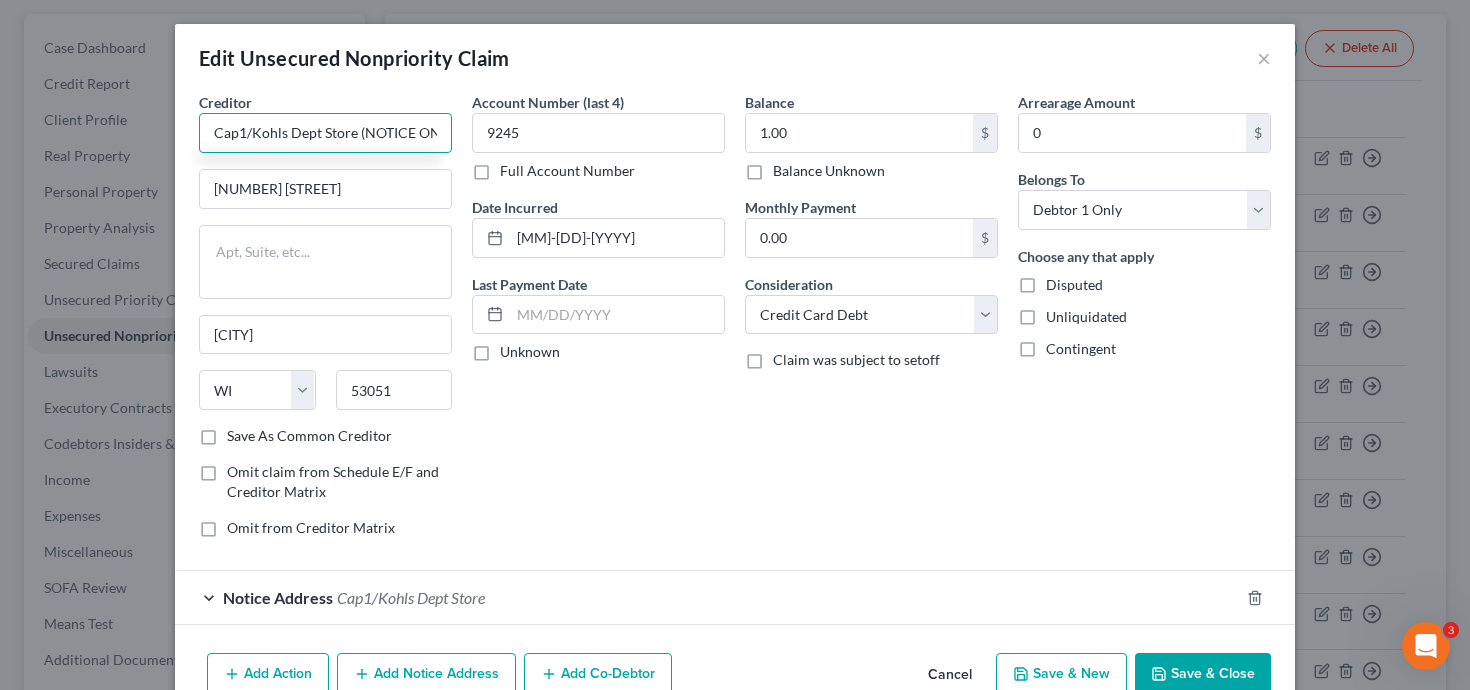 type on "Cap1/Kohls Dept Store (NOTICE ONLY)" 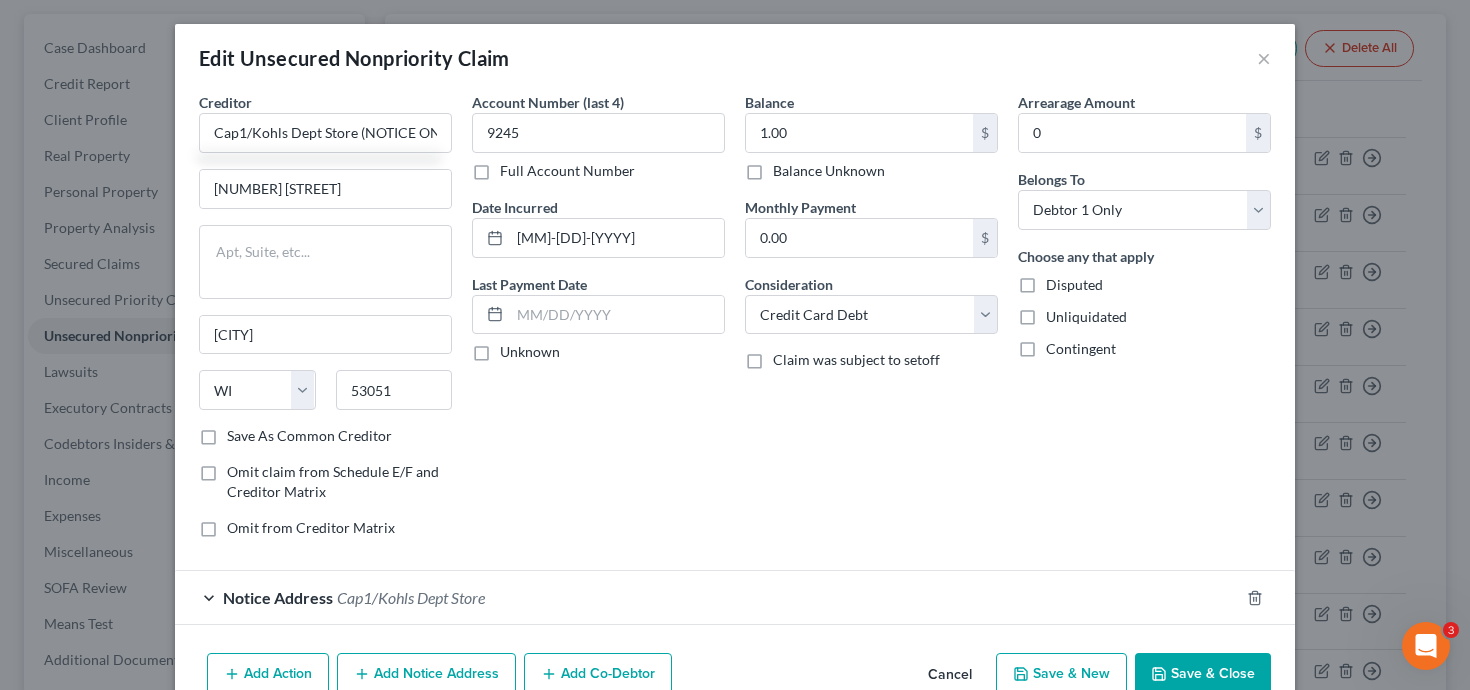 click on "Balance
1.00 $
Balance Unknown
Balance Undetermined
1.00 $
Balance Unknown
Monthly Payment 0.00 $ Consideration Select Cable / Satellite Services Collection Agency Credit Card Debt Debt Counseling / Attorneys Deficiency Balance Domestic Support Obligations Home / Car Repairs Income Taxes Judgment Liens Medical Services Monies Loaned / Advanced Mortgage Obligation From Divorce Or Separation Obligation To Pensions Other Overdrawn Bank Account Promised To Help Pay Creditors Student Loans Suppliers And Vendors Telephone / Internet Services Utility Services Claim was subject to setoff" at bounding box center (871, 323) 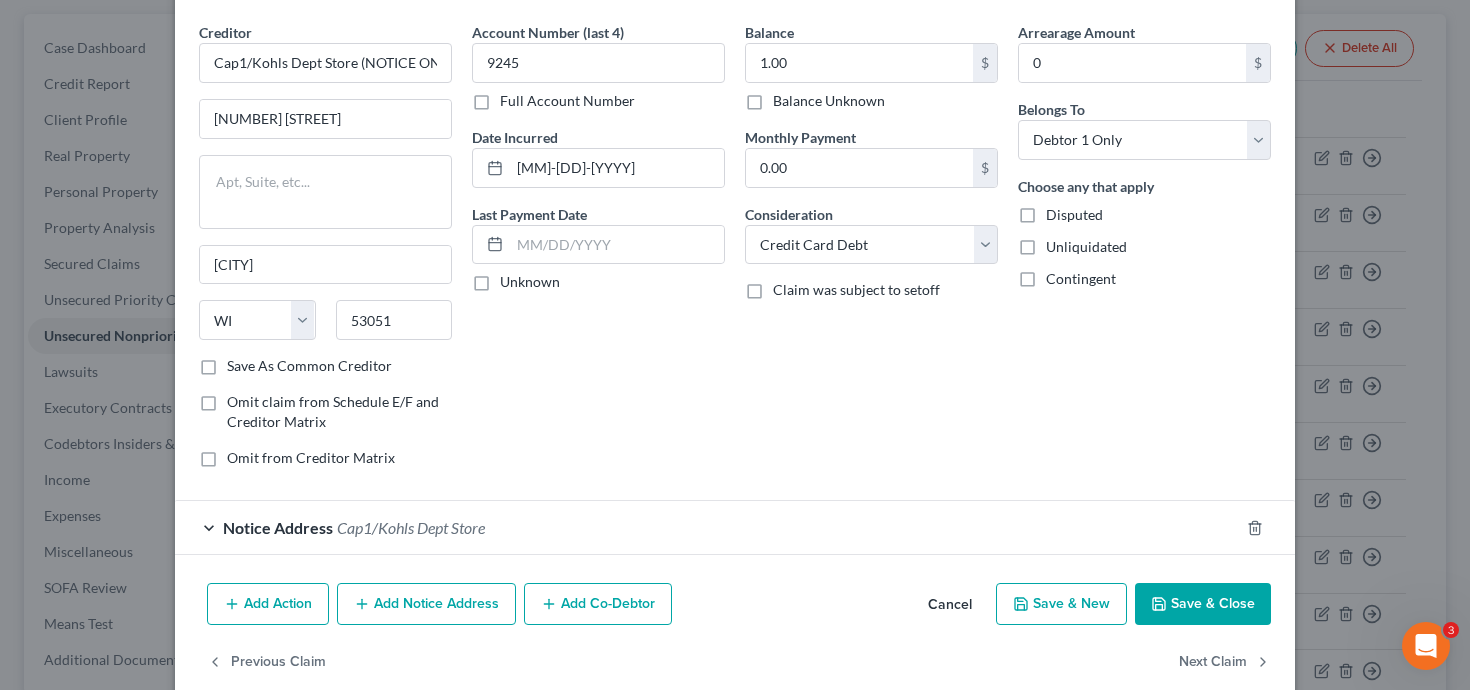 scroll, scrollTop: 81, scrollLeft: 0, axis: vertical 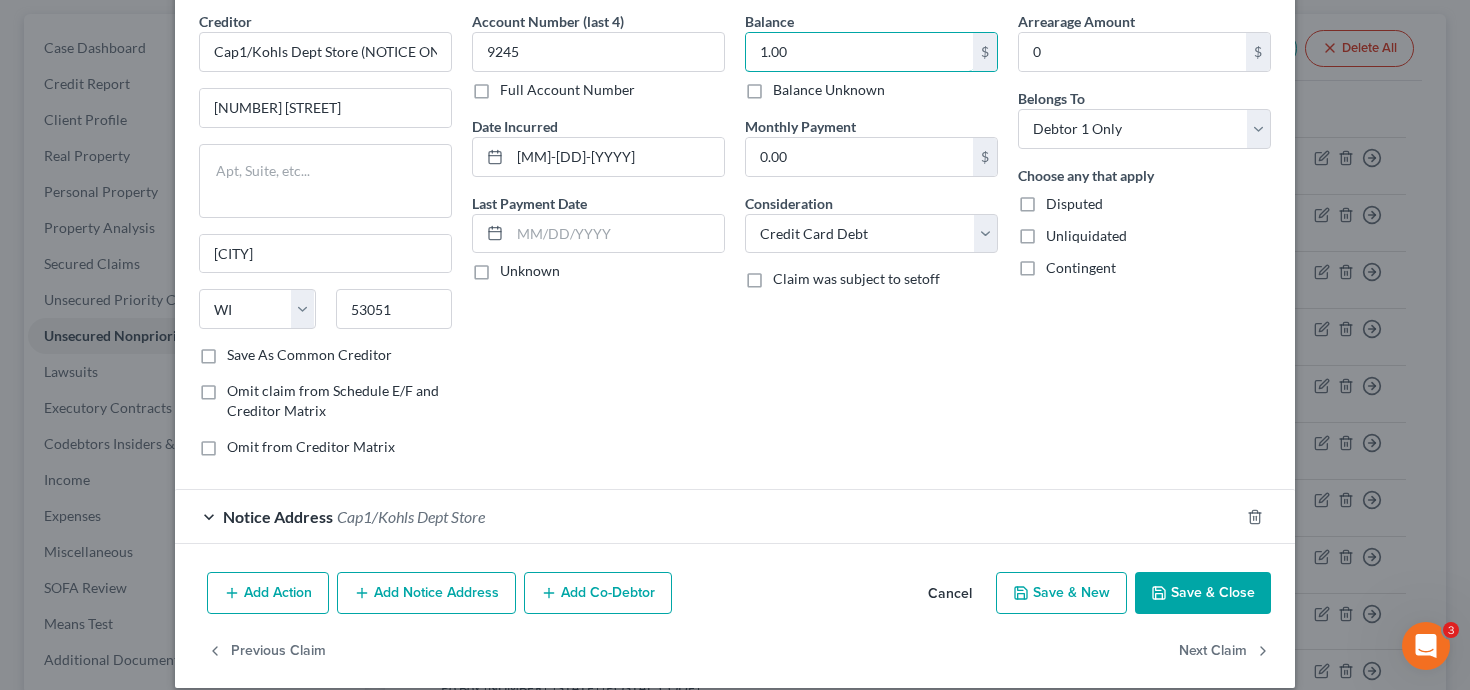 drag, startPoint x: 826, startPoint y: 61, endPoint x: 675, endPoint y: 19, distance: 156.73225 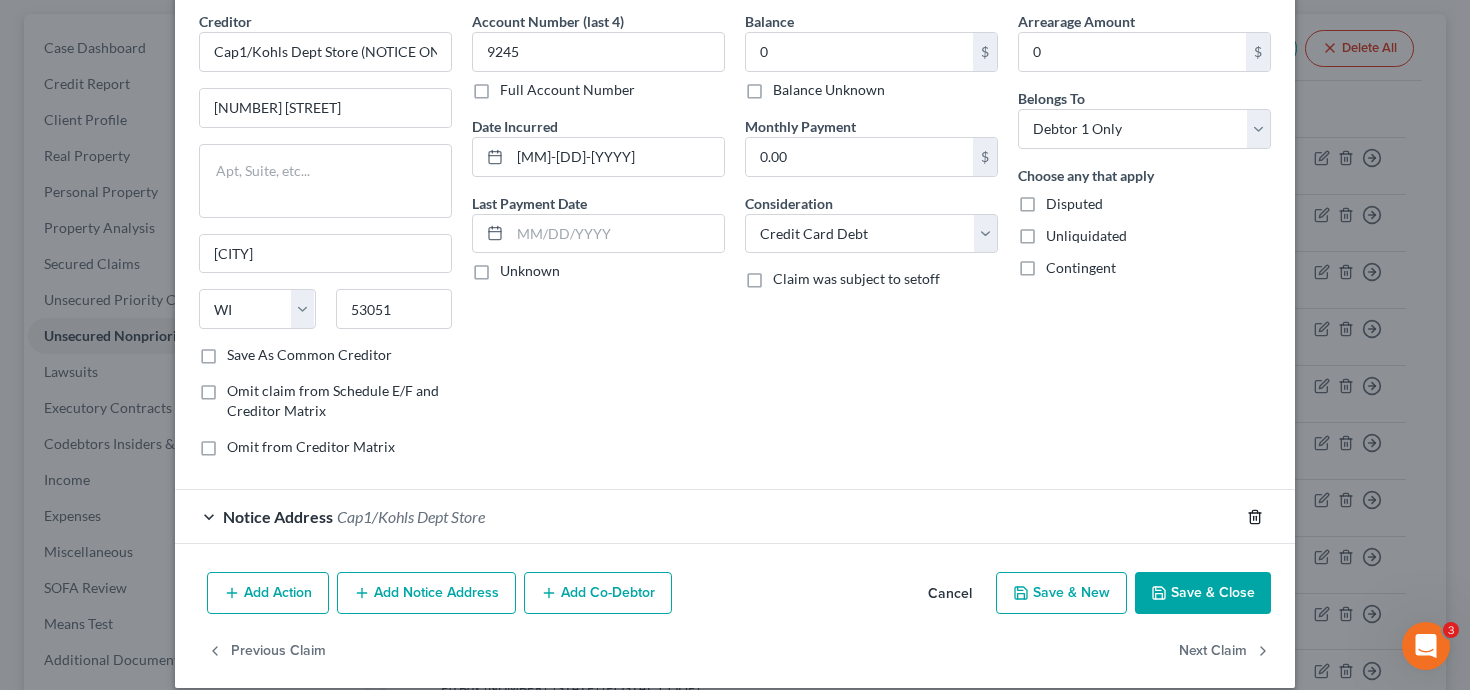 click 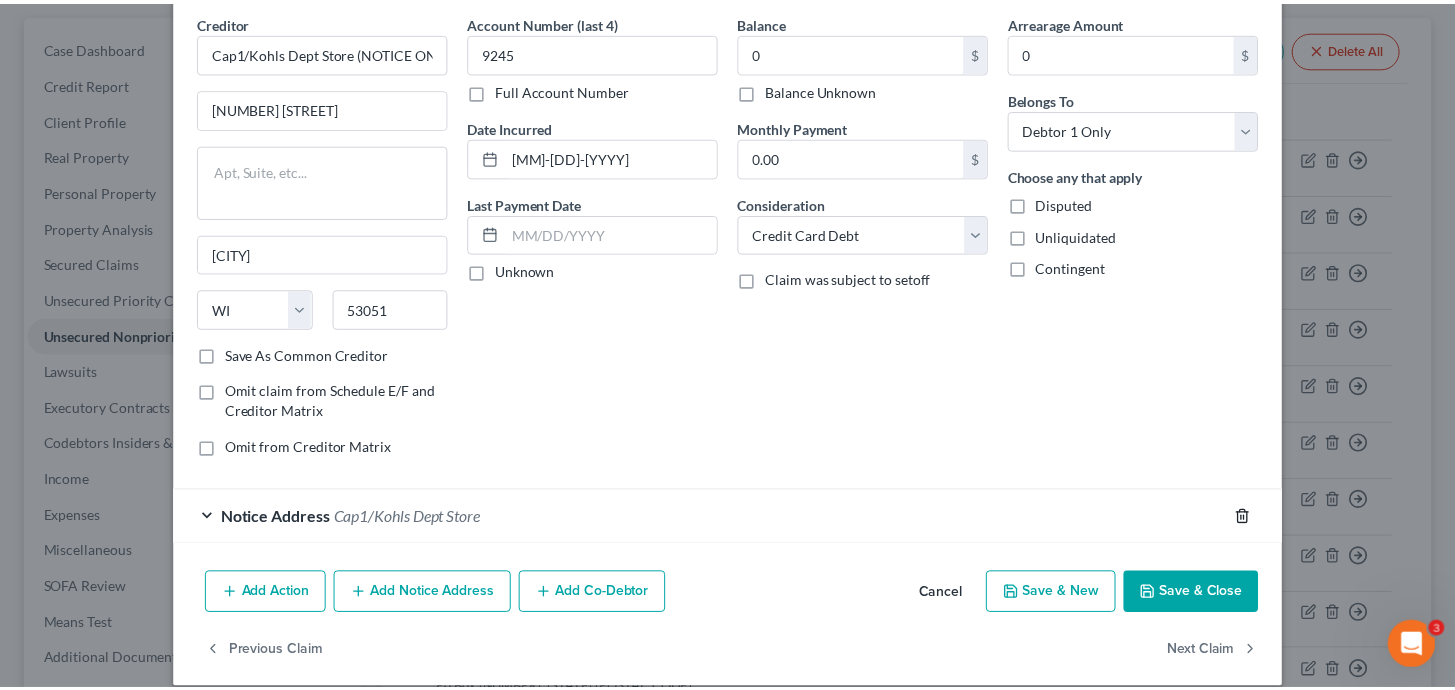 scroll, scrollTop: 47, scrollLeft: 0, axis: vertical 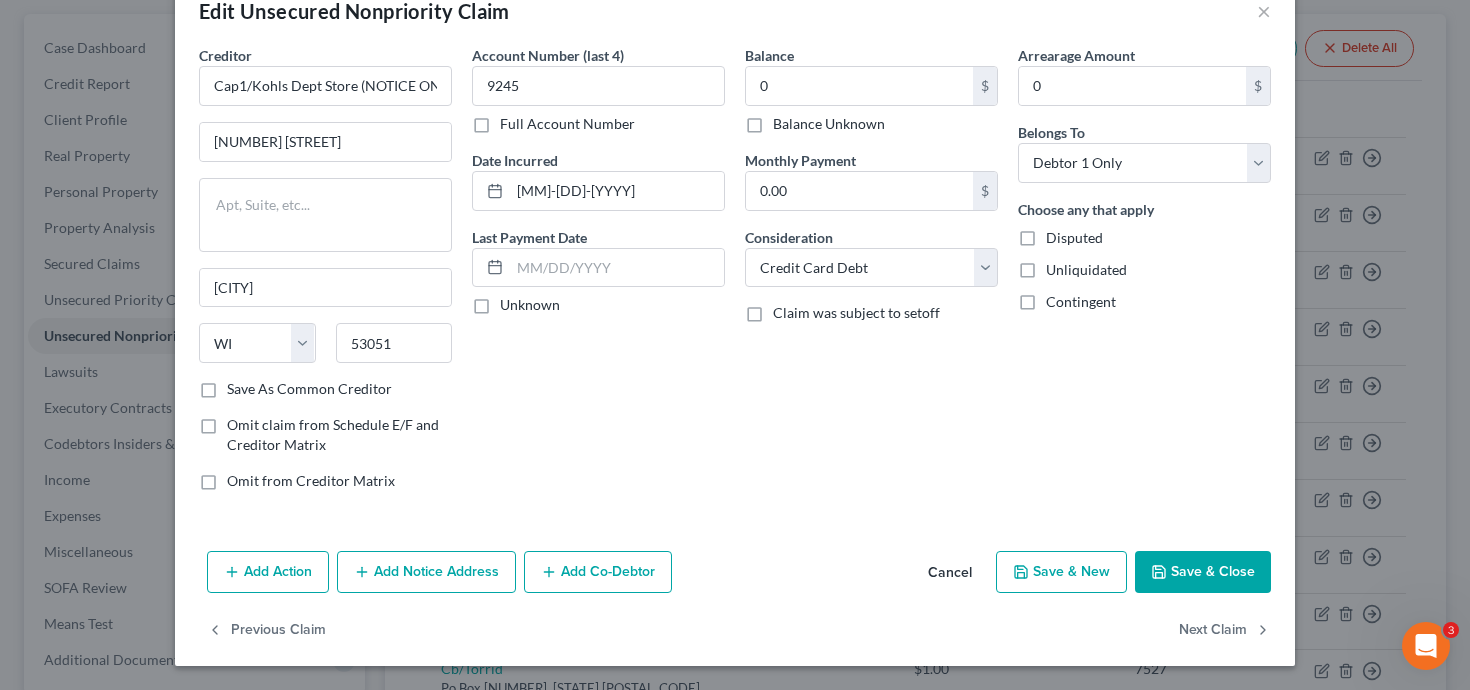 click on "Save & Close" at bounding box center [1203, 572] 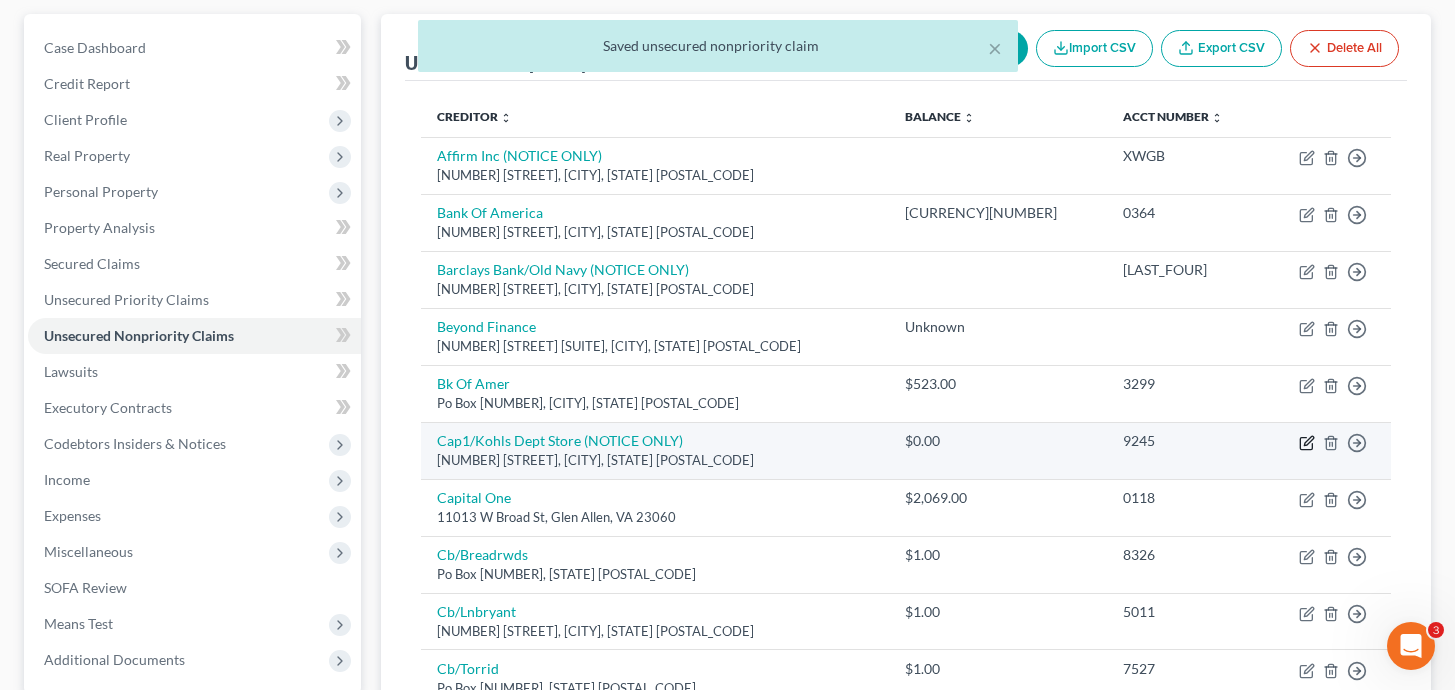click 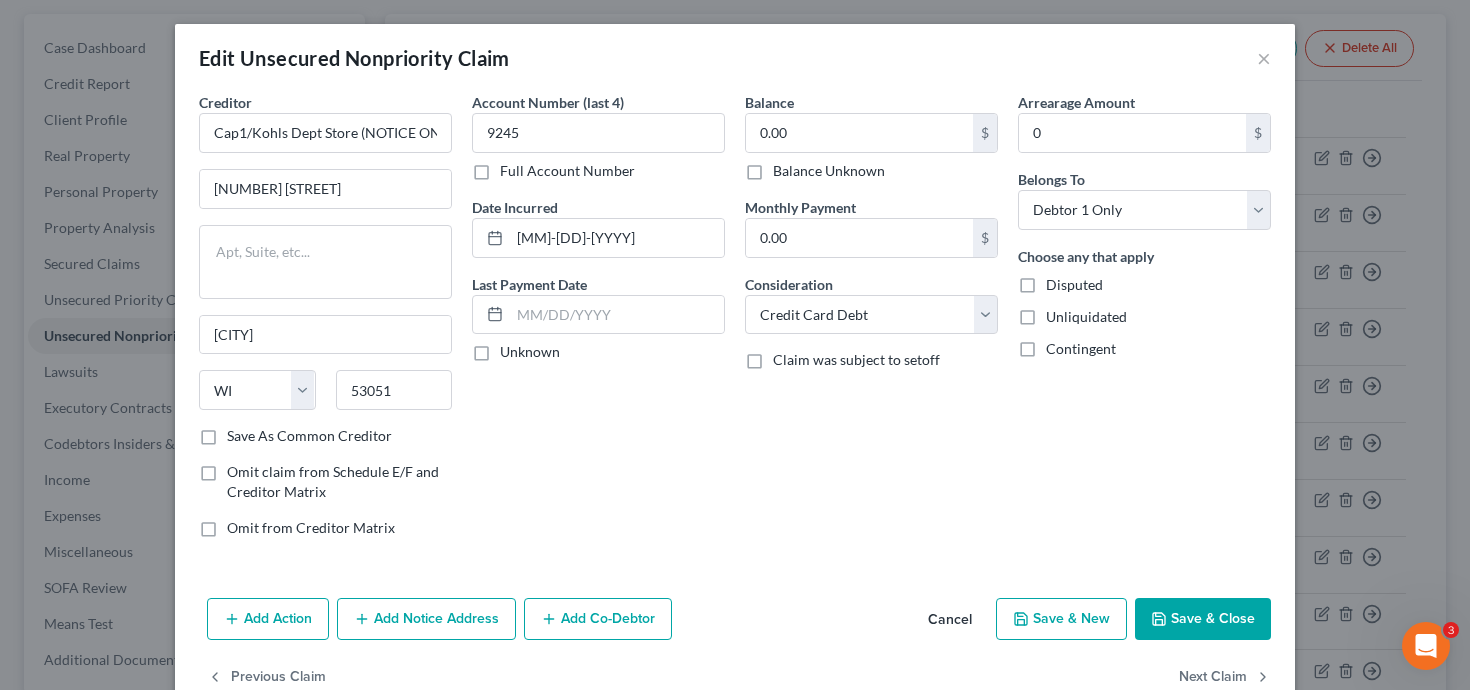 click on "Save & Close" at bounding box center (1203, 619) 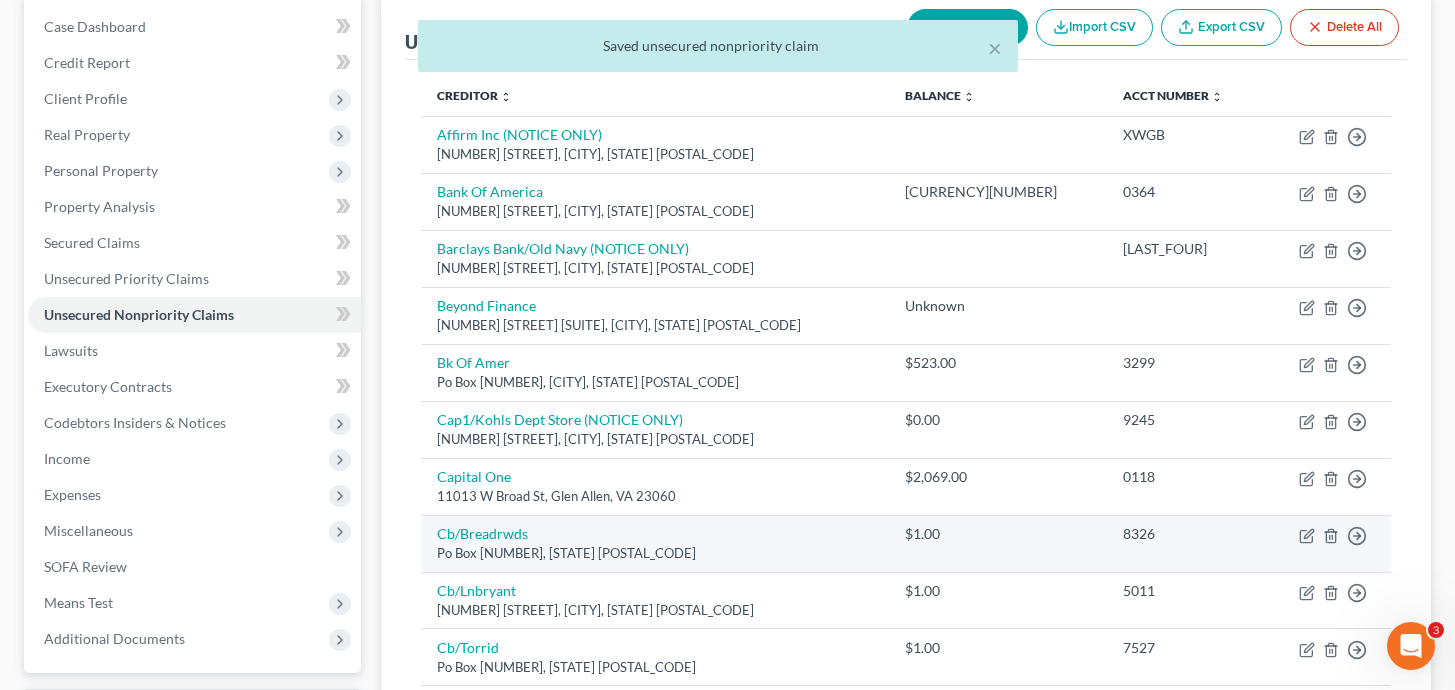 scroll, scrollTop: 203, scrollLeft: 0, axis: vertical 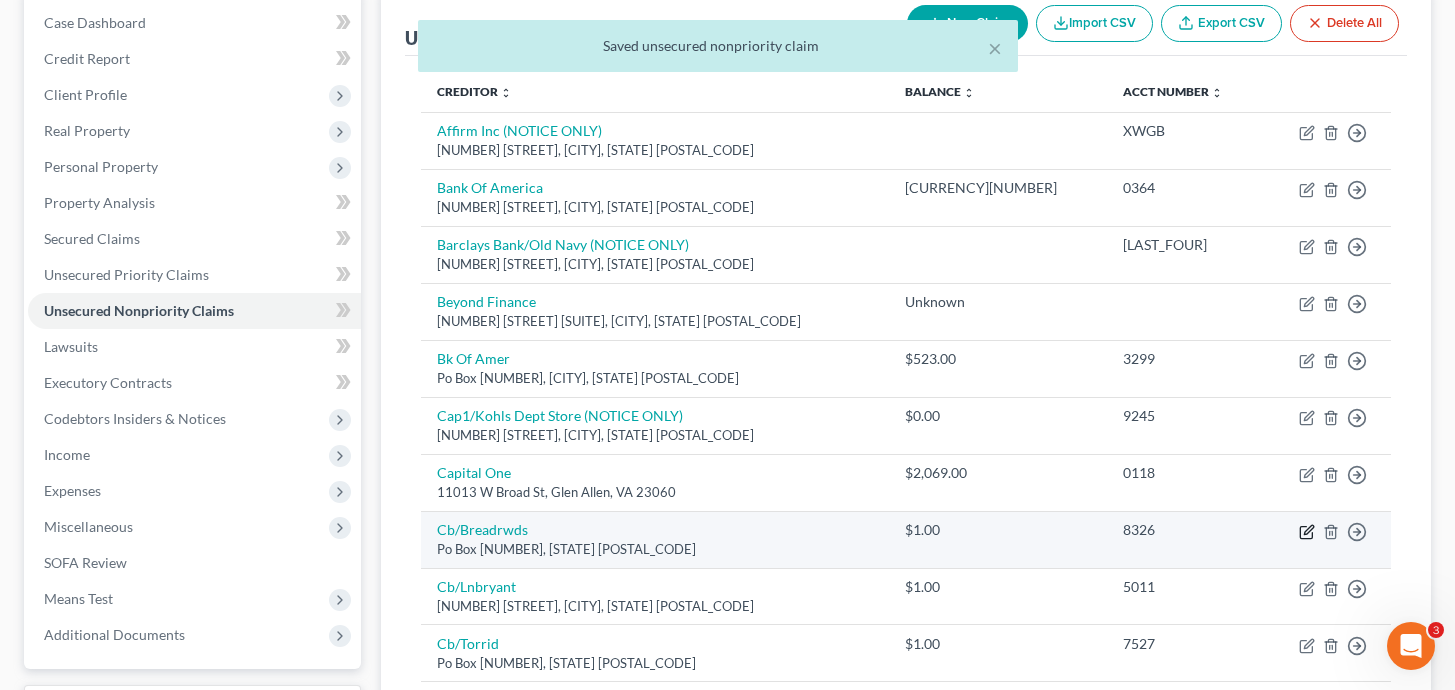 click 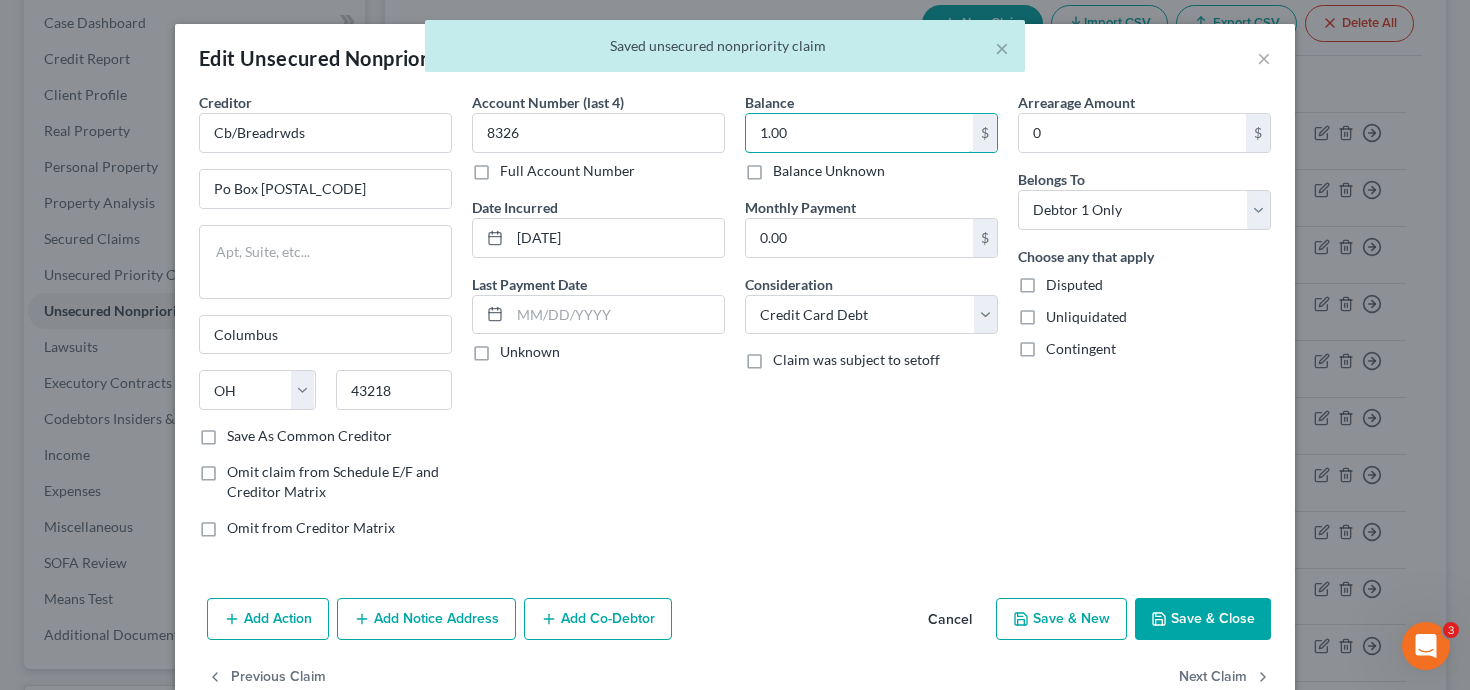 drag, startPoint x: 859, startPoint y: 137, endPoint x: 682, endPoint y: 107, distance: 179.52437 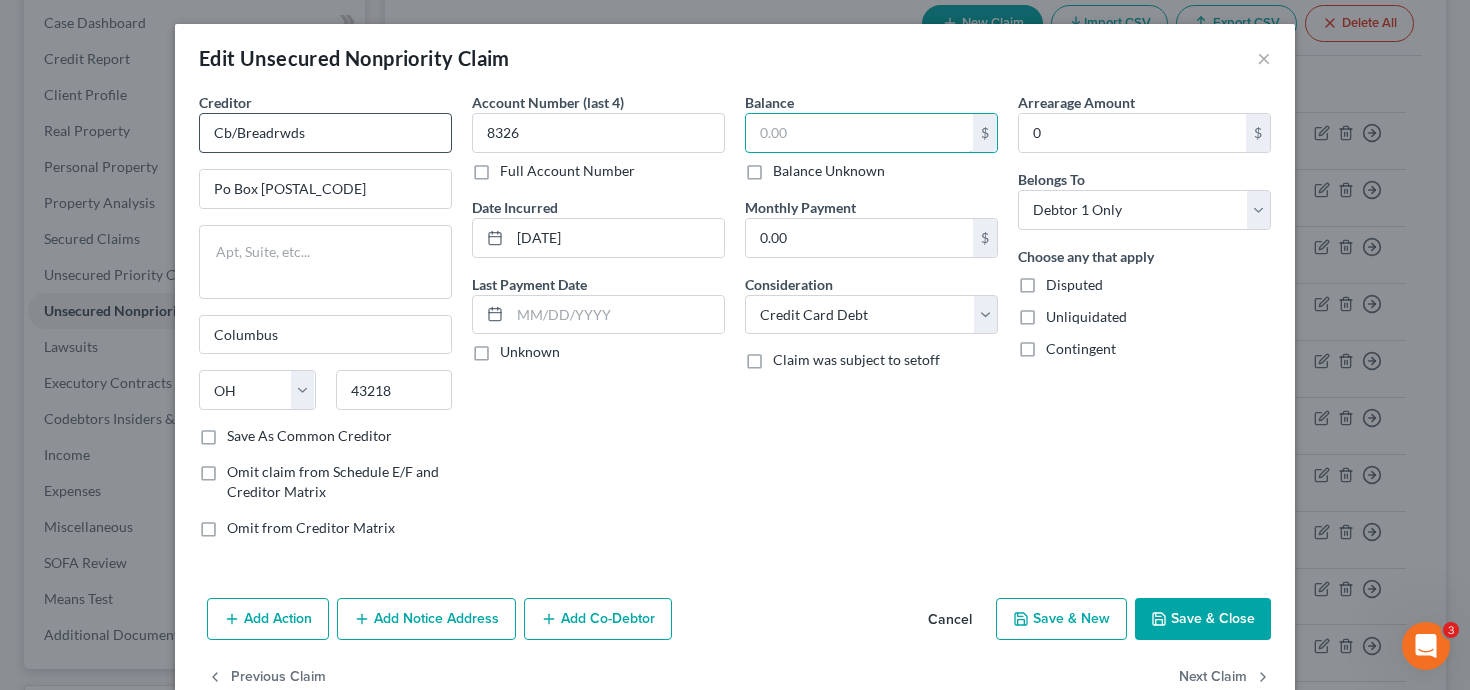 type 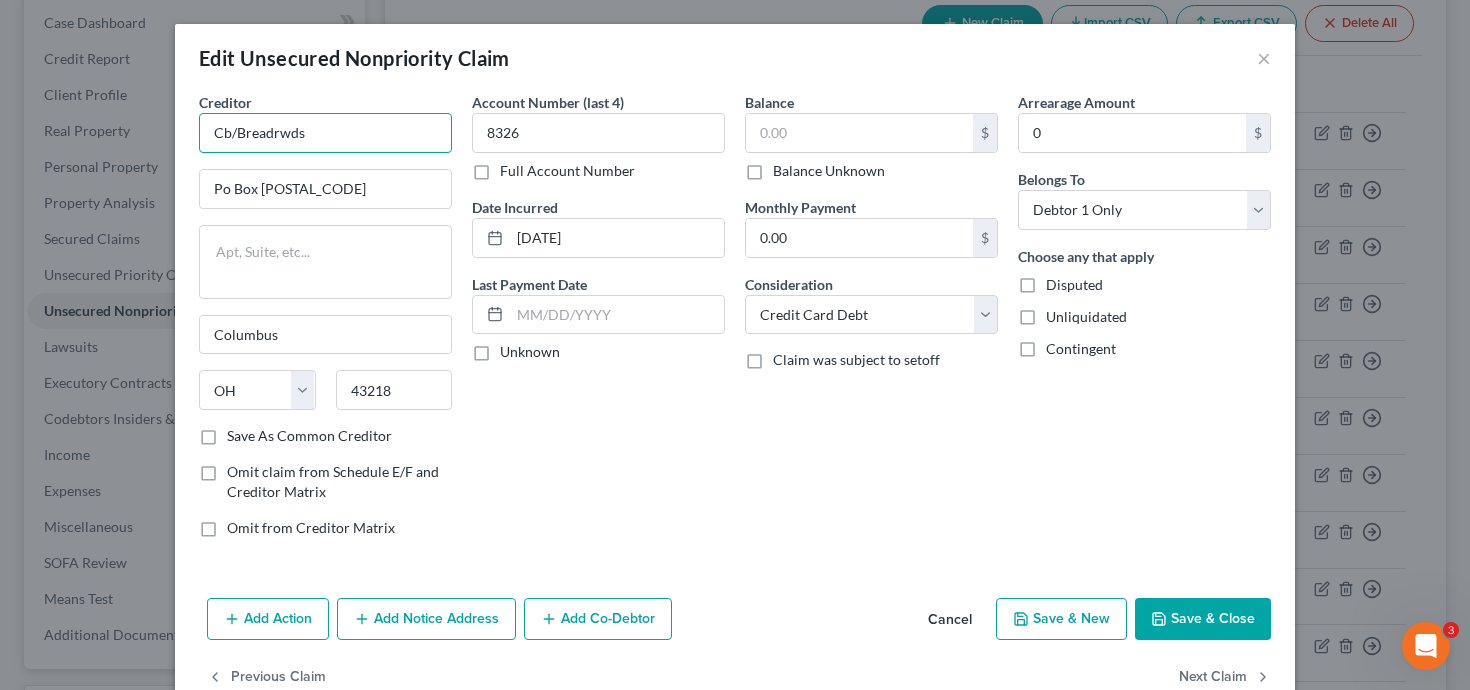 click on "Cb/Breadrwds" at bounding box center (325, 133) 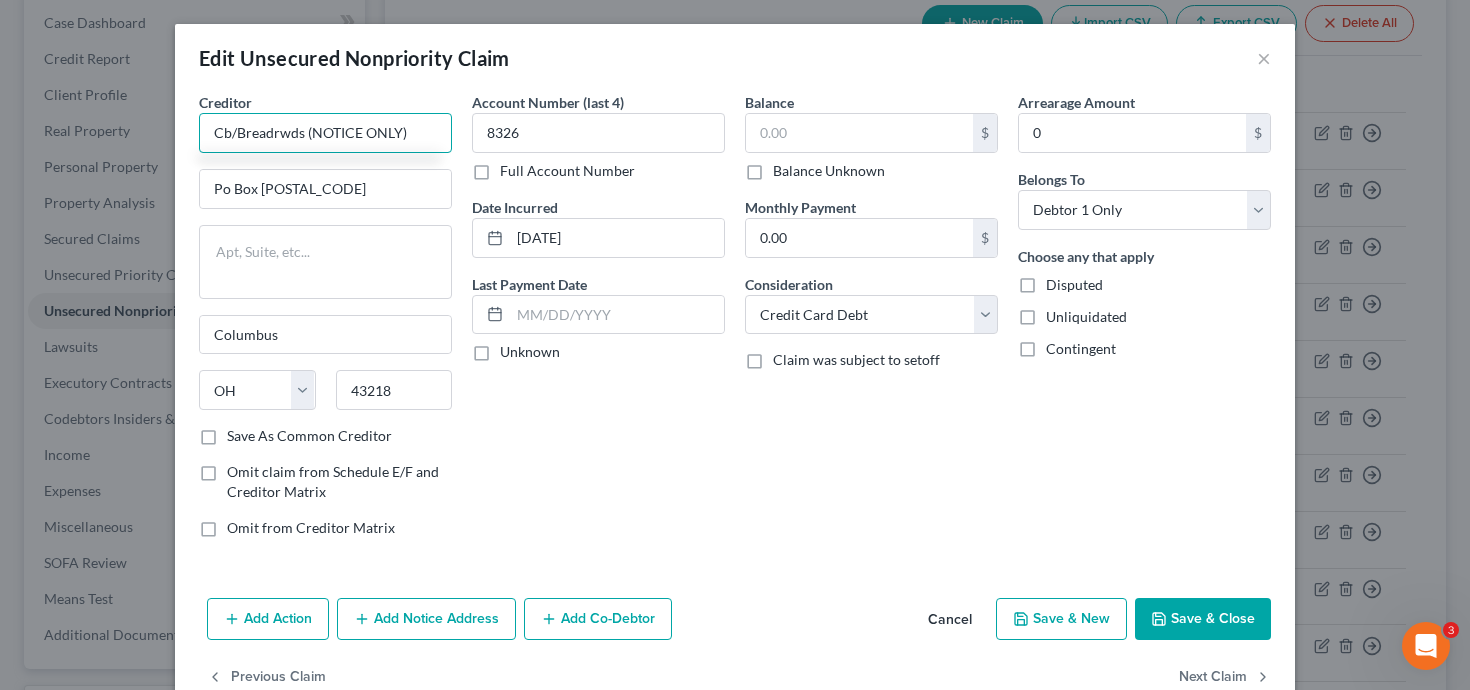 type on "Cb/Breadrwds (NOTICE ONLY)" 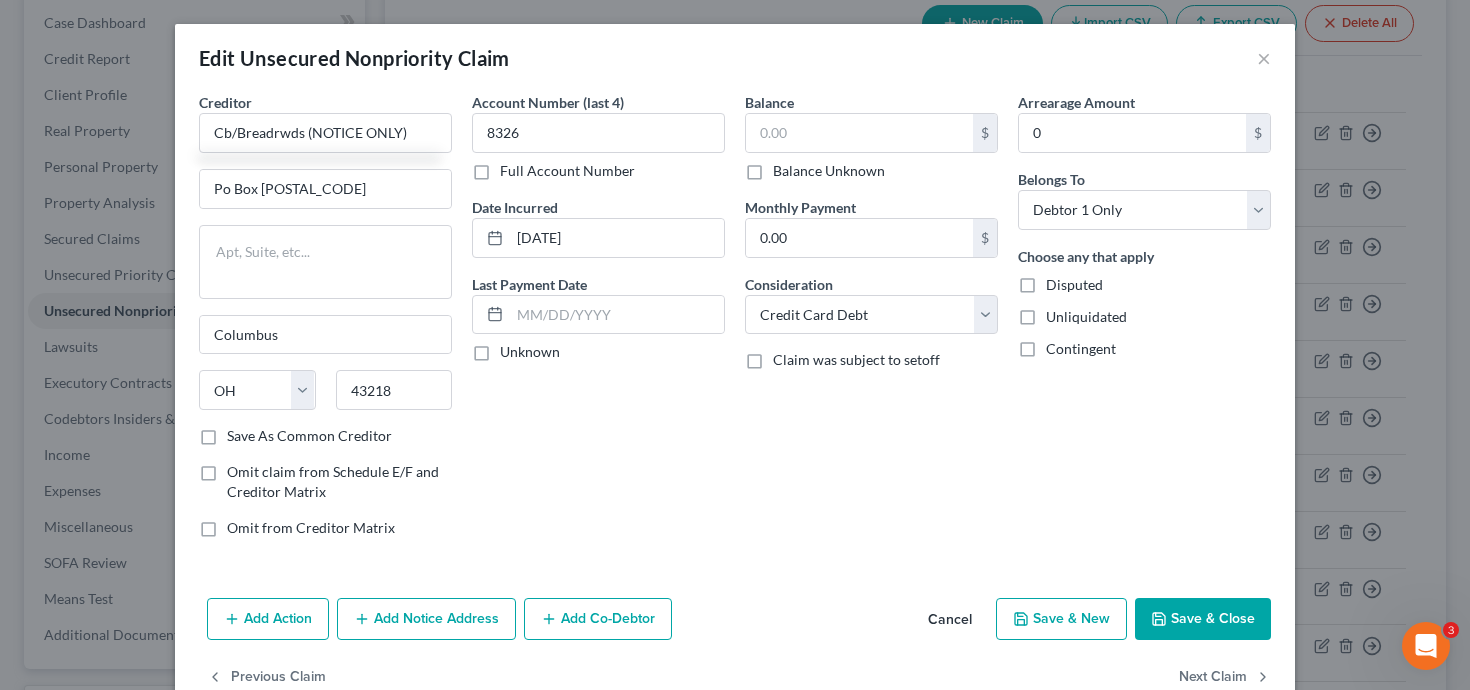 click on "Save & Close" at bounding box center [1203, 619] 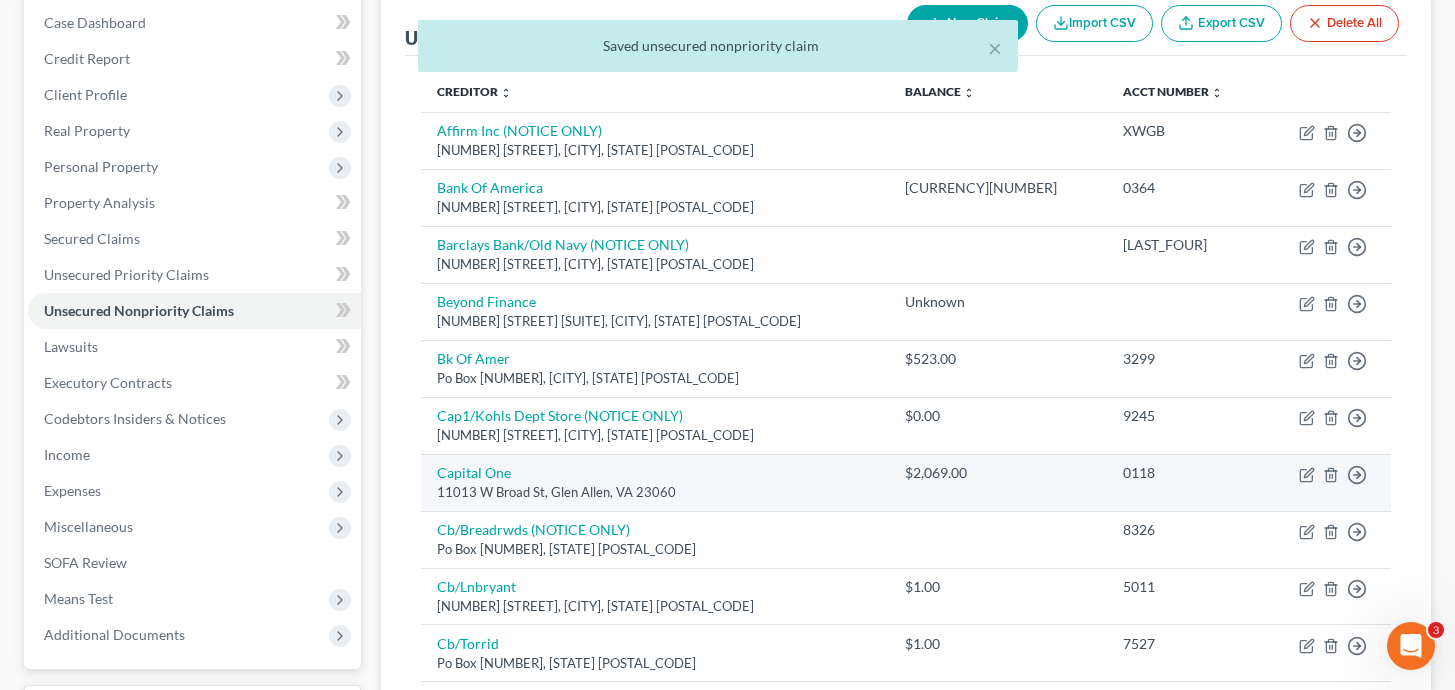 scroll, scrollTop: 207, scrollLeft: 0, axis: vertical 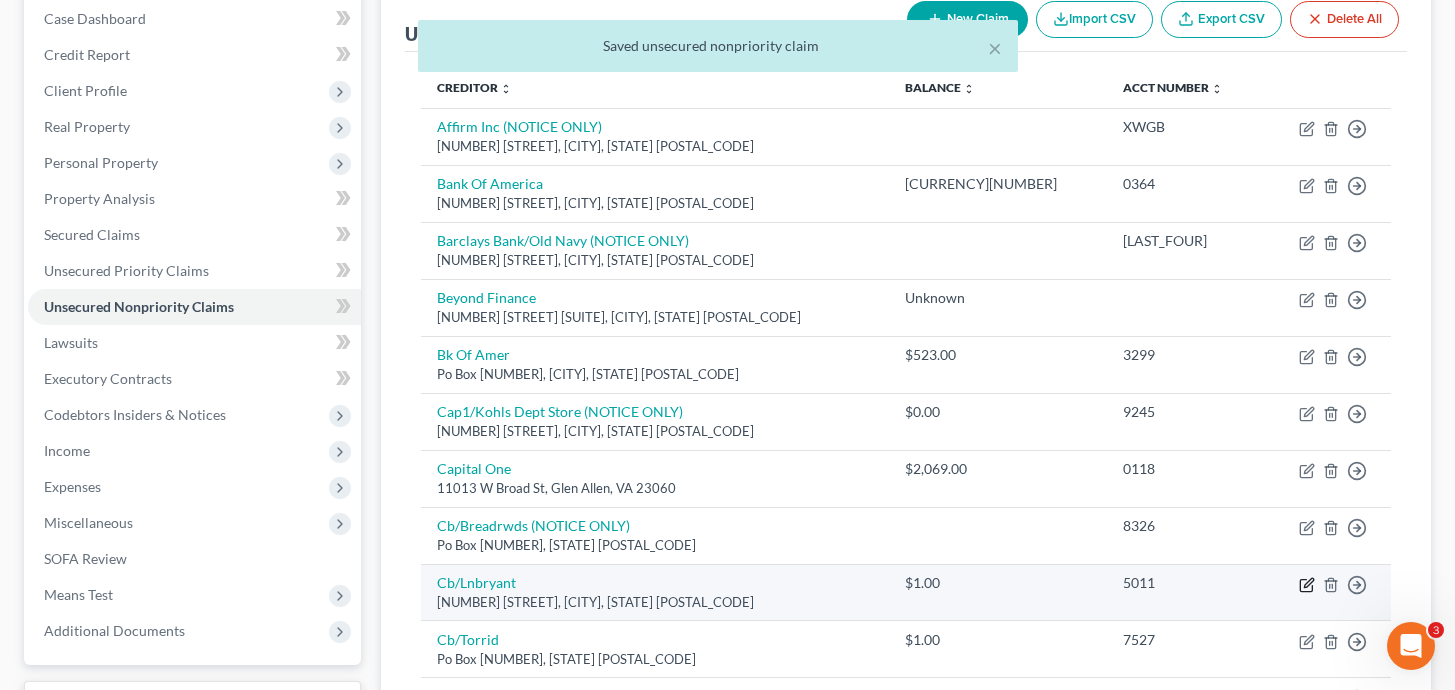 click 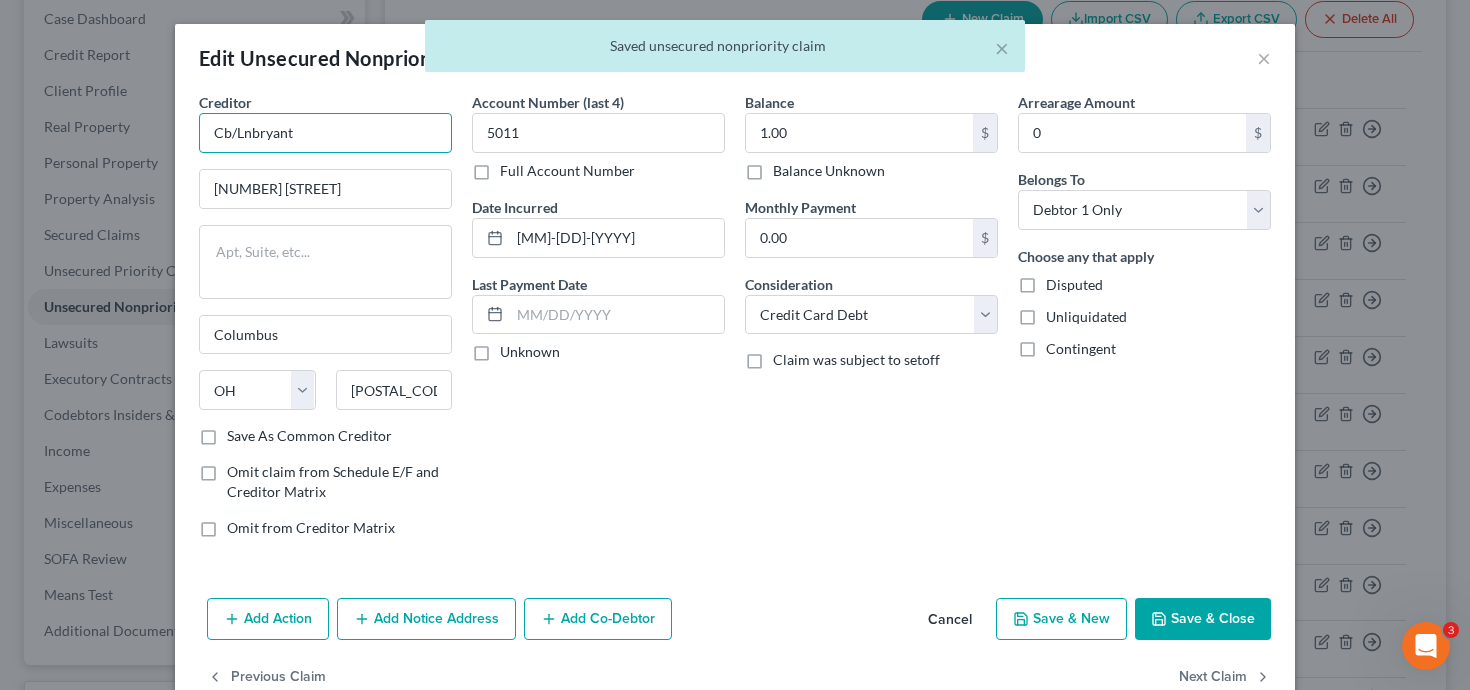 click on "Cb/Lnbryant" at bounding box center [325, 133] 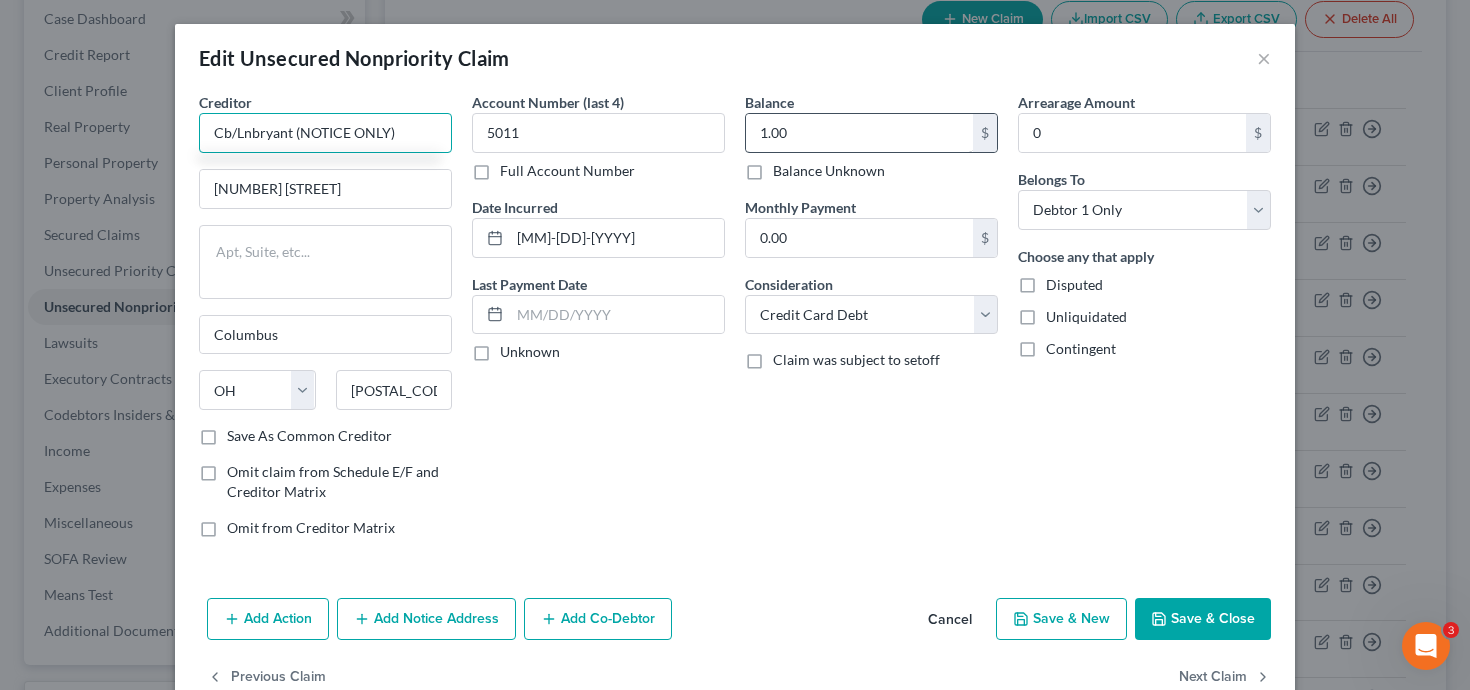 type on "Cb/Lnbryant (NOTICE ONLY)" 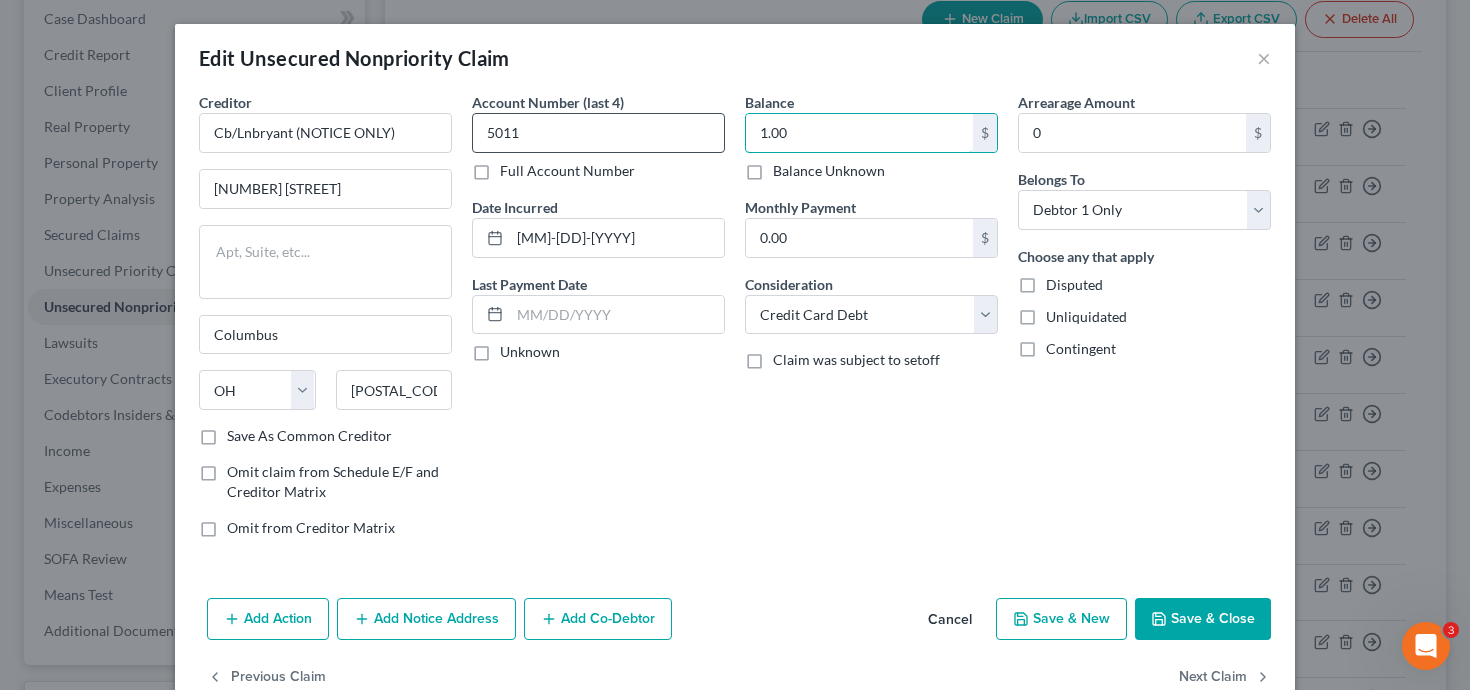 drag, startPoint x: 785, startPoint y: 123, endPoint x: 655, endPoint y: 126, distance: 130.0346 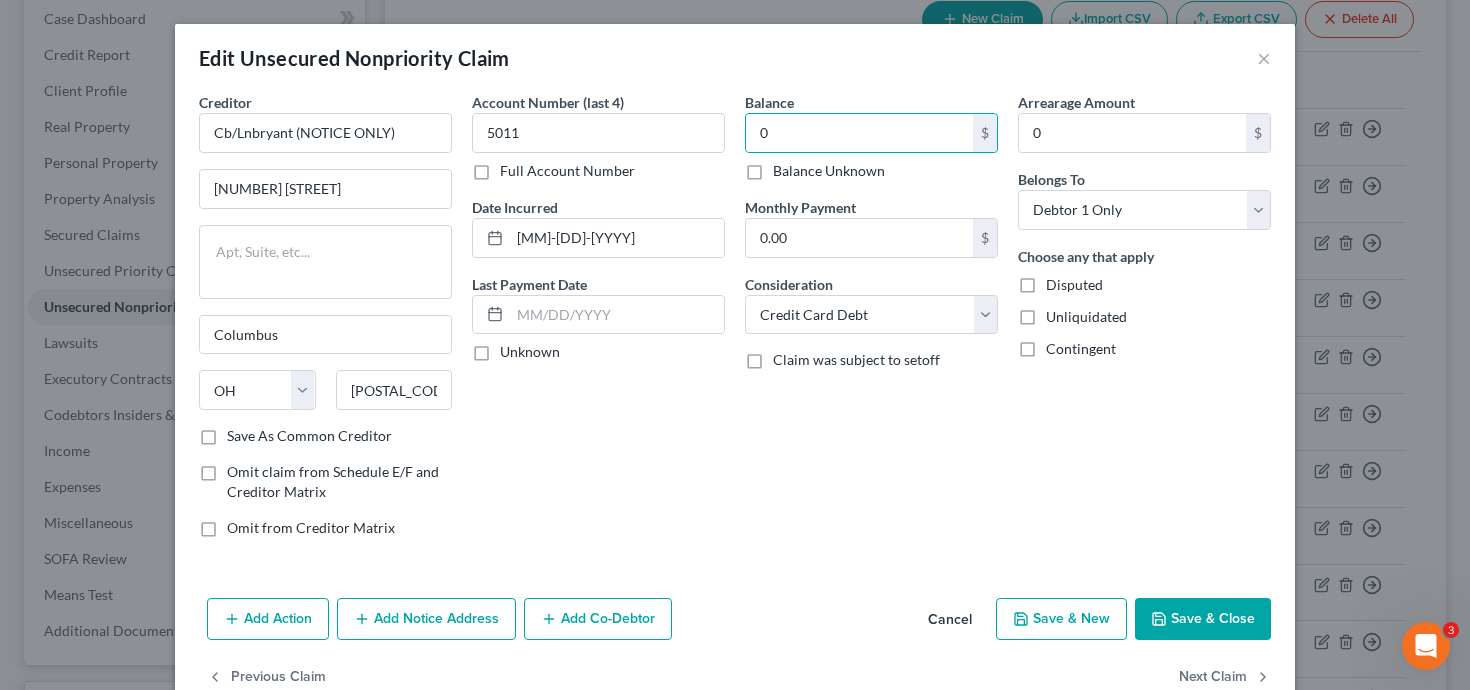 click on "Save & Close" at bounding box center (1203, 619) 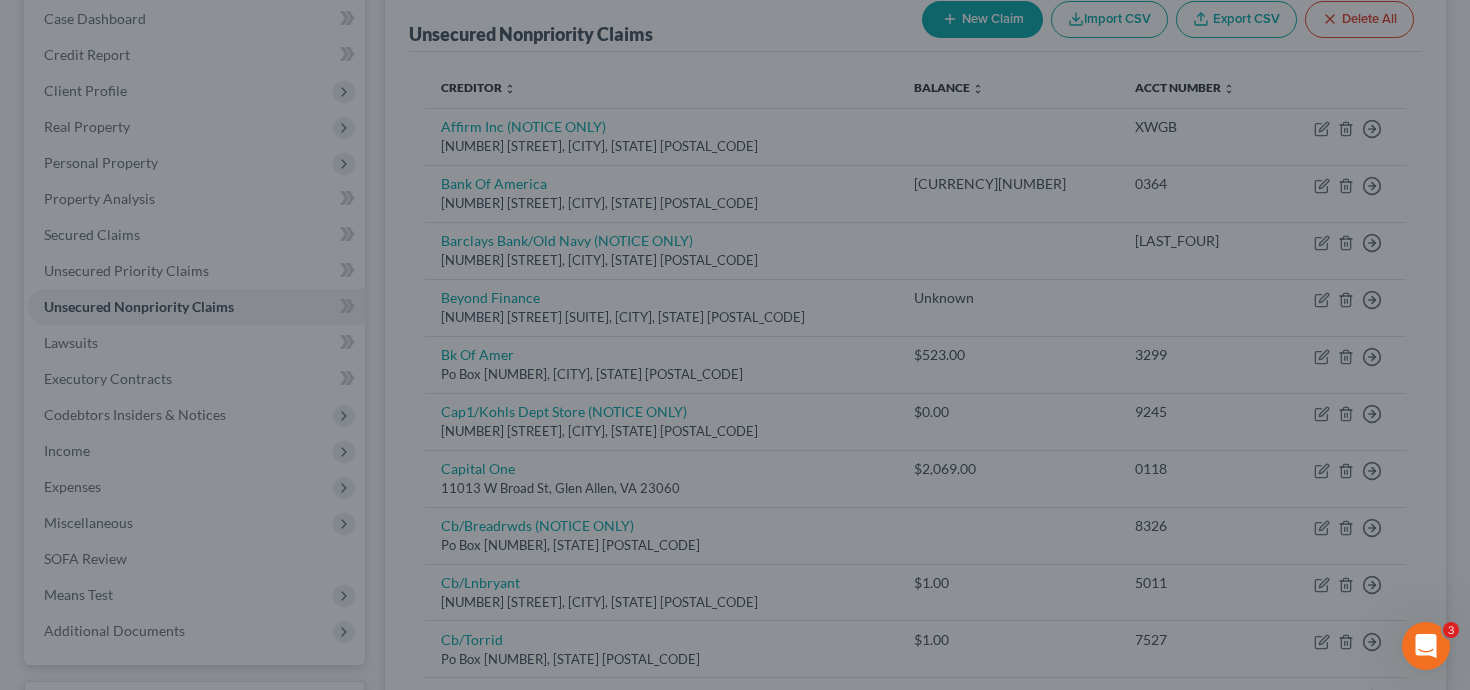 type on "0.00" 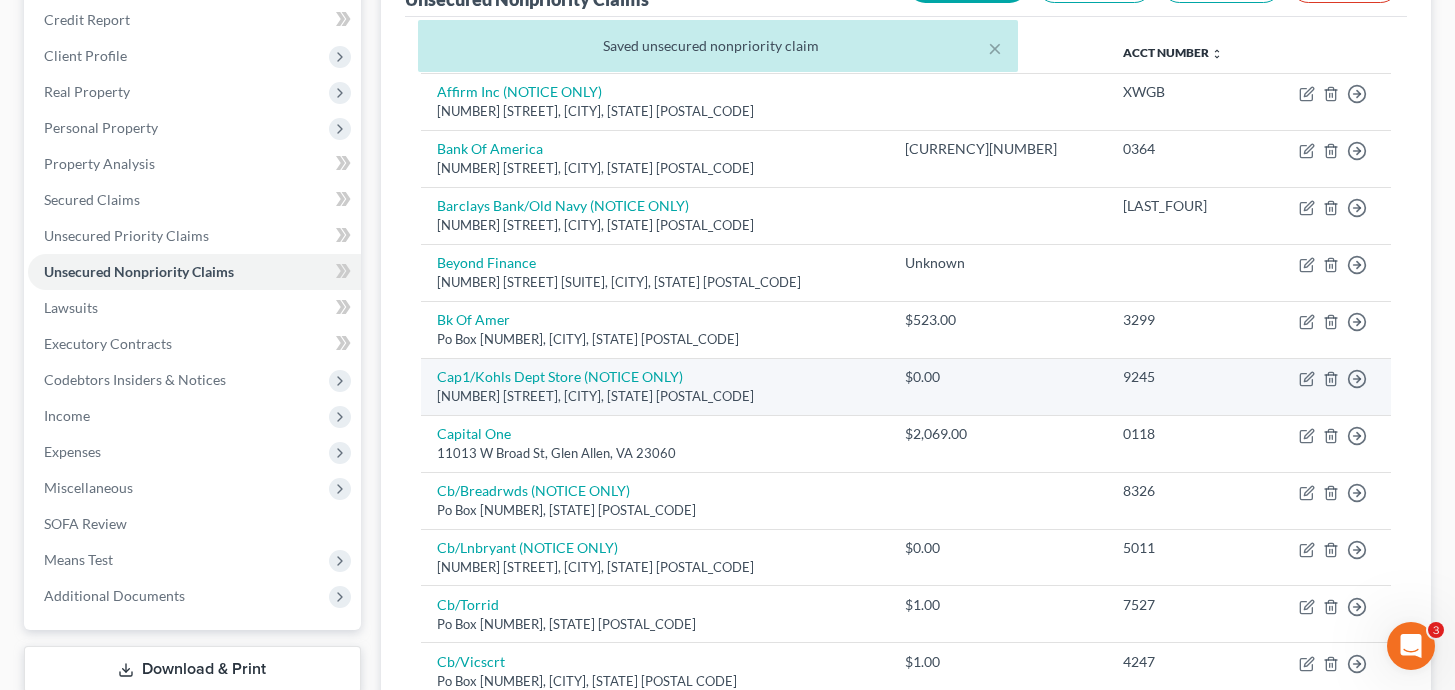 scroll, scrollTop: 274, scrollLeft: 0, axis: vertical 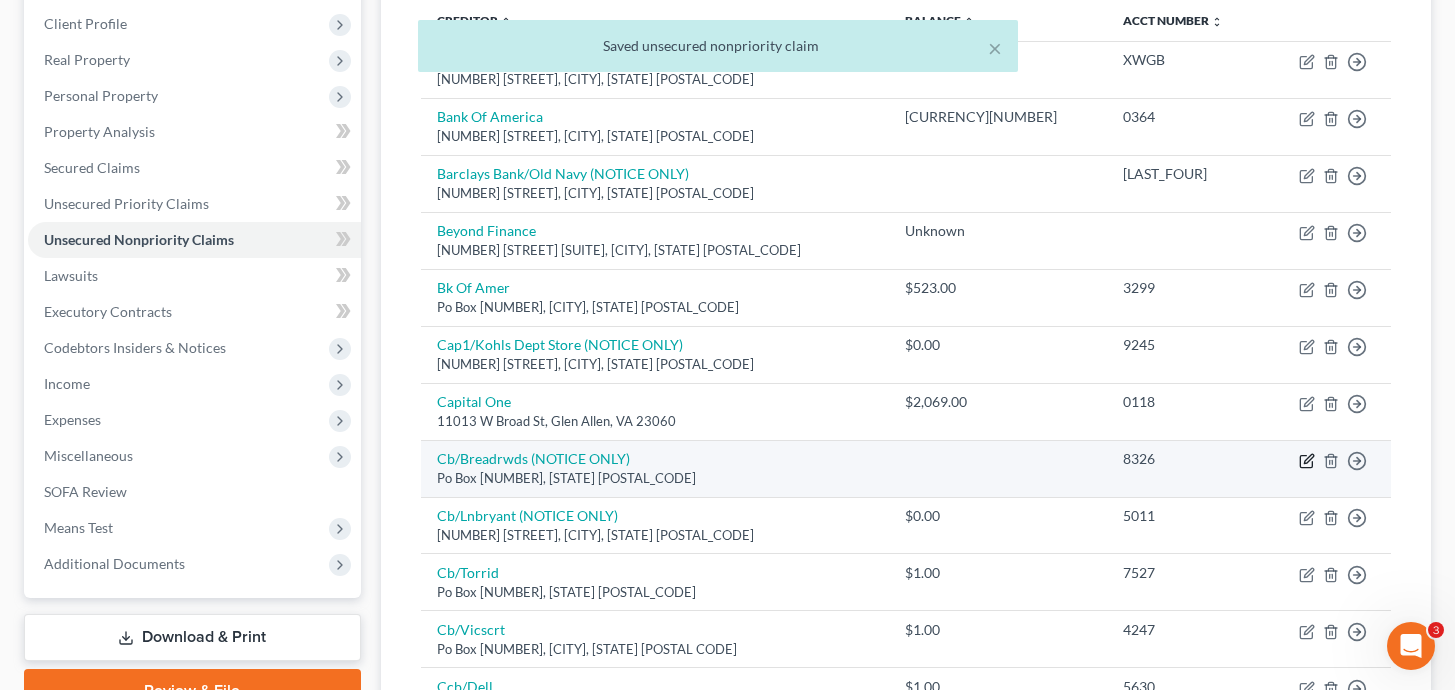click 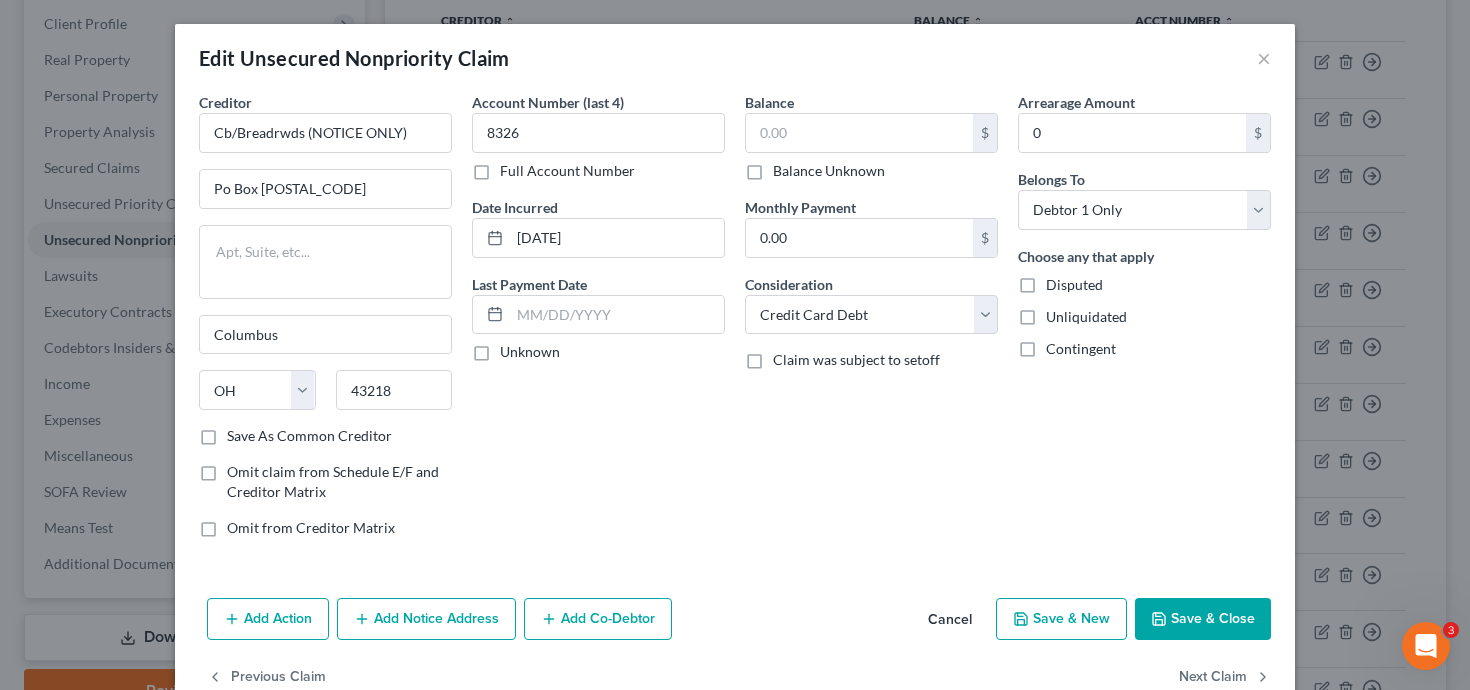 click on "Save & Close" at bounding box center [1203, 619] 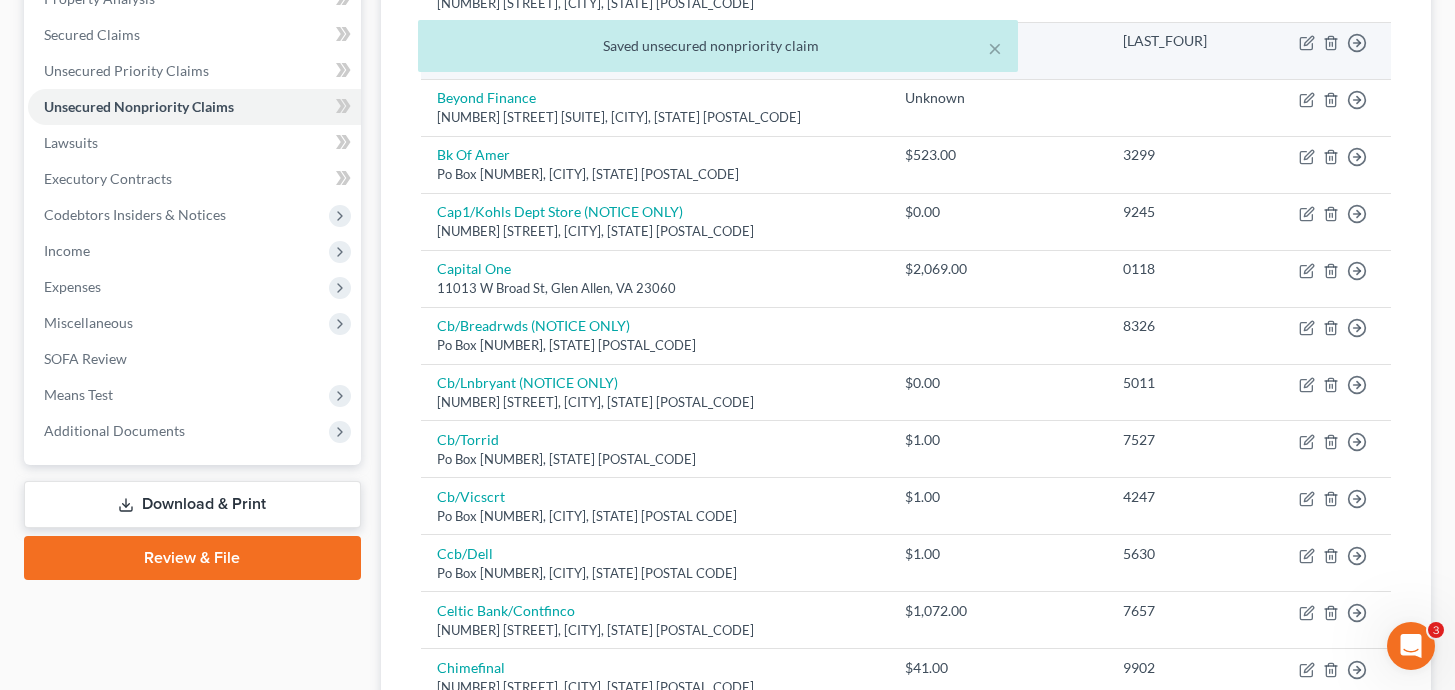 scroll, scrollTop: 227, scrollLeft: 0, axis: vertical 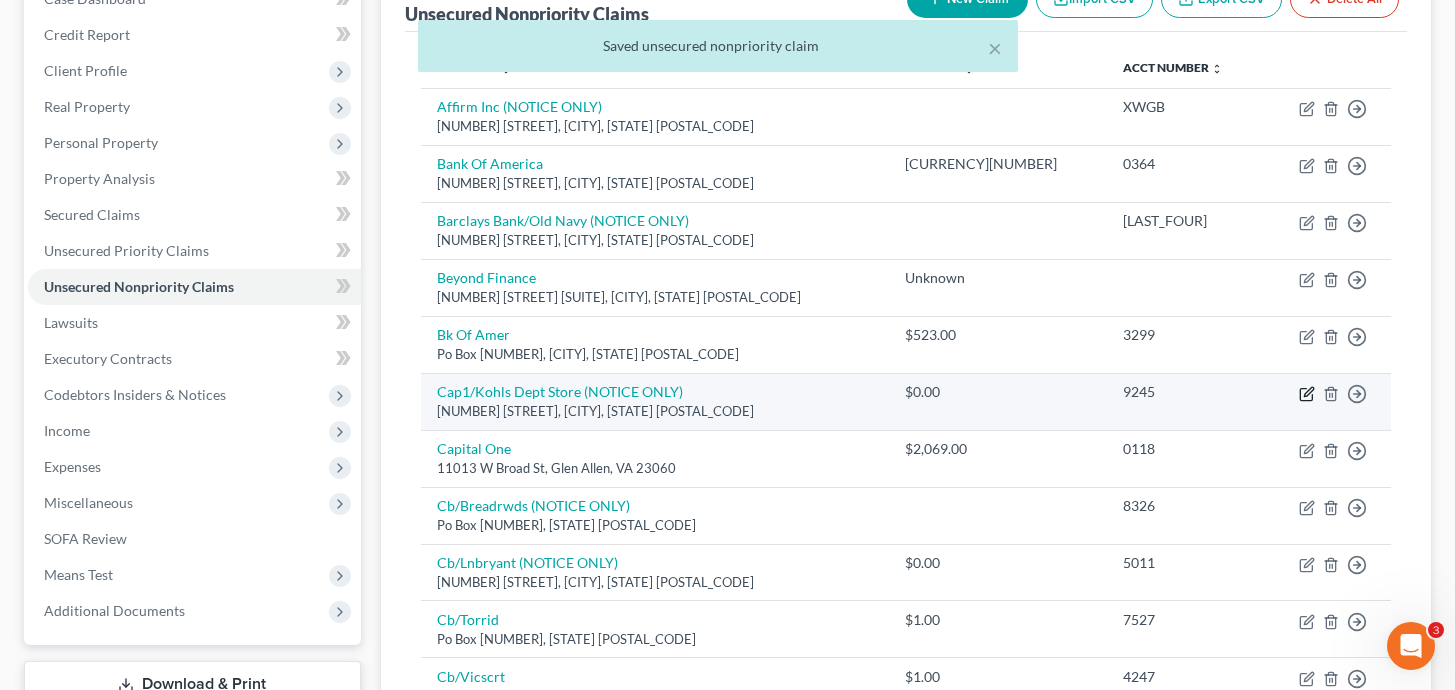 click 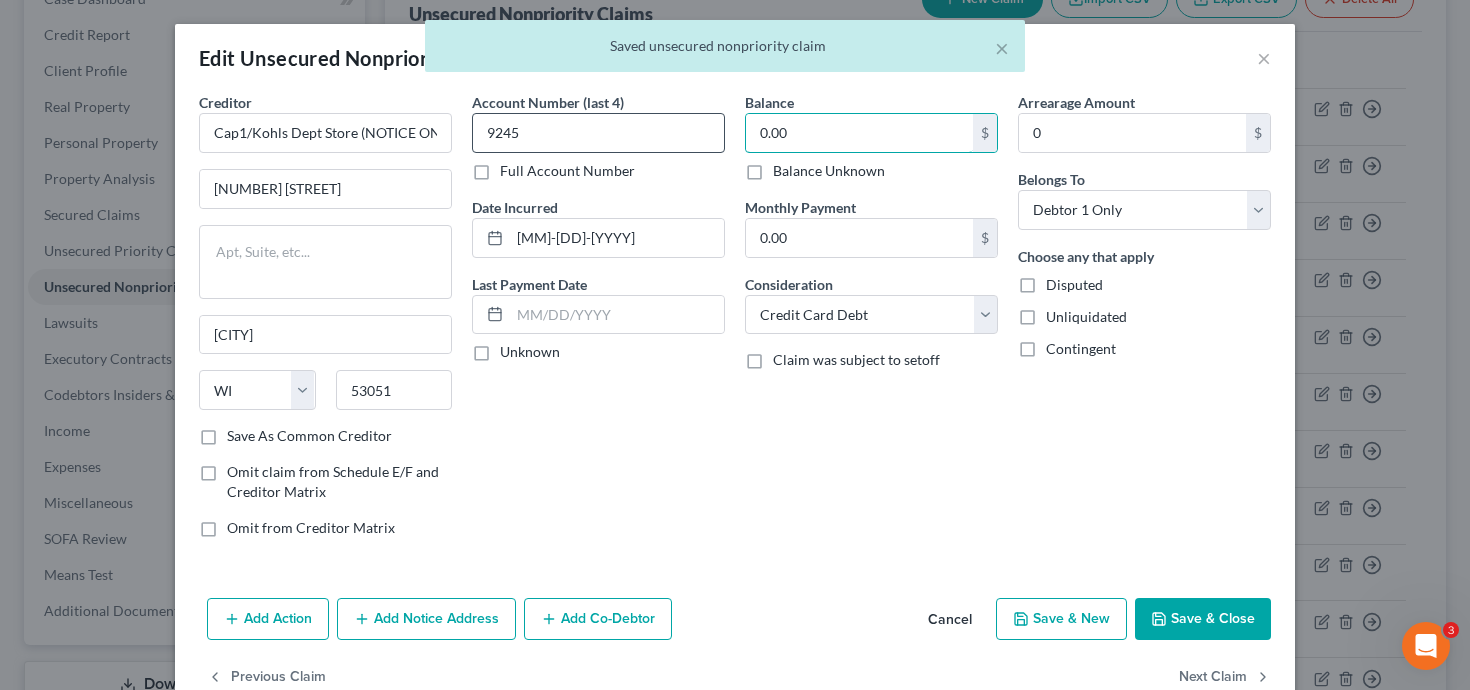 drag, startPoint x: 807, startPoint y: 131, endPoint x: 622, endPoint y: 124, distance: 185.13239 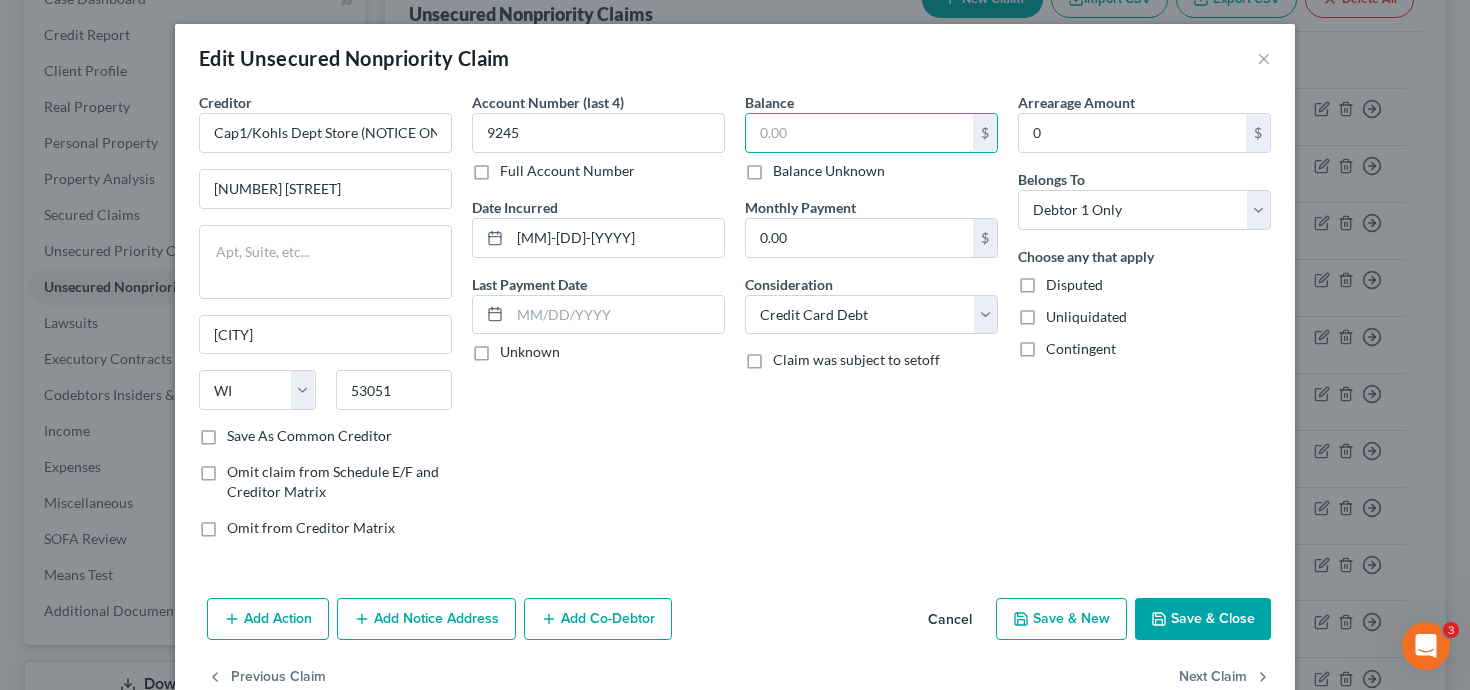 type 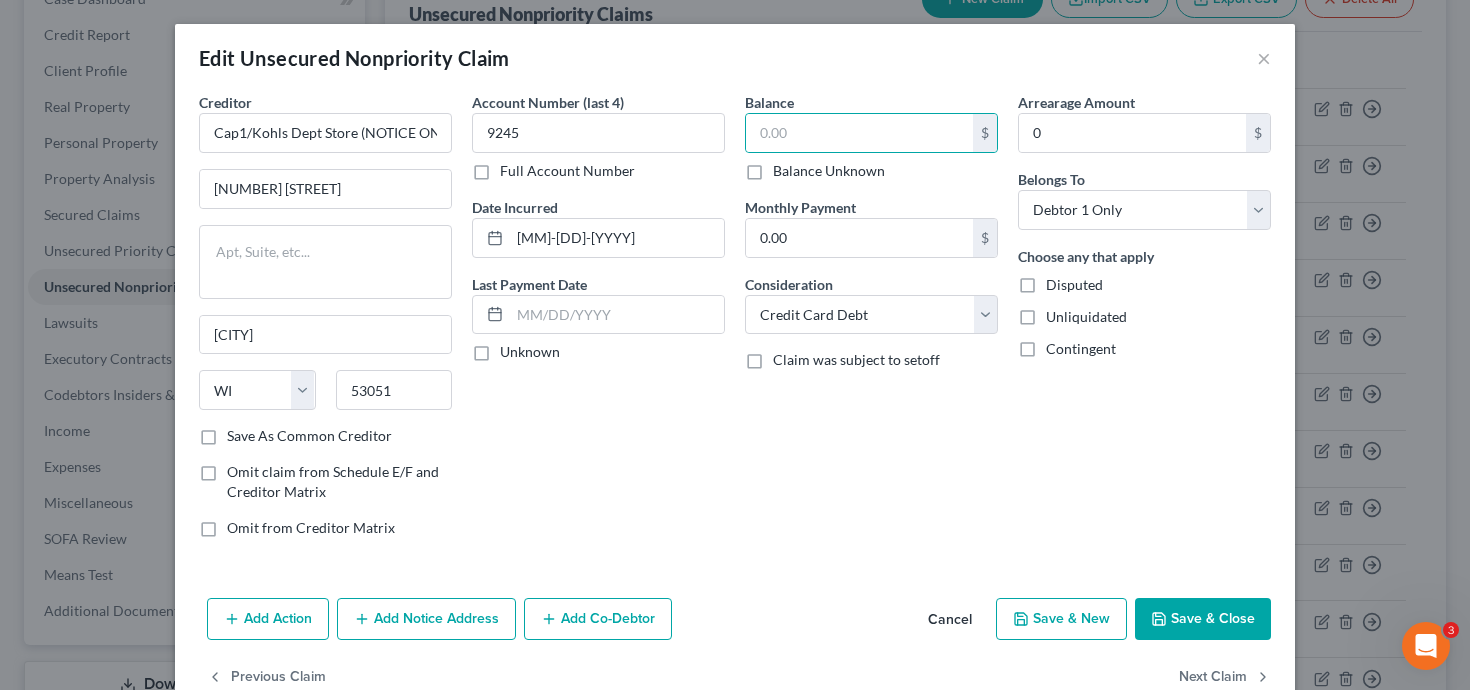 click on "Save & Close" at bounding box center [1203, 619] 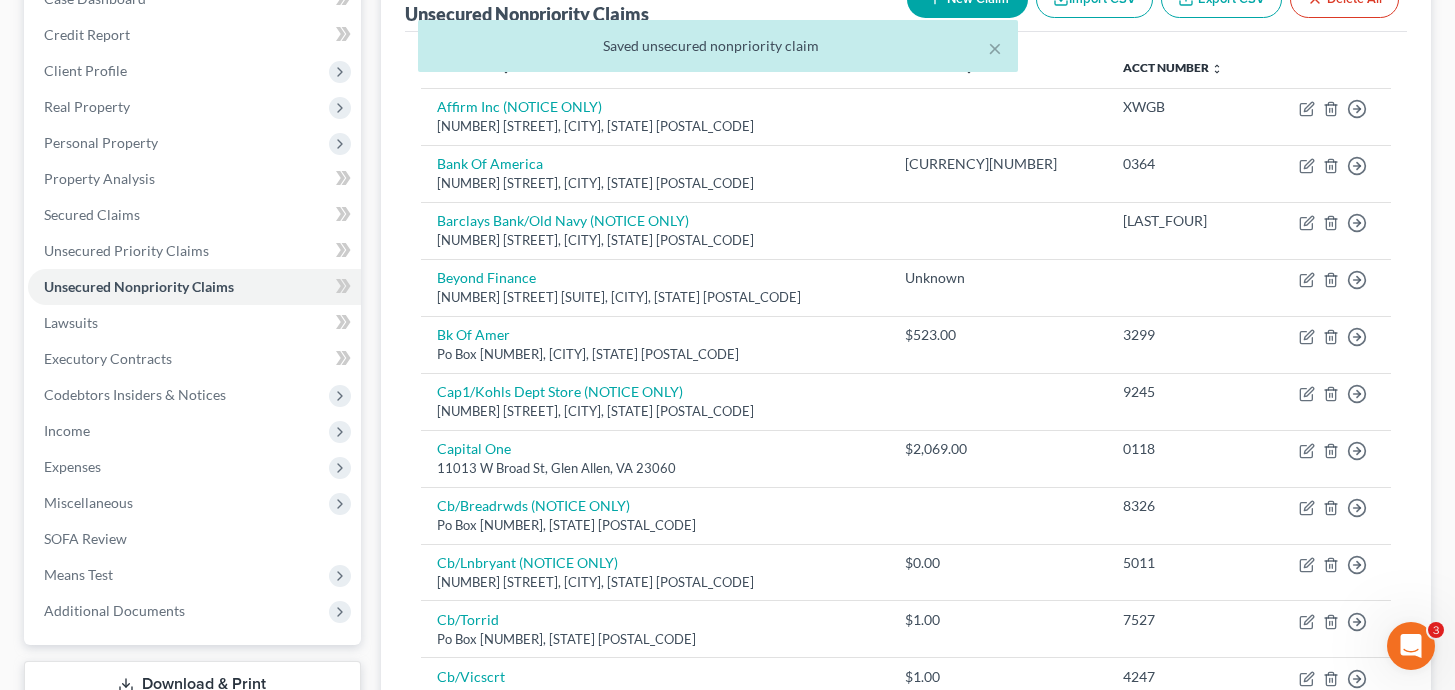 scroll, scrollTop: 231, scrollLeft: 0, axis: vertical 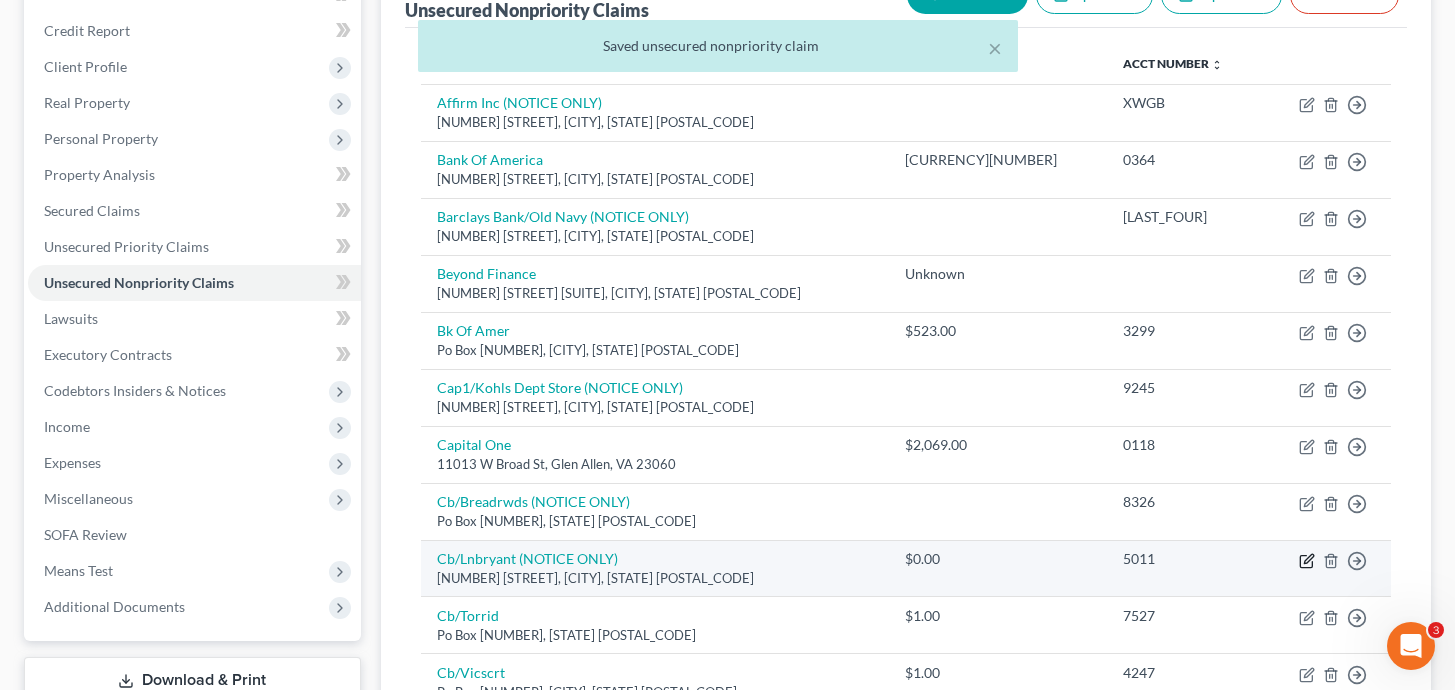 click 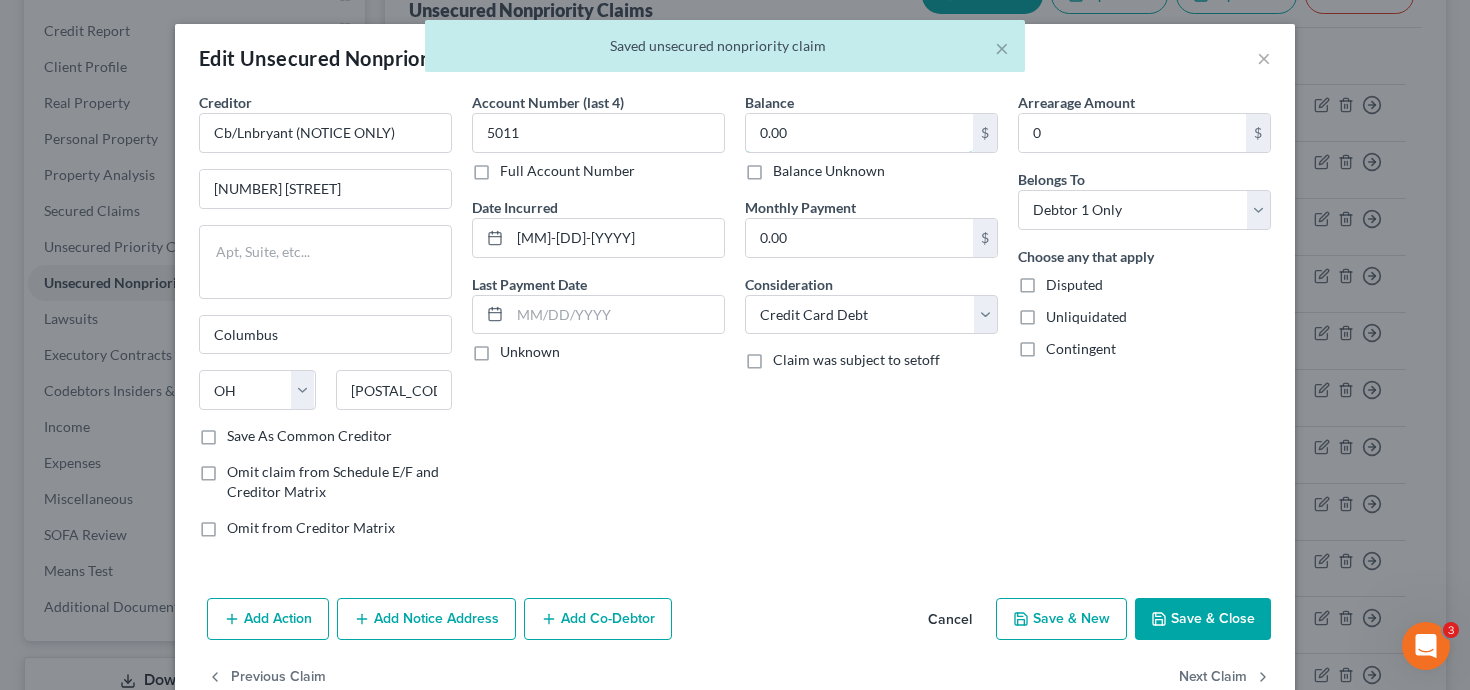 click on "Creditor *    Cb/Lnbryant (NOTICE ONLY)                      [NUMBER] [STREET] [CITY] State AL AK AR AZ CA CO CT DE DC FL GA GU HI ID IL IN IA KS KY LA ME MD MA MI MN MS MO MT NC ND NE NV NH NJ NM NY OH OK OR PA PR RI SC SD TN TX UT VI VA VT WA WV WI WY [POSTAL_CODE] Save As Common Creditor Omit claim from Schedule E/F and Creditor Matrix Omit from Creditor Matrix
Account Number (last 4)
[ACCOUNT_LAST_4]
Full Account Number
Date Incurred         [DATE] Last Payment Date         Unknown Balance
0.00 $
Balance Unknown
Balance Undetermined
0.00 $
Balance Unknown
Monthly Payment 0.00 $ Consideration Select Cable / Satellite Services Collection Agency Credit Card Debt Debt Counseling / Attorneys Deficiency Balance Domestic Support Obligations Home / Car Repairs Income Taxes Judgment Liens Medical Services Monies Loaned / Advanced Mortgage Obligation From Divorce Or Separation Other 0" at bounding box center [735, 323] 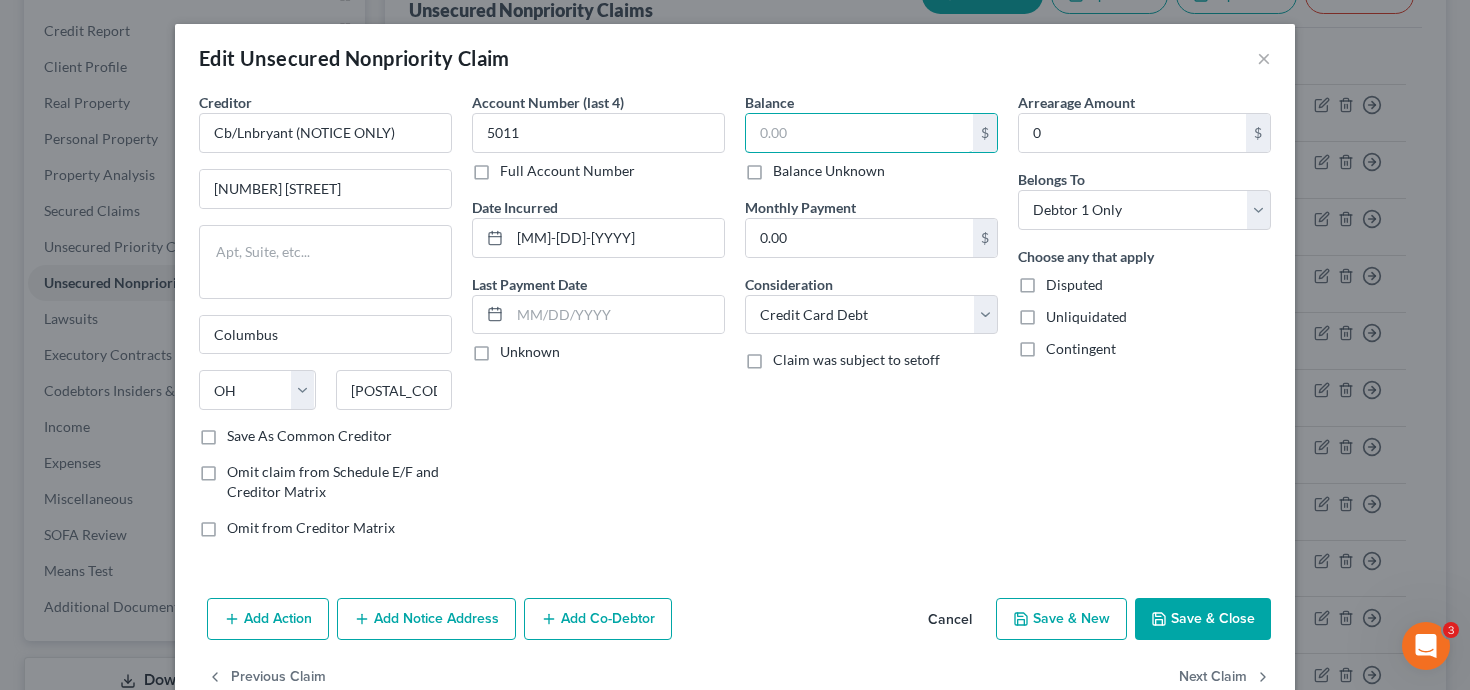 type 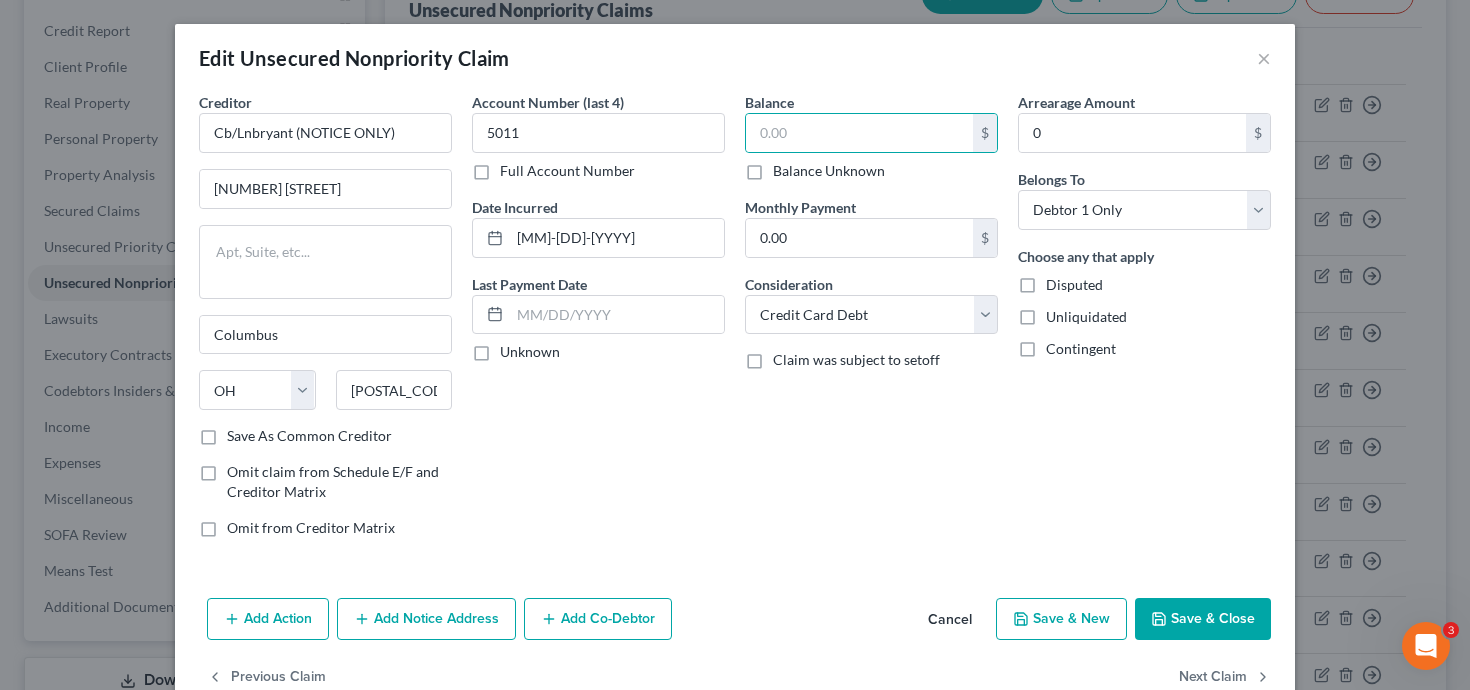 click on "Save & Close" at bounding box center [1203, 619] 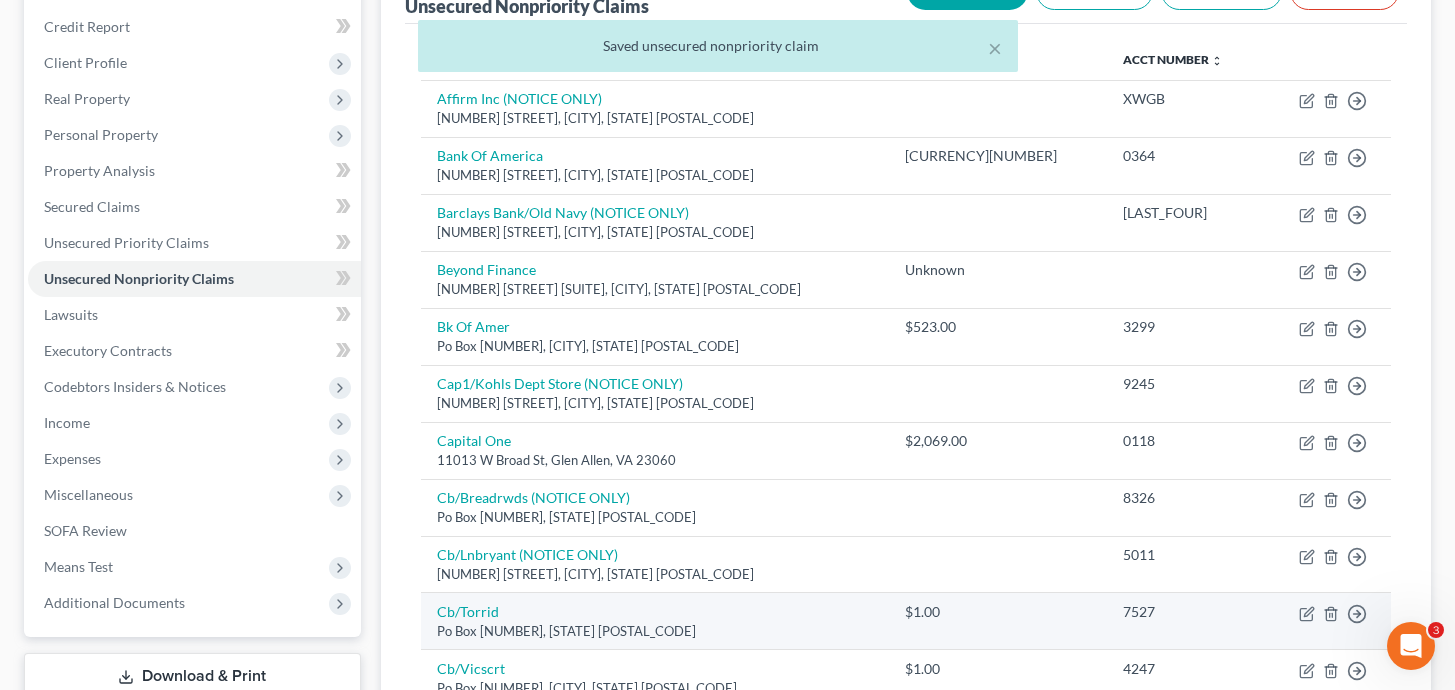 scroll, scrollTop: 268, scrollLeft: 0, axis: vertical 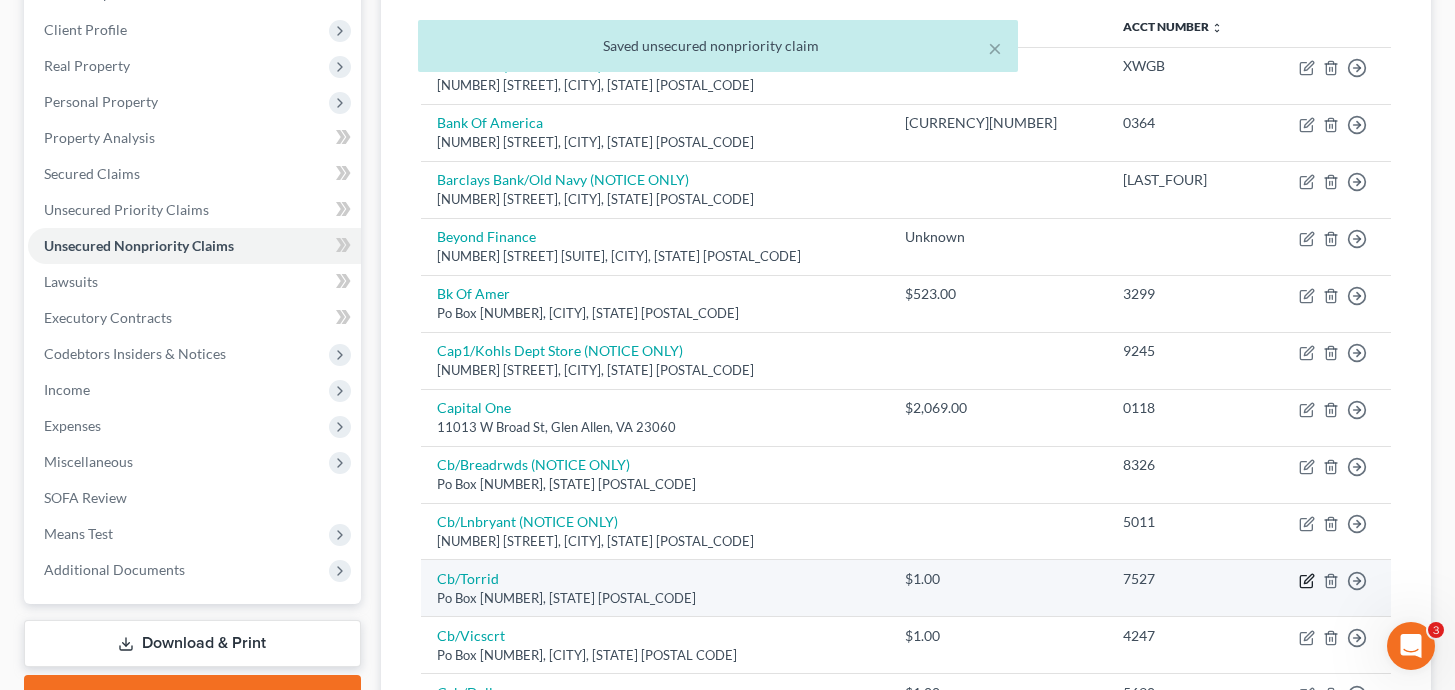 click 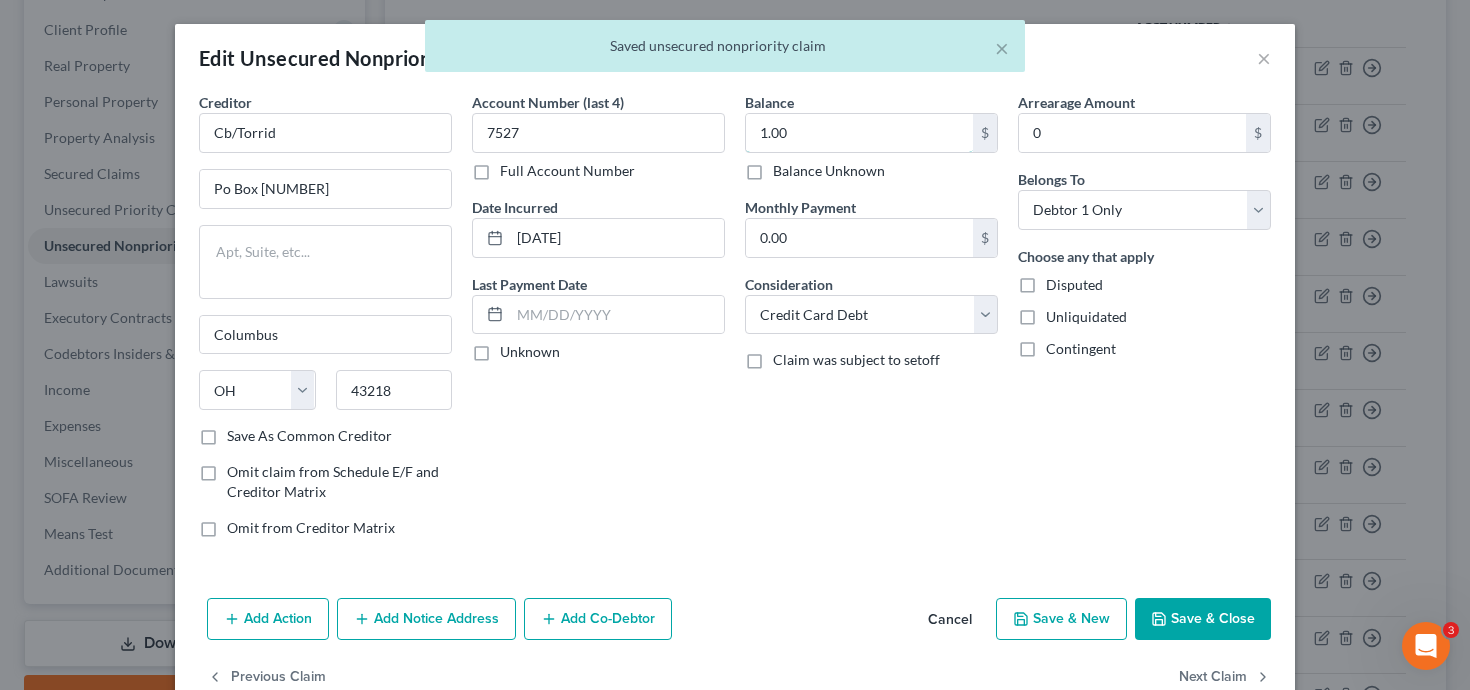 drag, startPoint x: 721, startPoint y: 115, endPoint x: 667, endPoint y: 106, distance: 54.74486 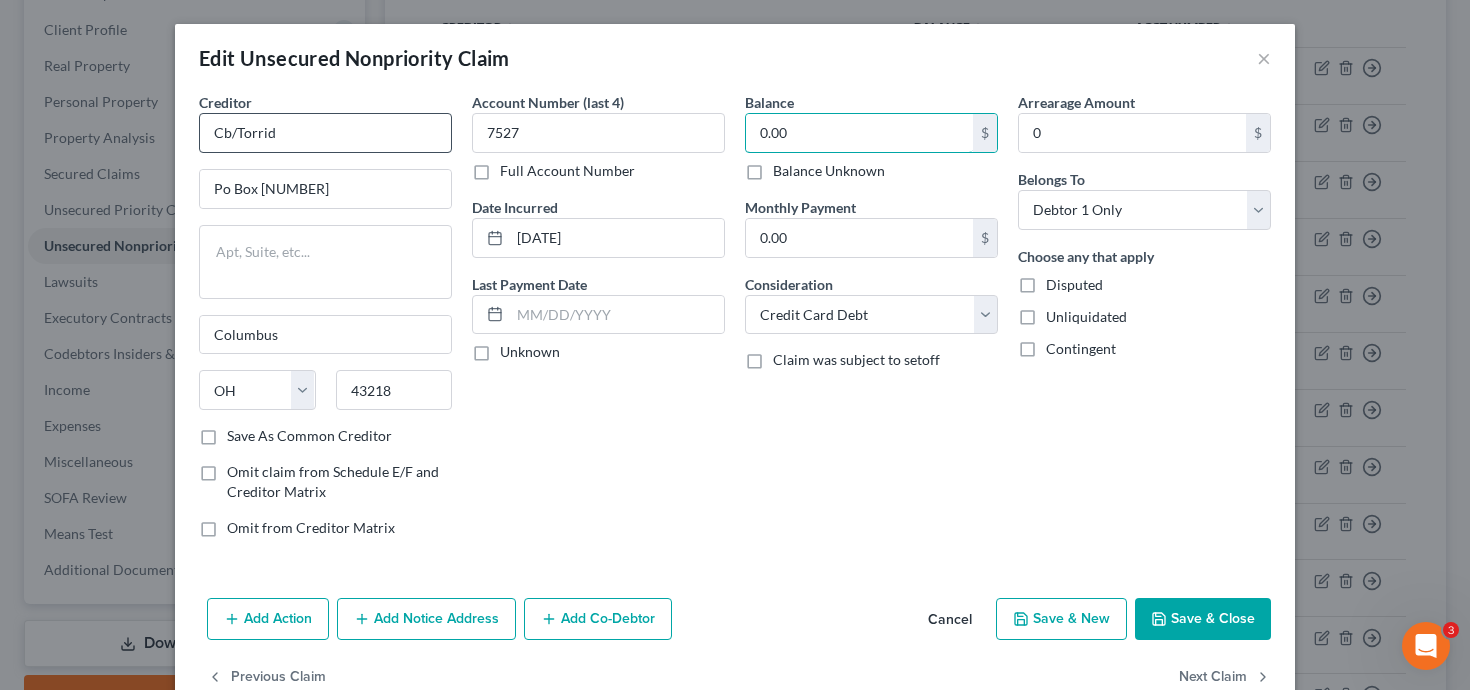 type on "0.00" 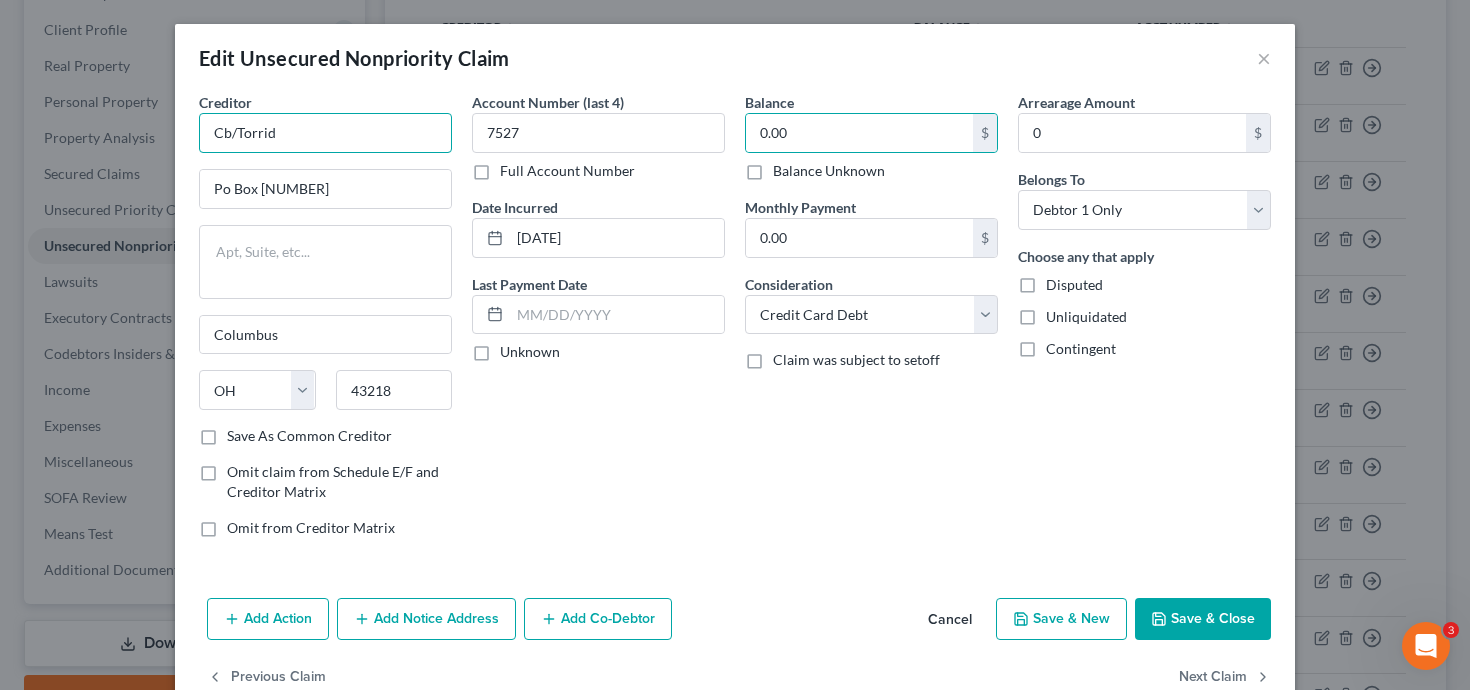 click on "Cb/Torrid" at bounding box center [325, 133] 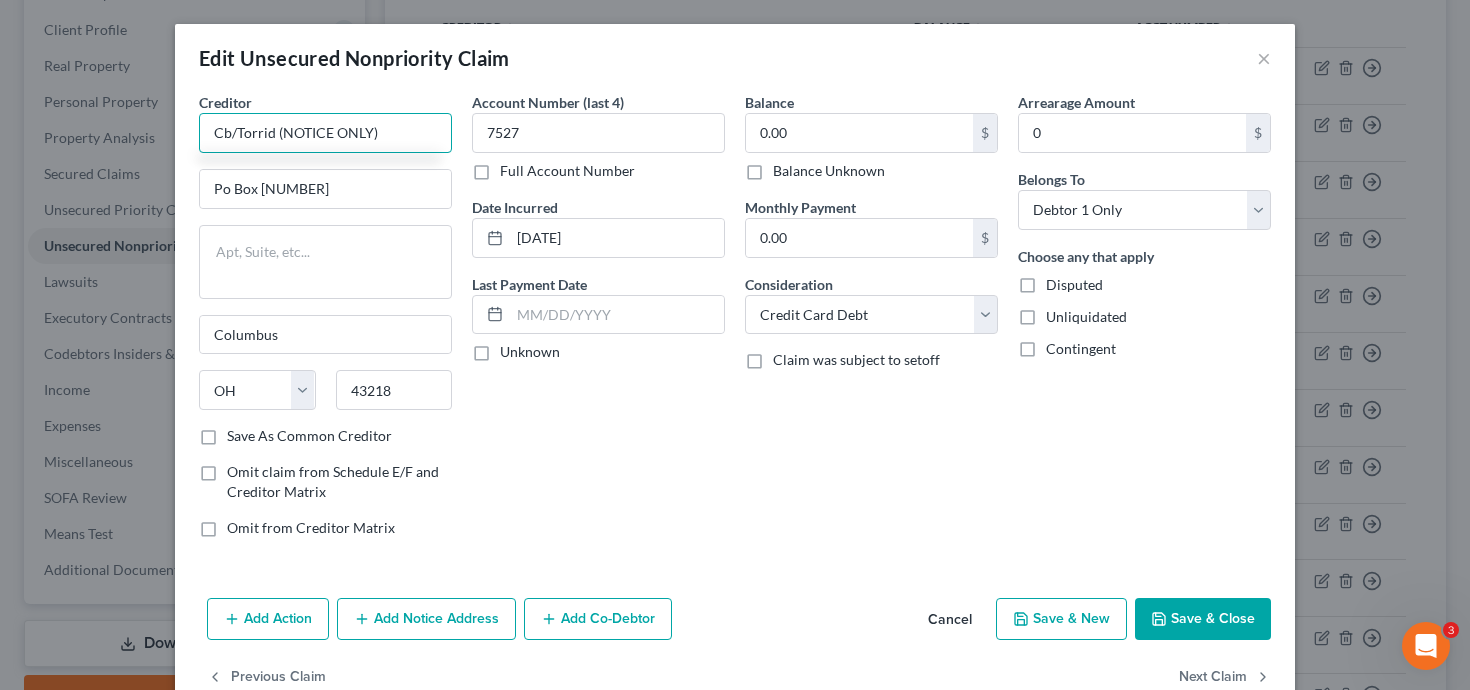 type on "Cb/Torrid (NOTICE ONLY)" 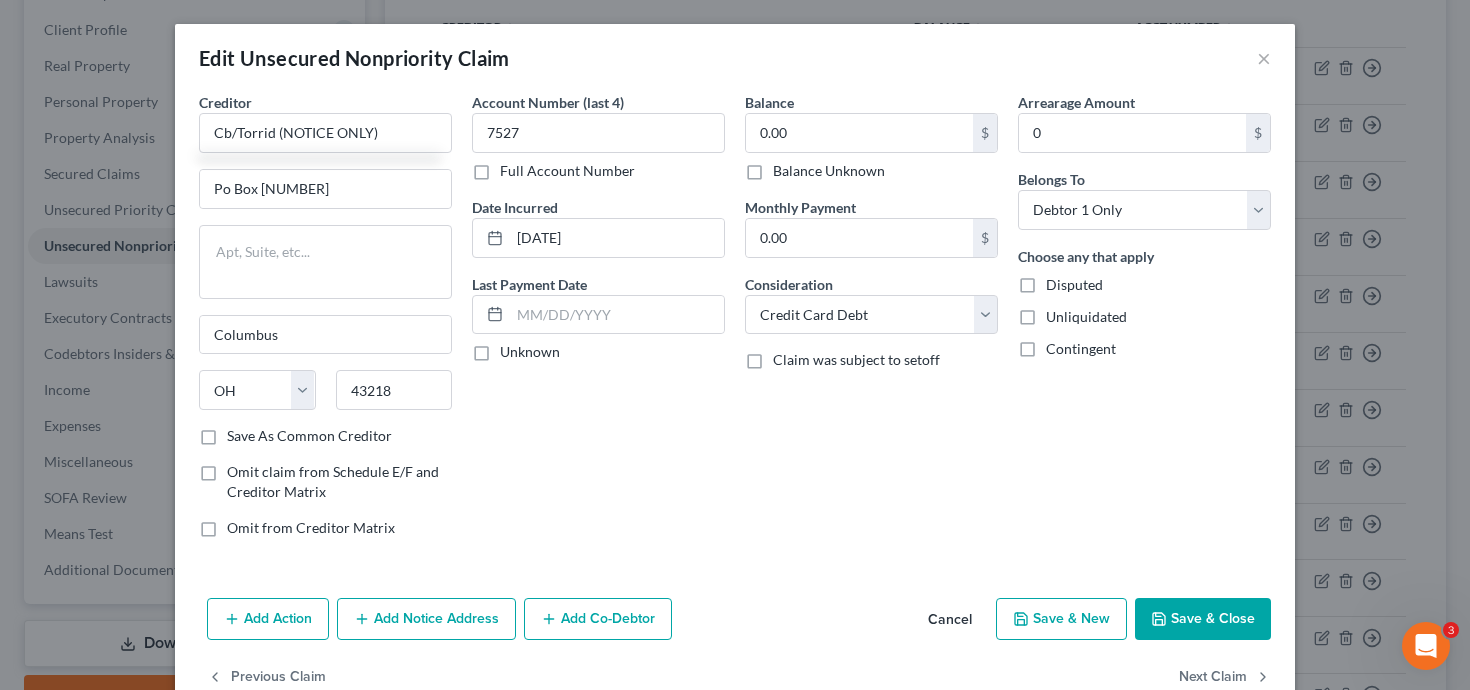 click on "Save & Close" at bounding box center [1203, 619] 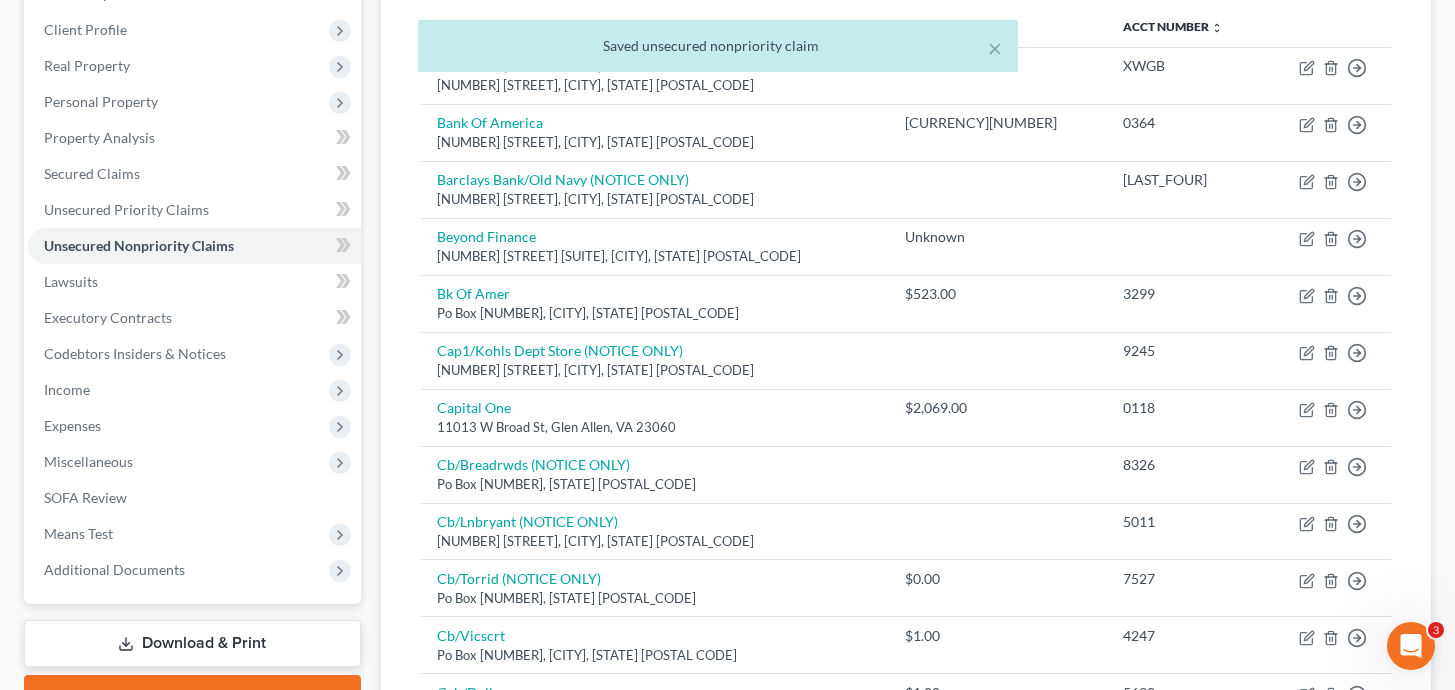 scroll, scrollTop: 454, scrollLeft: 0, axis: vertical 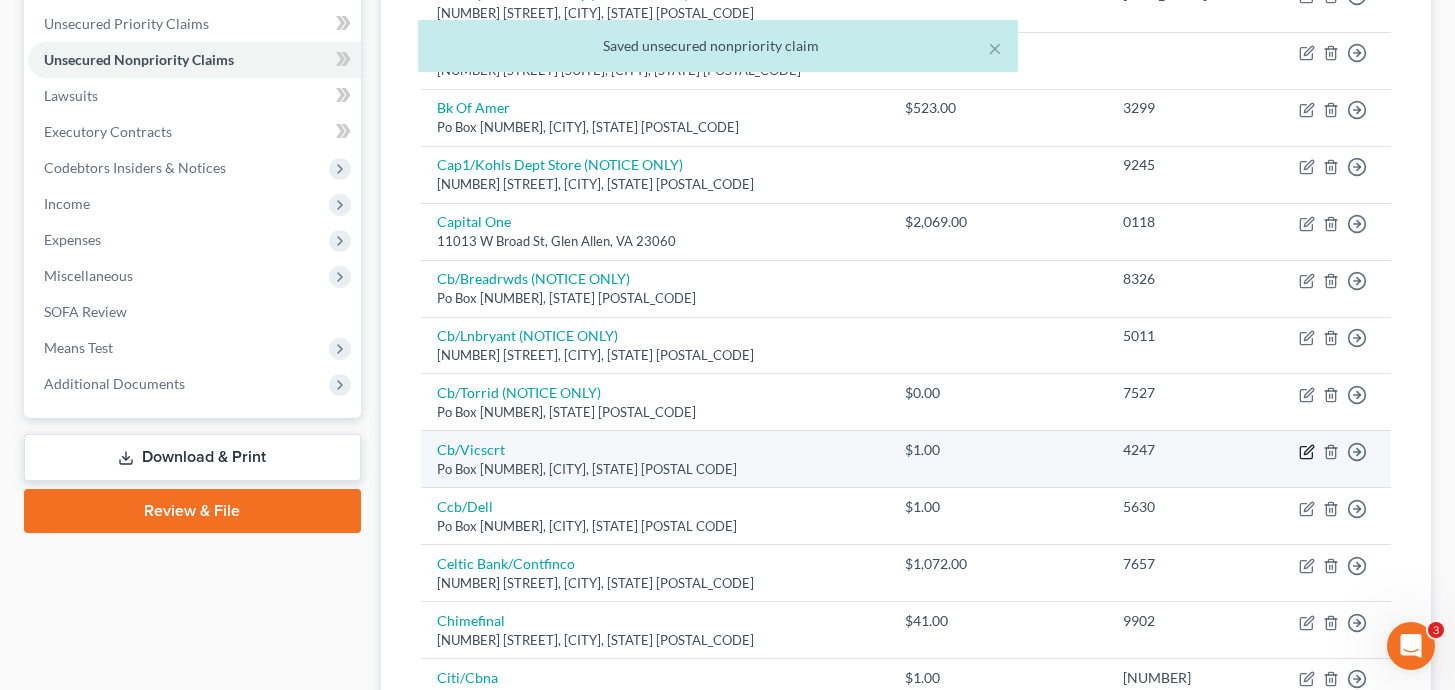 click 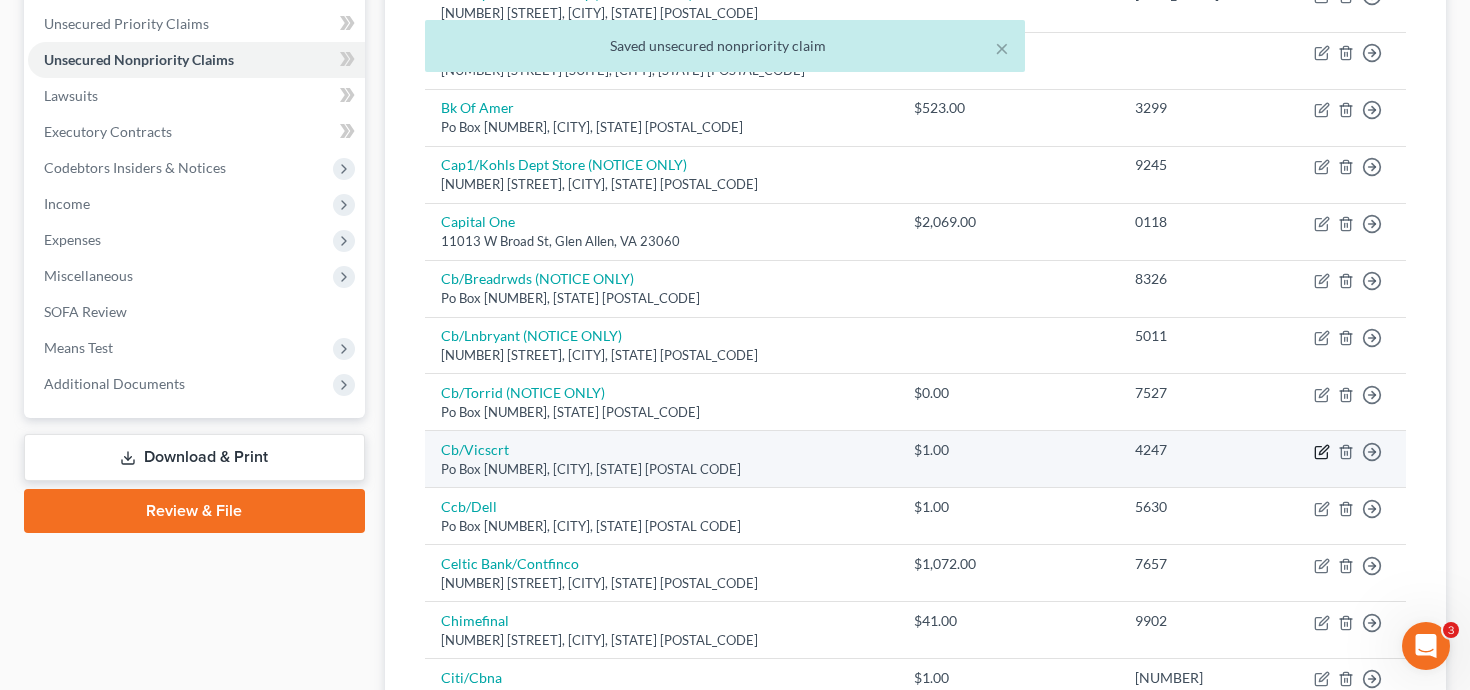 select on "36" 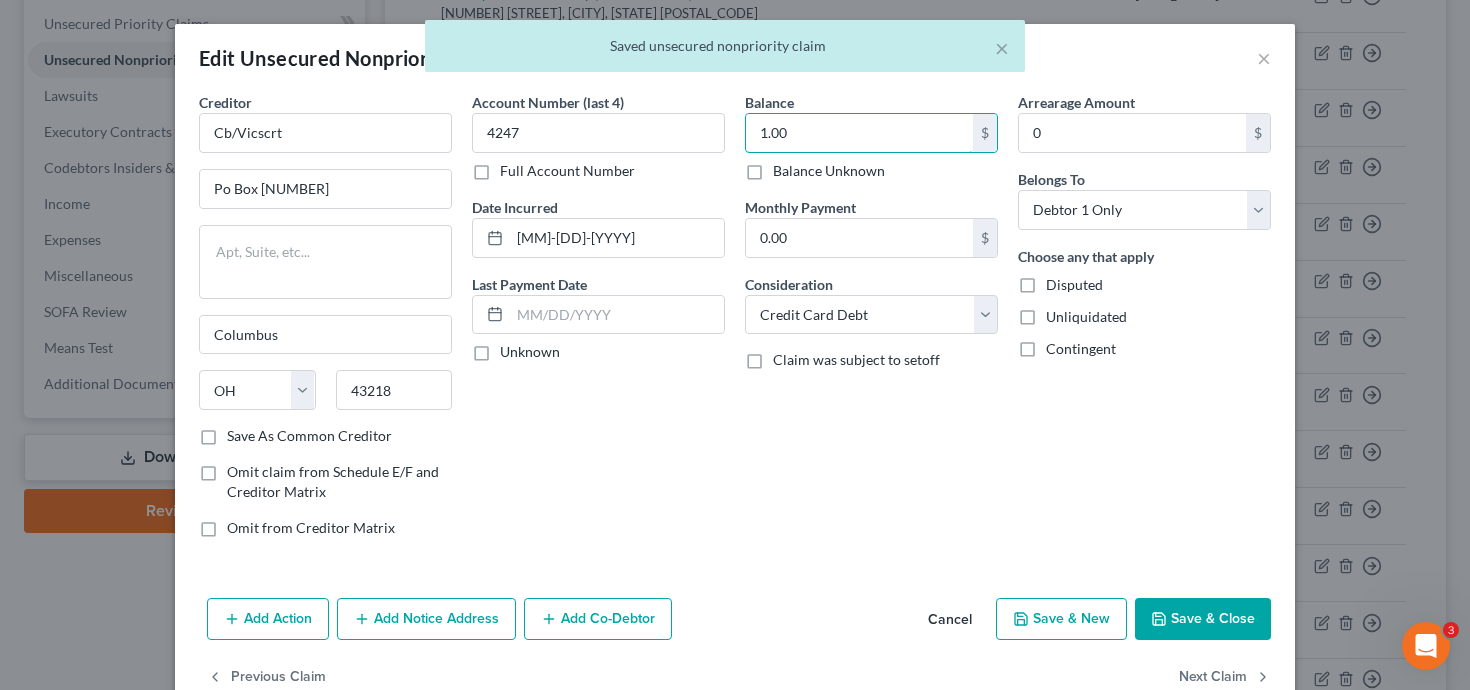 drag, startPoint x: 785, startPoint y: 126, endPoint x: 532, endPoint y: 98, distance: 254.5447 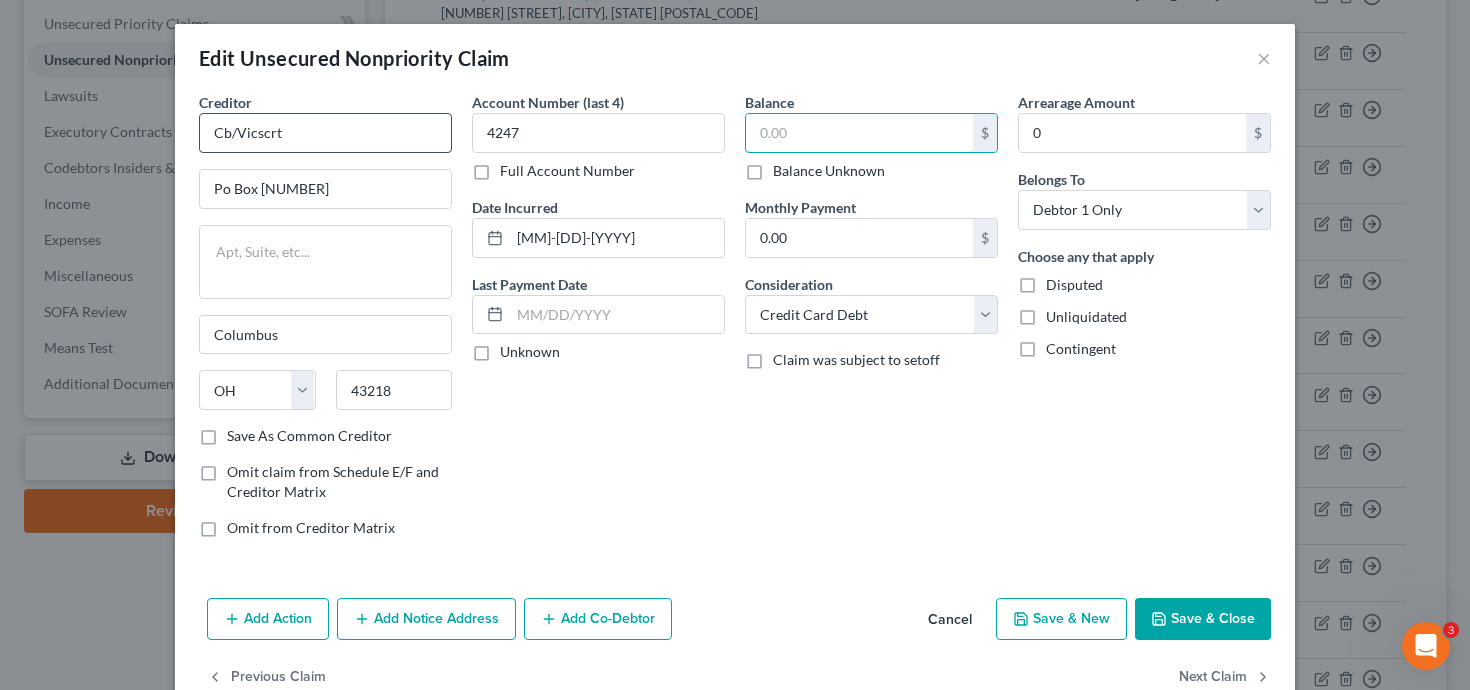 type 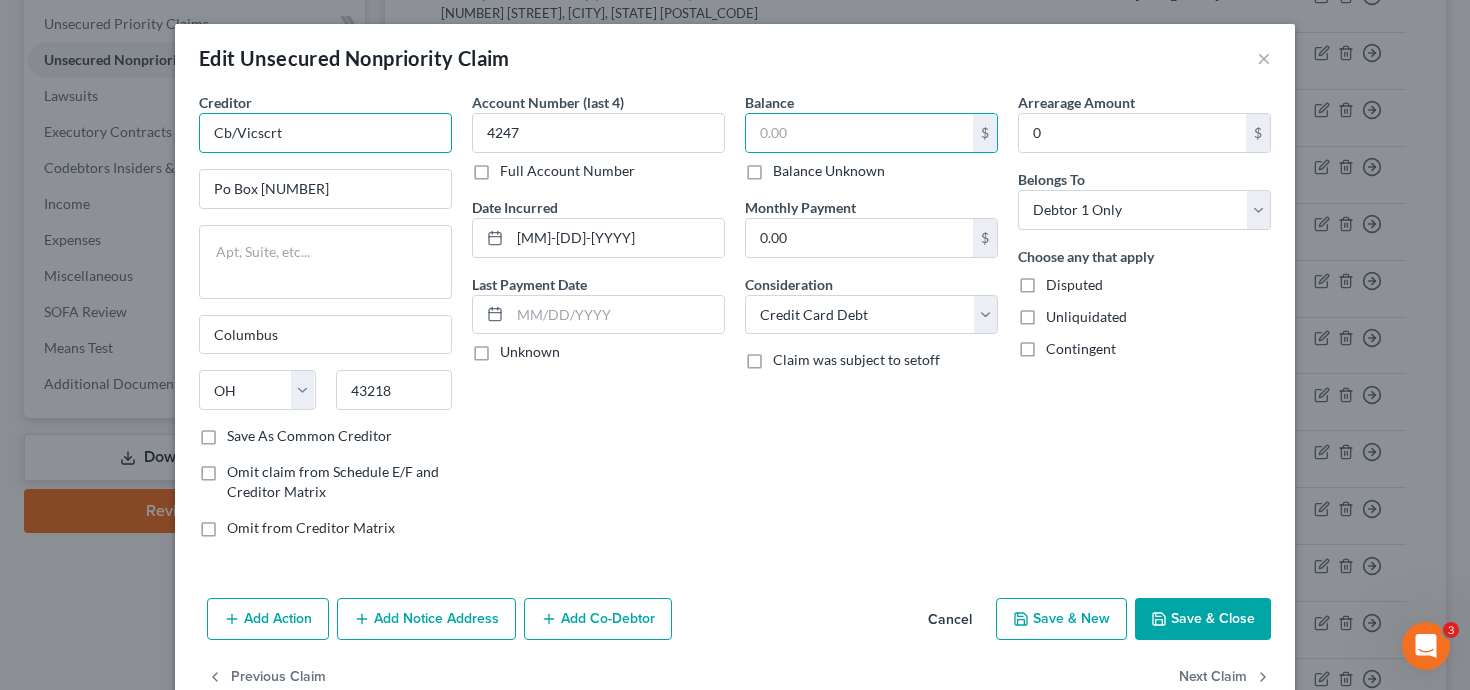 click on "Cb/Vicscrt" at bounding box center [325, 133] 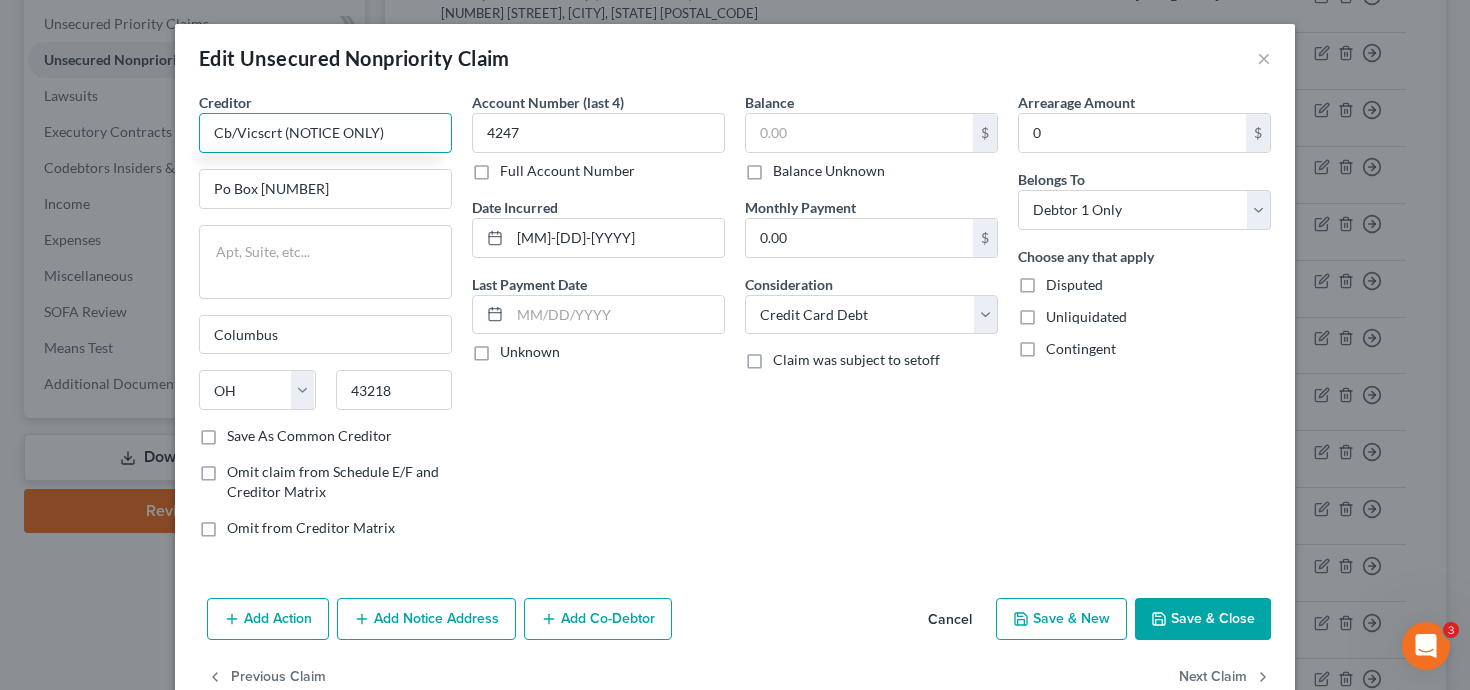 type on "Cb/Vicscrt (NOTICE ONLY)" 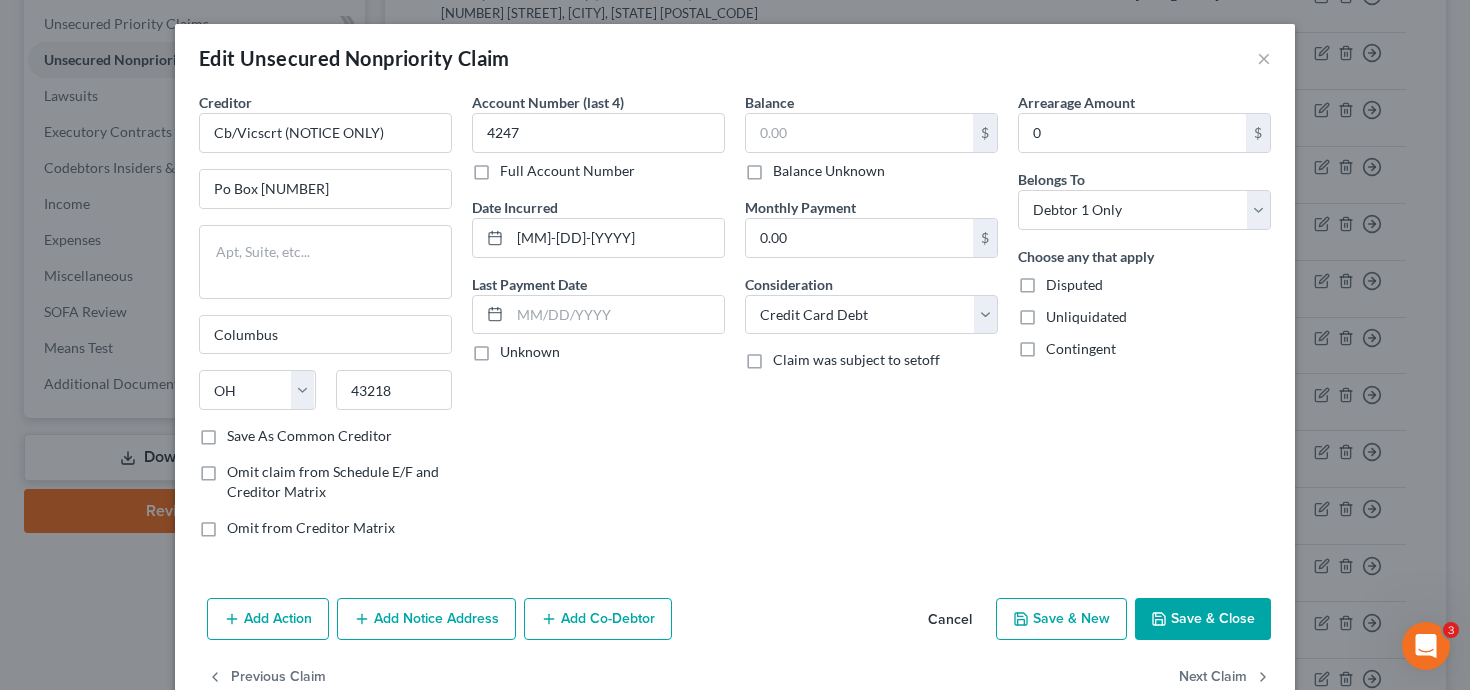 click on "Save & Close" at bounding box center [1203, 619] 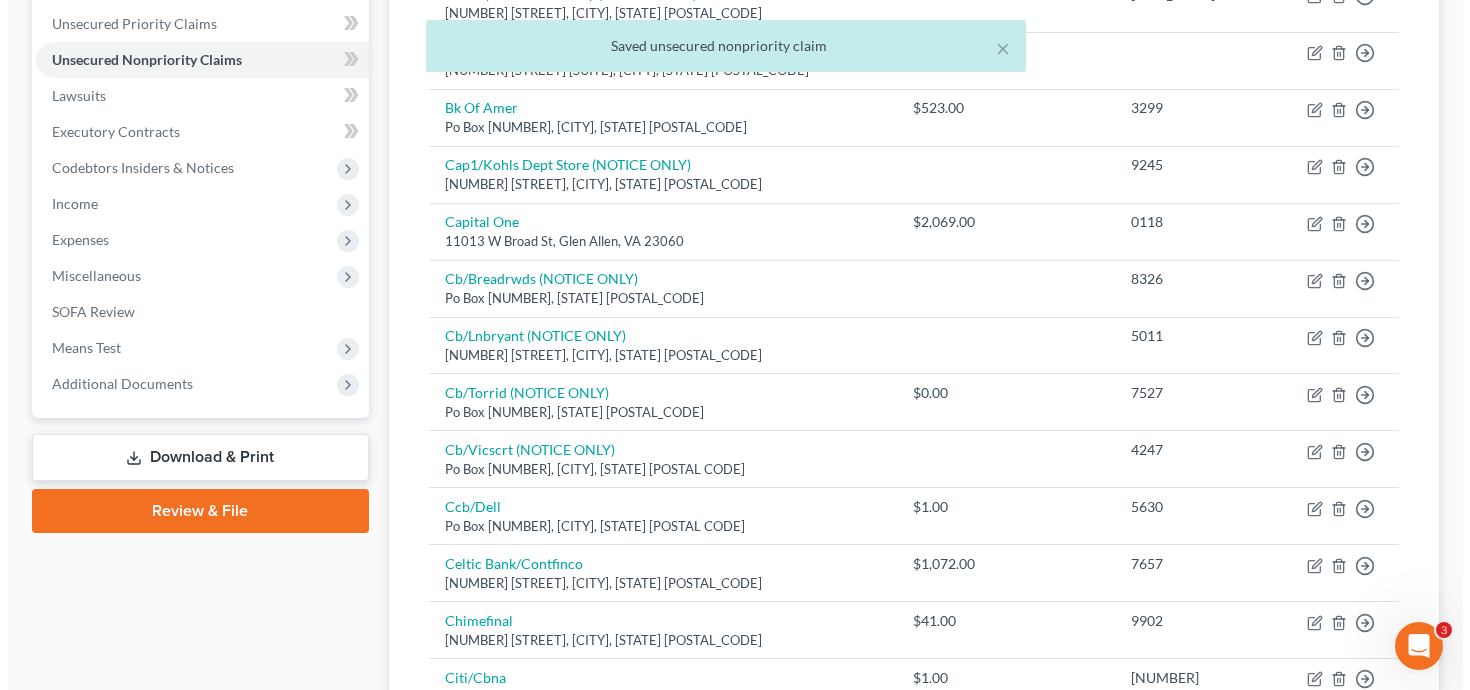 scroll, scrollTop: 458, scrollLeft: 0, axis: vertical 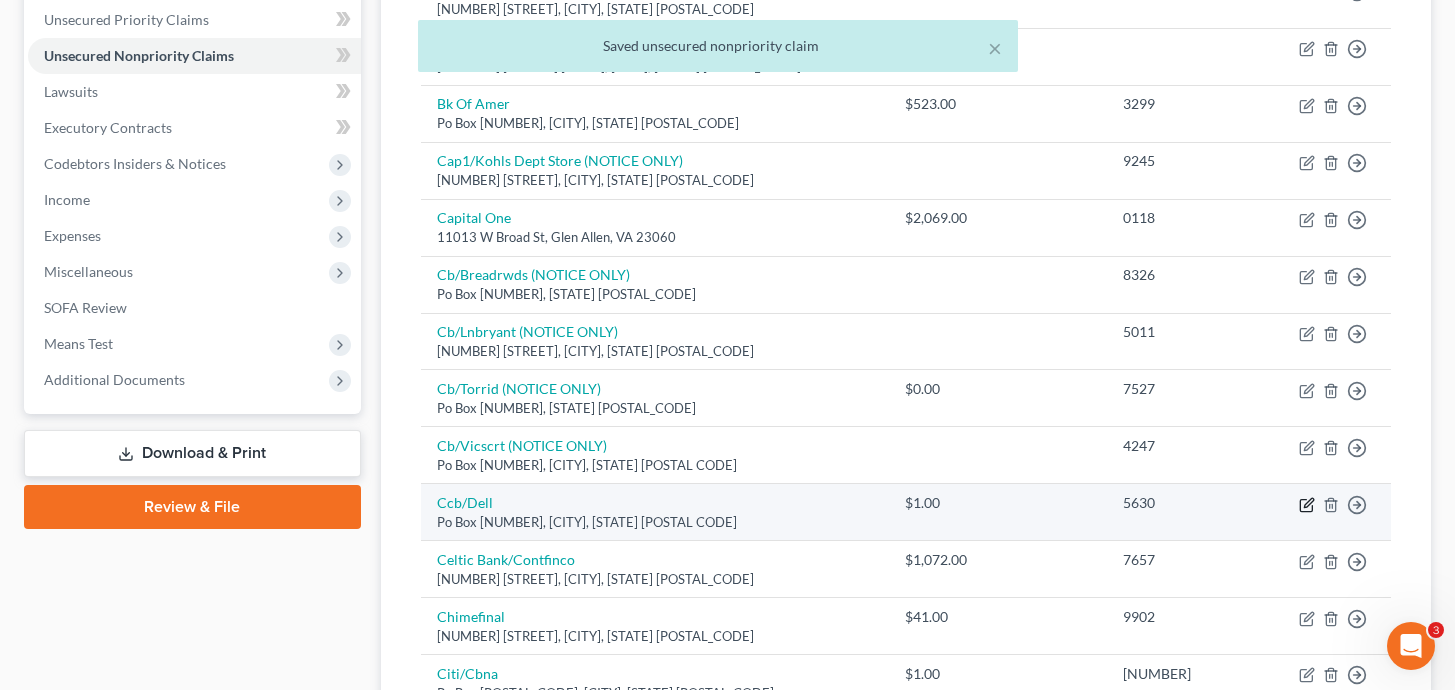 click 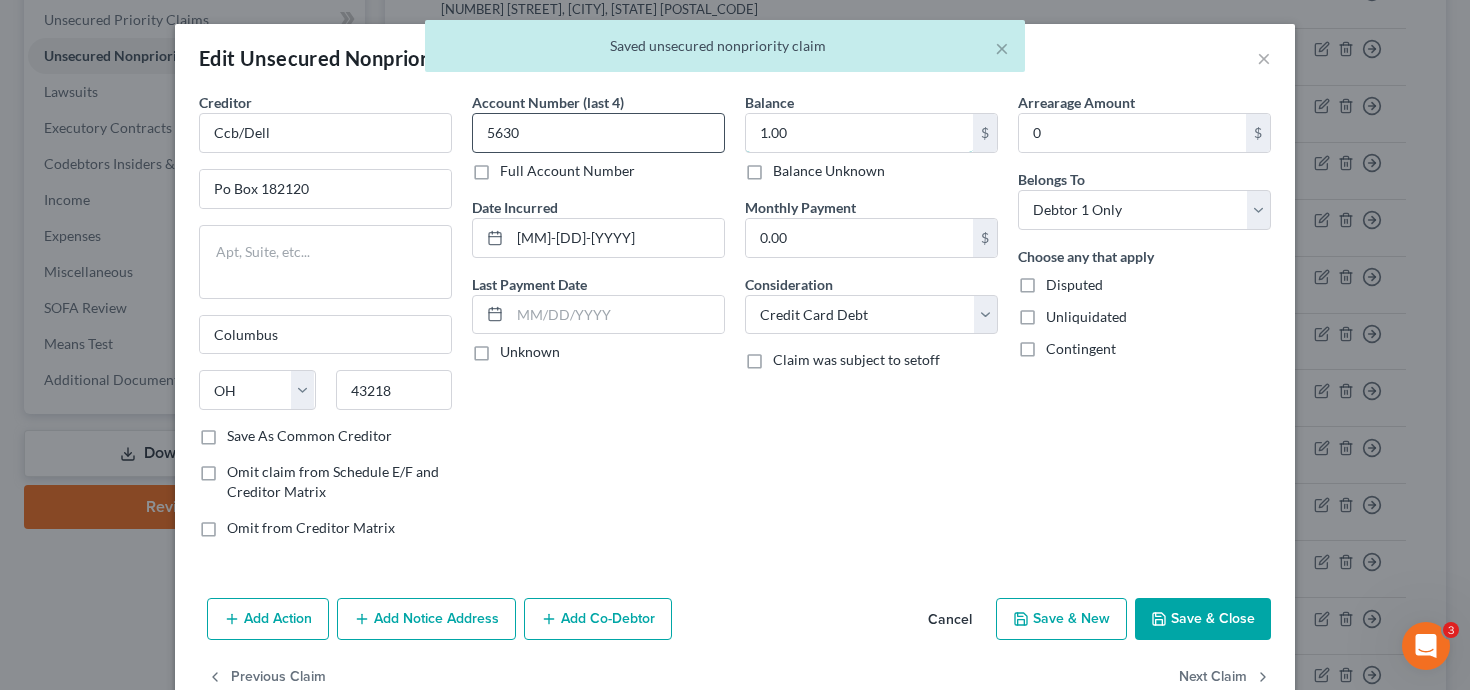 drag, startPoint x: 750, startPoint y: 131, endPoint x: 668, endPoint y: 117, distance: 83.18654 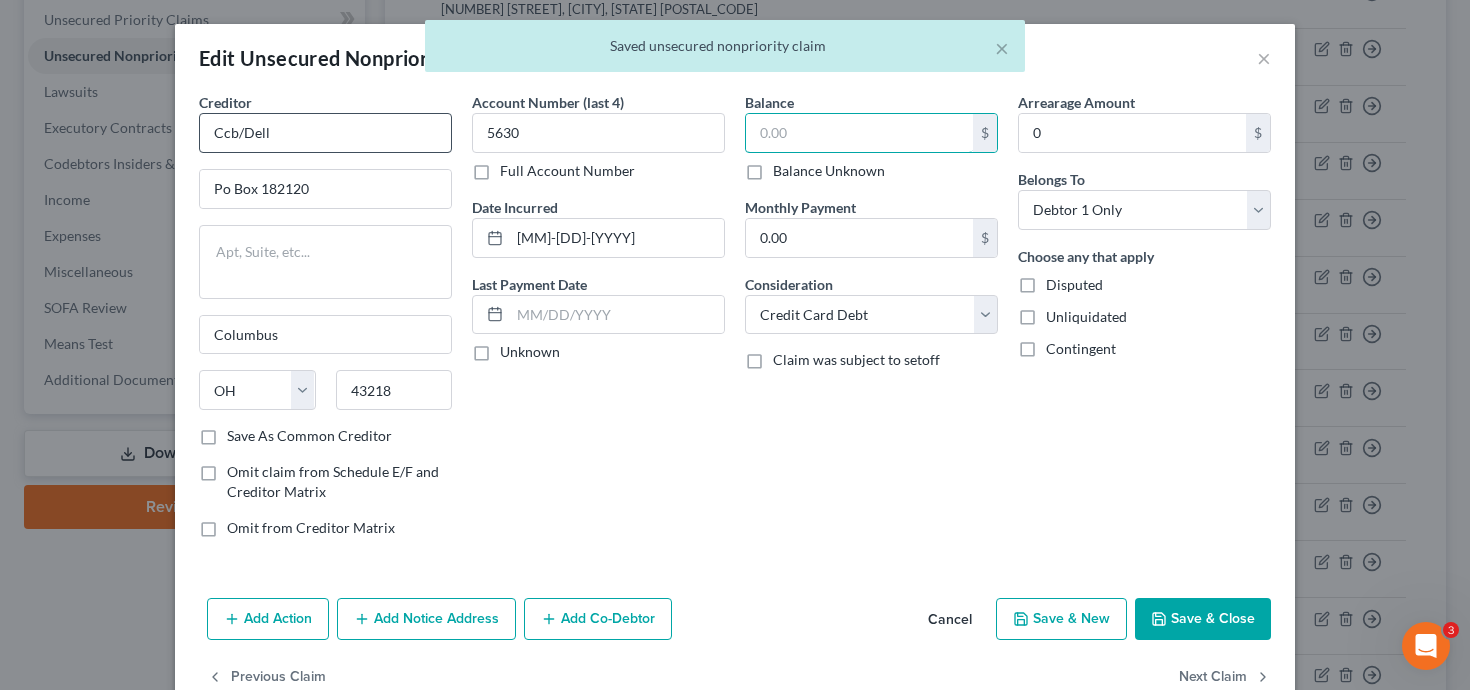 type 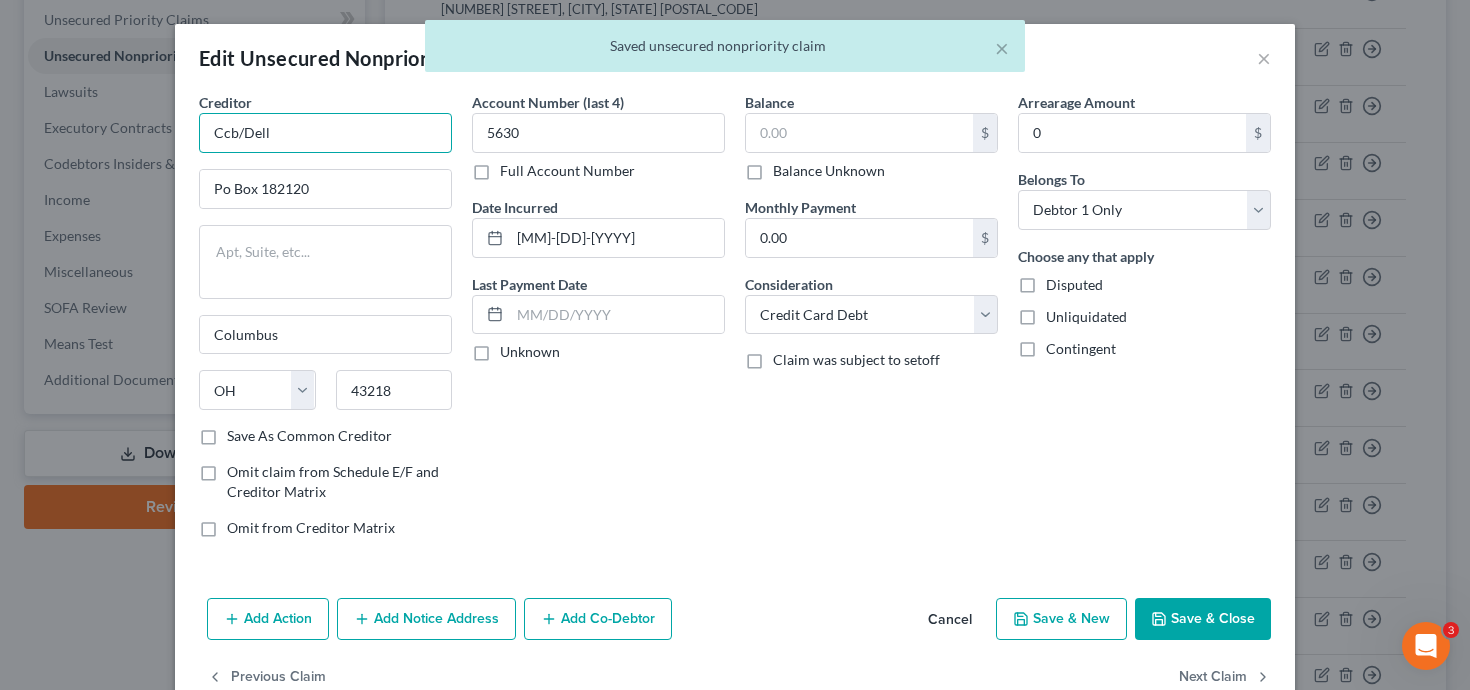 click on "Ccb/Dell" at bounding box center [325, 133] 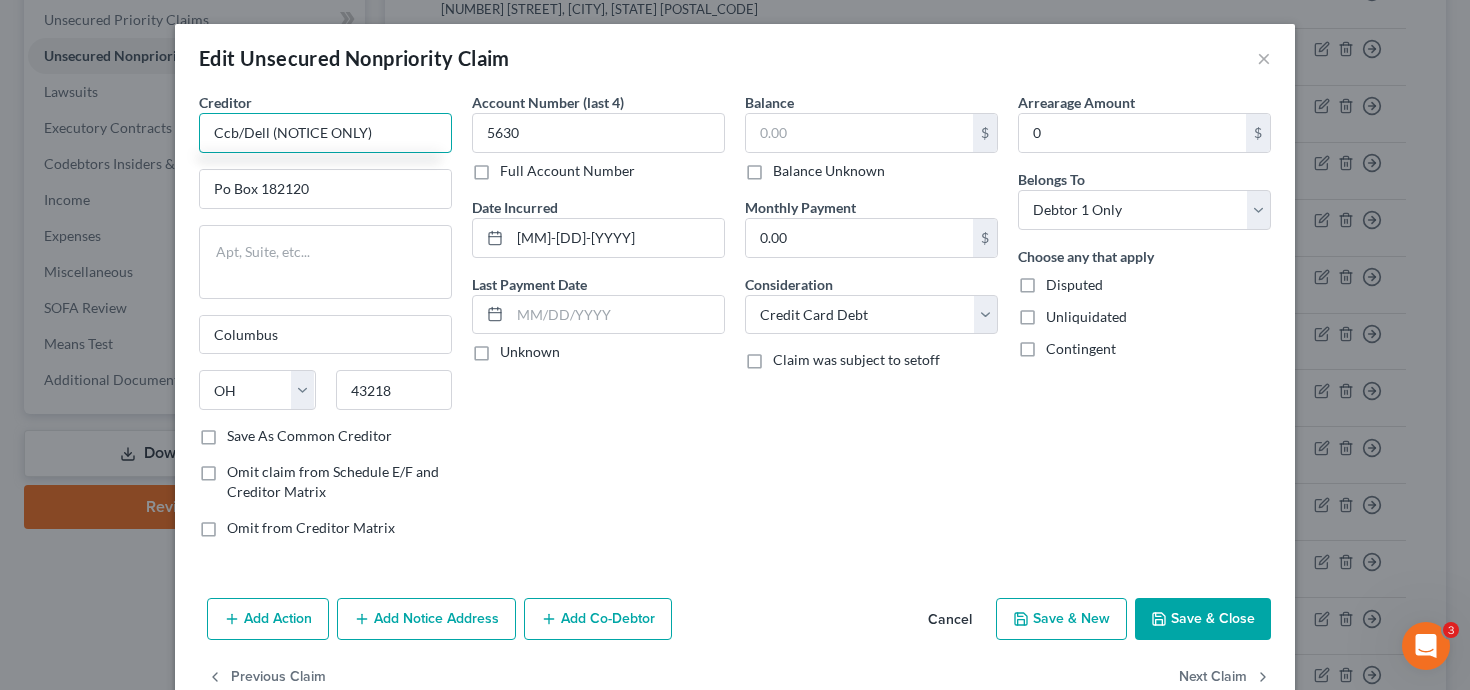 type on "Ccb/Dell (NOTICE ONLY)" 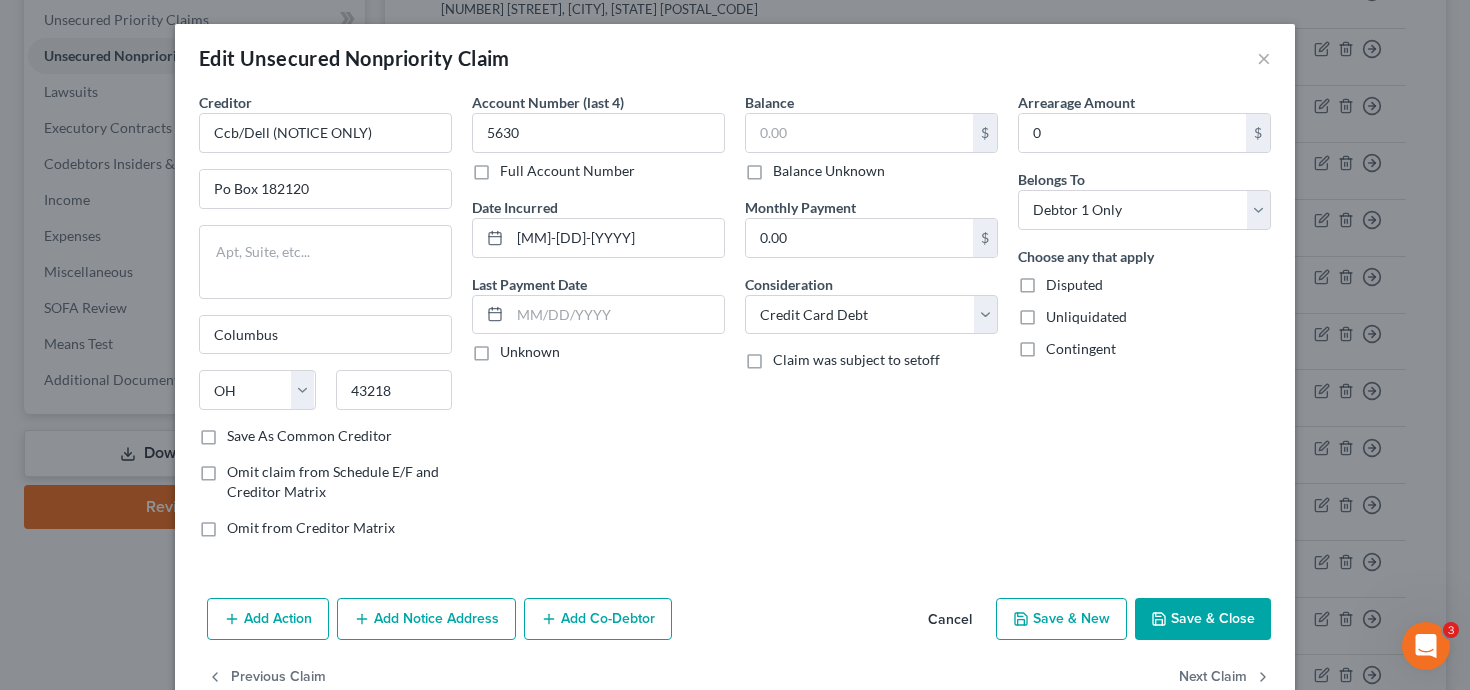 click on "Save & Close" at bounding box center [1203, 619] 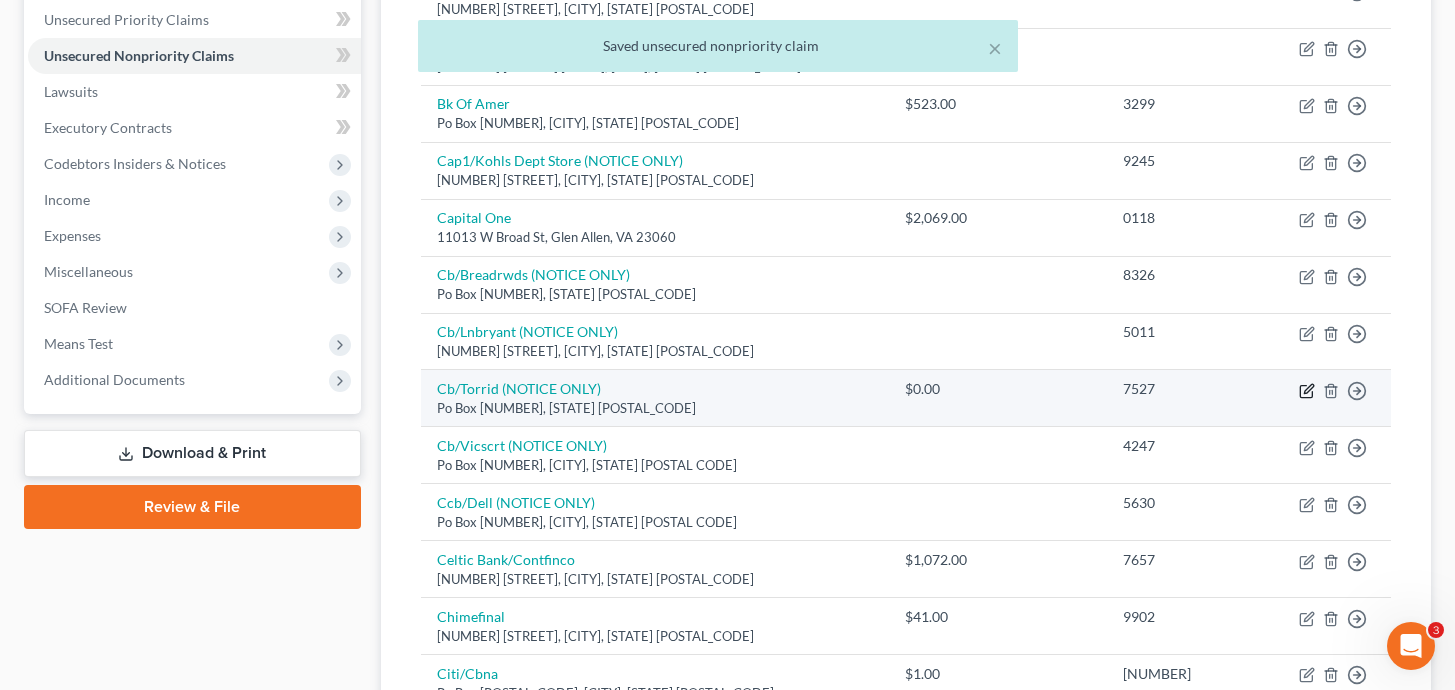 click 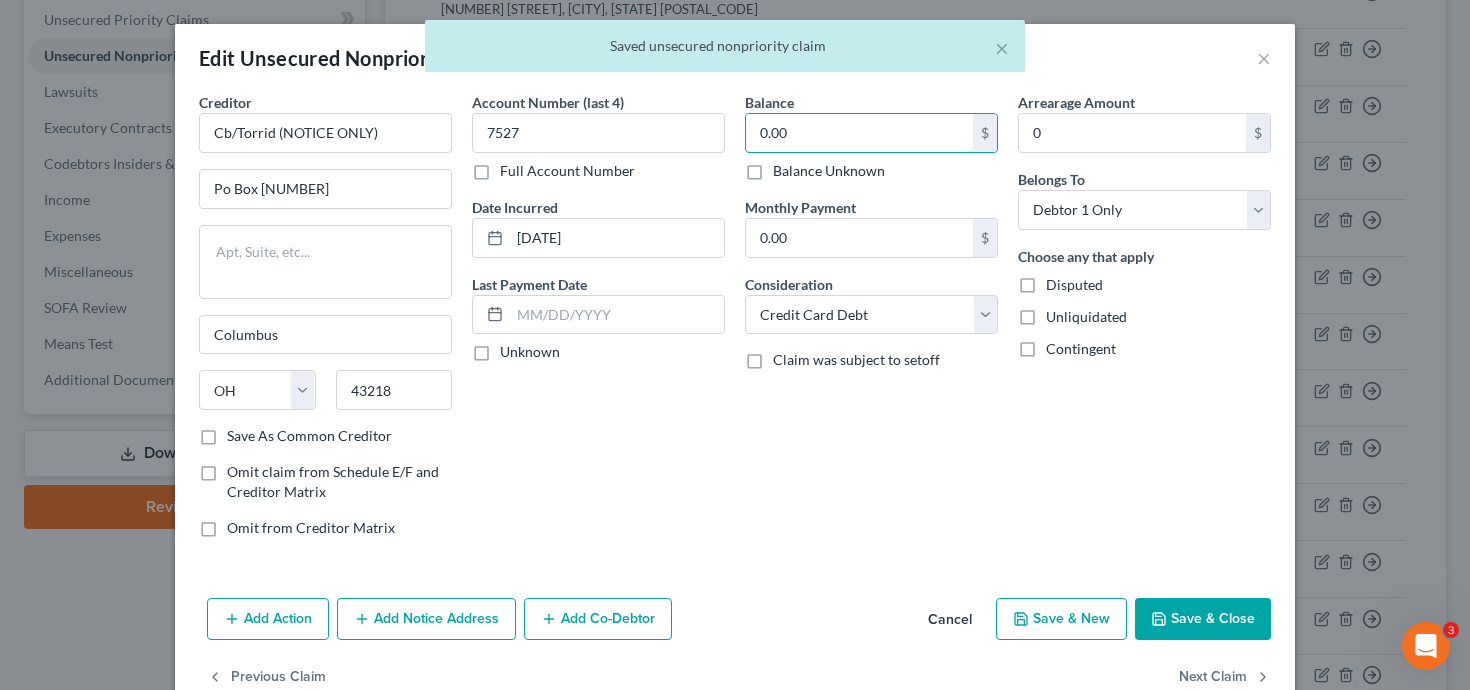drag, startPoint x: 836, startPoint y: 128, endPoint x: 617, endPoint y: 105, distance: 220.20445 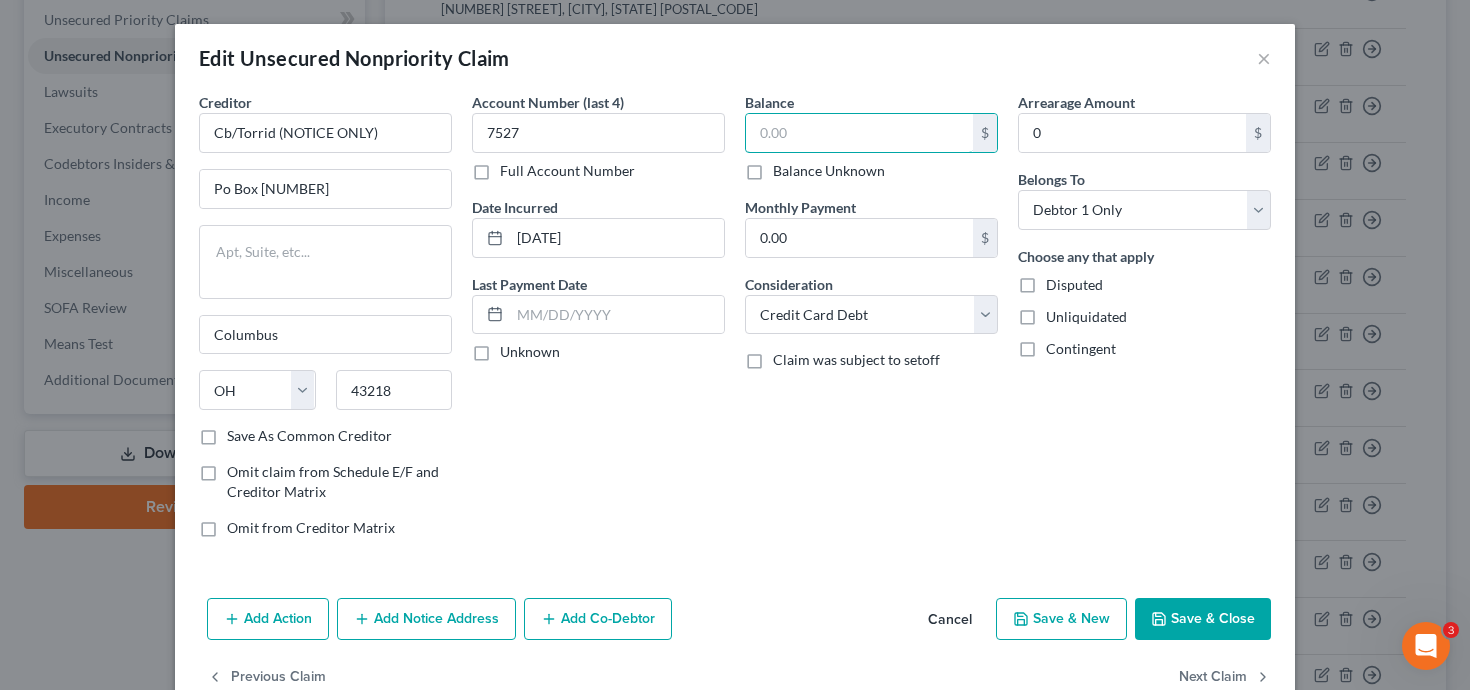 type 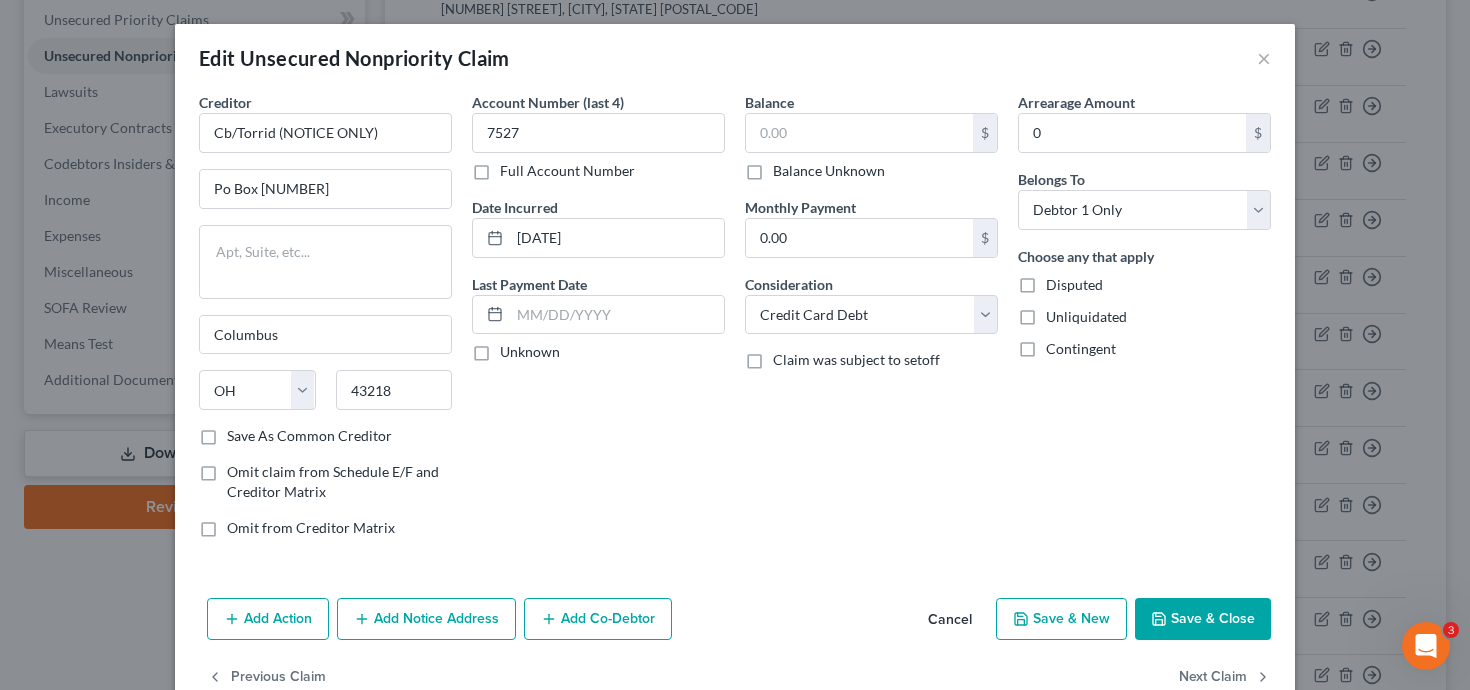 click on "Add Action Add Notice Address Add Co-Debtor Cancel Save & New Save & Close" at bounding box center (735, 623) 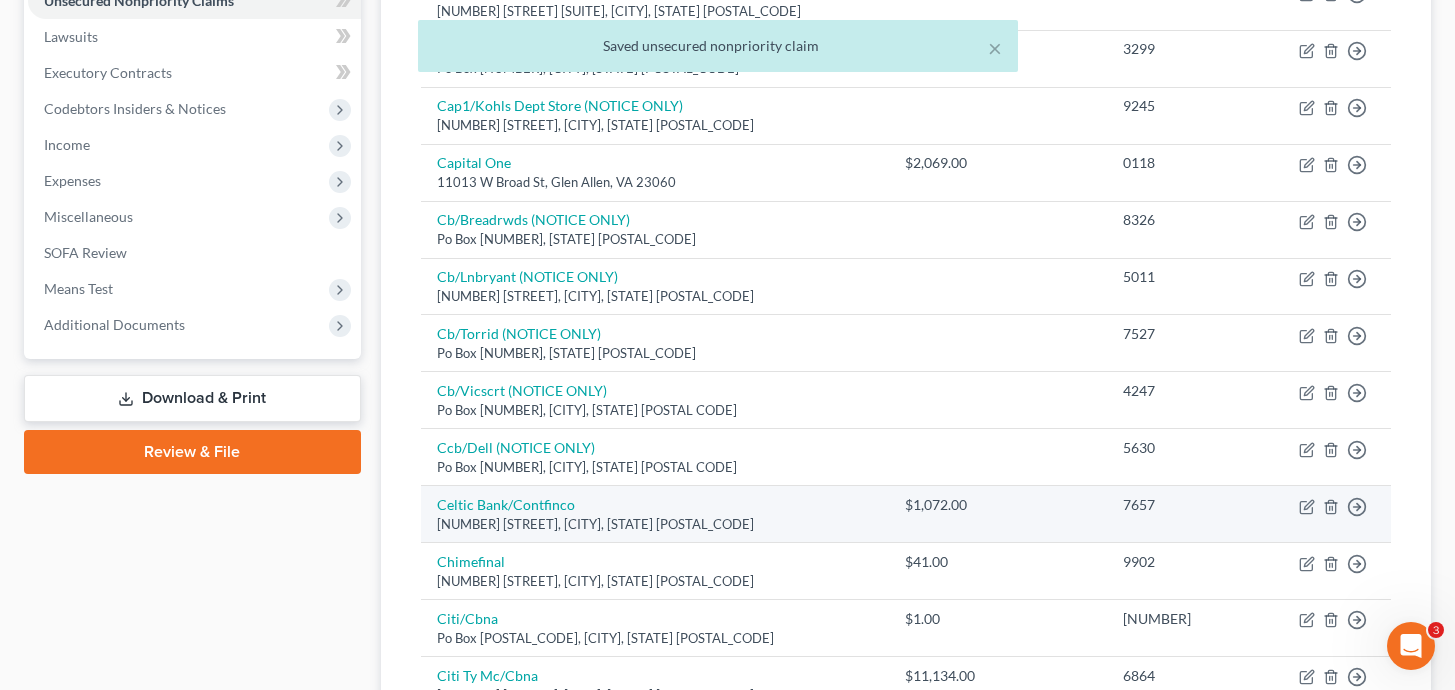 scroll, scrollTop: 637, scrollLeft: 0, axis: vertical 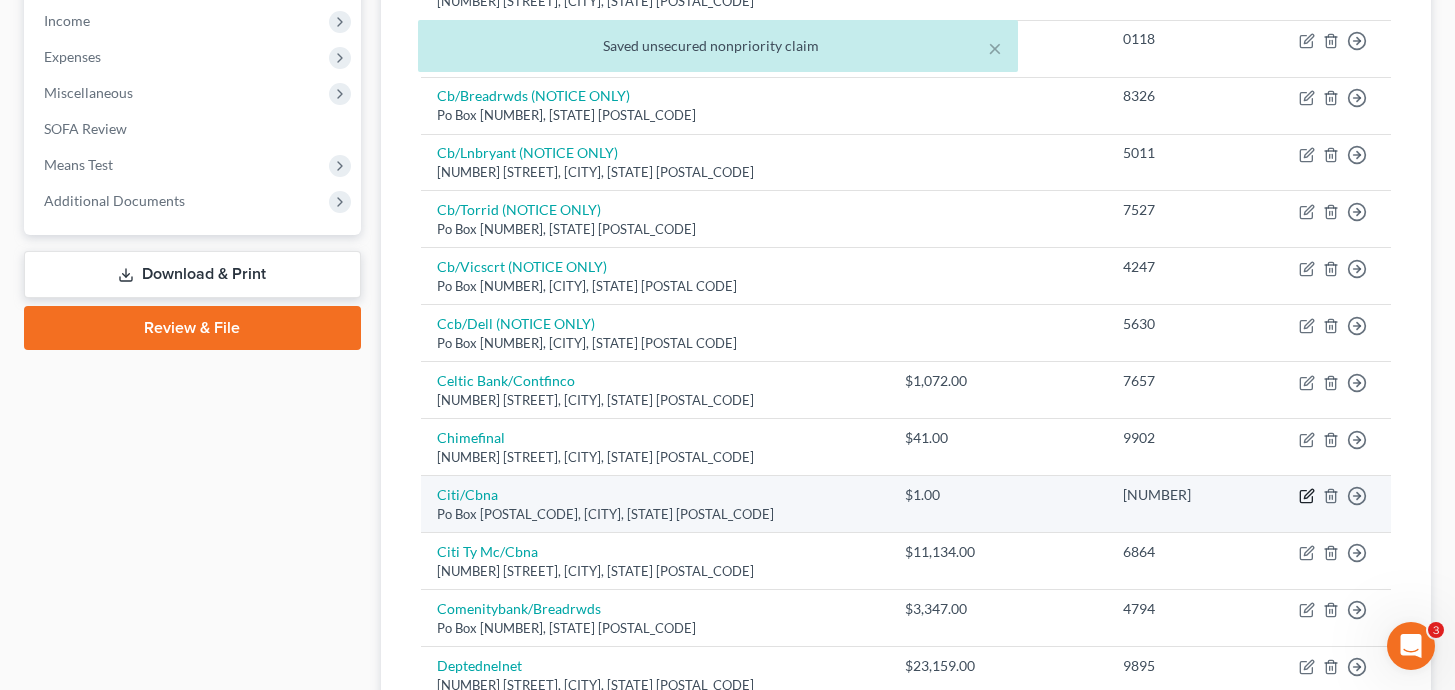 click 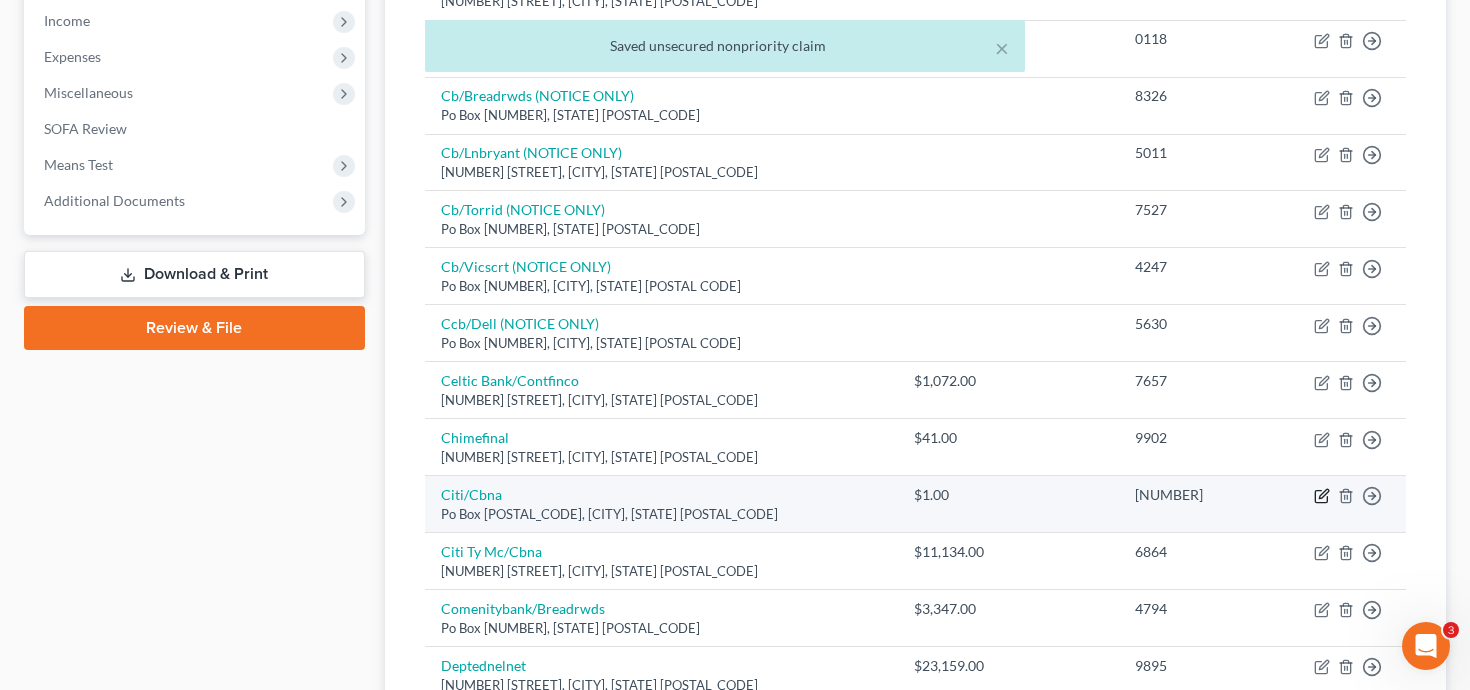 select on "43" 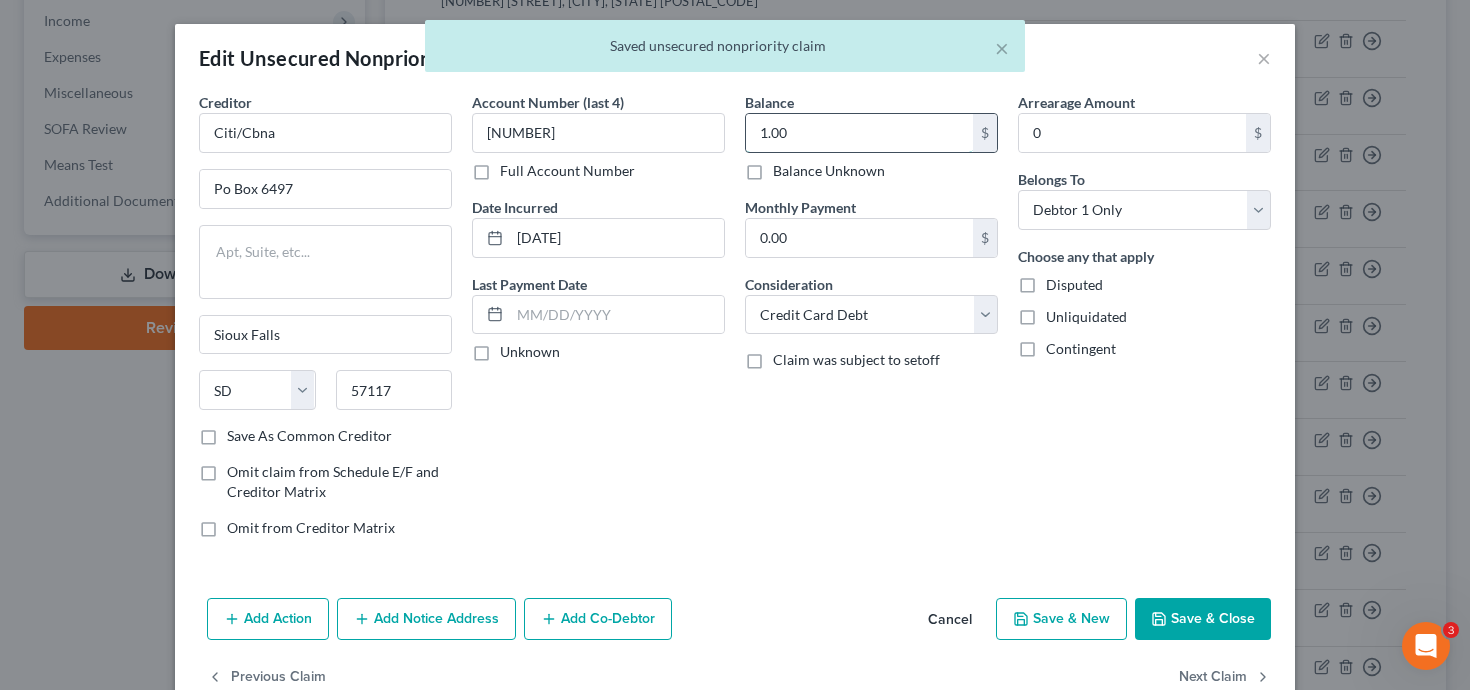 drag, startPoint x: 791, startPoint y: 131, endPoint x: 737, endPoint y: 124, distance: 54.451813 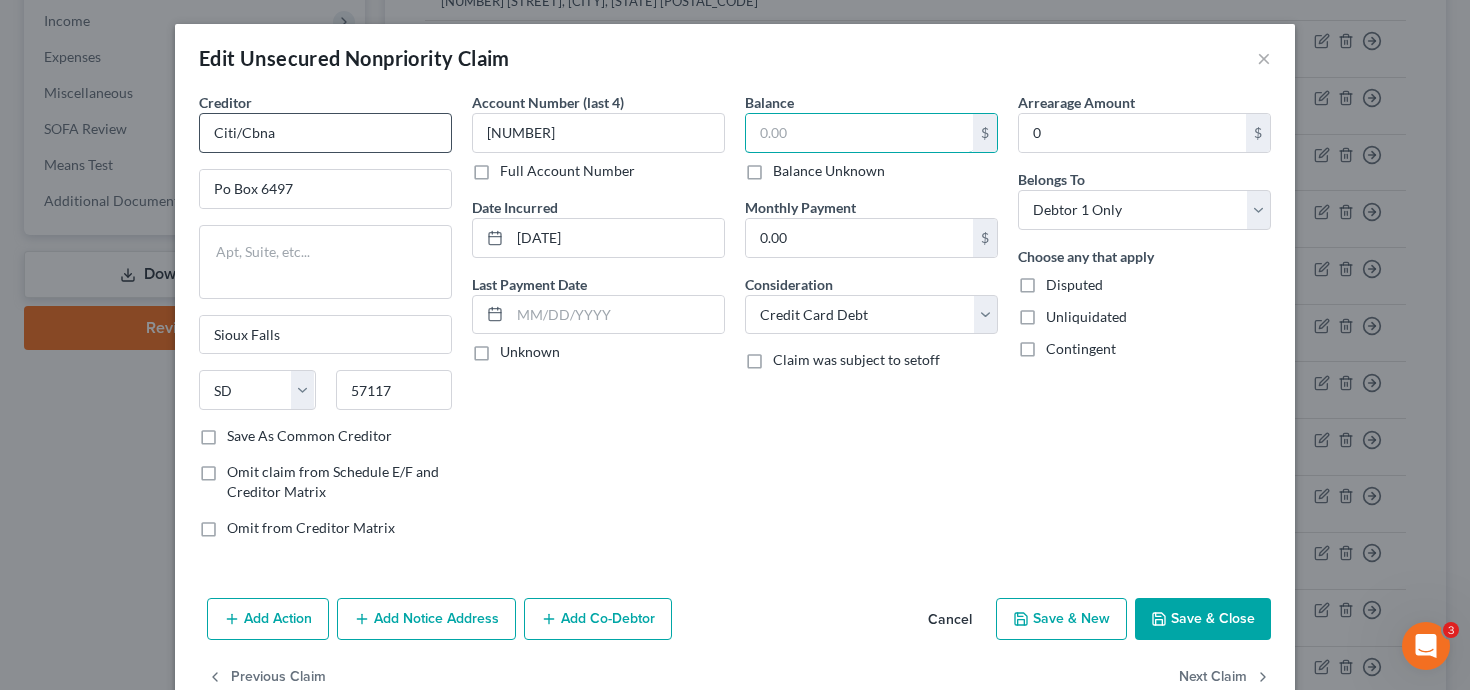 type 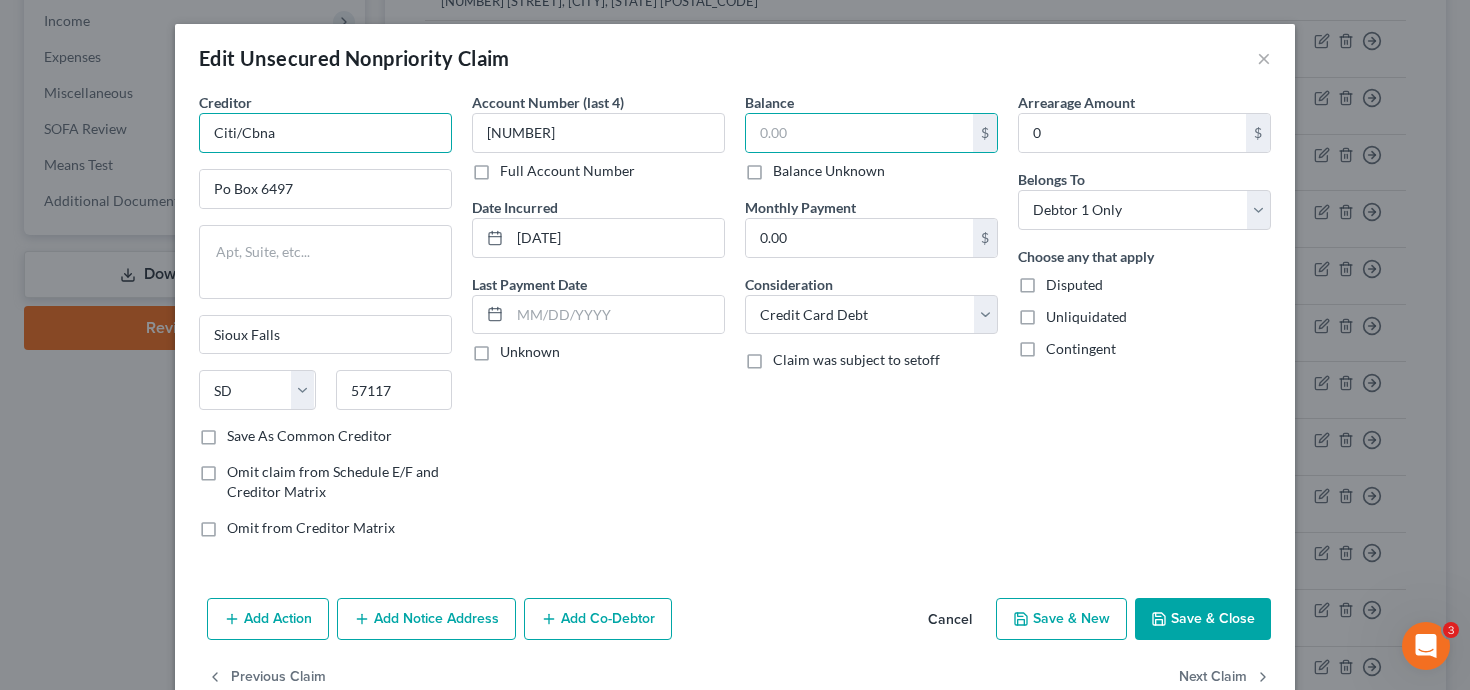 click on "Citi/Cbna" at bounding box center (325, 133) 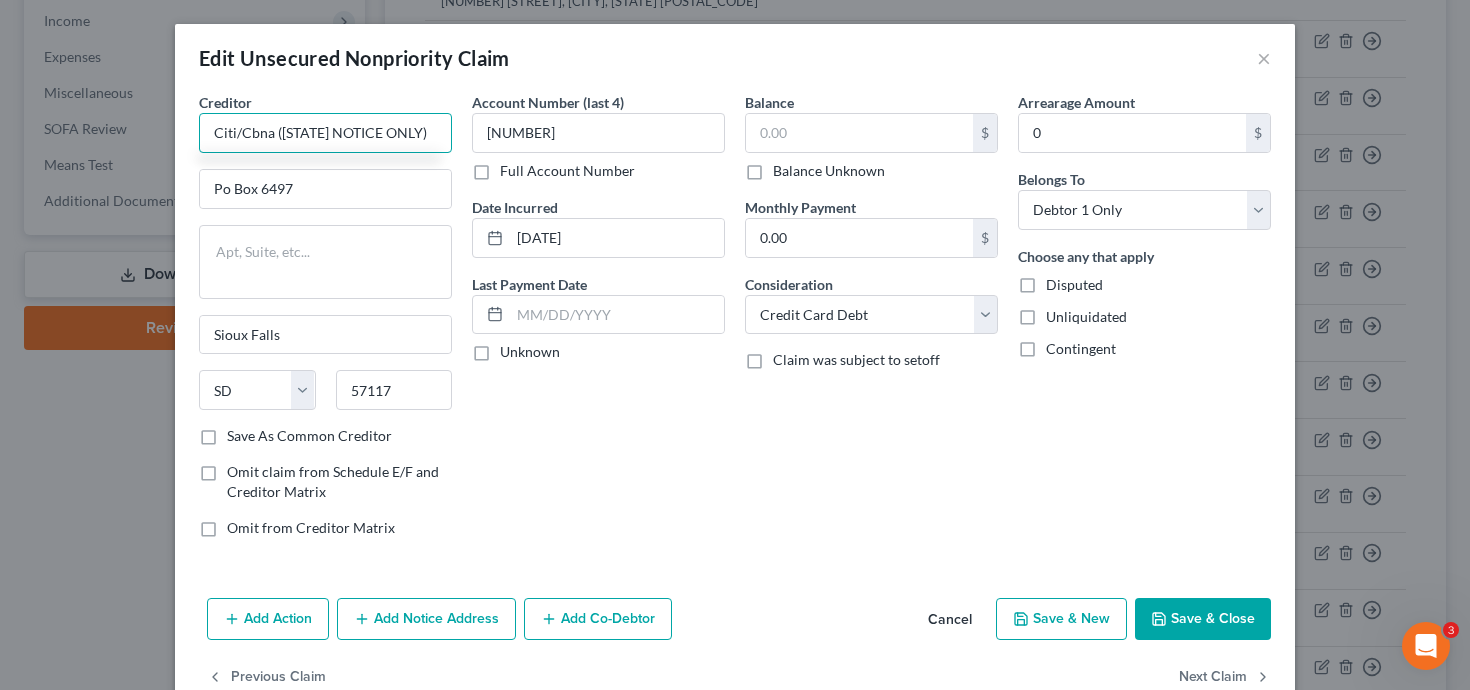 type on "Citi/Cbna ([STATE] NOTICE ONLY)" 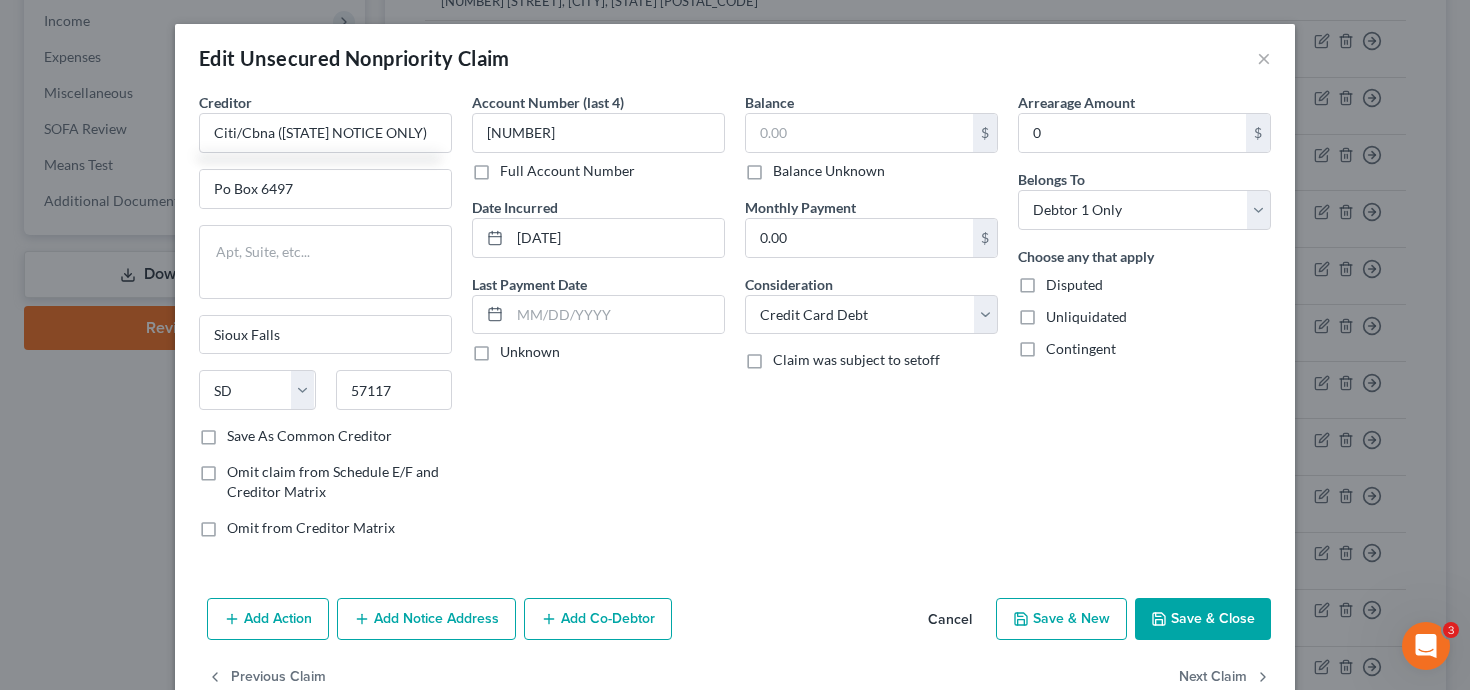 click on "Save & Close" at bounding box center [1203, 619] 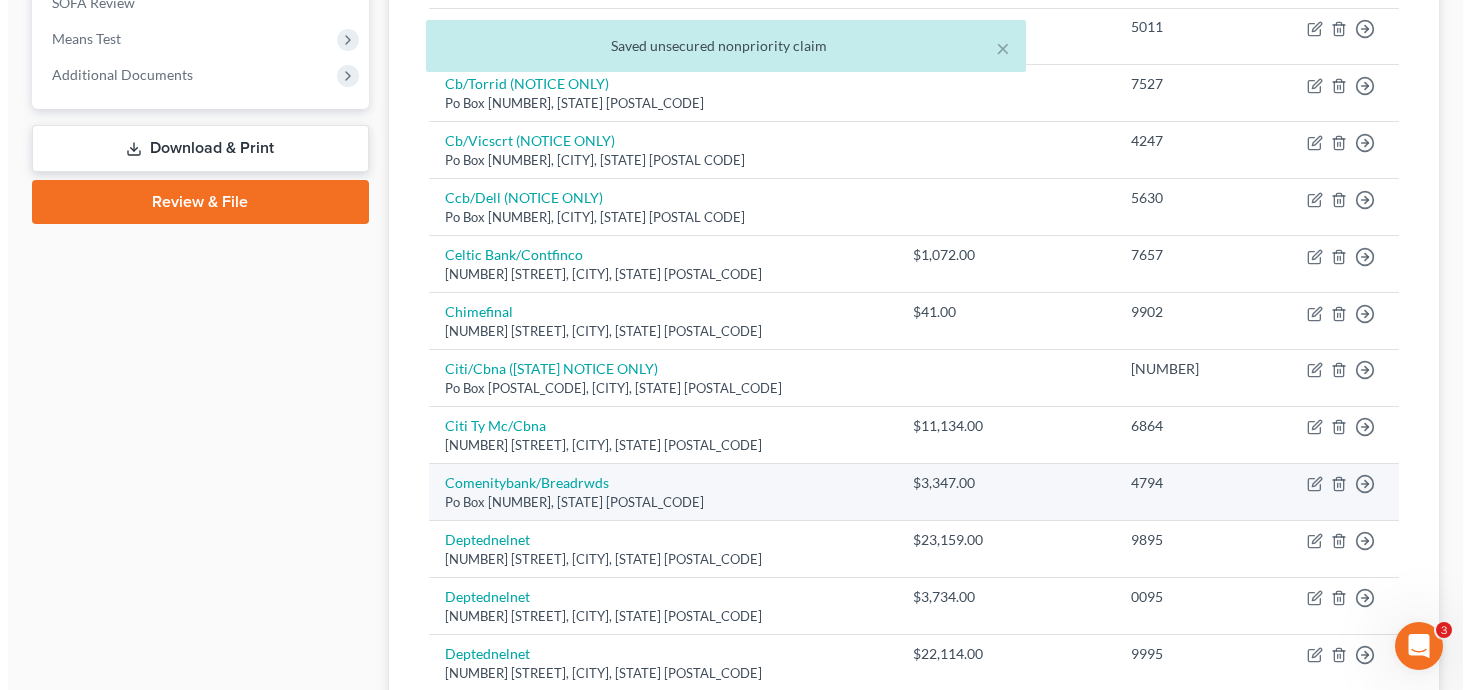 scroll, scrollTop: 936, scrollLeft: 0, axis: vertical 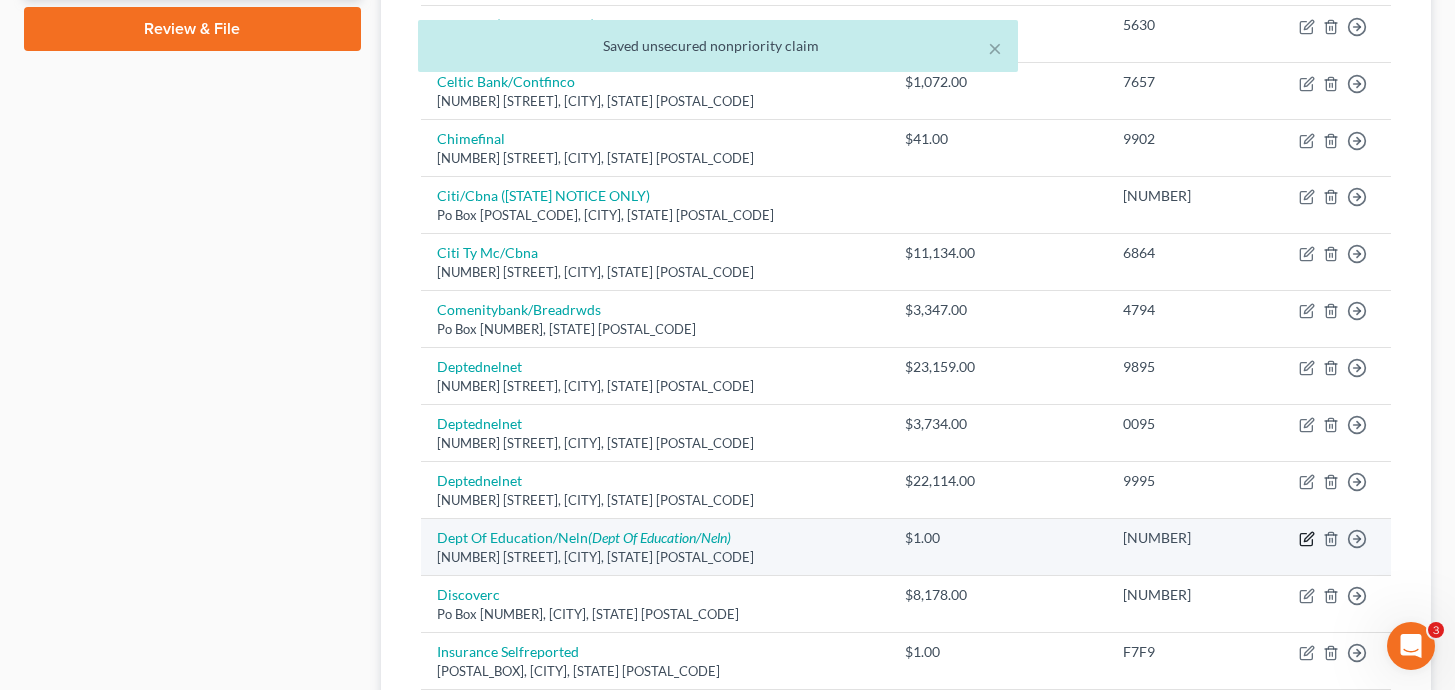 click 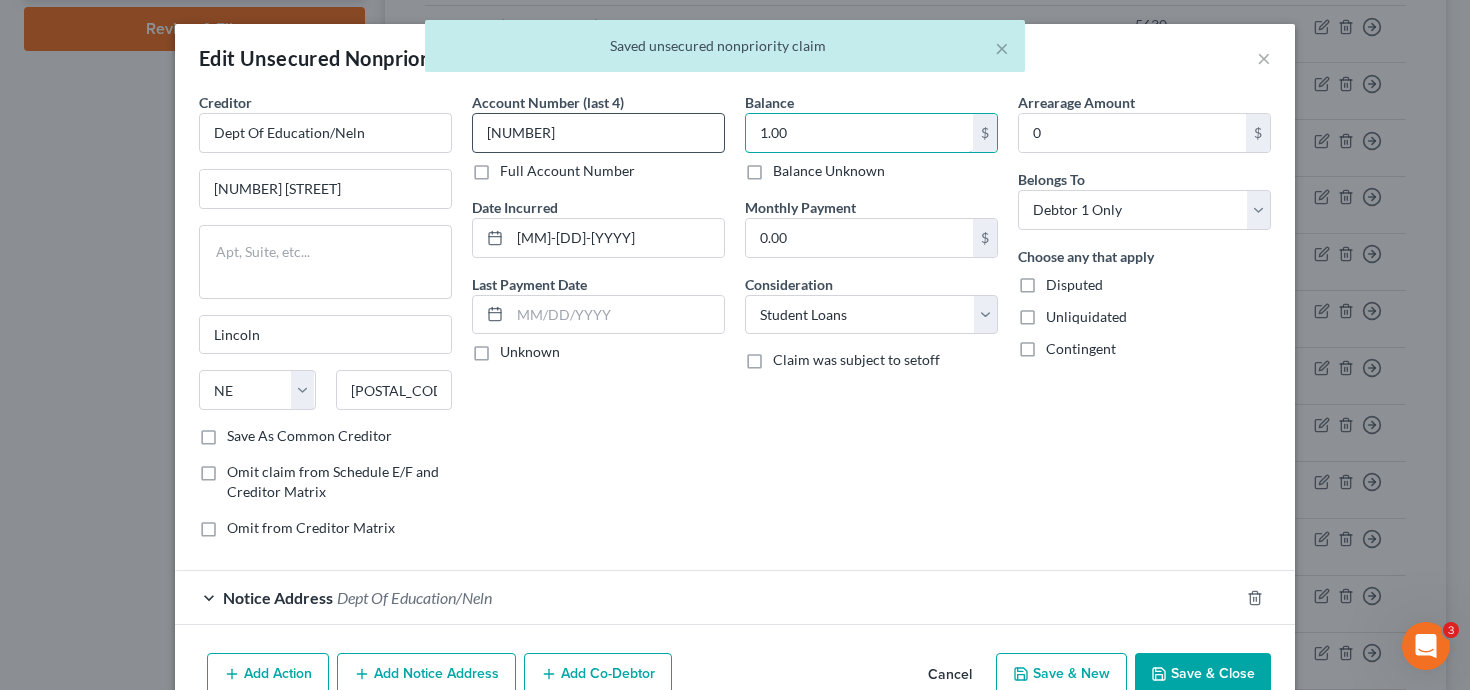 drag, startPoint x: 810, startPoint y: 138, endPoint x: 685, endPoint y: 123, distance: 125.89678 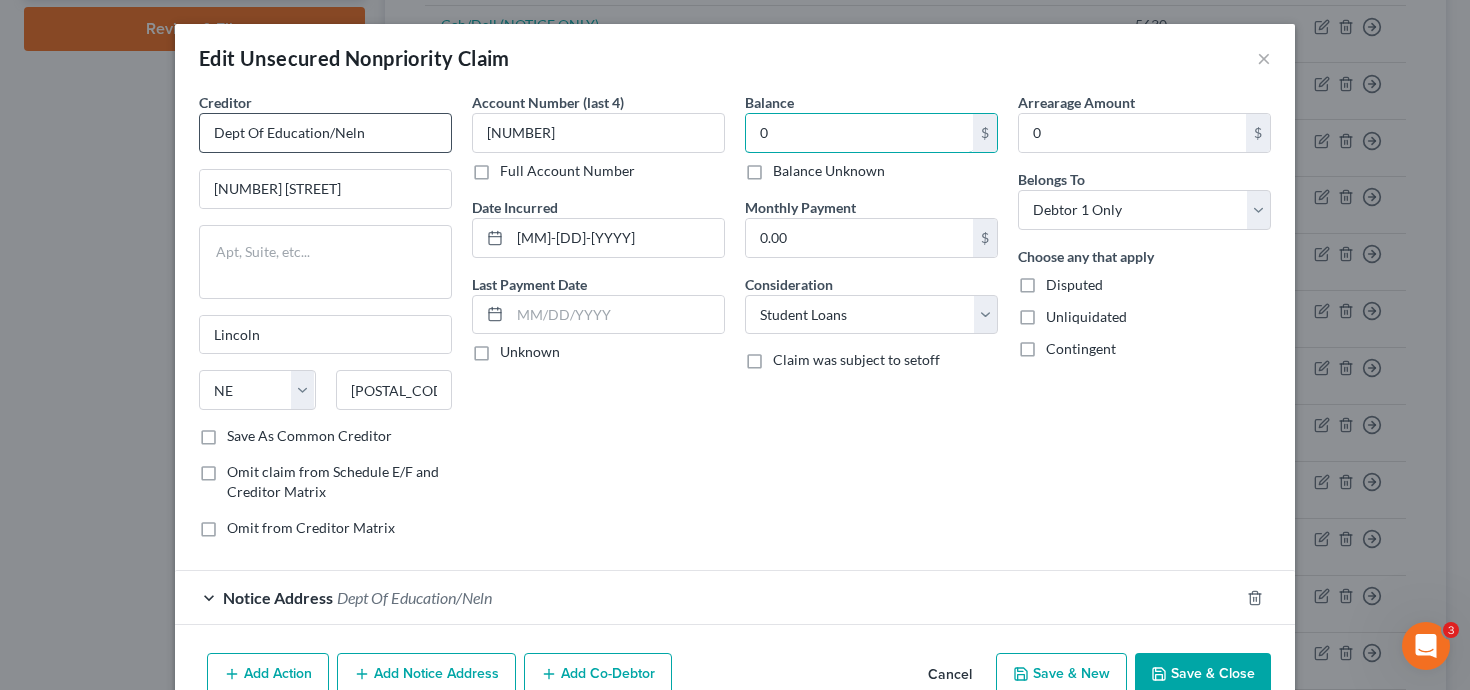 type on "0" 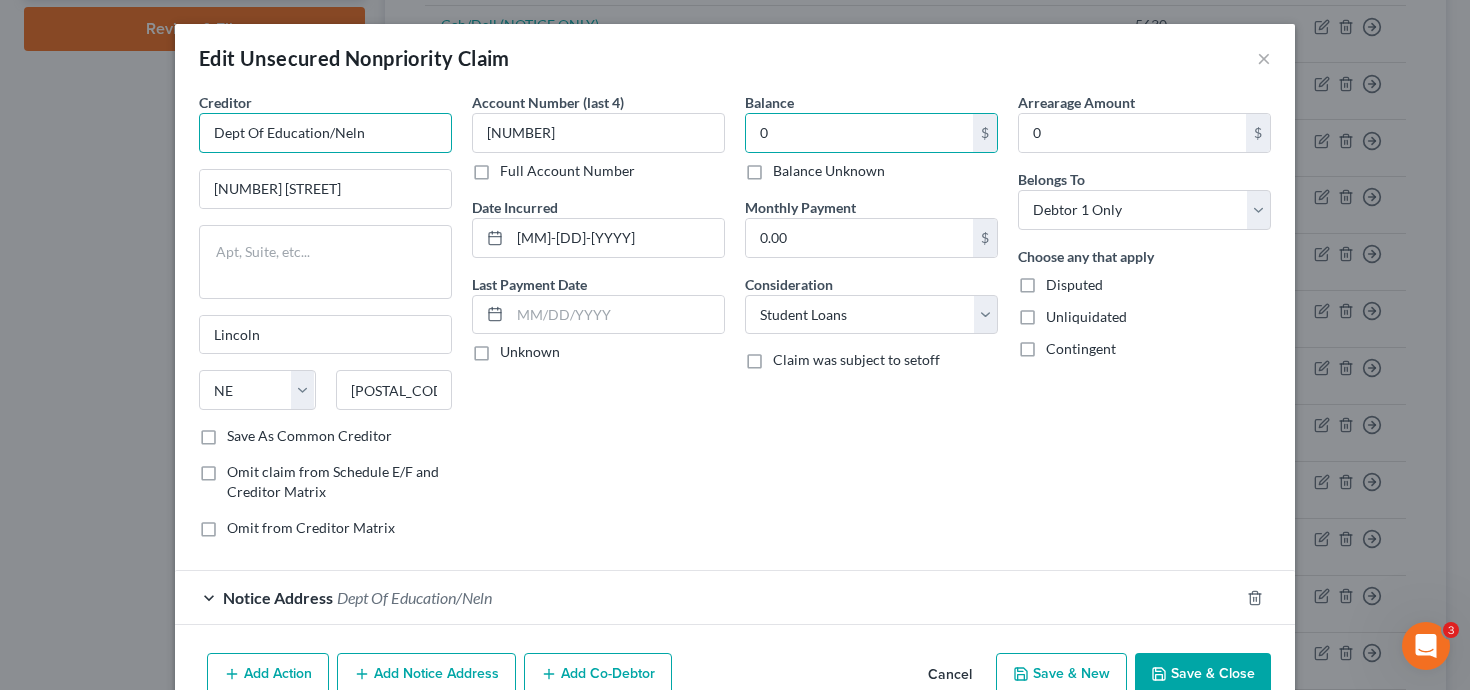 click on "Dept Of Education/Neln" at bounding box center (325, 133) 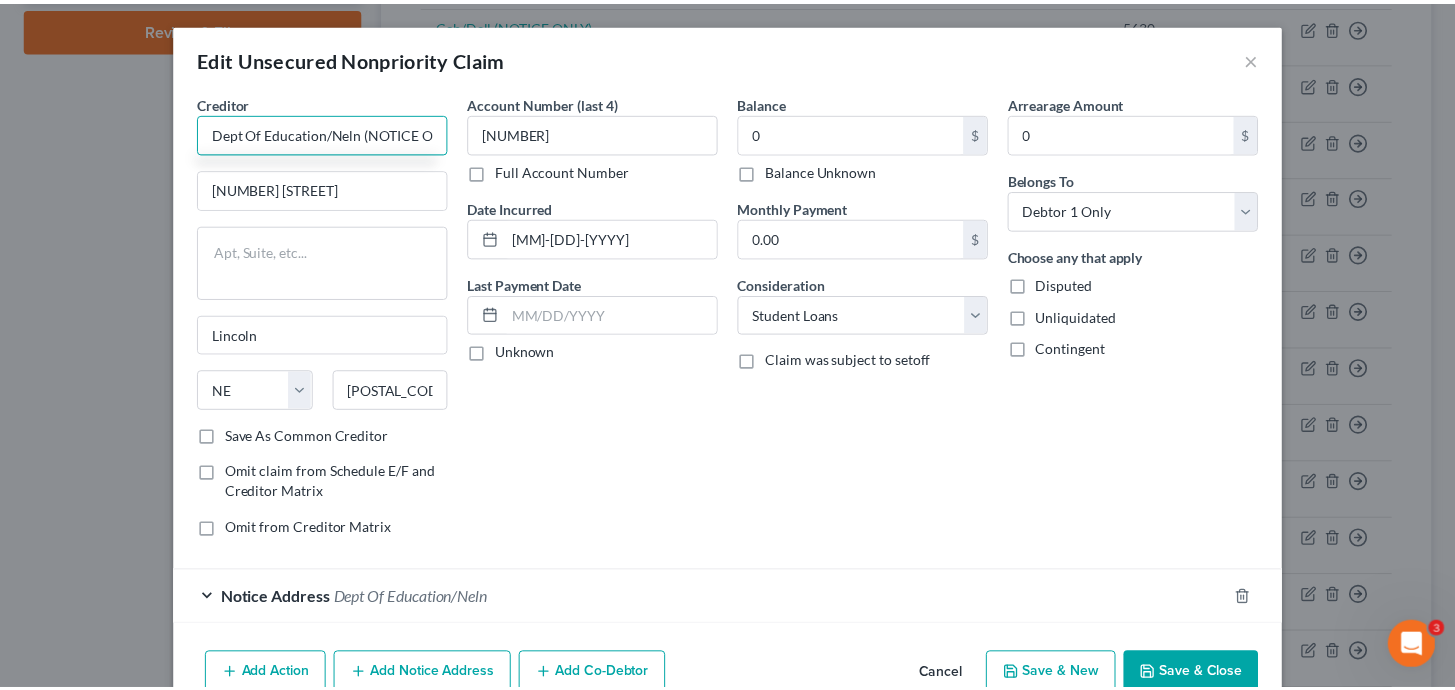 scroll, scrollTop: 102, scrollLeft: 0, axis: vertical 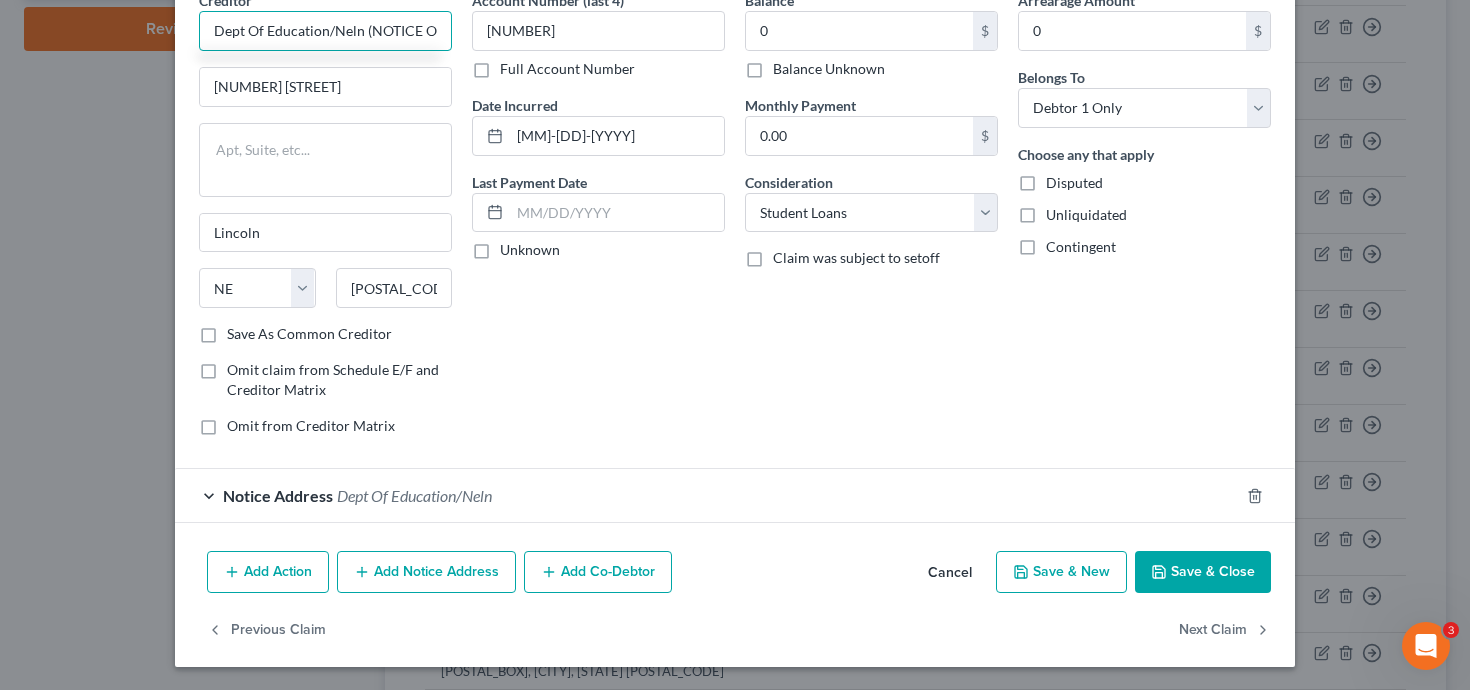 type on "Dept Of Education/Neln (NOTICE ONLY)" 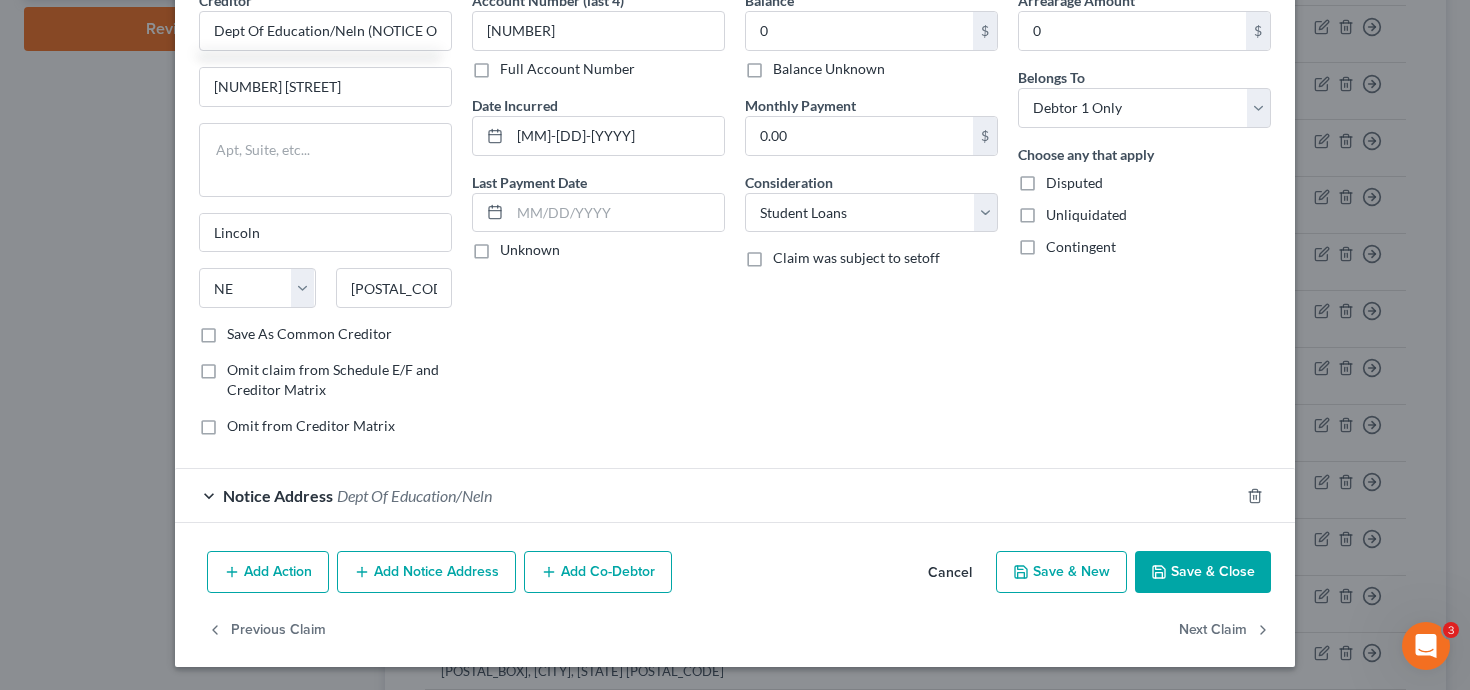 click on "Save & Close" at bounding box center (1203, 572) 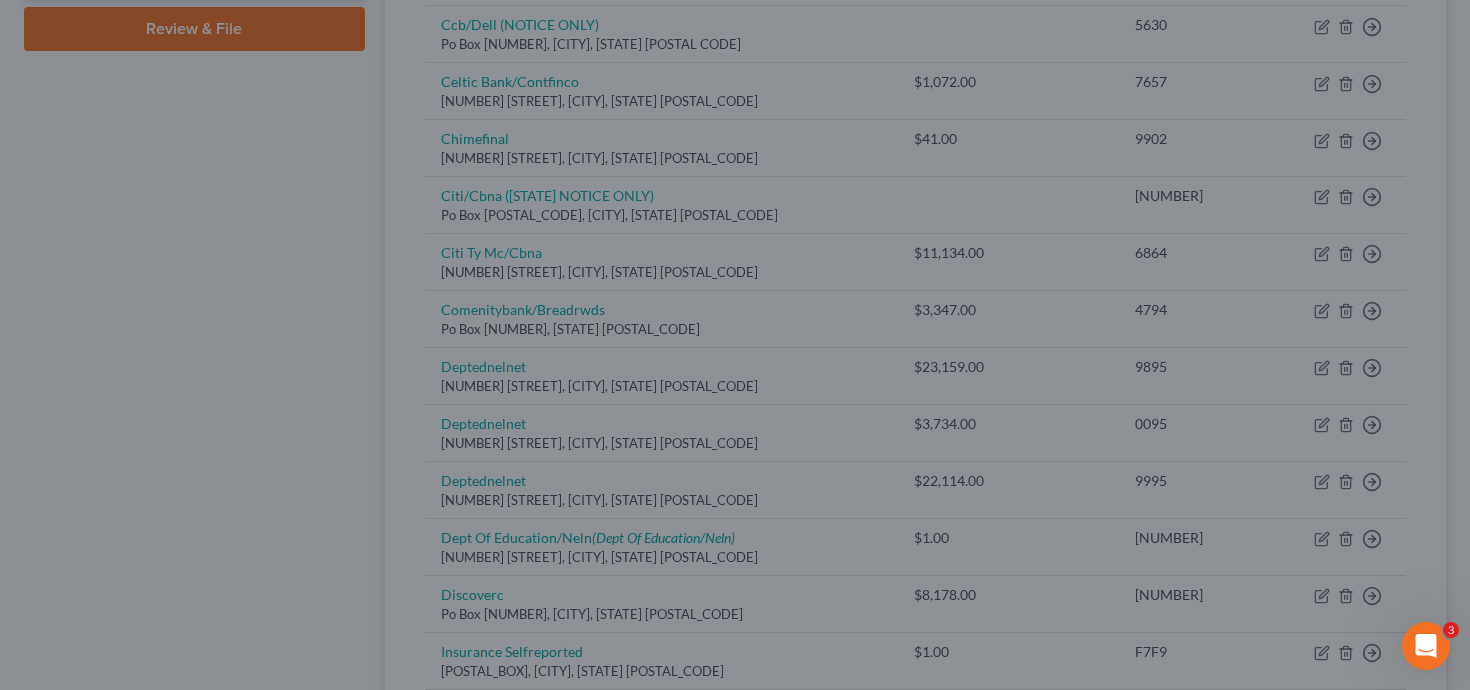 type on "0.00" 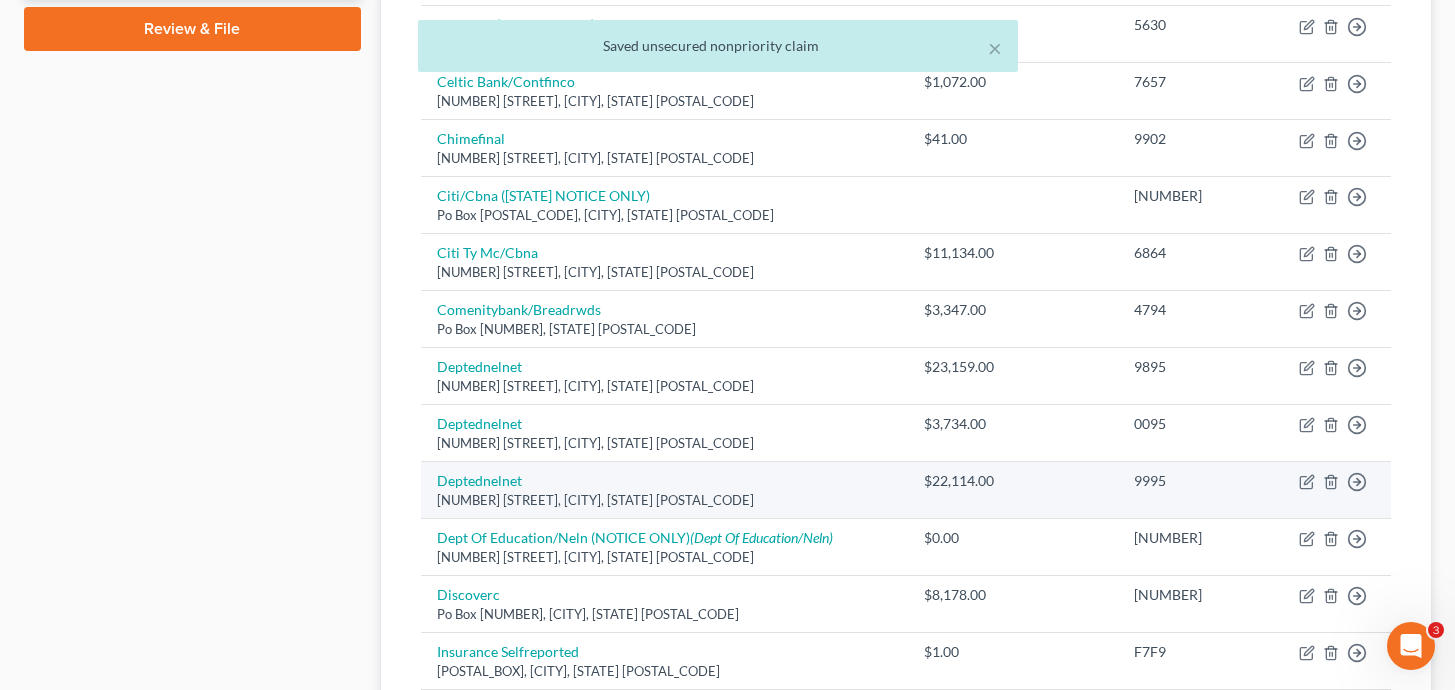 scroll, scrollTop: 1024, scrollLeft: 0, axis: vertical 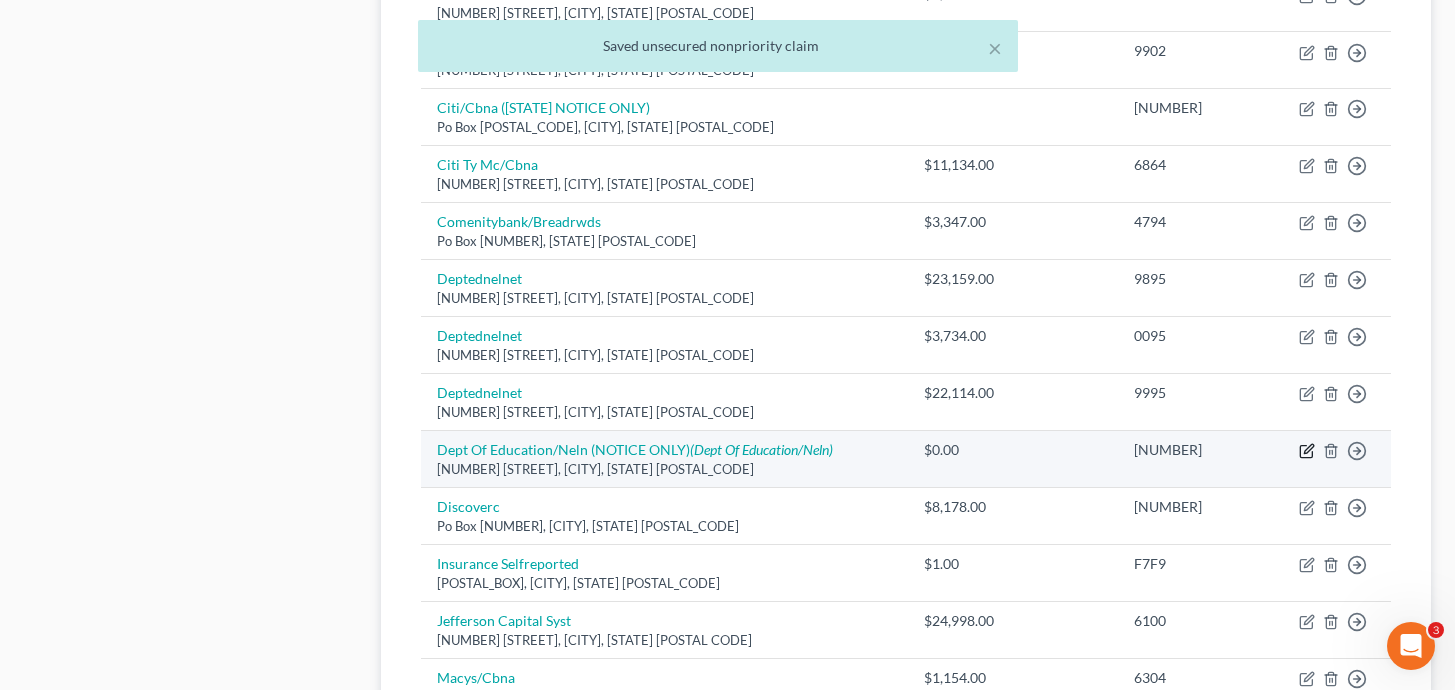 click 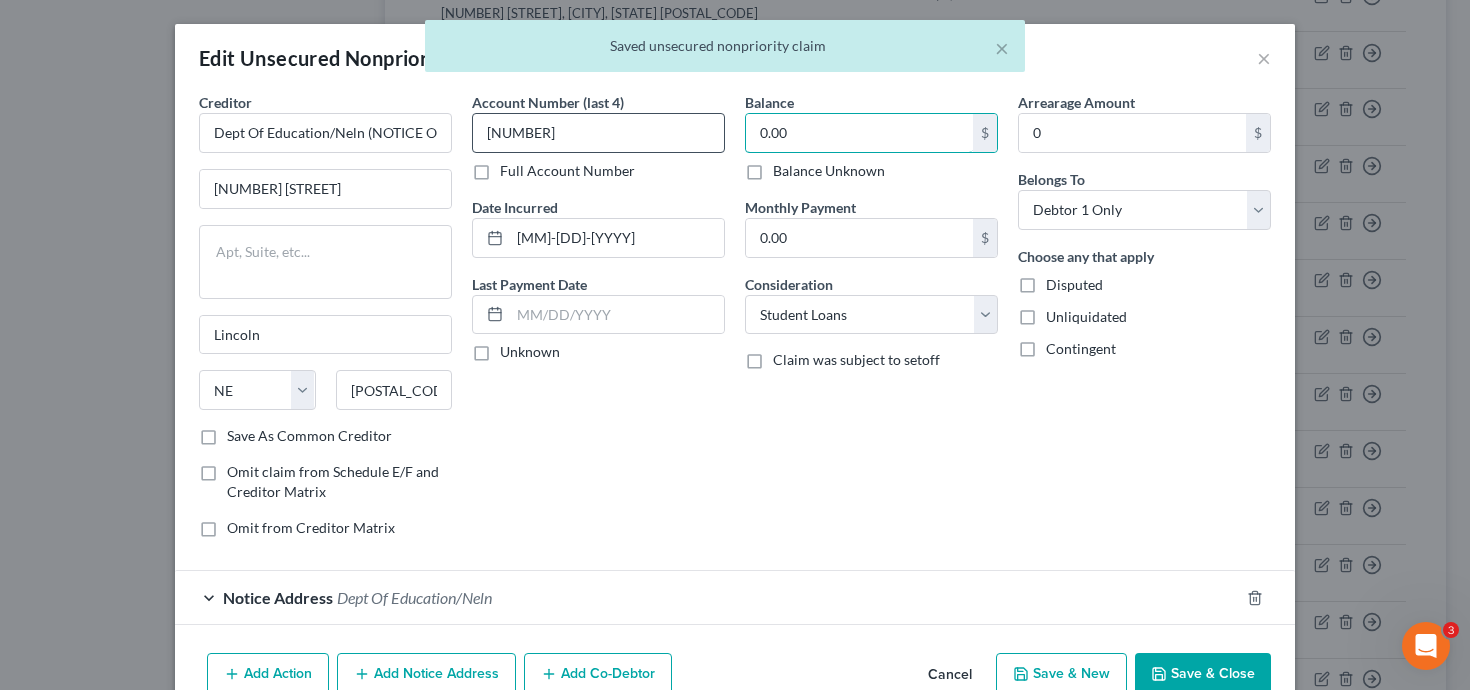 drag, startPoint x: 843, startPoint y: 128, endPoint x: 695, endPoint y: 119, distance: 148.27339 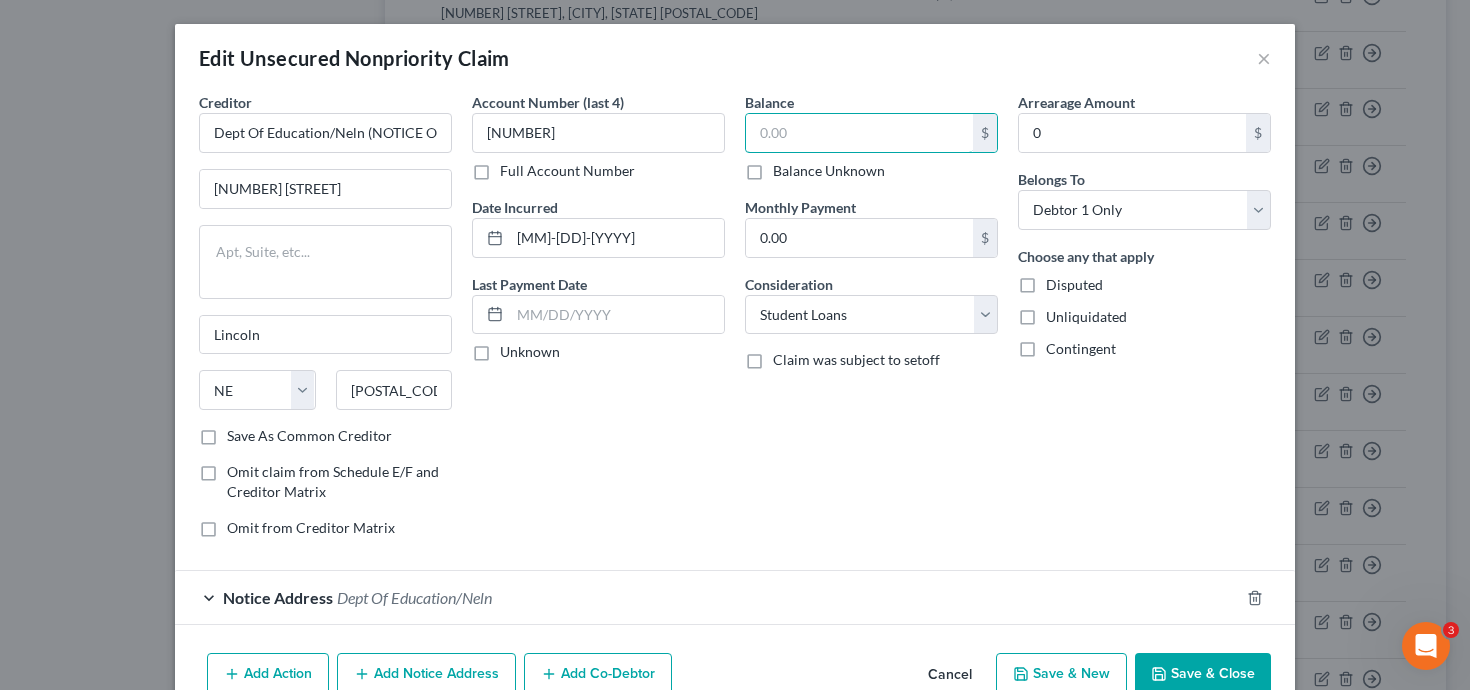 type 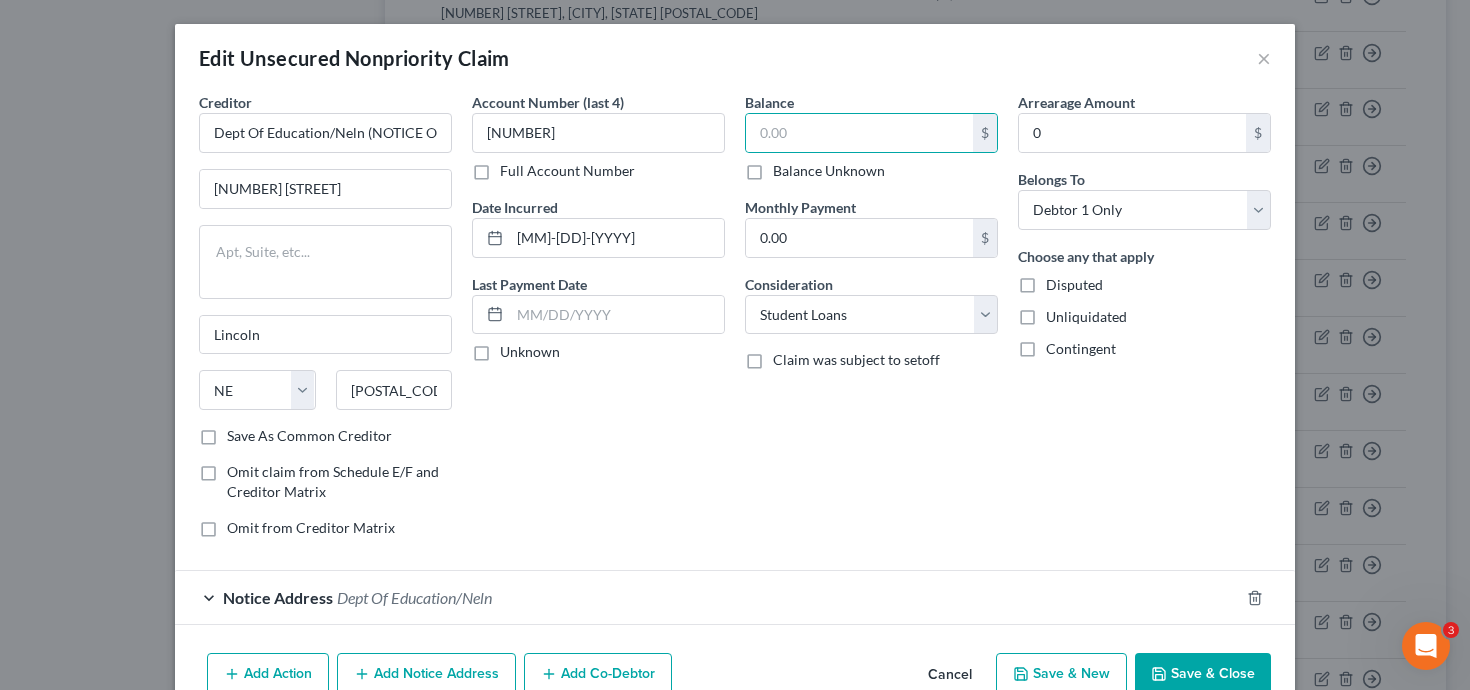 click on "Save & Close" at bounding box center (1203, 674) 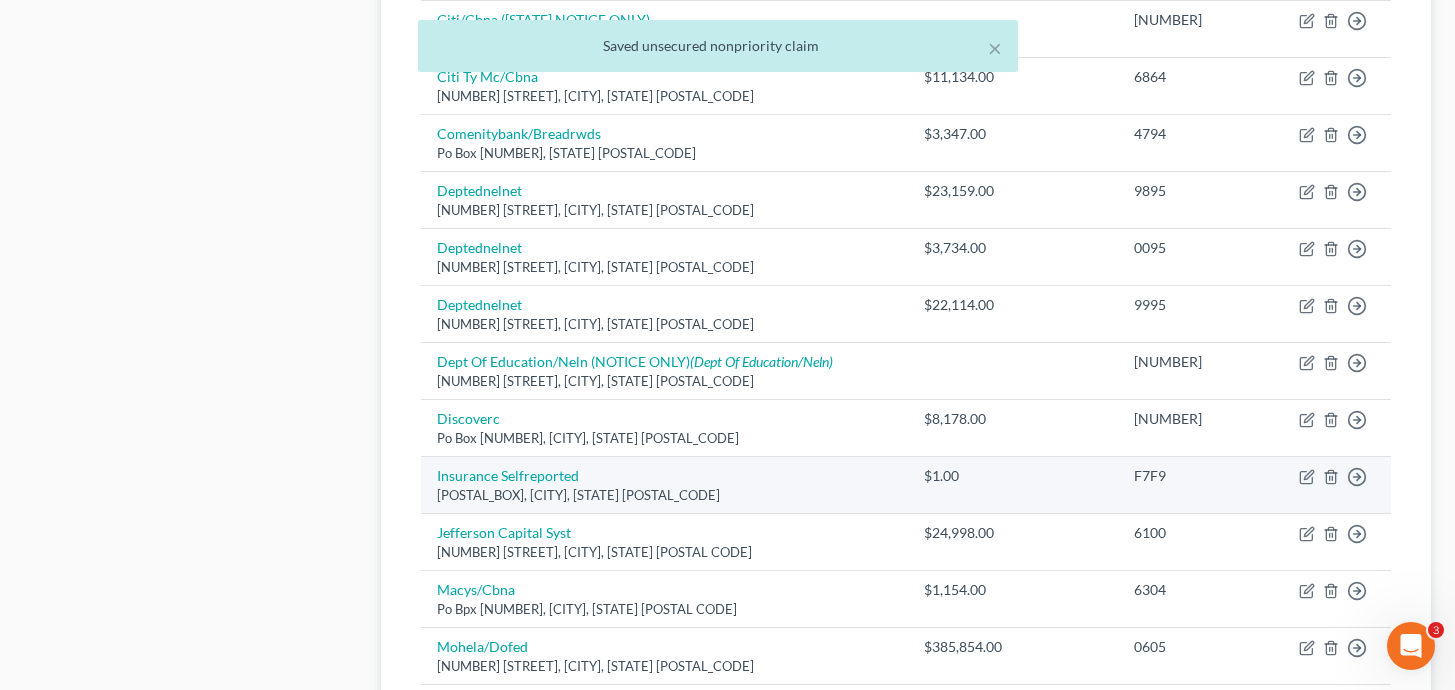 scroll, scrollTop: 1116, scrollLeft: 0, axis: vertical 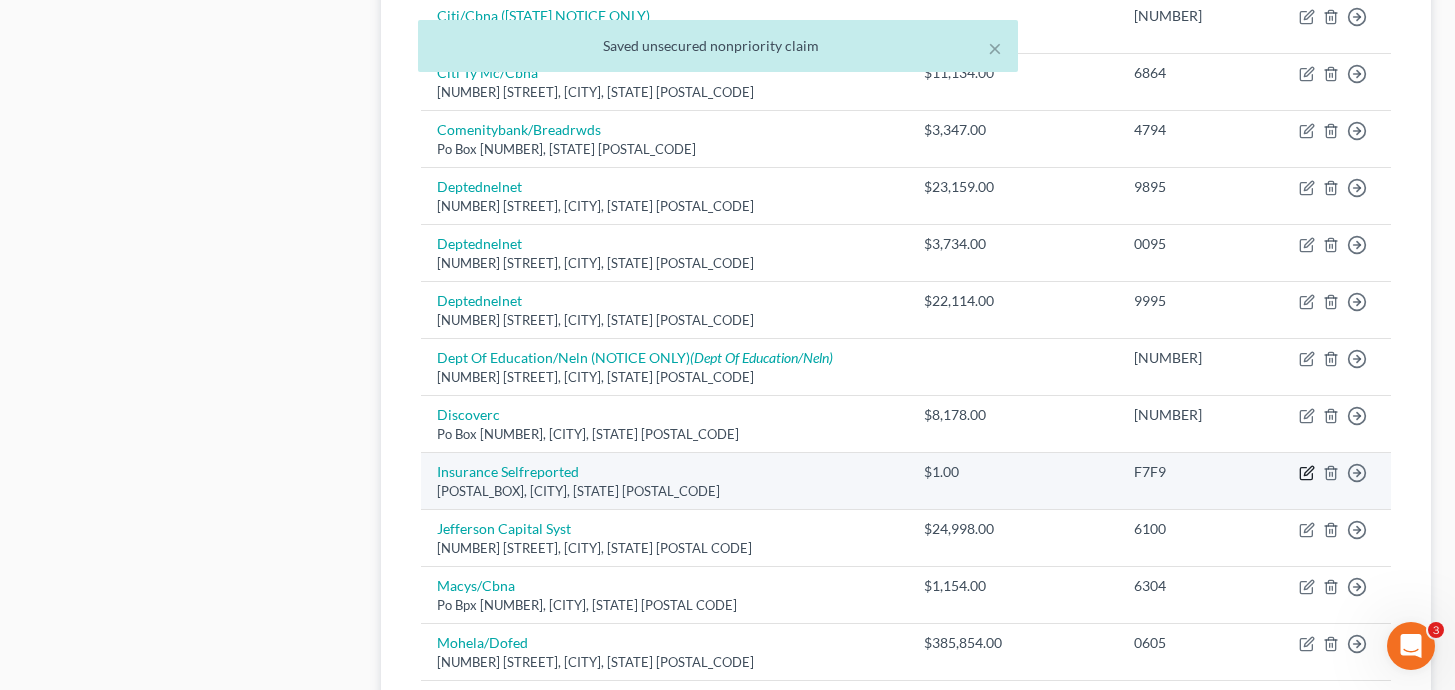 click 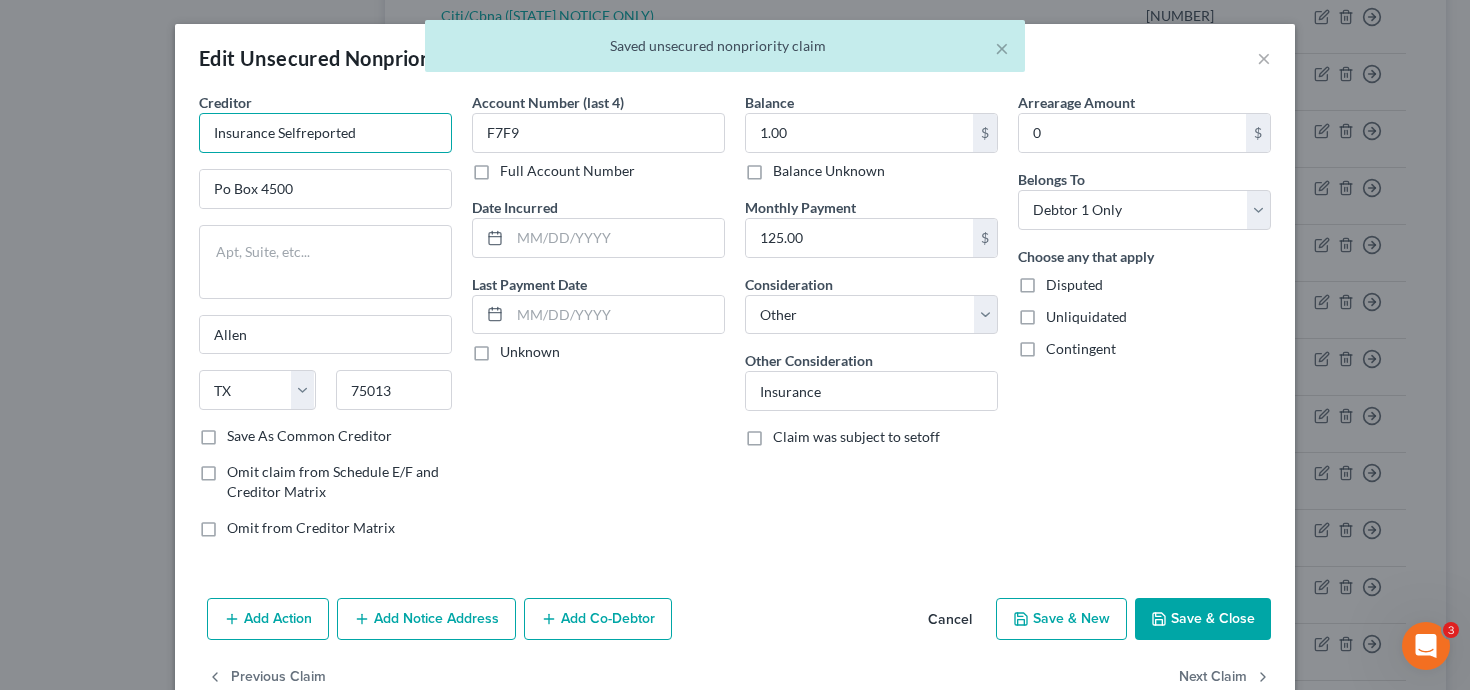 click on "Insurance Selfreported" at bounding box center (325, 133) 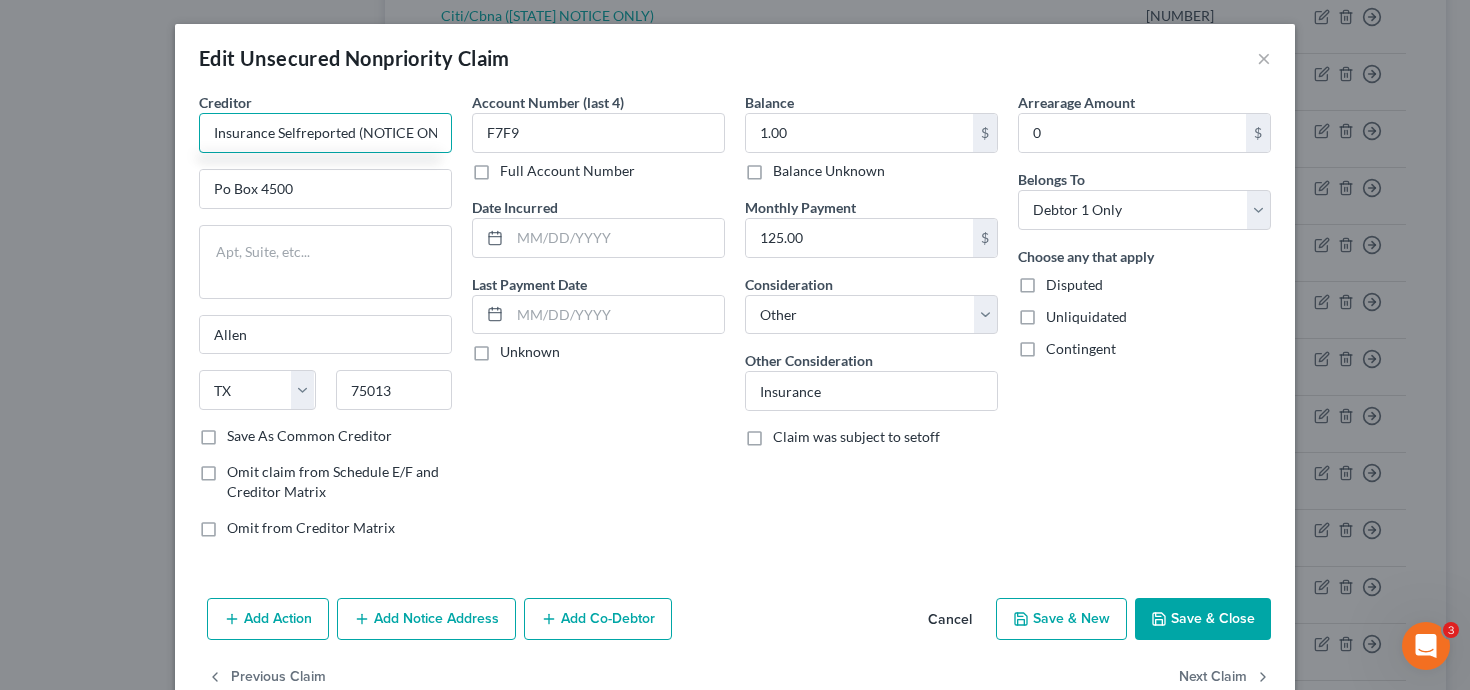 type on "Insurance Selfreported (NOTICE ONLY)" 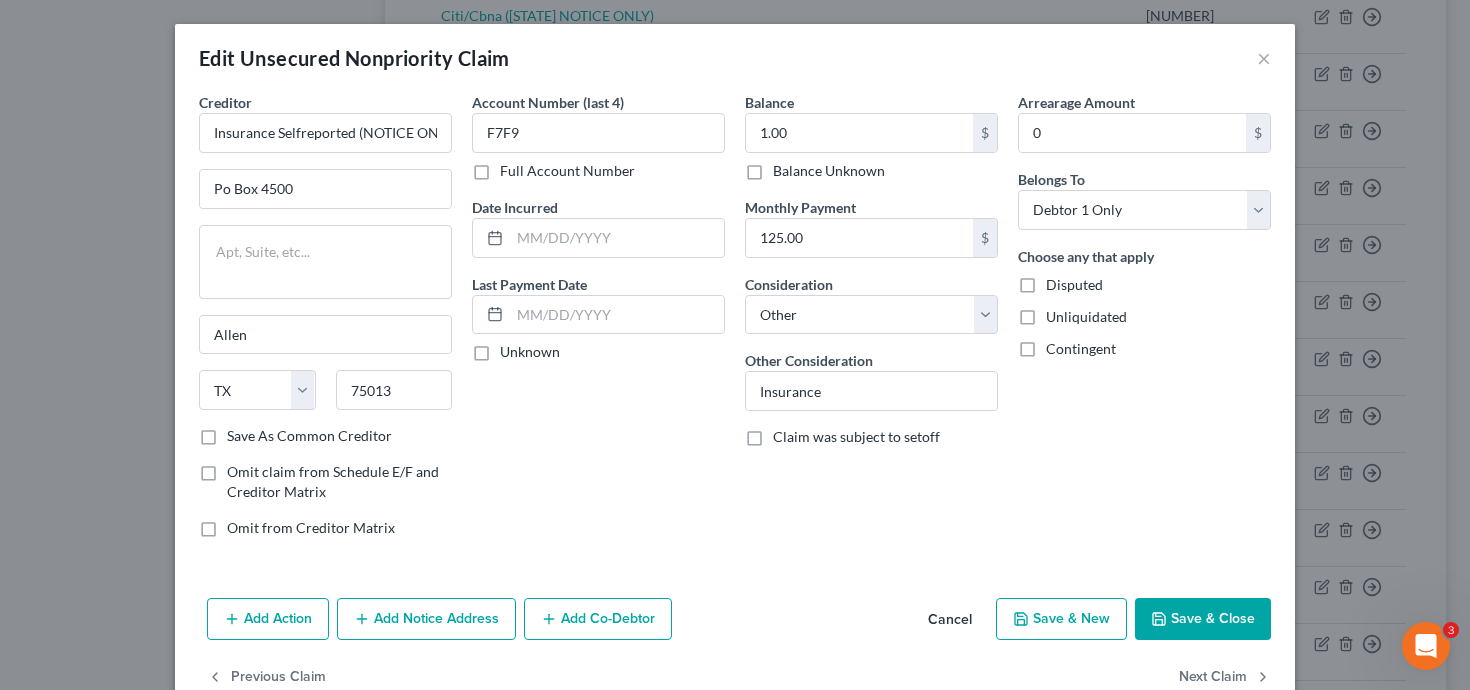 click on "Save & Close" at bounding box center [1203, 619] 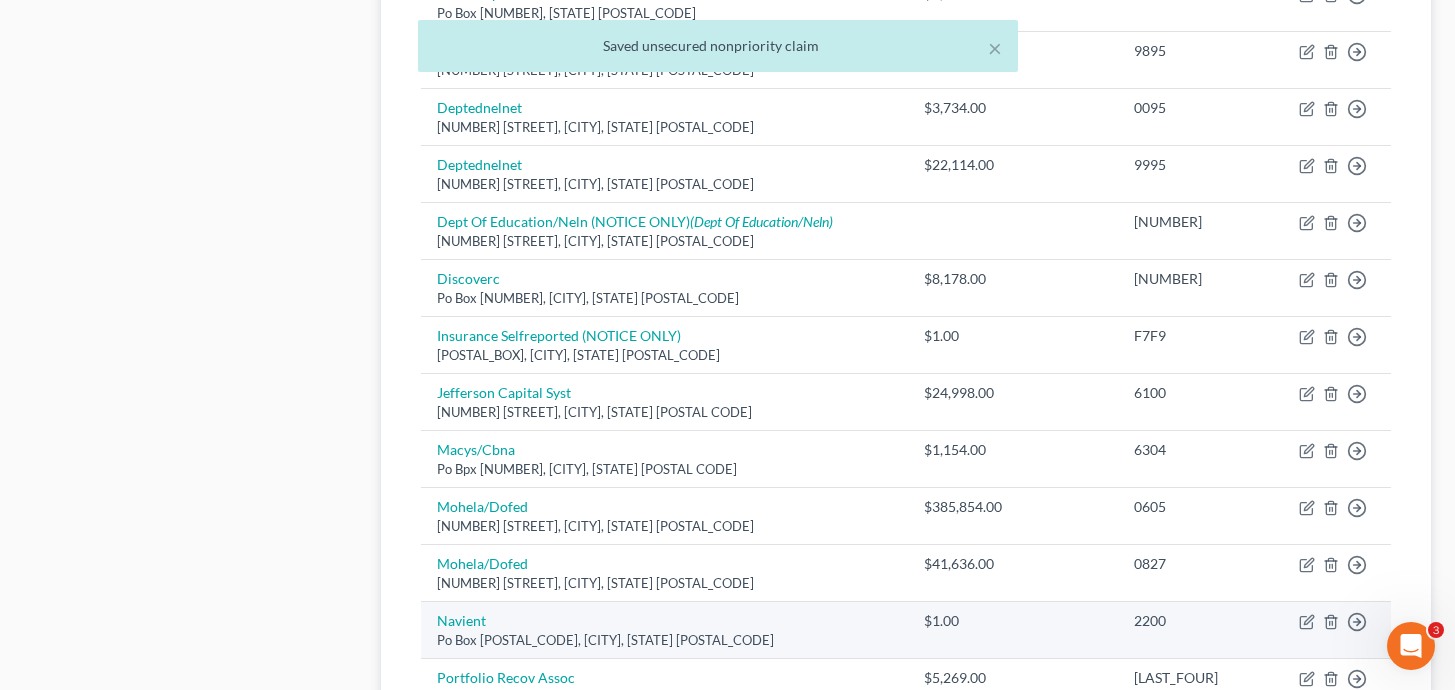 scroll, scrollTop: 1256, scrollLeft: 0, axis: vertical 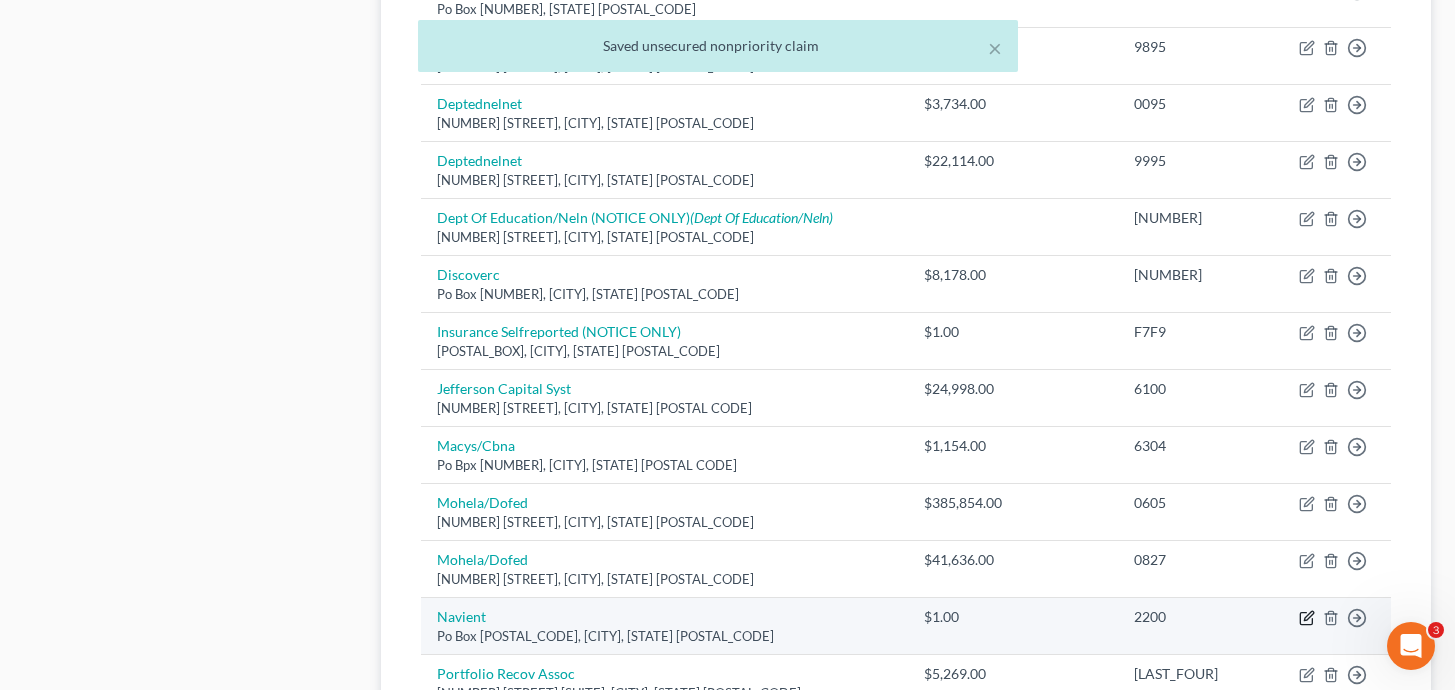 click 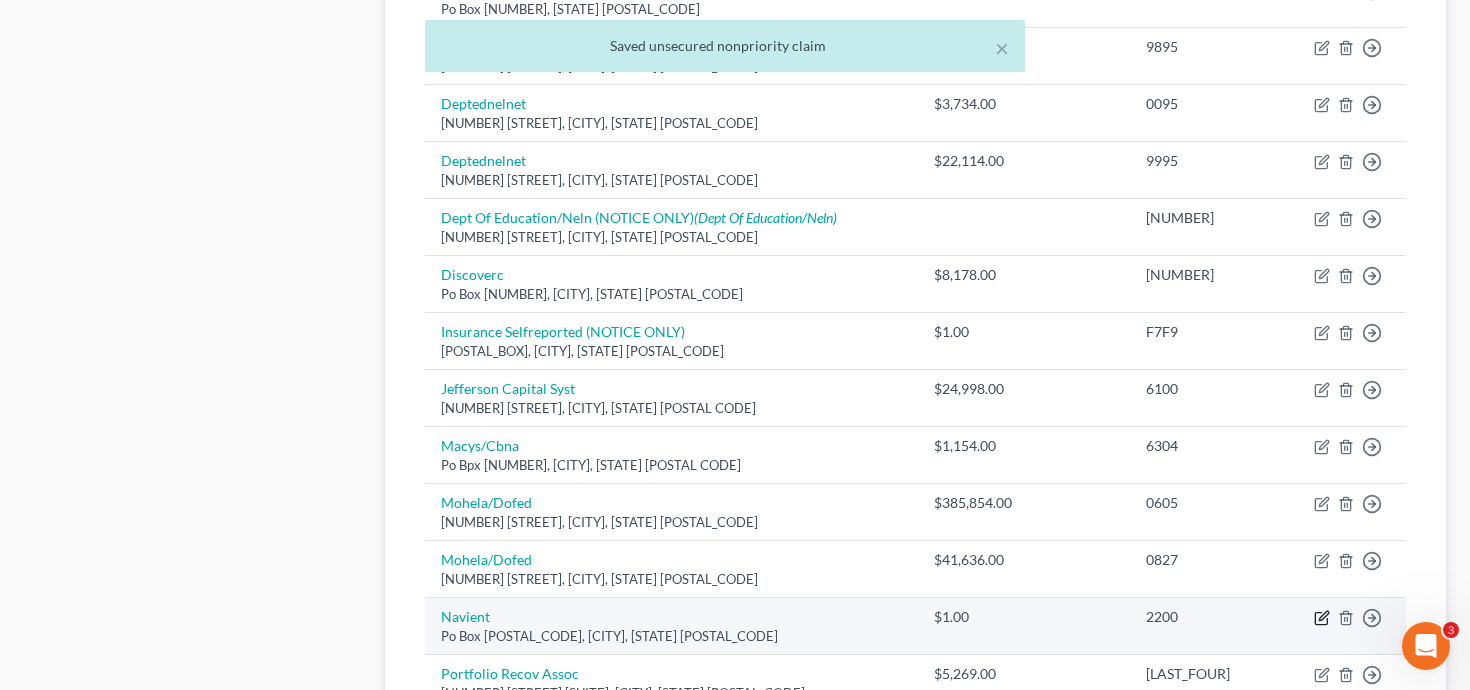 select on "39" 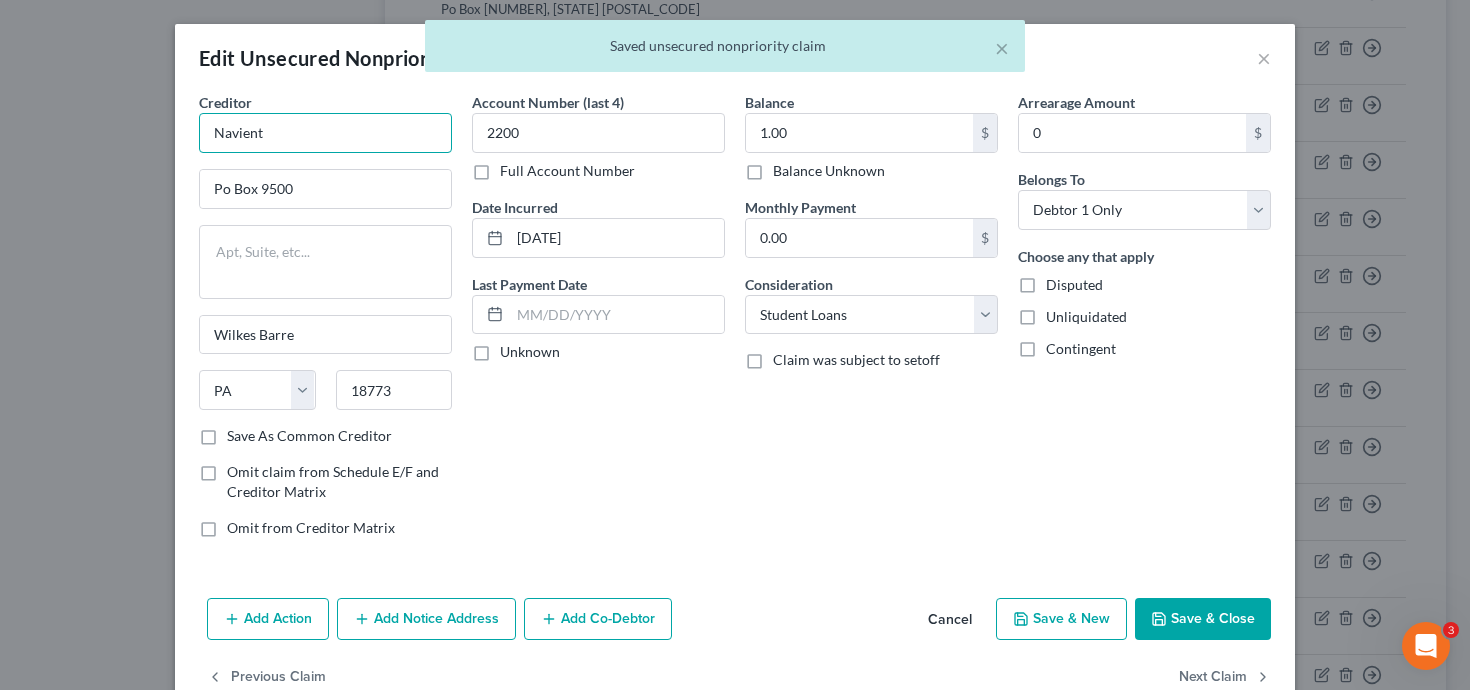 click on "Navient" at bounding box center (325, 133) 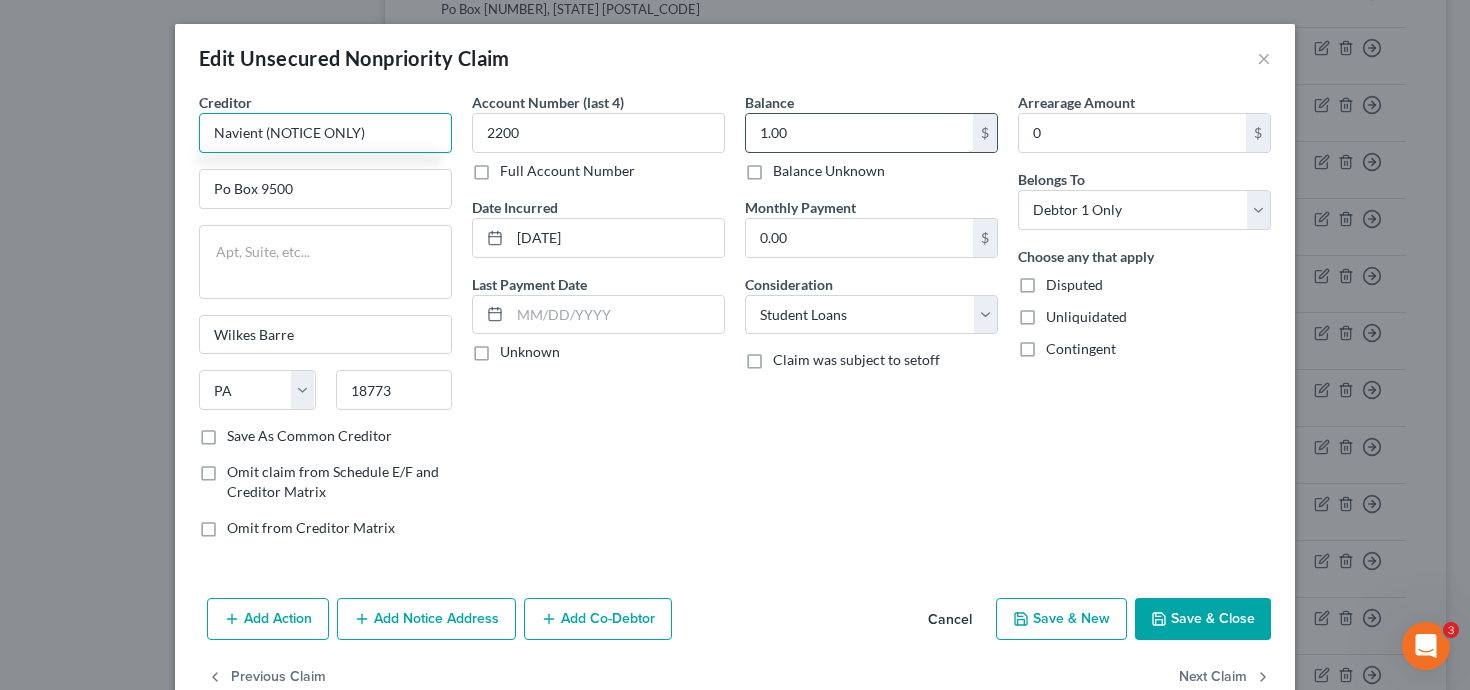 type on "Navient (NOTICE ONLY)" 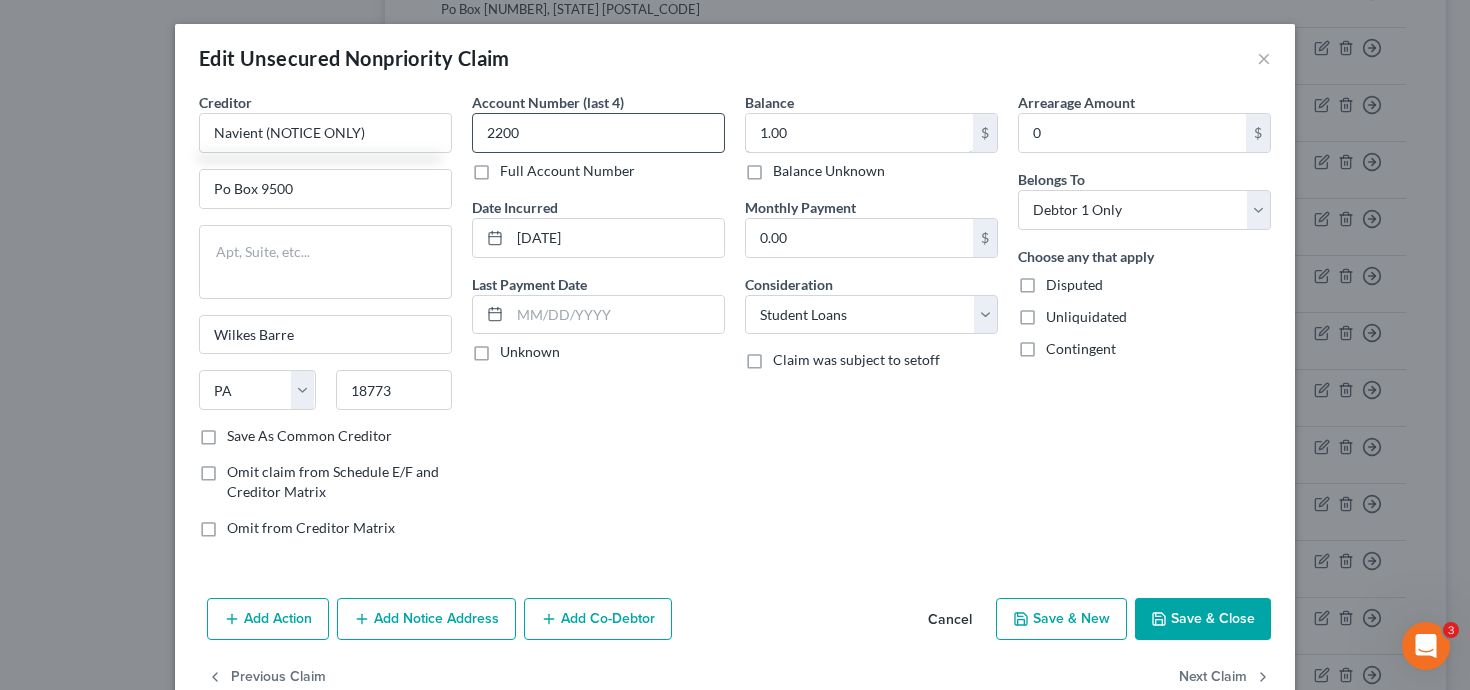 drag, startPoint x: 837, startPoint y: 141, endPoint x: 675, endPoint y: 123, distance: 162.99693 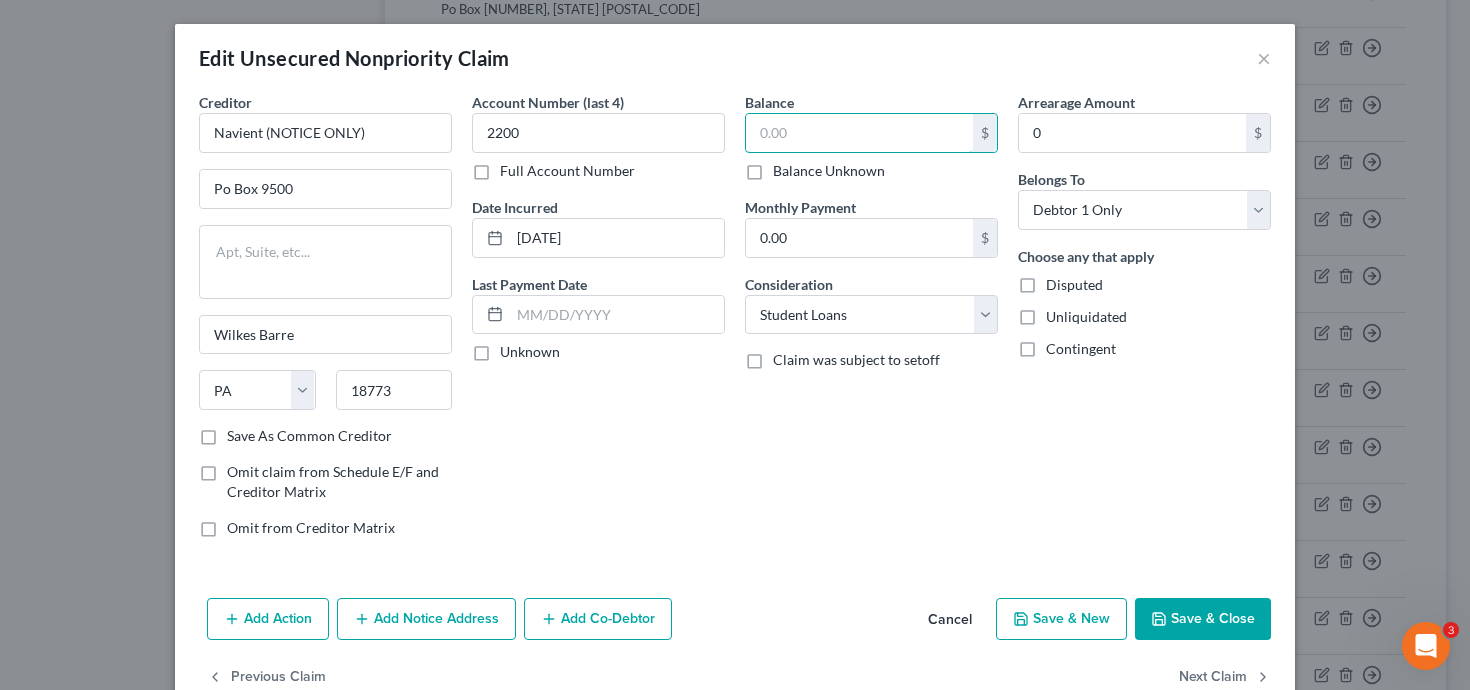 type 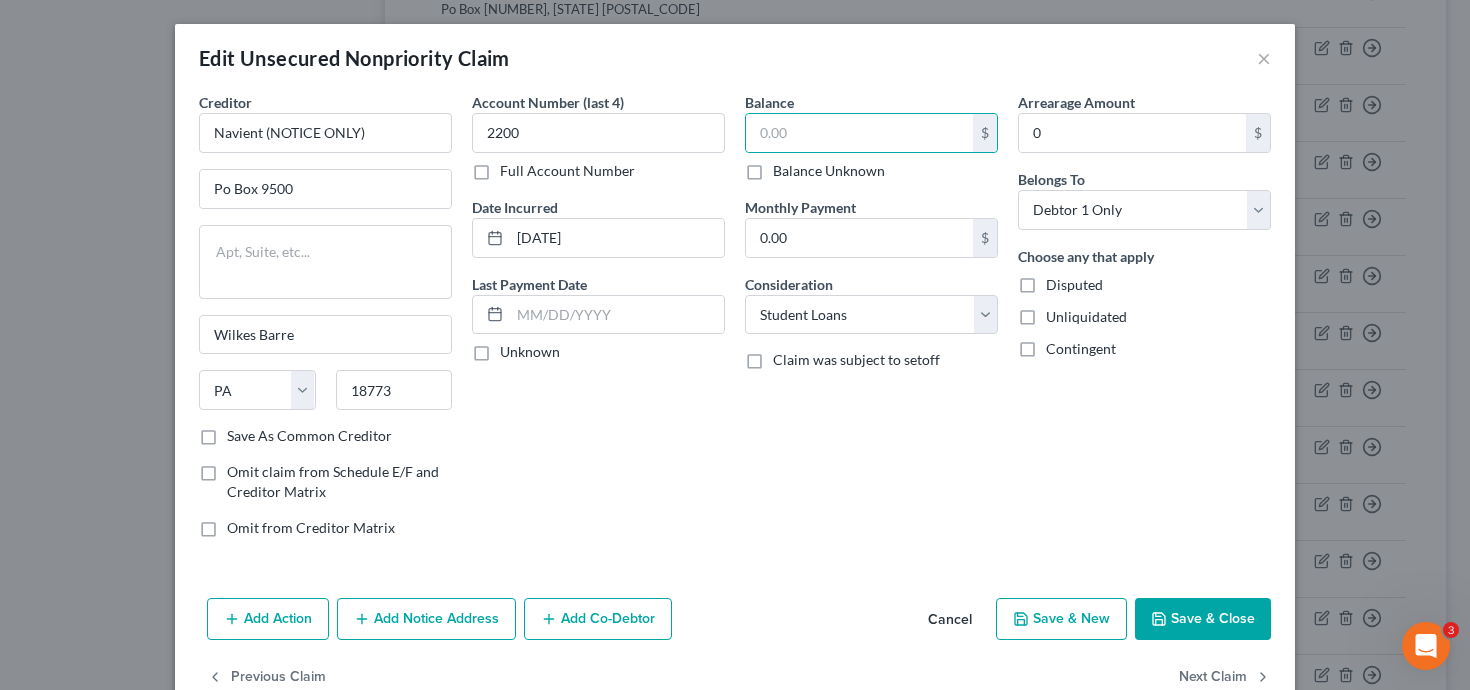 click on "Save & Close" at bounding box center (1203, 619) 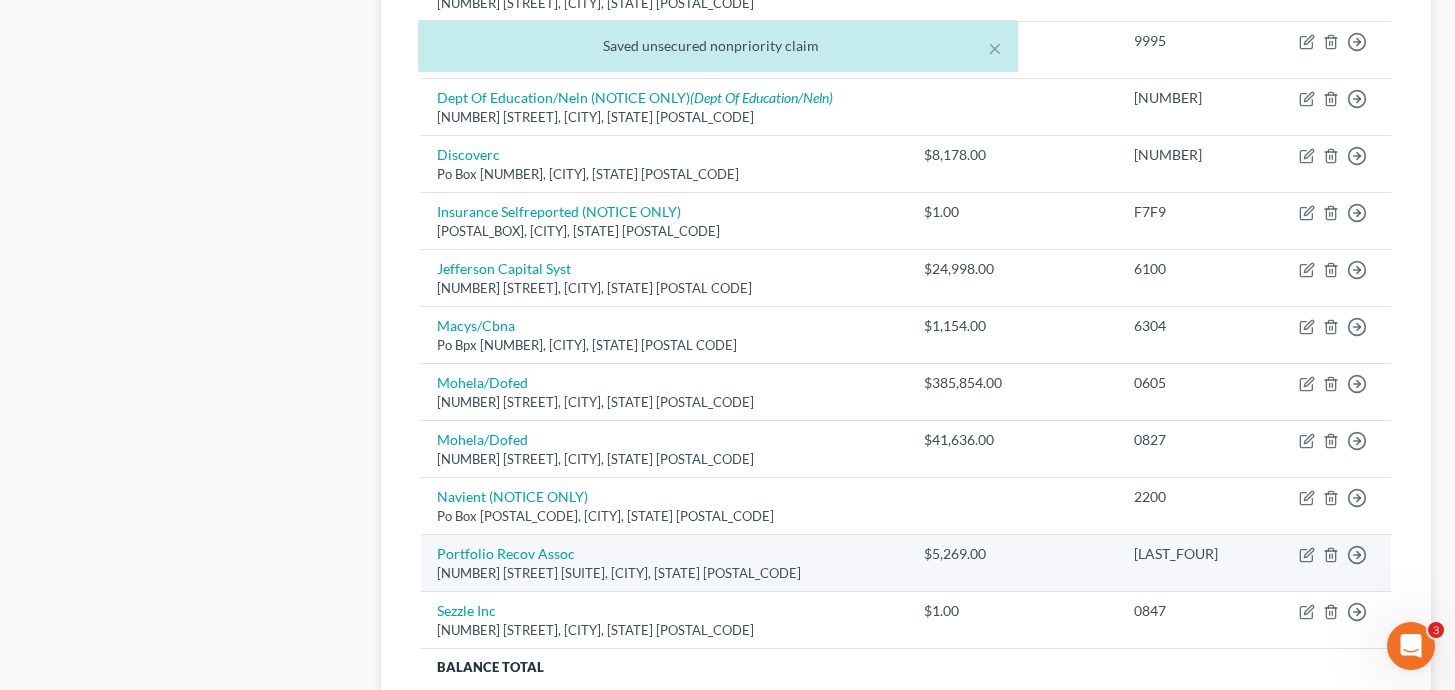 scroll, scrollTop: 1414, scrollLeft: 0, axis: vertical 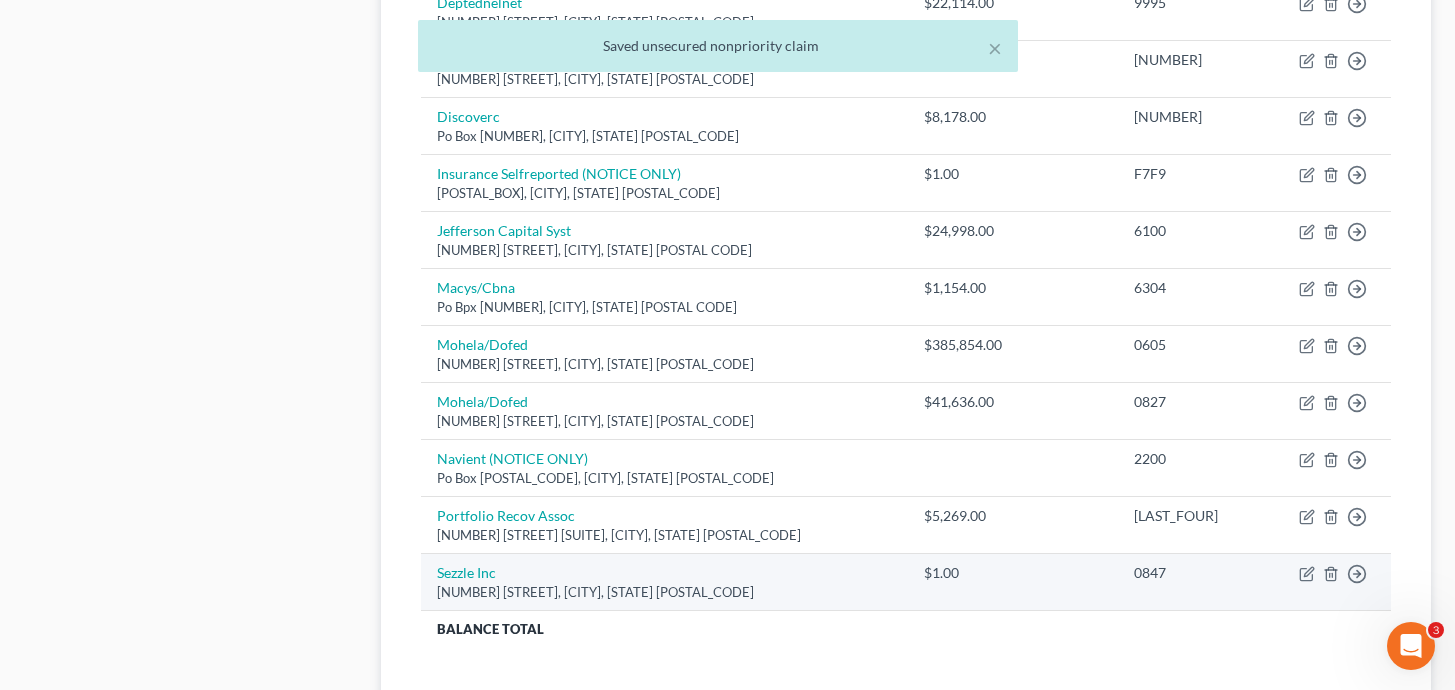 click on "Move to D Move to E Move to G Move to Notice Only" at bounding box center [1329, 581] 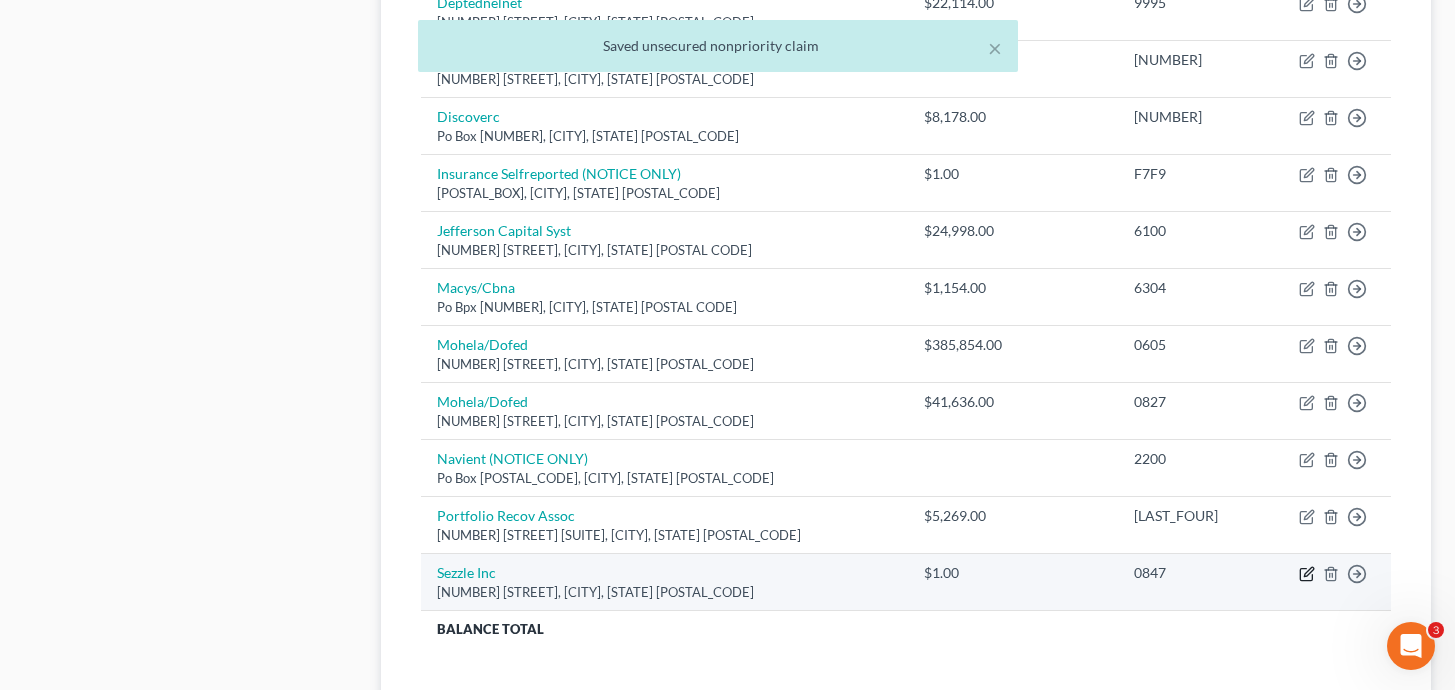 click 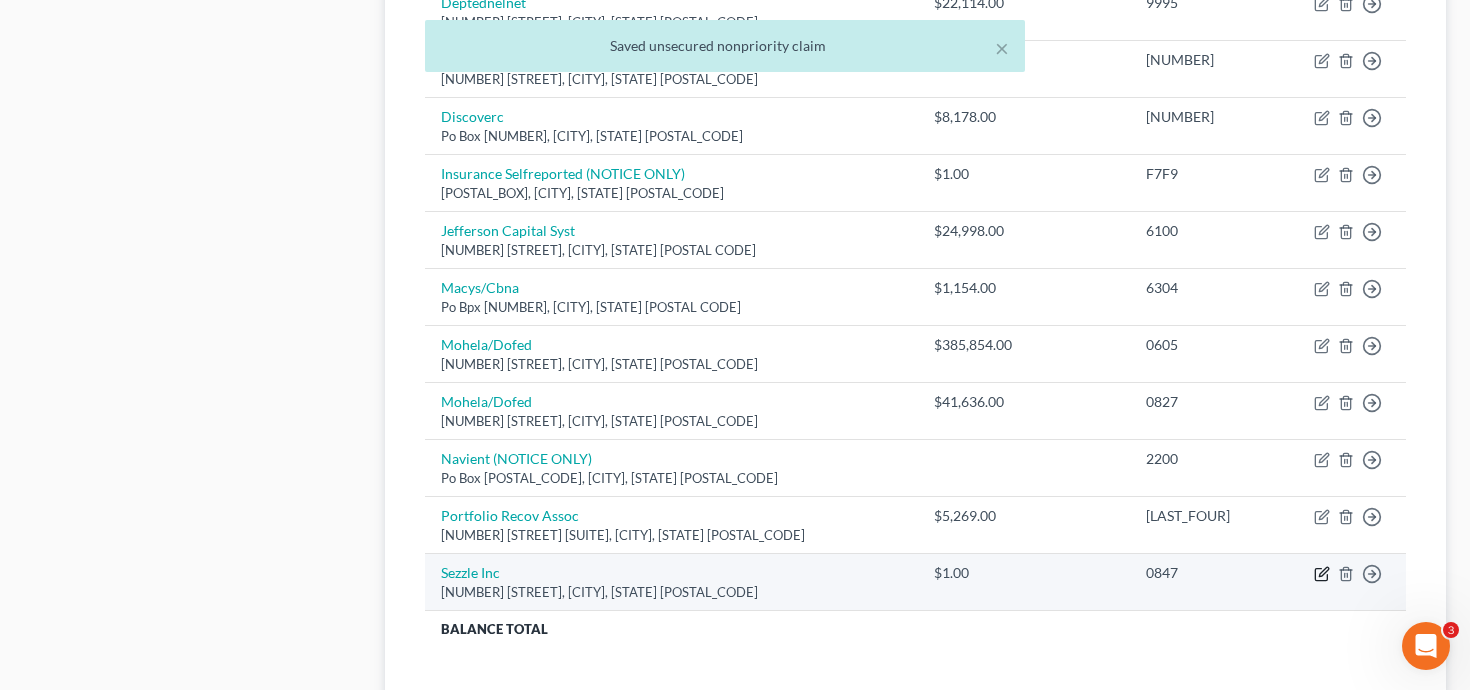 select on "24" 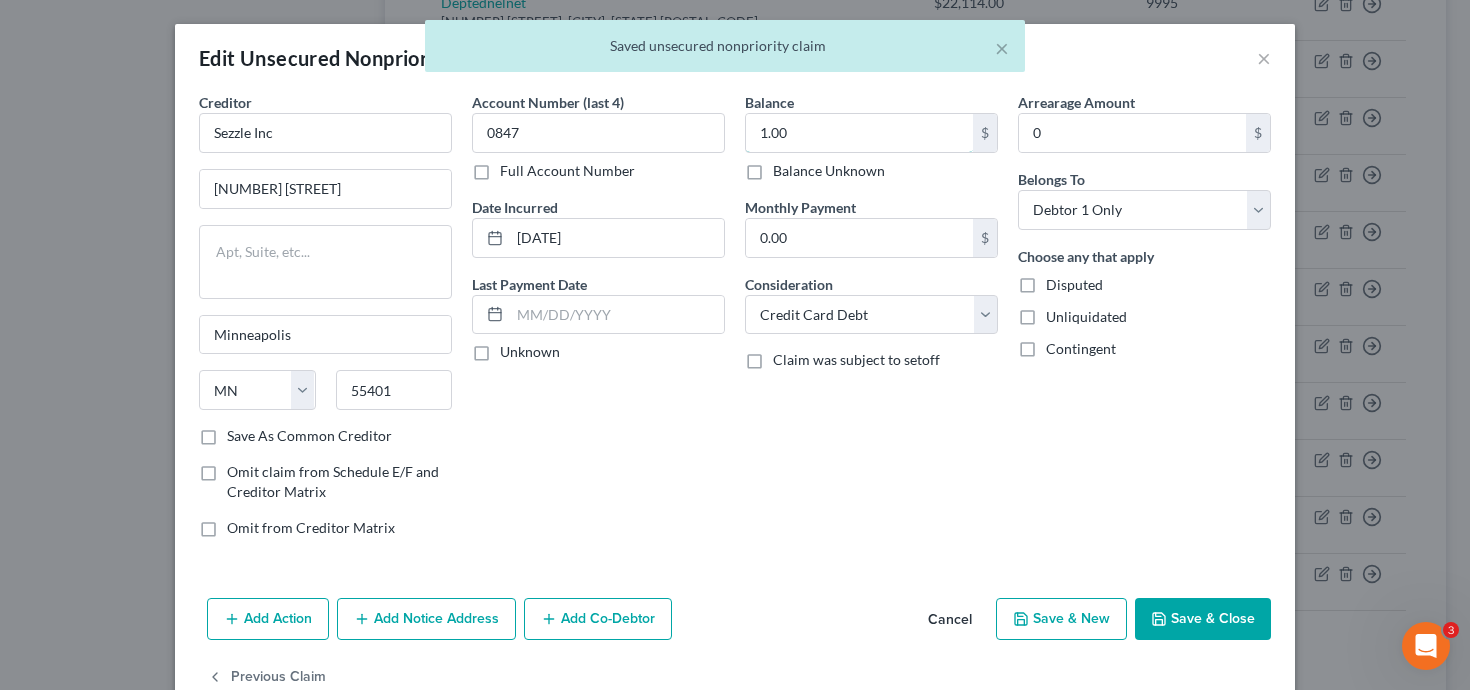 click on "Creditor *    Sezzle Inc                      [NUMBER] [STREET] [CITY] State AL AK AR AZ CA CO CT DE DC FL GA GU HI ID IL IN IA KS KY LA ME MD MA MI MN MS MO MT NC ND NE NV NH NJ NM NY OH OK OR PA PR RI SC WD TN TX UT VI VA VT WA WV WI WY [POSTAL_CODE] Save As Common Creditor Omit claim from Schedule E/F and Creditor Matrix Omit from Creditor Matrix
Account Number (last 4)
[LAST_FOUR]
Full Account Number
Date Incurred         [DATE] Last Payment Date         Unknown Balance
1.00 $
Balance Unknown
Balance Undetermined
1.00 $
Balance Unknown
Monthly Payment 0.00 $ Consideration Select Cable / Satellite Services Collection Agency Credit Card Debt Debt Counseling / Attorneys Deficiency Balance Domestic Support Obligations Home / Car Repairs Income Taxes Judgment Liens Medical Services Monies Loaned / Advanced Mortgage Obligation From Divorce Or Separation Obligation To Pensions 0" at bounding box center (735, 323) 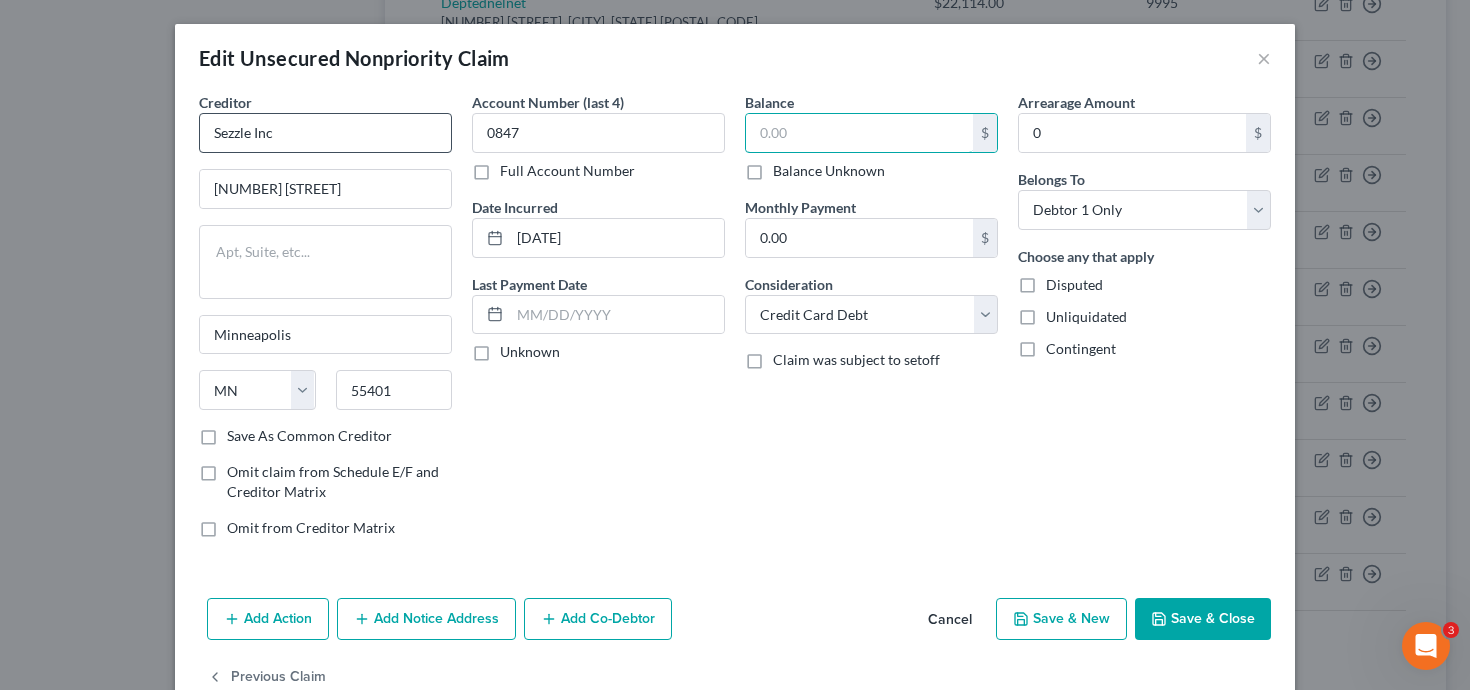 type 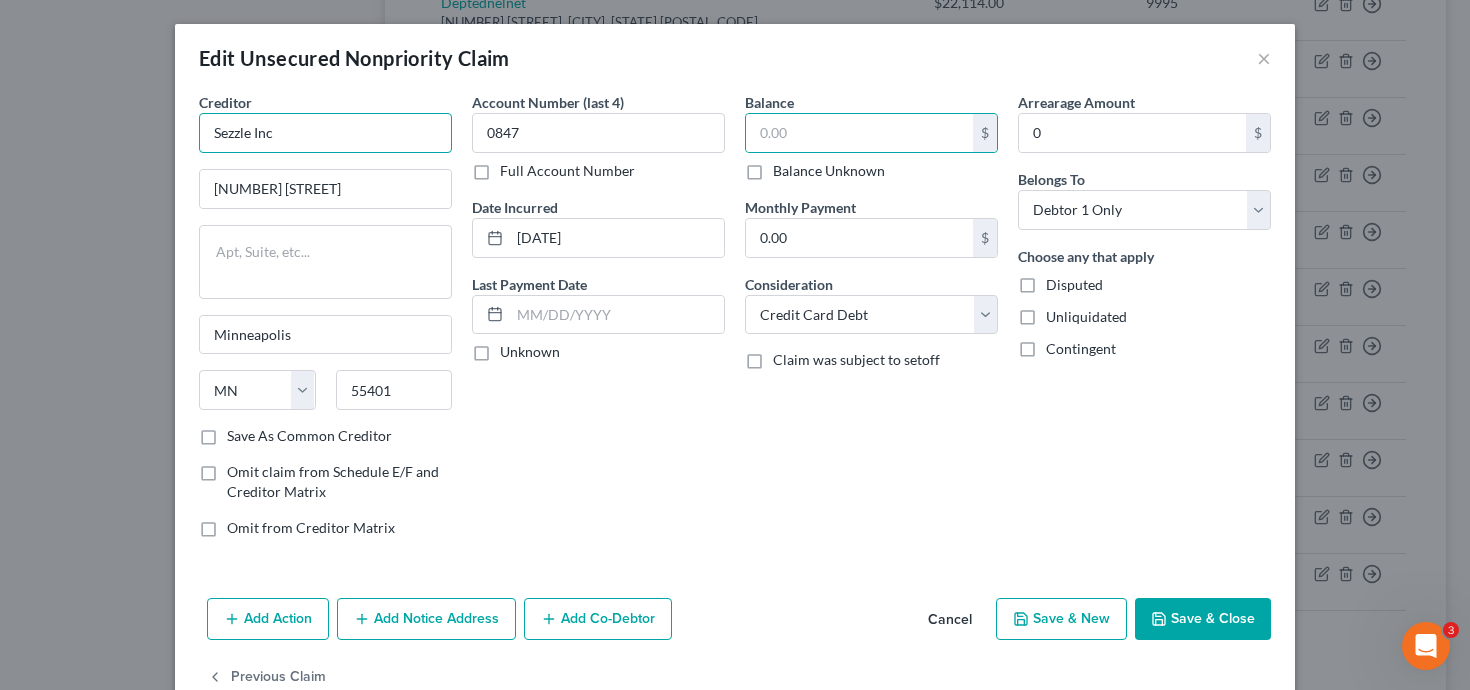 click on "Sezzle Inc" at bounding box center (325, 133) 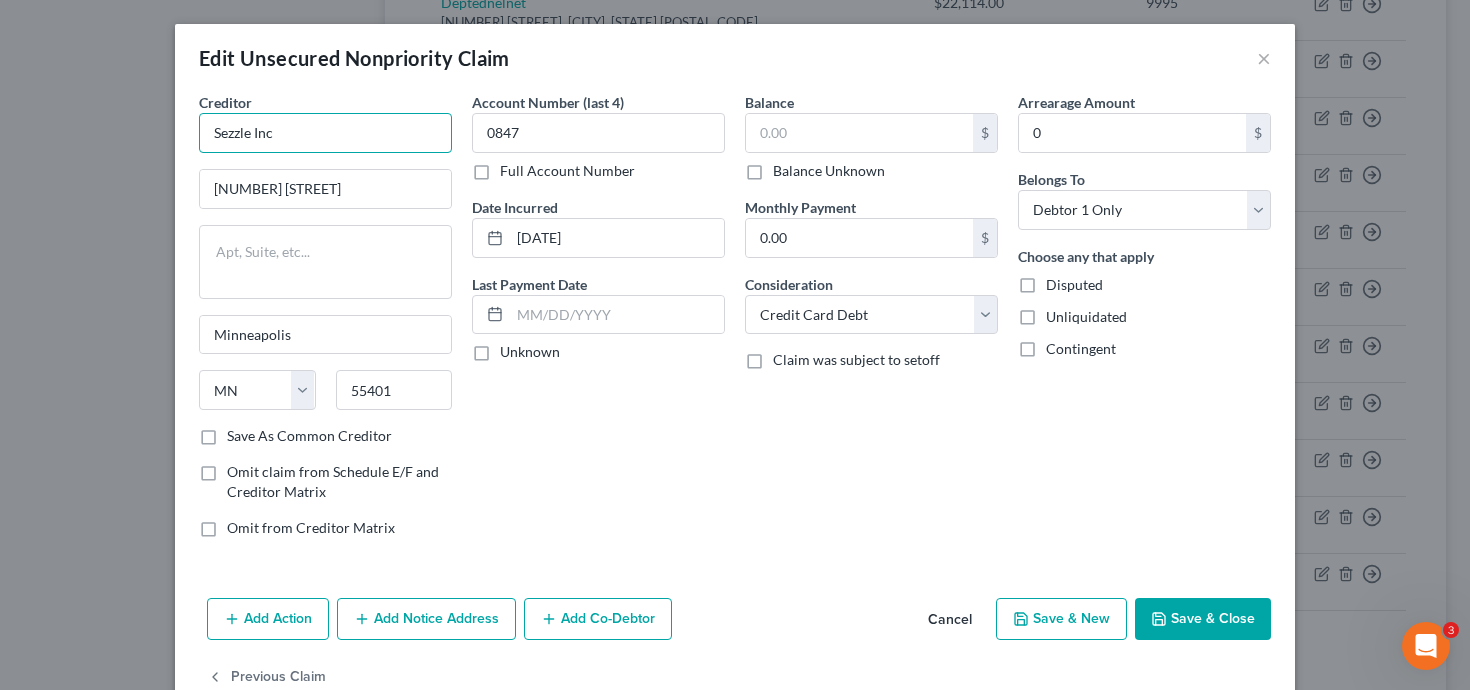 click on "Sezzle Inc" at bounding box center [325, 133] 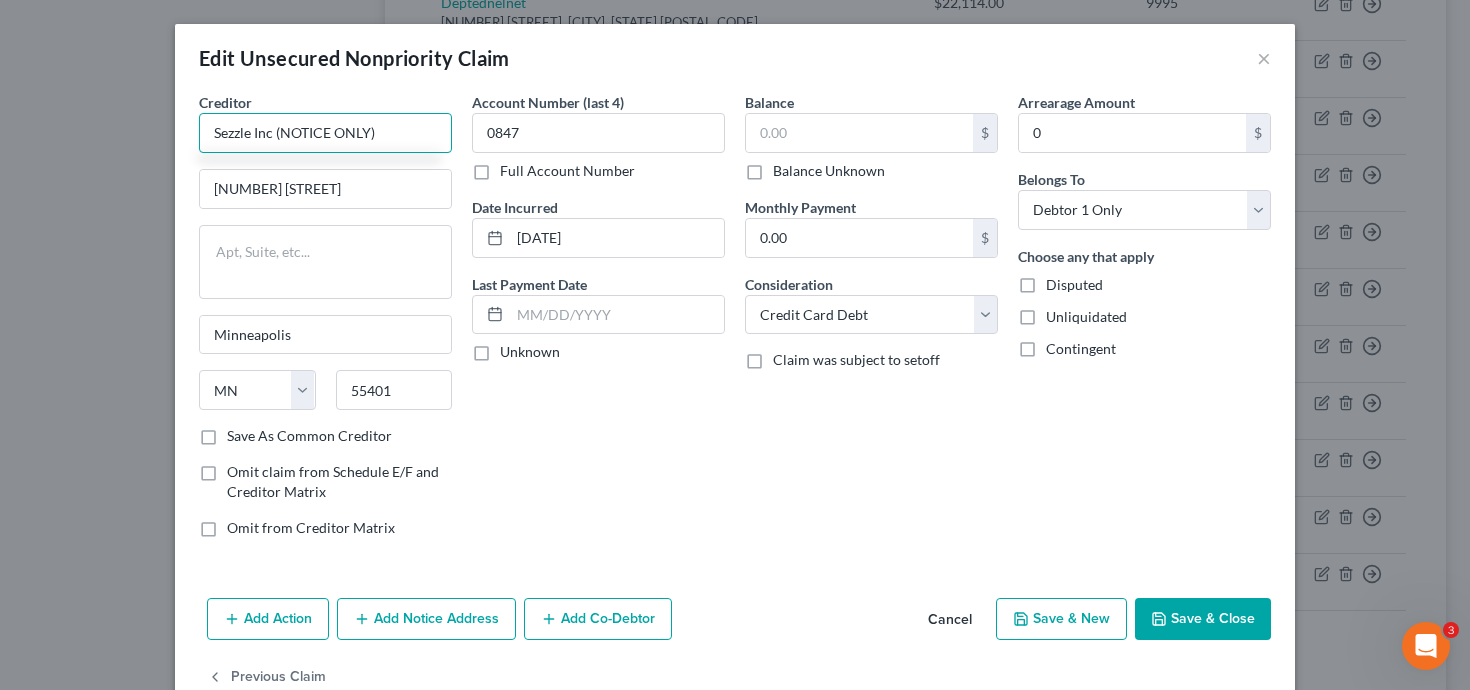 type on "Sezzle Inc (NOTICE ONLY)" 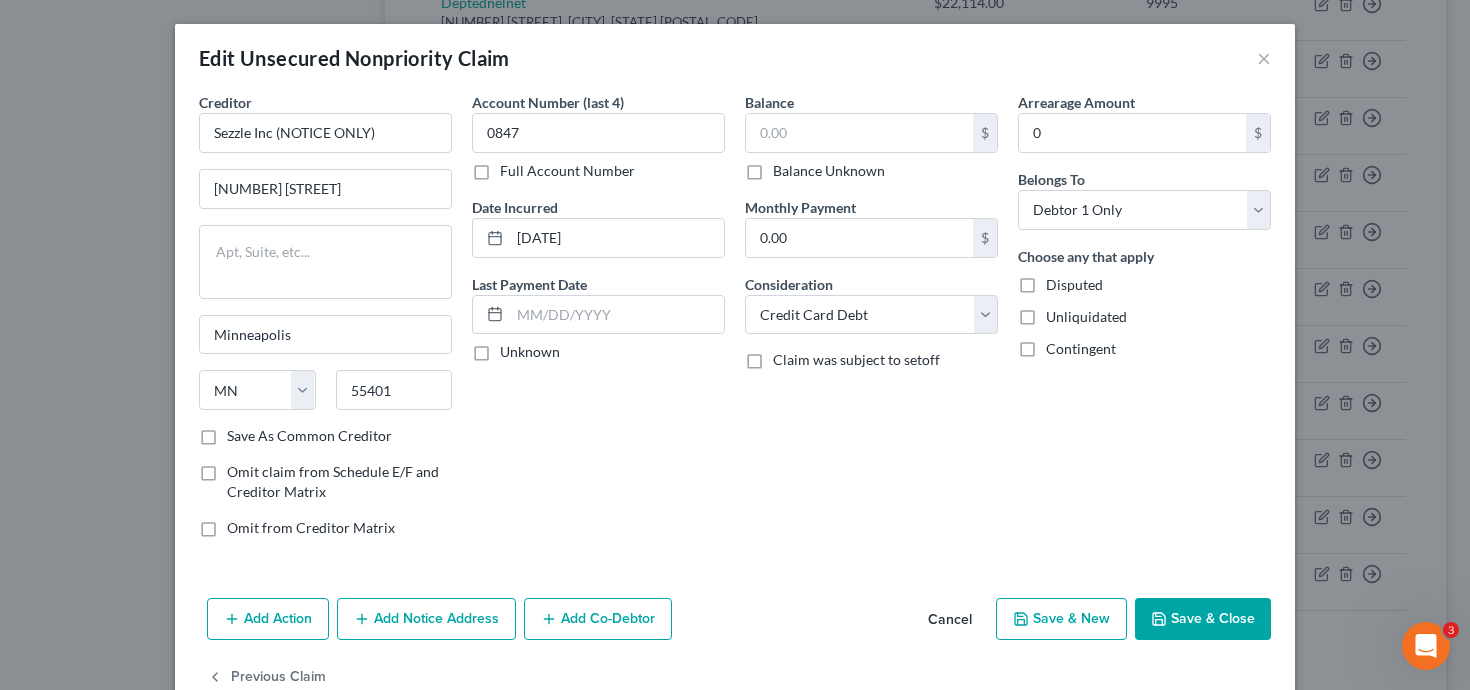 click 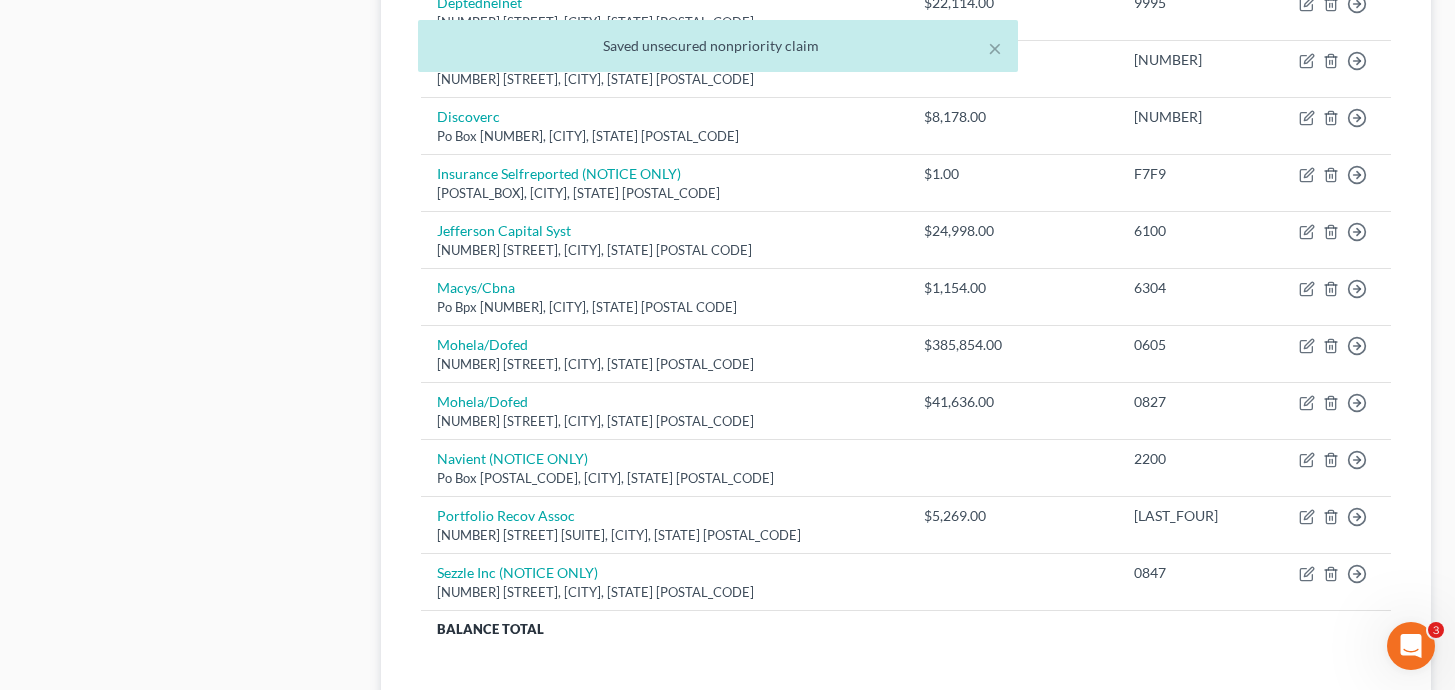 scroll, scrollTop: 1593, scrollLeft: 0, axis: vertical 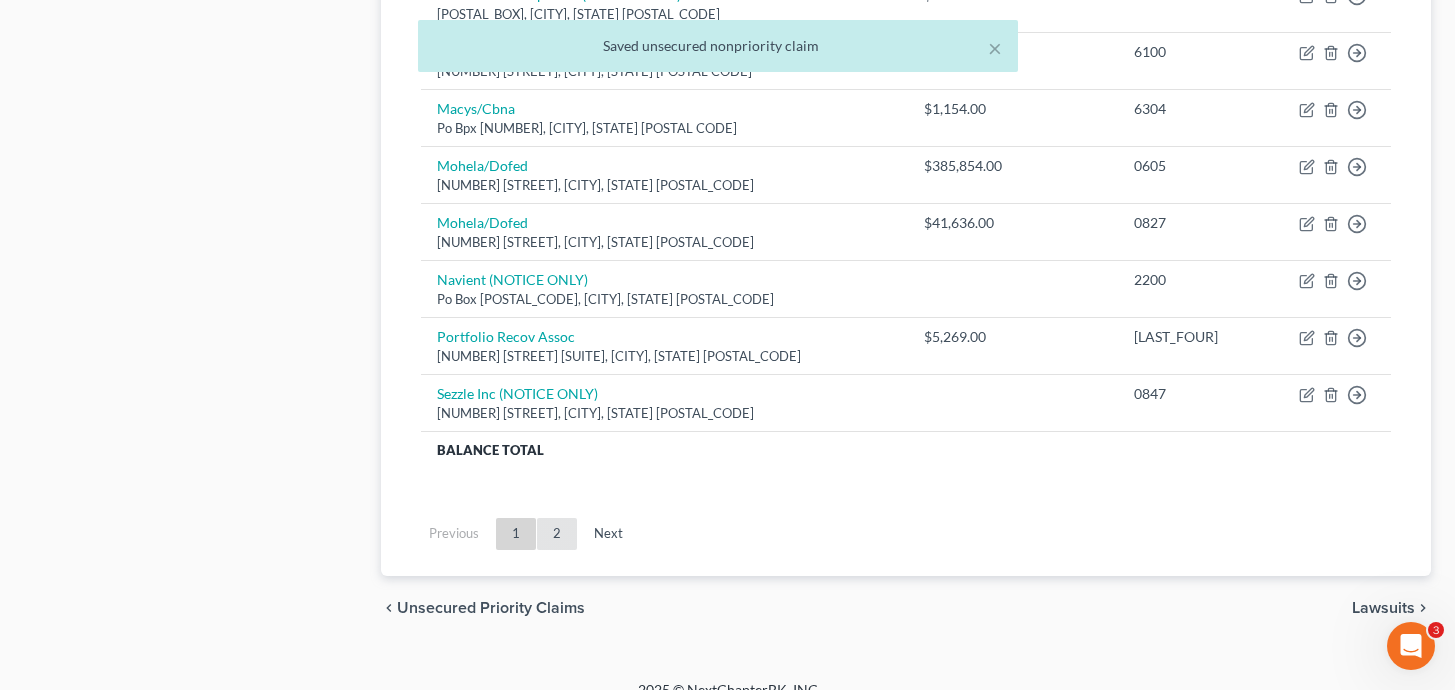 click on "2" at bounding box center (557, 534) 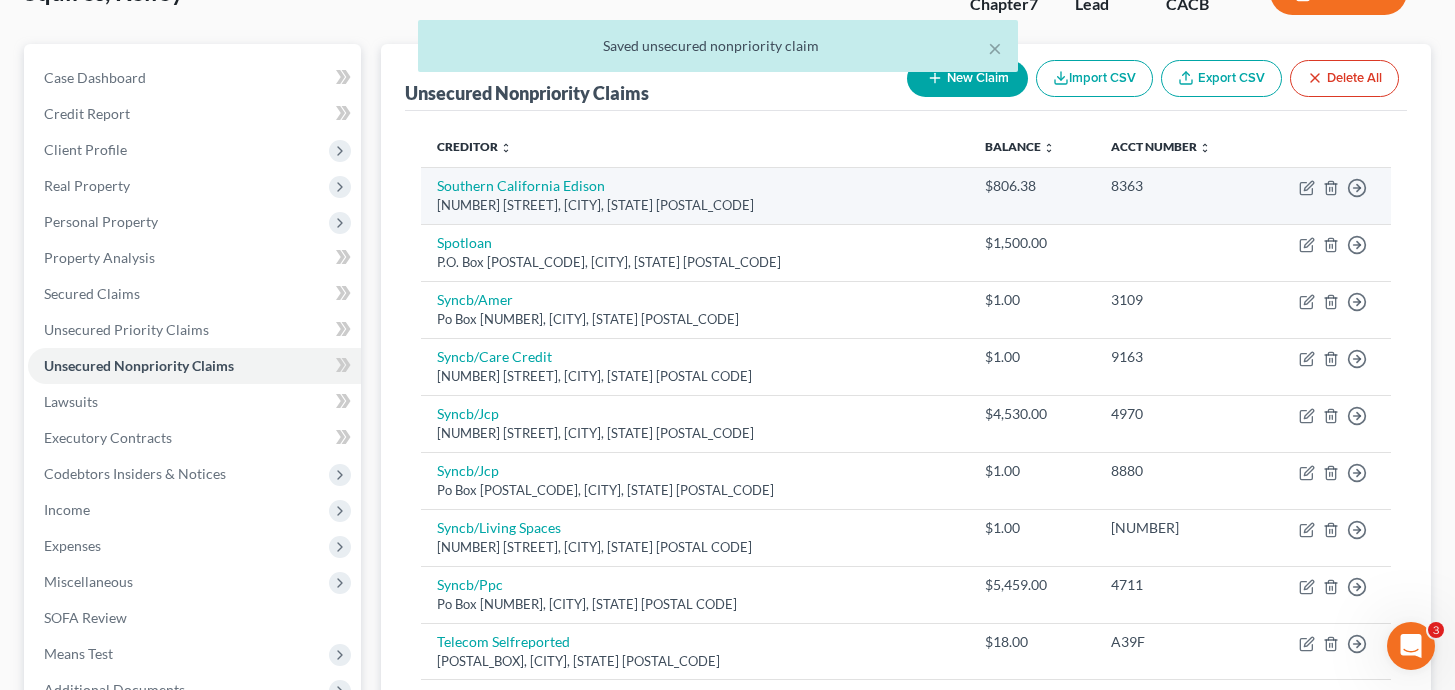 scroll, scrollTop: 110, scrollLeft: 0, axis: vertical 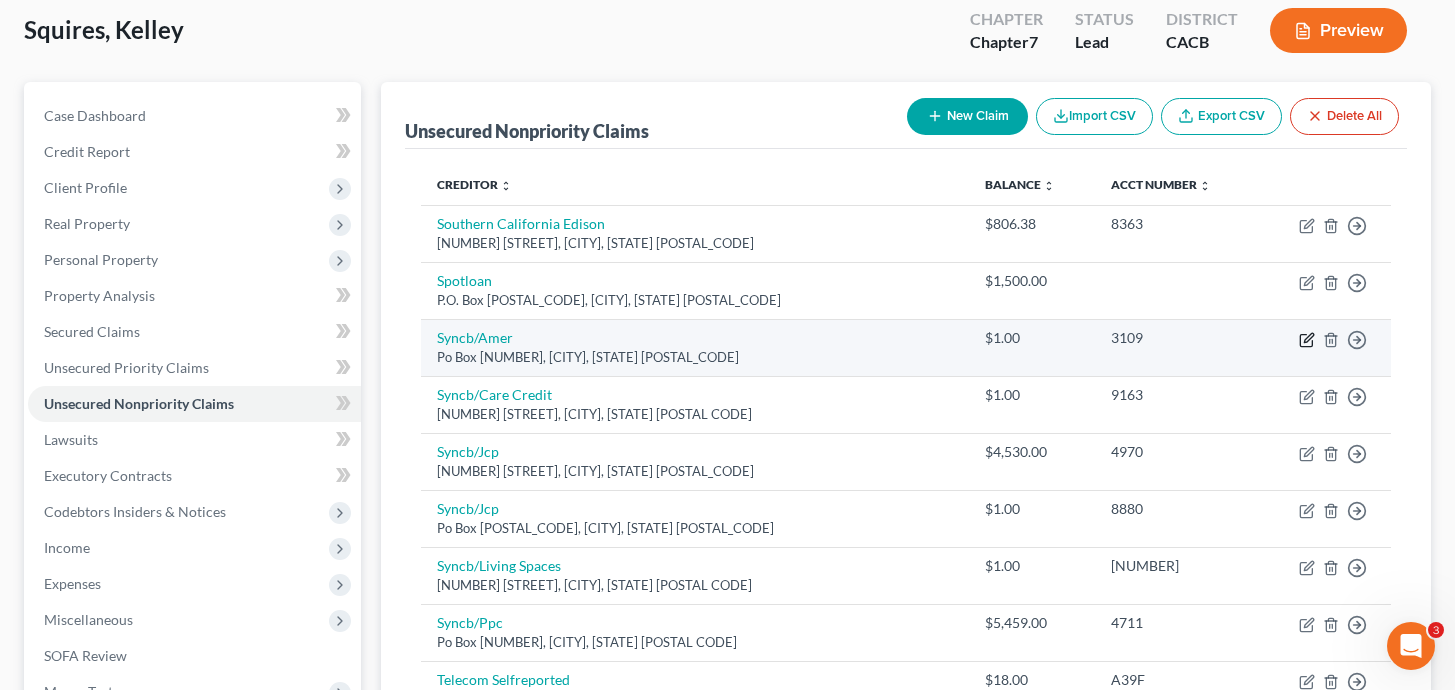 click 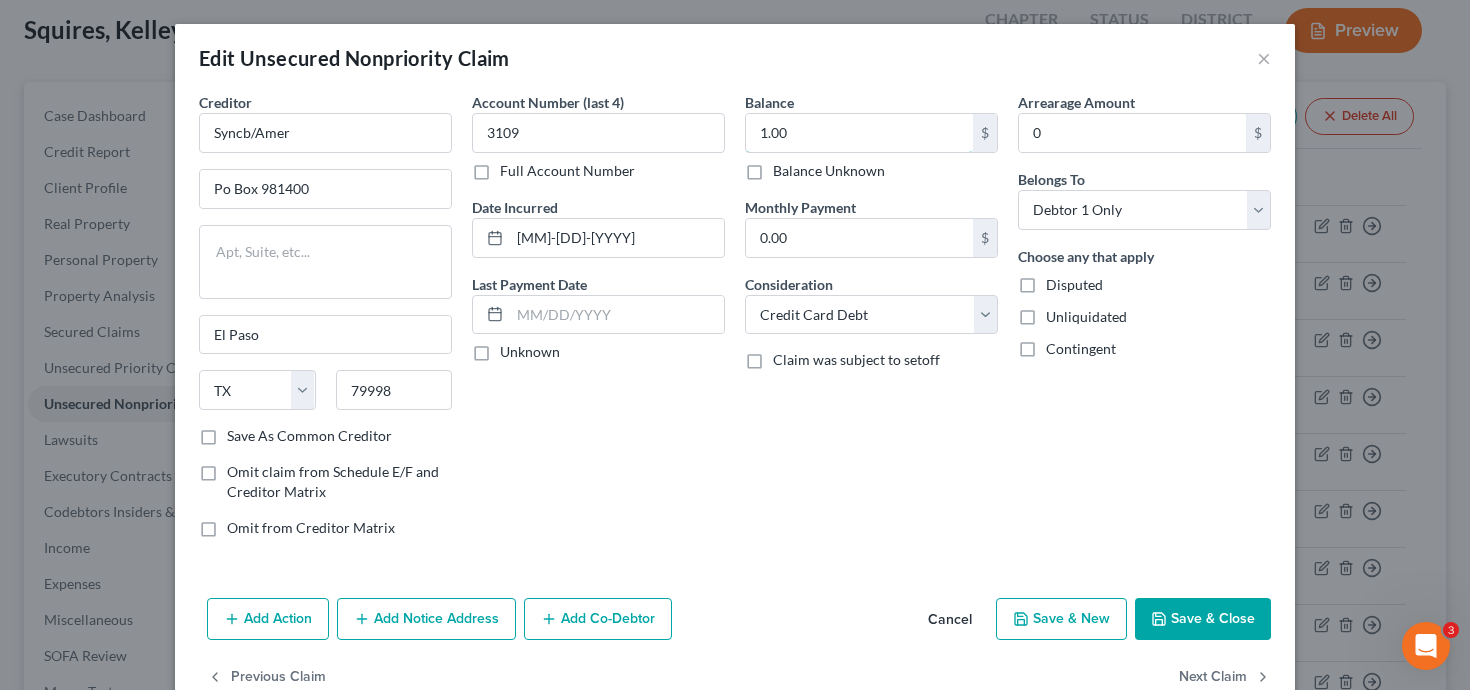 drag, startPoint x: 833, startPoint y: 138, endPoint x: 658, endPoint y: 105, distance: 178.08424 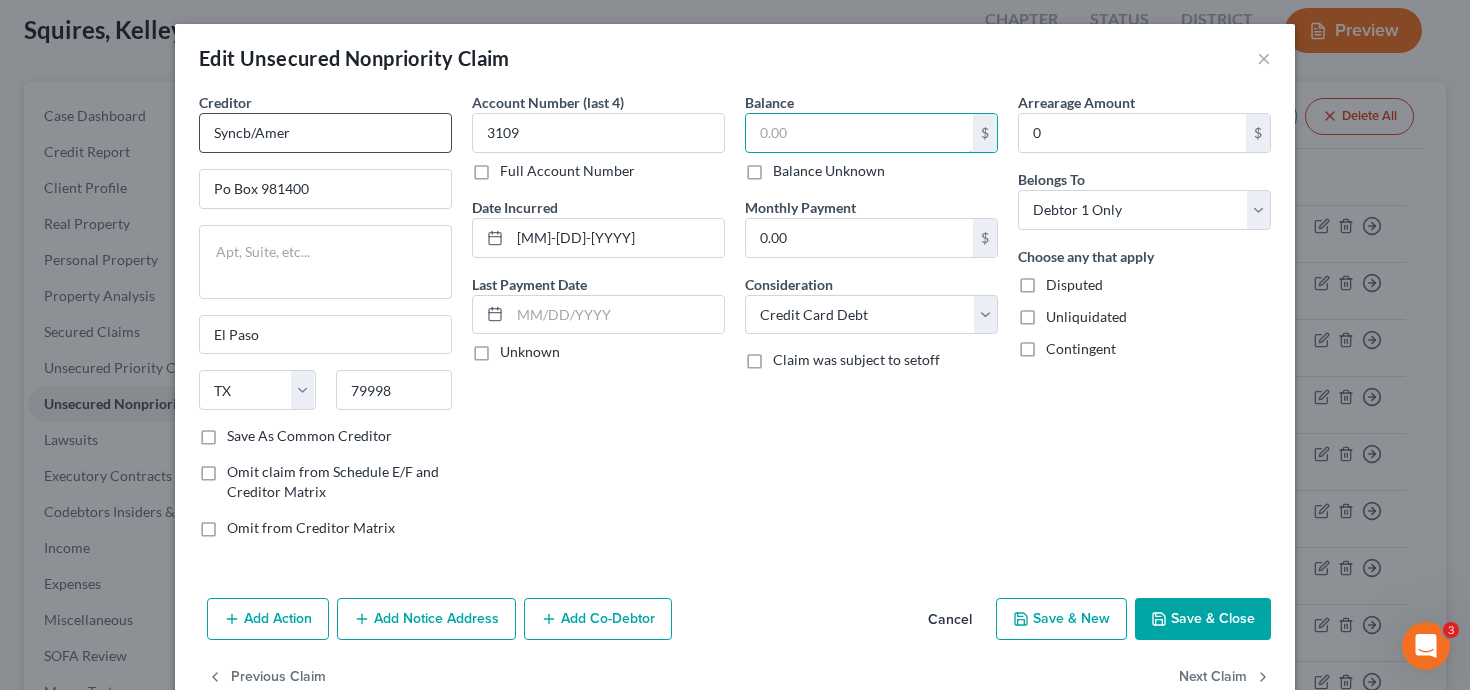 type 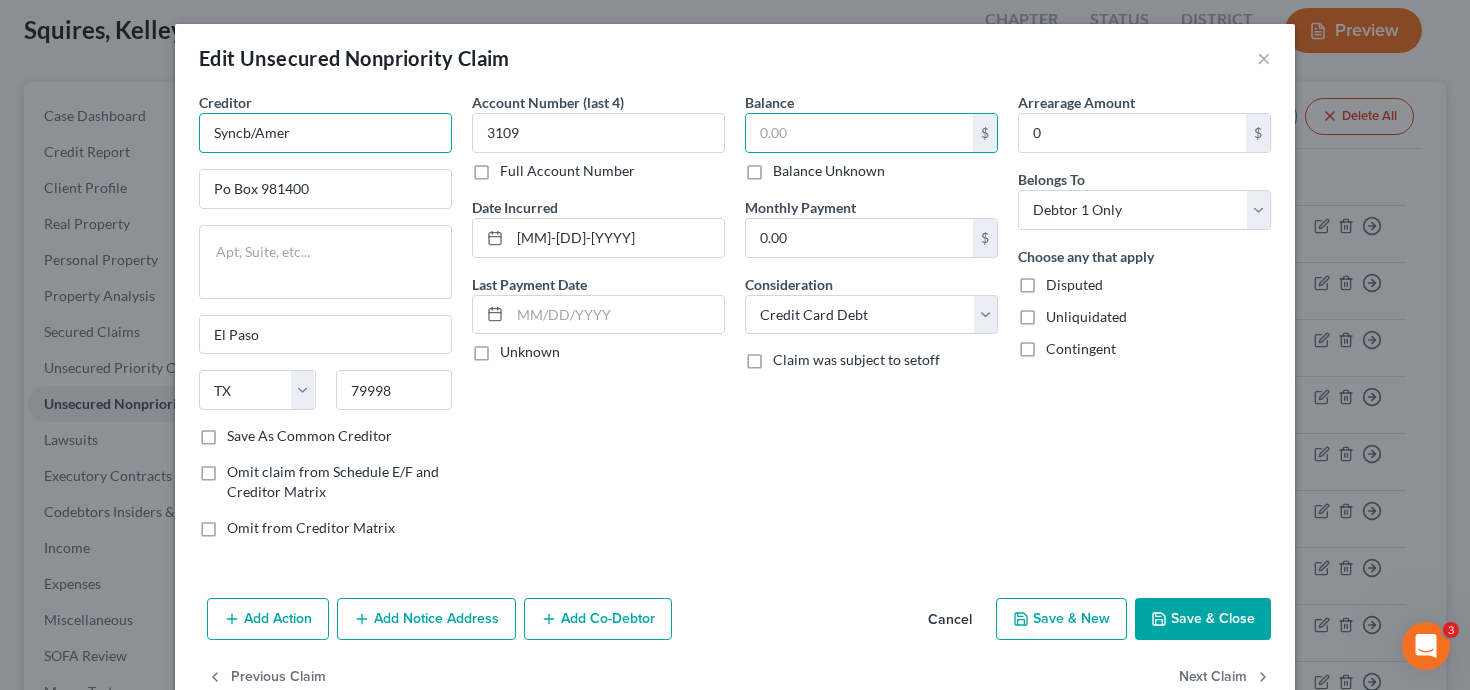 click on "Syncb/Amer" at bounding box center [325, 133] 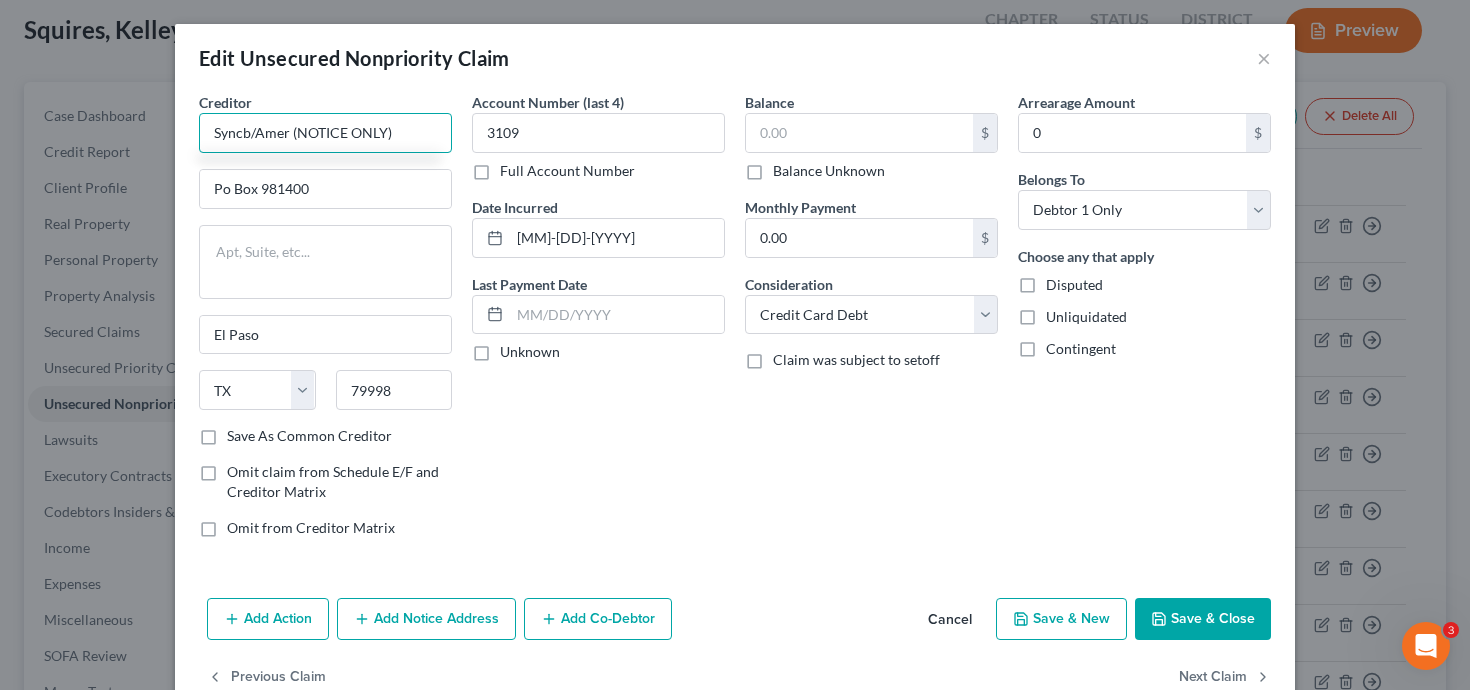 type on "Syncb/Amer (NOTICE ONLY)" 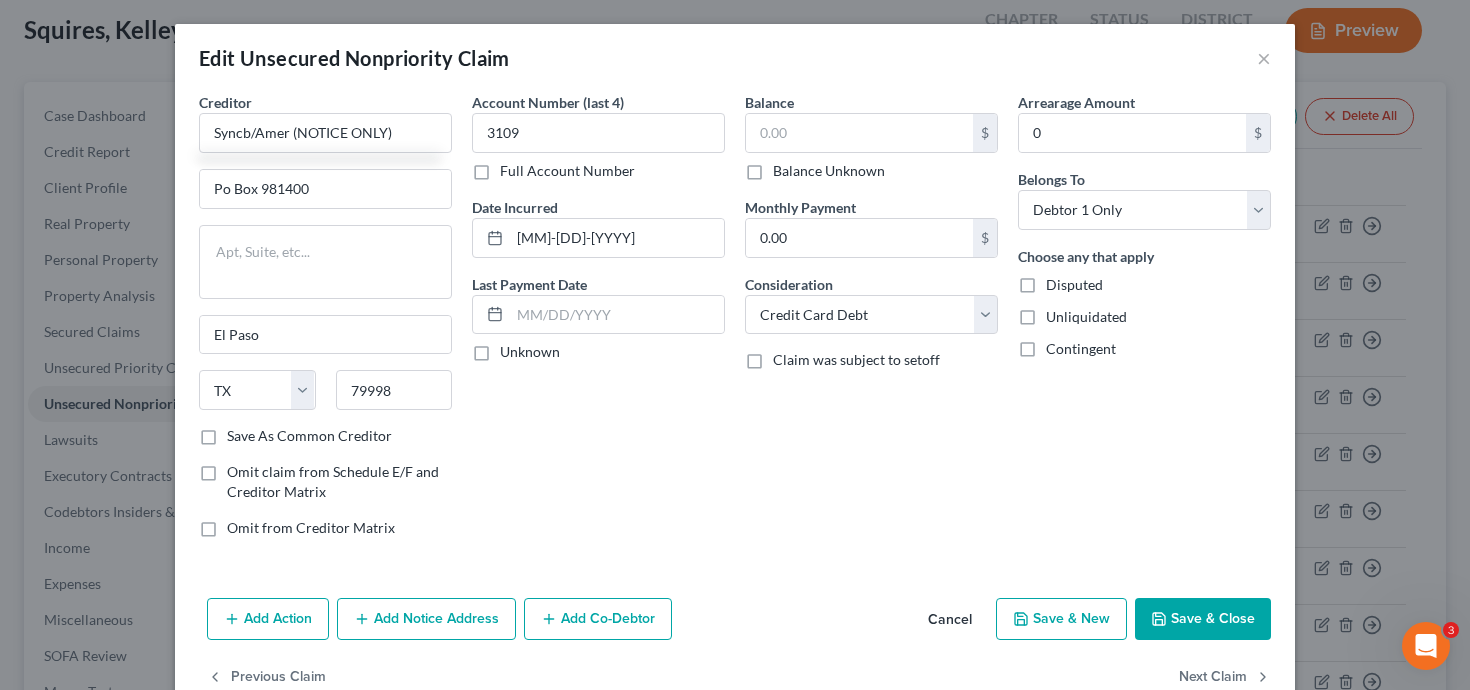 click on "Save & Close" at bounding box center (1203, 619) 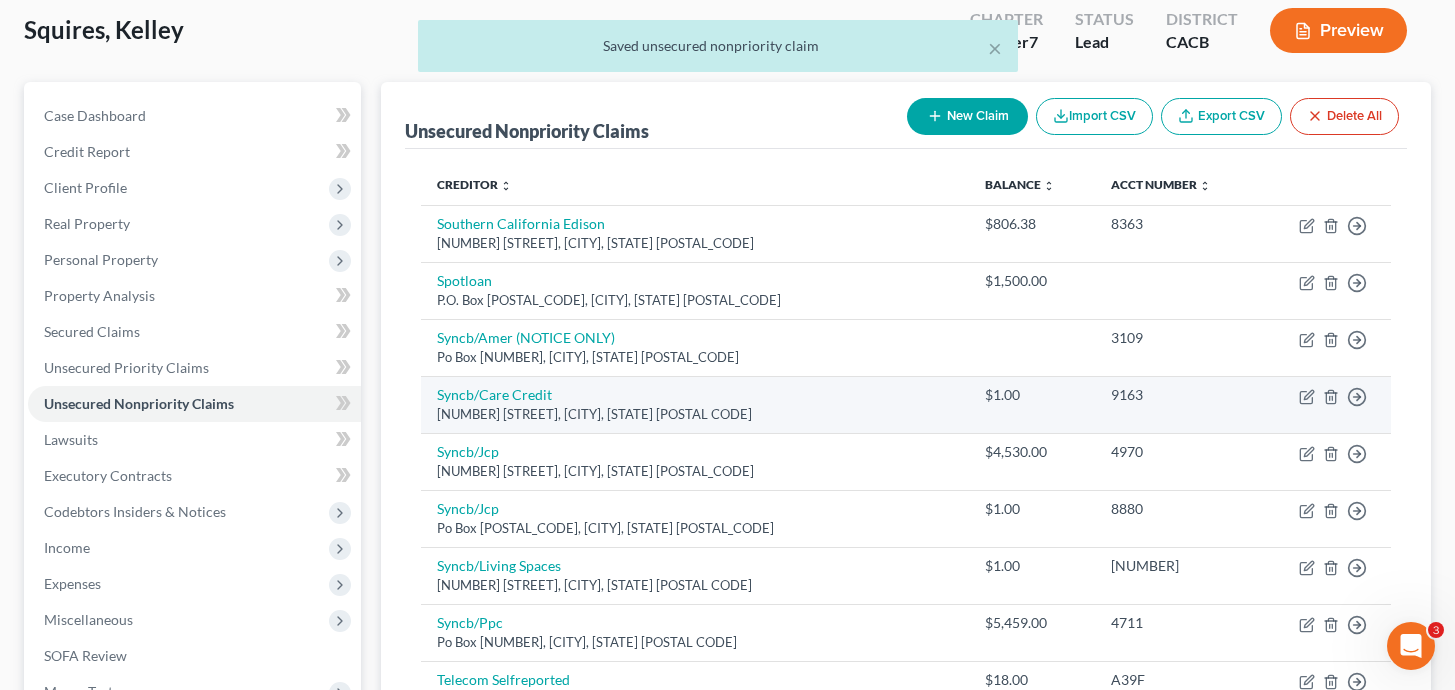 scroll, scrollTop: 139, scrollLeft: 0, axis: vertical 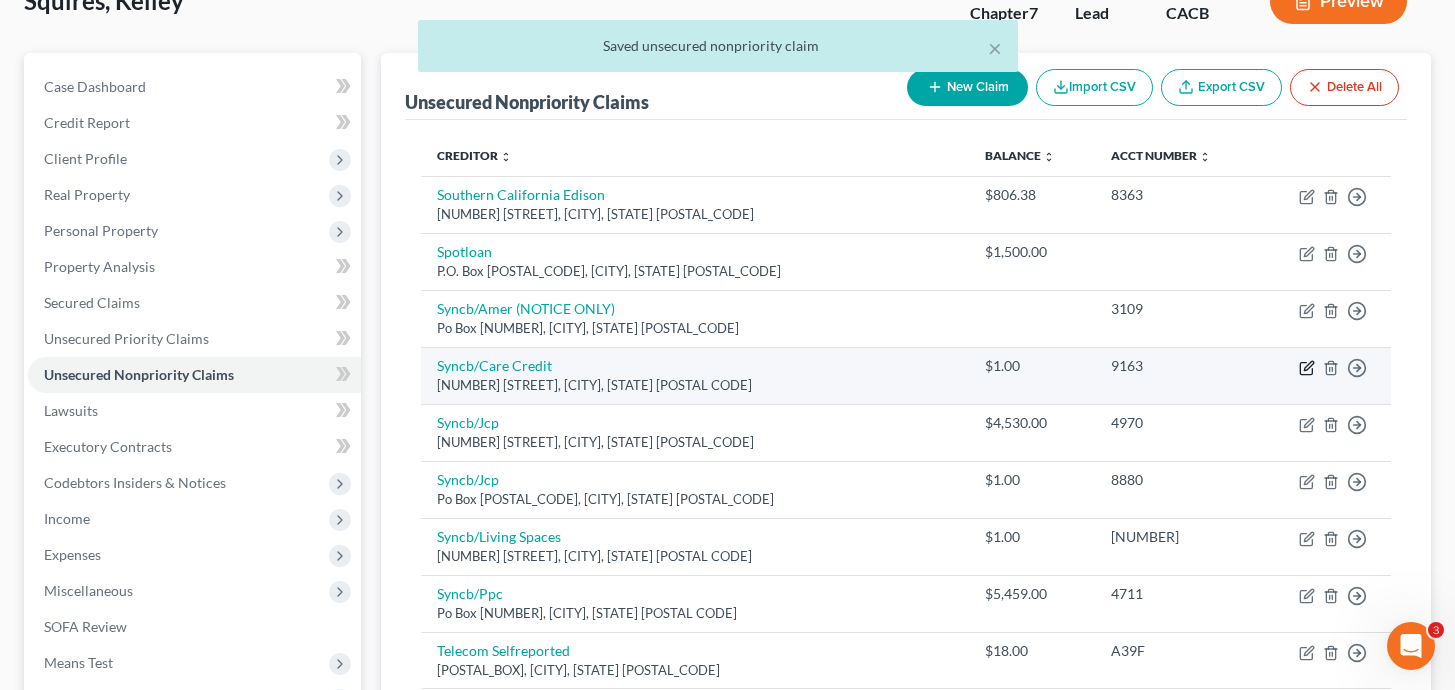 click 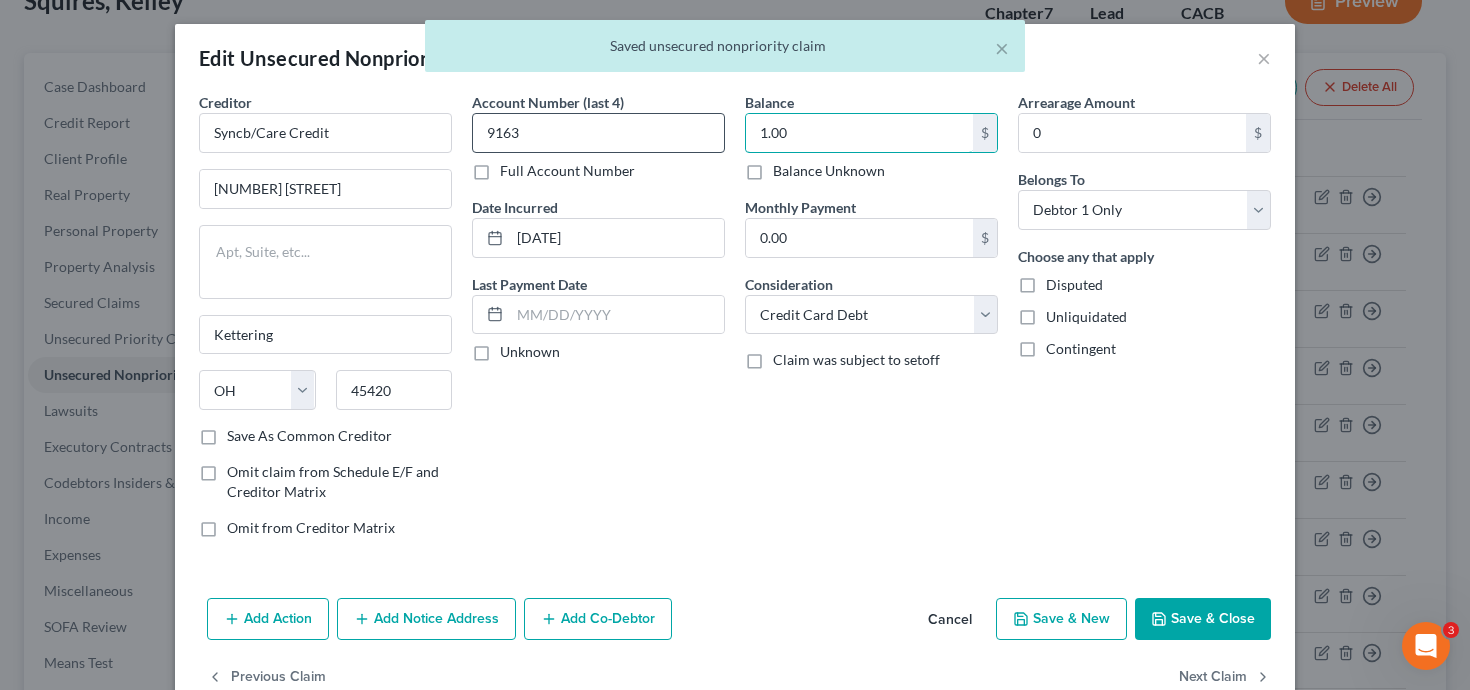 drag, startPoint x: 790, startPoint y: 140, endPoint x: 657, endPoint y: 124, distance: 133.95895 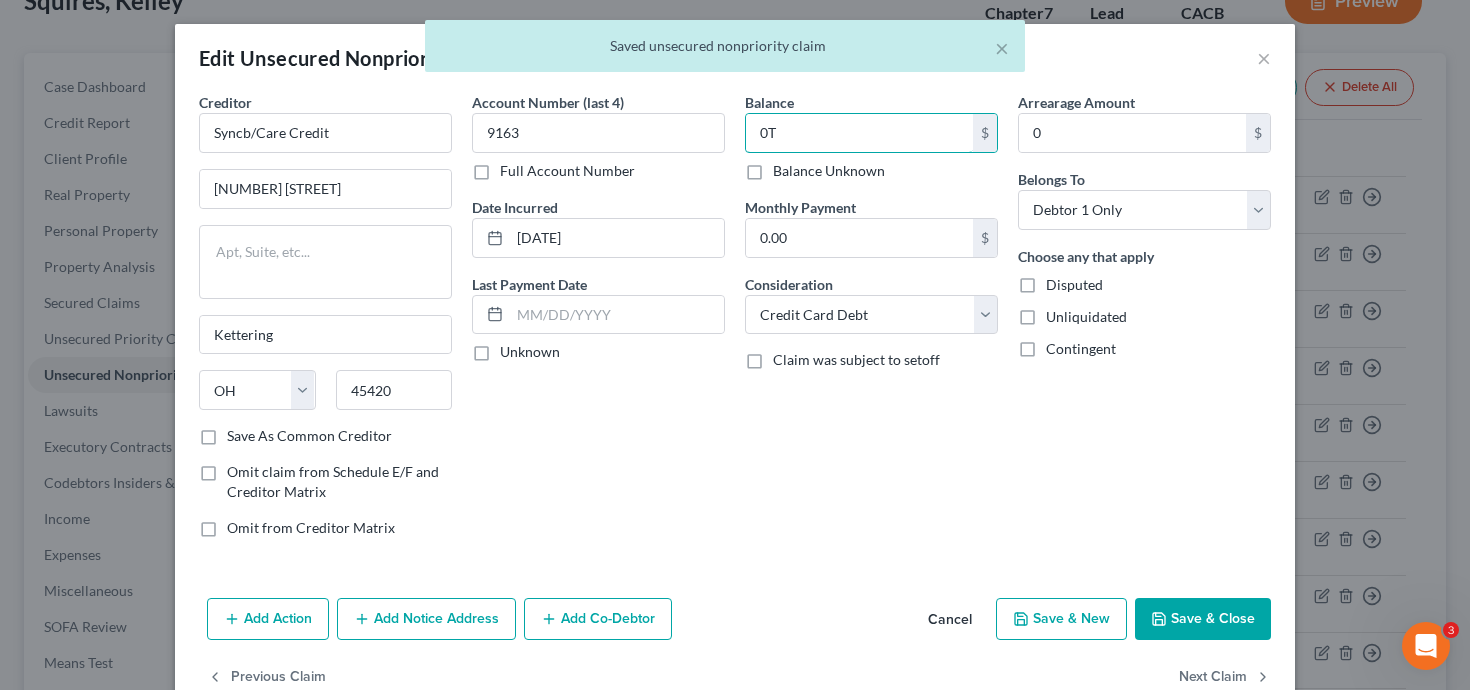 type on "0" 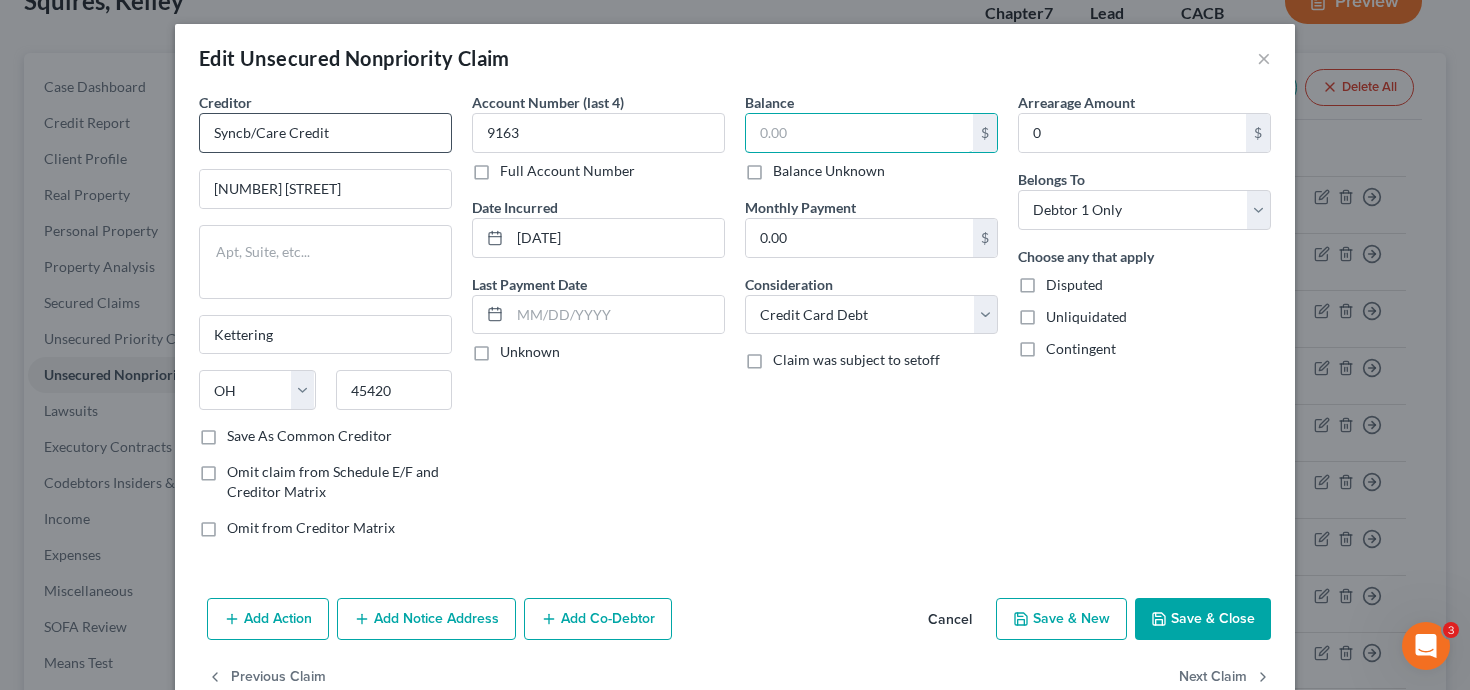 type 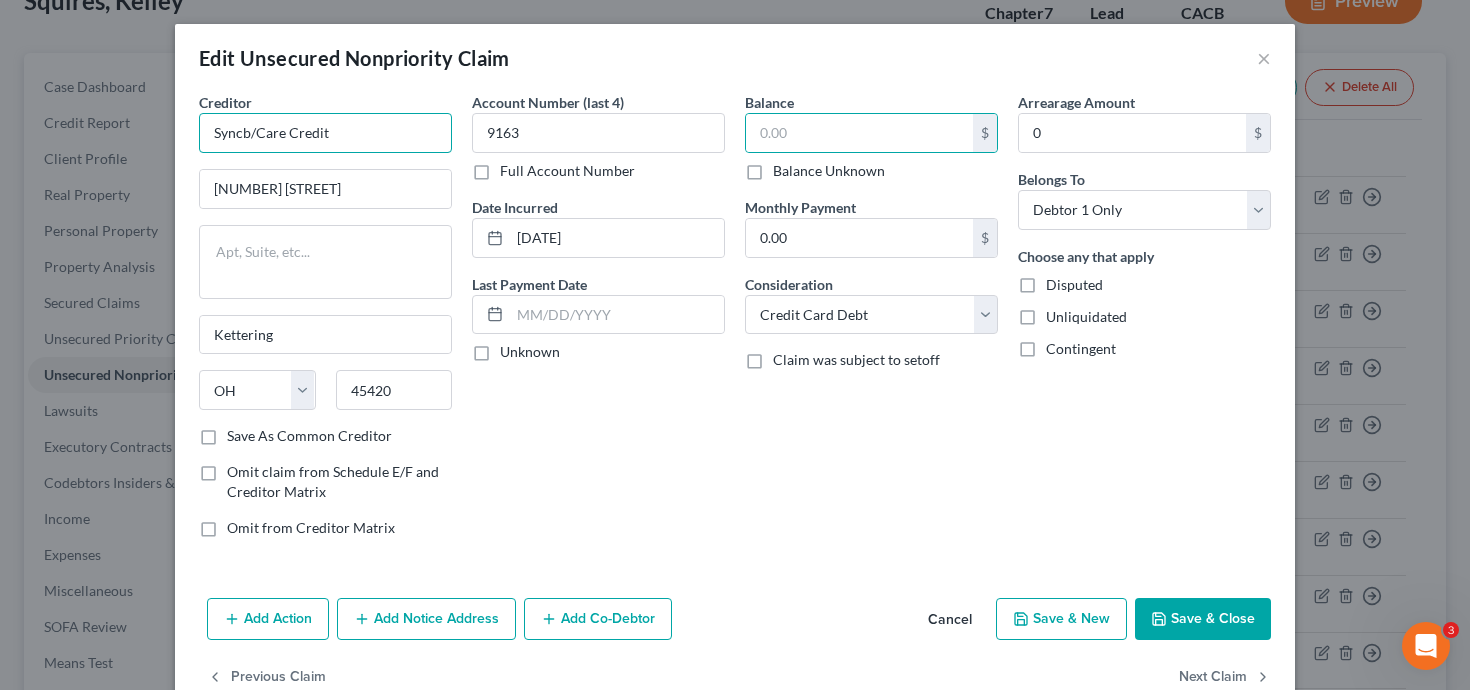click on "Syncb/Care Credit" at bounding box center [325, 133] 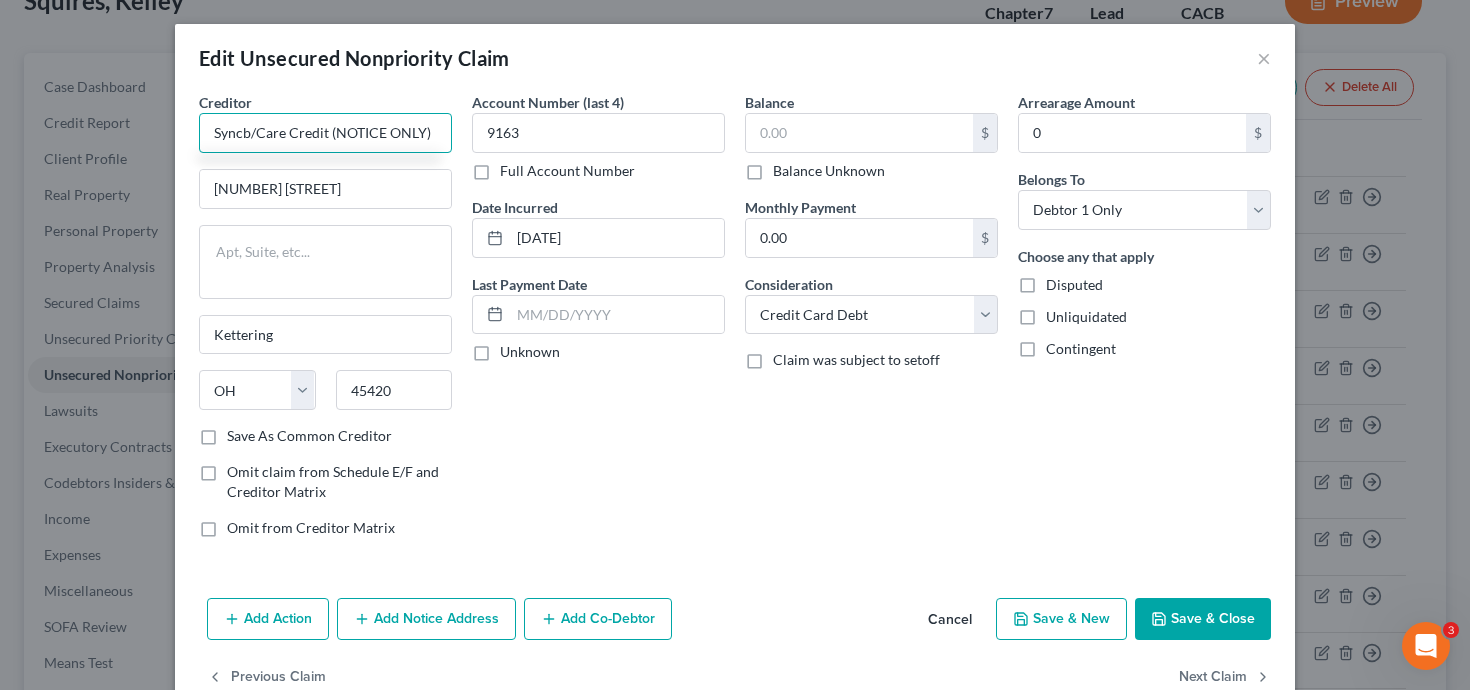 type on "Syncb/Care Credit (NOTICE ONLY)" 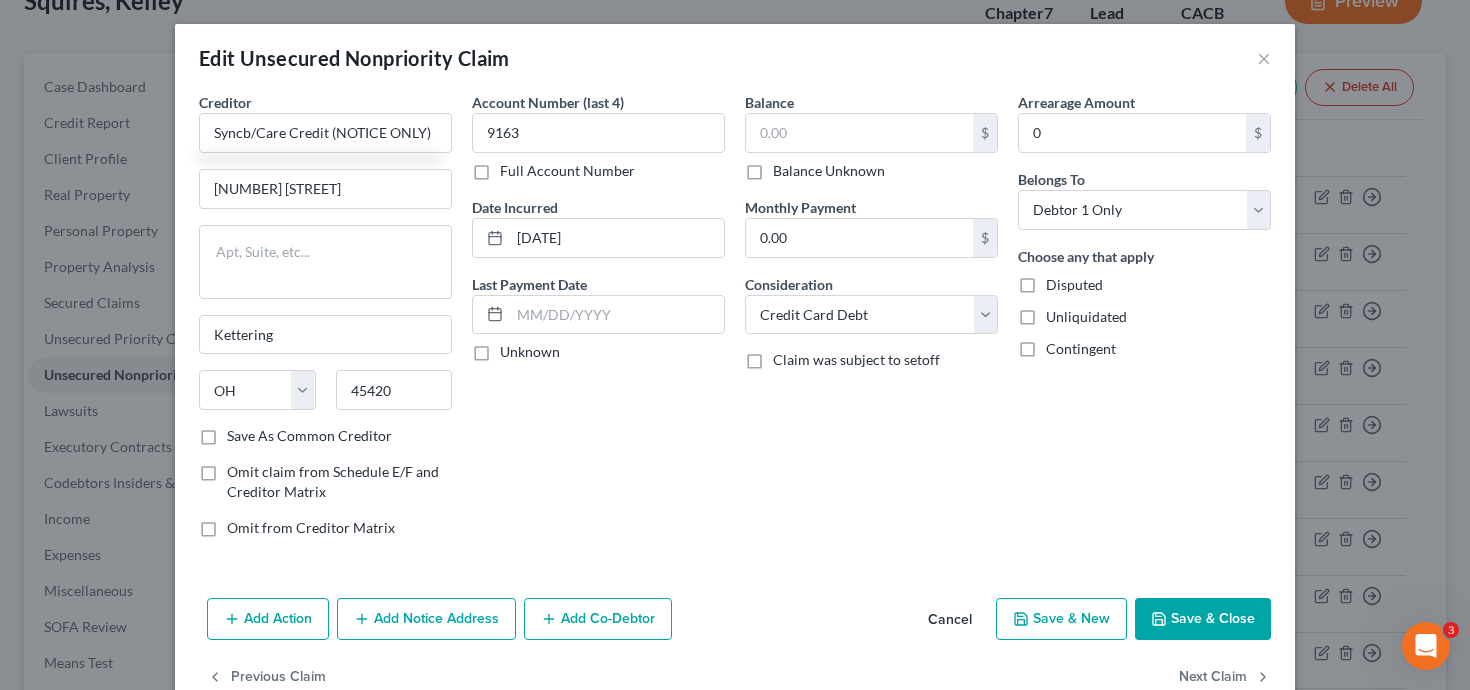 click on "Save & Close" at bounding box center (1203, 619) 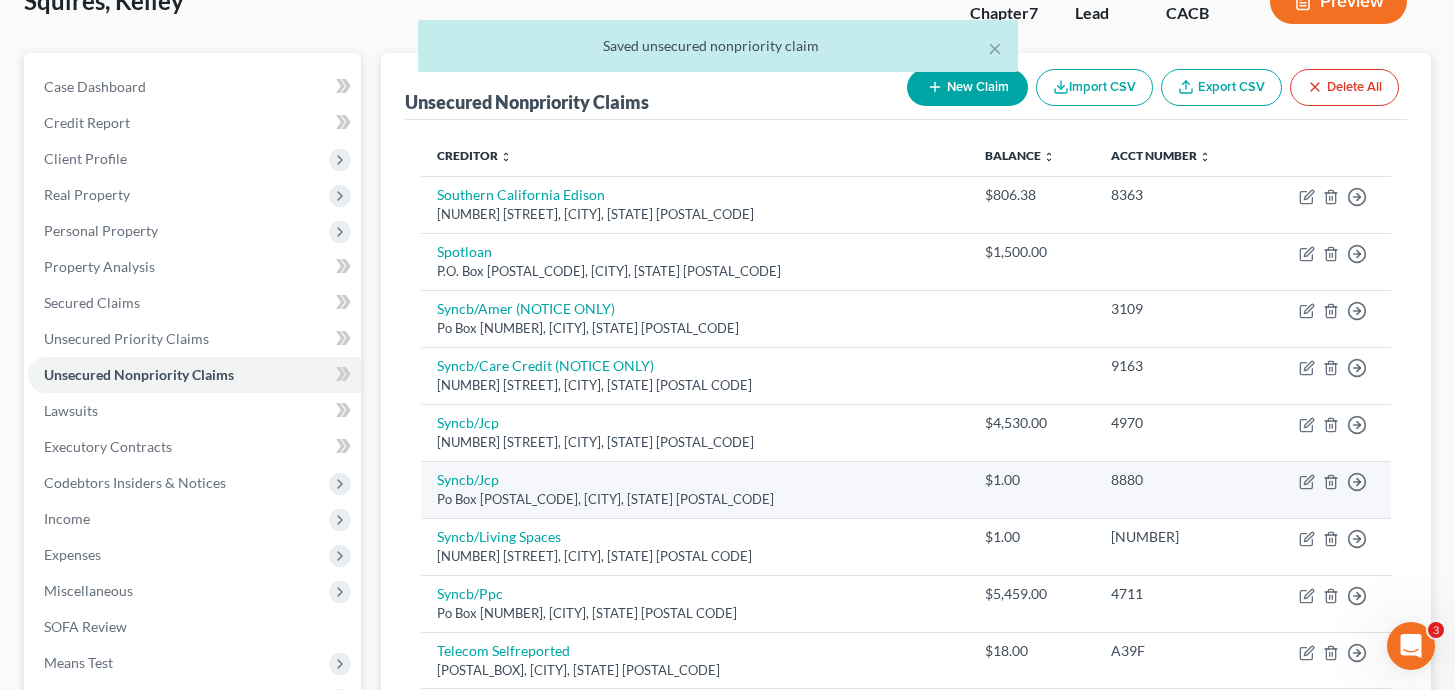 scroll, scrollTop: 143, scrollLeft: 0, axis: vertical 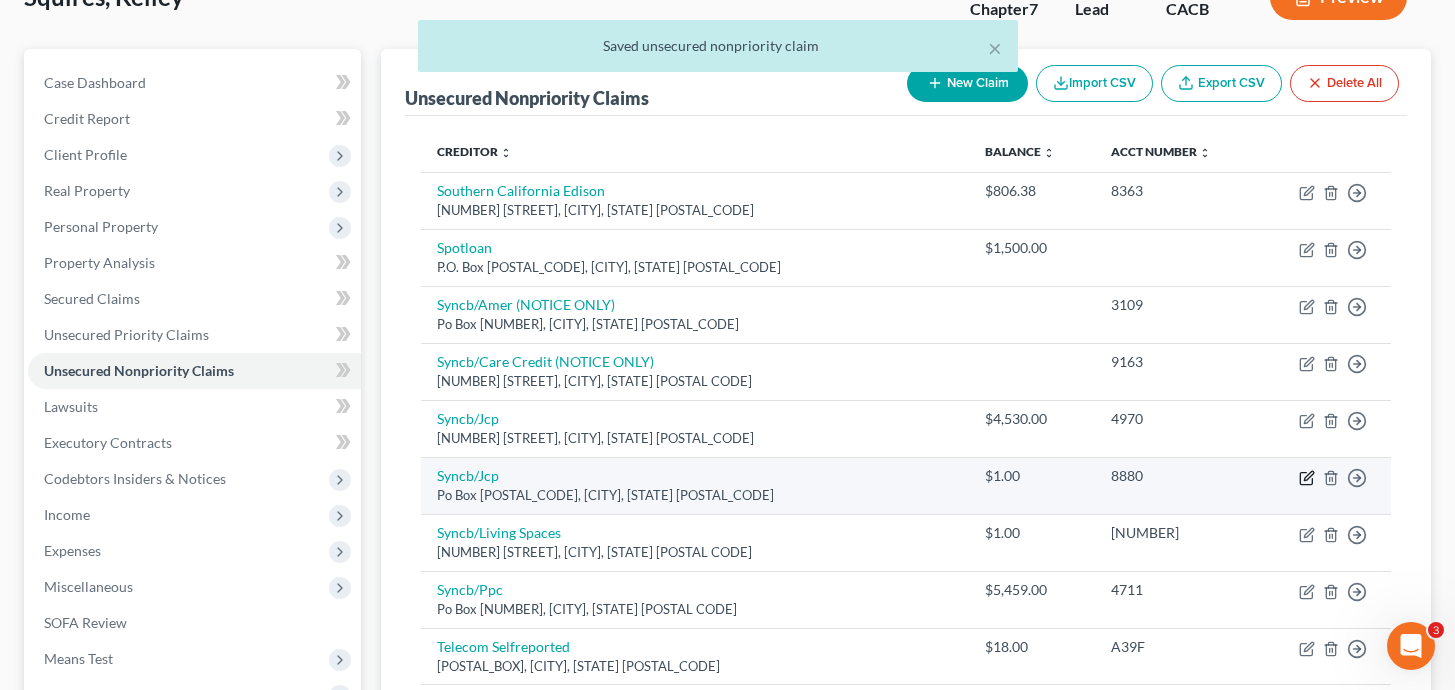 click 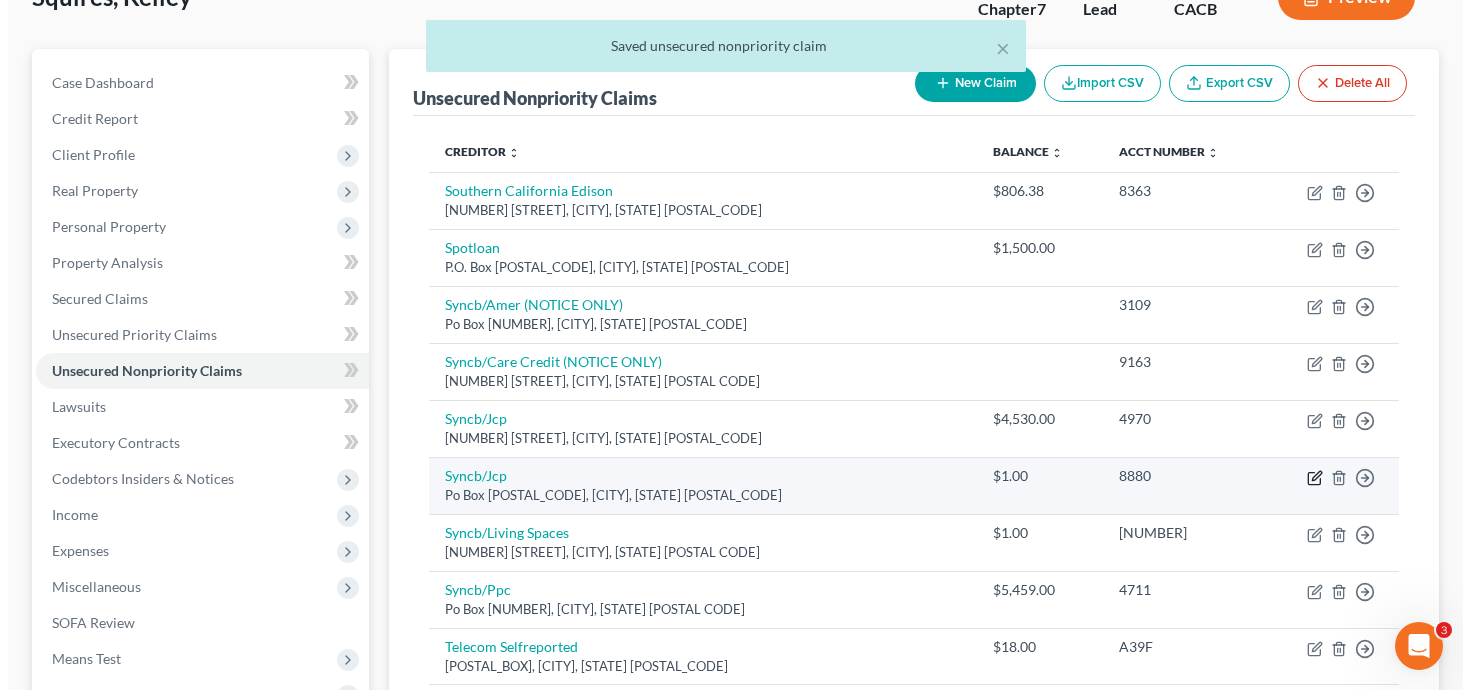 select on "39" 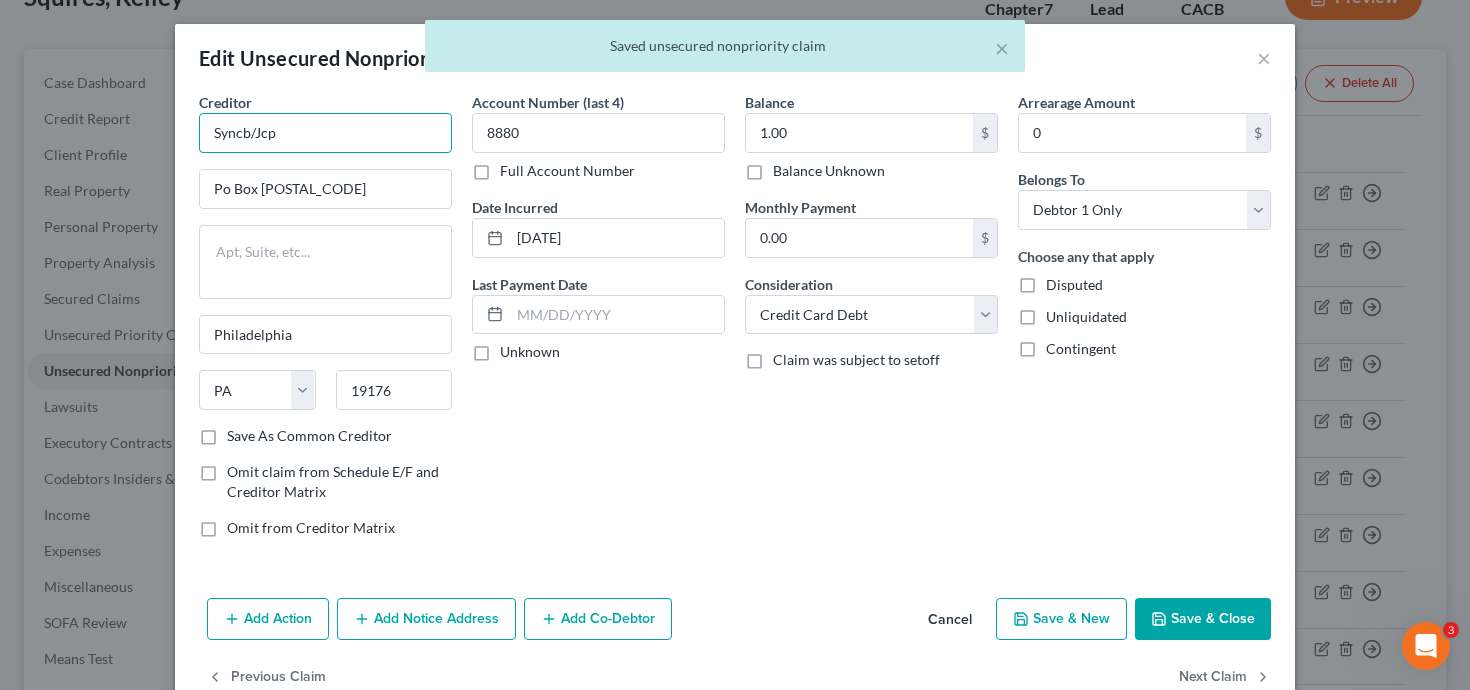 click on "Syncb/Jcp" at bounding box center [325, 133] 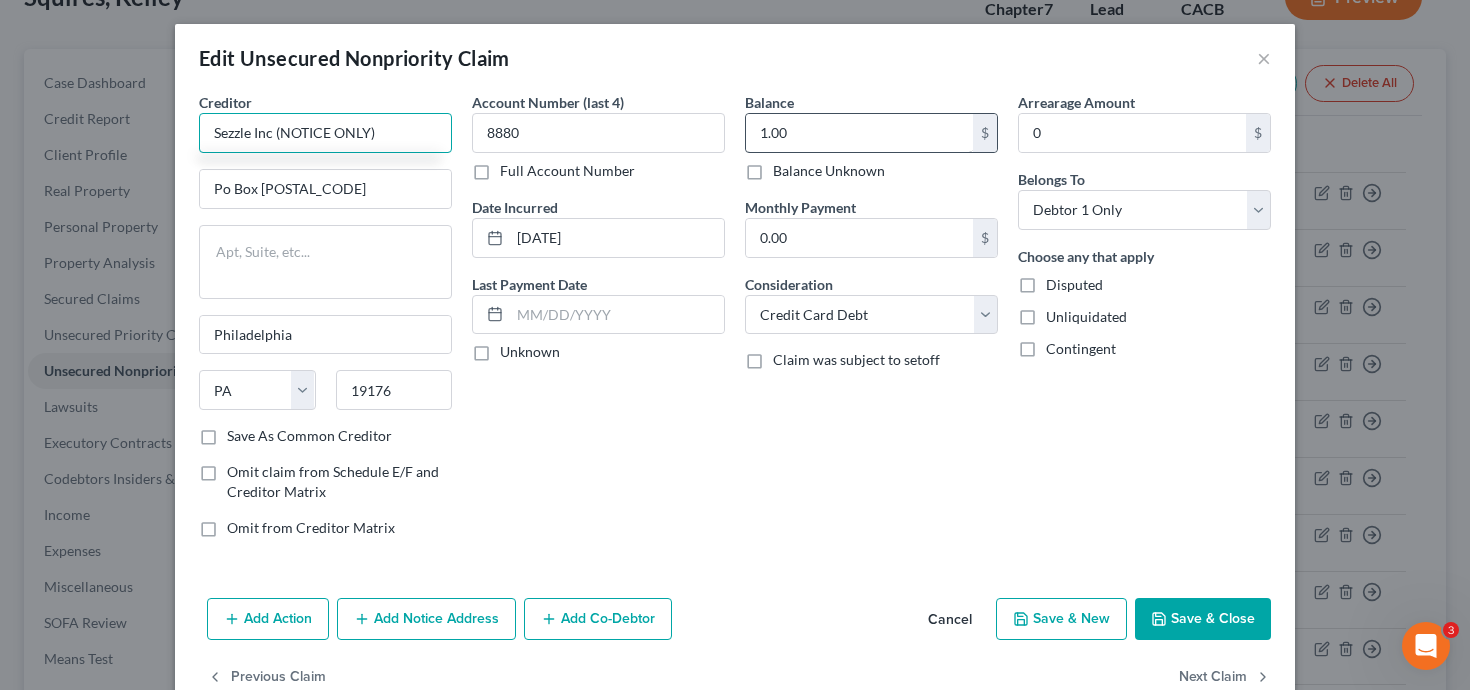 type on "Sezzle Inc (NOTICE ONLY)" 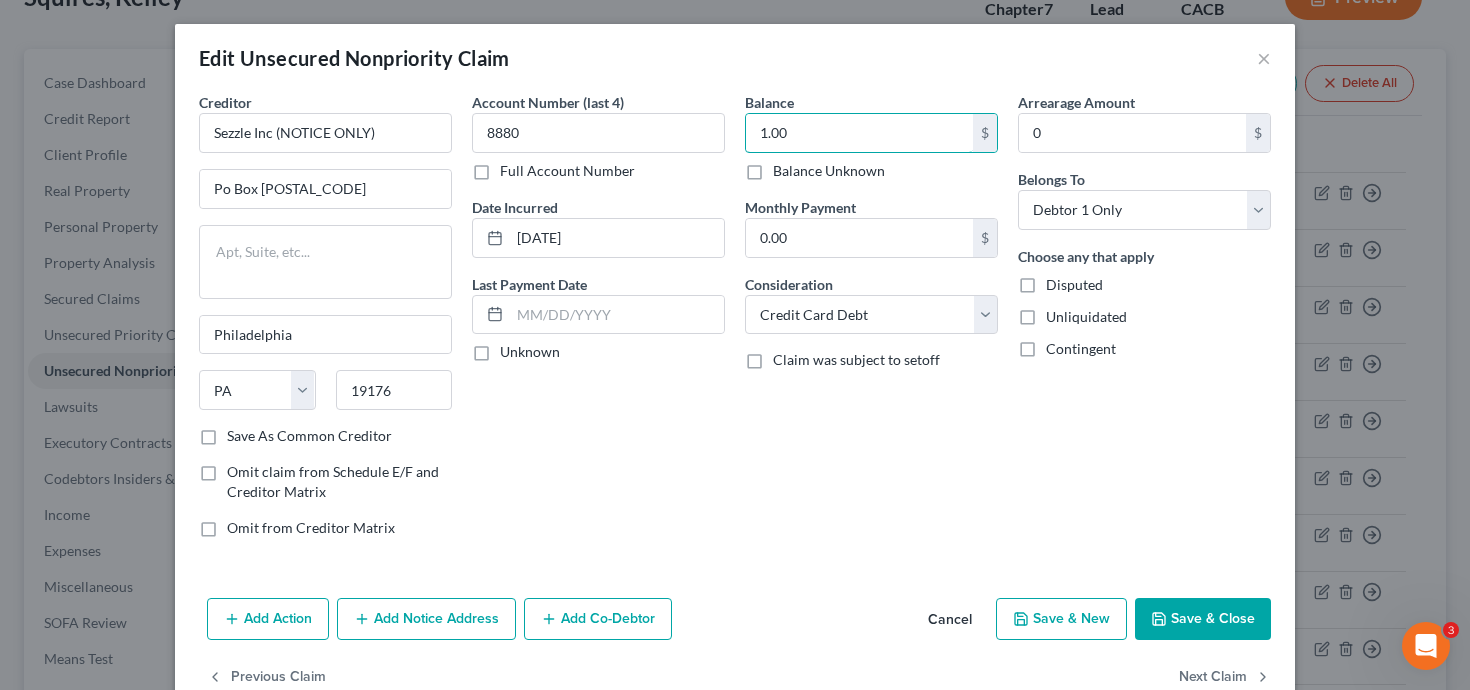 drag, startPoint x: 821, startPoint y: 117, endPoint x: 672, endPoint y: 106, distance: 149.40549 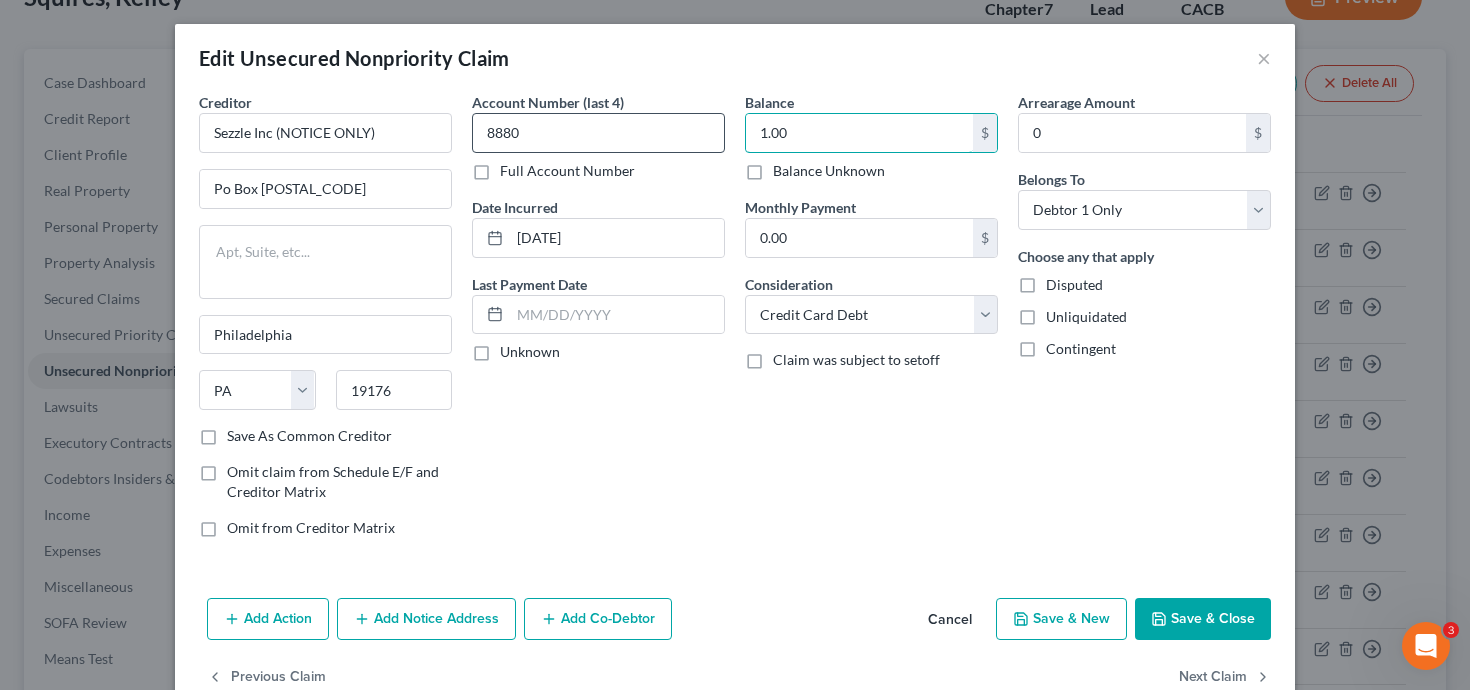 drag, startPoint x: 812, startPoint y: 128, endPoint x: 601, endPoint y: 113, distance: 211.5325 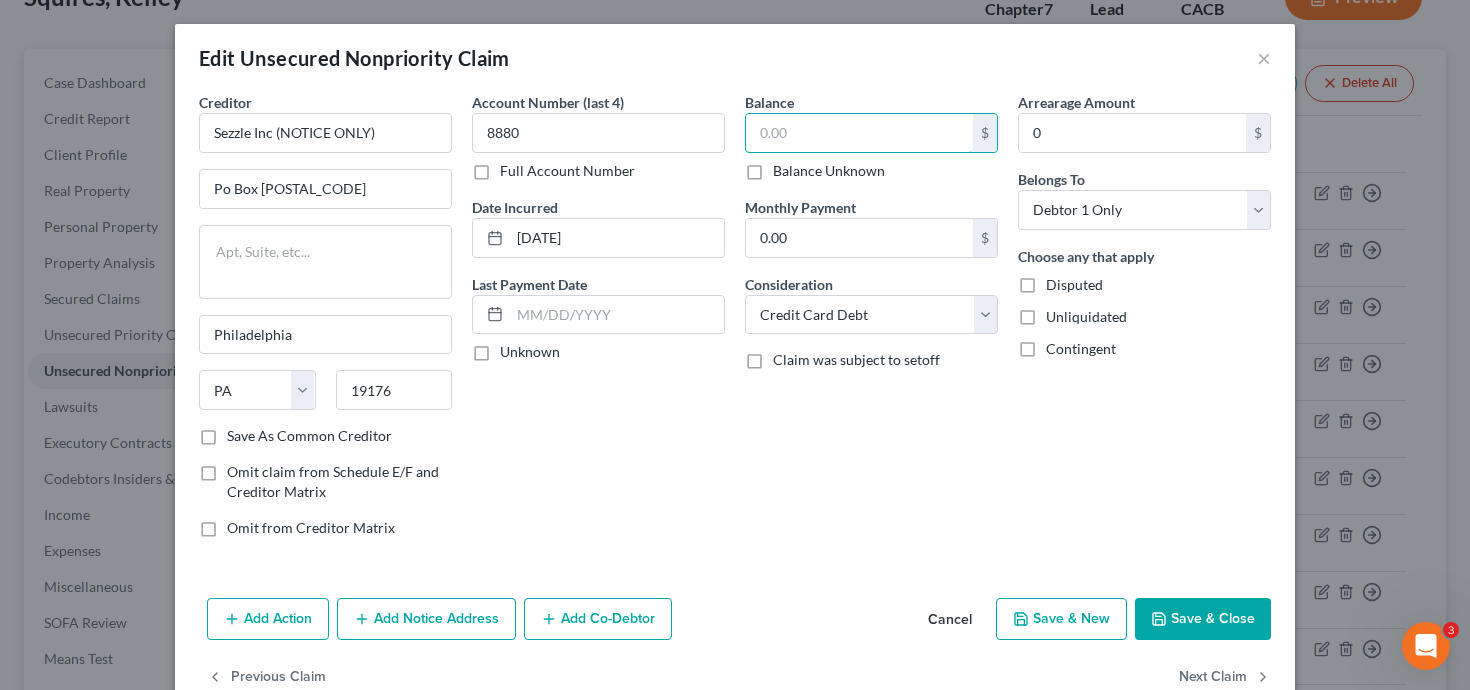 type 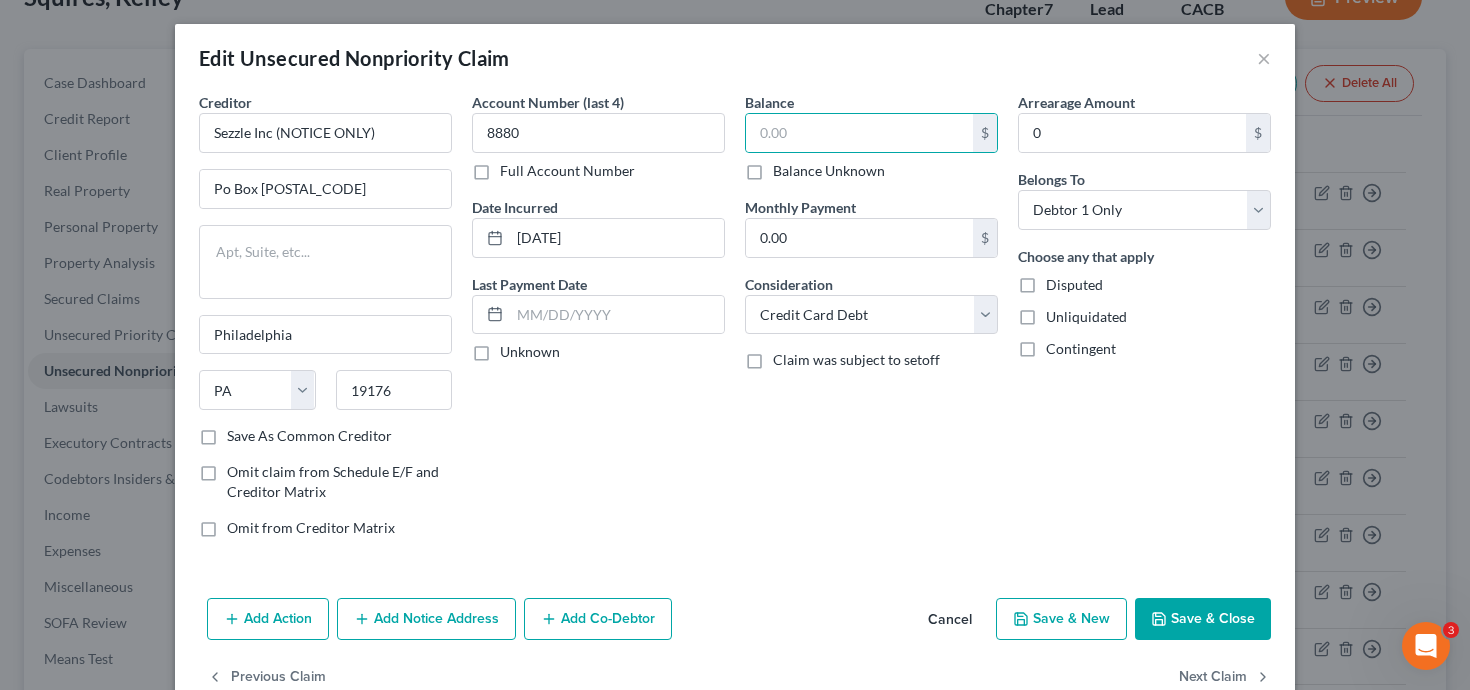 click on "Save & Close" at bounding box center [1203, 619] 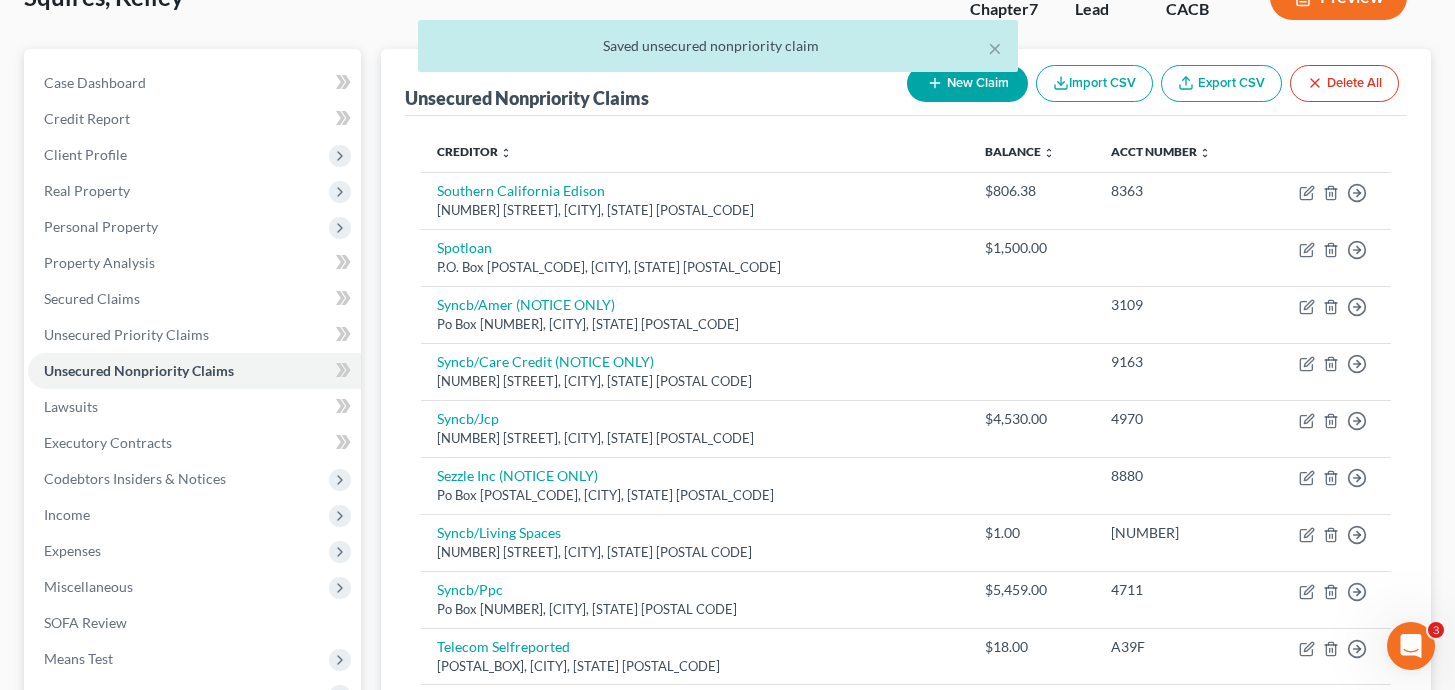scroll, scrollTop: 176, scrollLeft: 0, axis: vertical 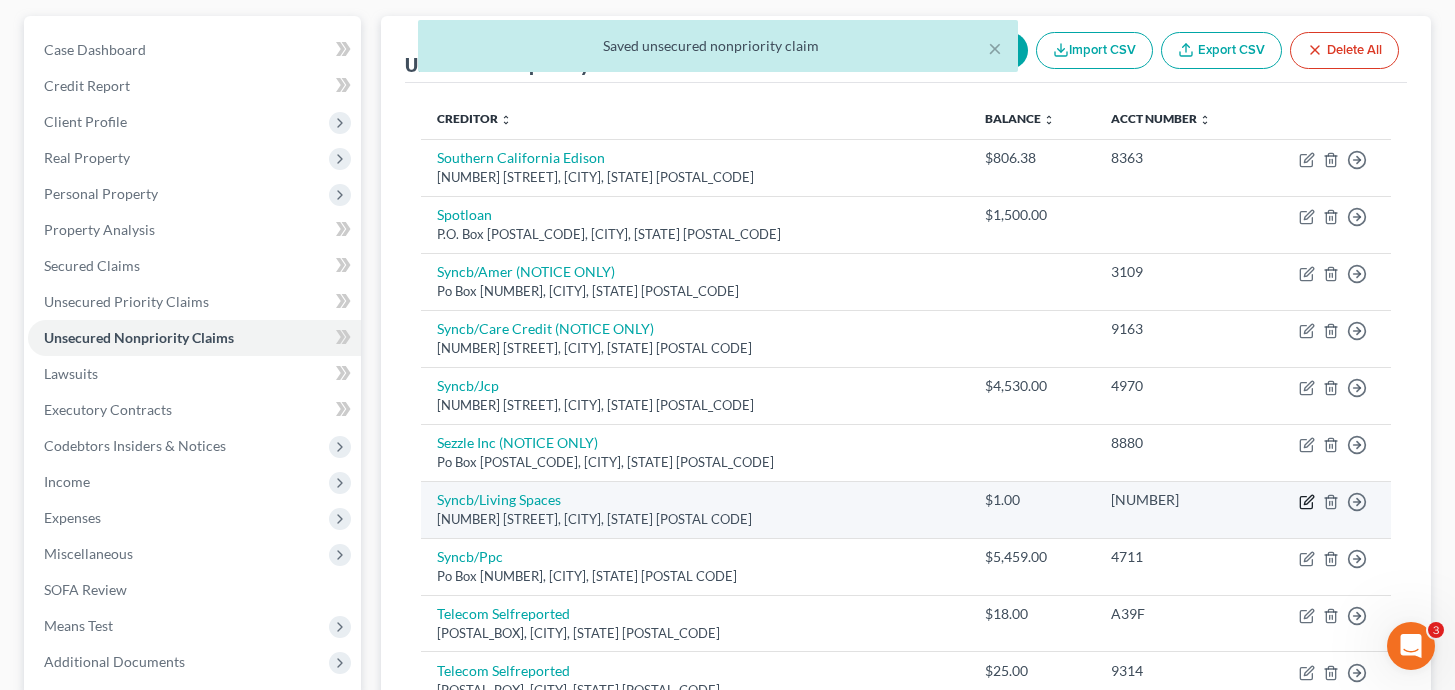 click 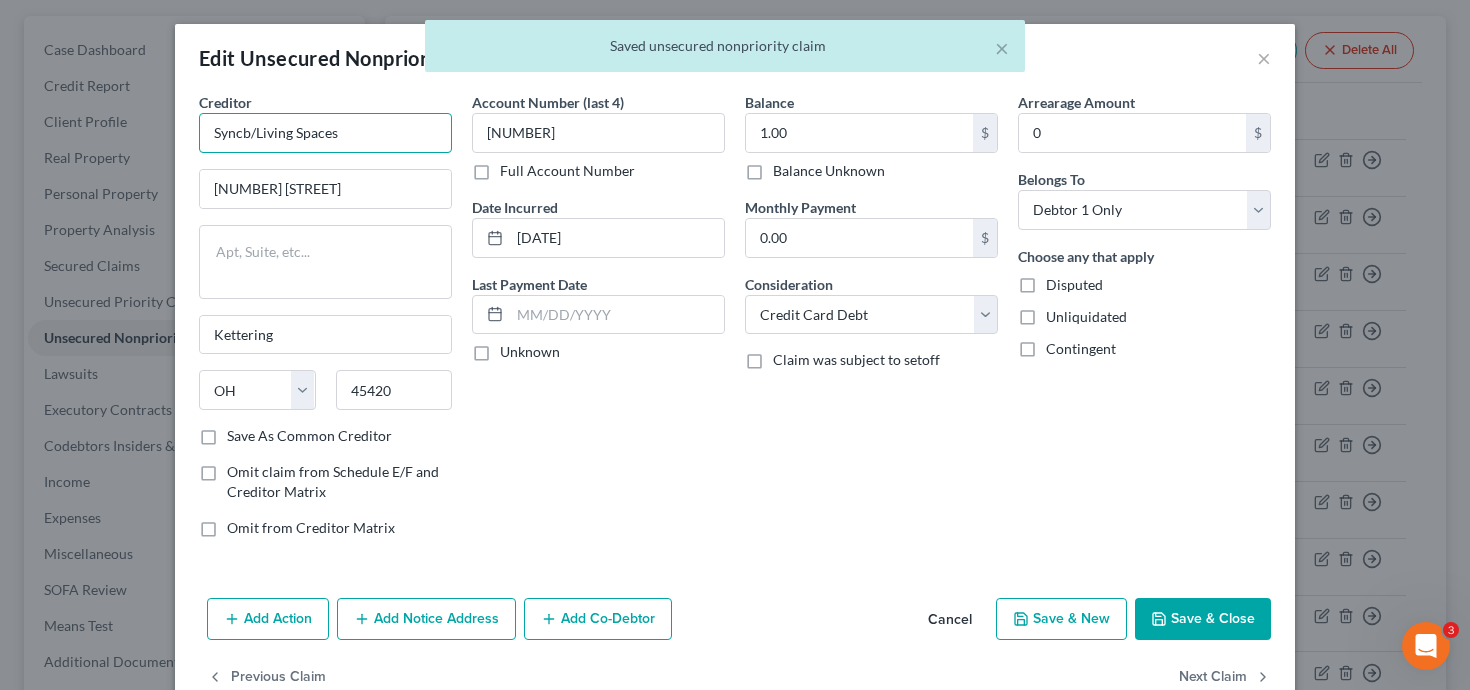 click on "Syncb/Living Spaces" at bounding box center [325, 133] 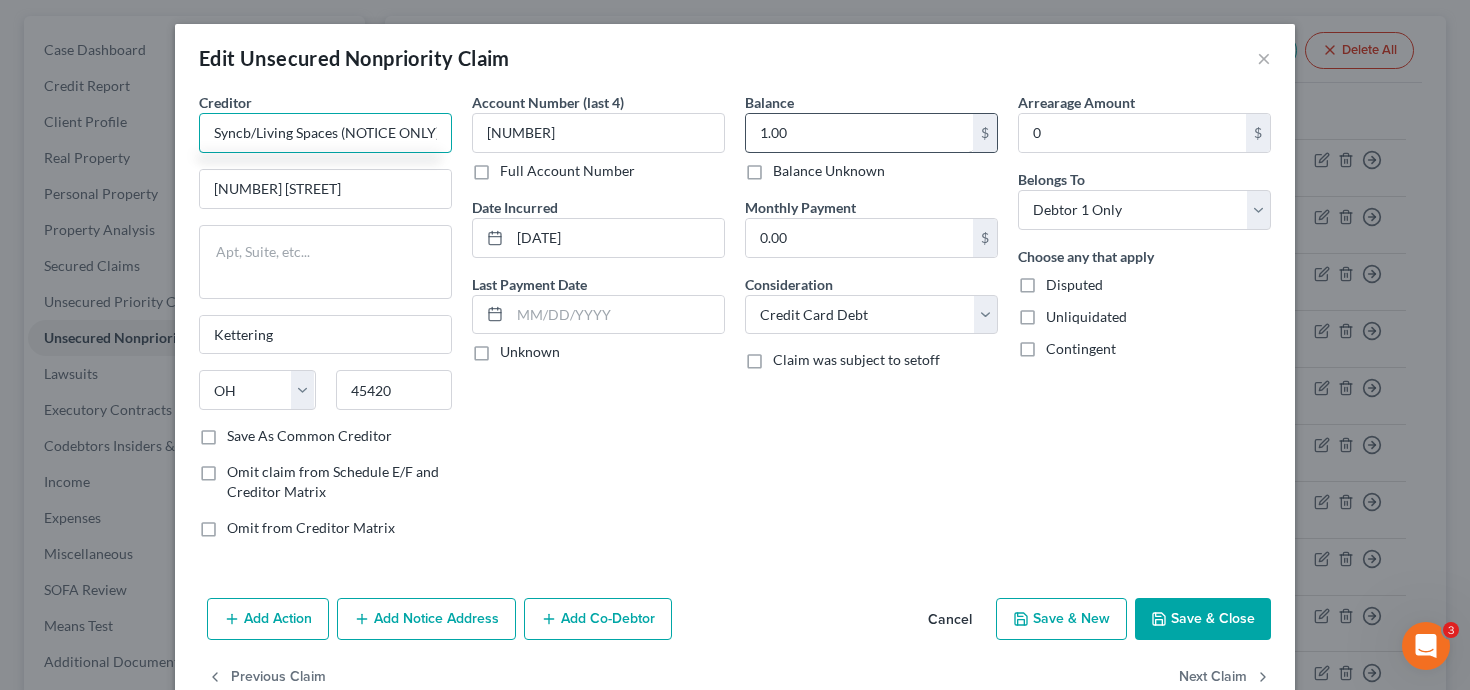 type on "Syncb/Living Spaces (NOTICE ONLY)" 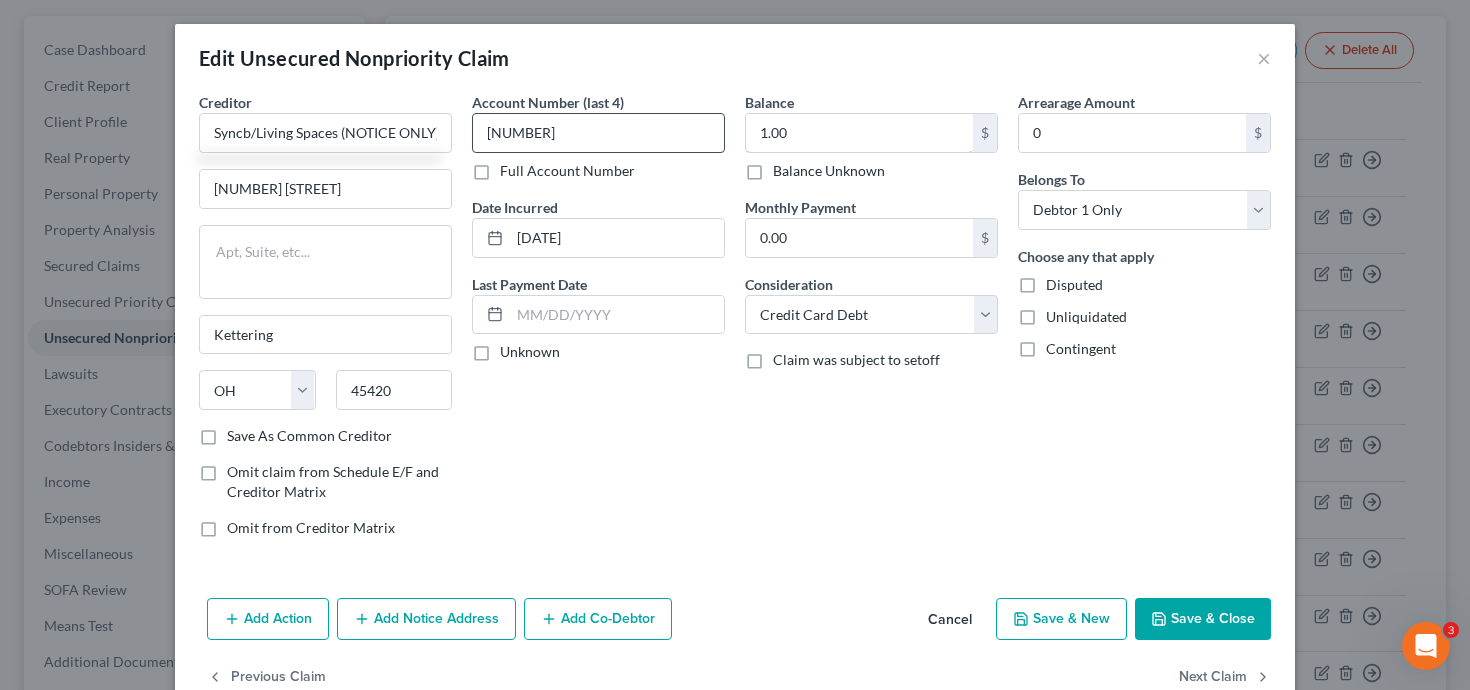 drag, startPoint x: 787, startPoint y: 117, endPoint x: 685, endPoint y: 113, distance: 102.0784 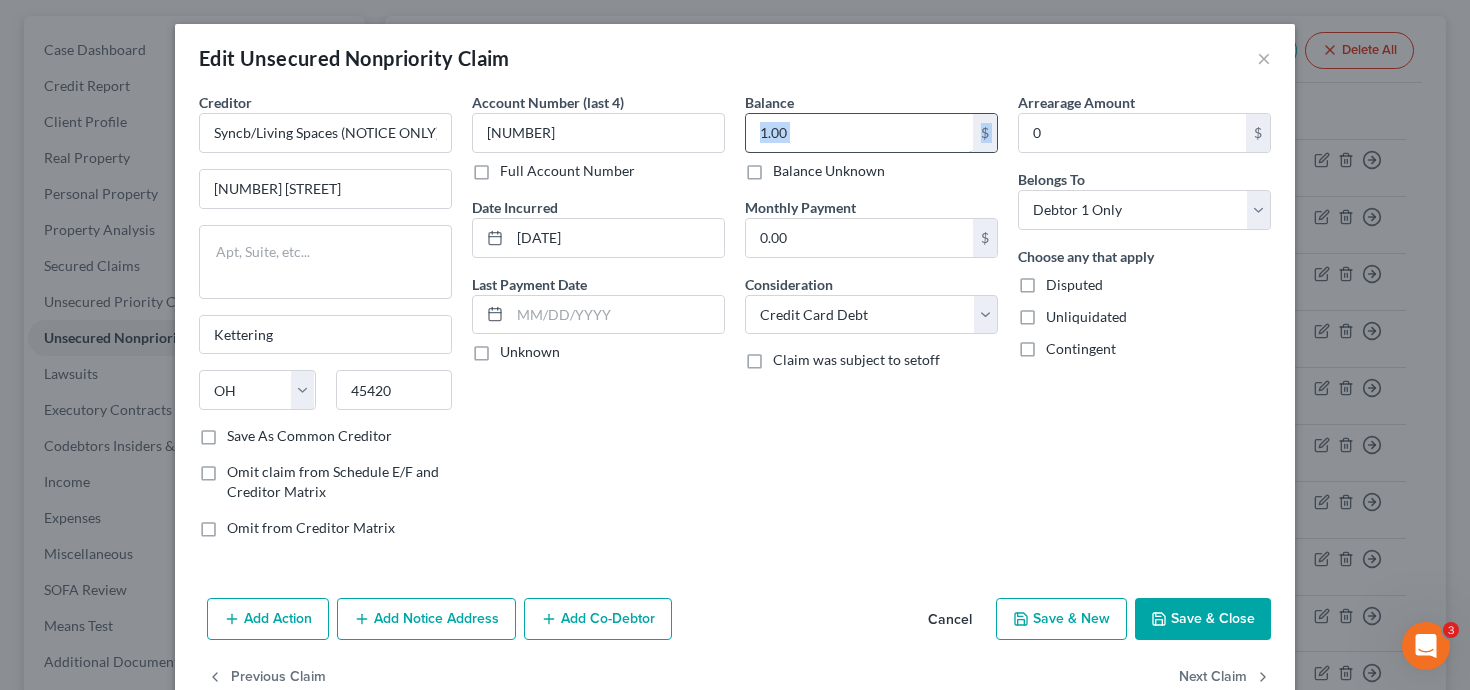 drag, startPoint x: 791, startPoint y: 131, endPoint x: 739, endPoint y: 121, distance: 52.95281 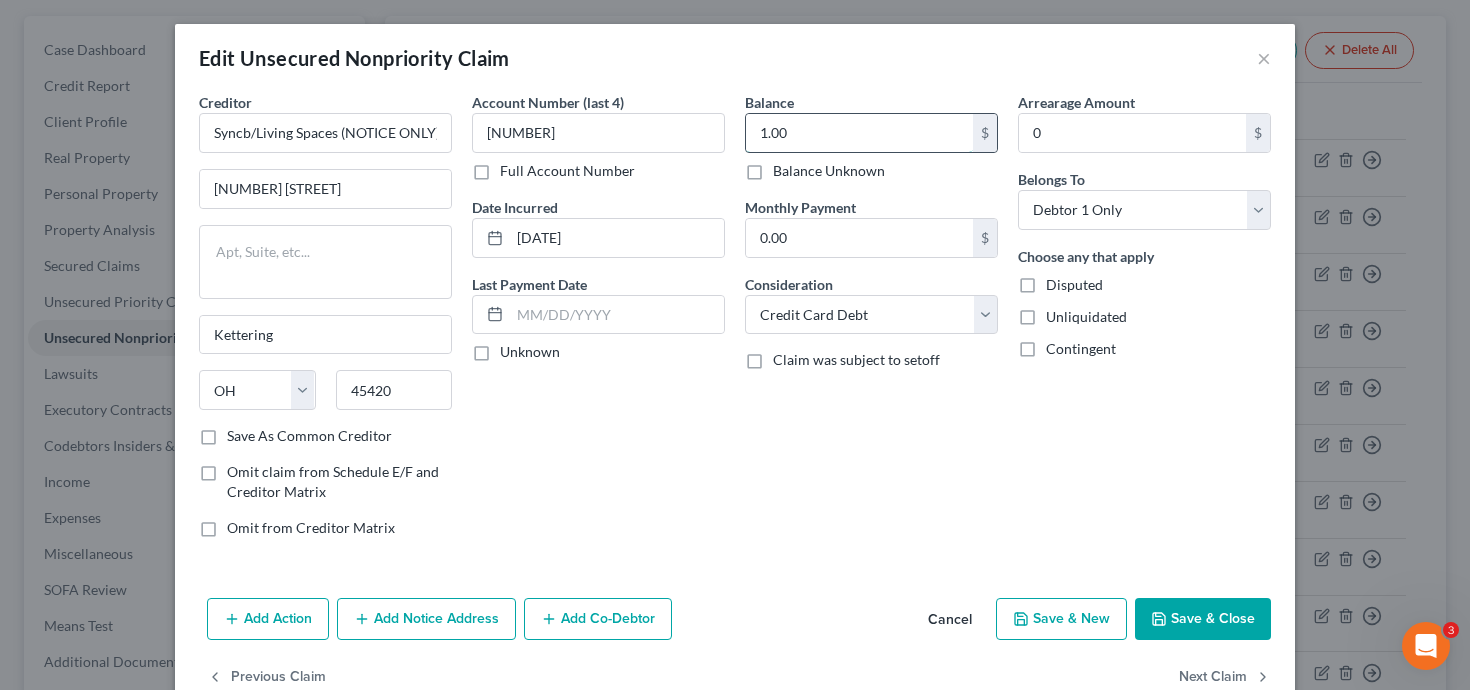click on "1.00" at bounding box center (859, 133) 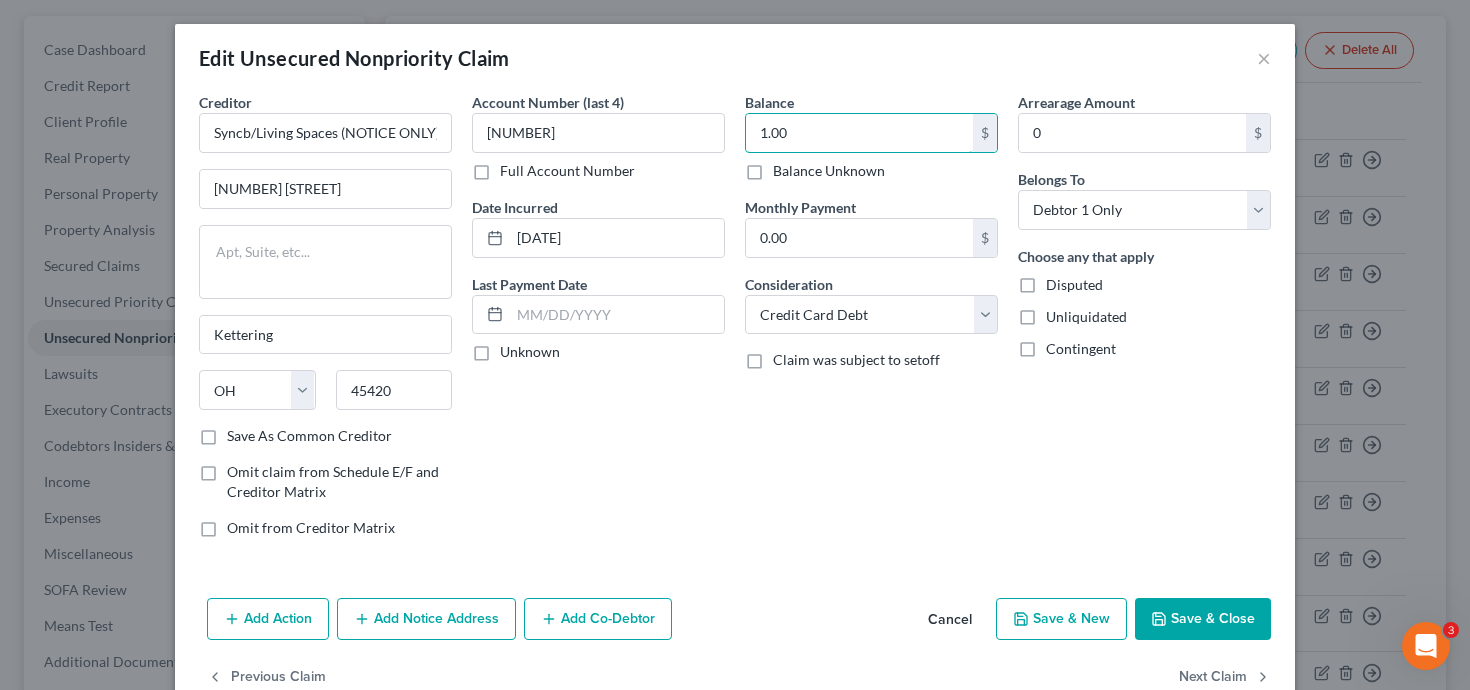 drag, startPoint x: 797, startPoint y: 136, endPoint x: 726, endPoint y: 129, distance: 71.34424 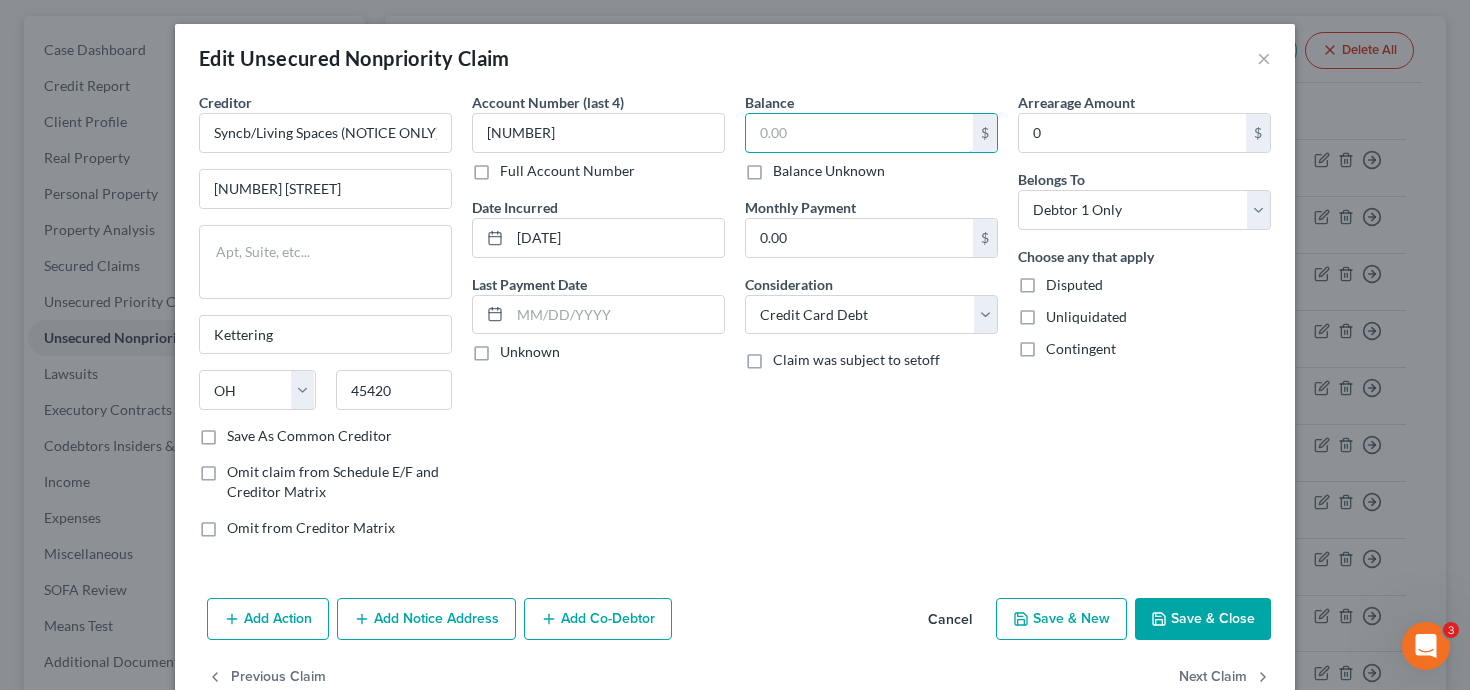 type 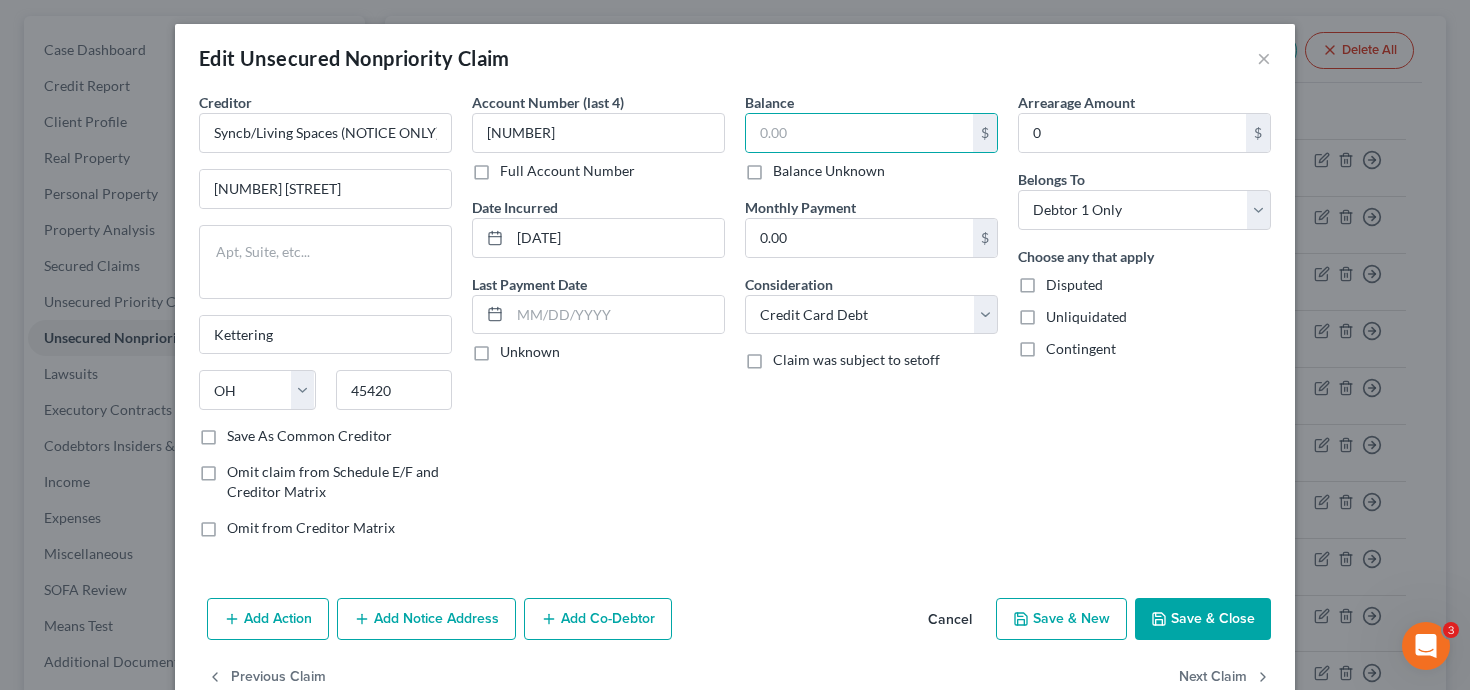 click on "Save & Close" at bounding box center [1203, 619] 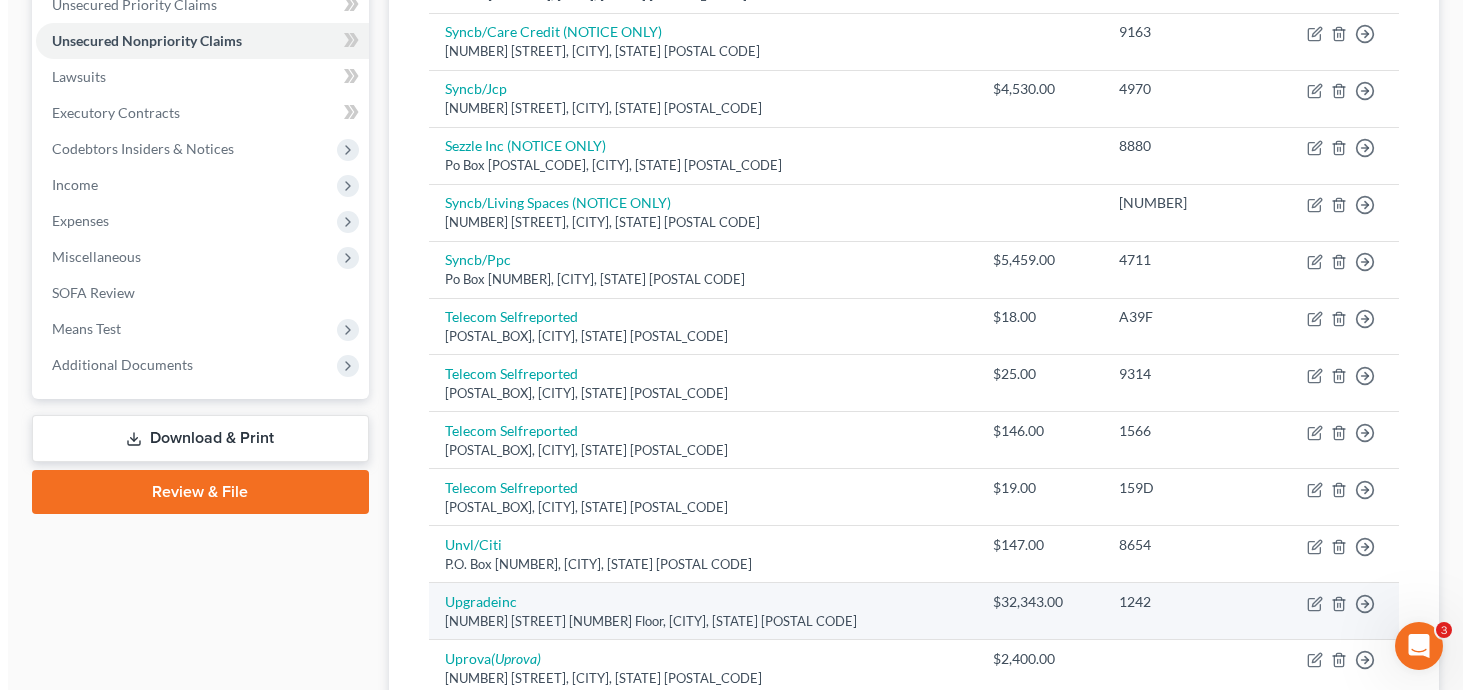 scroll, scrollTop: 912, scrollLeft: 0, axis: vertical 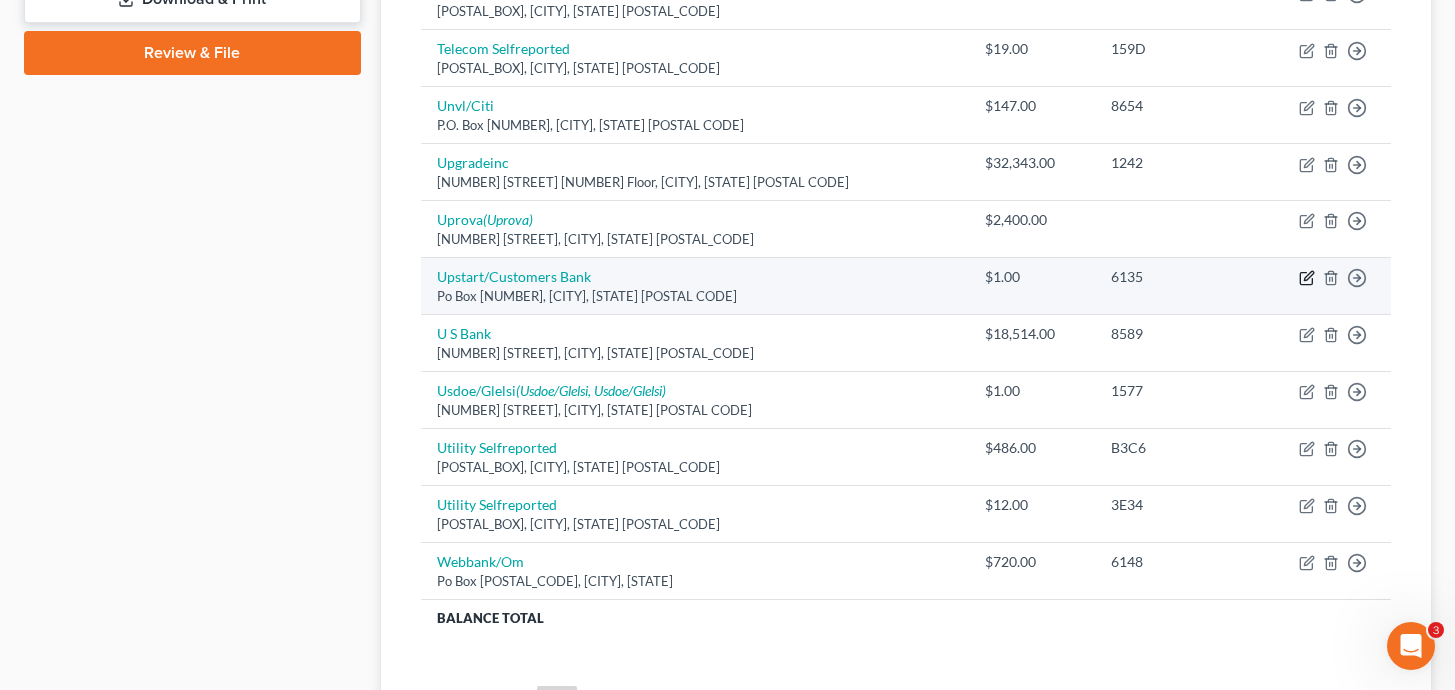 click 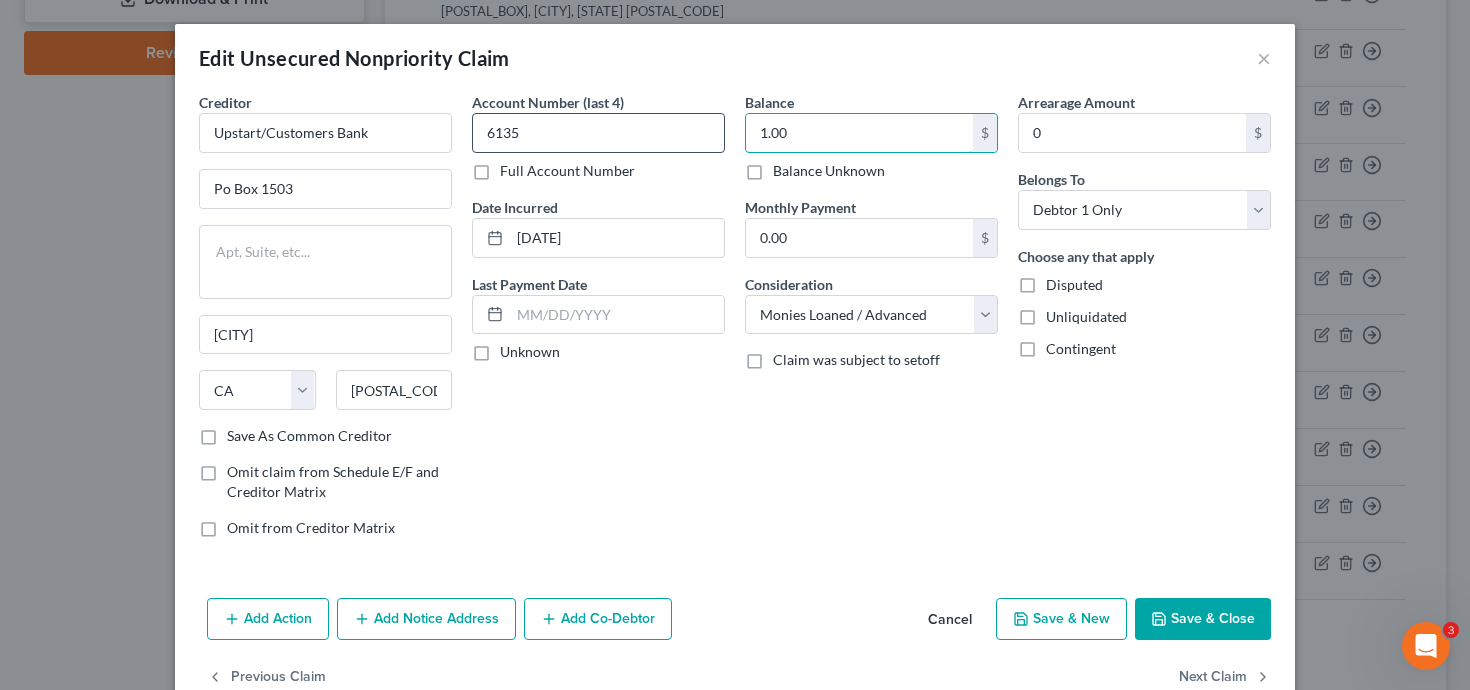 drag, startPoint x: 798, startPoint y: 139, endPoint x: 692, endPoint y: 129, distance: 106.47065 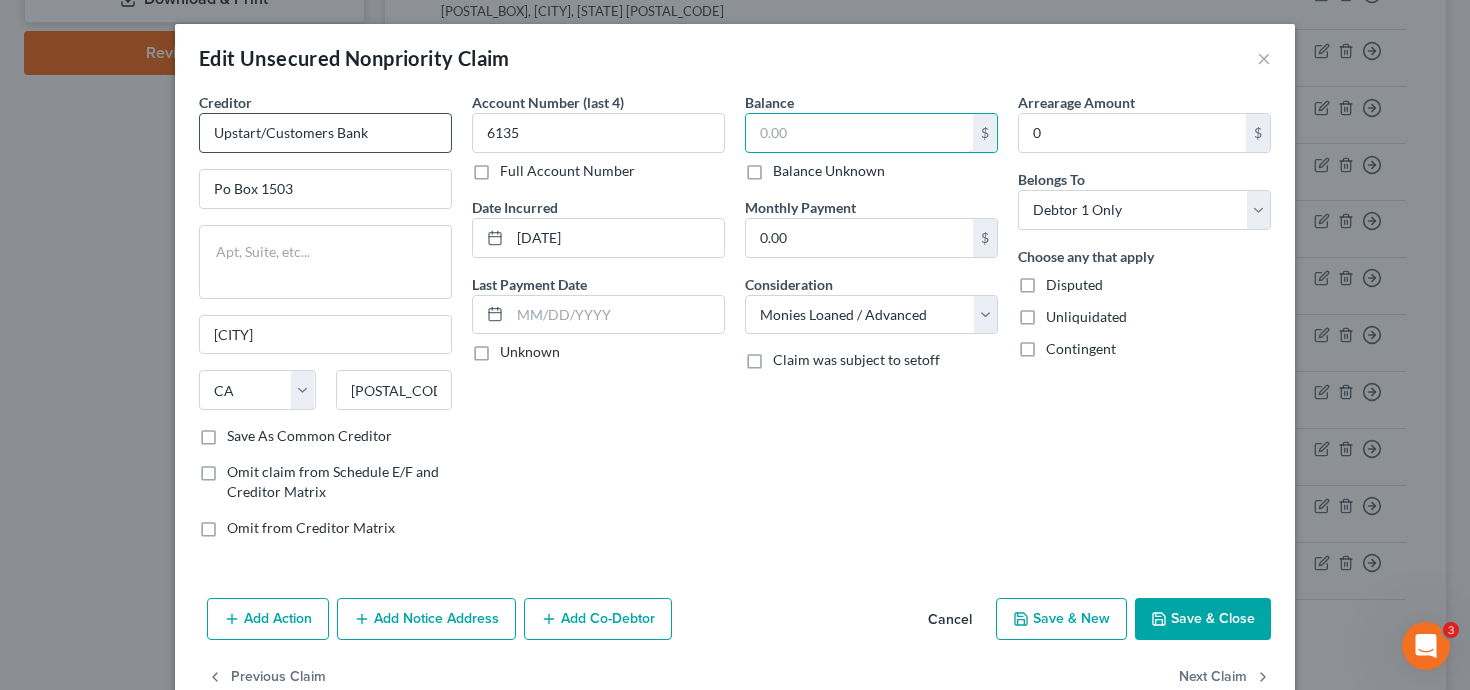 type 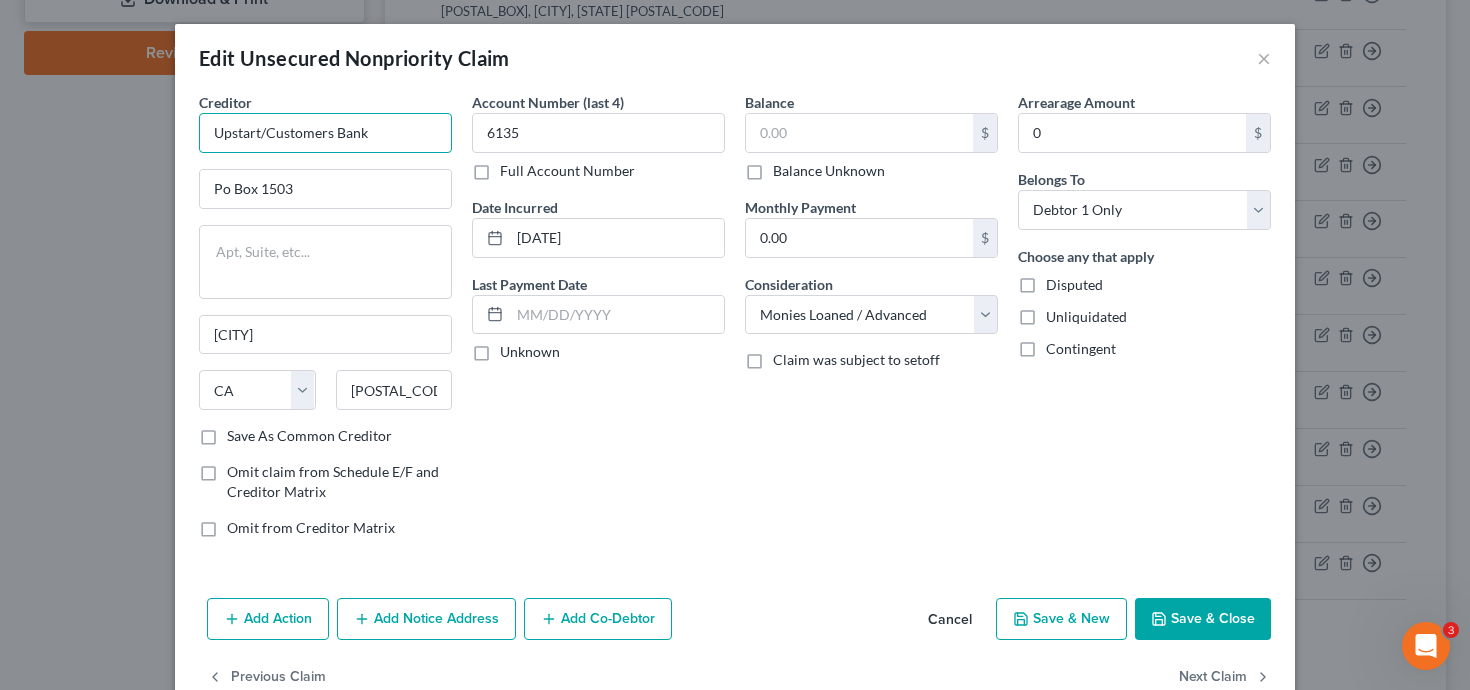 click on "Upstart/Customers Bank" at bounding box center (325, 133) 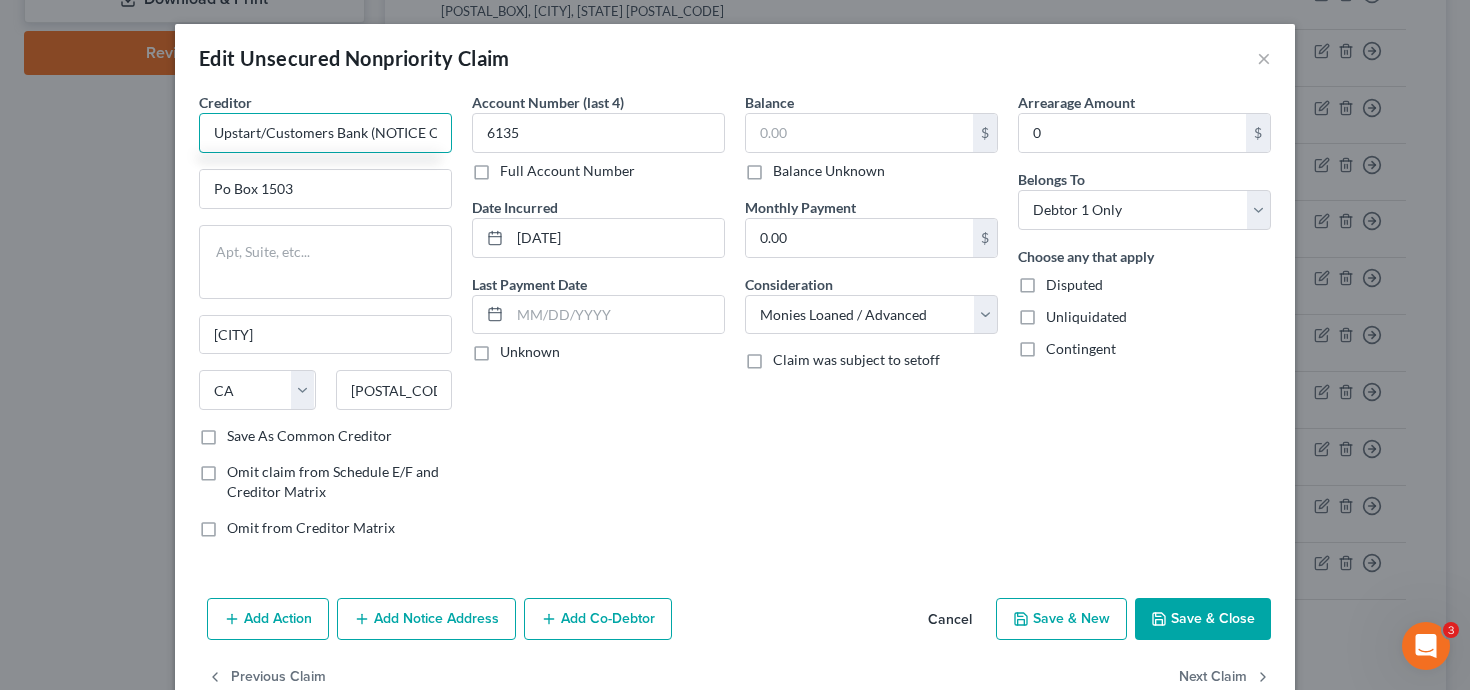 type on "Upstart/Customers Bank (NOTICE ONLY)" 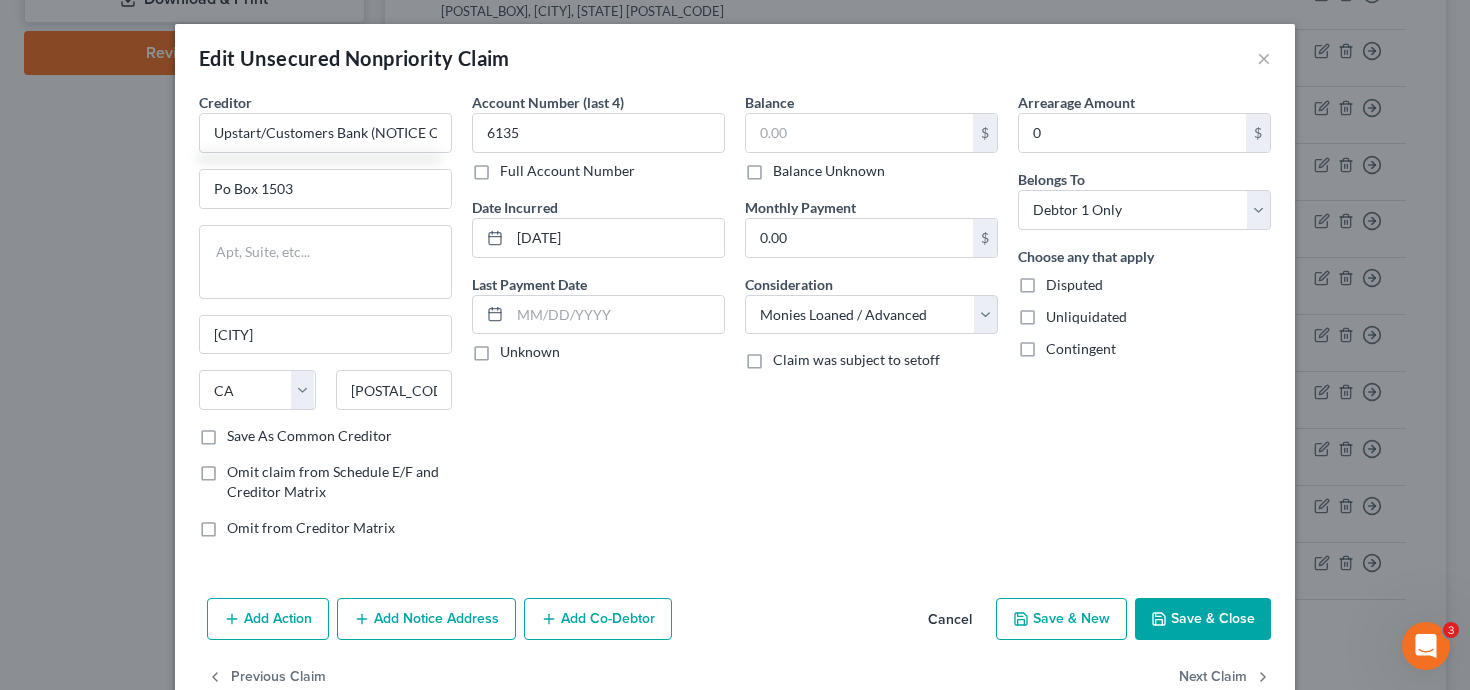 click on "Save & Close" at bounding box center [1203, 619] 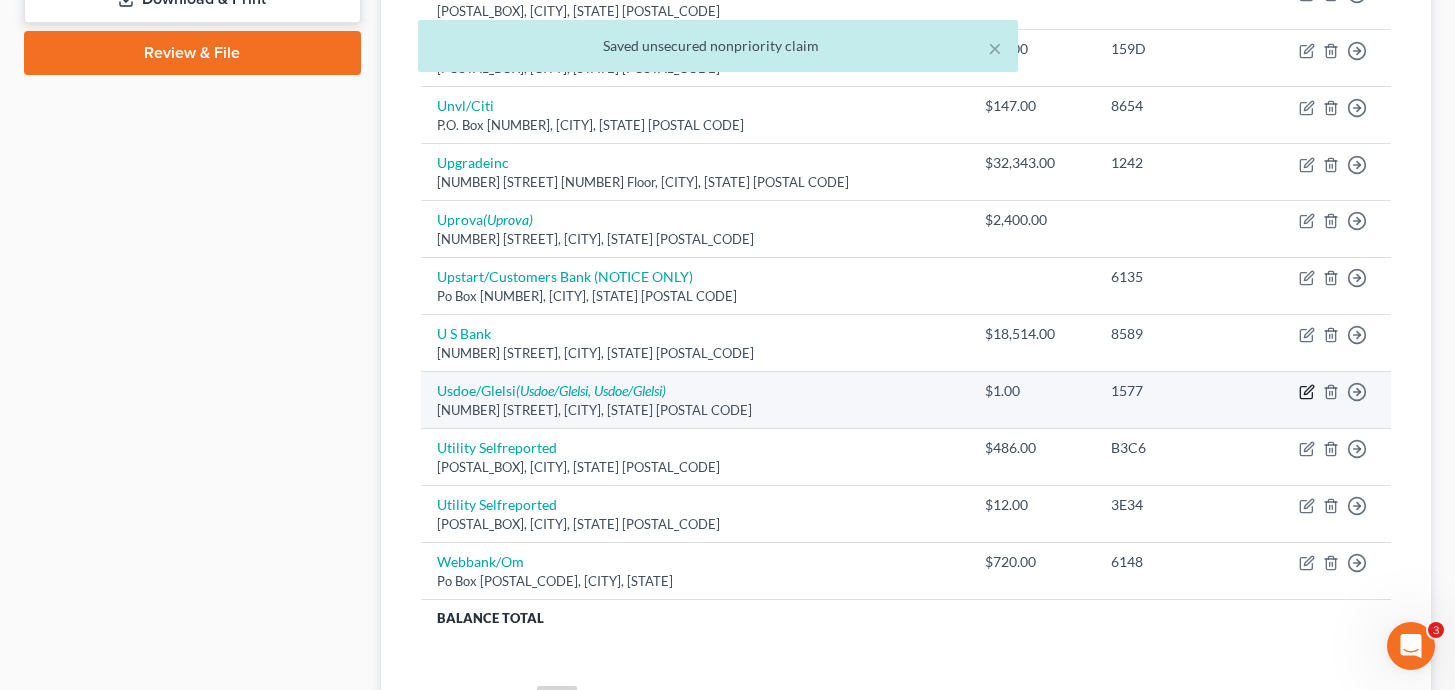 click 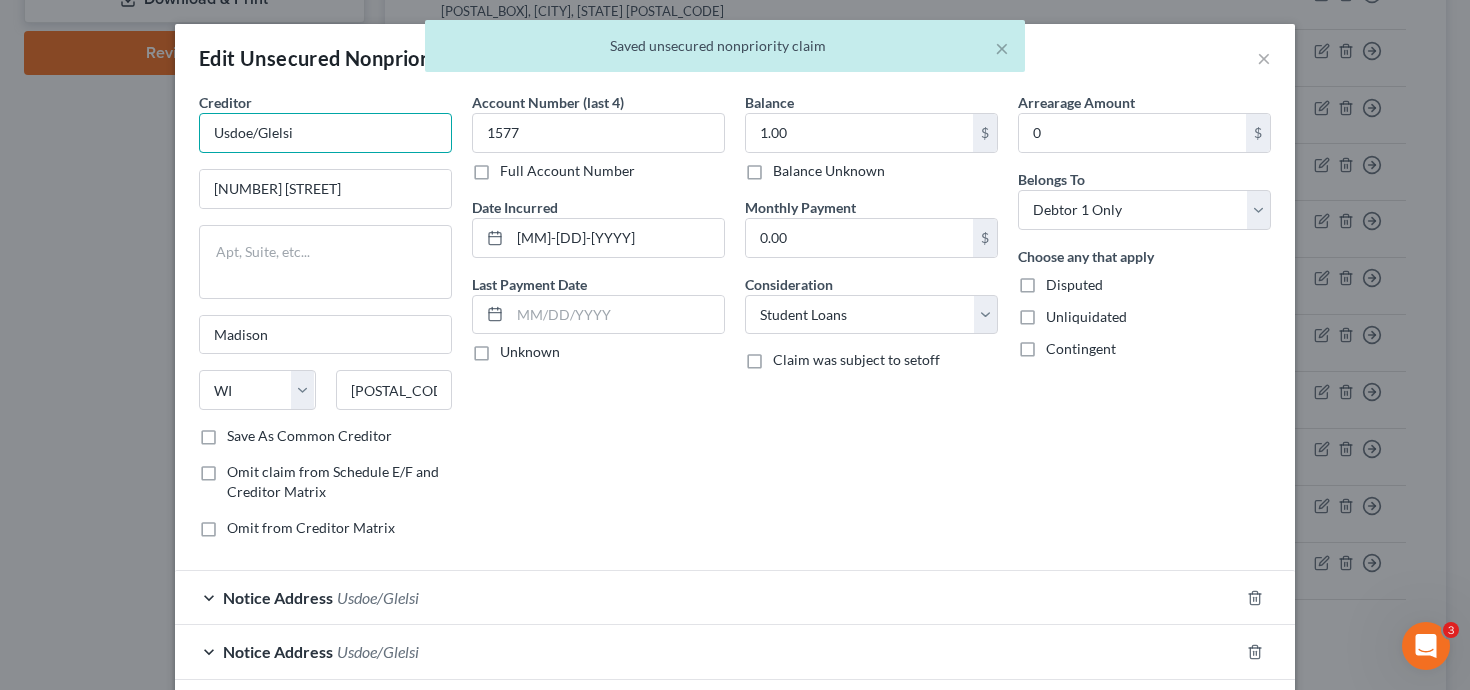 click on "Usdoe/Glelsi" at bounding box center (325, 133) 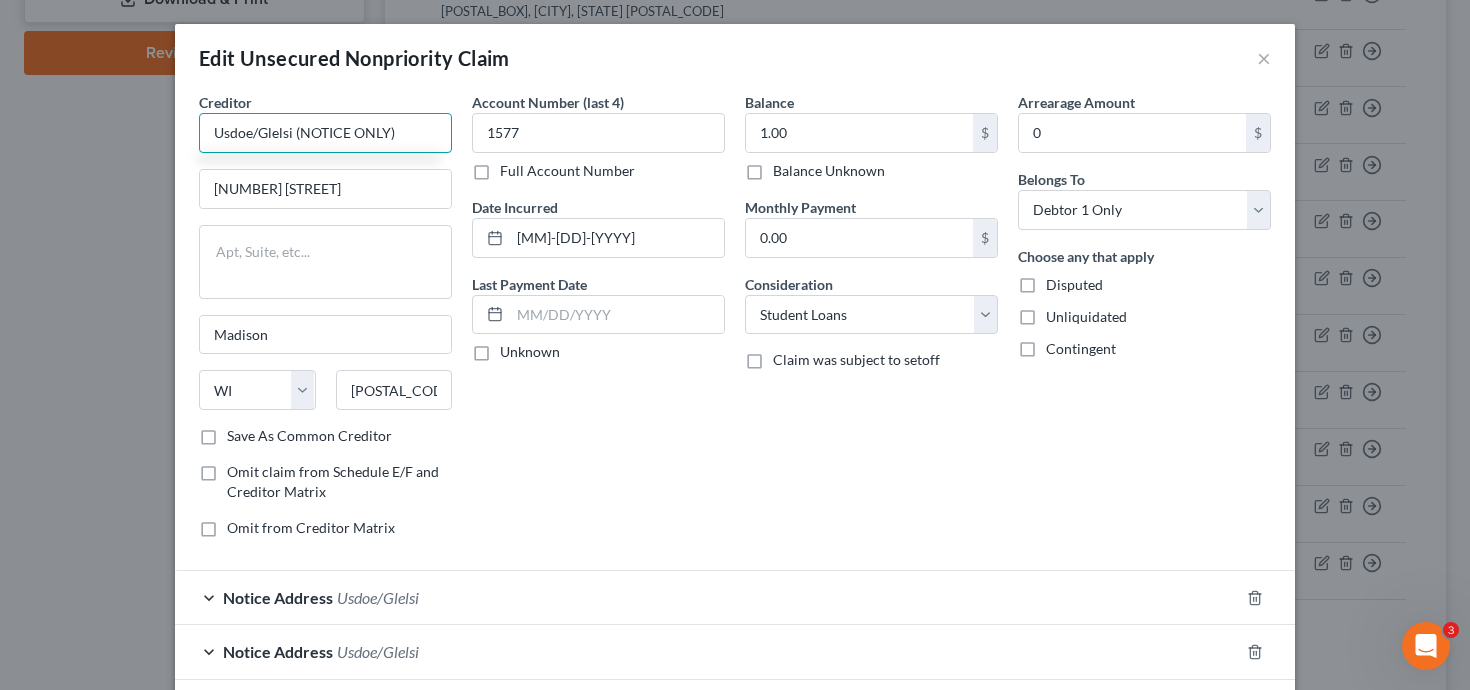 scroll, scrollTop: 156, scrollLeft: 0, axis: vertical 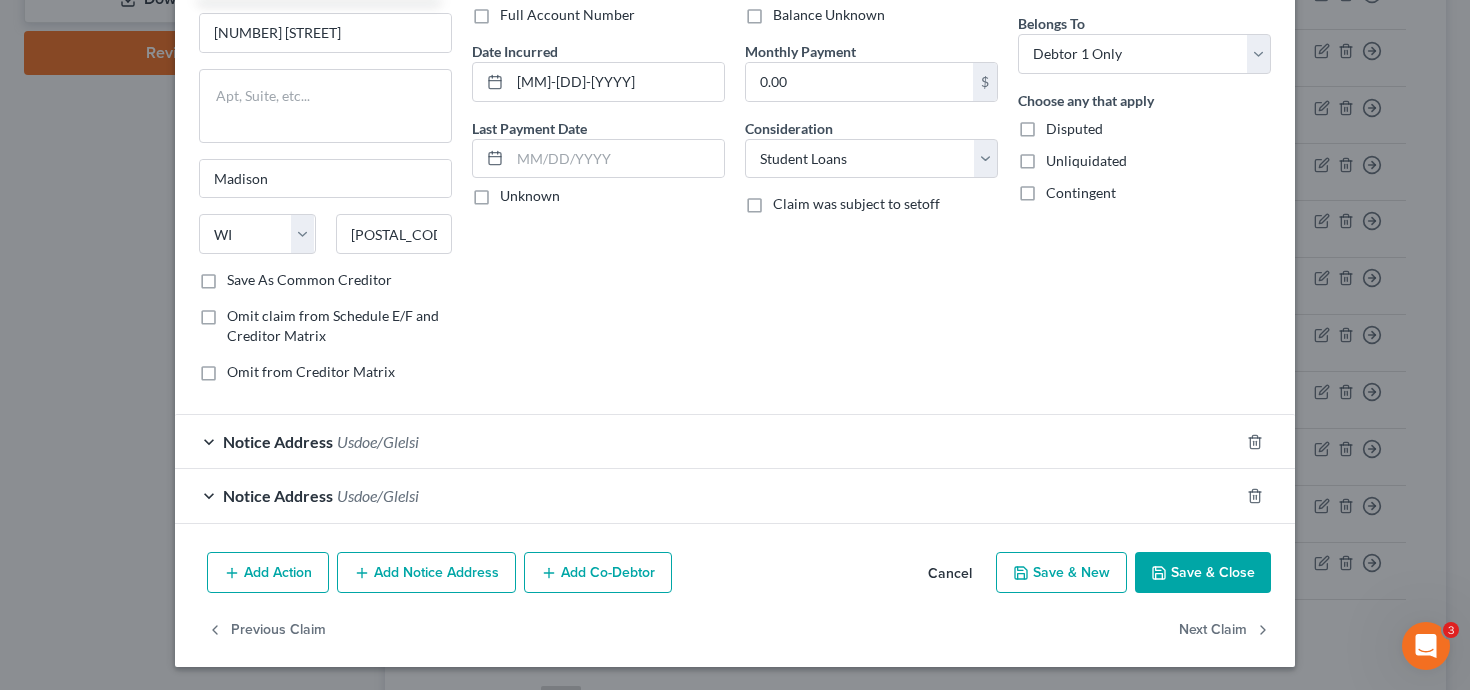 type on "Usdoe/Glelsi (NOTICE ONLY)" 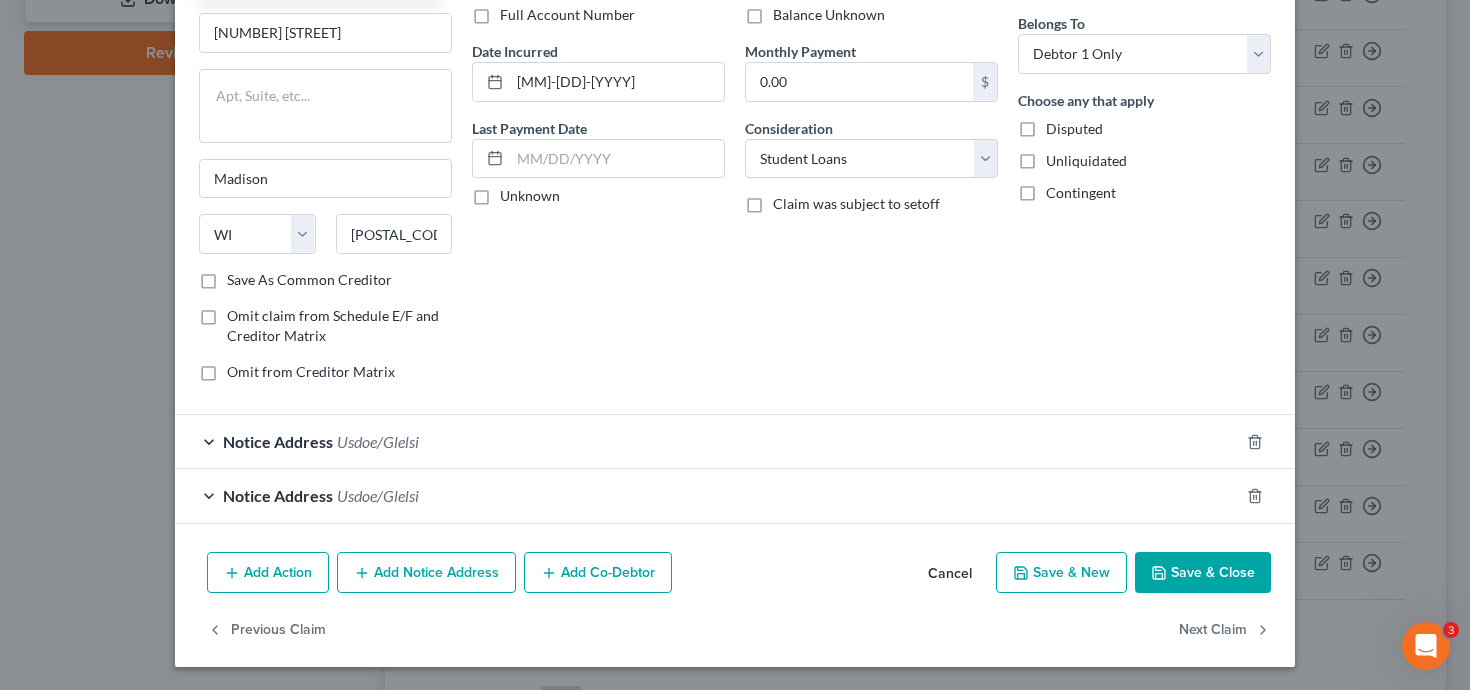 click on "Save & Close" at bounding box center [1203, 573] 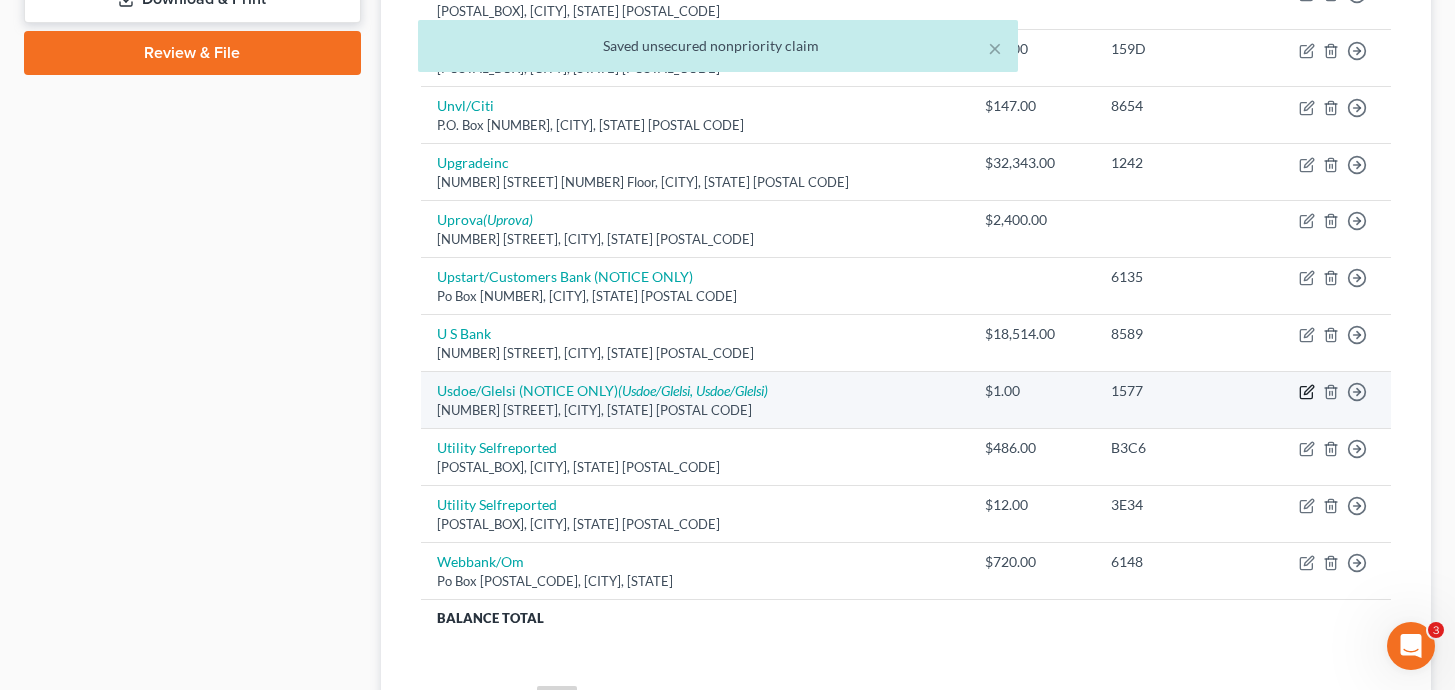 click 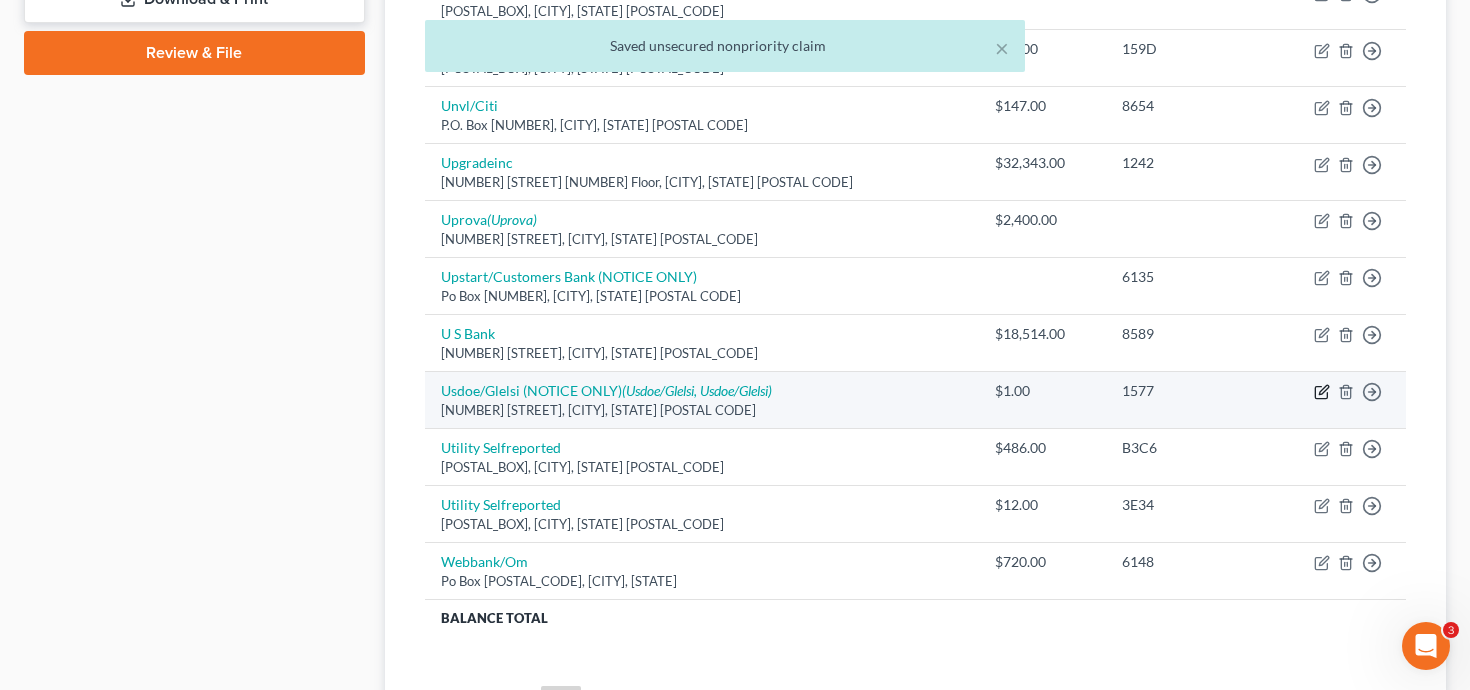 select on "52" 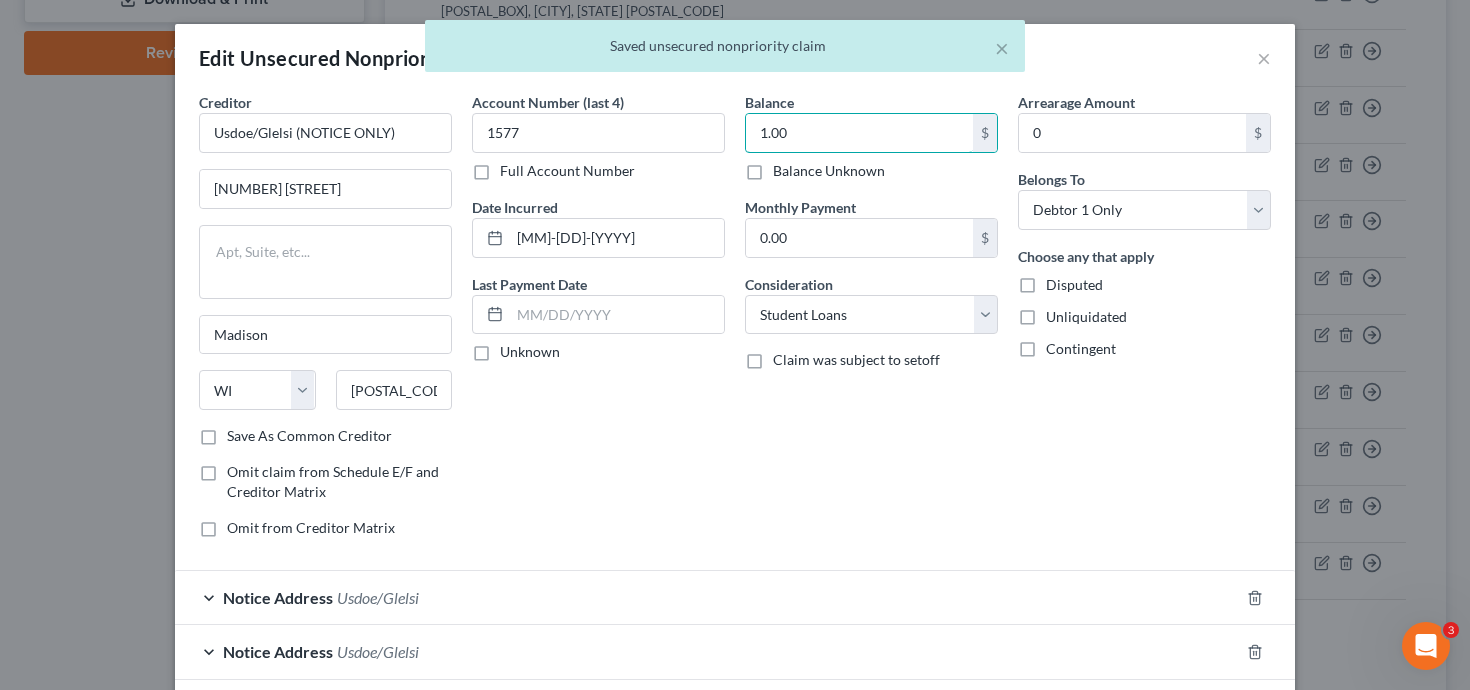 drag, startPoint x: 811, startPoint y: 129, endPoint x: 630, endPoint y: 108, distance: 182.21416 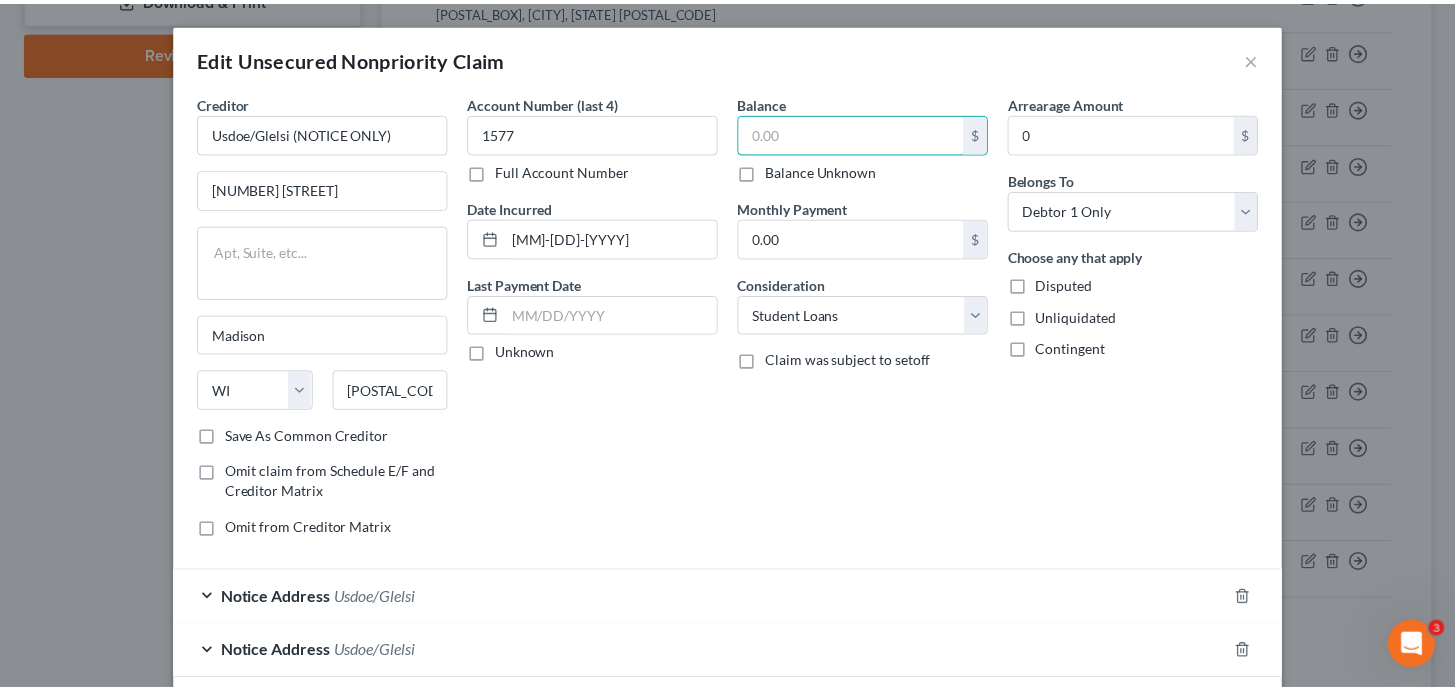 scroll, scrollTop: 156, scrollLeft: 0, axis: vertical 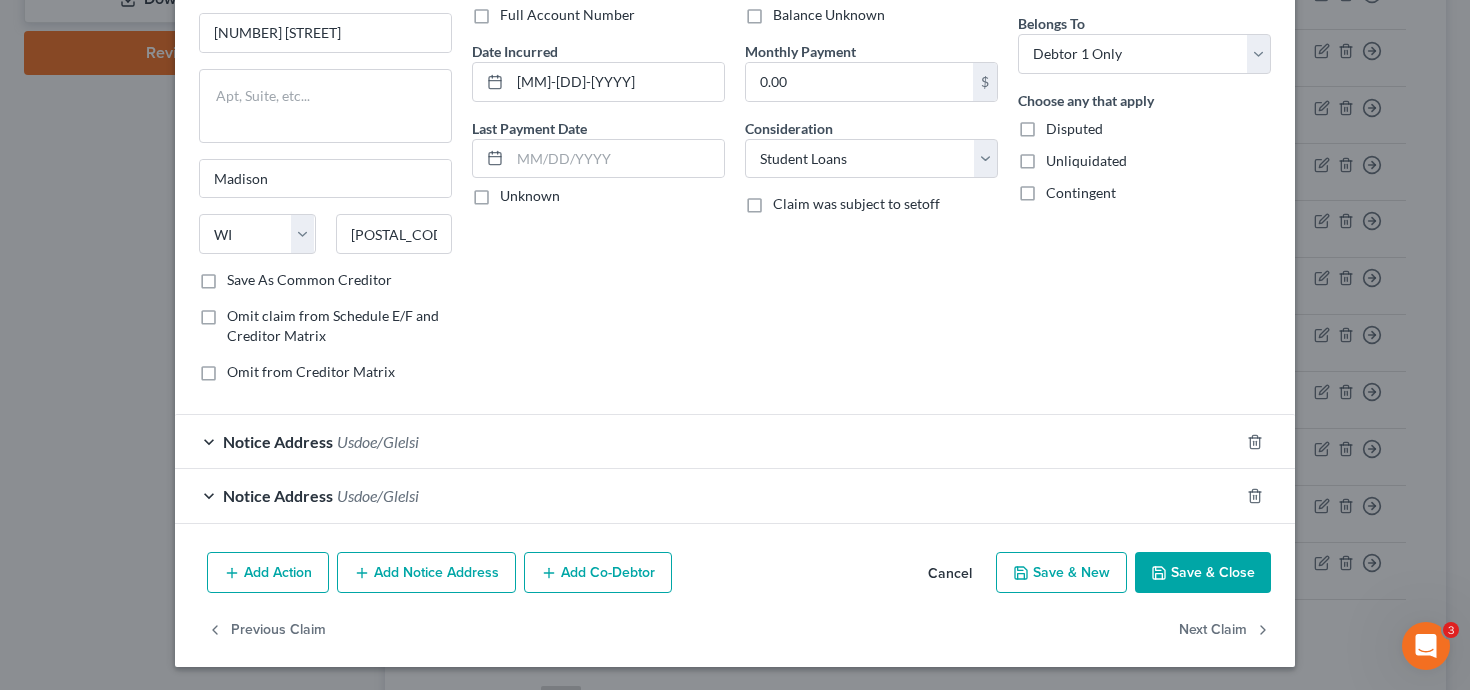 type 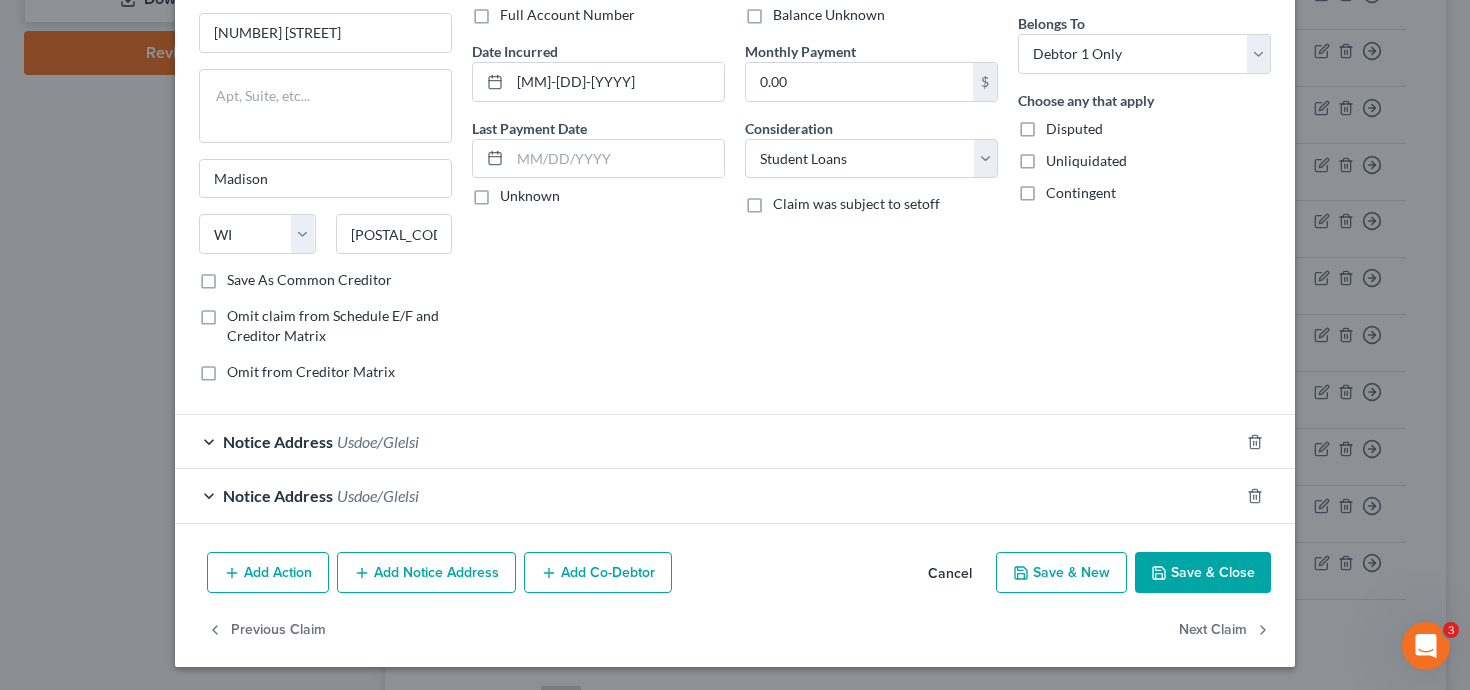 click on "Save & Close" at bounding box center (1203, 573) 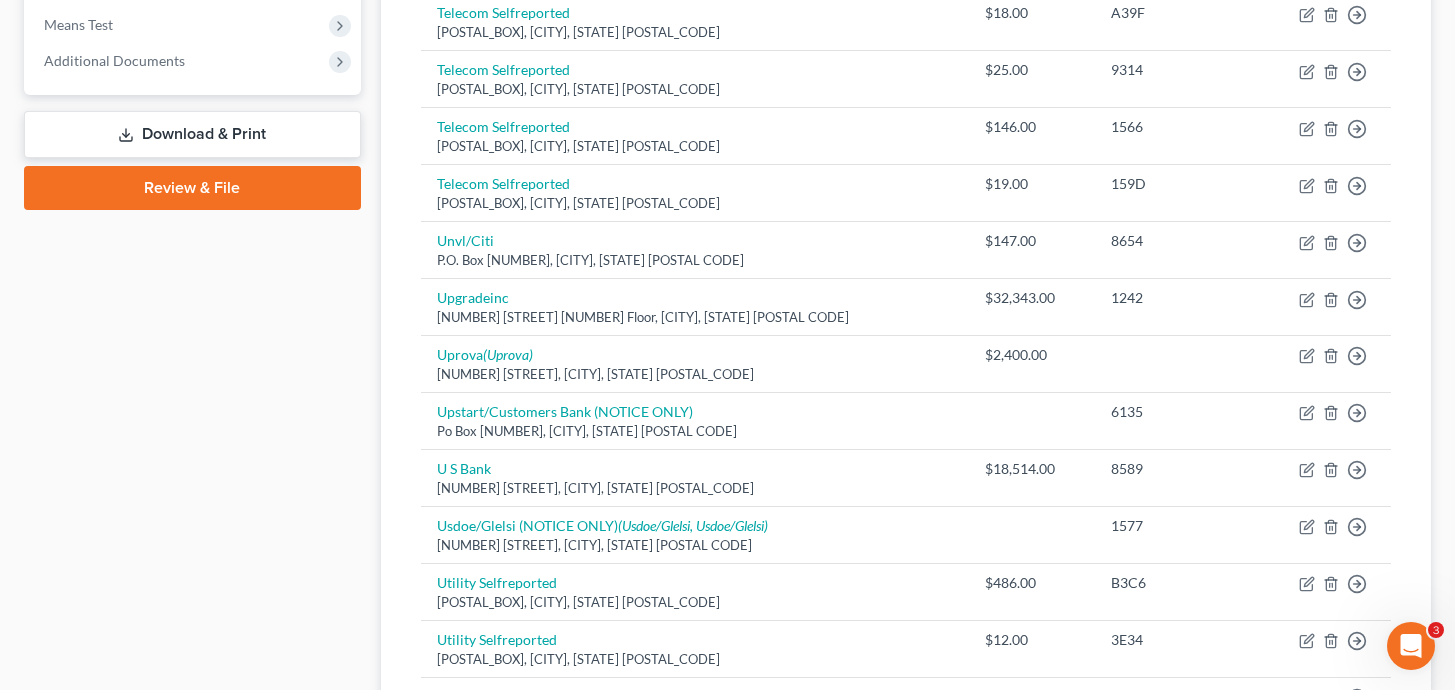 scroll, scrollTop: 0, scrollLeft: 0, axis: both 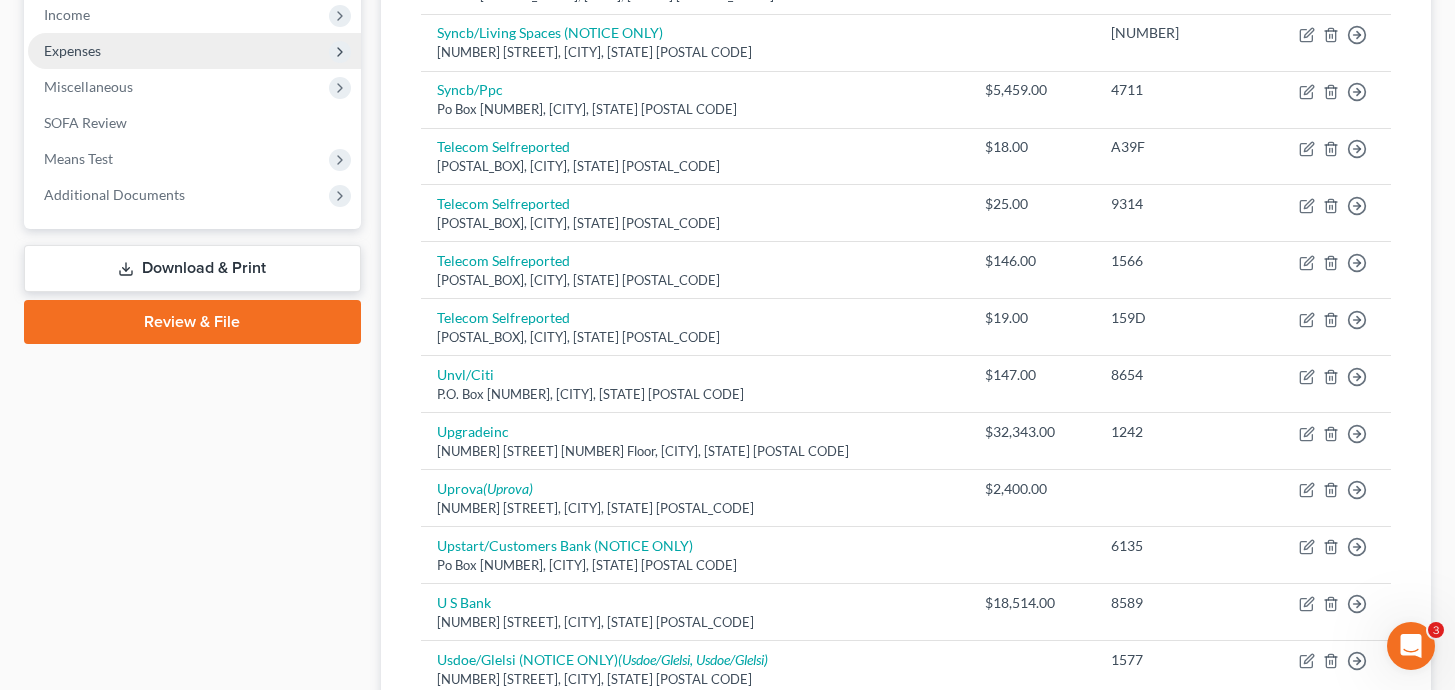 click on "Review & File" at bounding box center [192, 322] 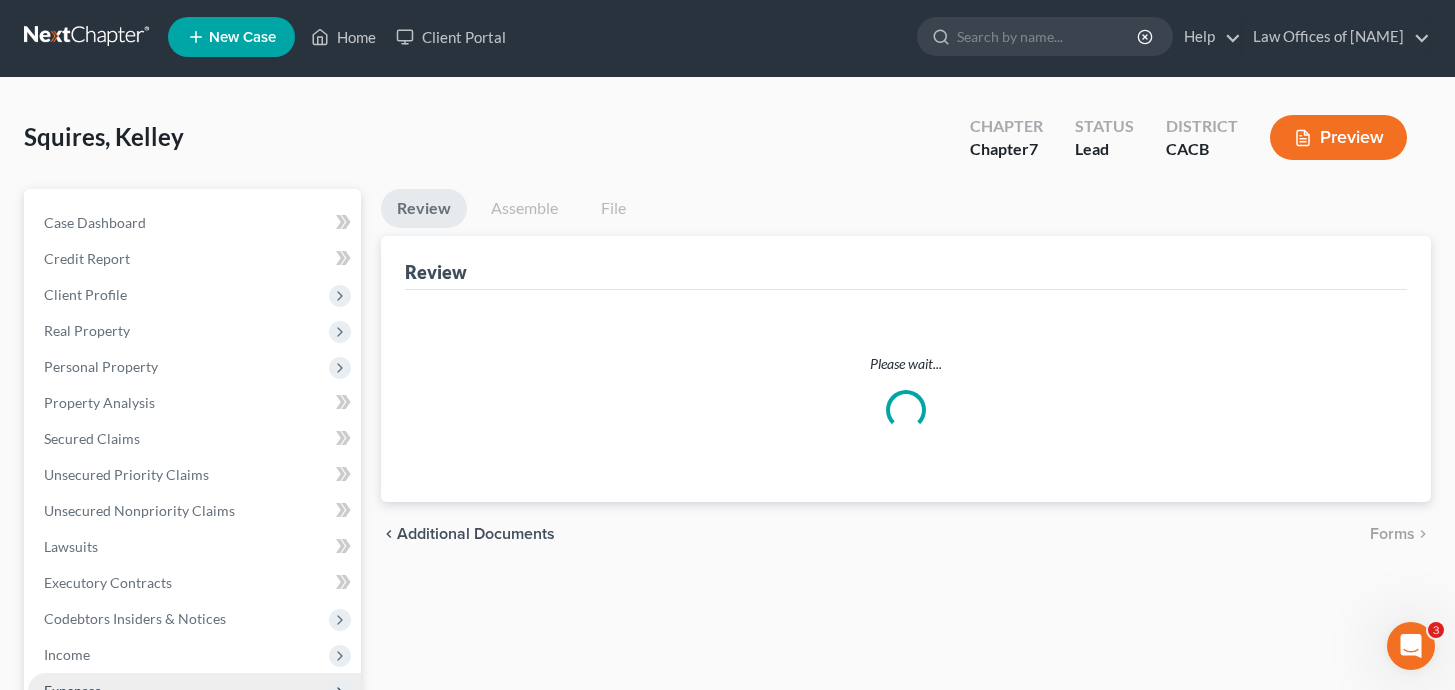 scroll, scrollTop: 0, scrollLeft: 0, axis: both 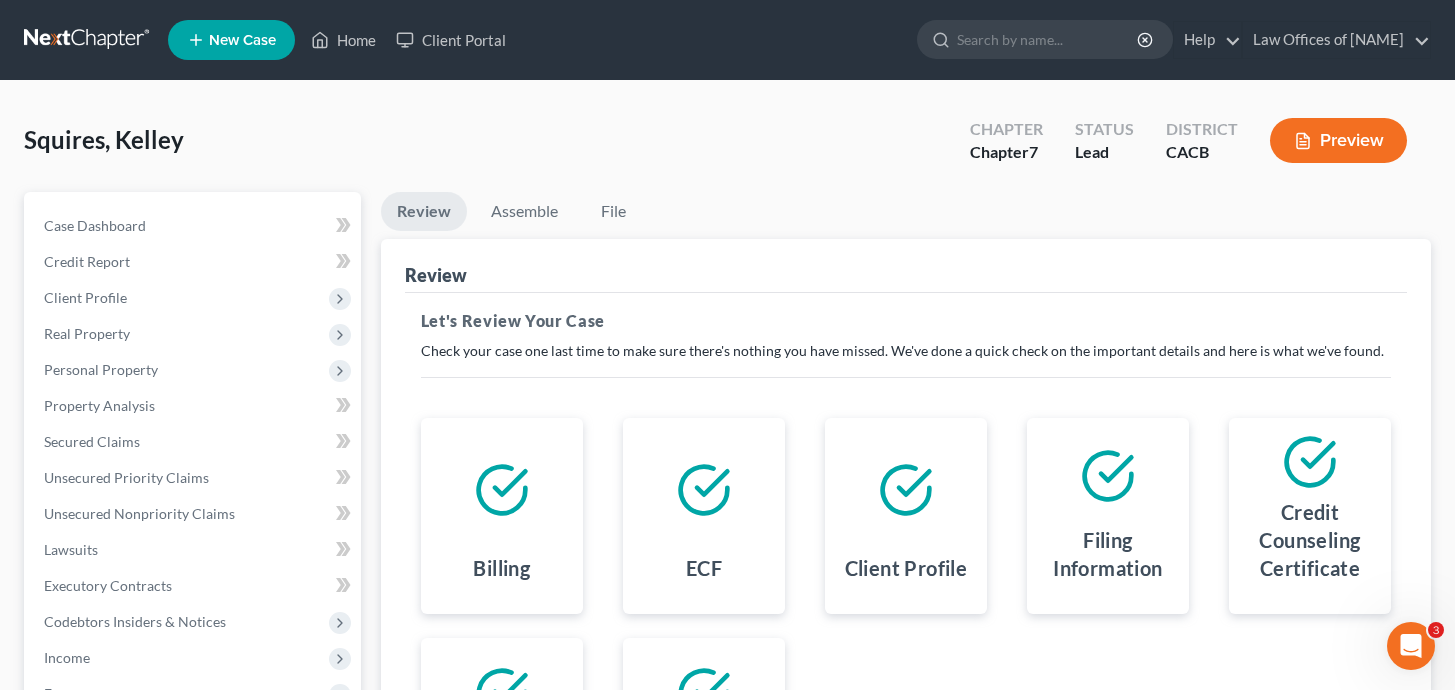 click on "Assemble" at bounding box center (524, 215) 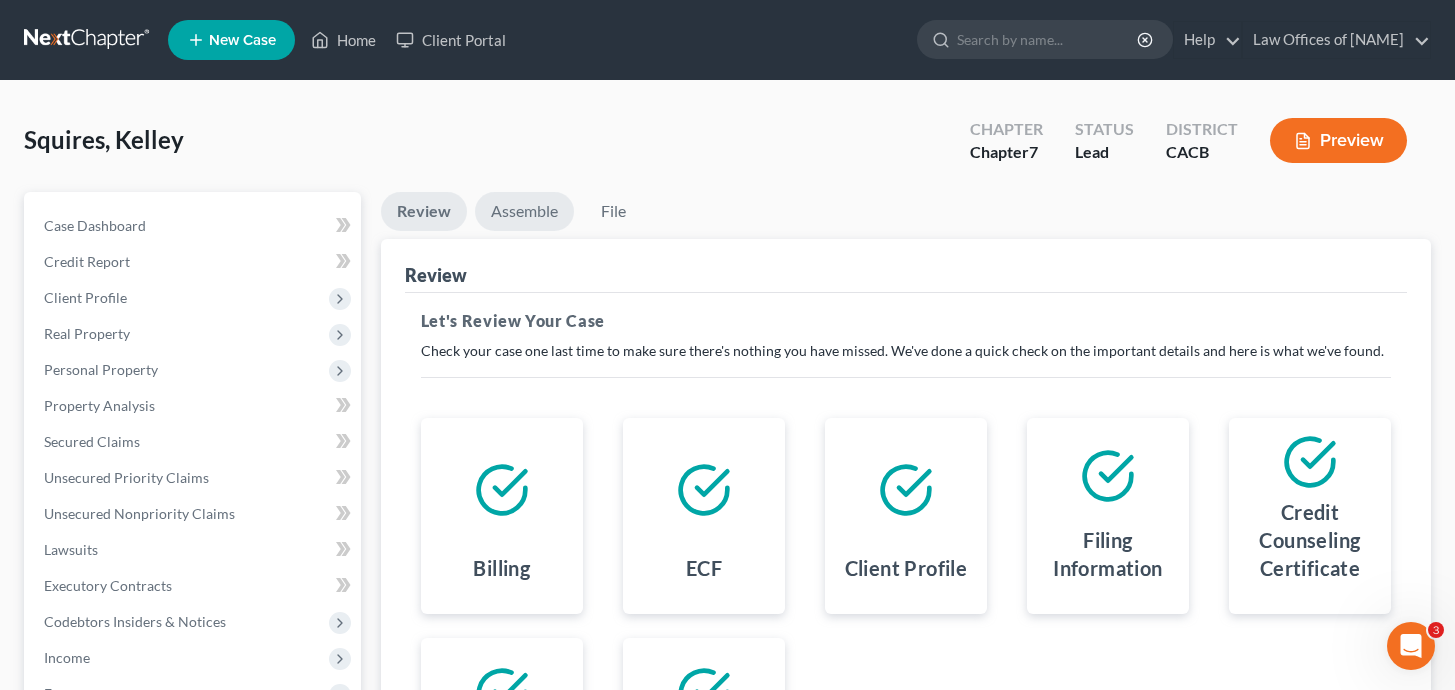 click on "Assemble" at bounding box center [524, 211] 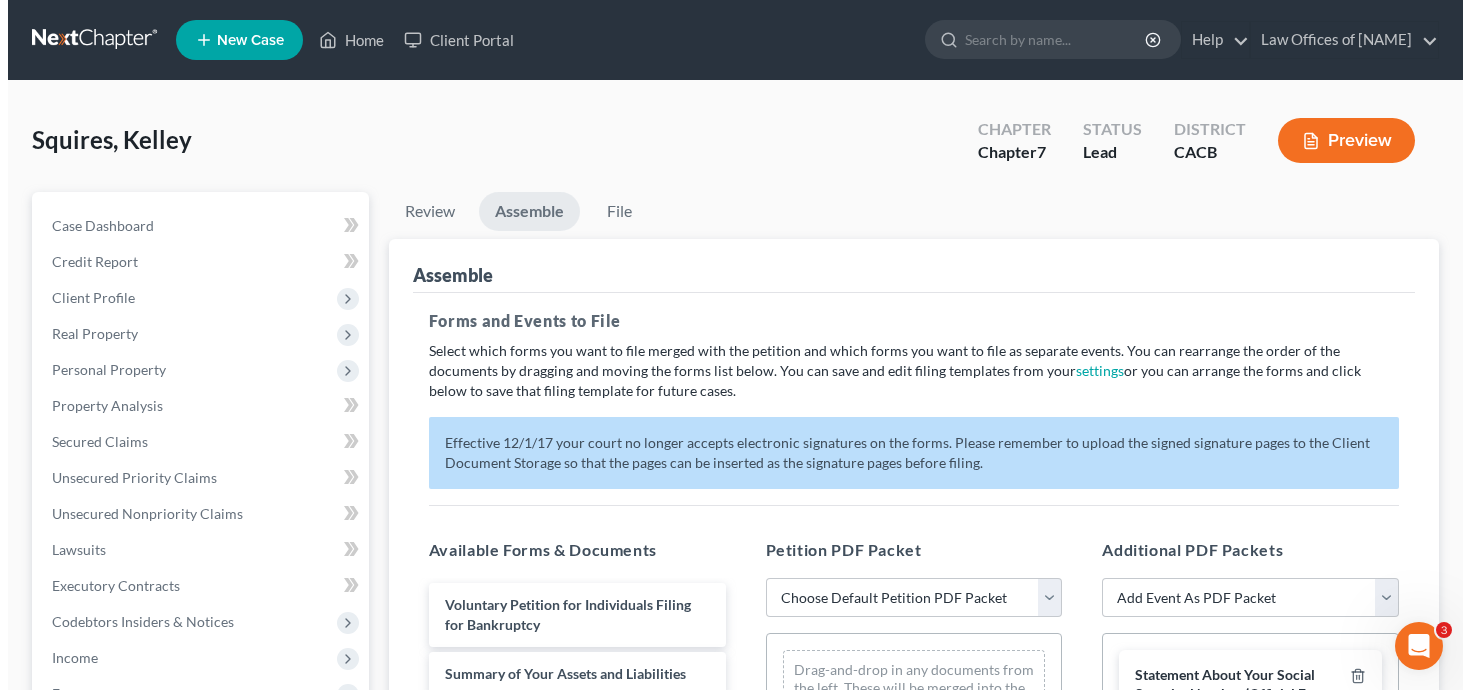 scroll, scrollTop: 305, scrollLeft: 0, axis: vertical 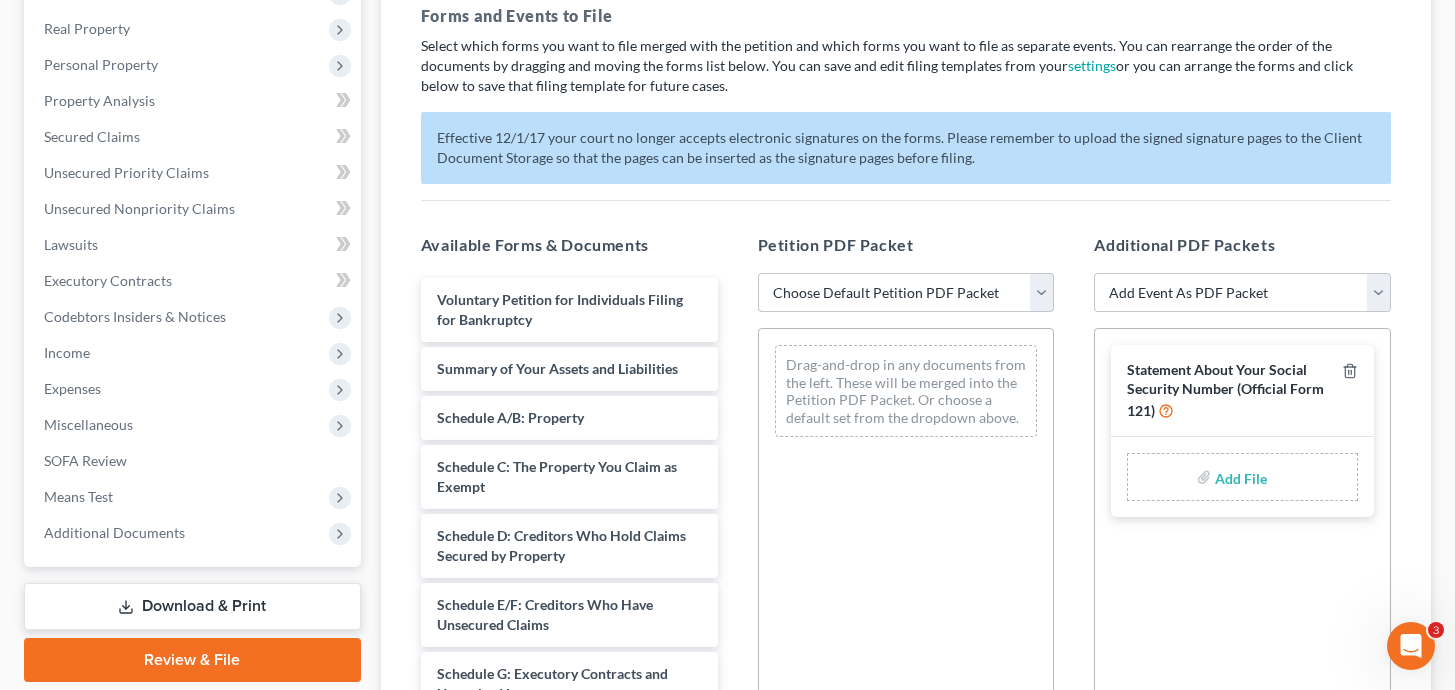 select on "1" 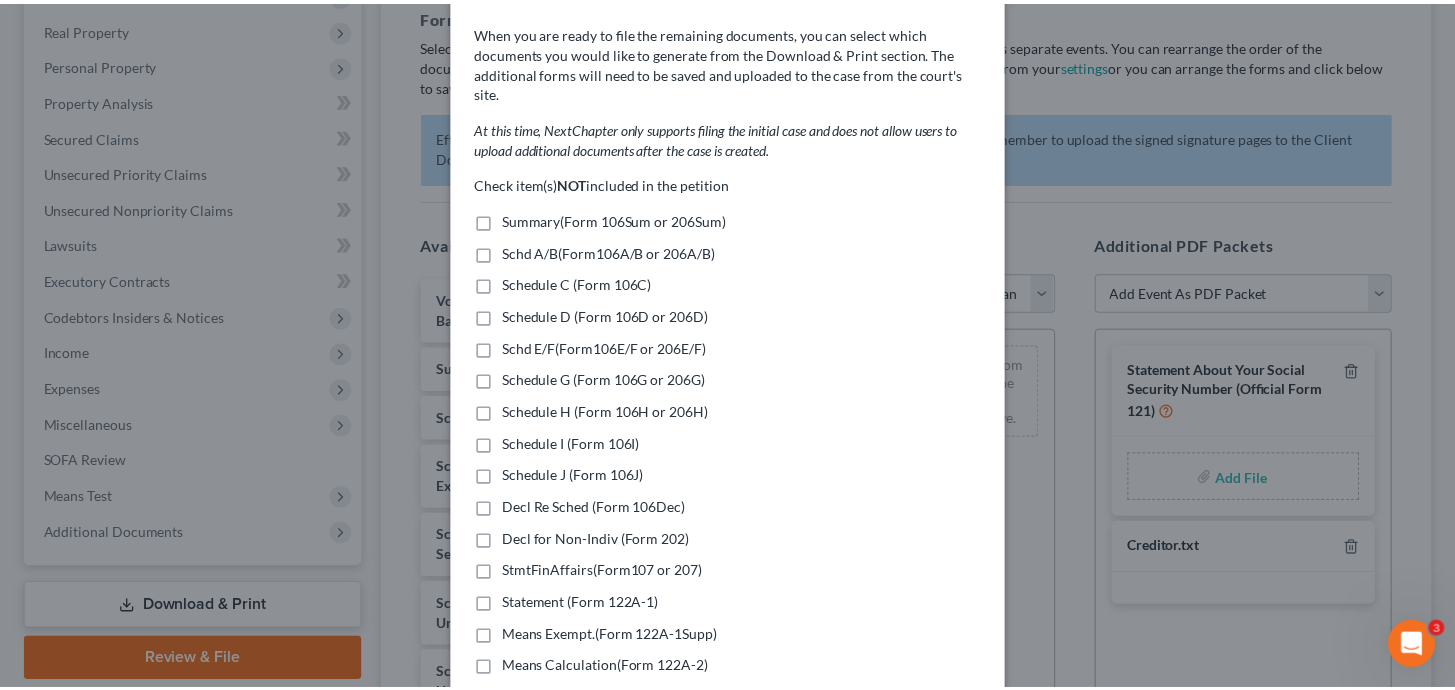 scroll, scrollTop: 74, scrollLeft: 0, axis: vertical 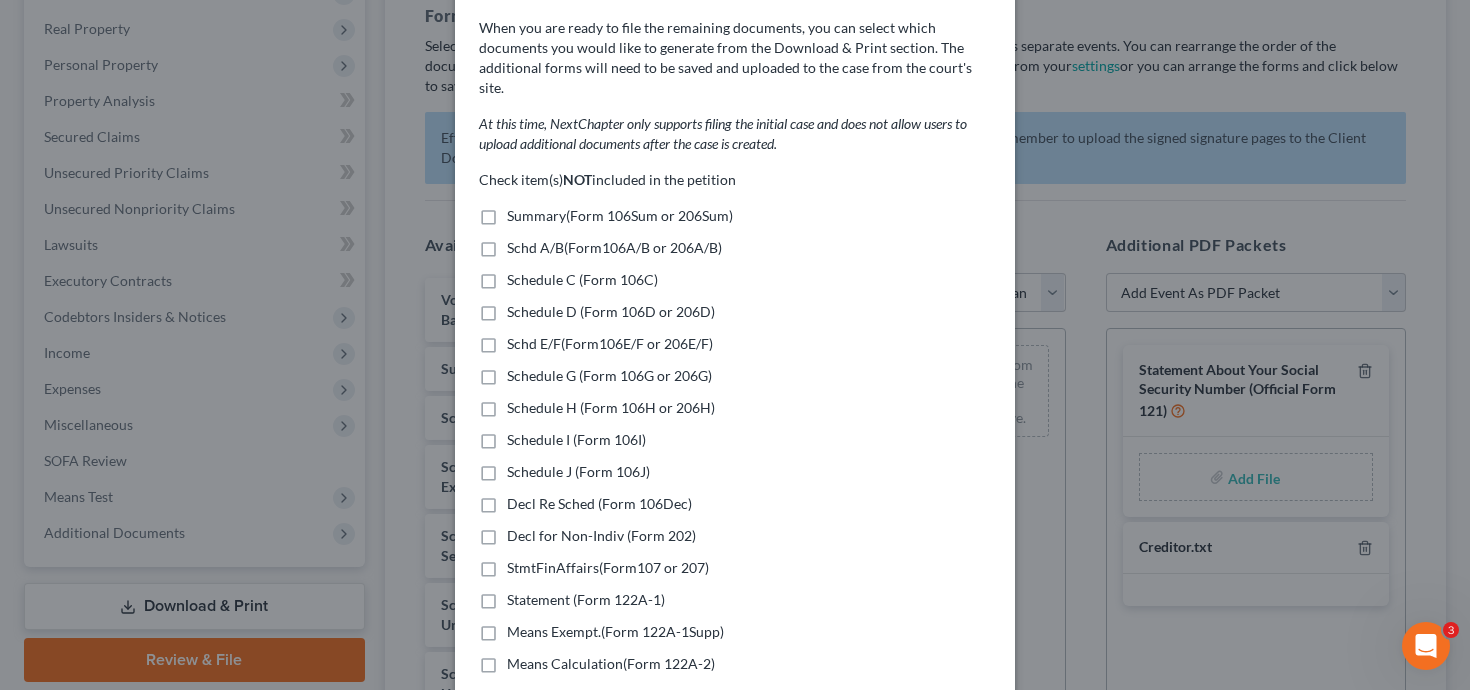 click on "When you are ready to file the remaining documents, you can select which documents you would like to generate from the Download & Print section. The additional forms will need to be saved and uploaded to the case from the court's site. At this time, NextChapter only supports filing the initial case and does not allow users to upload additional documents after the case is created. Check item(s)  NOT  included in the petition Summary(Form 106Sum or 206Sum) Schd A/B(Form106A/B or 206A/B) Schedule C (Form 106C) Schedule D (Form 106D or 206D) Schd E/F(Form106E/F or 206E/F) Schedule G (Form 106G or 206G) Schedule H (Form 106H or 206H) Schedule I (Form 106I) Schedule J (Form 106J) Decl Re Sched (Form 106Dec) Decl for Non-Indiv (Form 202) StmtFinAffairs(Form107 or 207) Statement (Form 122A-1) Means Exempt.(Form 122A-1Supp) Means Calculation(Form 122A-2)" at bounding box center (735, 356) 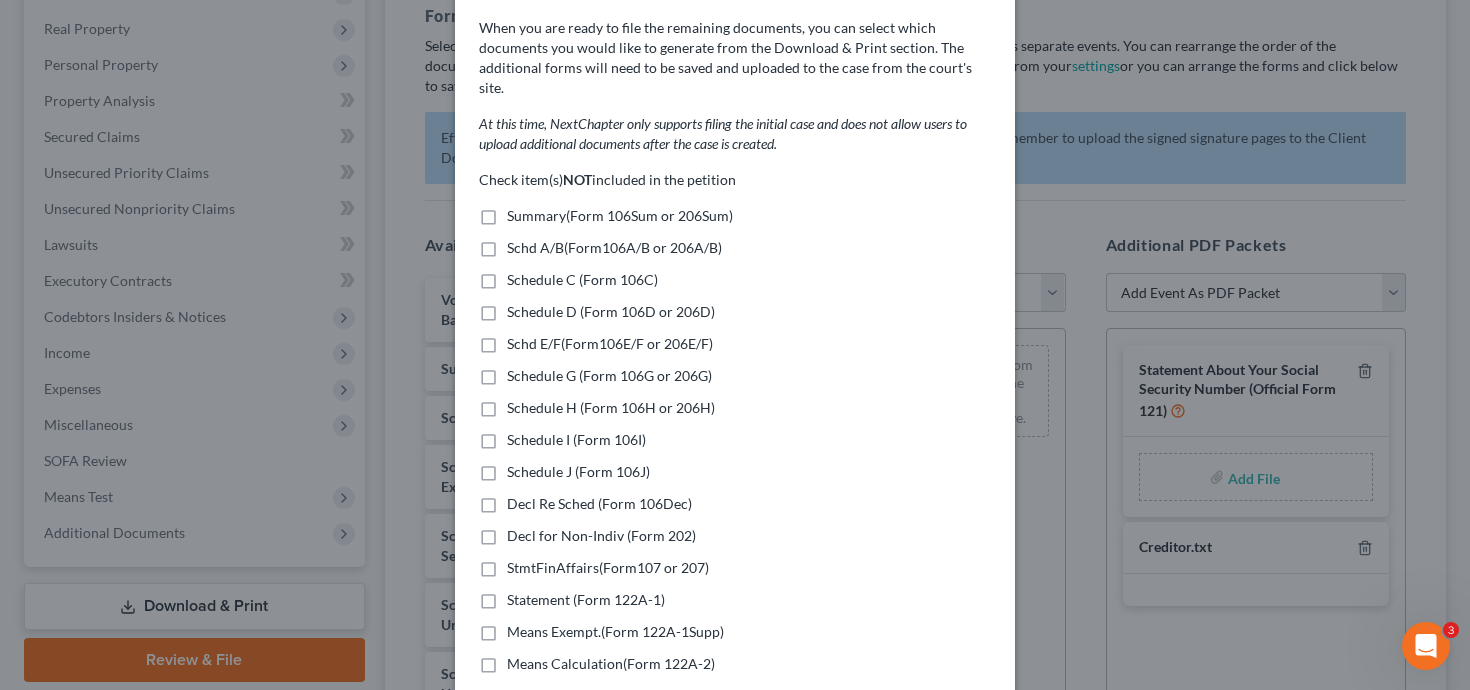 click on "Emergency ECF Filing × When you are ready to file the remaining documents, you can select which documents you would like to generate from the Download & Print section. The additional forms will need to be saved and uploaded to the case from the court's site. At this time, NextChapter only supports filing the initial case and does not allow users to upload additional documents after the case is created. Check item(s)  NOT  included in the petition Summary(Form 106Sum or 206Sum) Schd A/B(Form106A/B or 206A/B) Schedule C (Form 106C) Schedule D (Form 106D or 206D) Schd E/F(Form106E/F or 206E/F) Schedule G (Form 106G or 206G) Schedule H (Form 106H or 206H) Schedule I (Form 106I) Schedule J (Form 106J) Decl Re Sched (Form 106Dec) Decl for Non-Indiv (Form 202) StmtFinAffairs(Form107 or 207) Statement (Form 122A-1) Means Exempt.(Form 122A-1Supp) Means Calculation(Form 122A-2) Cancel OK" at bounding box center [735, 345] 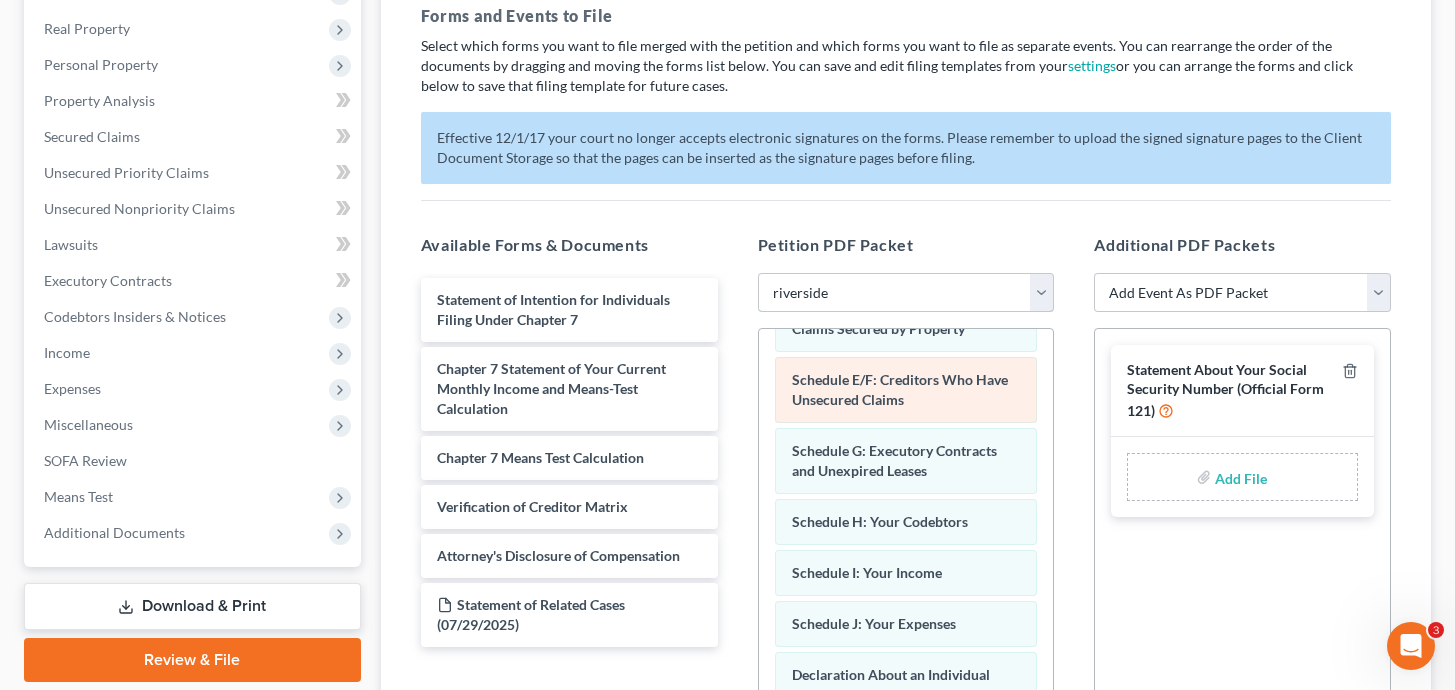 scroll, scrollTop: 525, scrollLeft: 0, axis: vertical 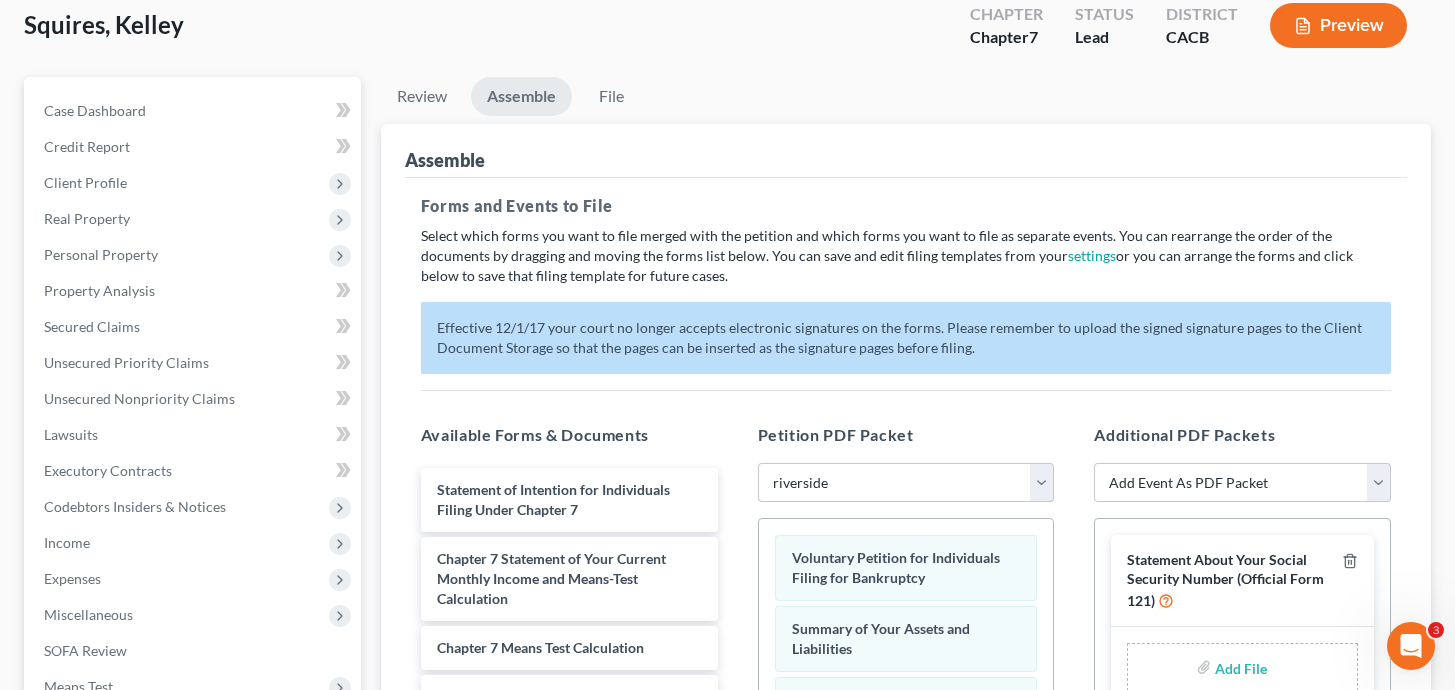 select on "1" 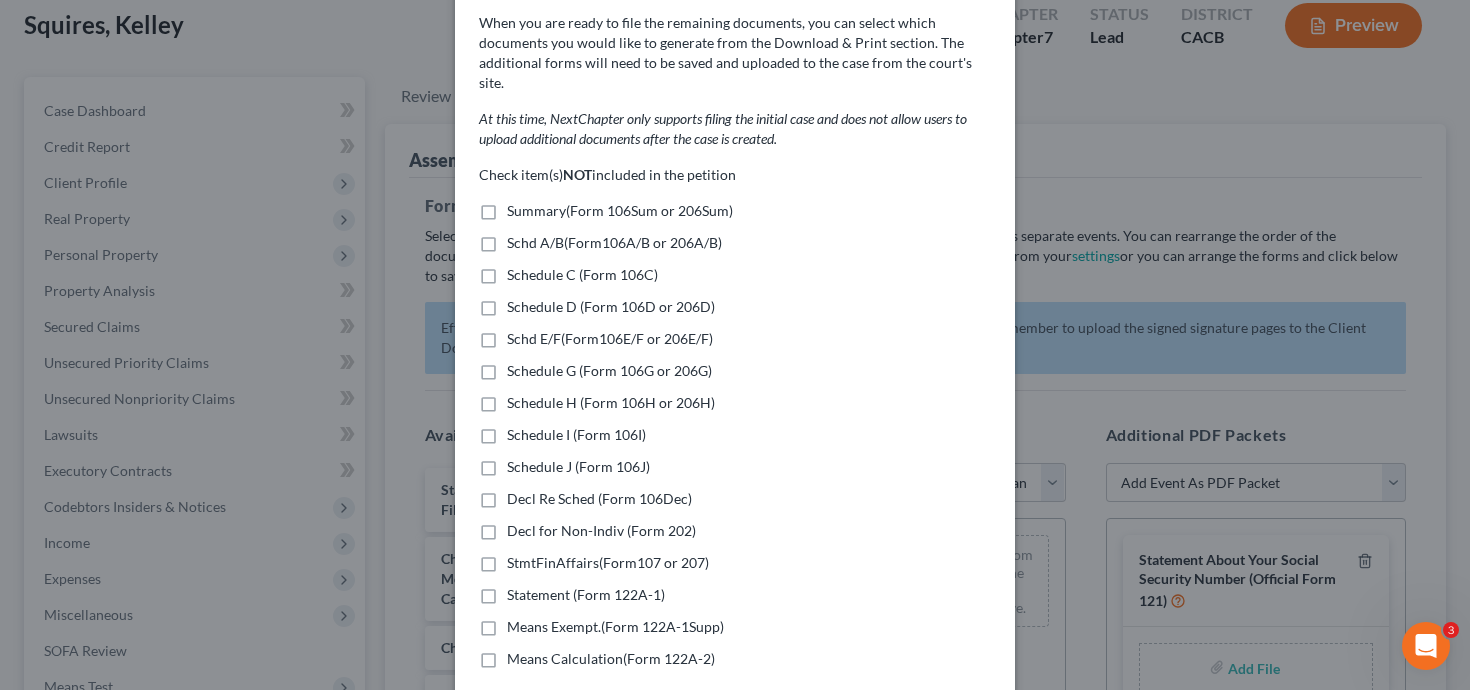 scroll, scrollTop: 146, scrollLeft: 0, axis: vertical 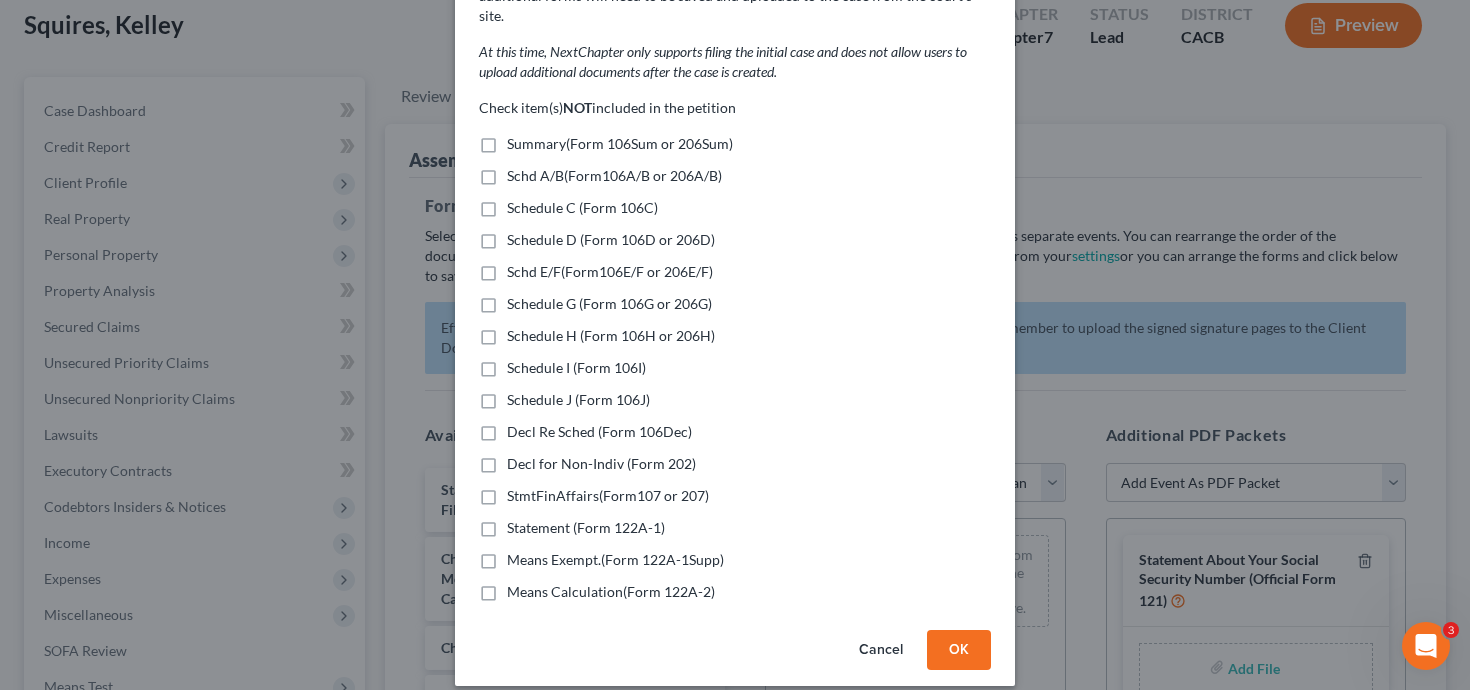 click on "OK" at bounding box center [959, 650] 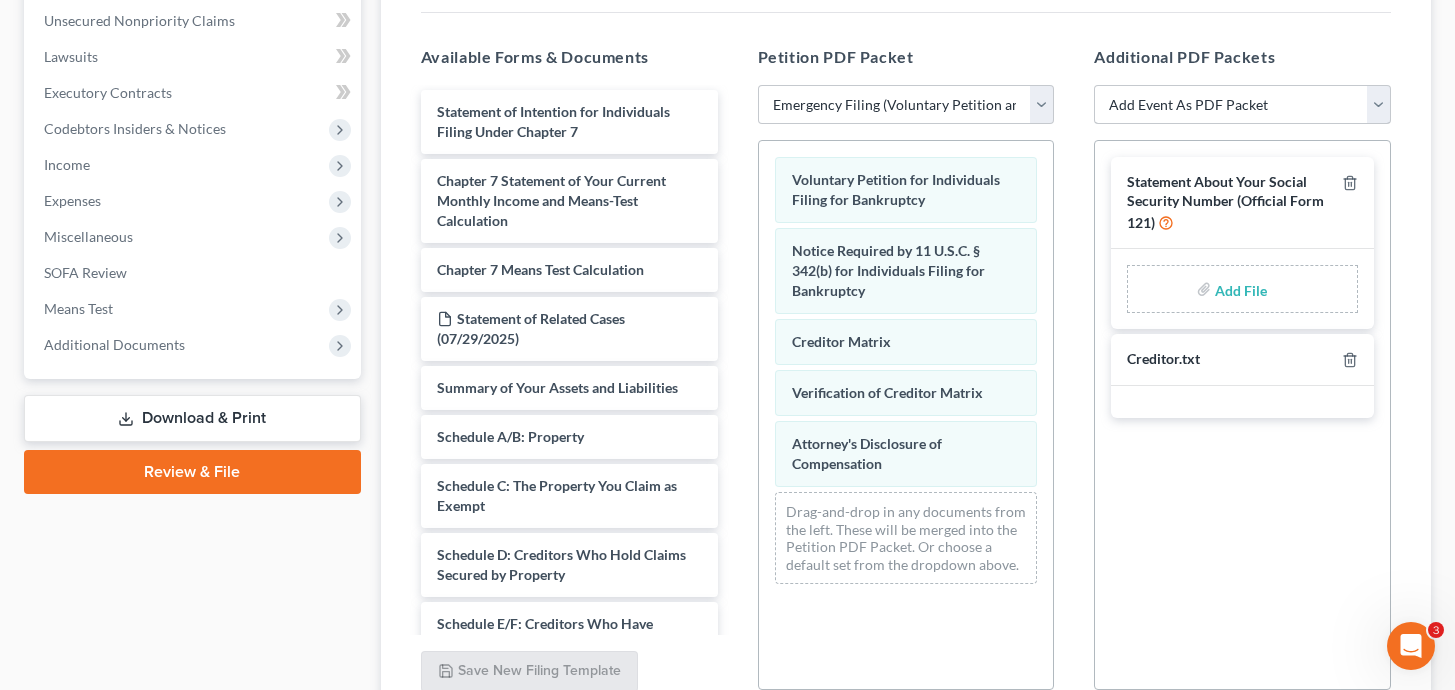 scroll, scrollTop: 451, scrollLeft: 0, axis: vertical 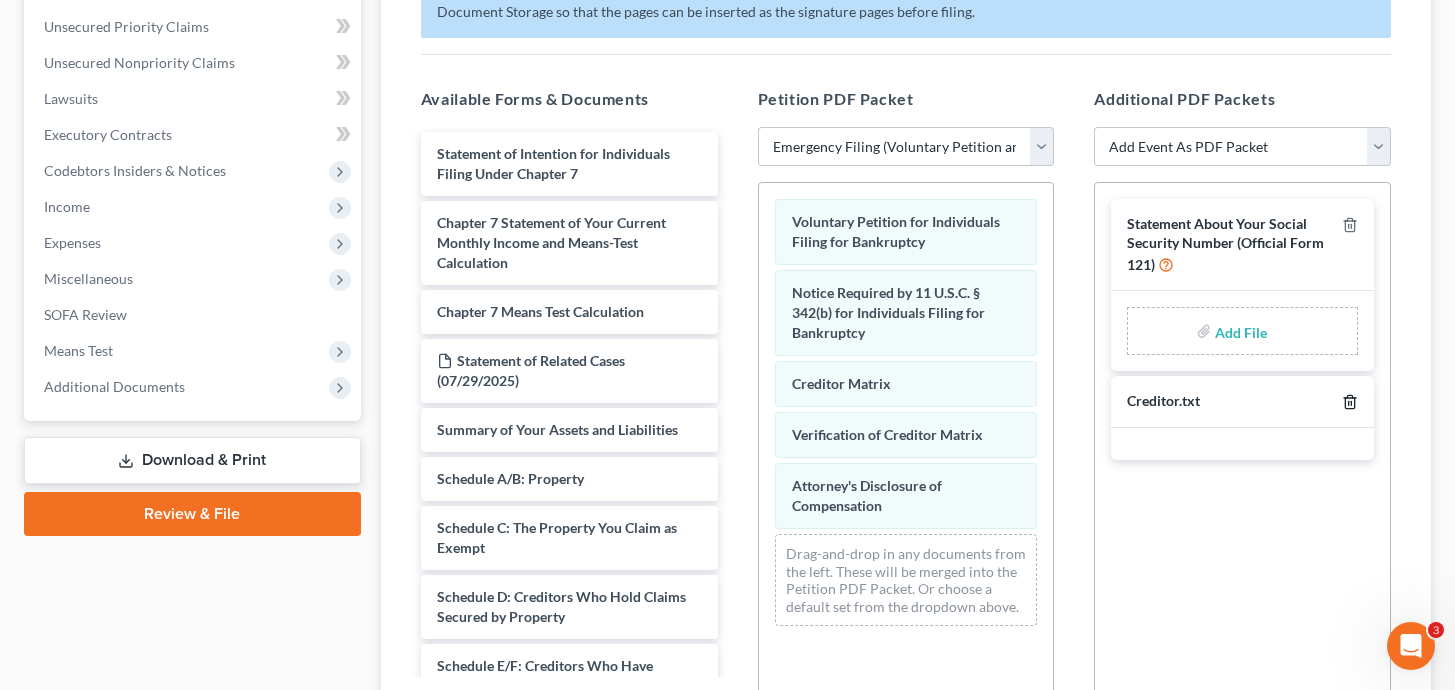 click 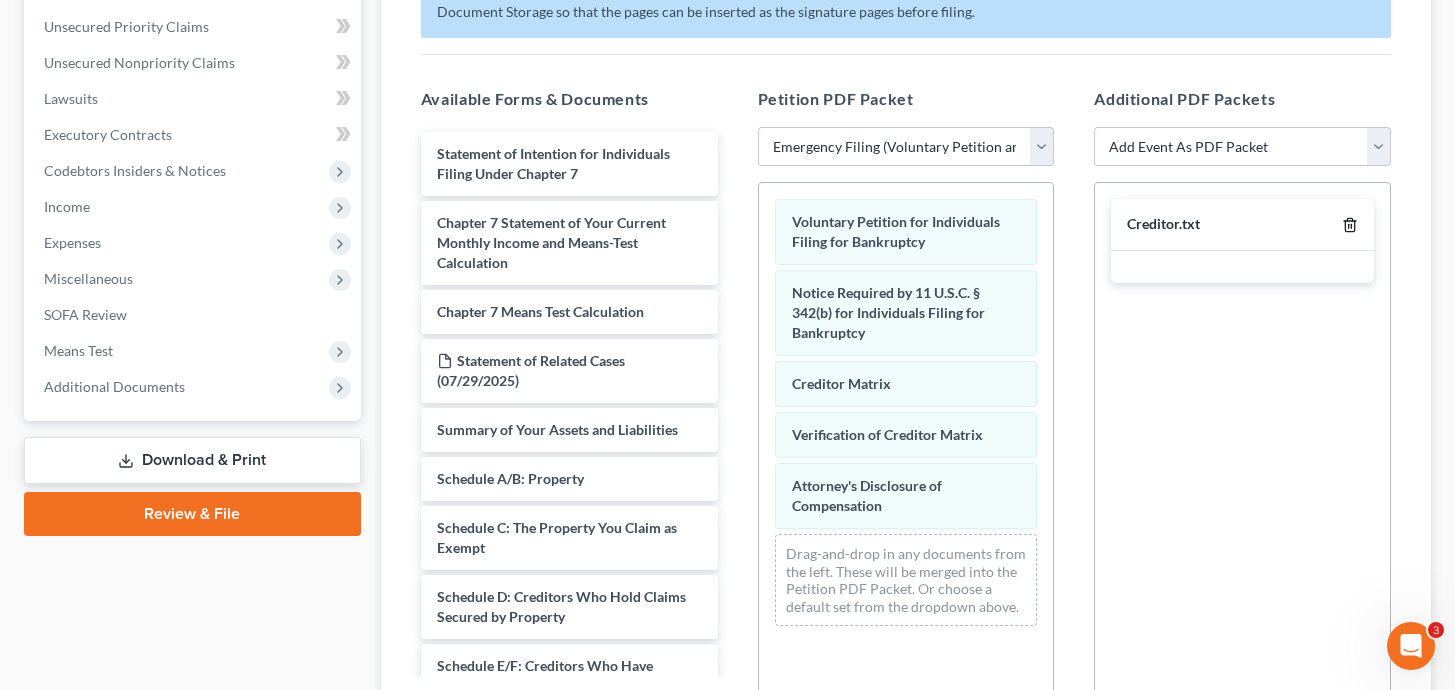 click 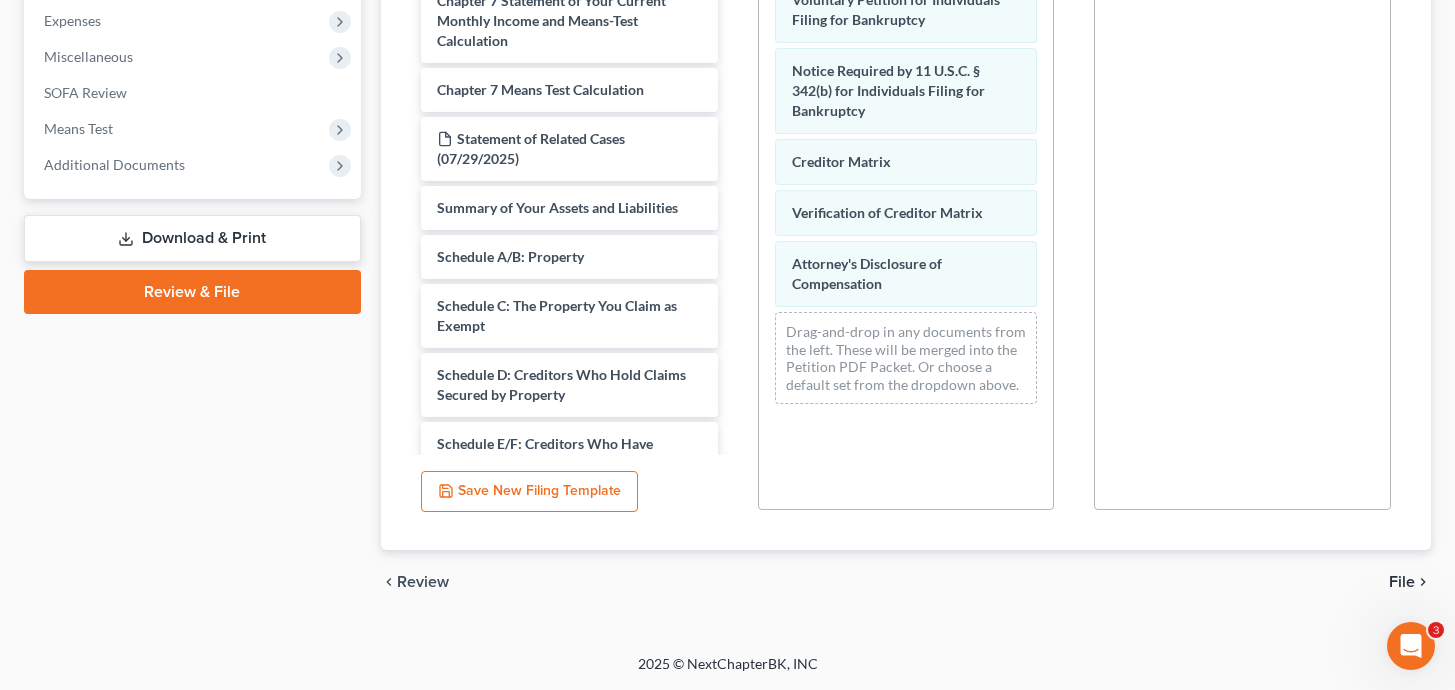 scroll, scrollTop: 0, scrollLeft: 0, axis: both 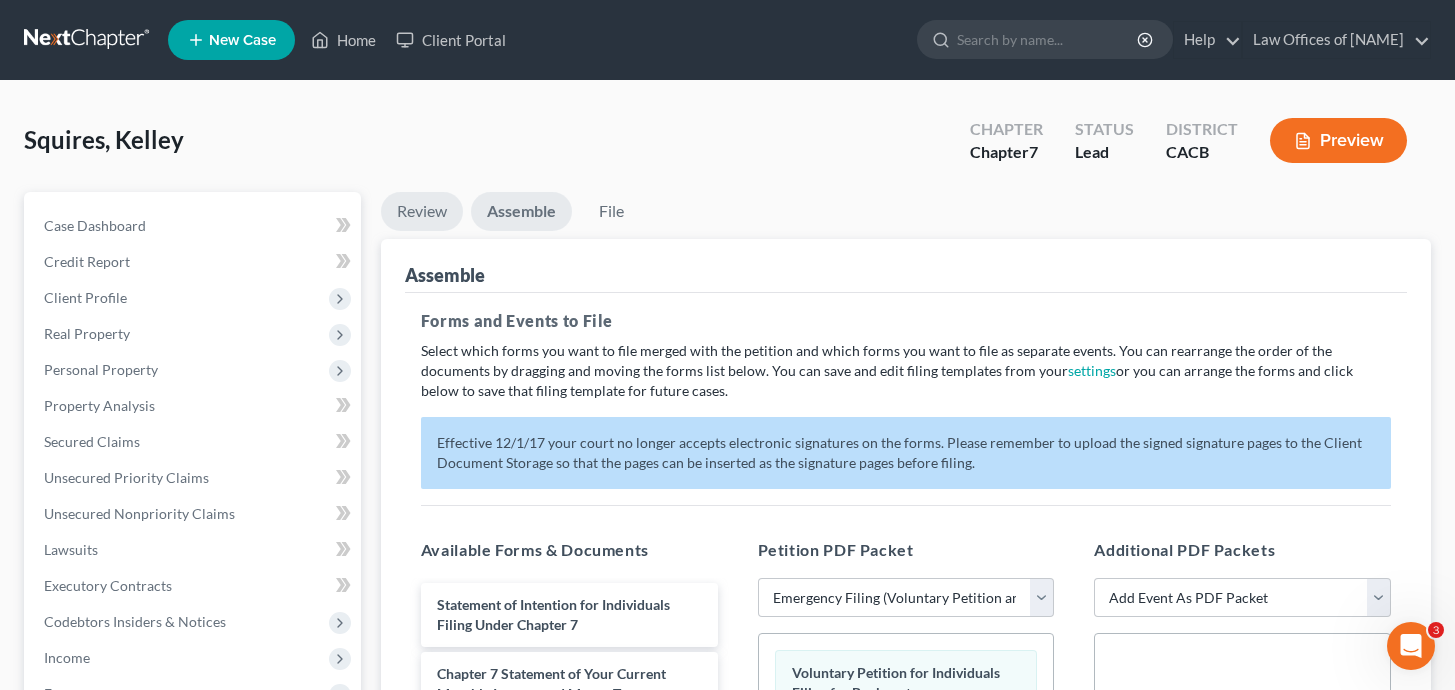 click on "Review" at bounding box center (422, 211) 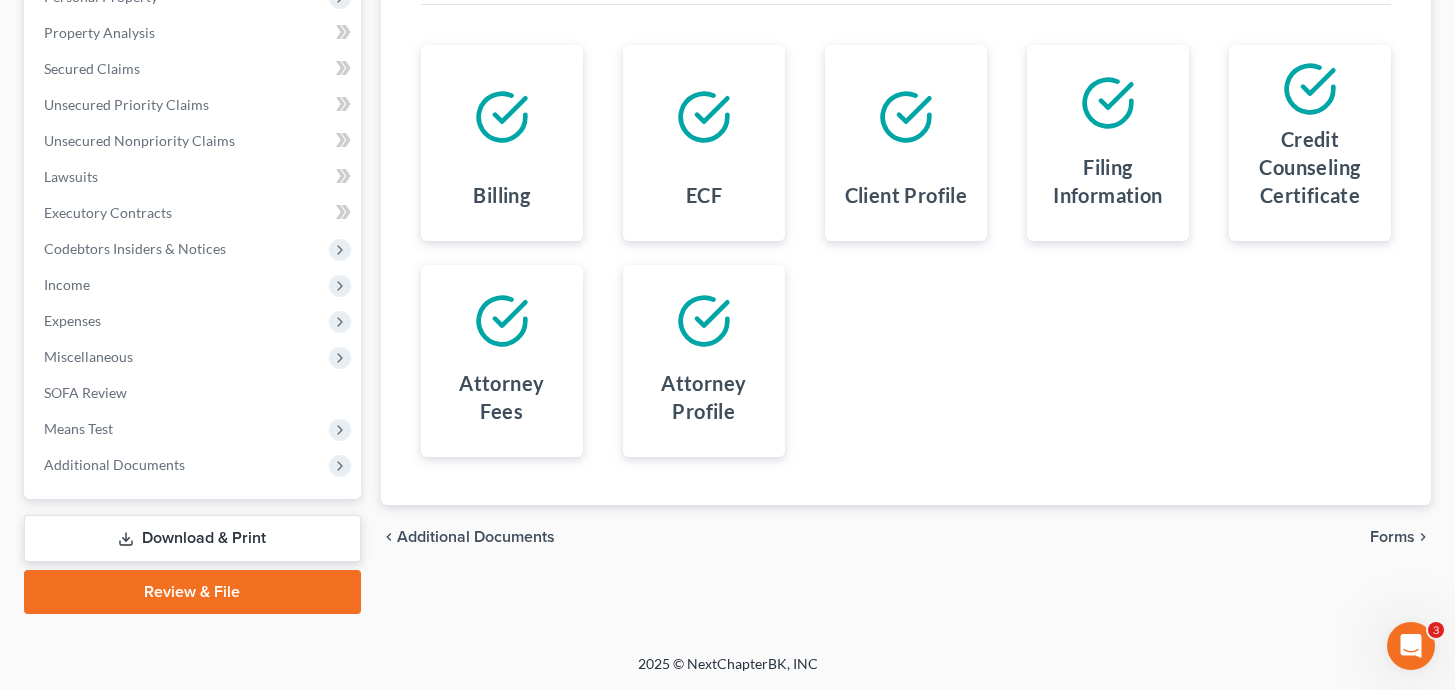 click on "Download & Print" at bounding box center [192, 538] 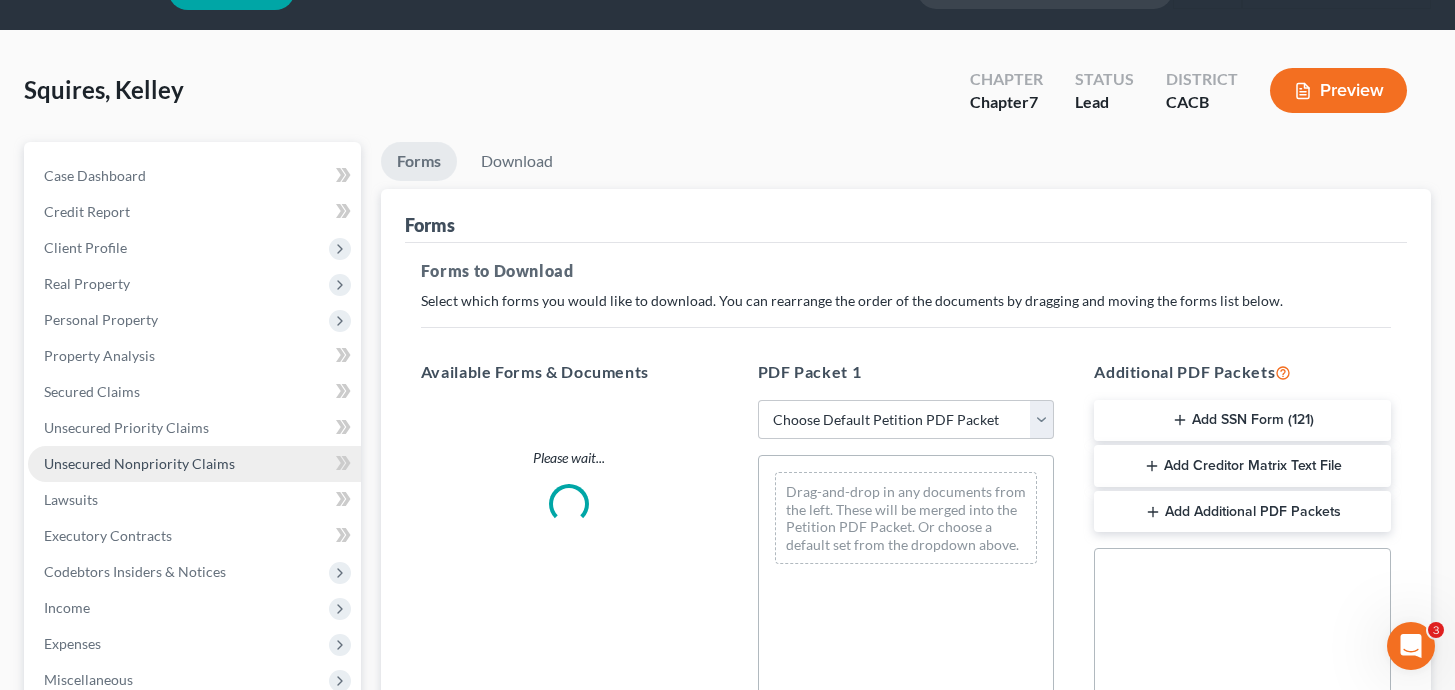 scroll, scrollTop: 0, scrollLeft: 0, axis: both 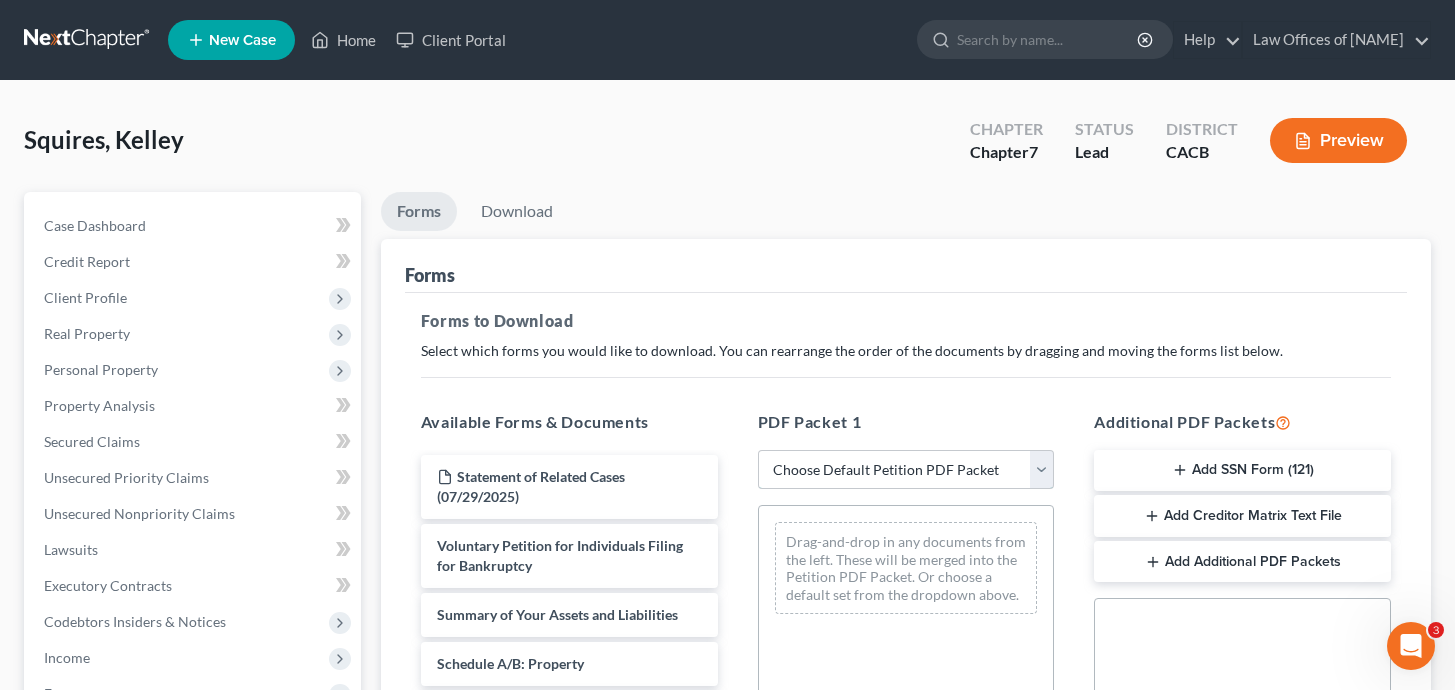 select on "1" 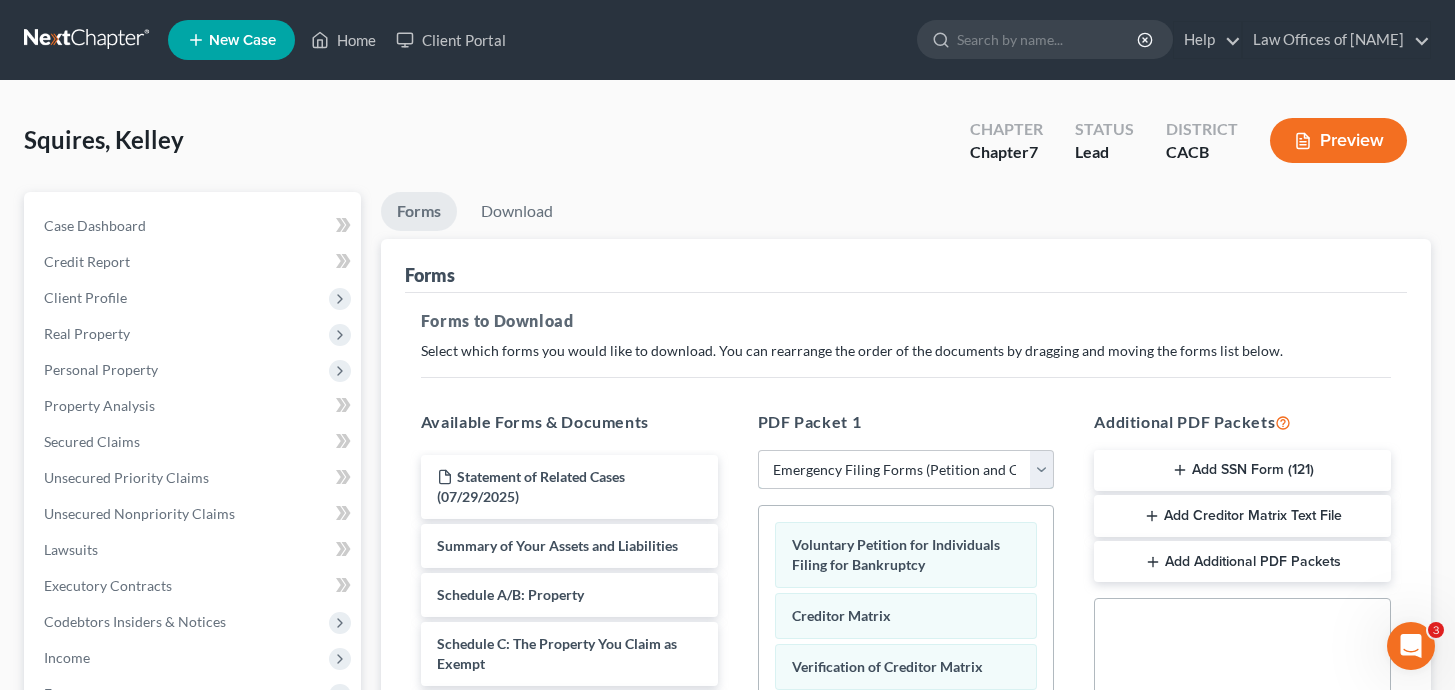 scroll, scrollTop: 358, scrollLeft: 0, axis: vertical 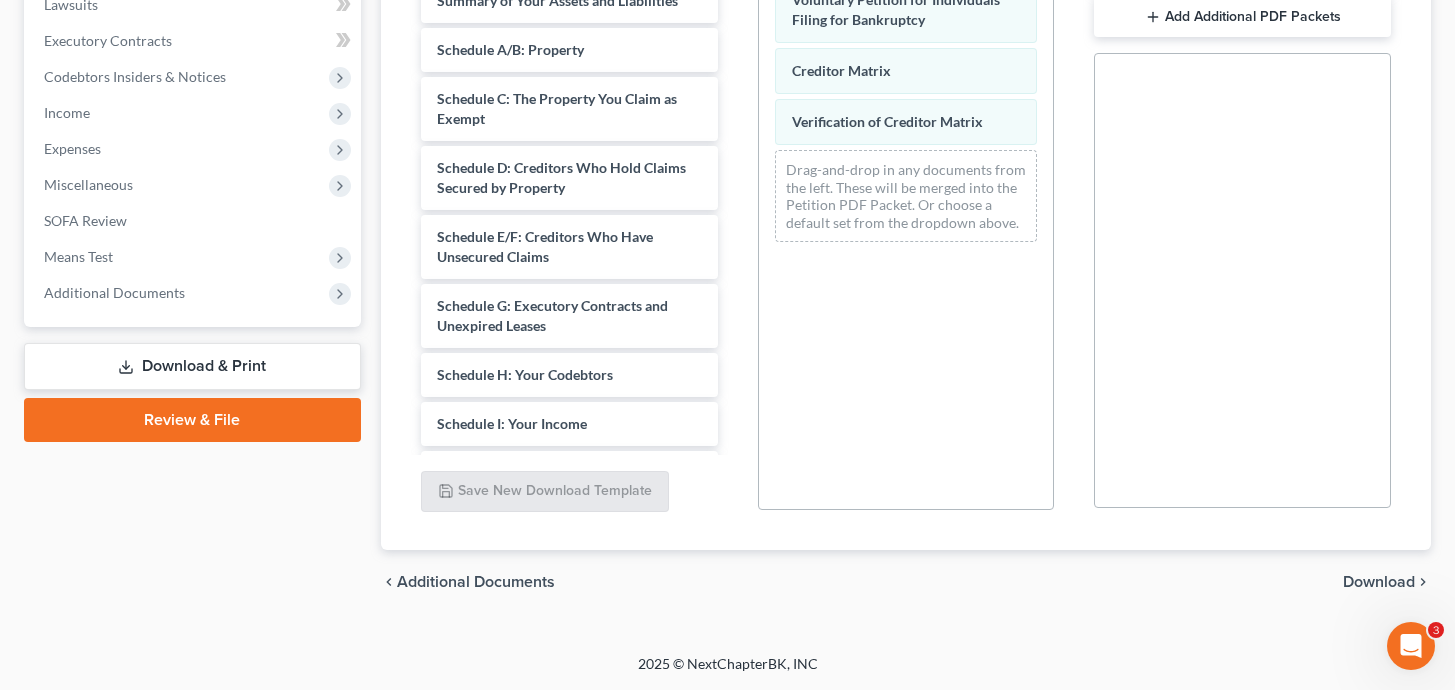 click on "Download" at bounding box center [1379, 582] 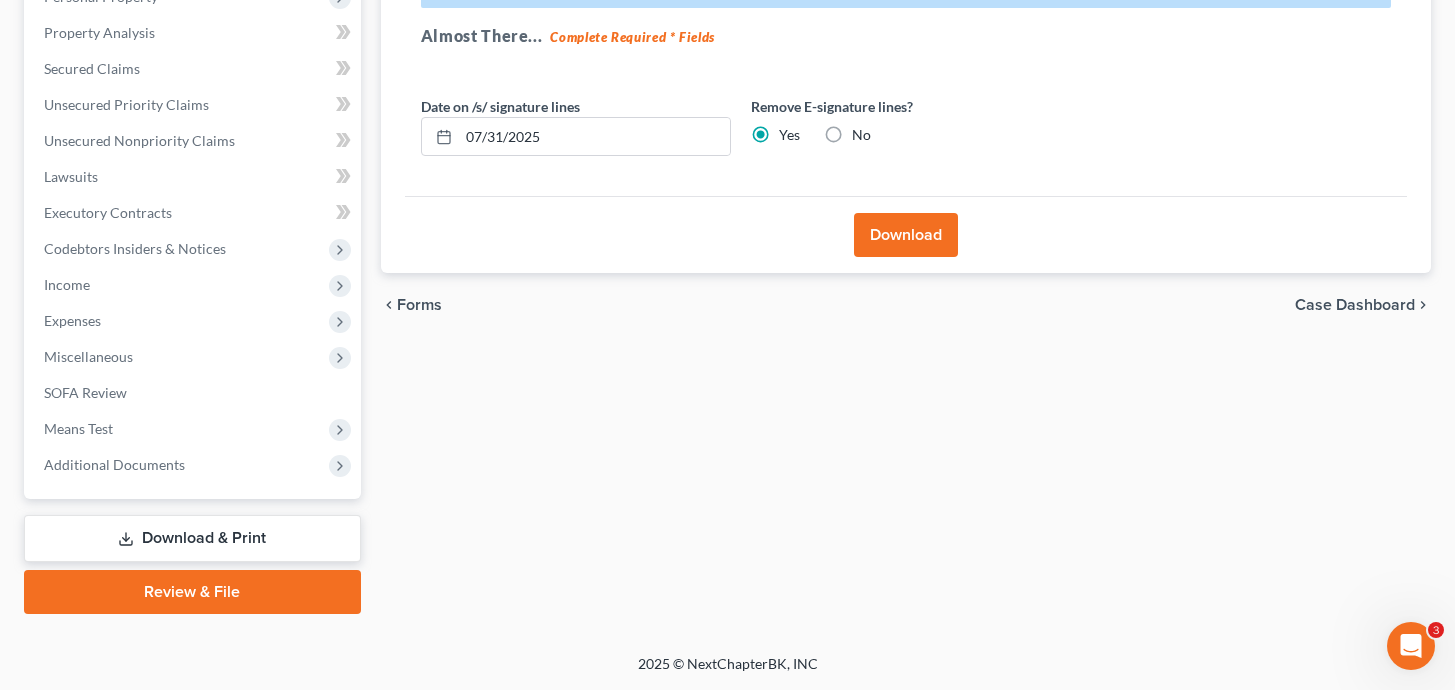 click on "Download" at bounding box center [906, 235] 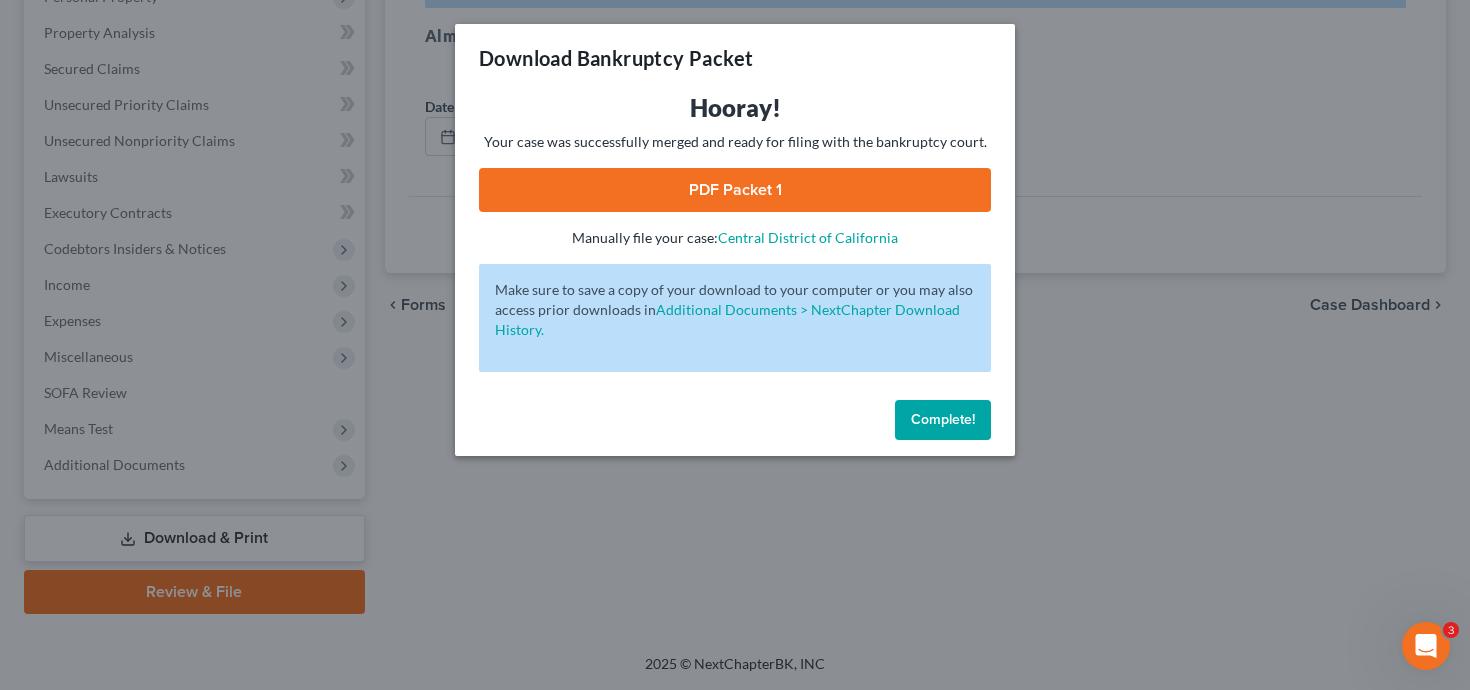 click on "PDF Packet 1" at bounding box center (735, 190) 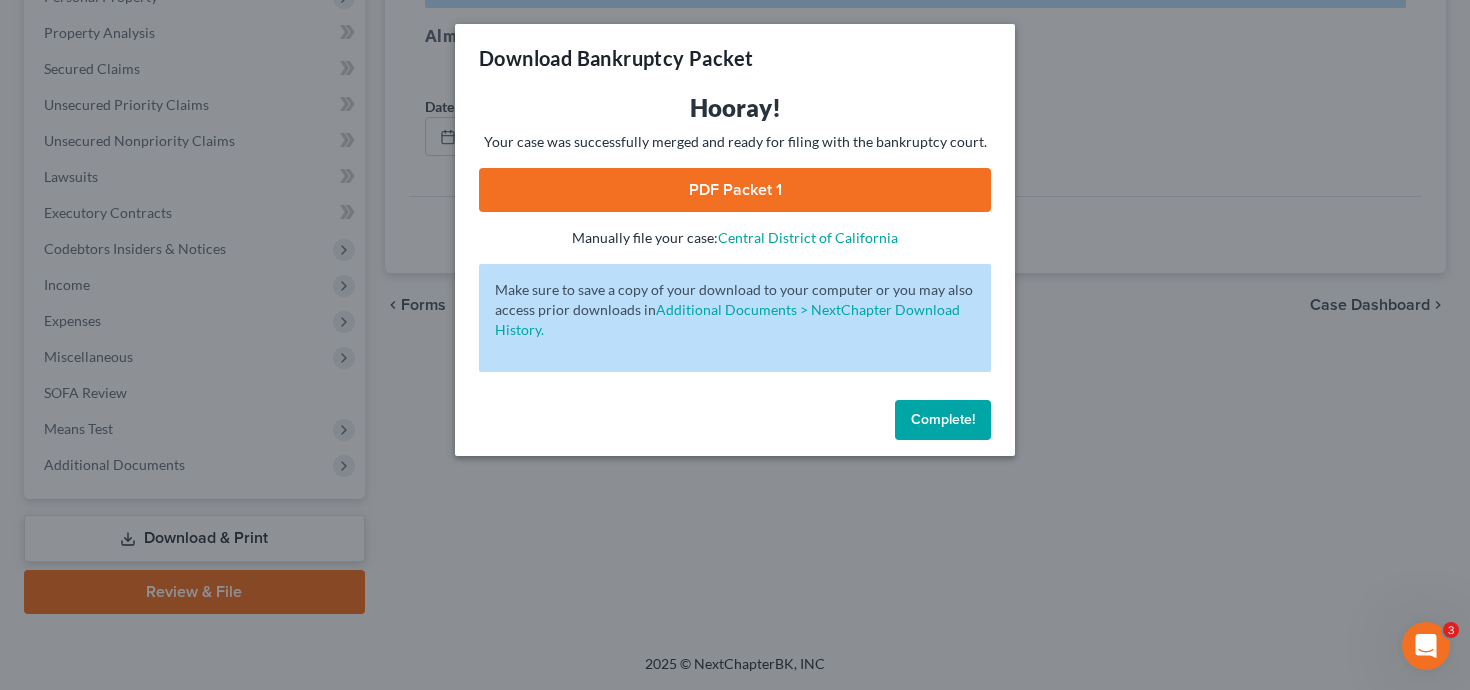 click on "Complete!" at bounding box center (943, 420) 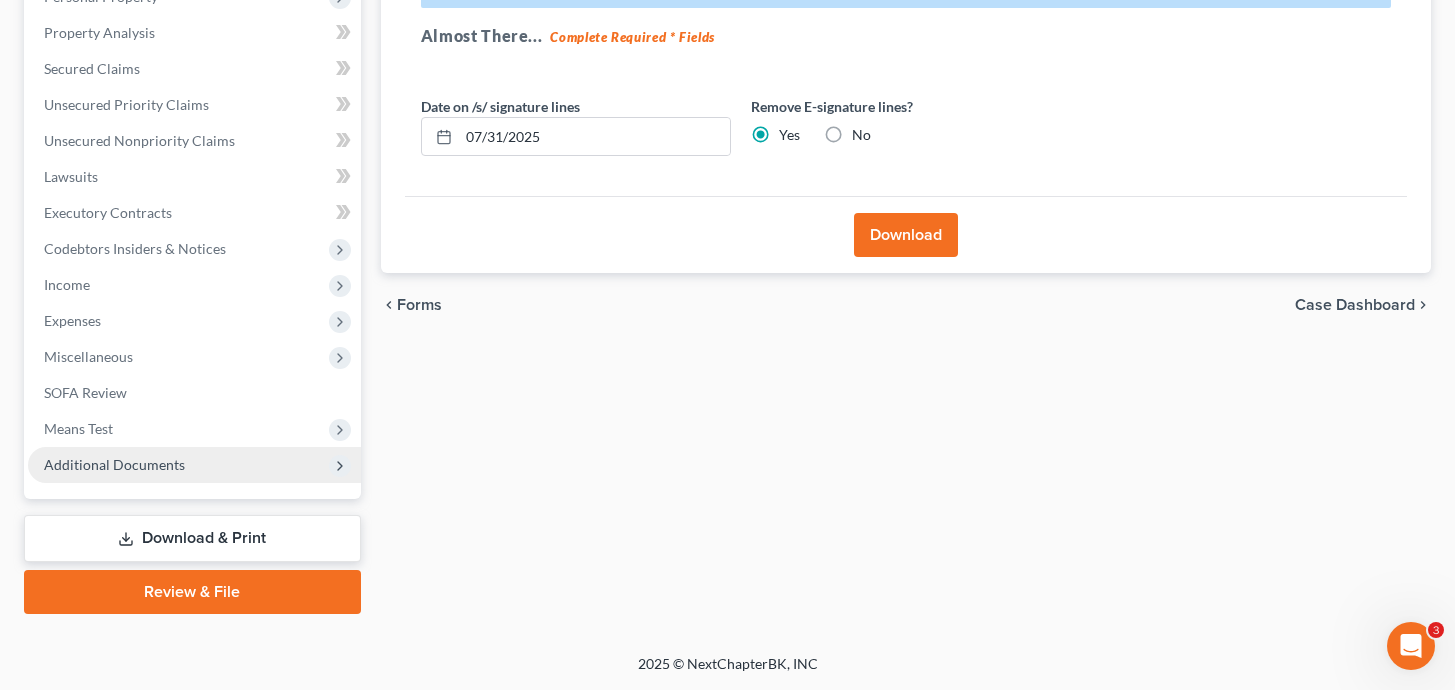 click on "Additional Documents" at bounding box center (114, 464) 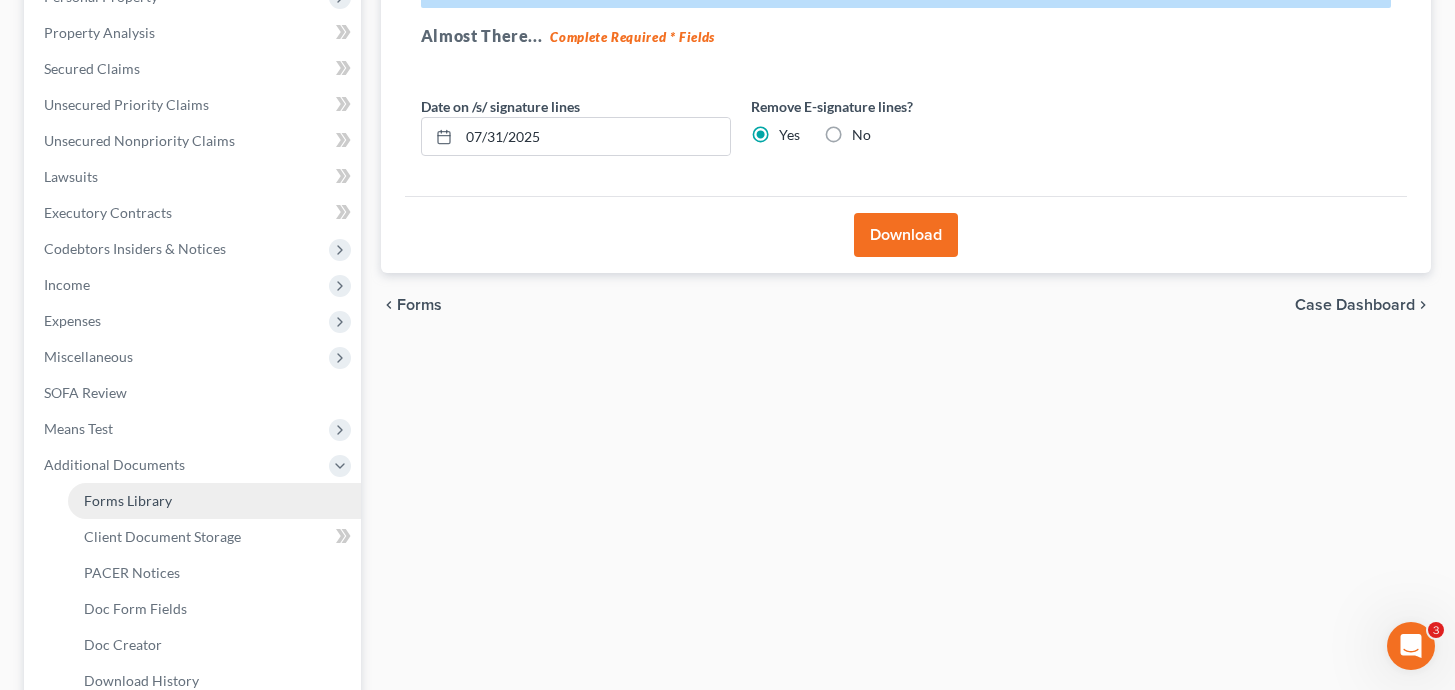 click on "Forms Library" at bounding box center [128, 500] 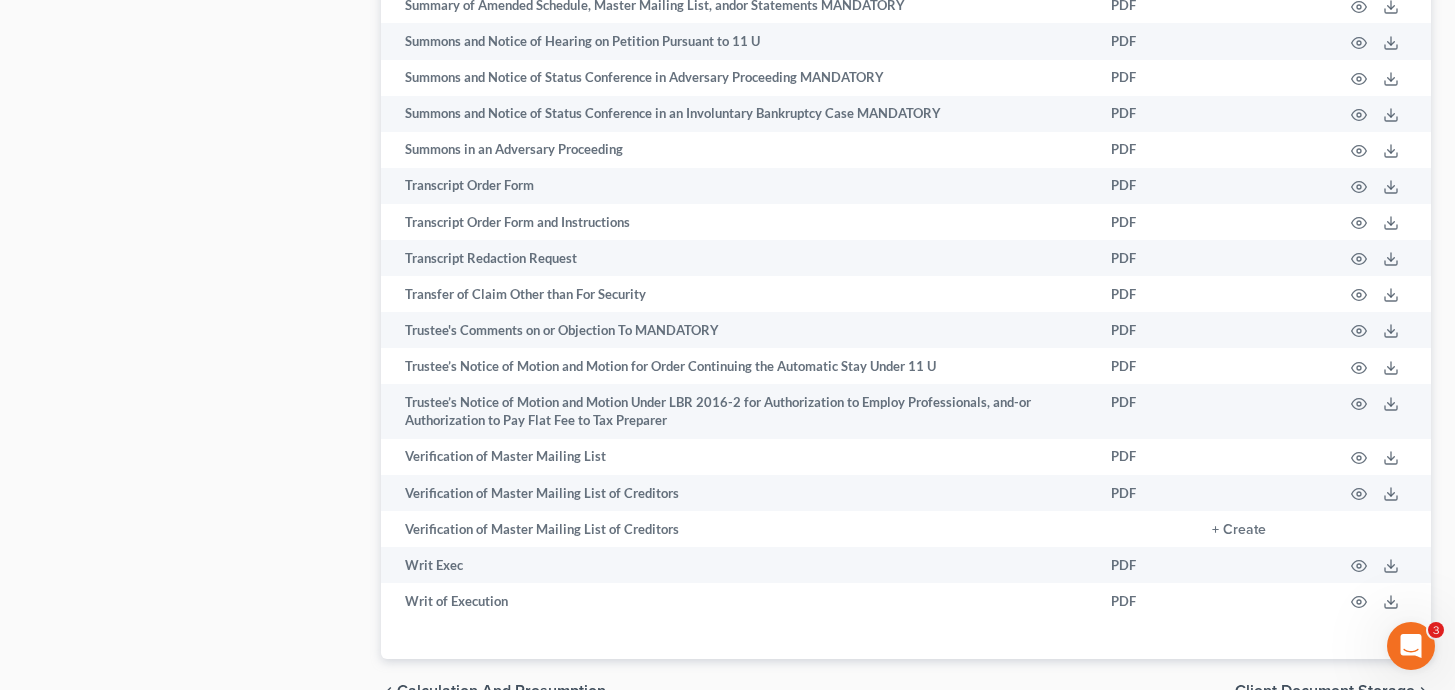scroll, scrollTop: 11083, scrollLeft: 0, axis: vertical 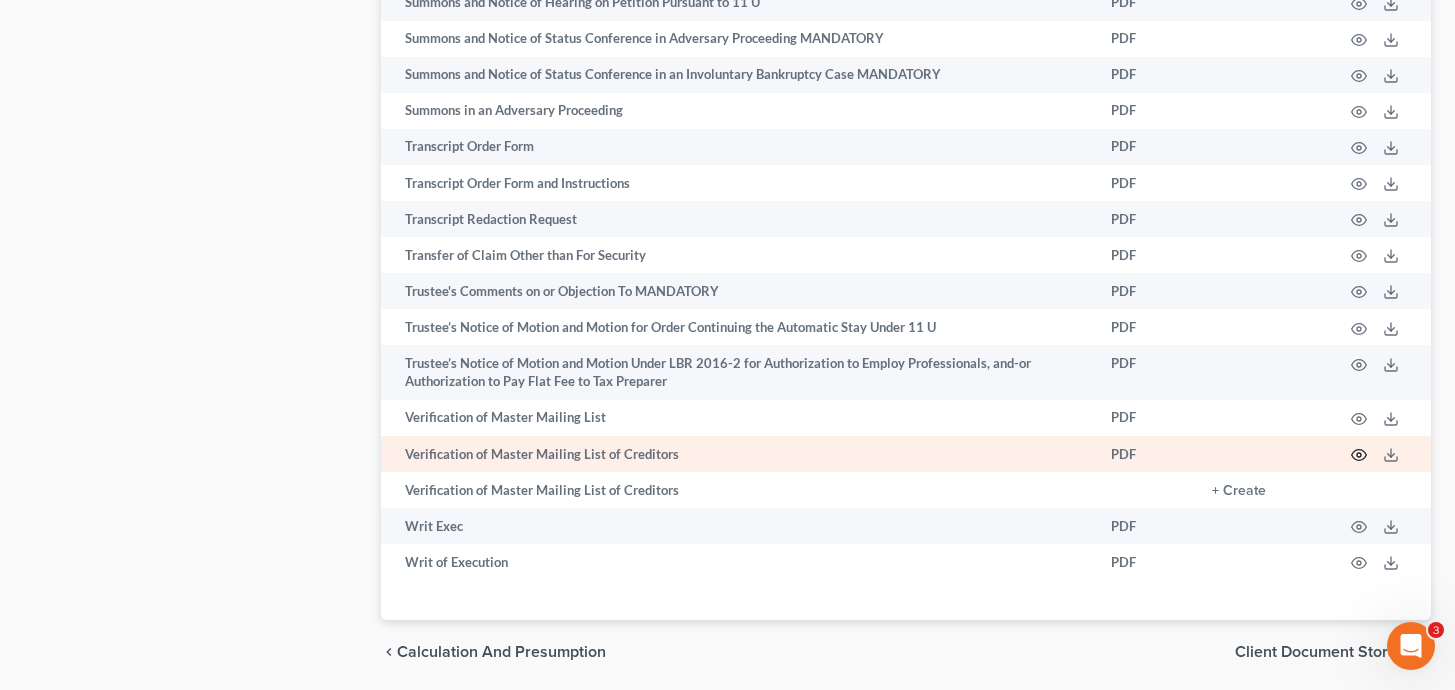 click 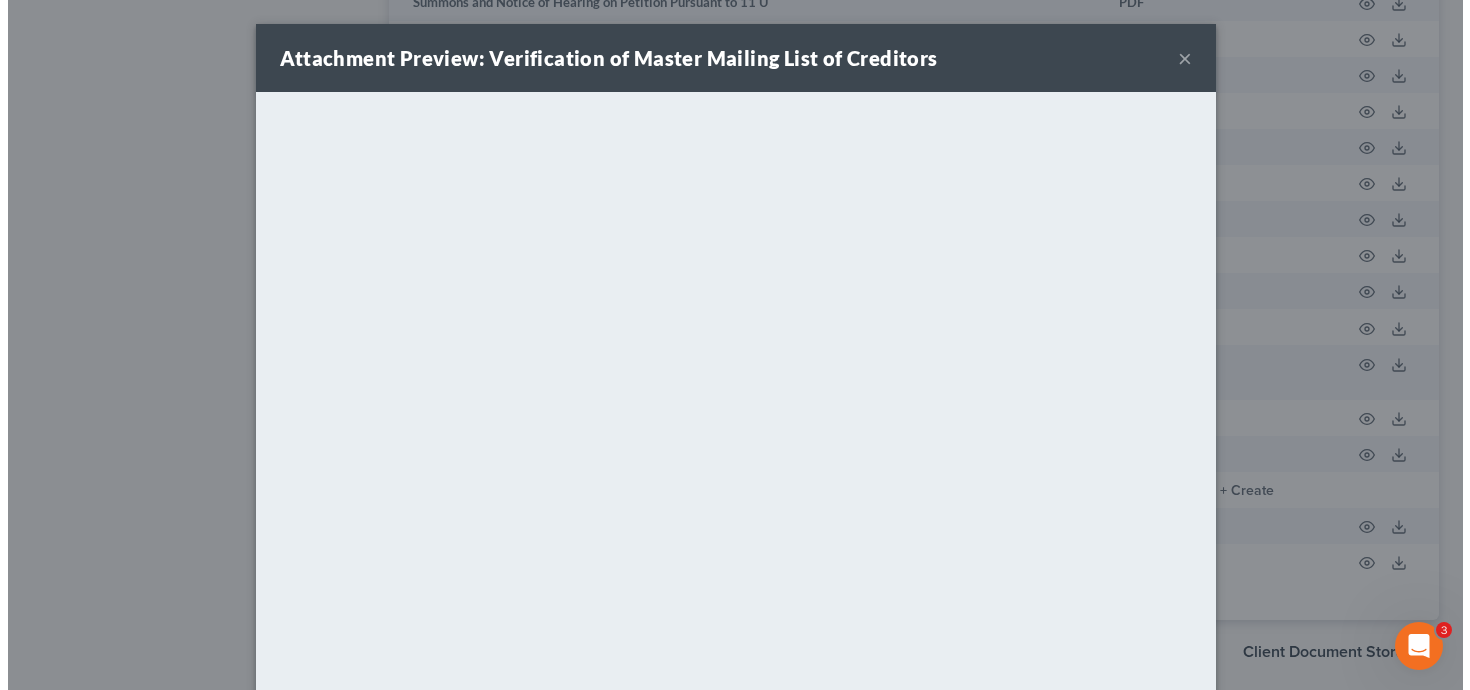 scroll, scrollTop: 11065, scrollLeft: 0, axis: vertical 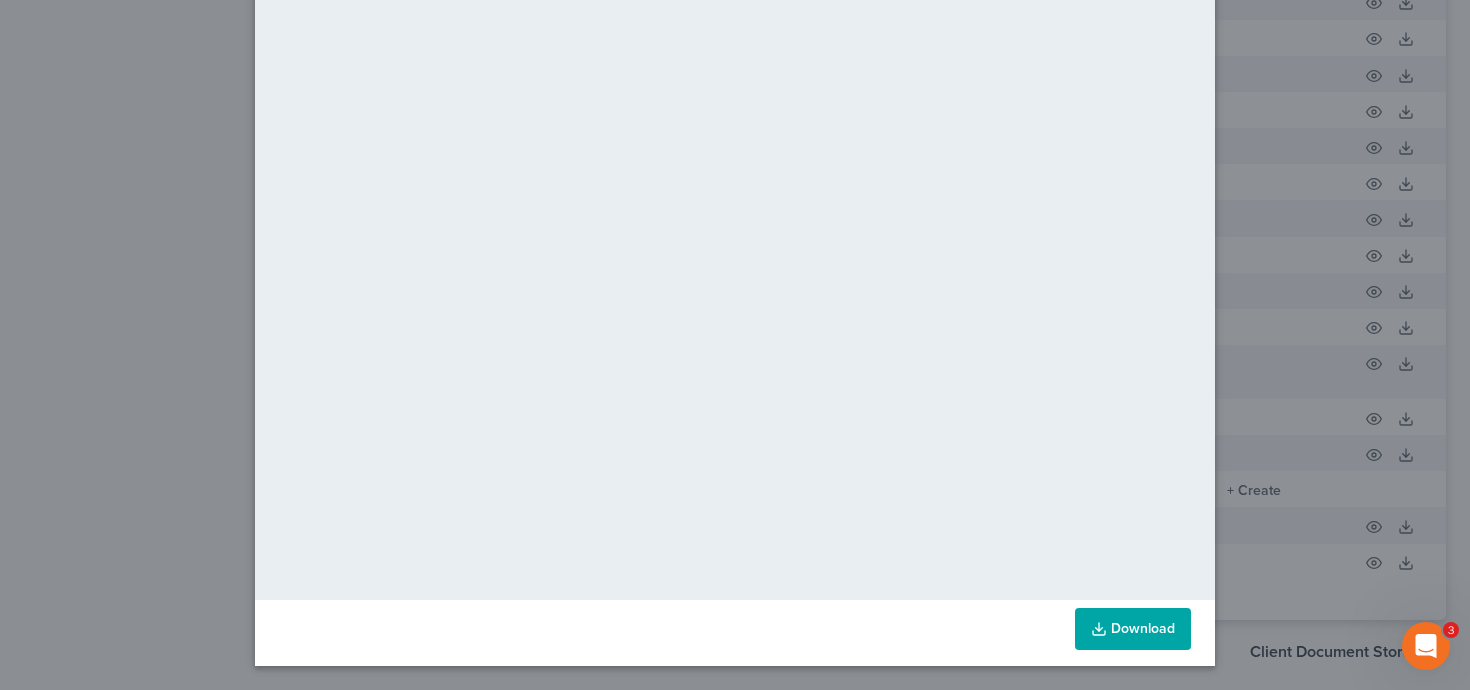 click on "Download" at bounding box center [735, 633] 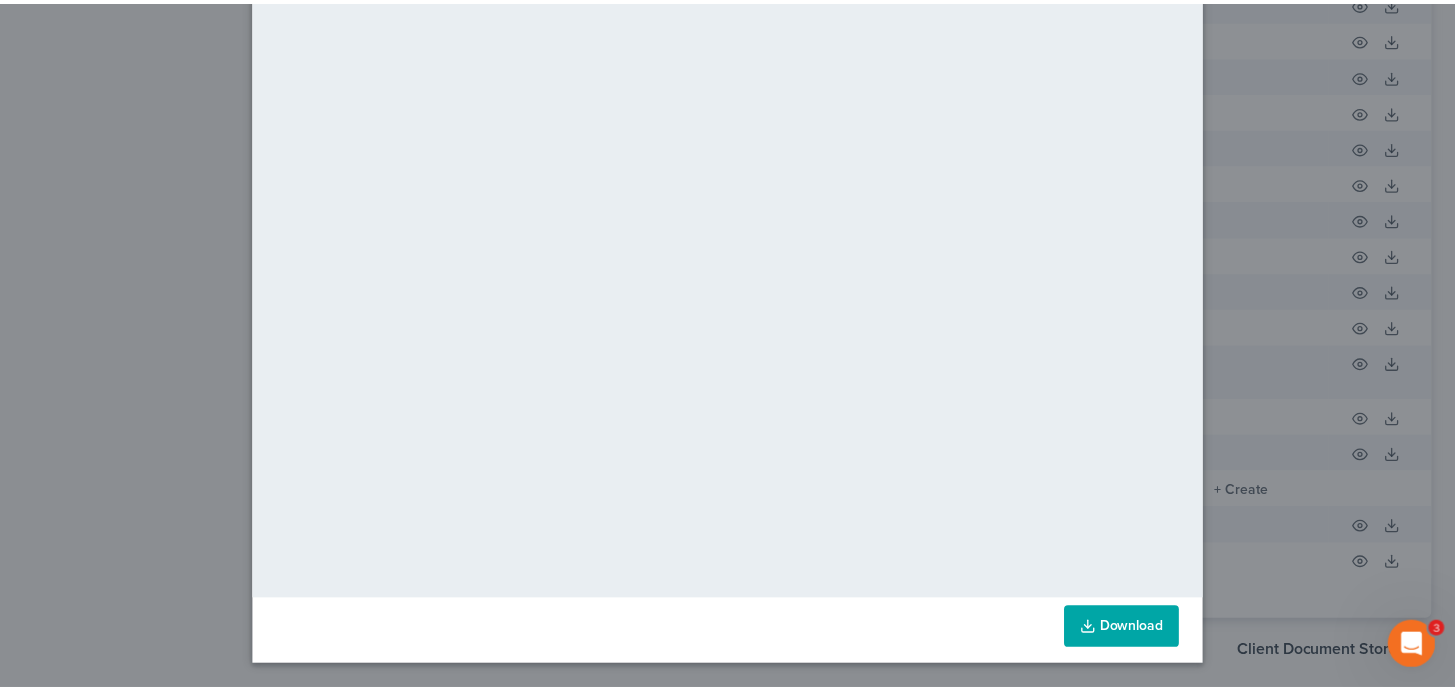 scroll, scrollTop: 0, scrollLeft: 0, axis: both 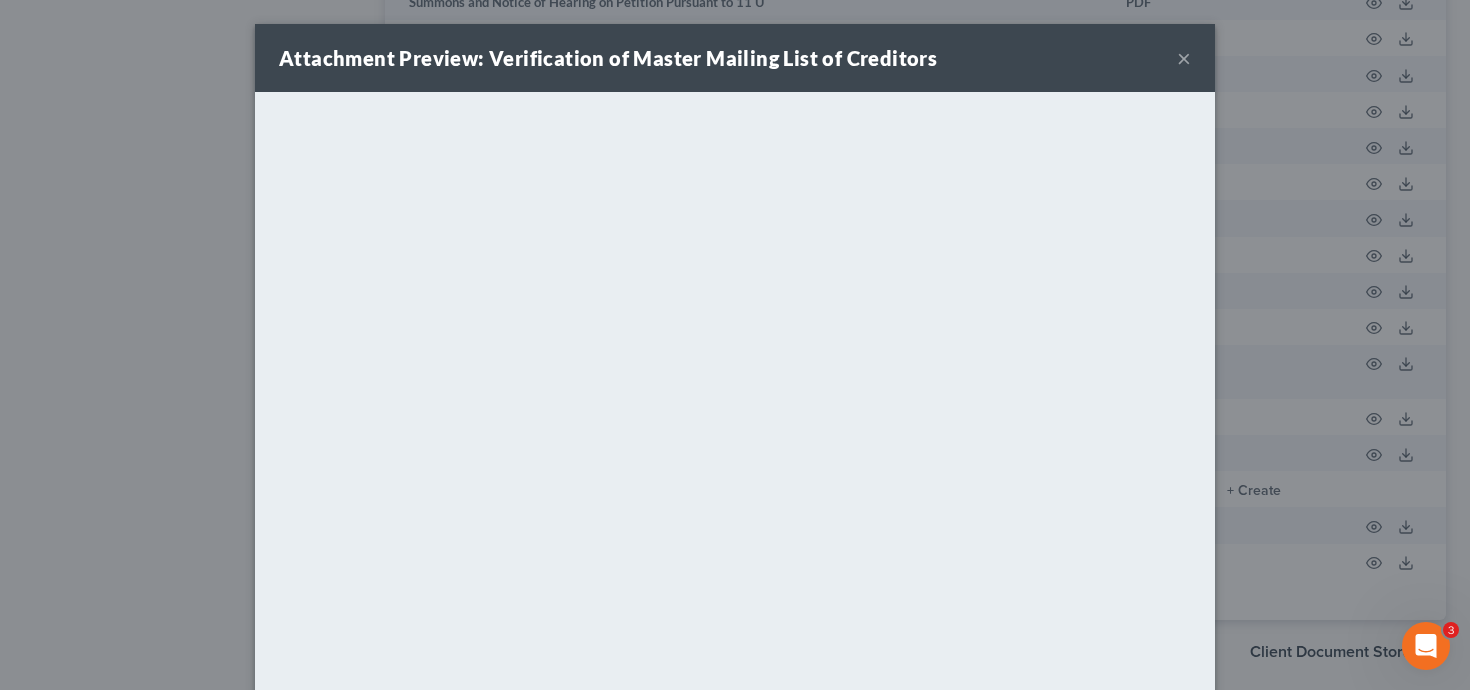 click on "Attachment Preview: Verification of Master Mailing List of Creditors  ×" at bounding box center (735, 58) 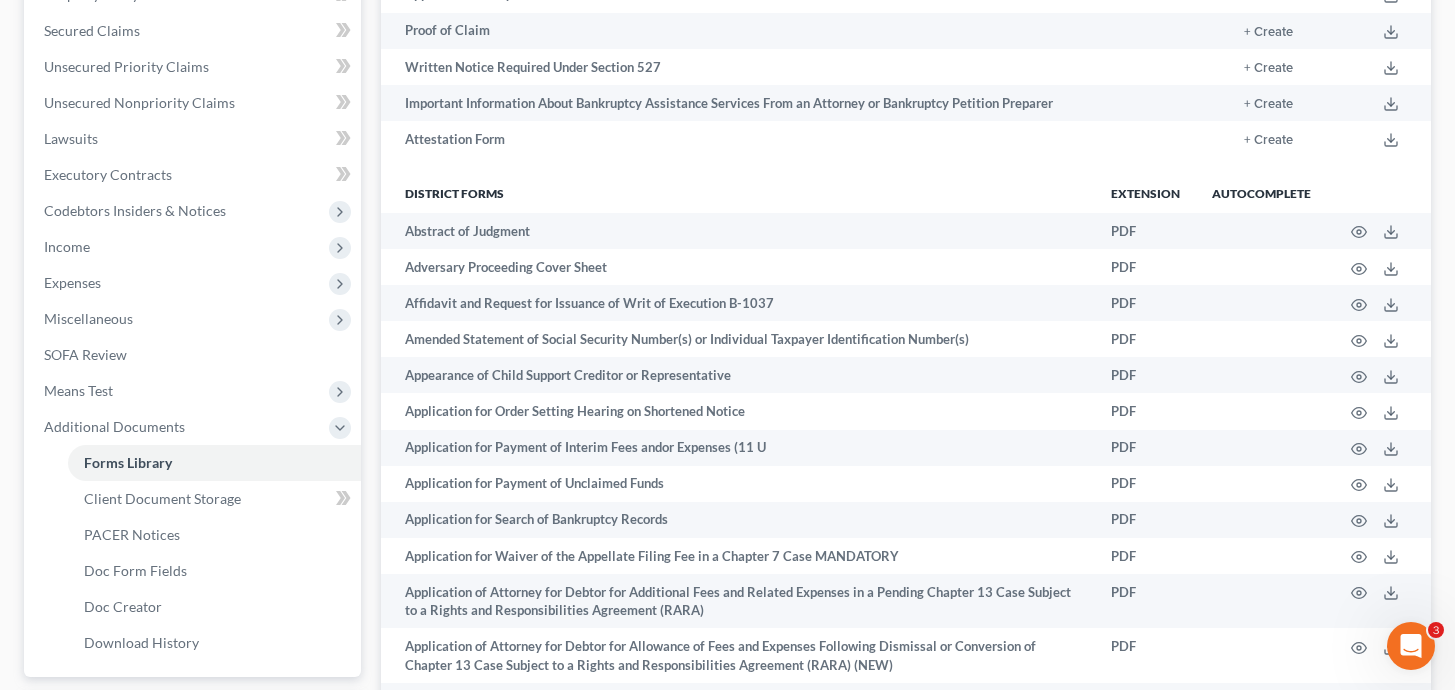scroll, scrollTop: 0, scrollLeft: 0, axis: both 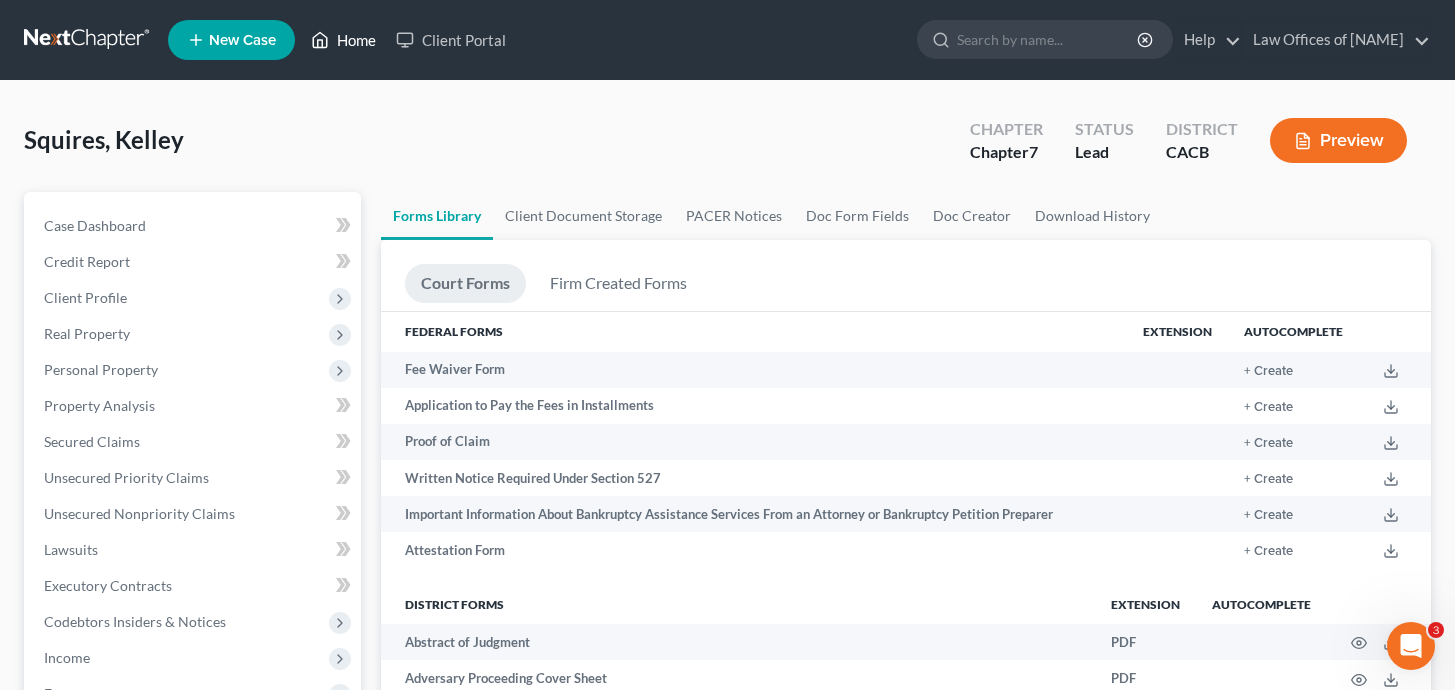 click on "Home" at bounding box center [343, 40] 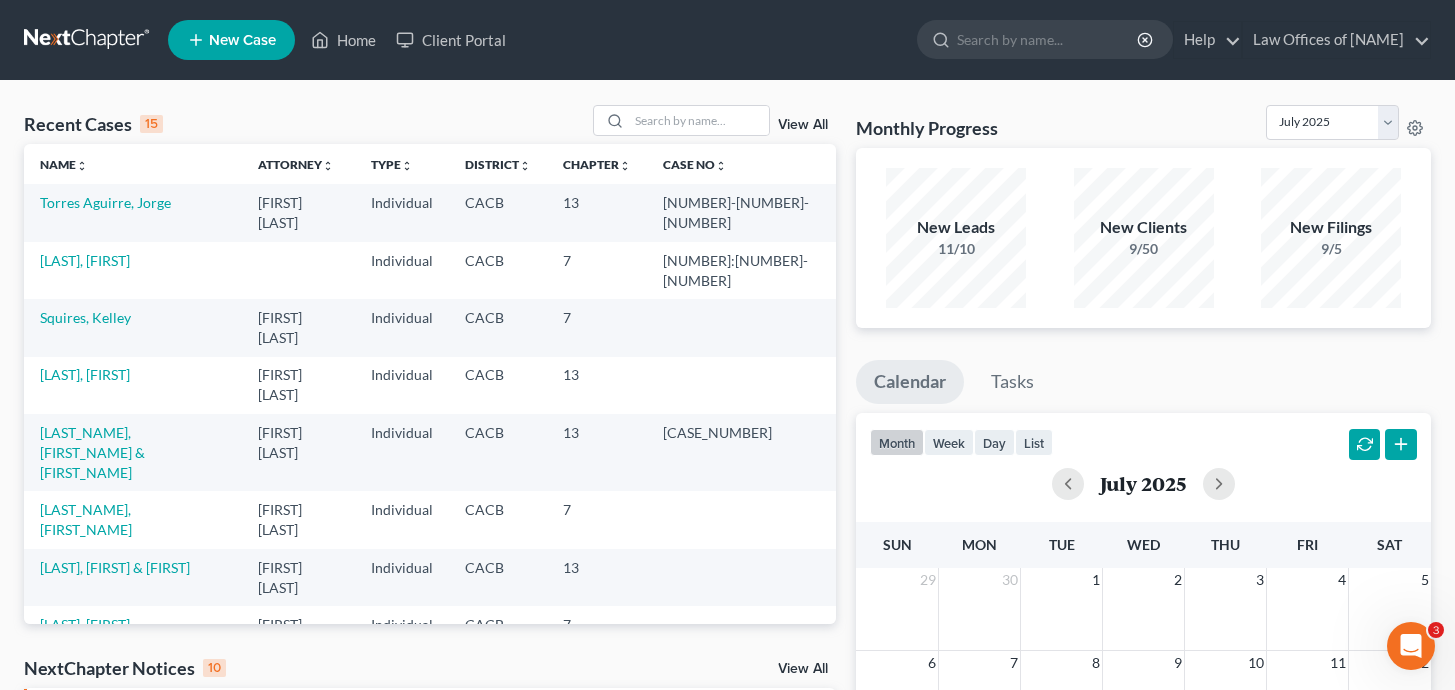 scroll, scrollTop: 4, scrollLeft: 0, axis: vertical 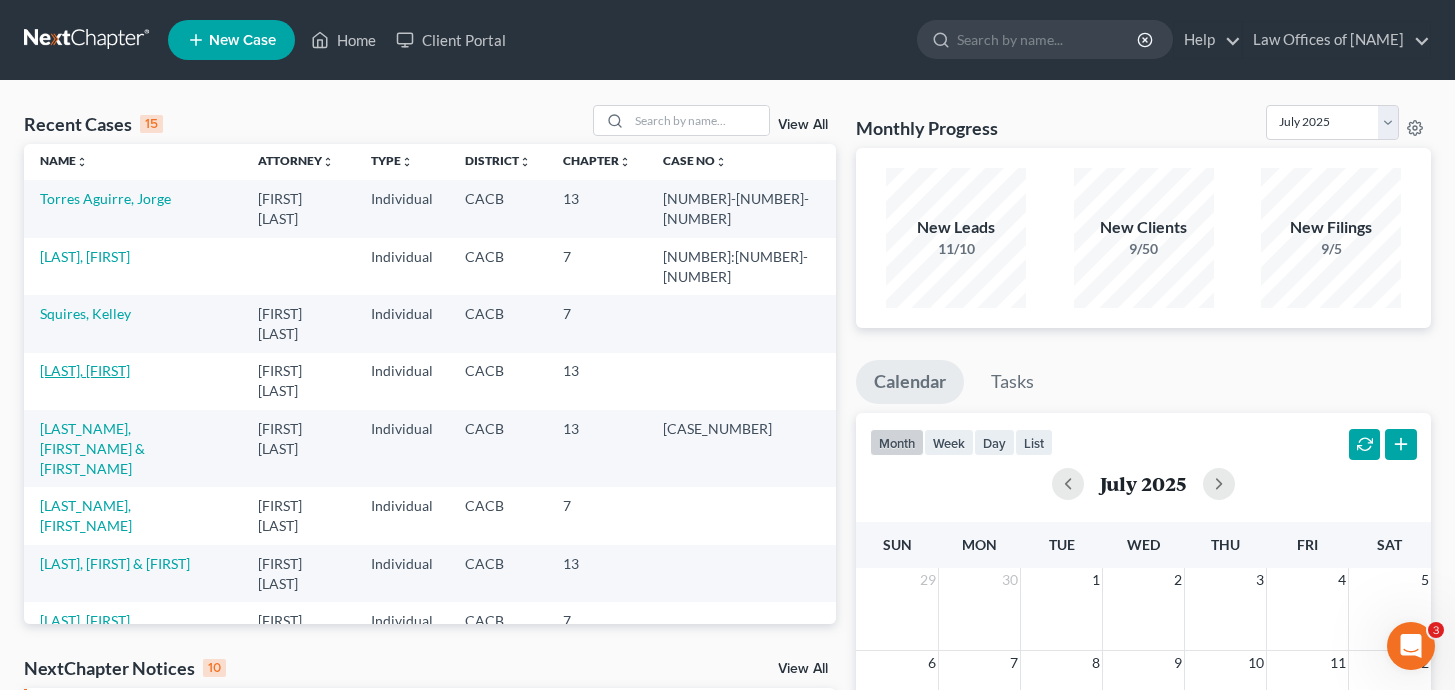 click on "[LAST], [FIRST]" at bounding box center (85, 370) 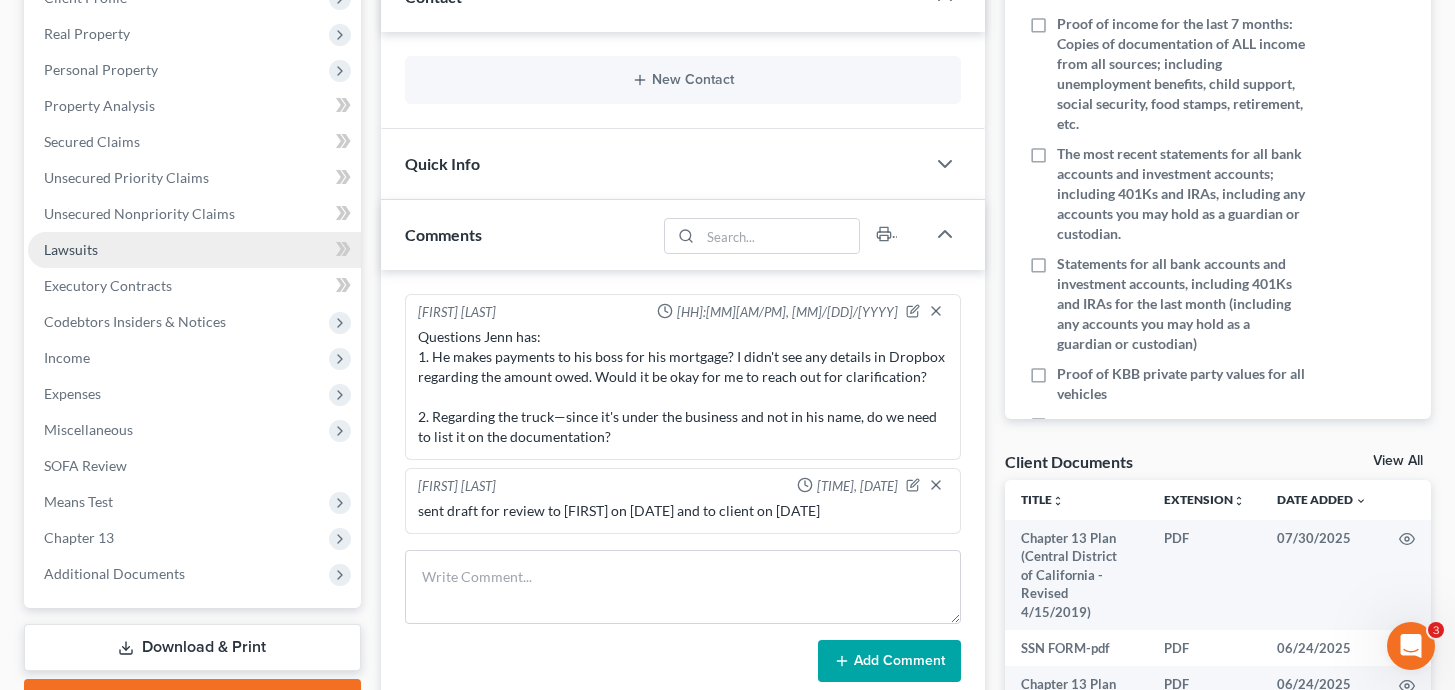 scroll, scrollTop: 331, scrollLeft: 0, axis: vertical 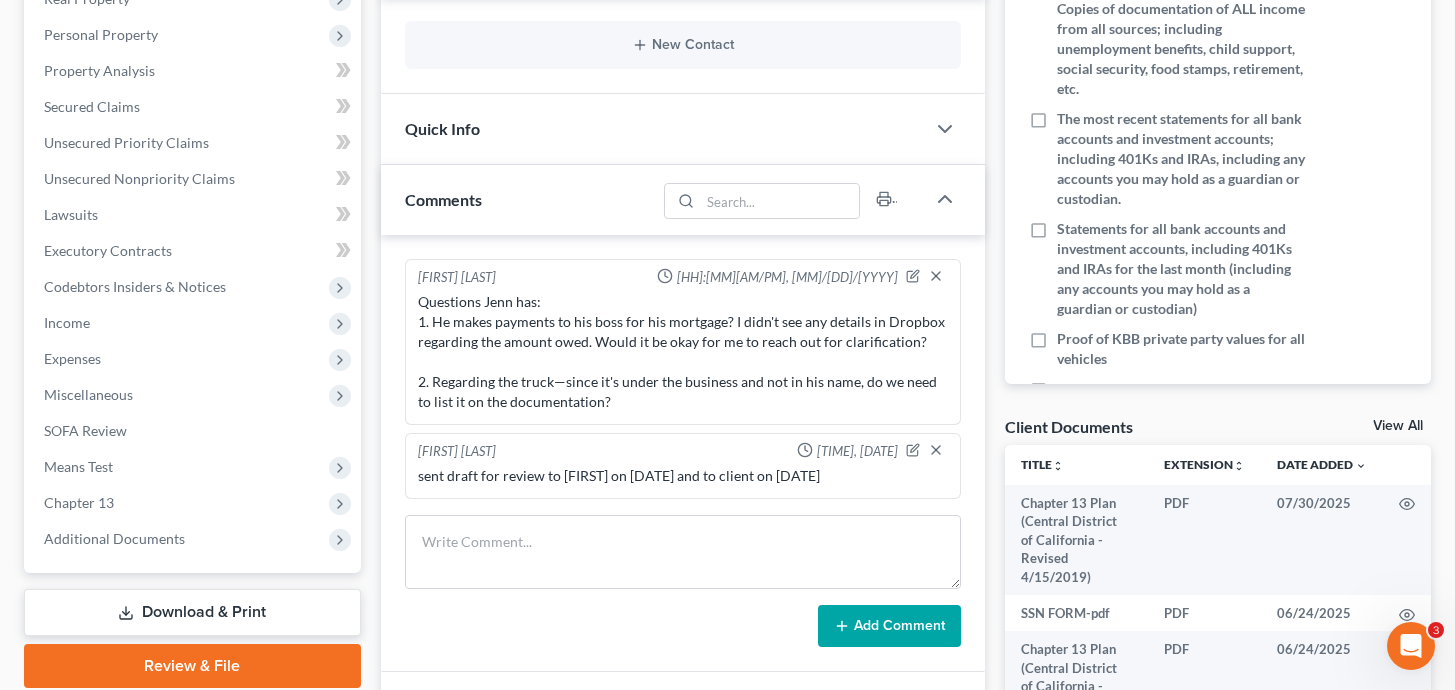 click on "Download & Print" at bounding box center (192, 612) 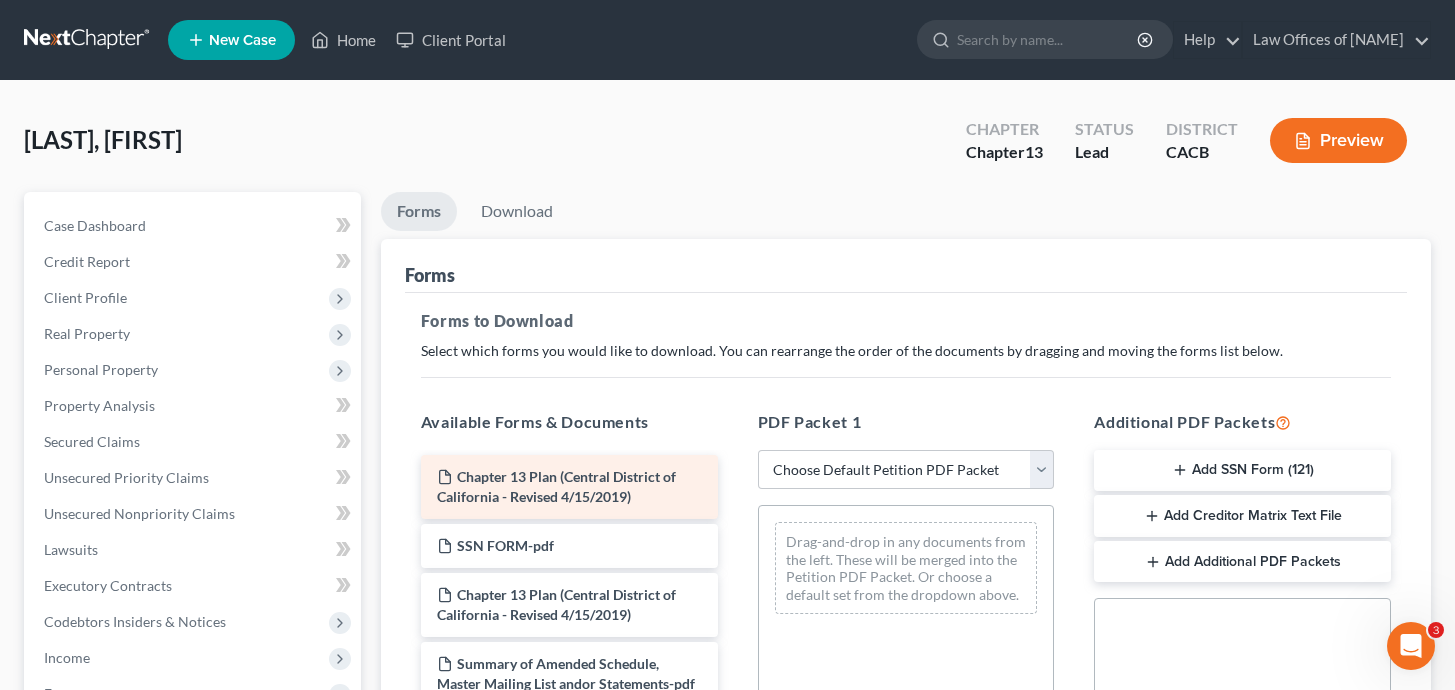 scroll, scrollTop: 63, scrollLeft: 0, axis: vertical 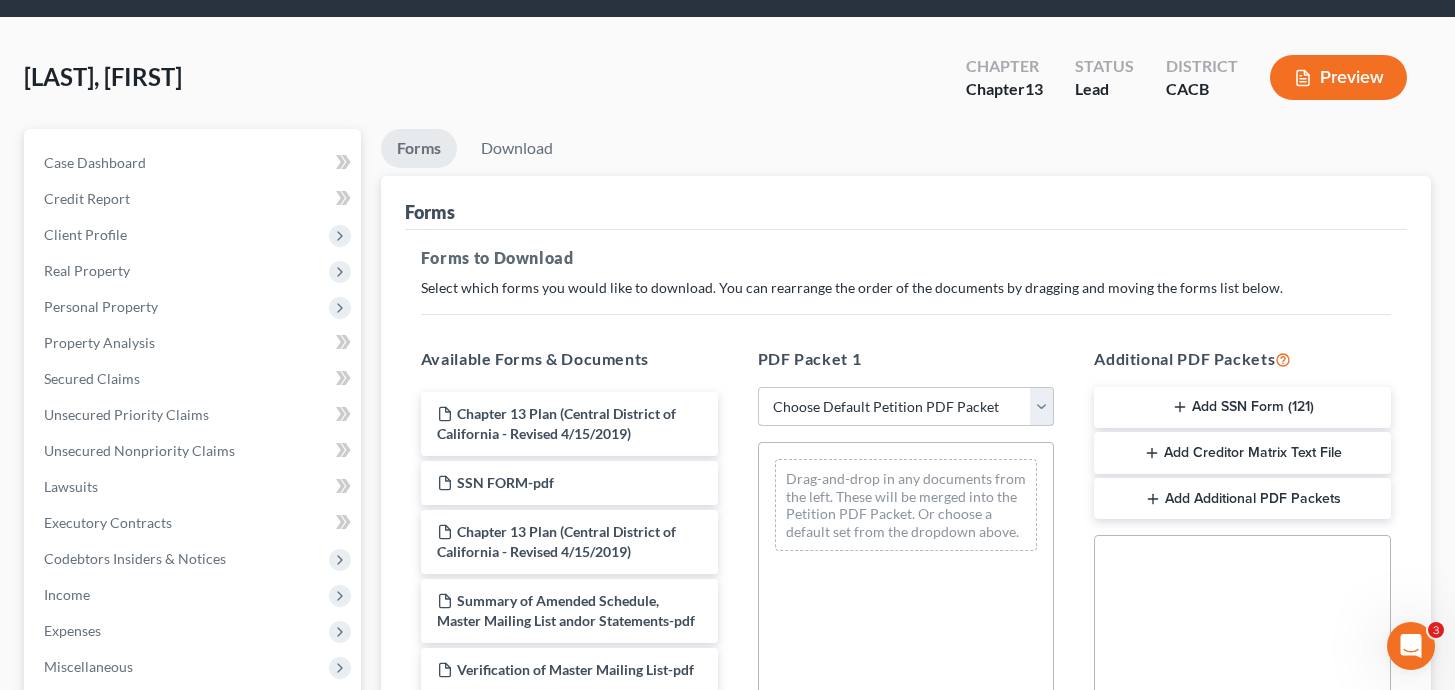 select on "1" 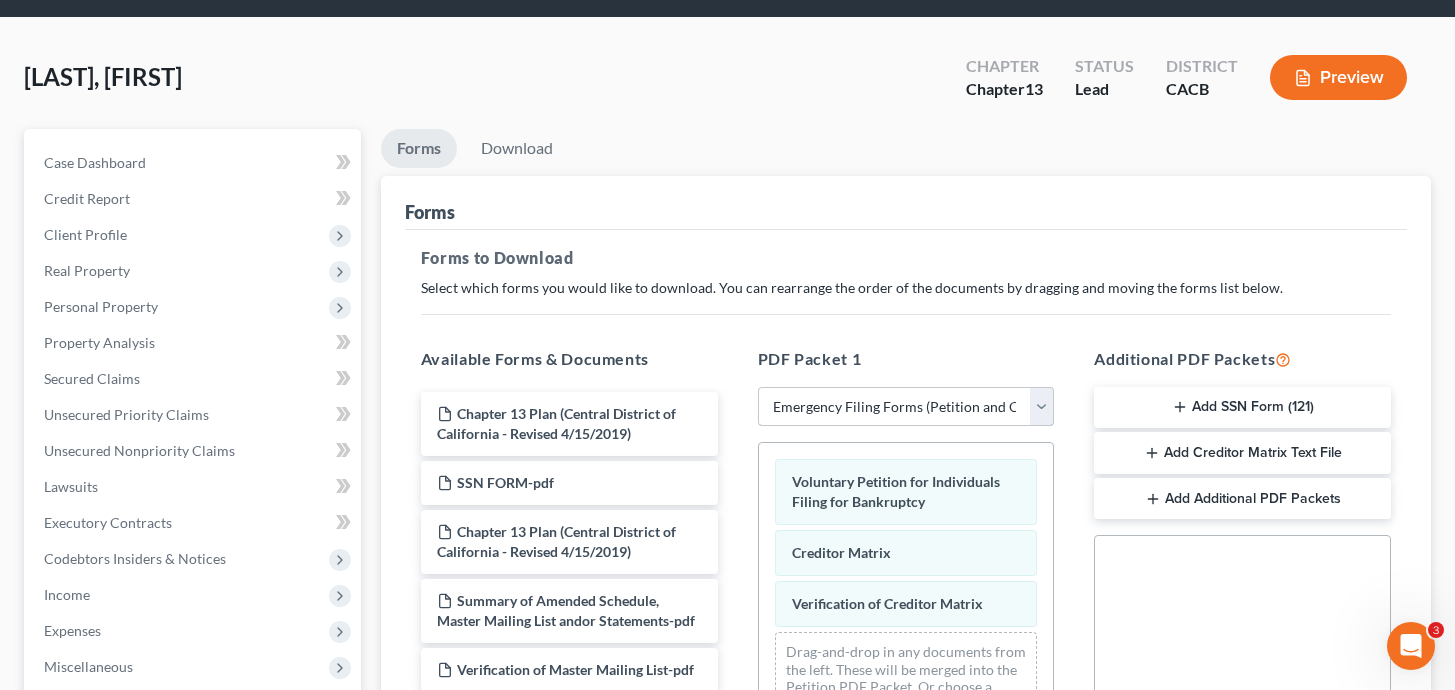 scroll, scrollTop: 378, scrollLeft: 0, axis: vertical 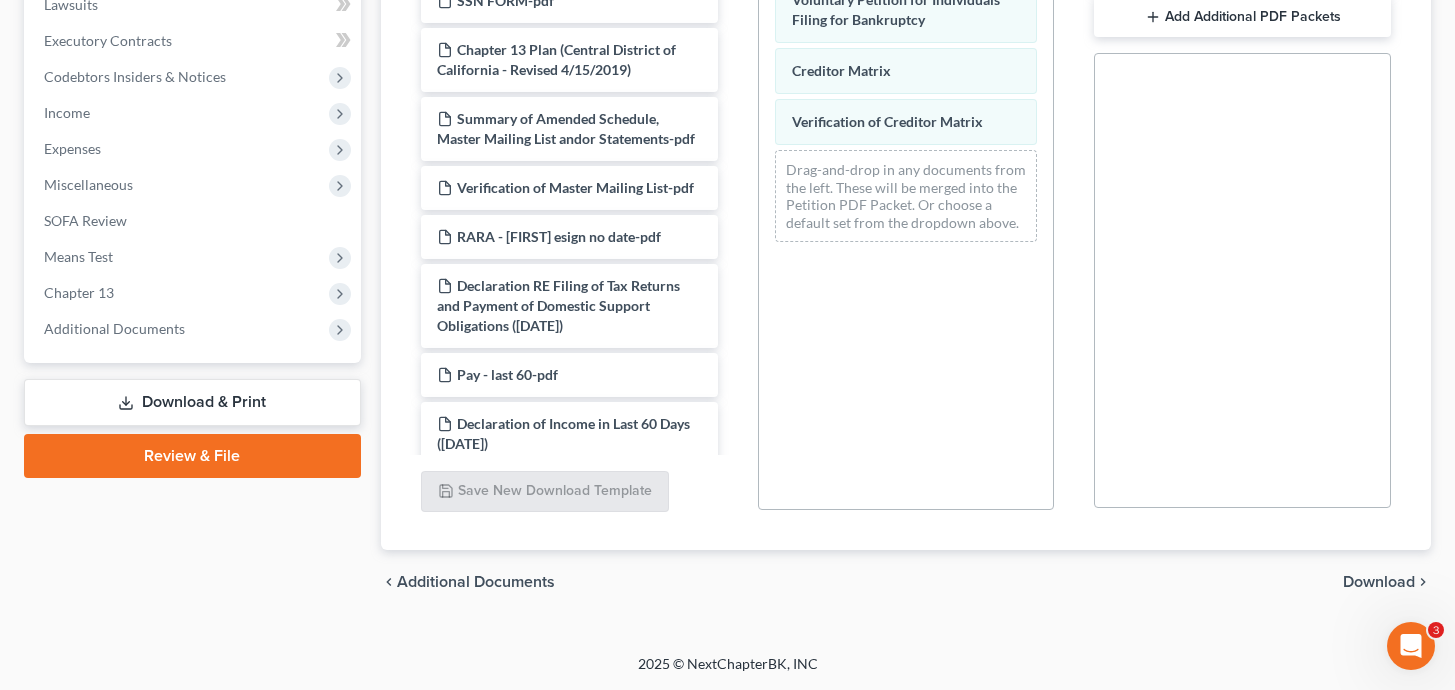 click on "Download" at bounding box center (1379, 582) 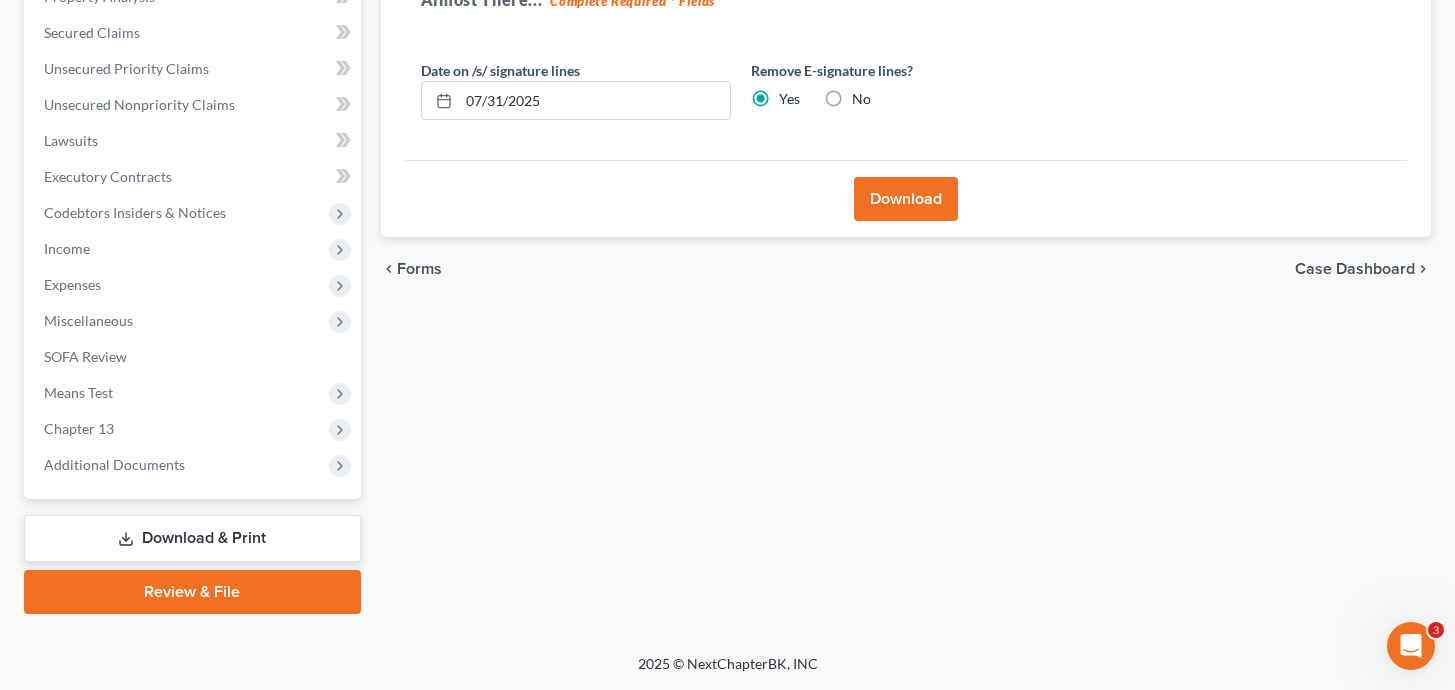 scroll, scrollTop: 409, scrollLeft: 0, axis: vertical 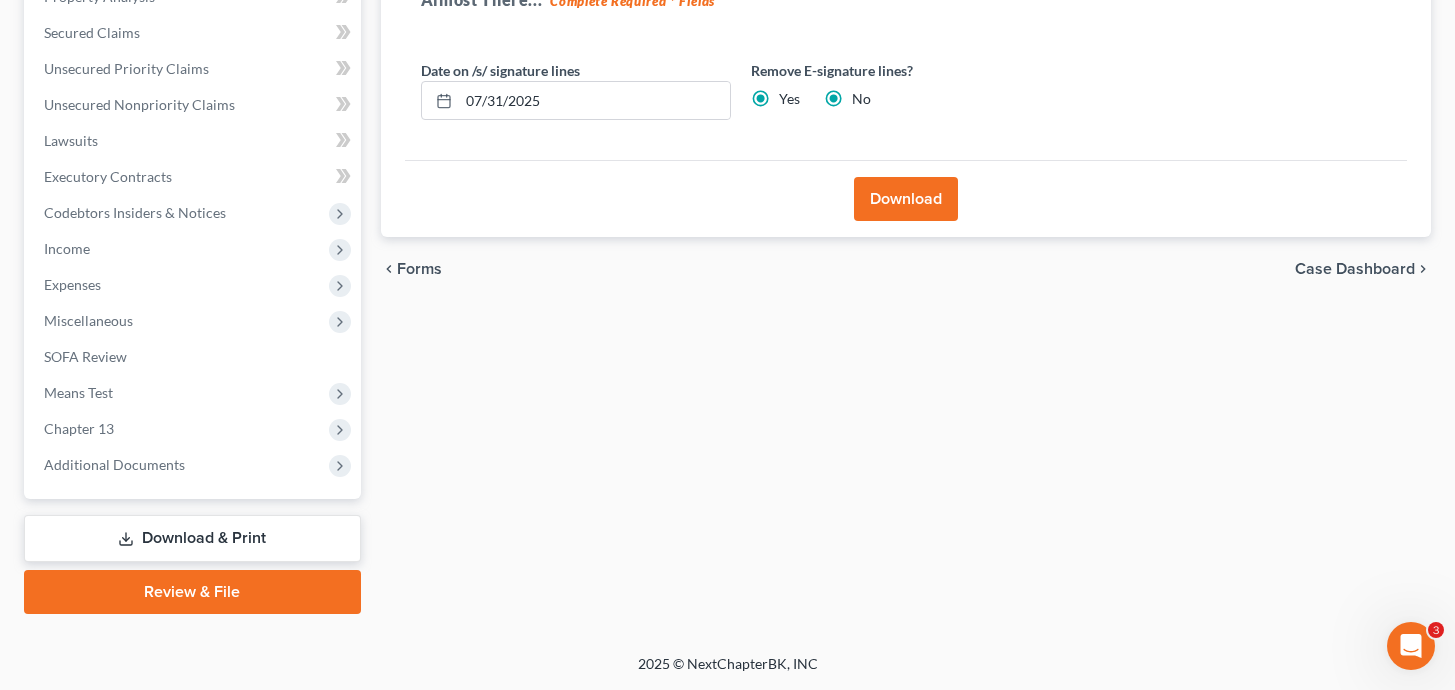 radio on "false" 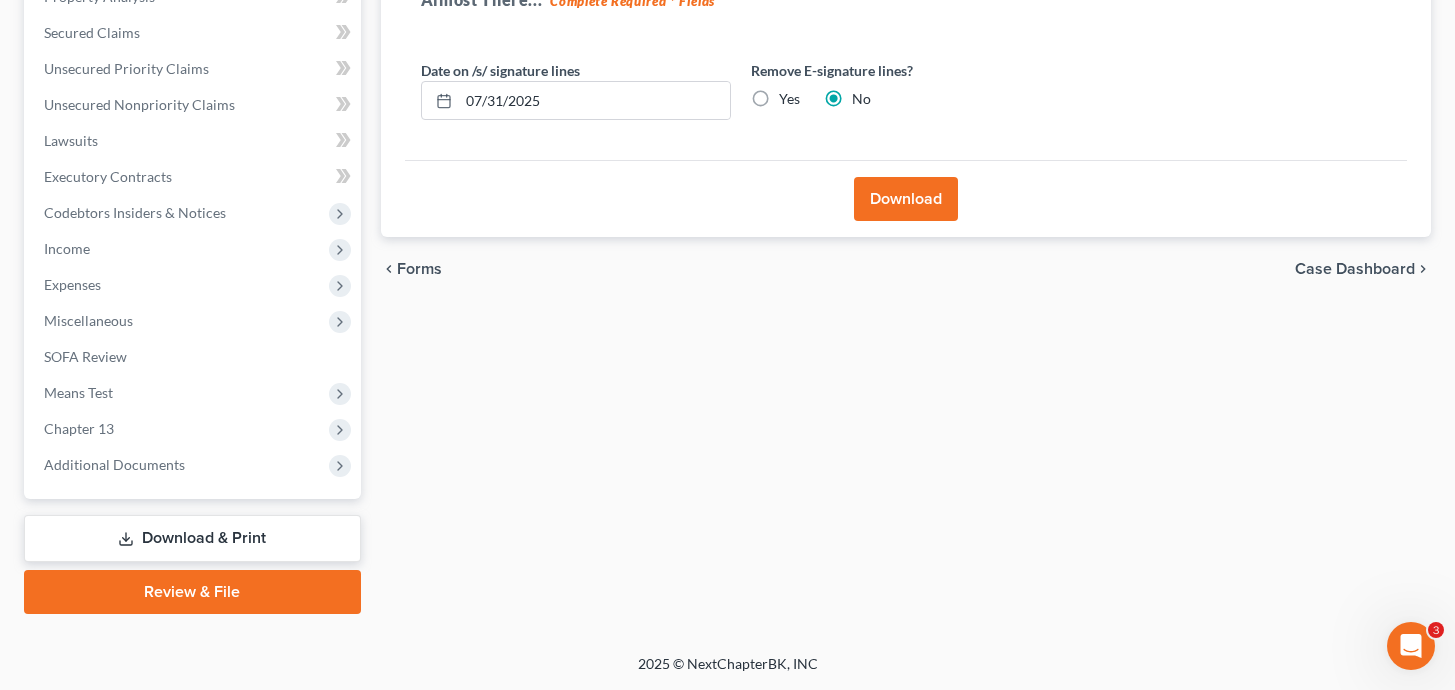 click on "Download" at bounding box center [906, 199] 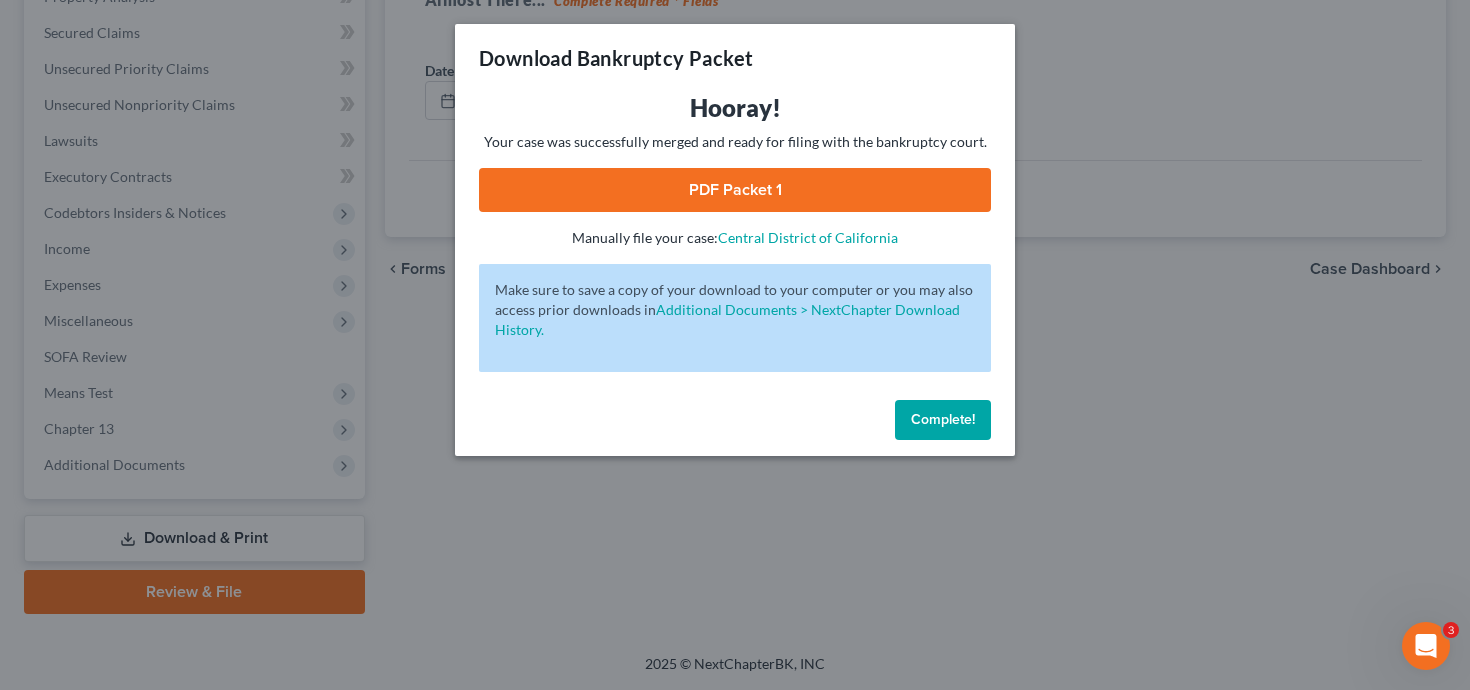 click on "PDF Packet 1" at bounding box center (735, 190) 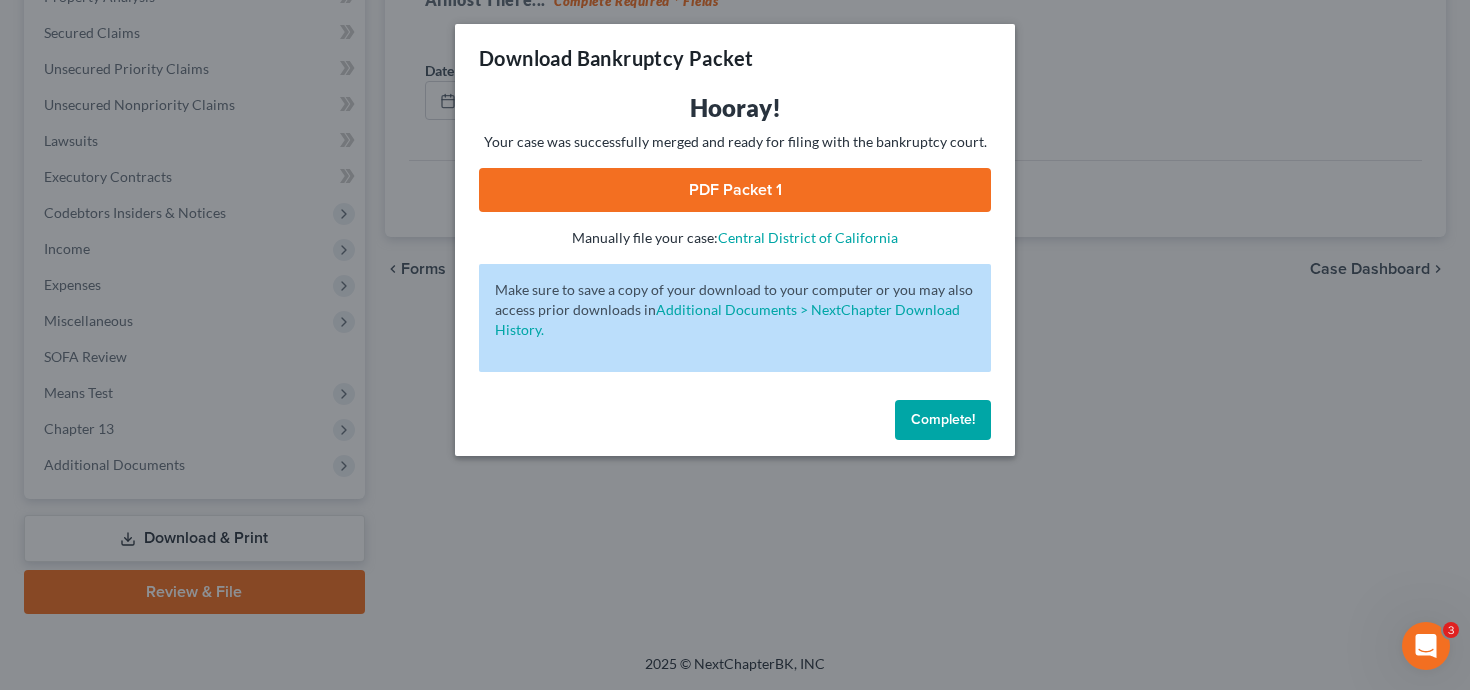 click on "Complete!" at bounding box center [943, 419] 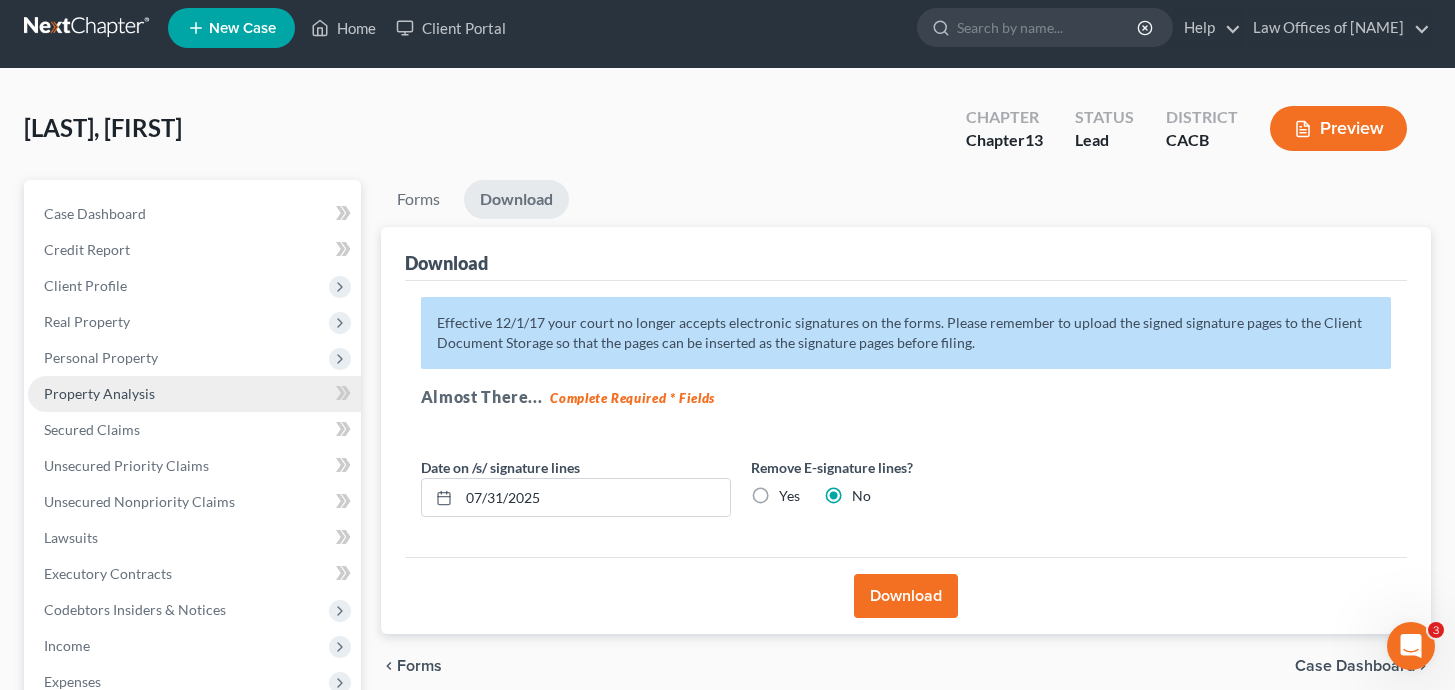 scroll, scrollTop: 16, scrollLeft: 0, axis: vertical 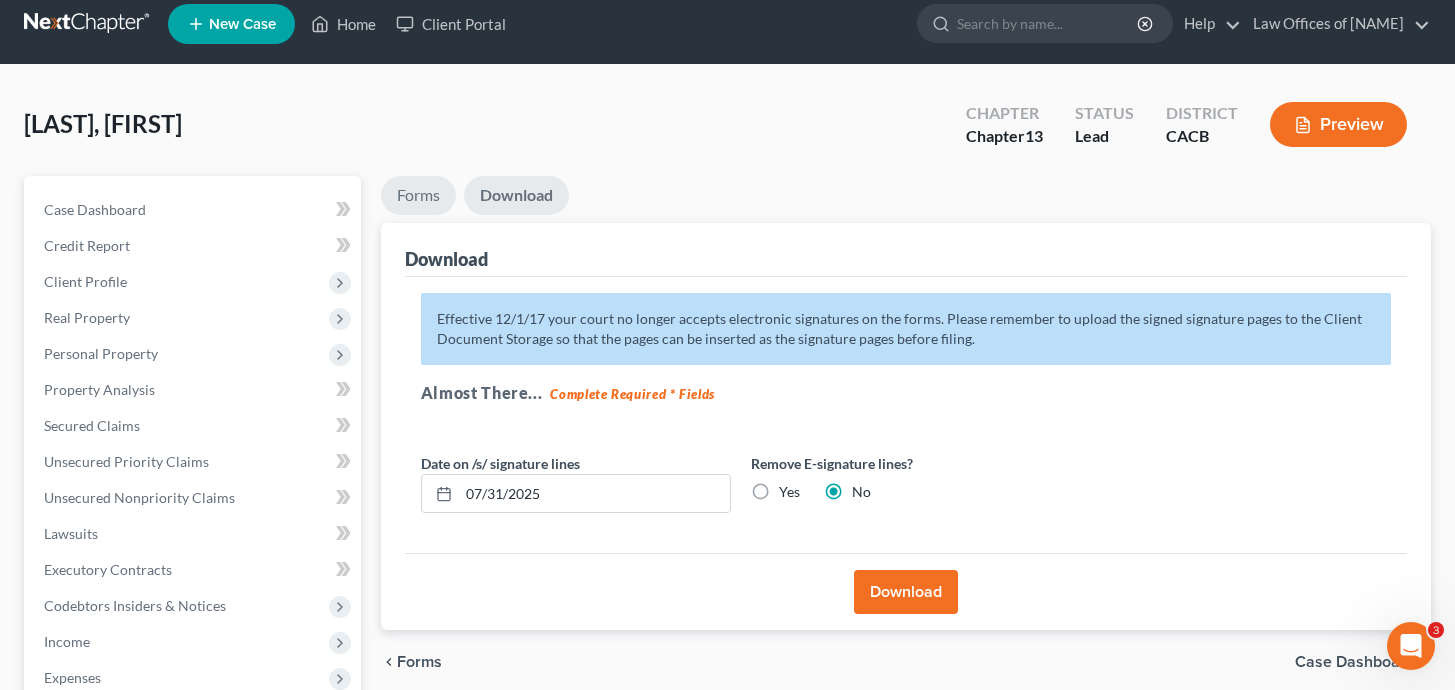 click on "Forms" at bounding box center (418, 195) 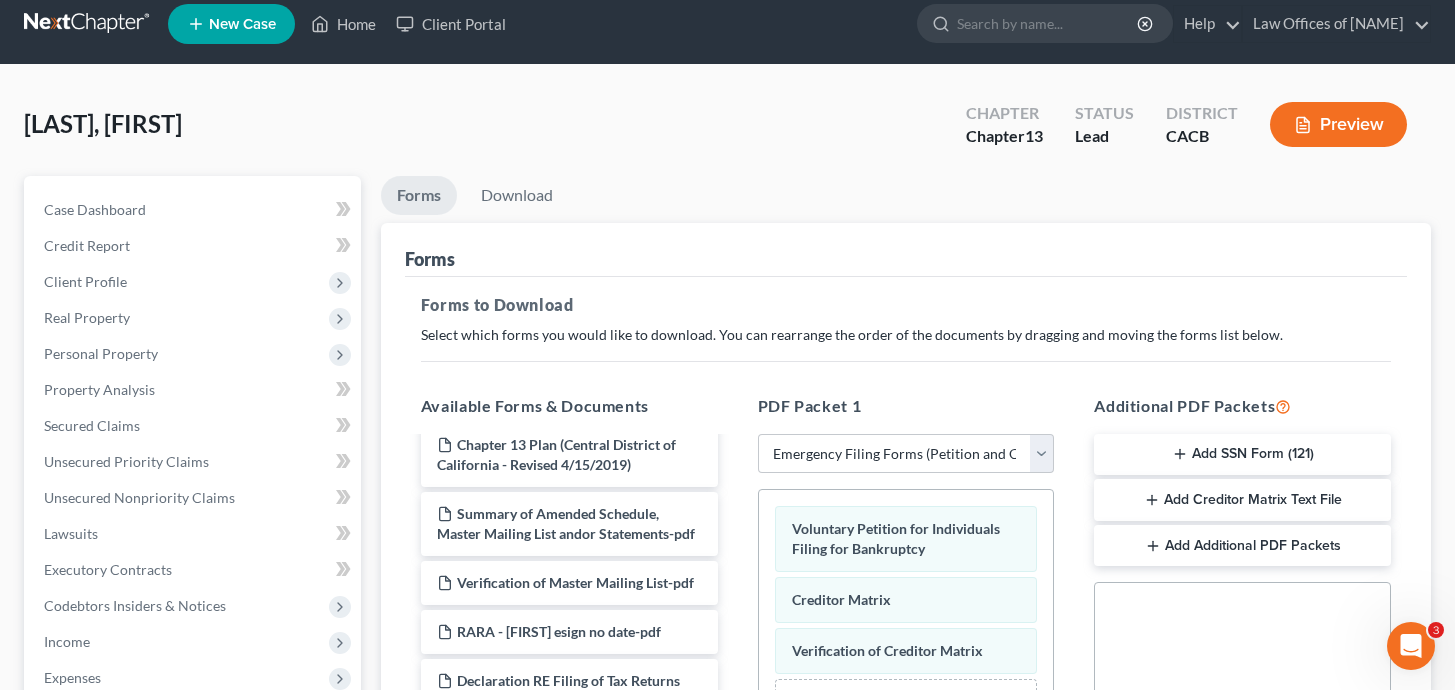 scroll, scrollTop: 500, scrollLeft: 0, axis: vertical 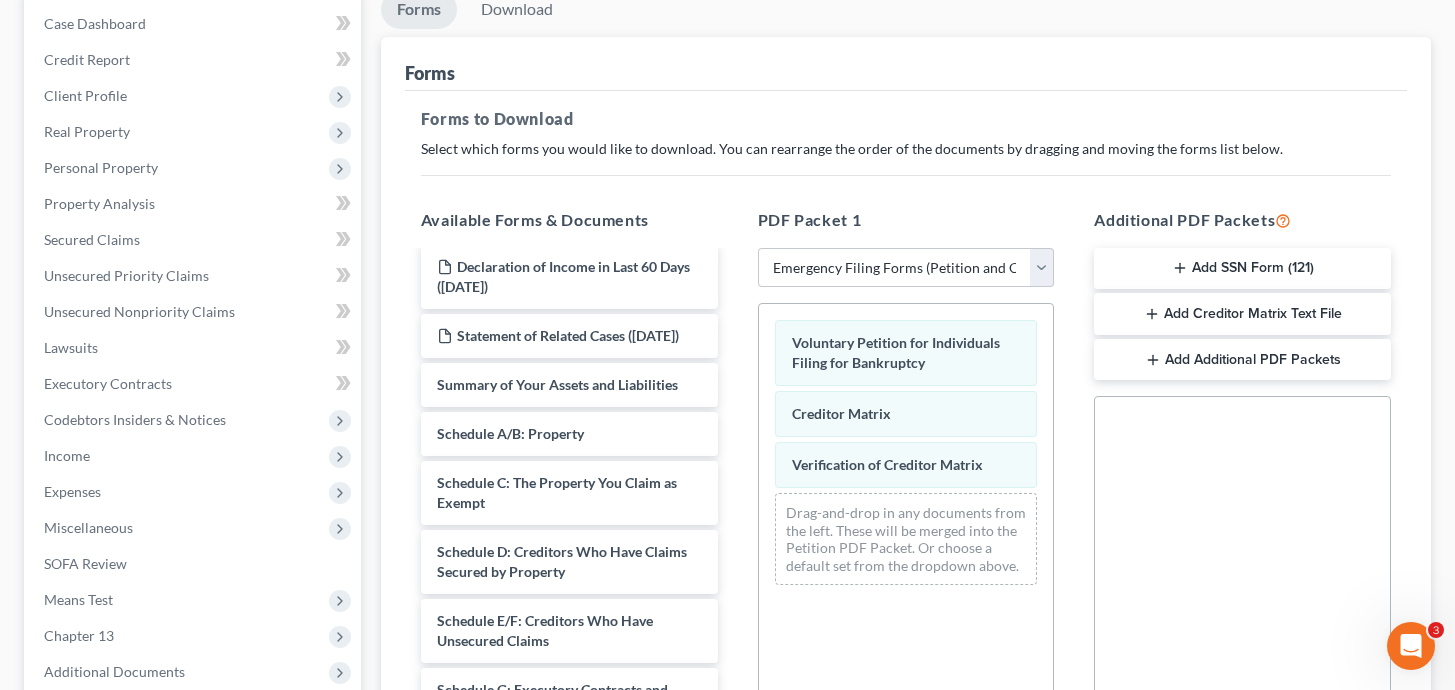 click on "Add Creditor Matrix Text File" at bounding box center (1242, 314) 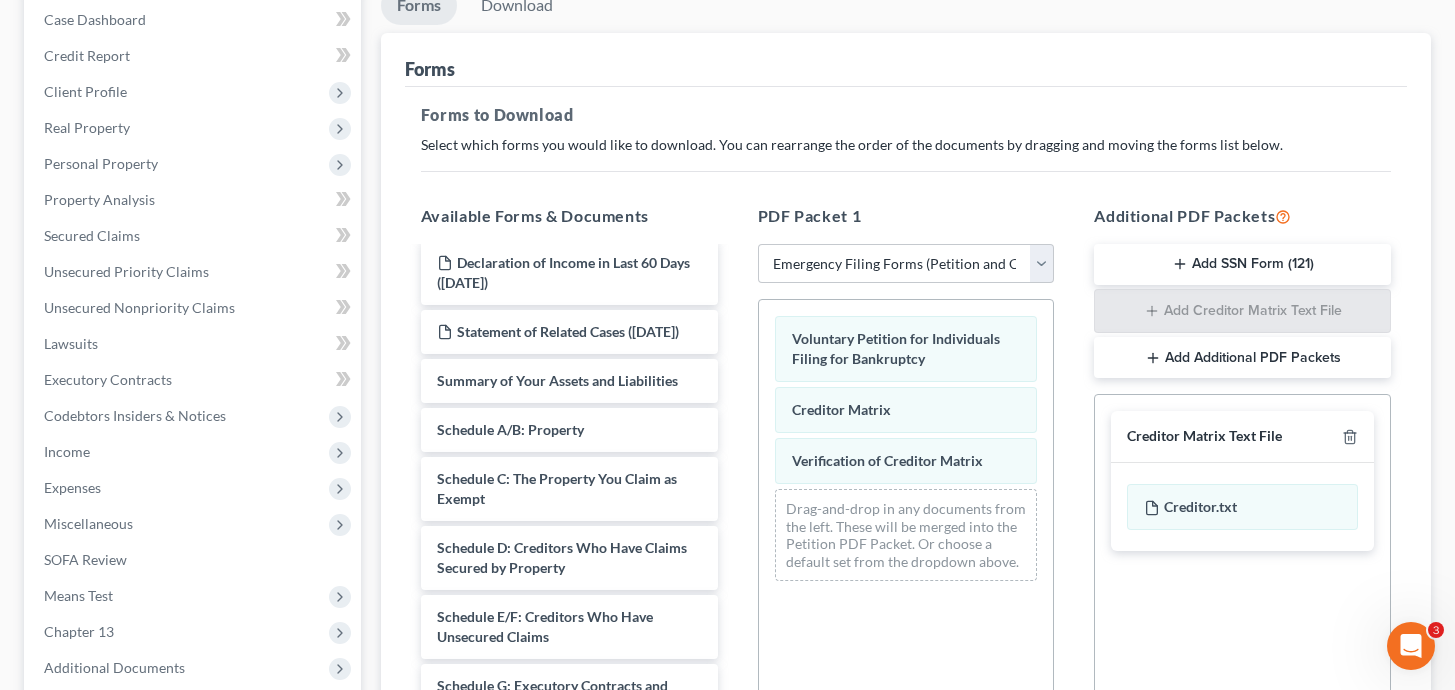 scroll, scrollTop: 545, scrollLeft: 0, axis: vertical 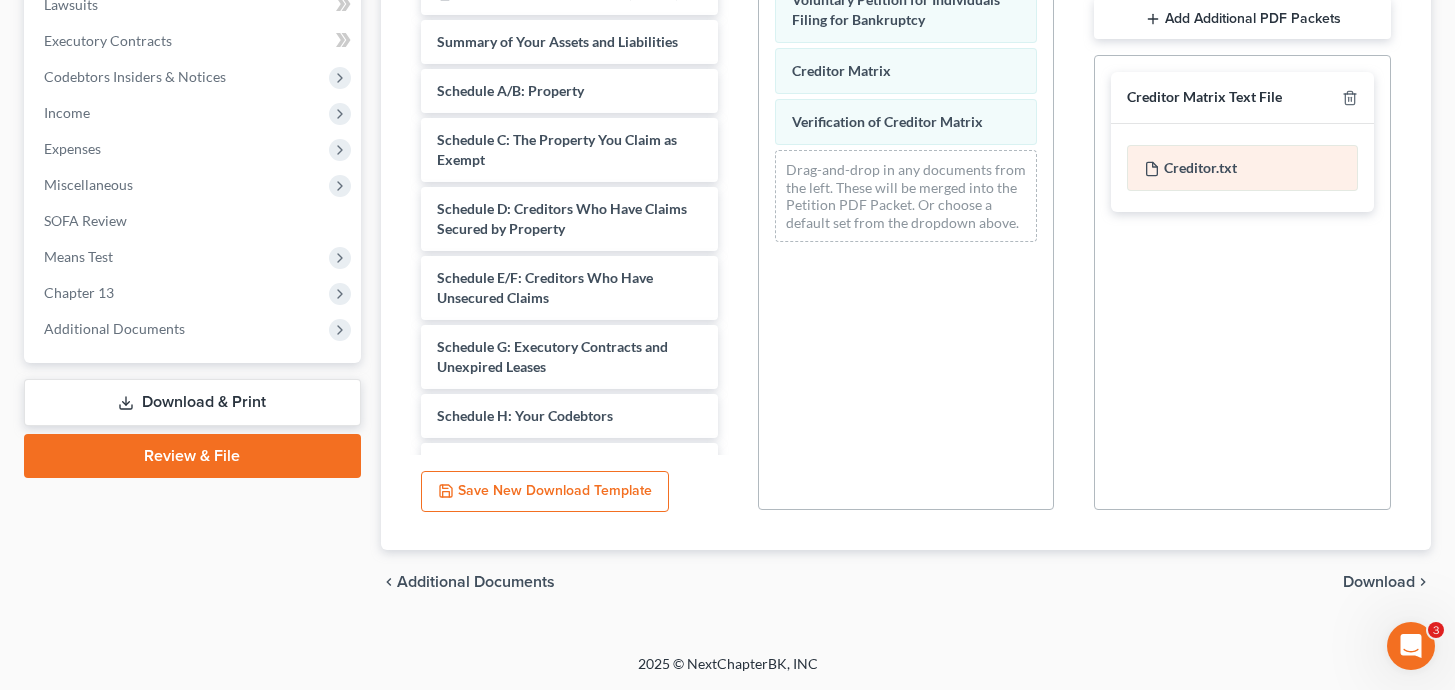 click on "Creditor.txt" at bounding box center (1242, 168) 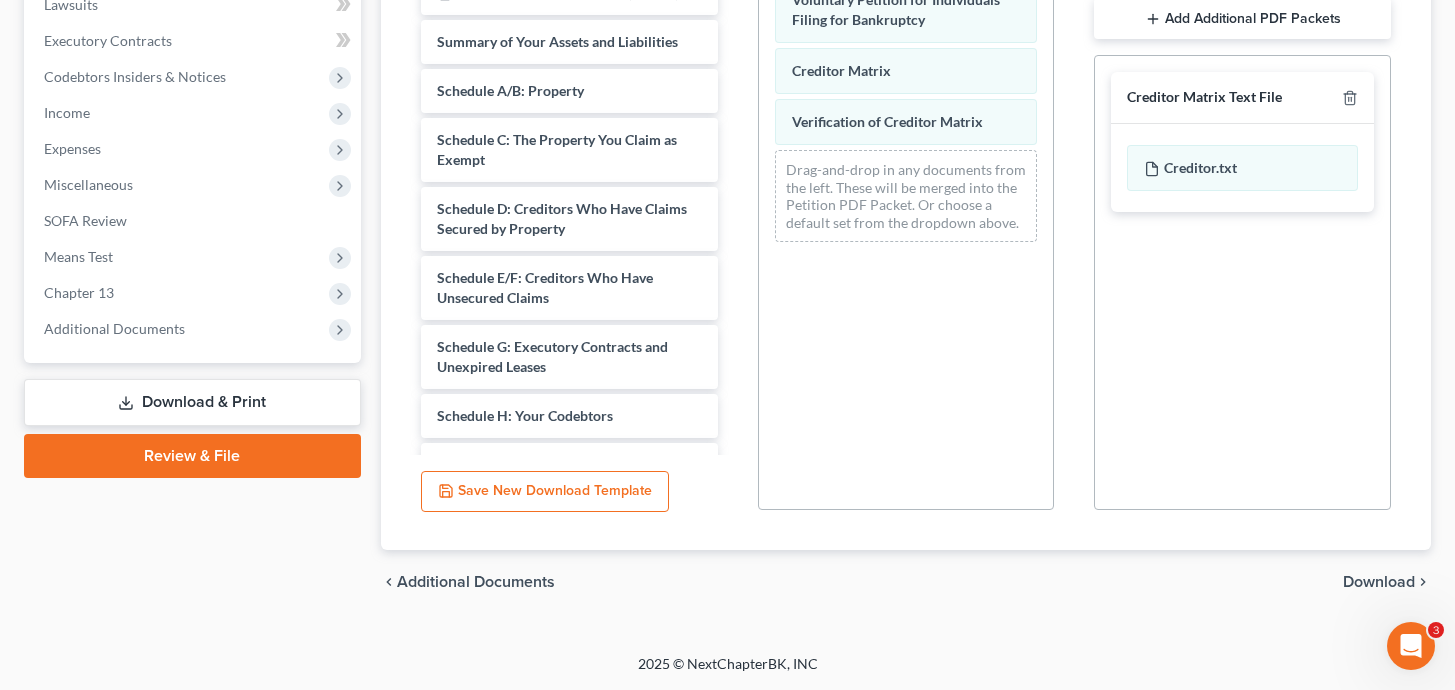 click on "Download" at bounding box center [1379, 582] 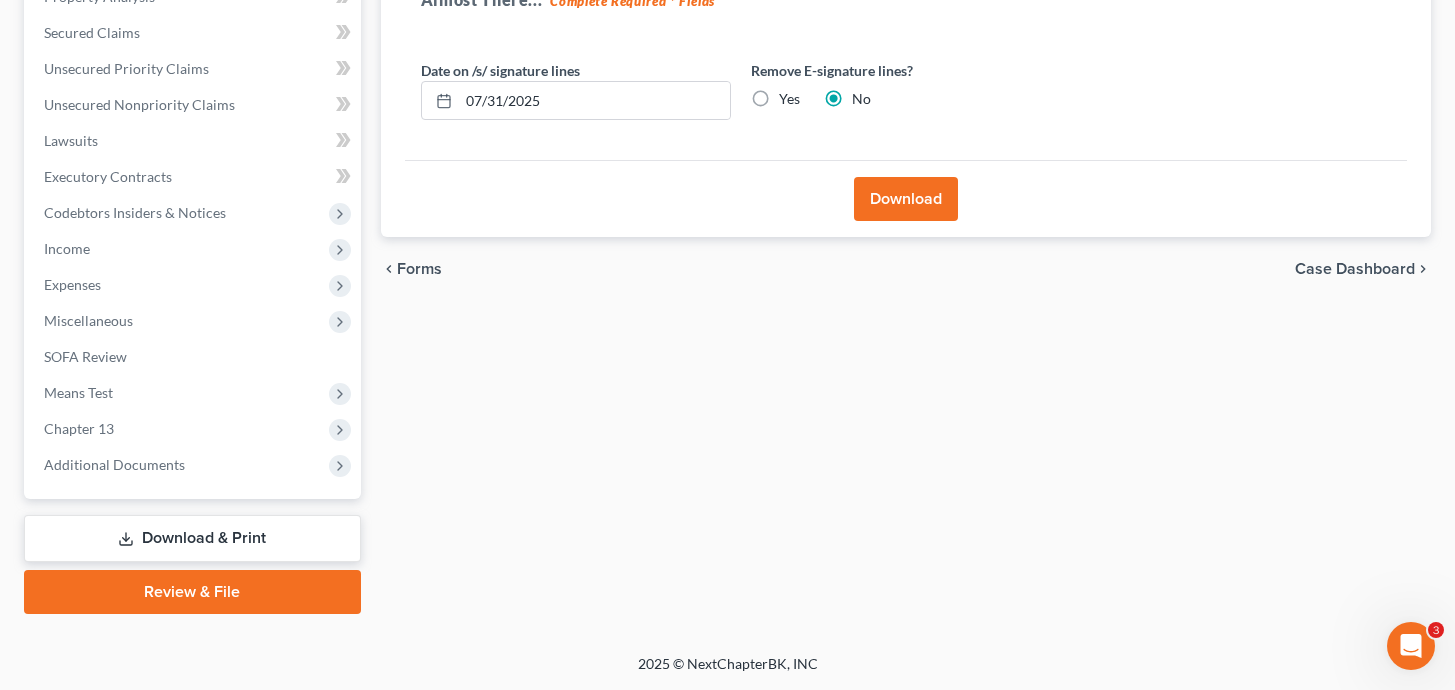 scroll, scrollTop: 409, scrollLeft: 0, axis: vertical 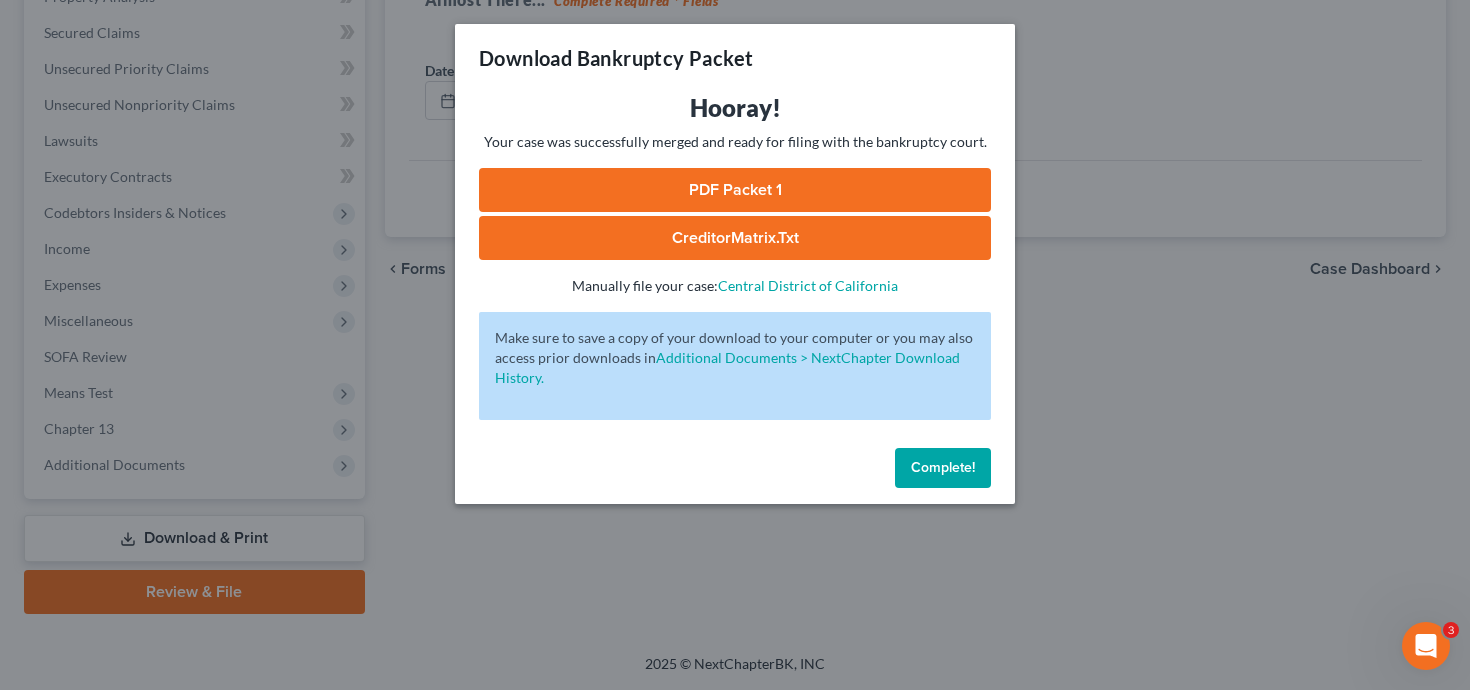 click on "CreditorMatrix.txt" at bounding box center [735, 238] 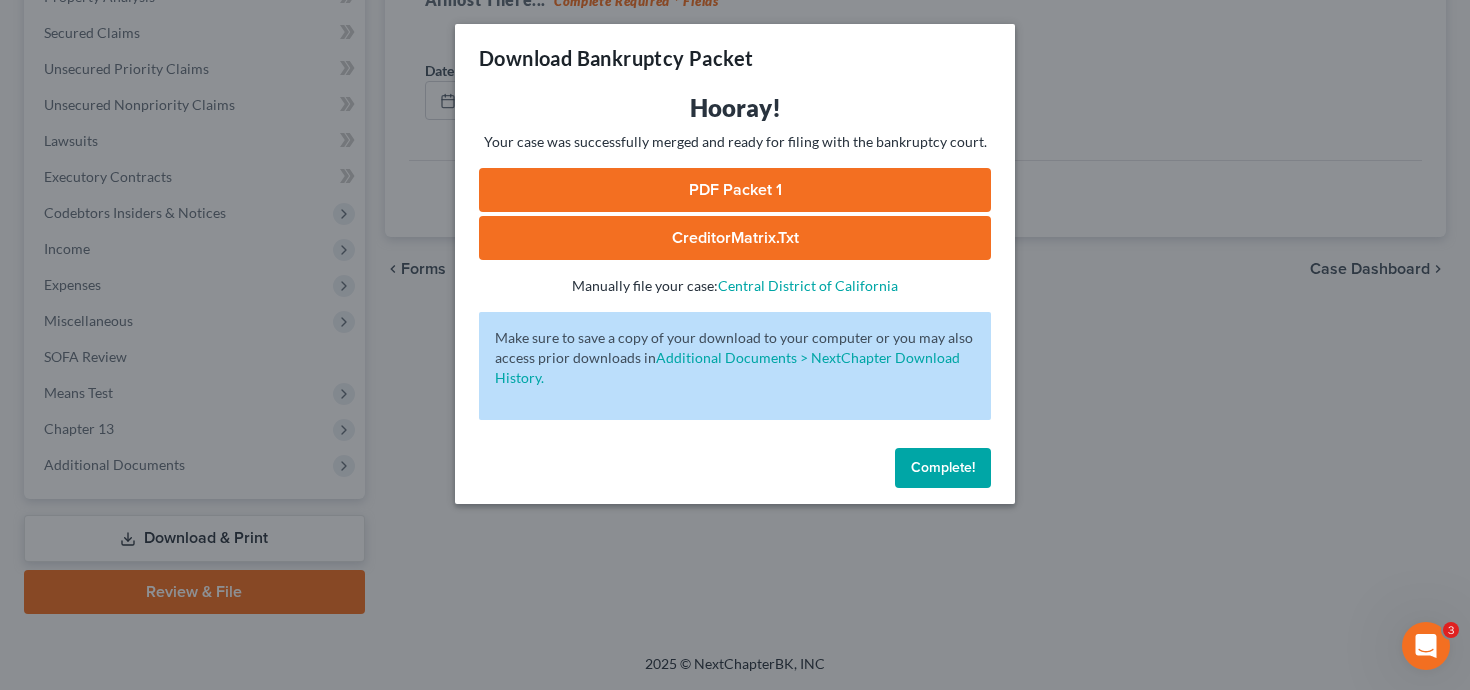 click on "Complete!" at bounding box center (943, 468) 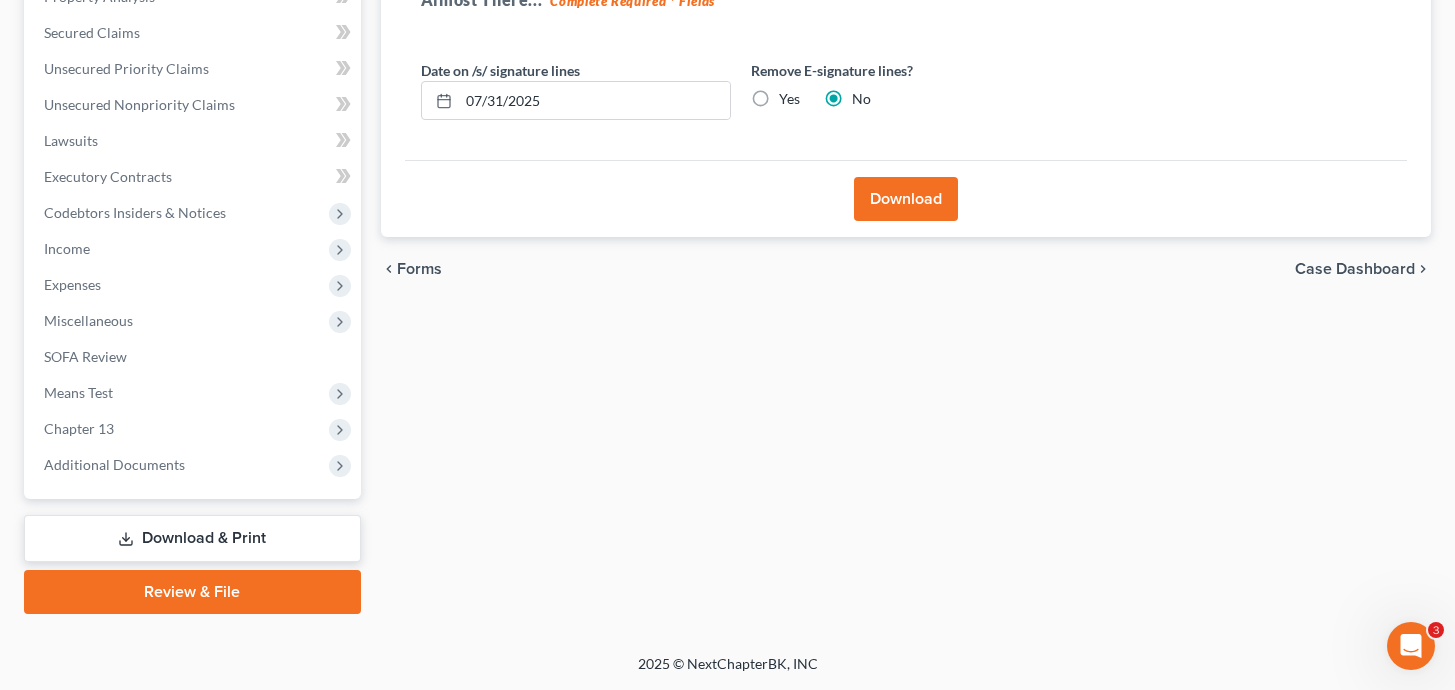 scroll, scrollTop: 0, scrollLeft: 0, axis: both 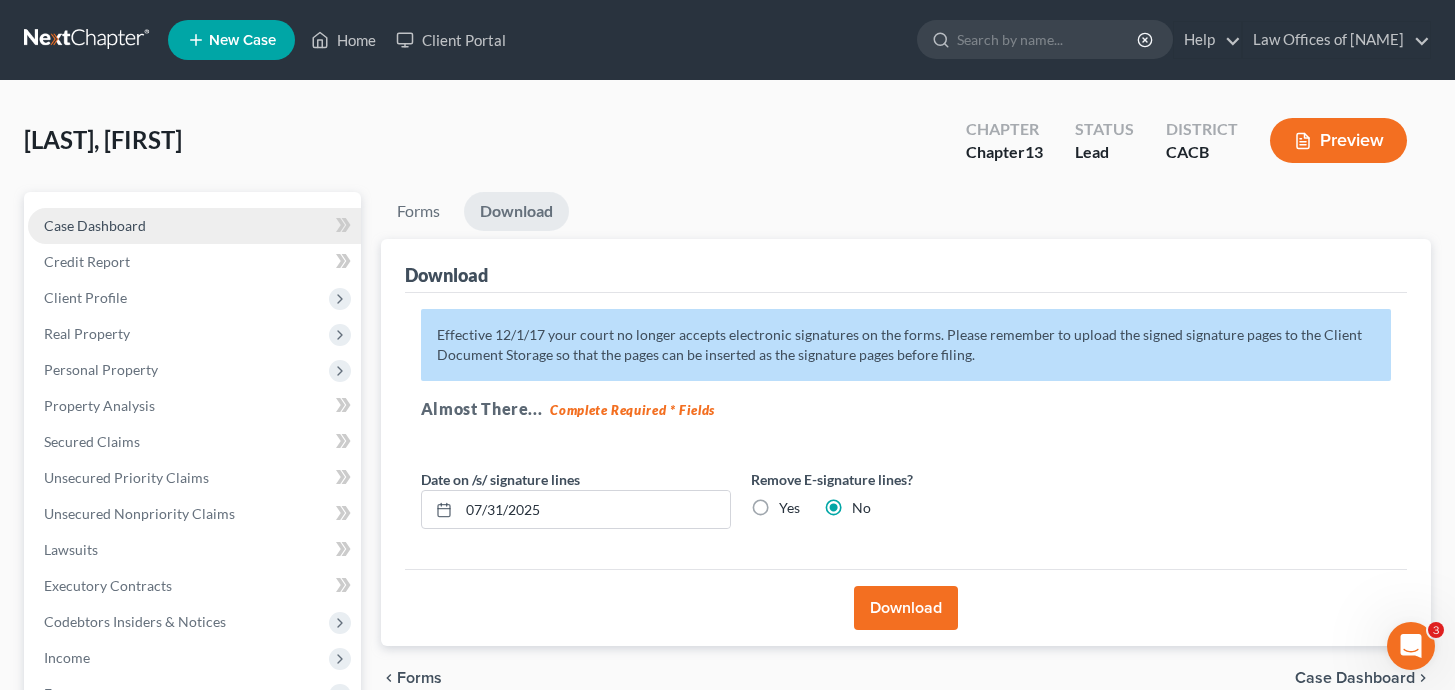 click on "Case Dashboard" at bounding box center (95, 225) 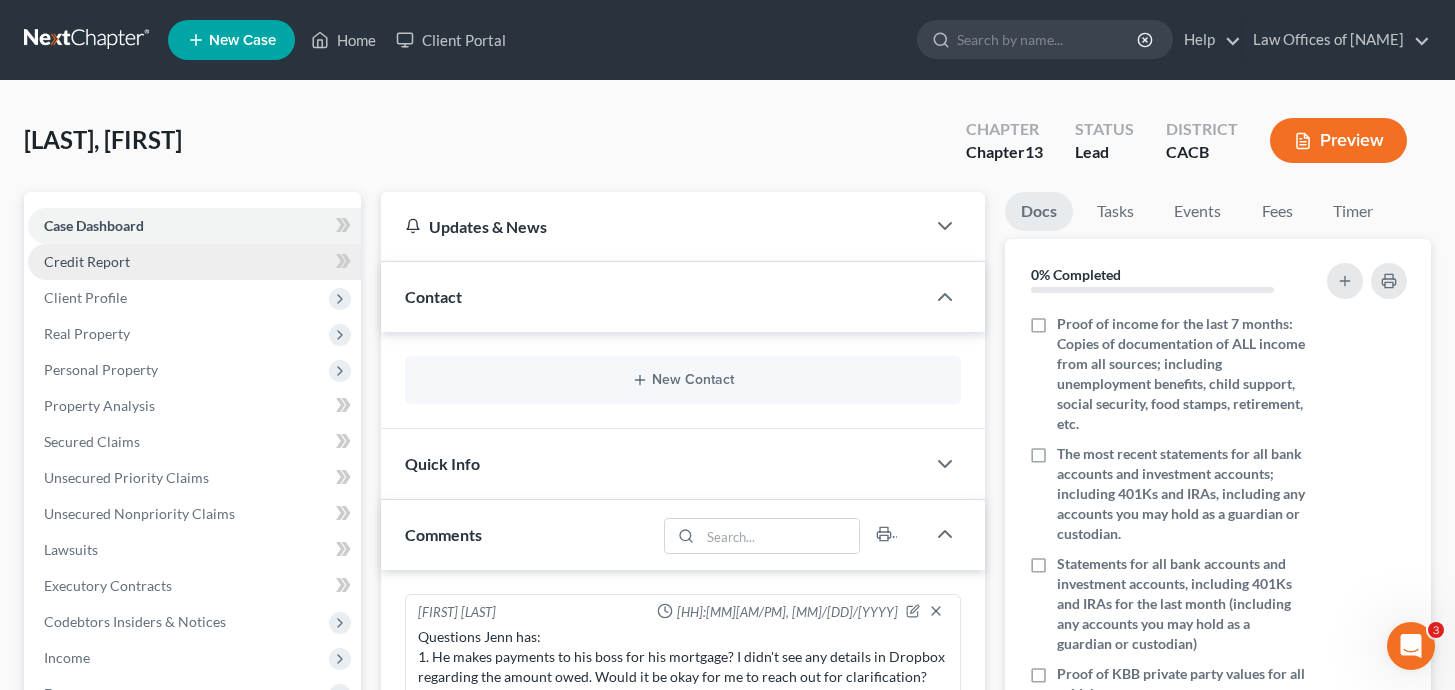 click on "Credit Report" at bounding box center (194, 262) 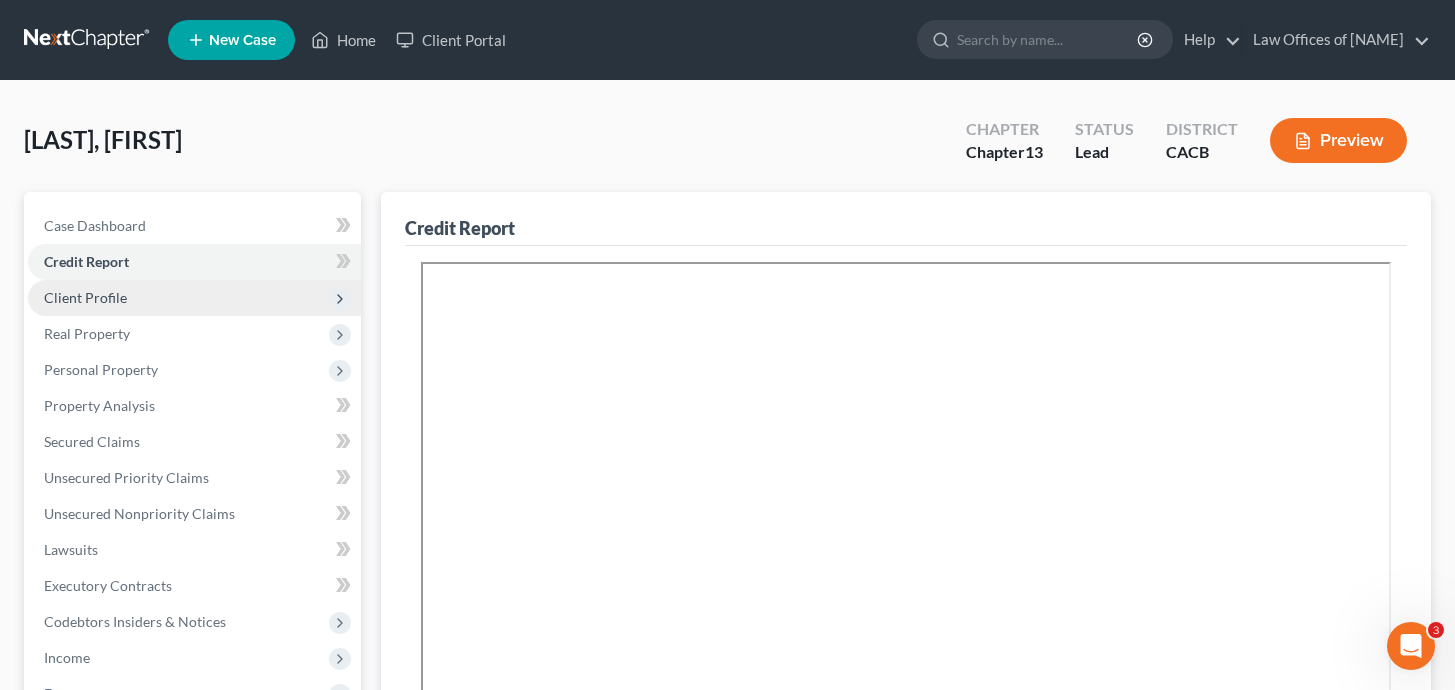 click on "Client Profile" at bounding box center (194, 298) 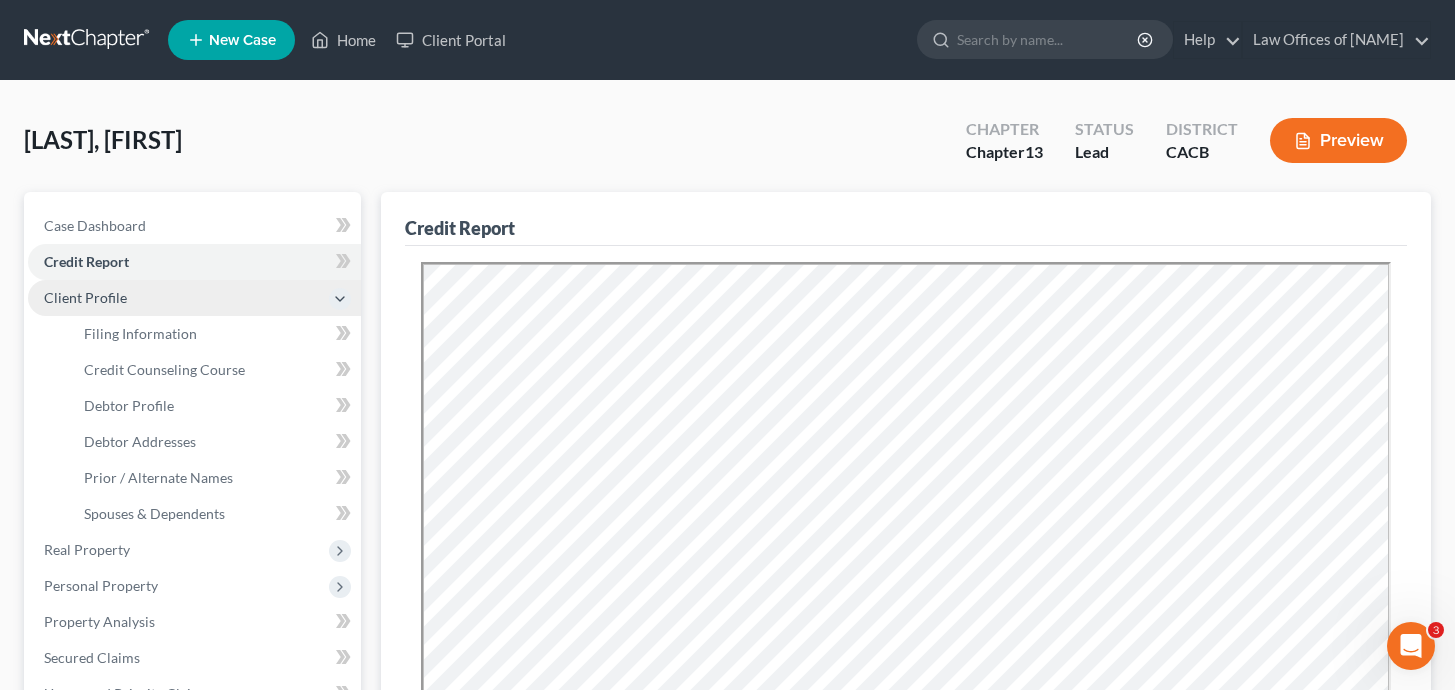 scroll, scrollTop: 0, scrollLeft: 0, axis: both 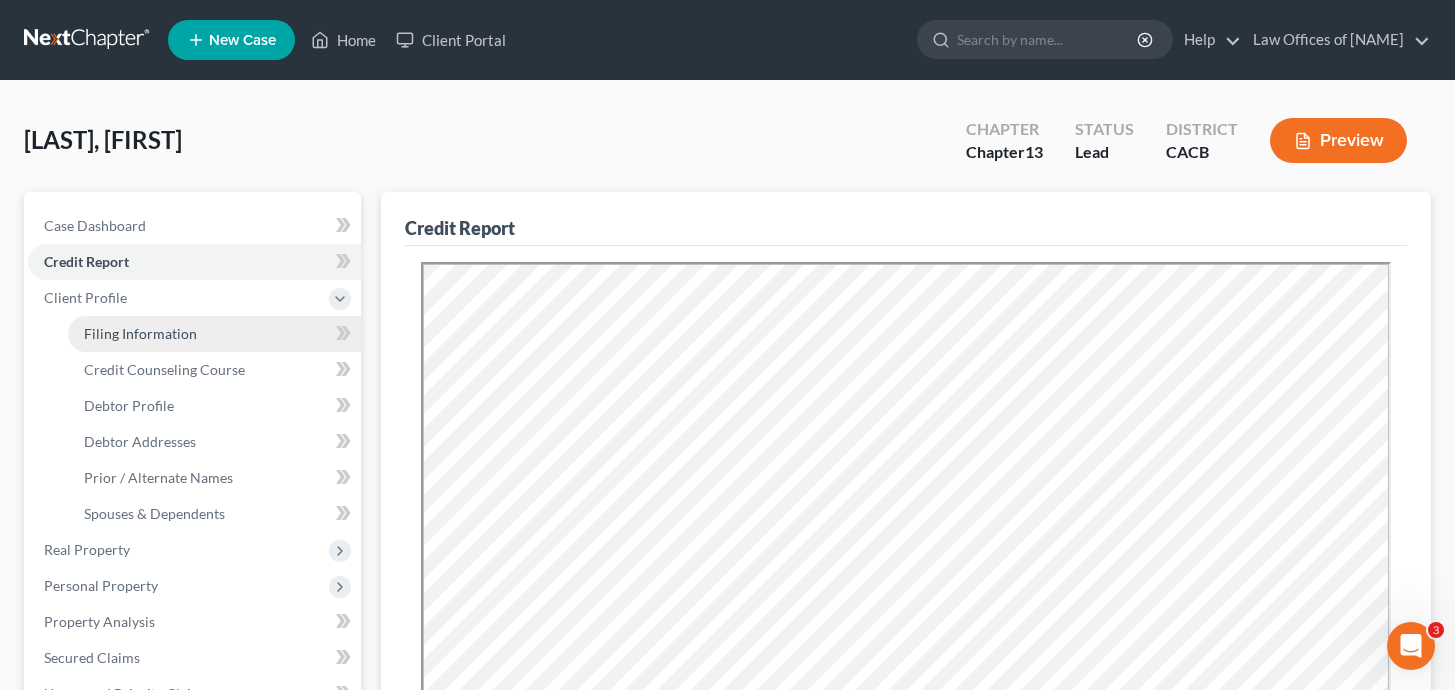 click on "Filing Information" at bounding box center (214, 334) 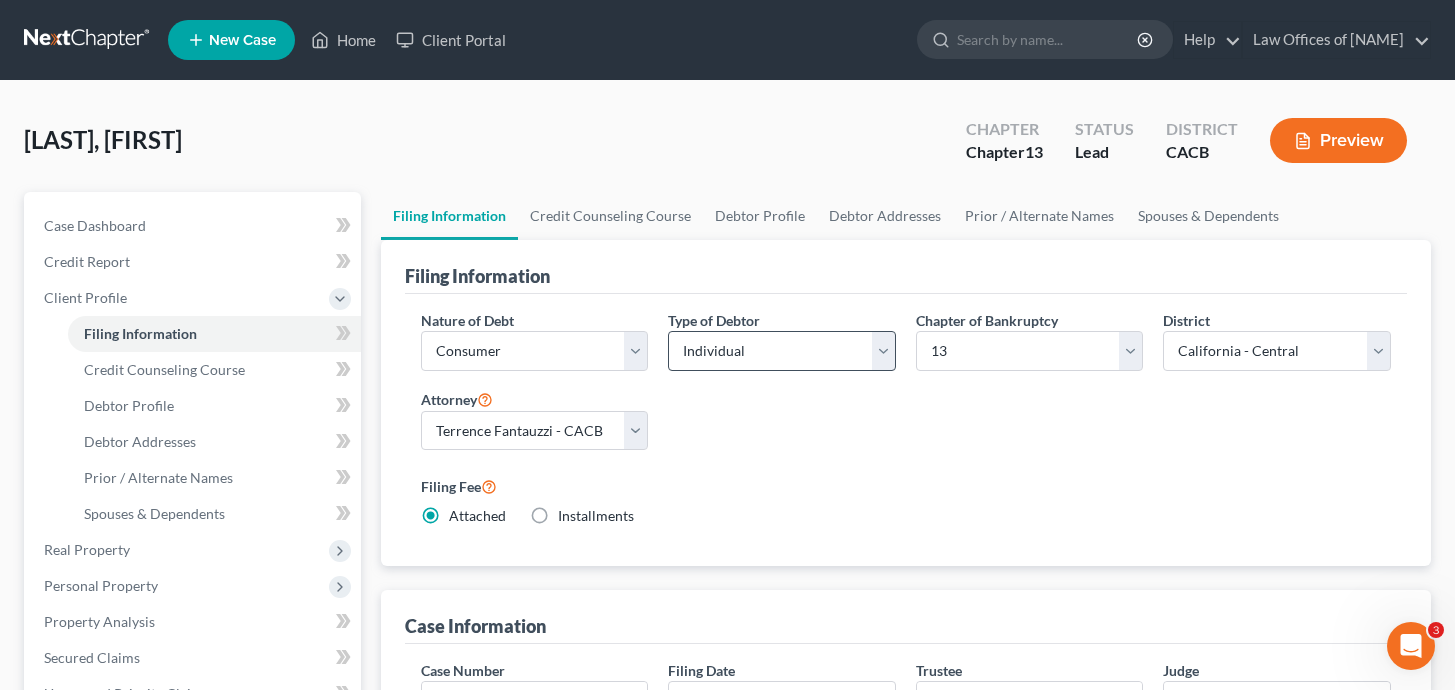scroll, scrollTop: 47, scrollLeft: 0, axis: vertical 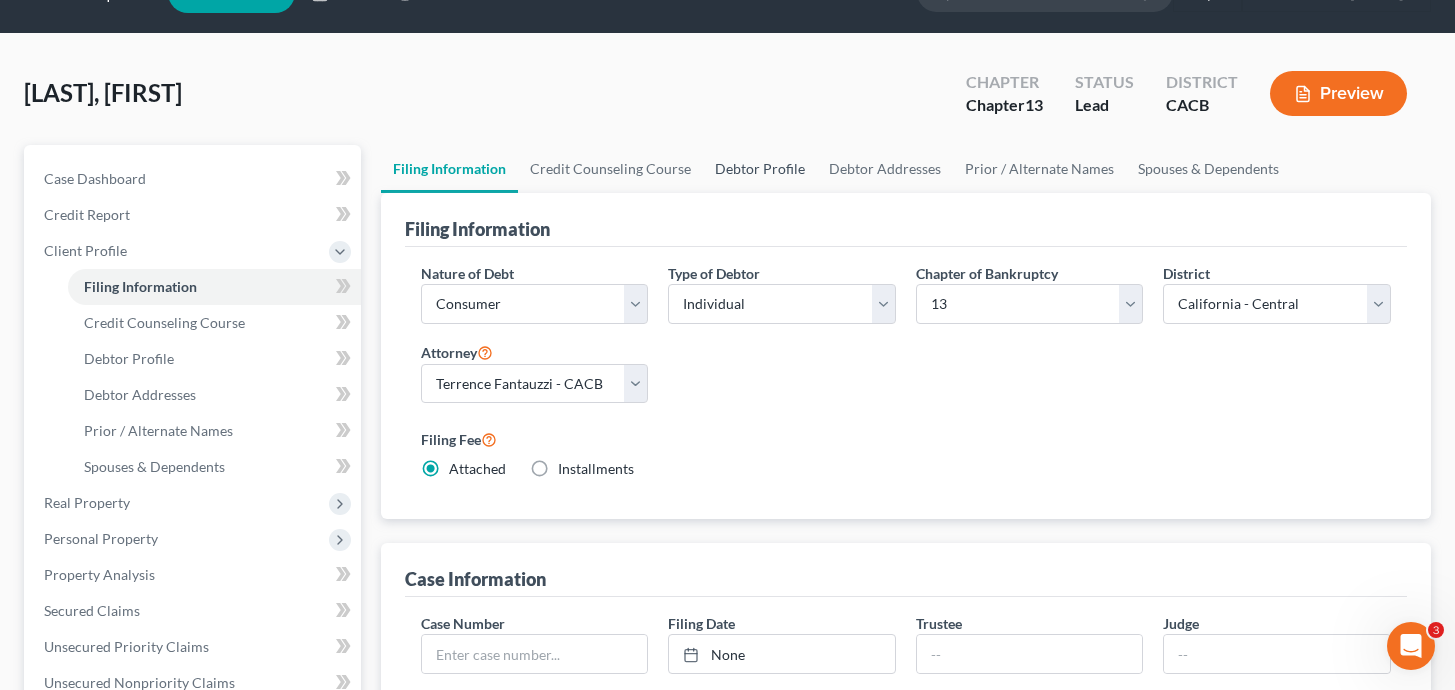click on "Debtor Profile" at bounding box center (760, 169) 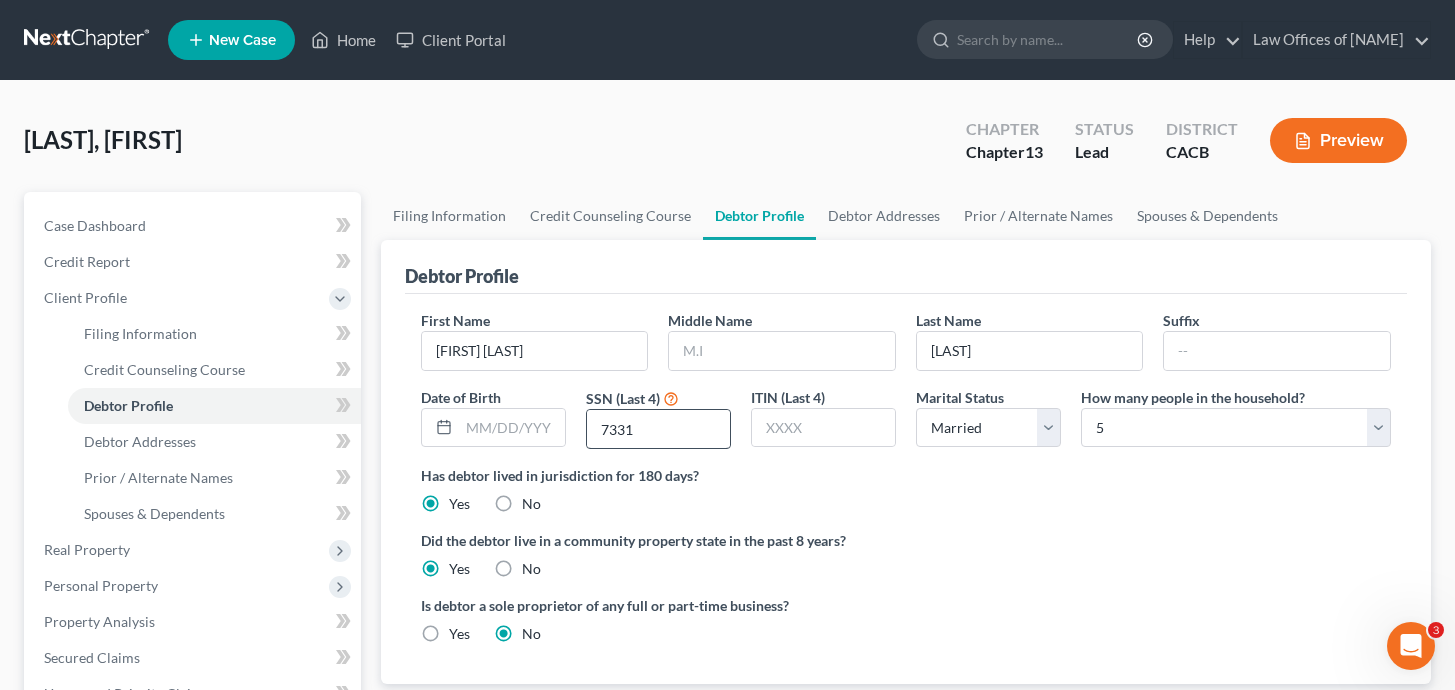 scroll, scrollTop: 4, scrollLeft: 0, axis: vertical 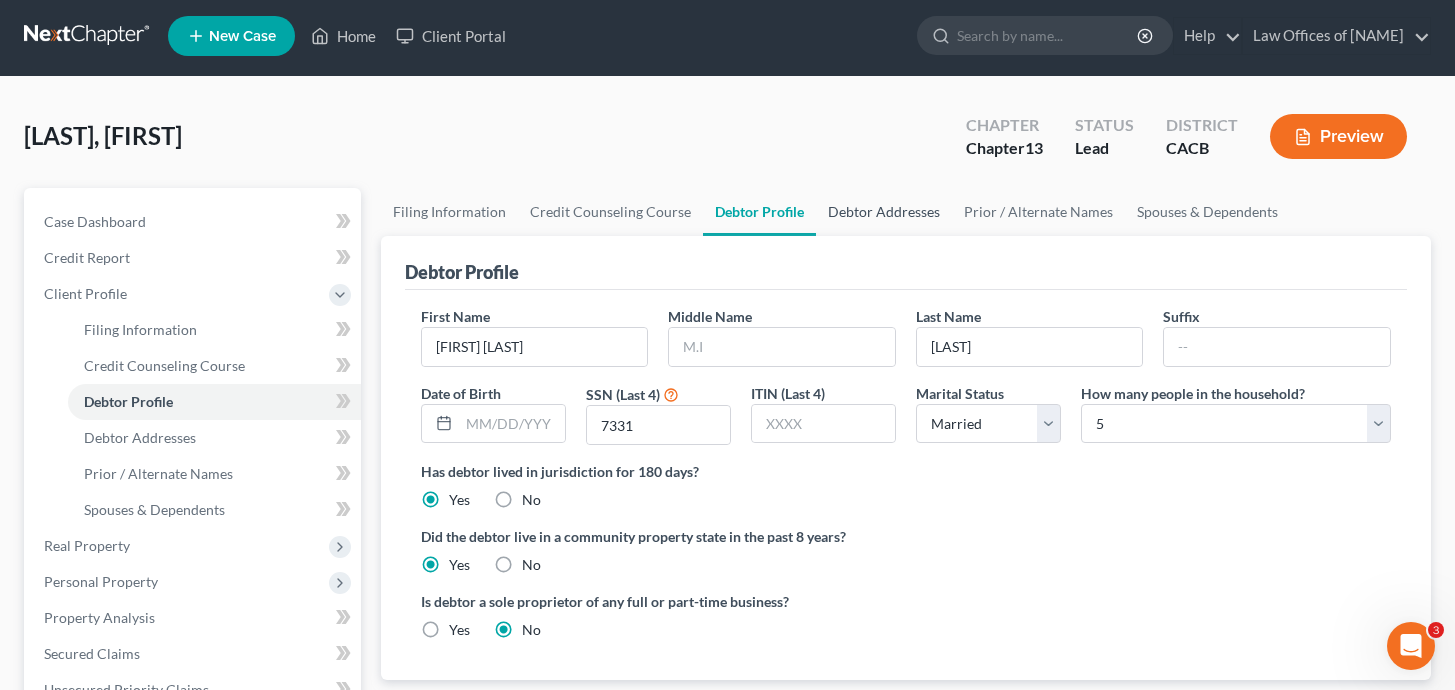 click on "Debtor Addresses" at bounding box center [884, 212] 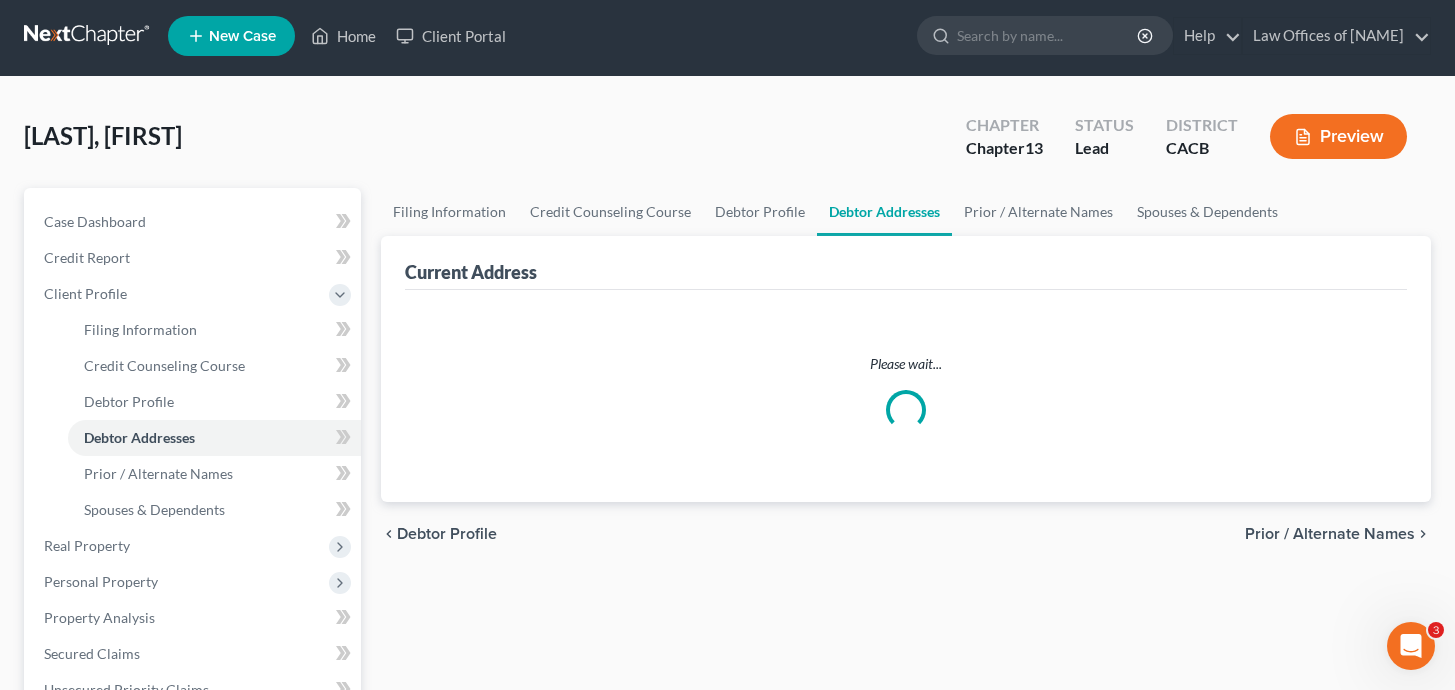 scroll, scrollTop: 0, scrollLeft: 0, axis: both 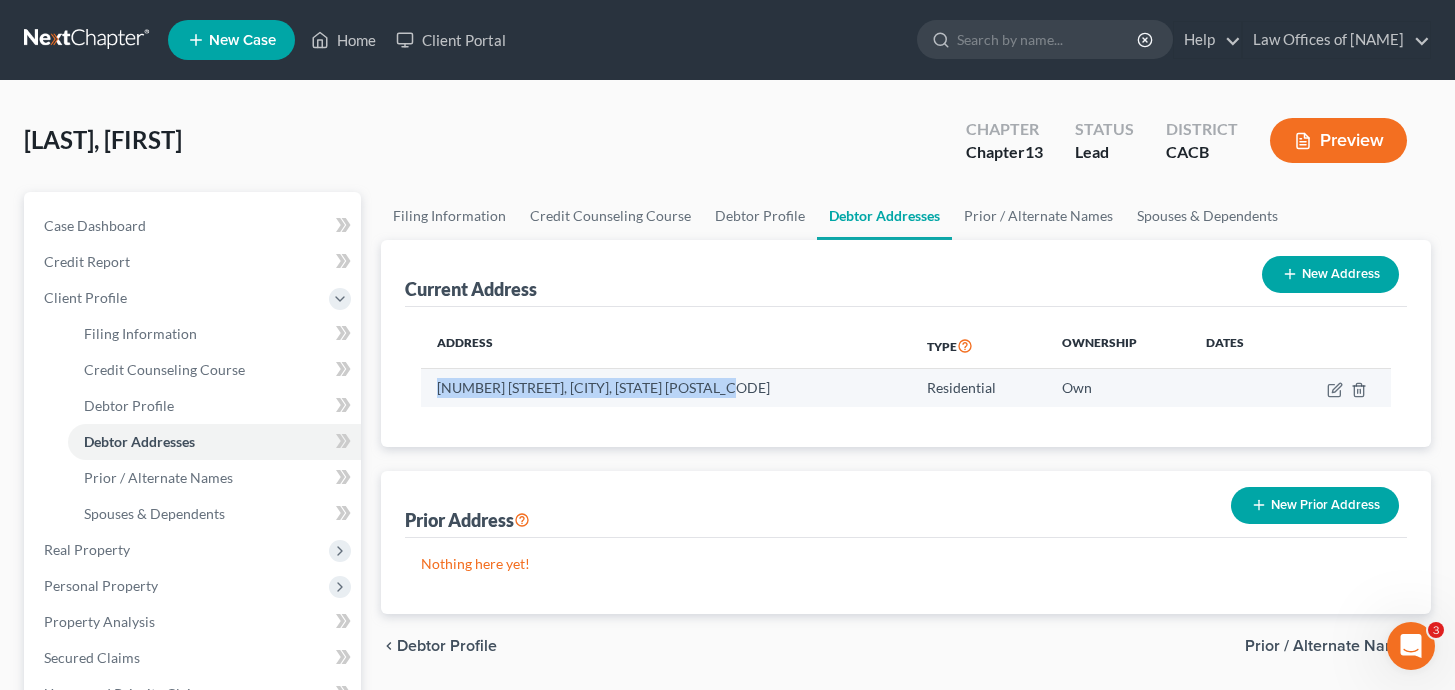 drag, startPoint x: 744, startPoint y: 386, endPoint x: 428, endPoint y: 391, distance: 316.03955 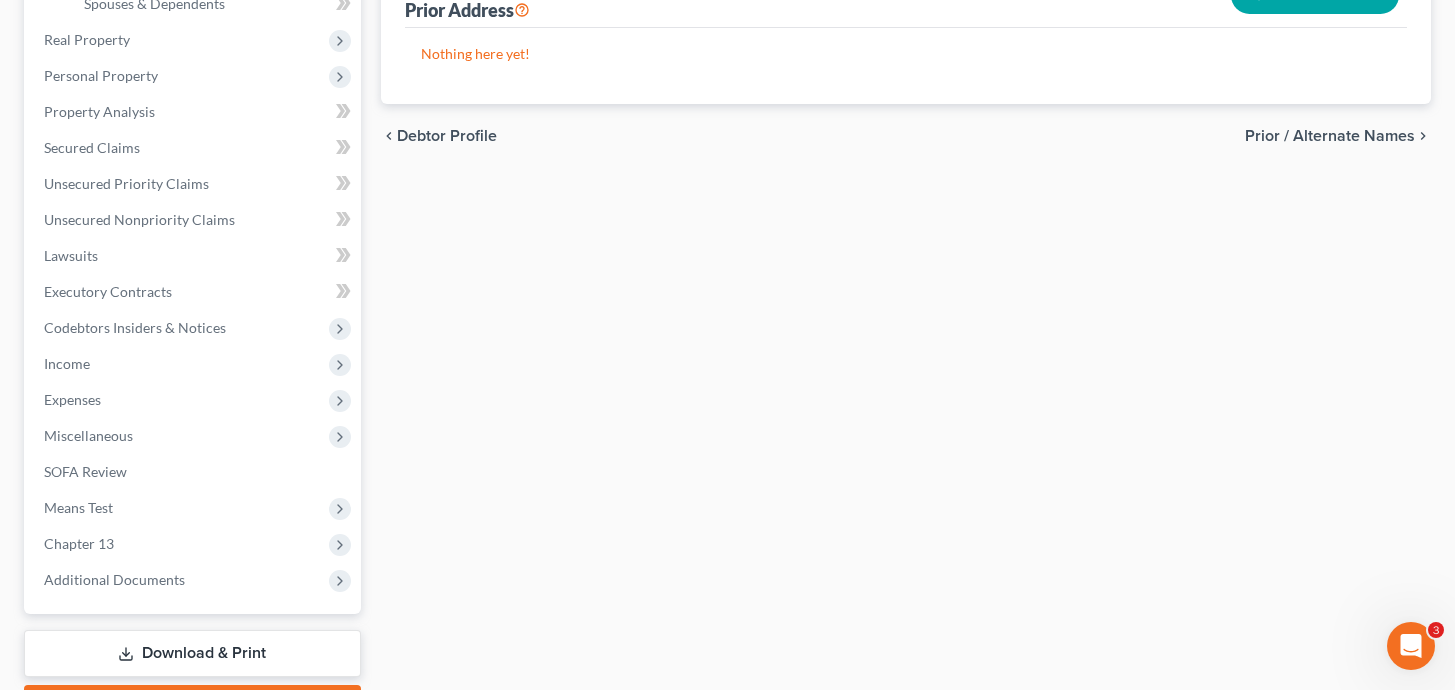 scroll, scrollTop: 625, scrollLeft: 0, axis: vertical 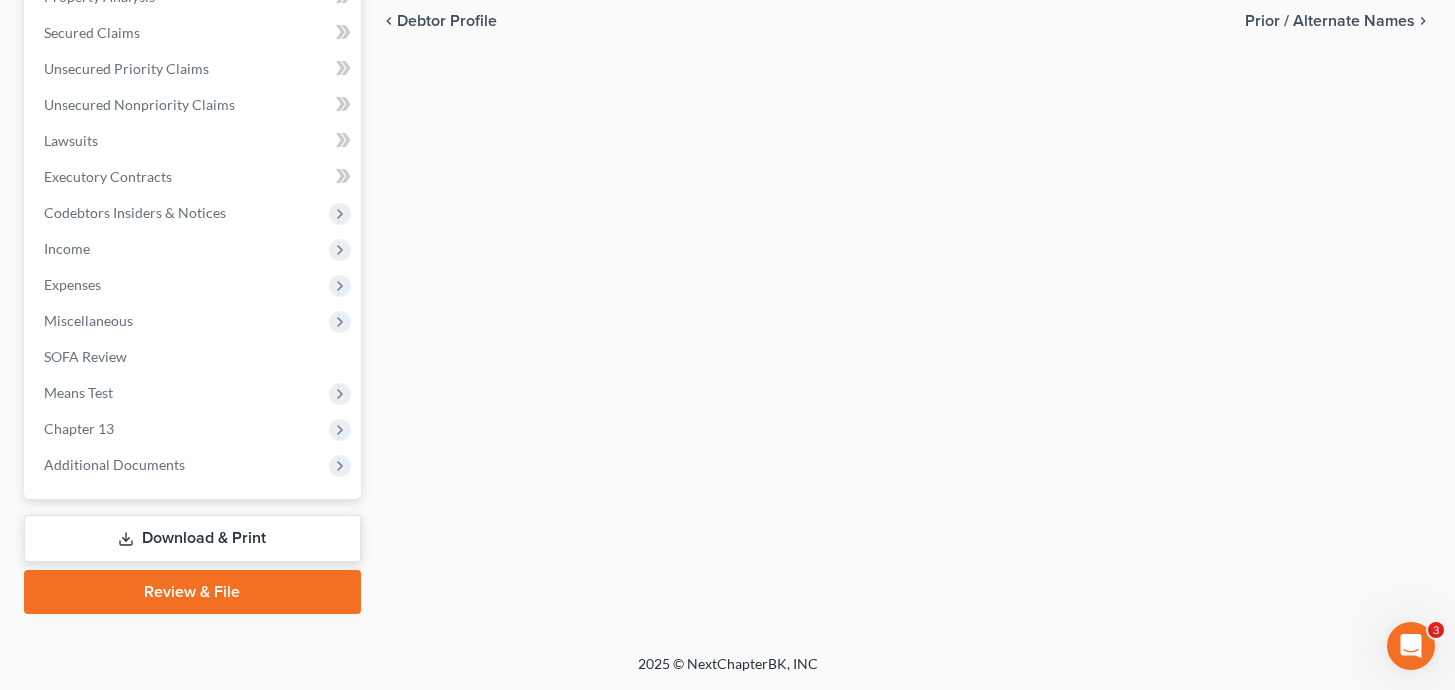 click on "Download & Print" at bounding box center [192, 538] 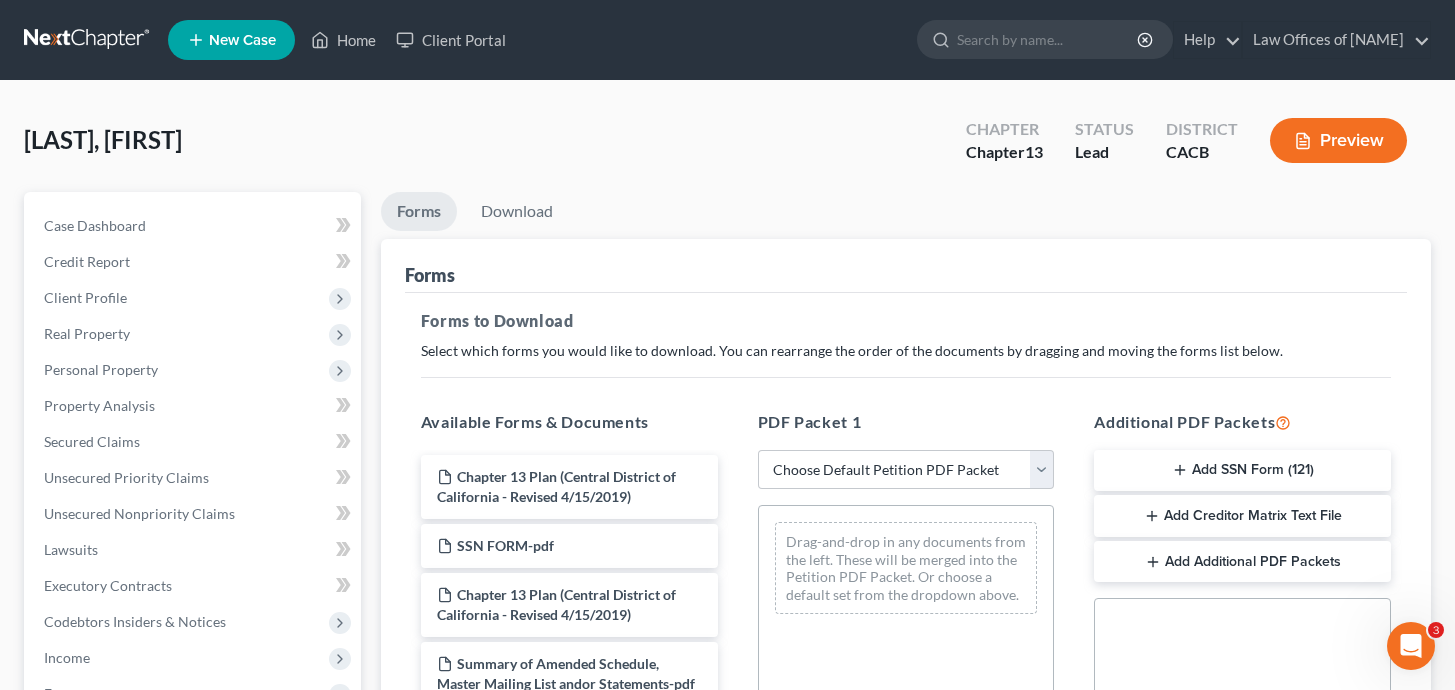 scroll, scrollTop: 336, scrollLeft: 0, axis: vertical 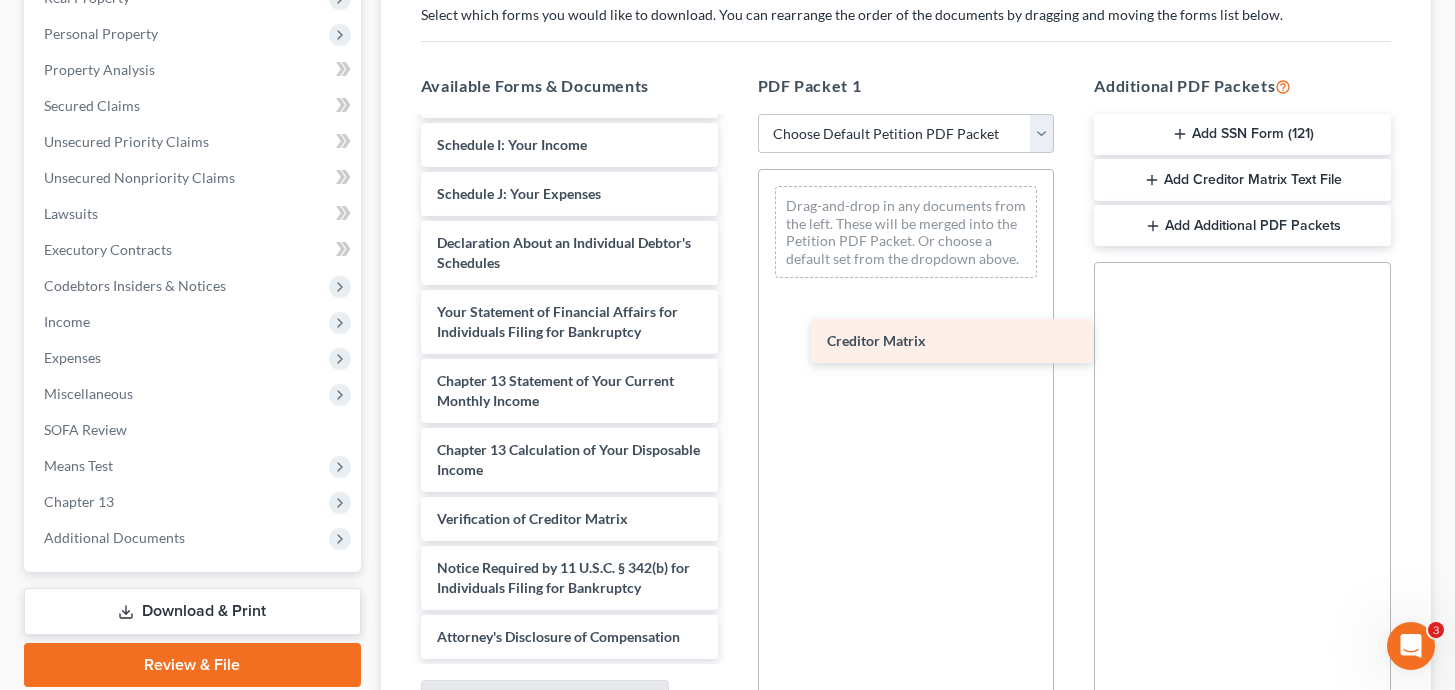 drag, startPoint x: 530, startPoint y: 466, endPoint x: 920, endPoint y: 338, distance: 410.46802 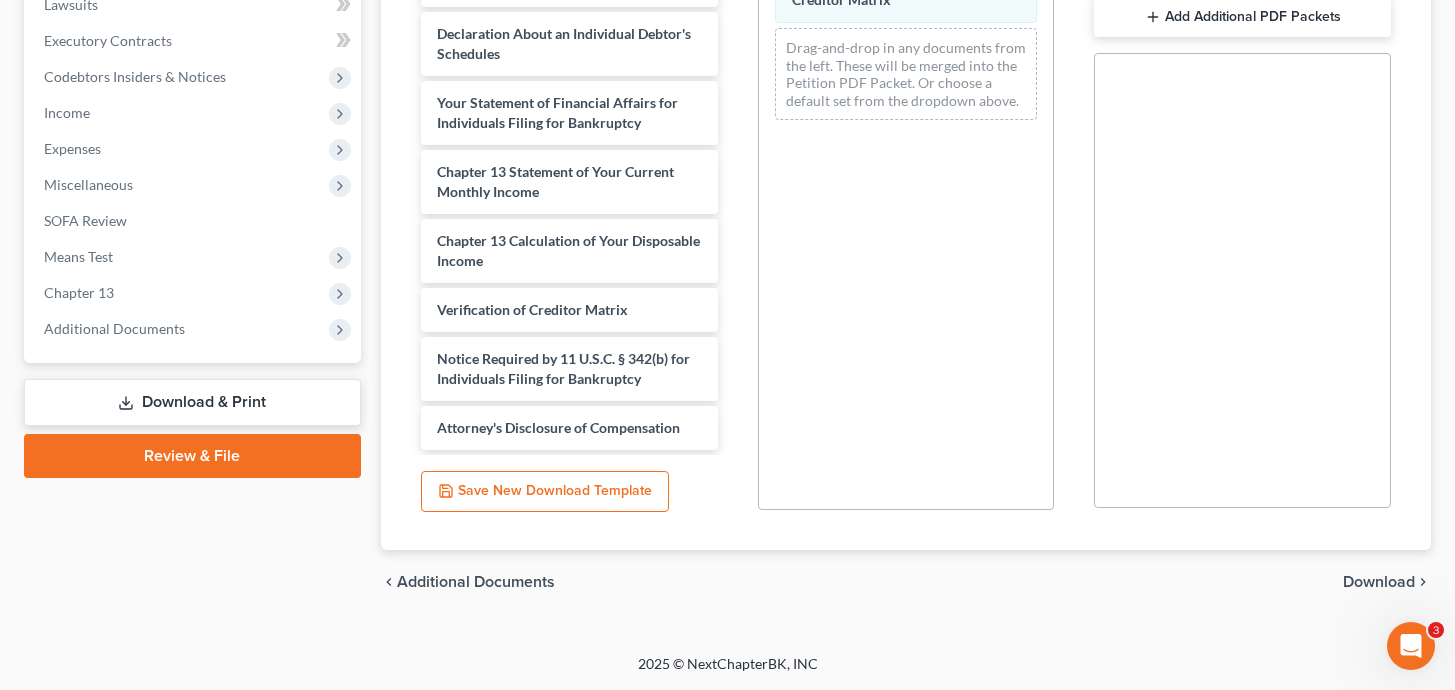 click on "Download" at bounding box center [1379, 582] 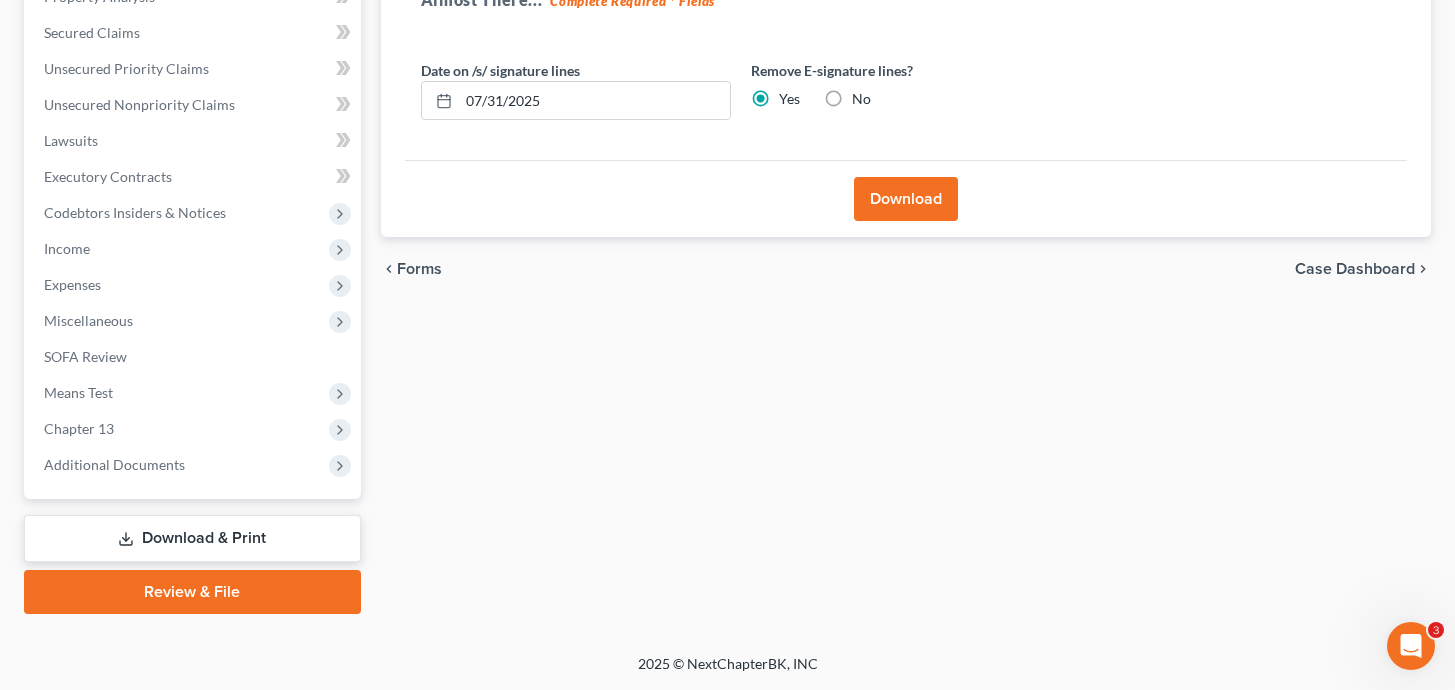 click on "Download" at bounding box center (906, 199) 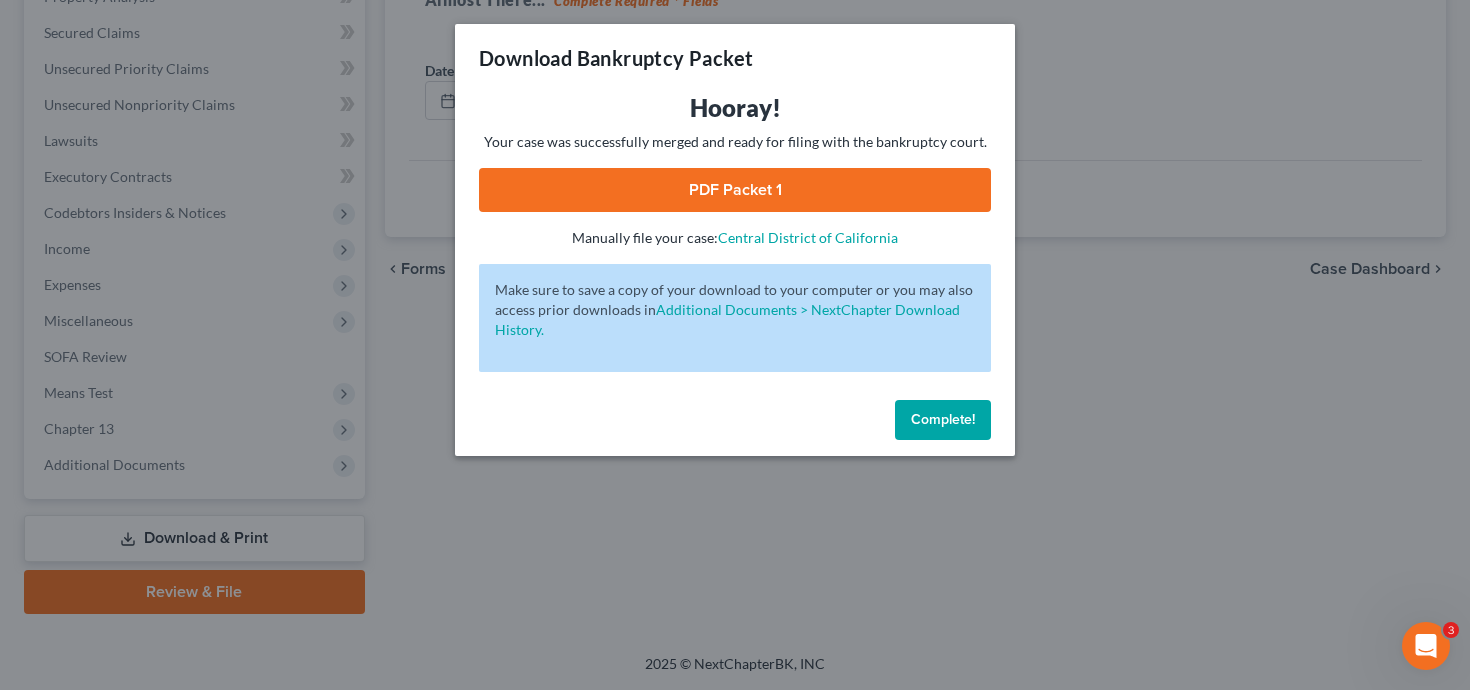 click on "PDF Packet 1" at bounding box center [735, 190] 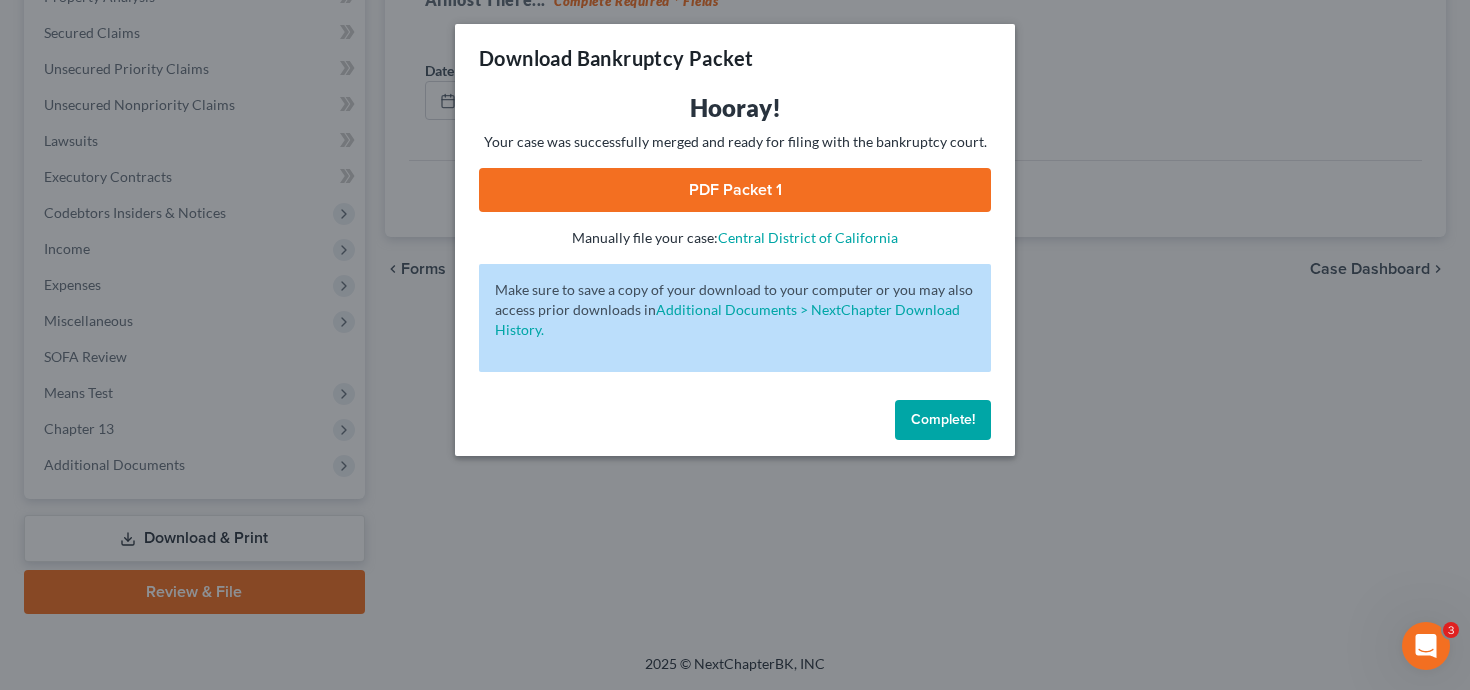 click on "Complete!" at bounding box center (943, 419) 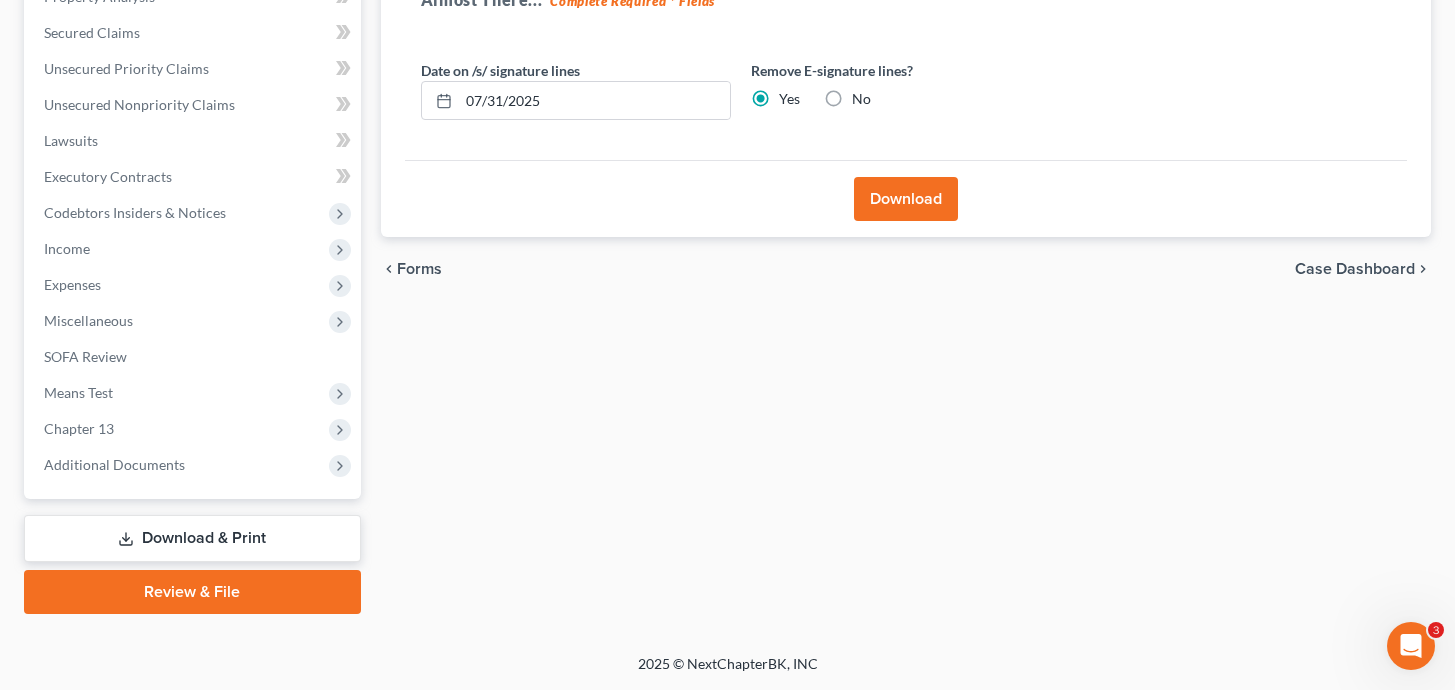 scroll, scrollTop: 0, scrollLeft: 0, axis: both 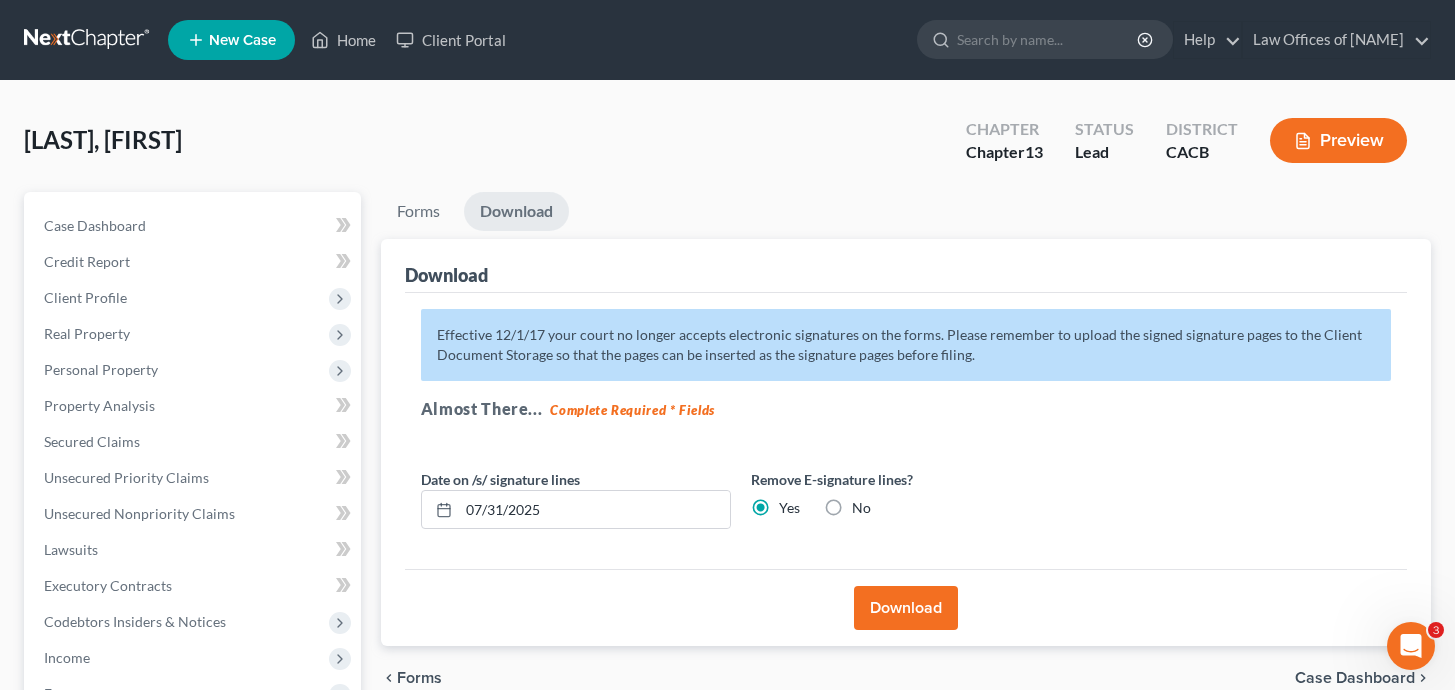click on "Download" at bounding box center [516, 211] 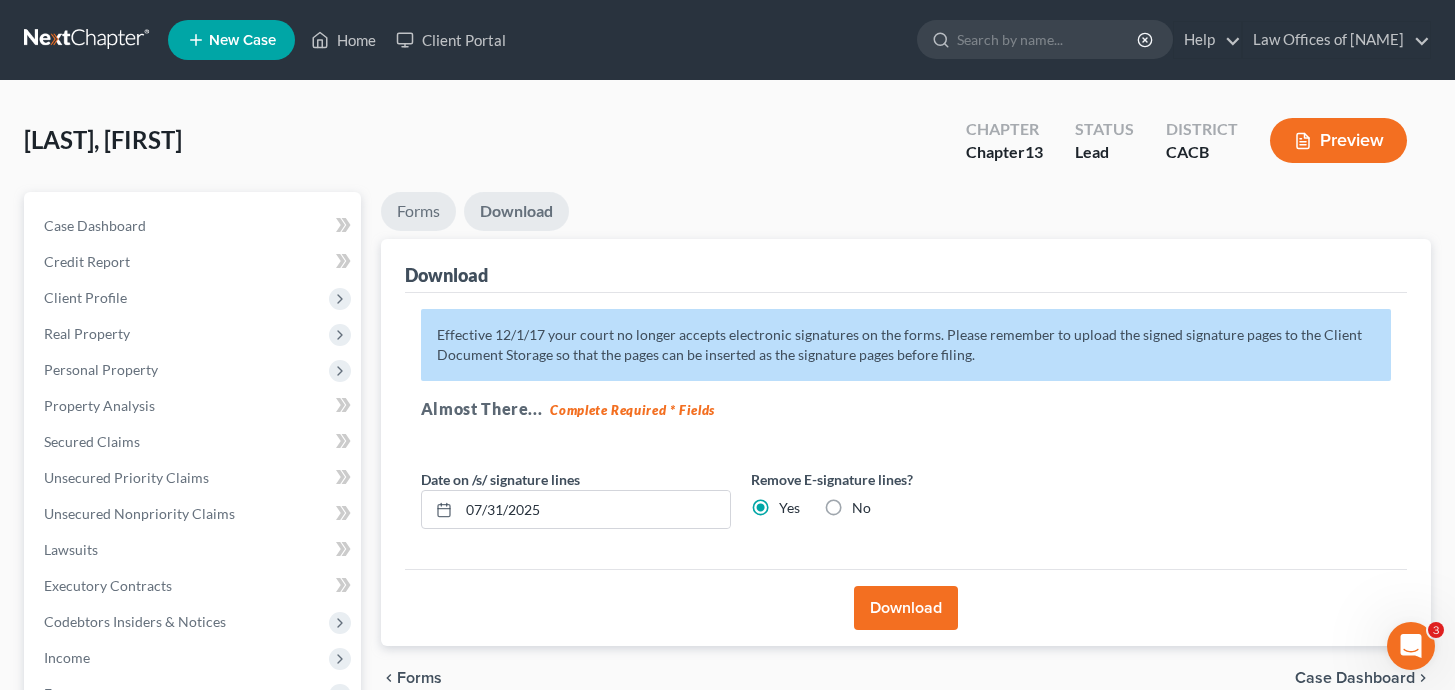 click on "Forms" at bounding box center [418, 211] 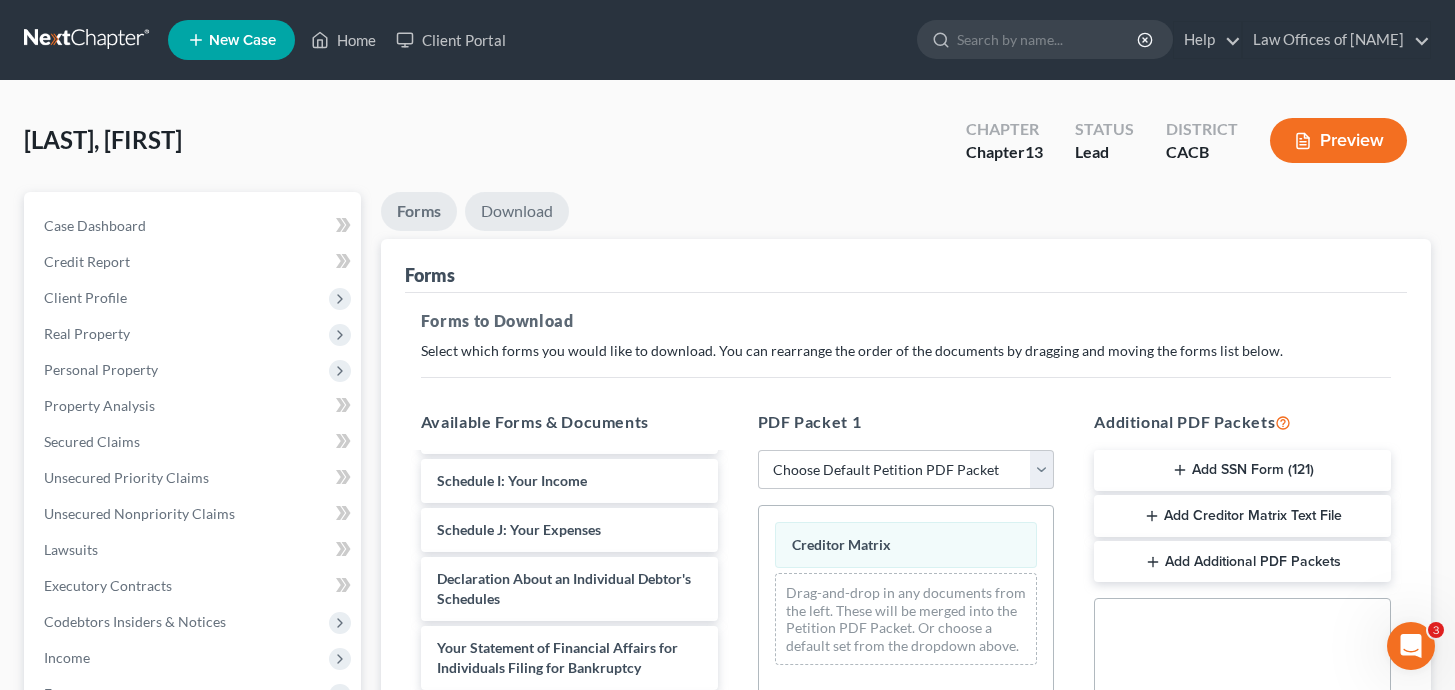scroll, scrollTop: 1118, scrollLeft: 0, axis: vertical 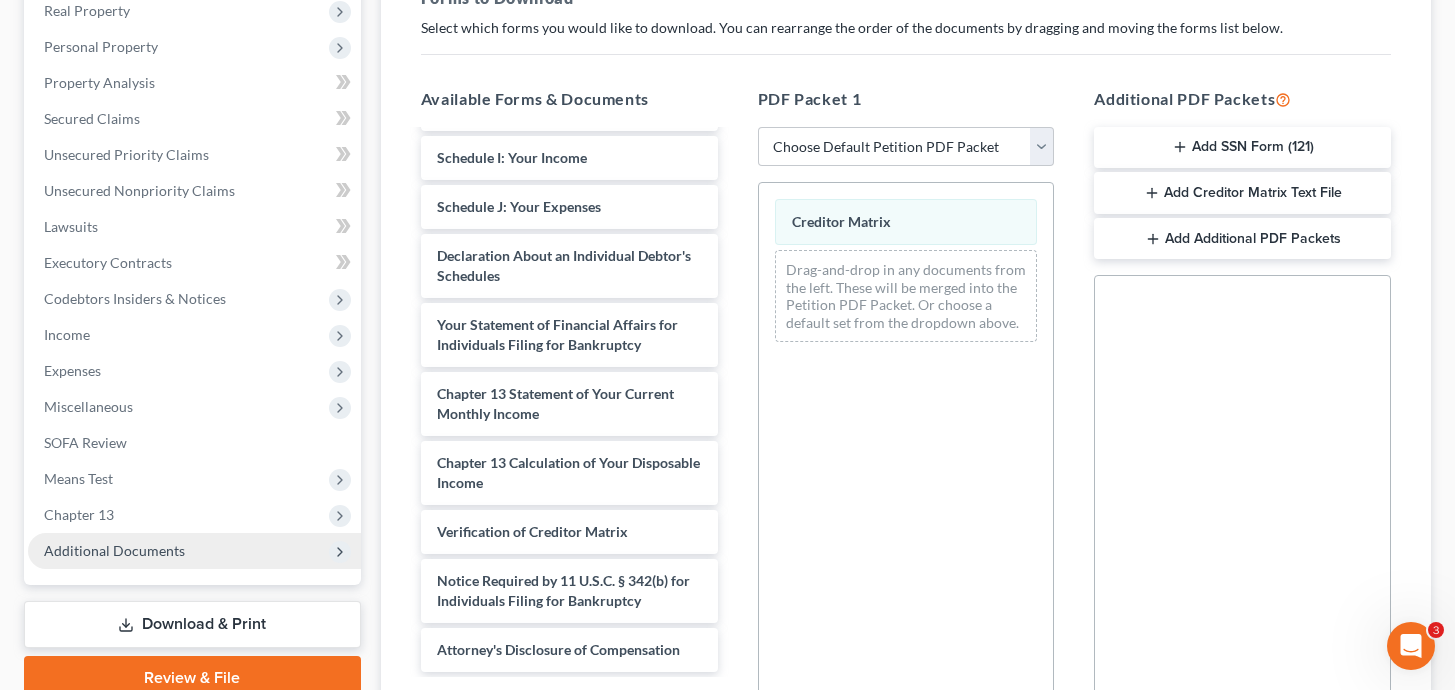 click on "Additional Documents" at bounding box center [194, 551] 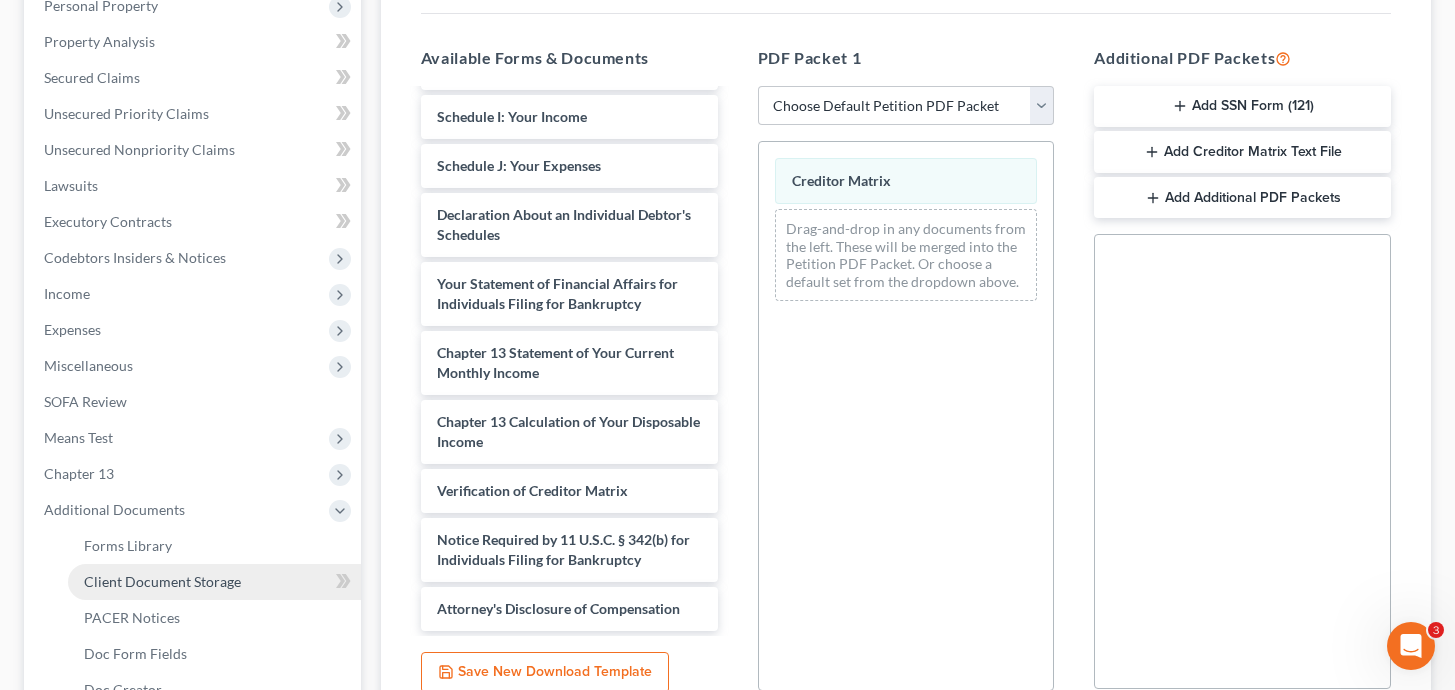 click on "Client Document Storage" at bounding box center (162, 581) 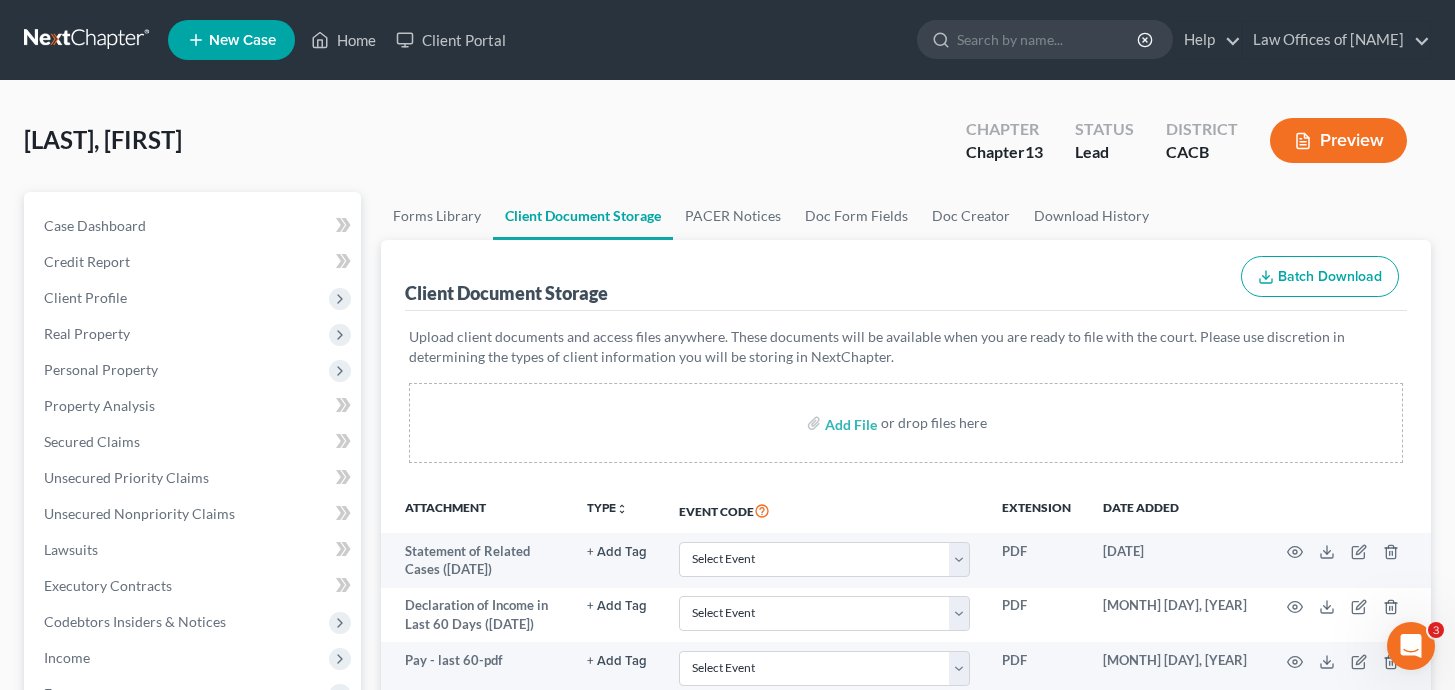 scroll, scrollTop: 643, scrollLeft: 0, axis: vertical 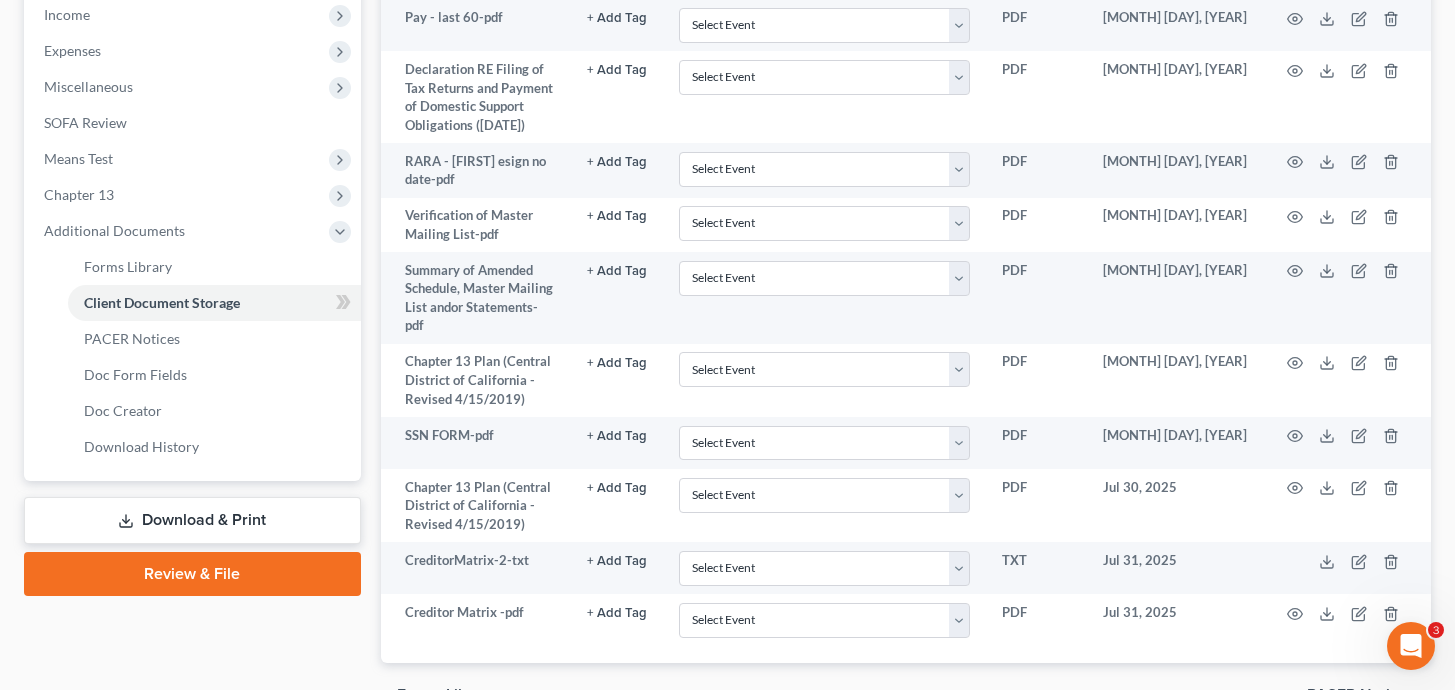 click on "Review & File" at bounding box center [192, 574] 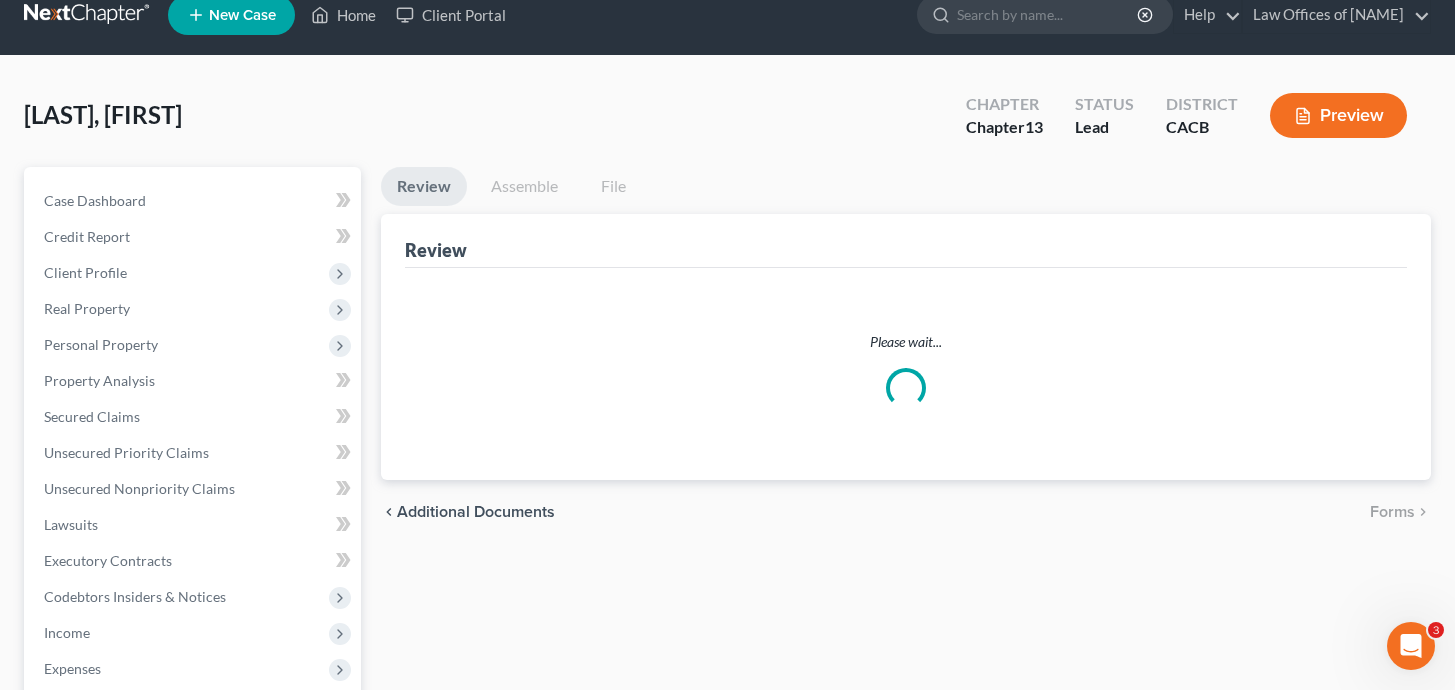 scroll, scrollTop: 0, scrollLeft: 0, axis: both 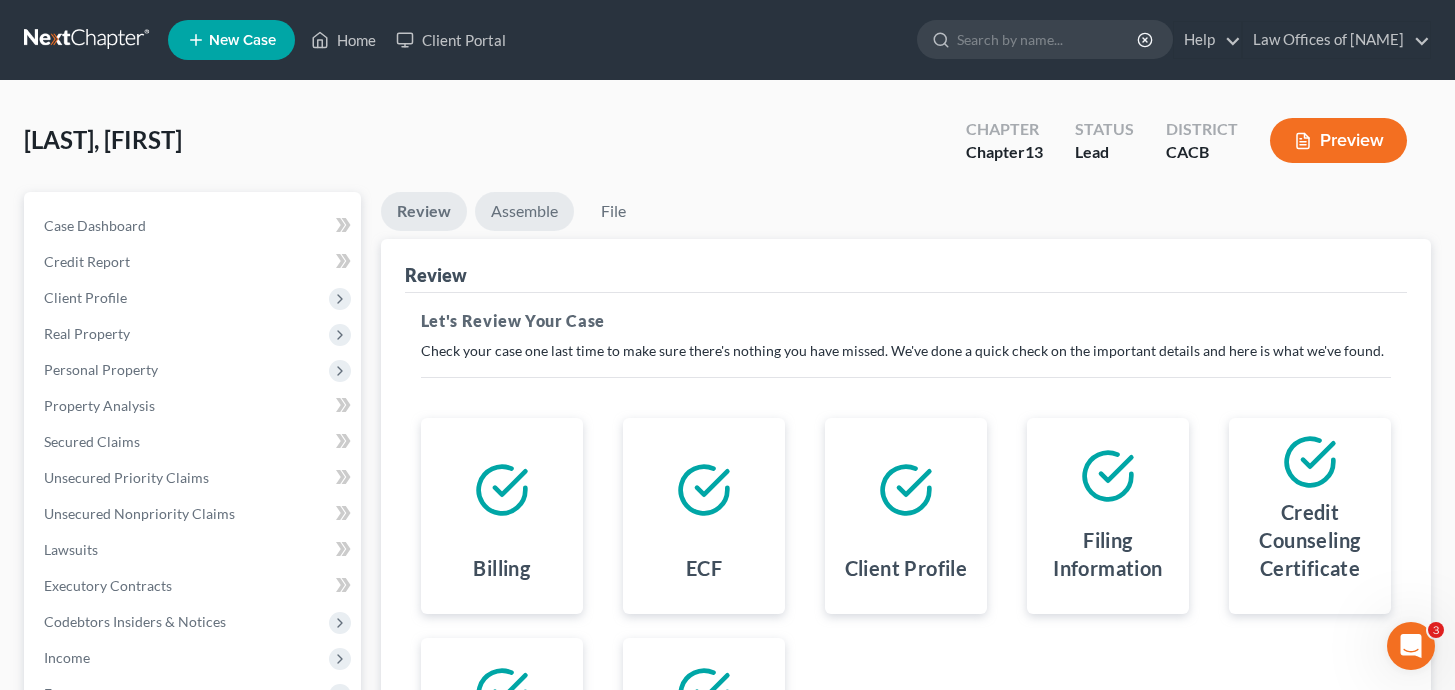 click on "Assemble" at bounding box center [524, 211] 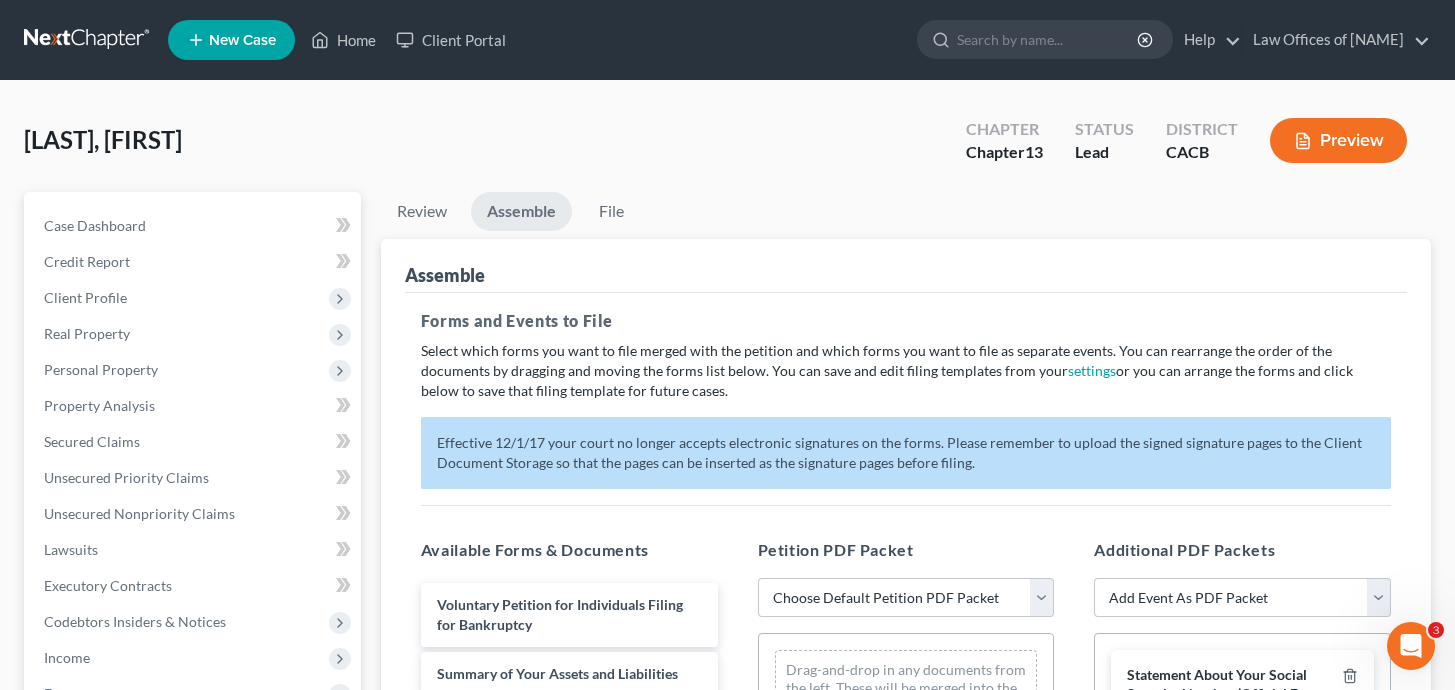 scroll, scrollTop: 169, scrollLeft: 0, axis: vertical 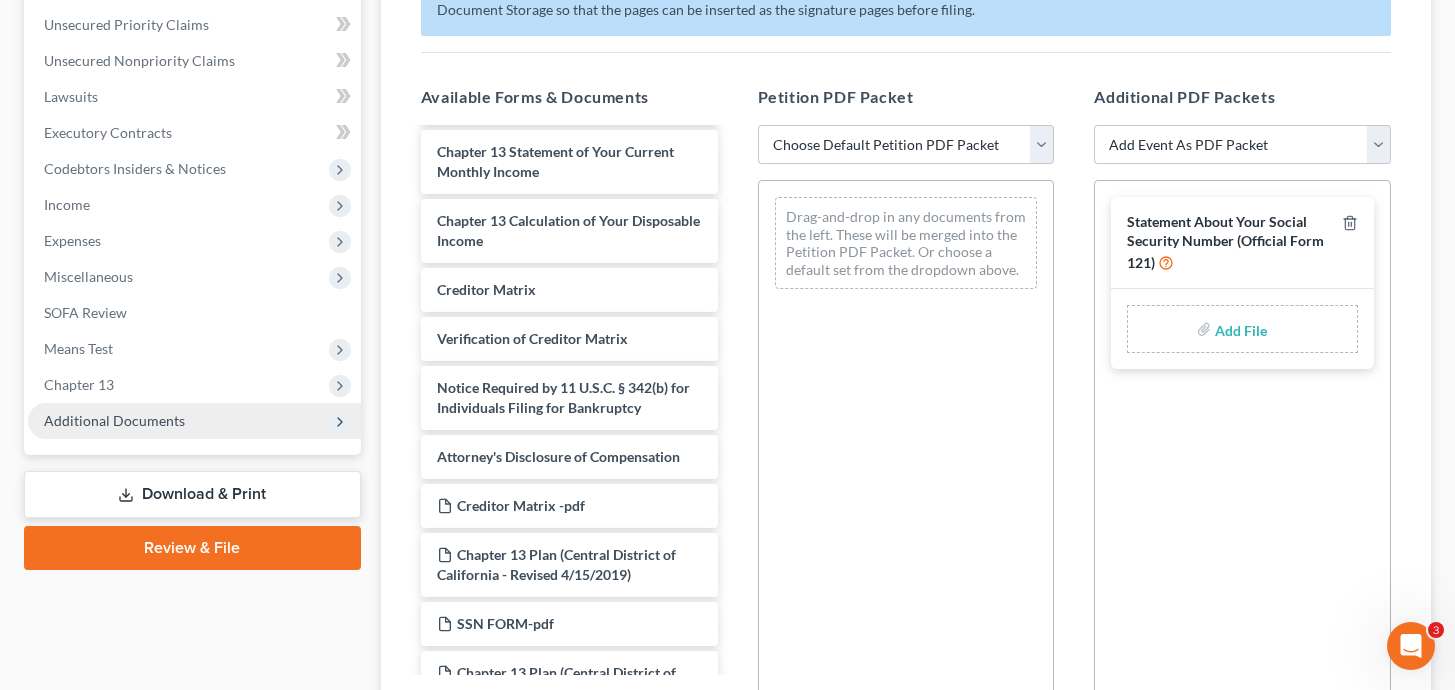 click on "Additional Documents" at bounding box center (114, 420) 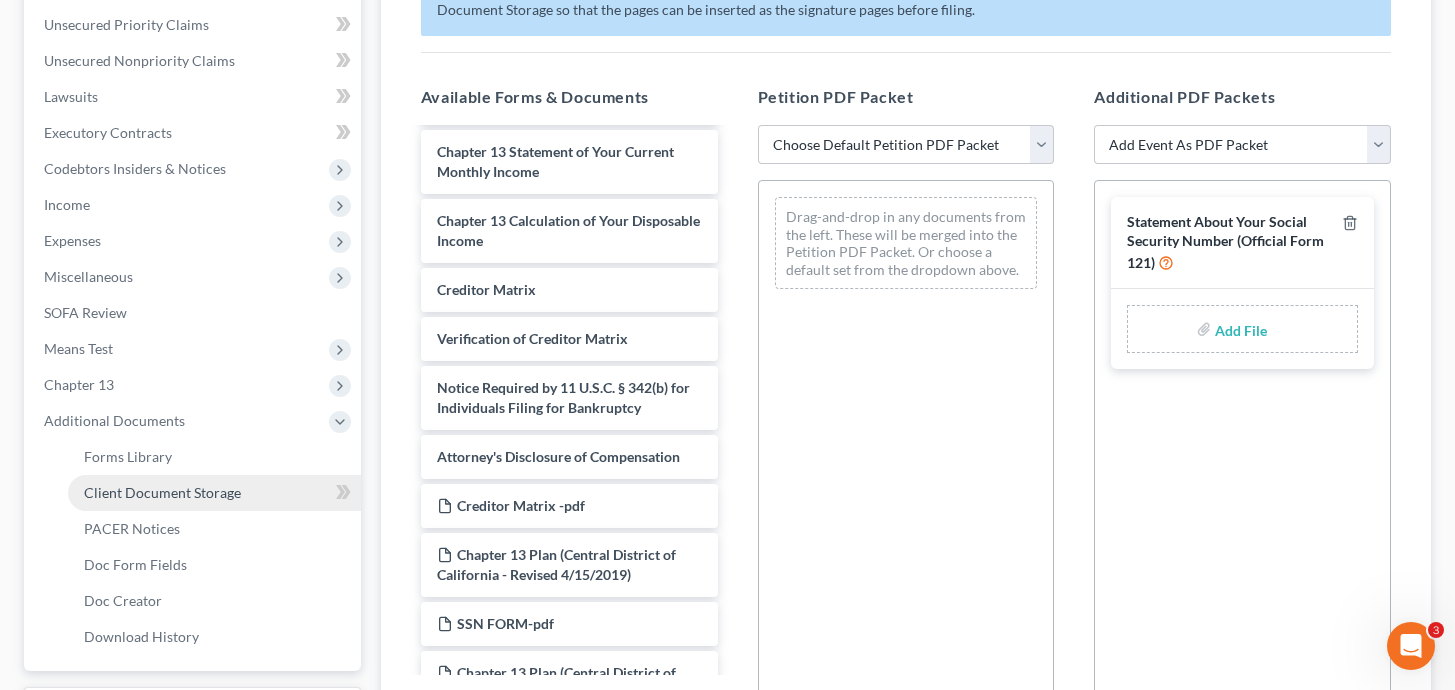 click on "Client Document Storage" at bounding box center (162, 492) 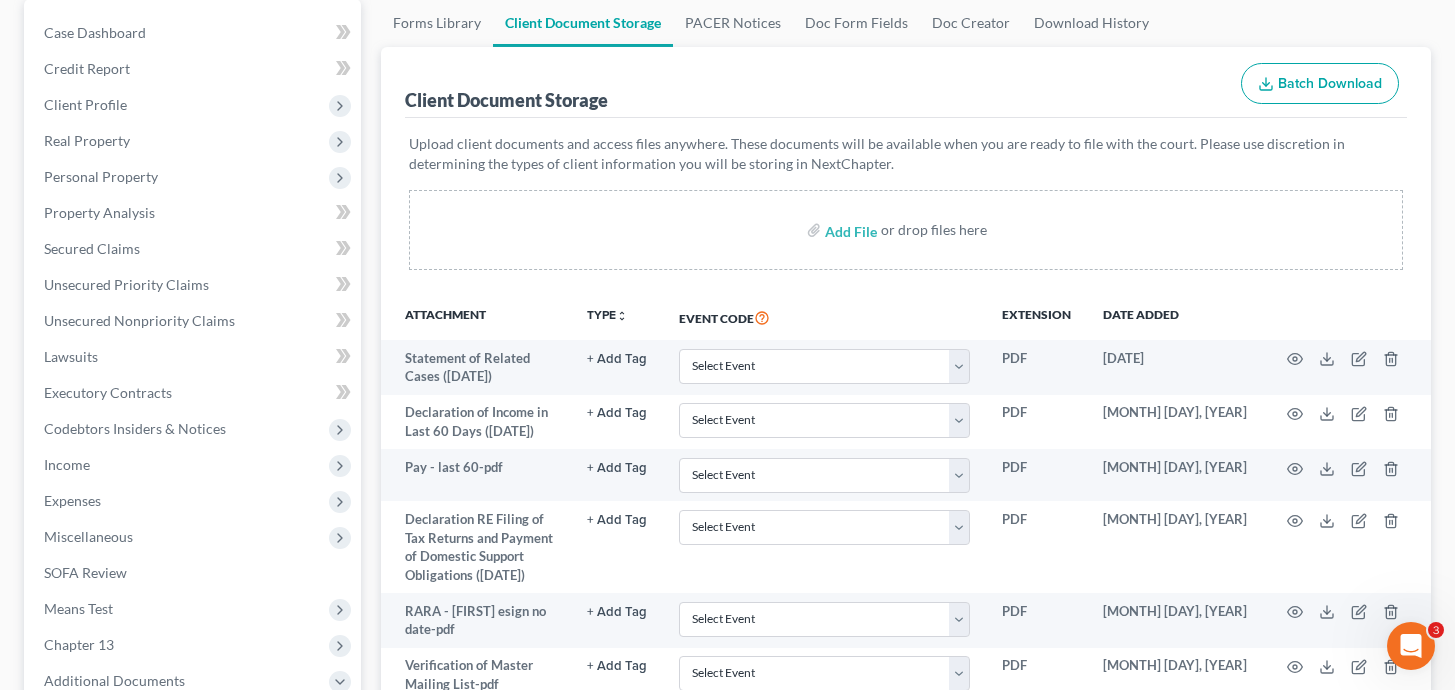 scroll, scrollTop: 721, scrollLeft: 0, axis: vertical 